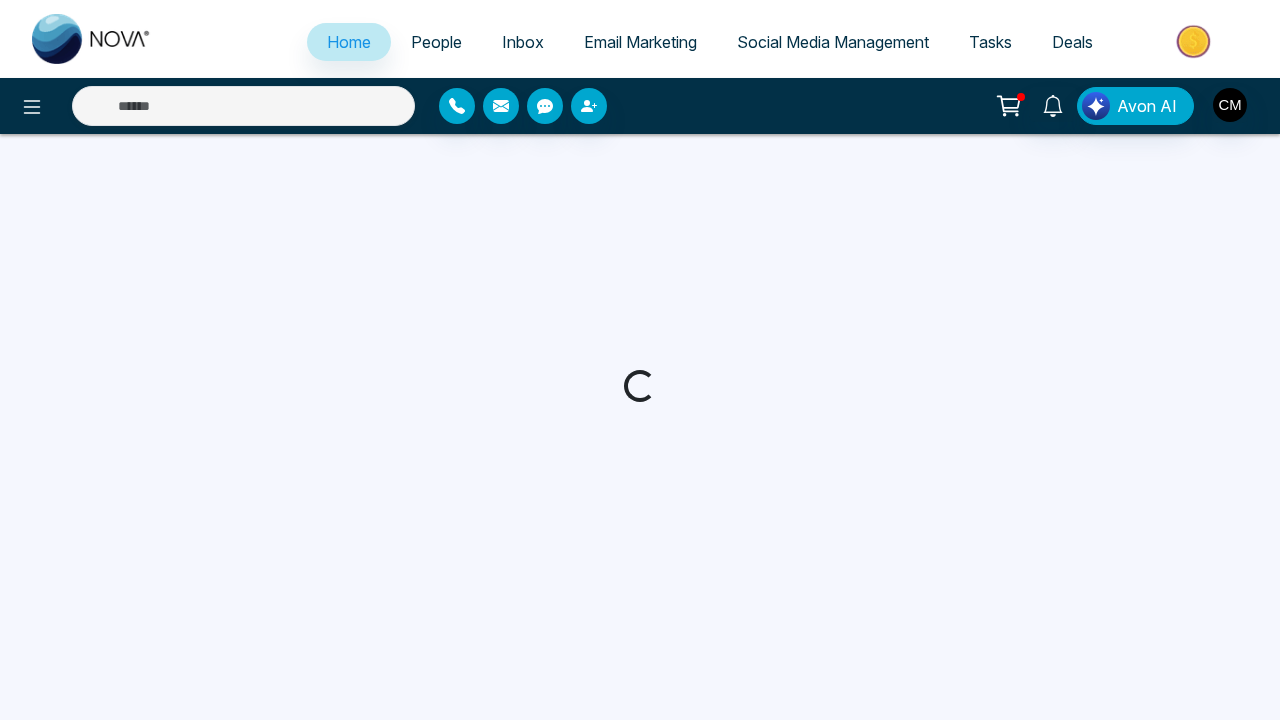 scroll, scrollTop: 0, scrollLeft: 0, axis: both 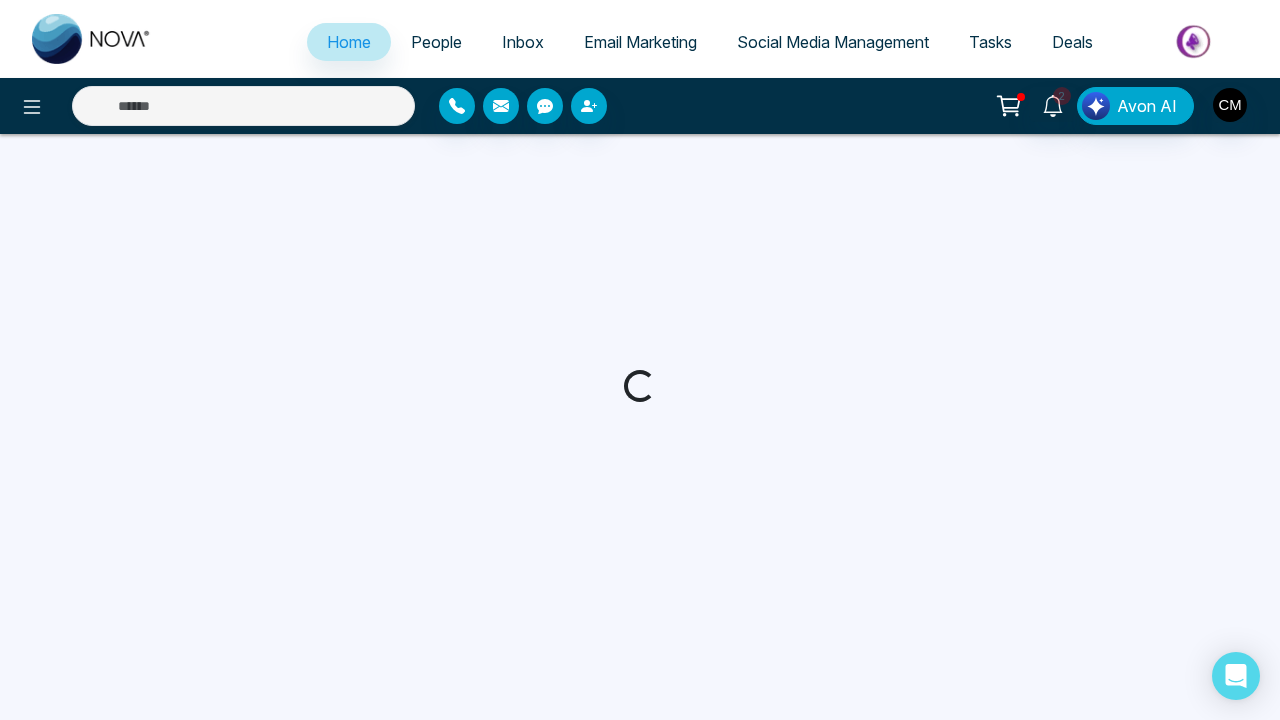 select on "*" 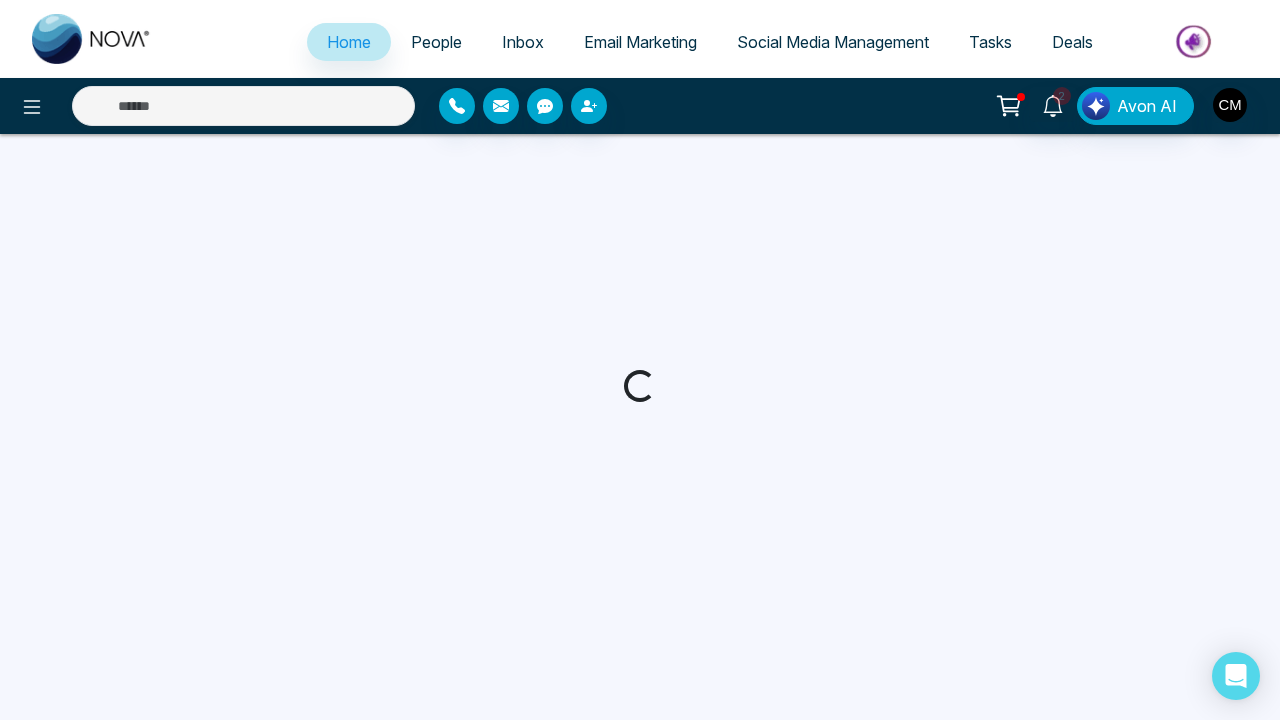 select on "*" 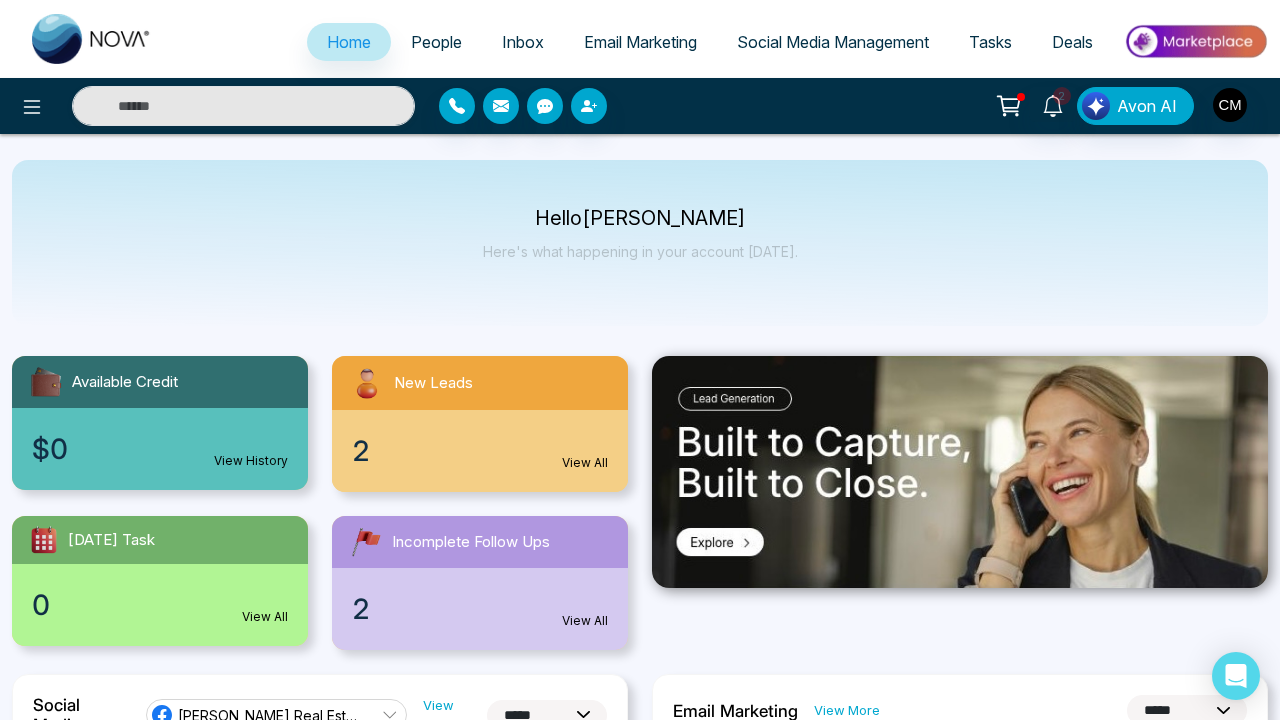 click on "2 View All" at bounding box center (480, 451) 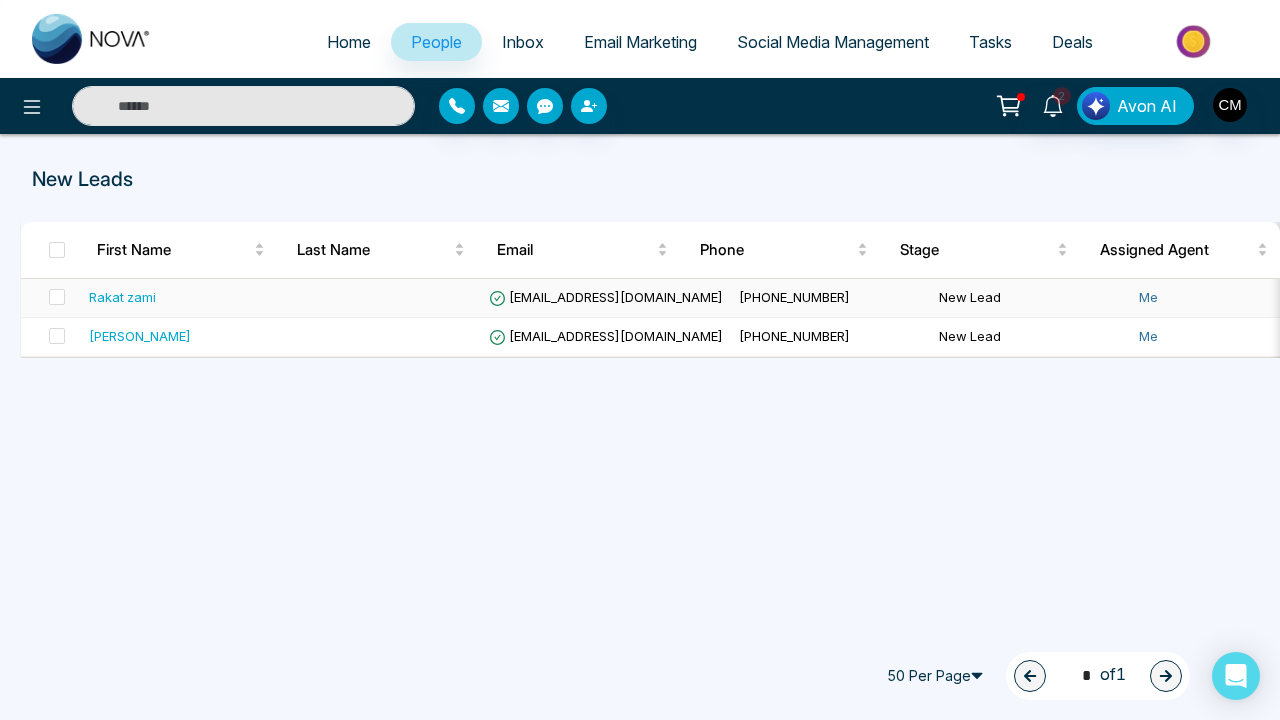 click at bounding box center (381, 298) 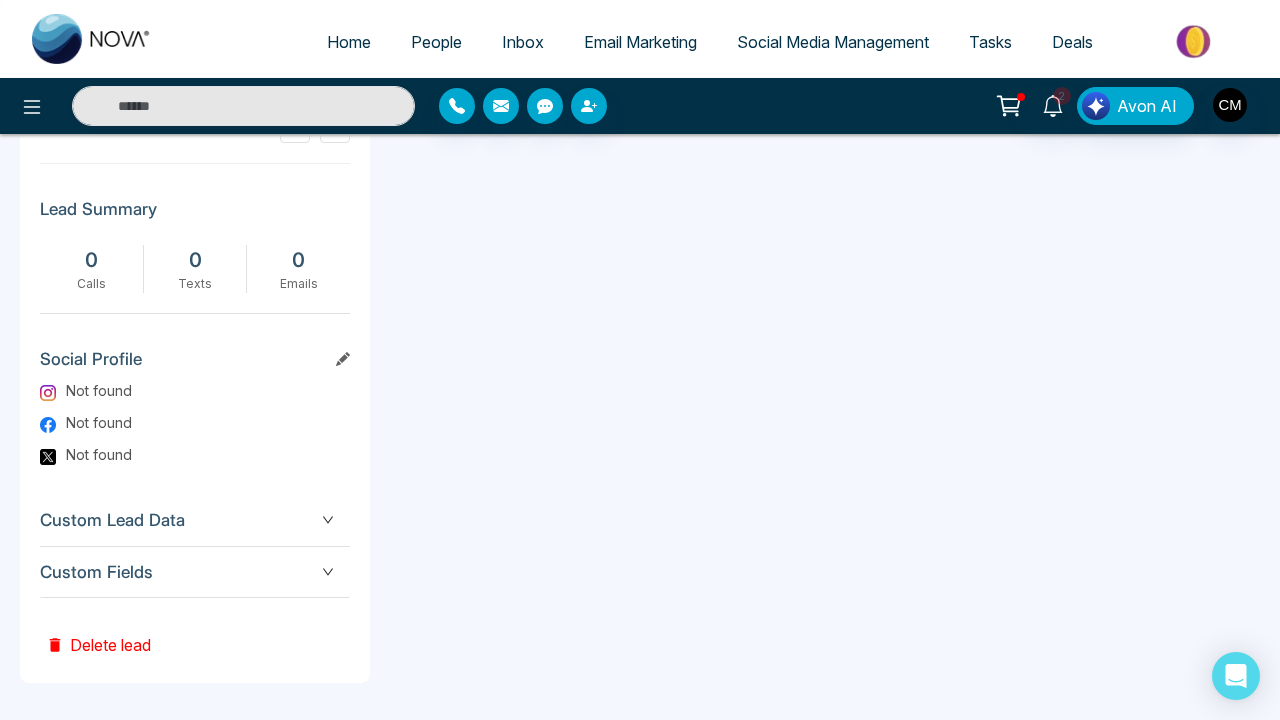 scroll, scrollTop: 985, scrollLeft: 0, axis: vertical 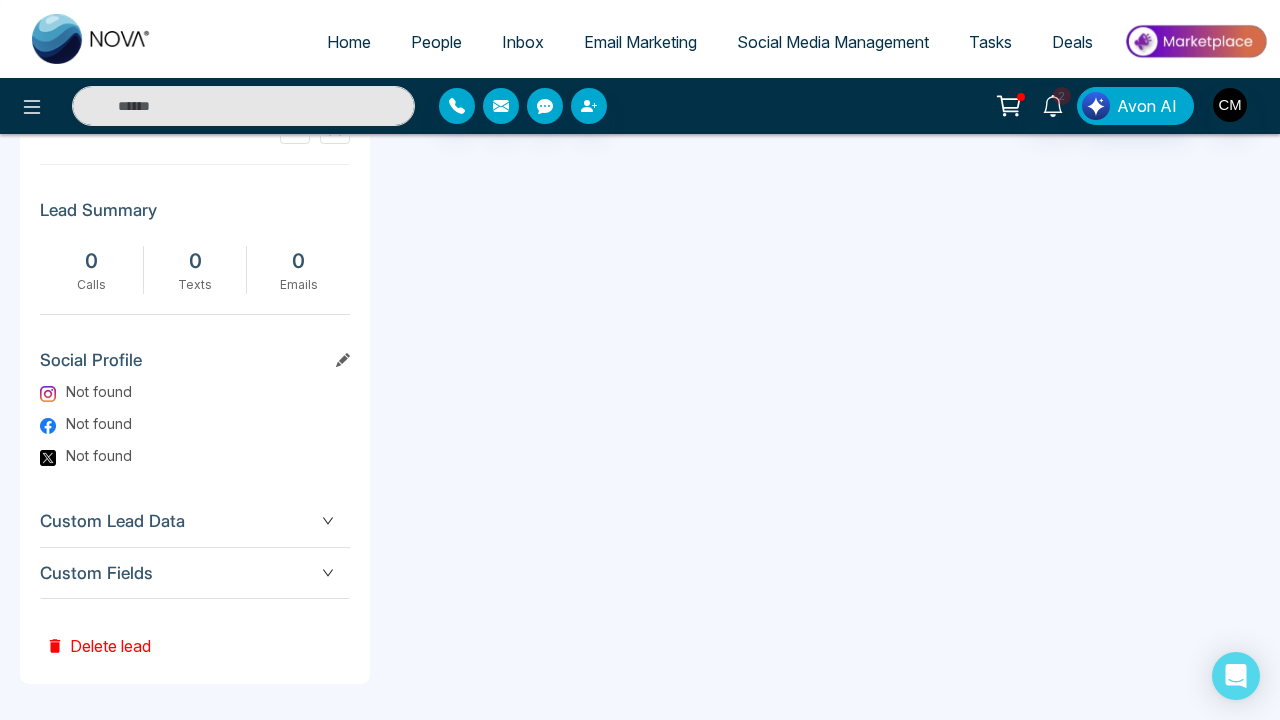 click on "Custom Fields" at bounding box center (195, 573) 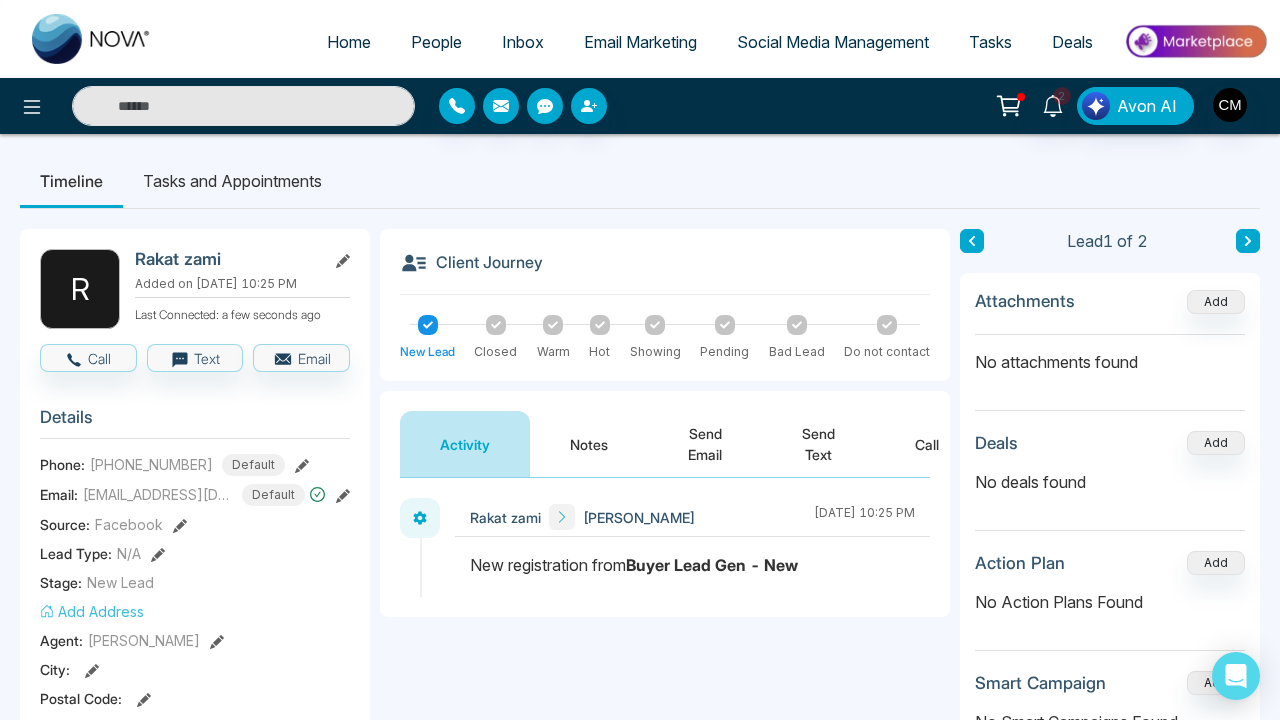 scroll, scrollTop: 0, scrollLeft: 0, axis: both 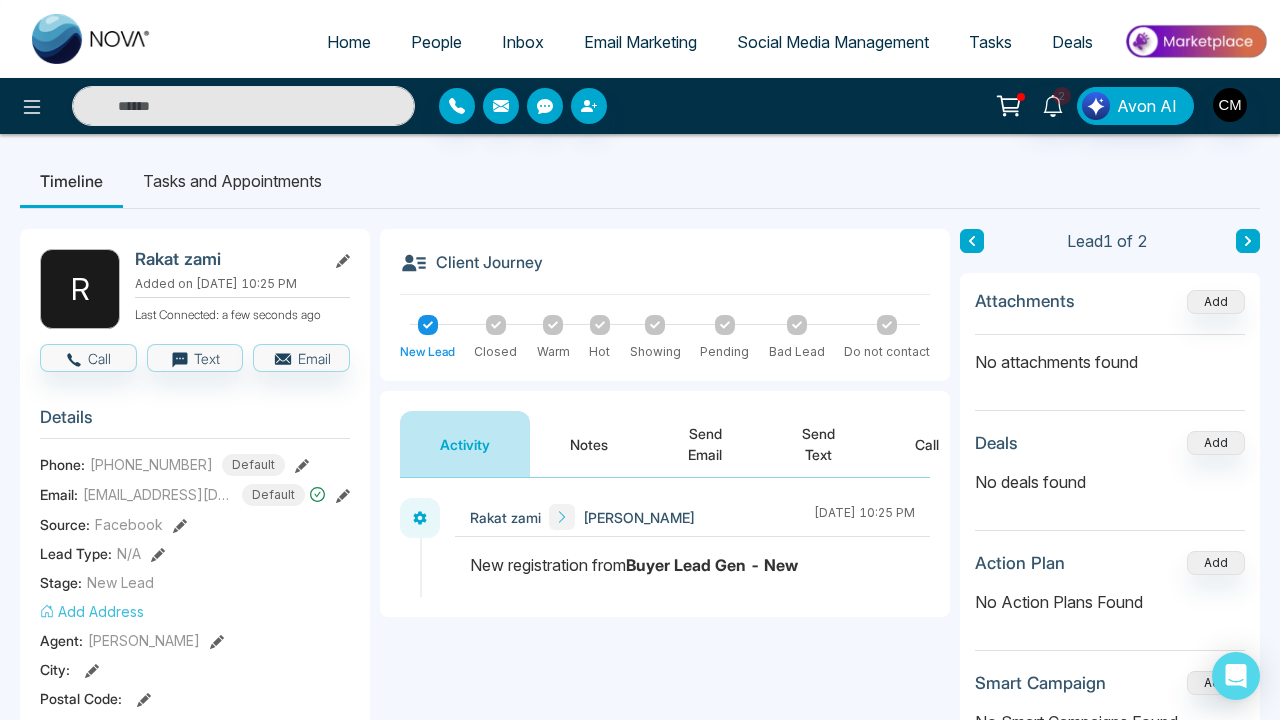 click at bounding box center (92, 39) 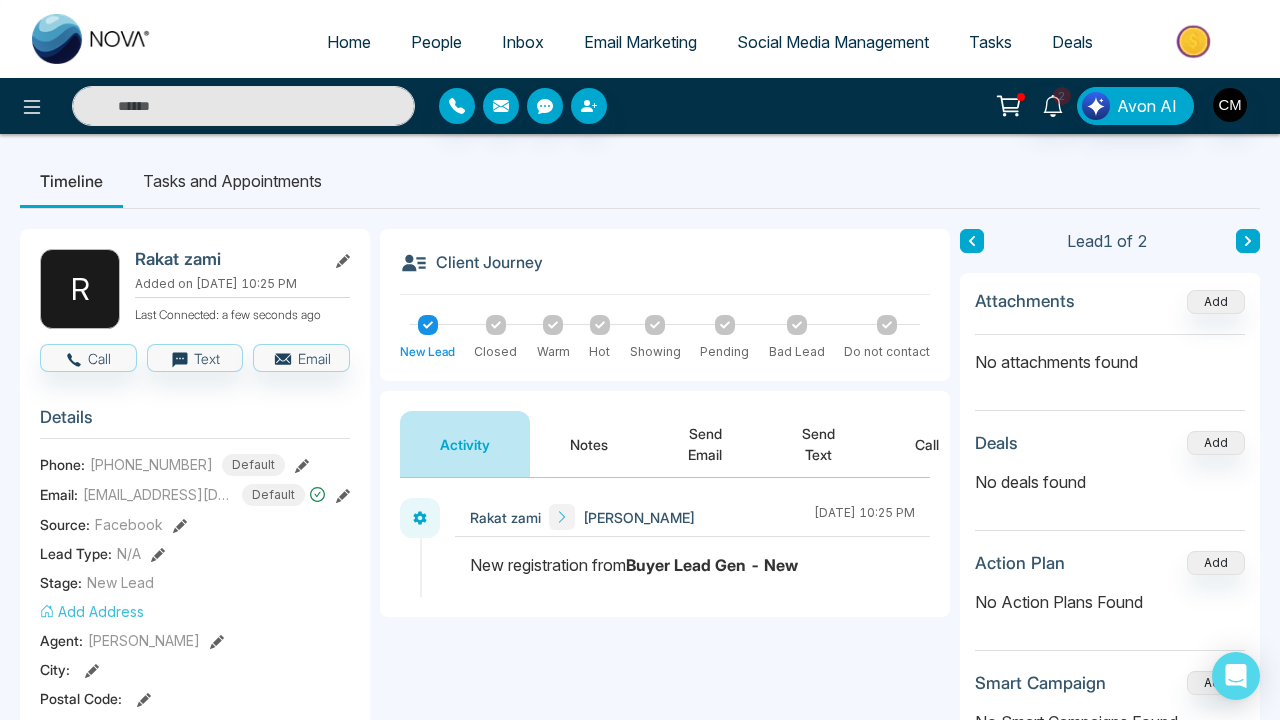 select on "*" 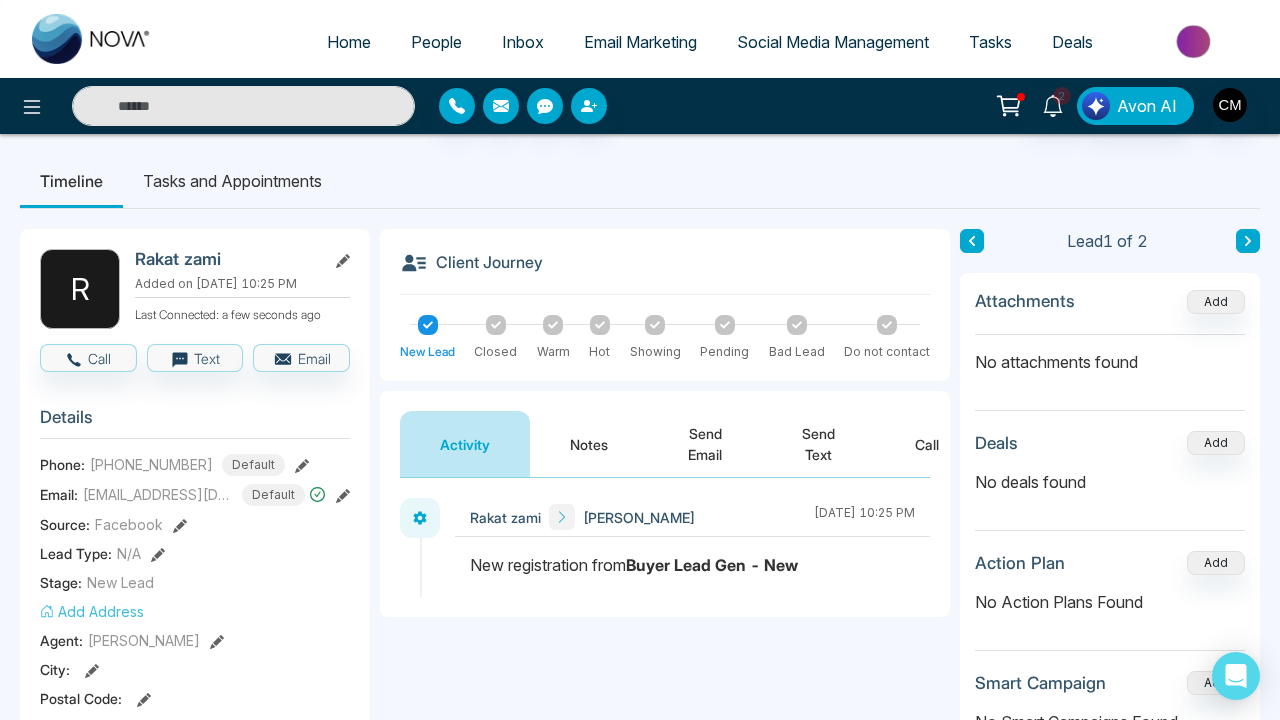 select on "*" 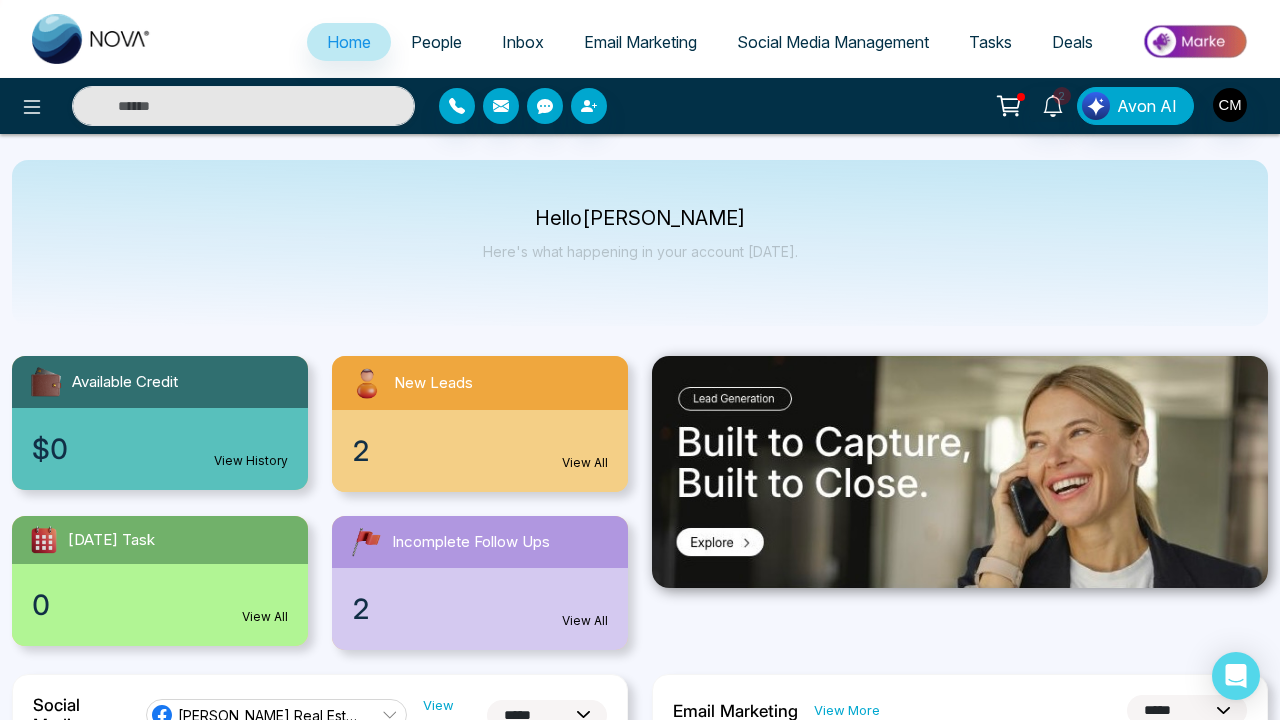 click on "People" at bounding box center [436, 42] 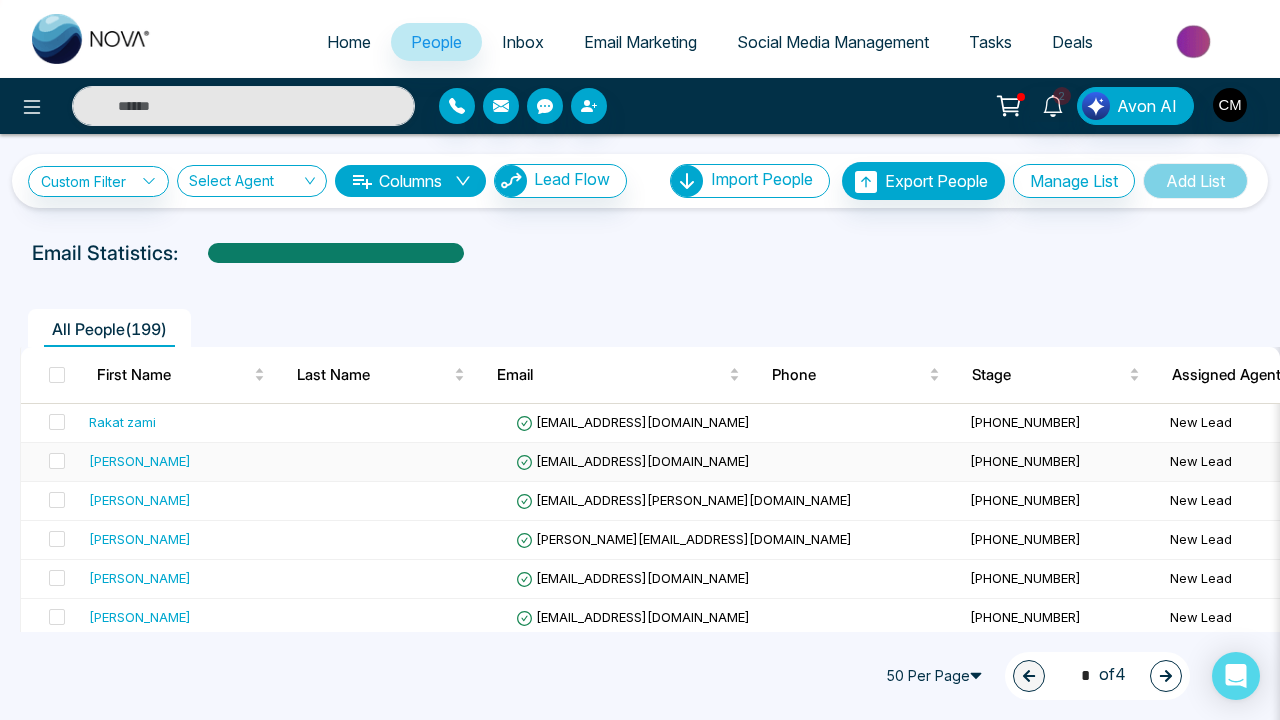click on "[PERSON_NAME]" at bounding box center [140, 461] 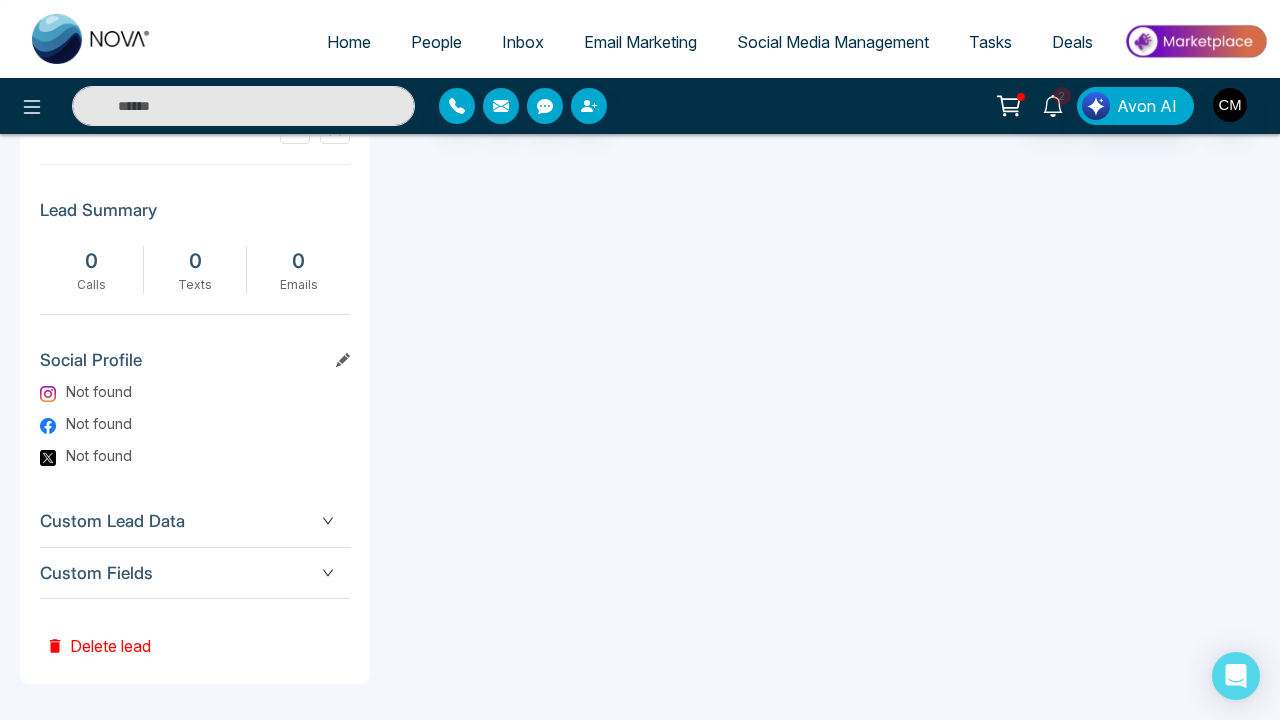 click on "Custom Fields" at bounding box center (195, 573) 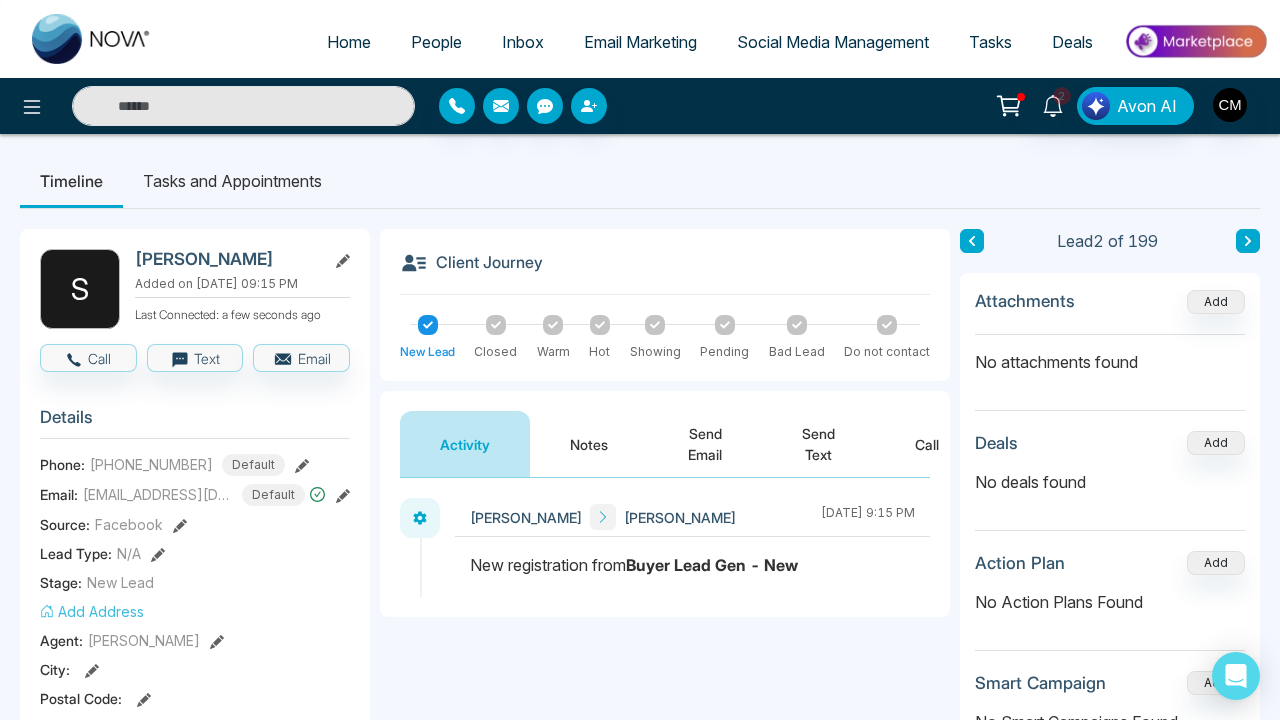 scroll, scrollTop: 0, scrollLeft: 0, axis: both 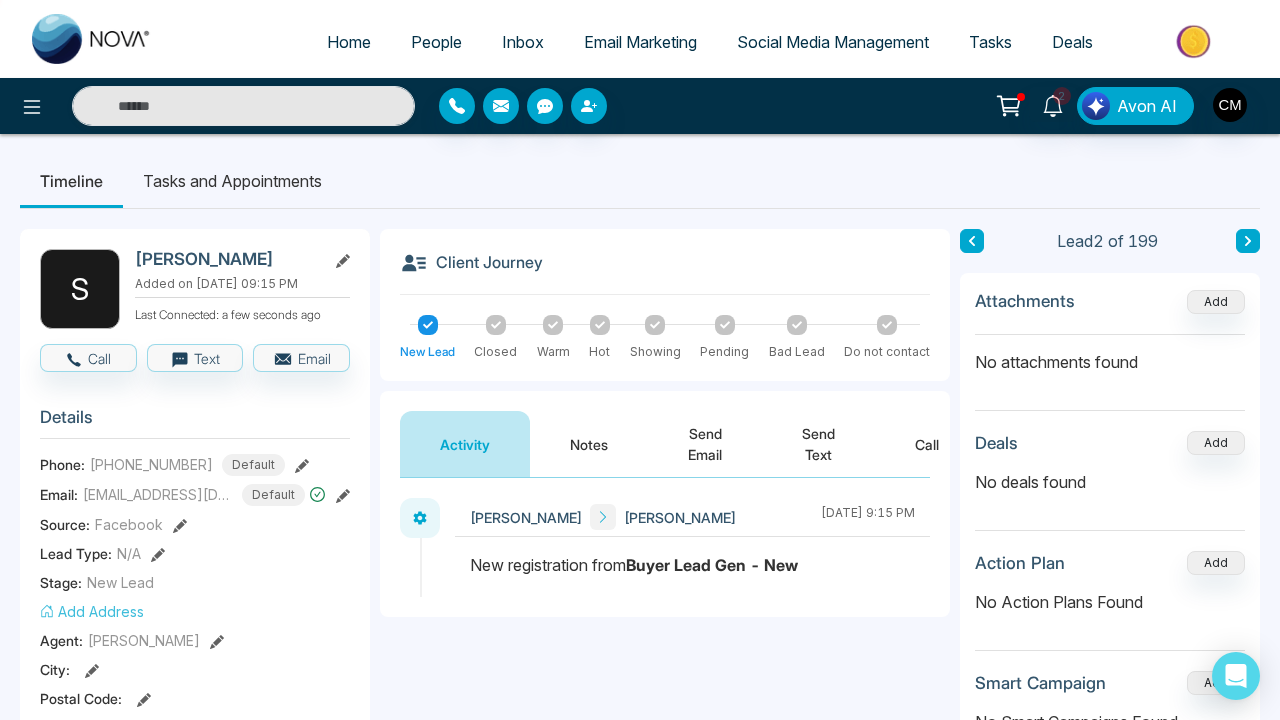 click at bounding box center (92, 39) 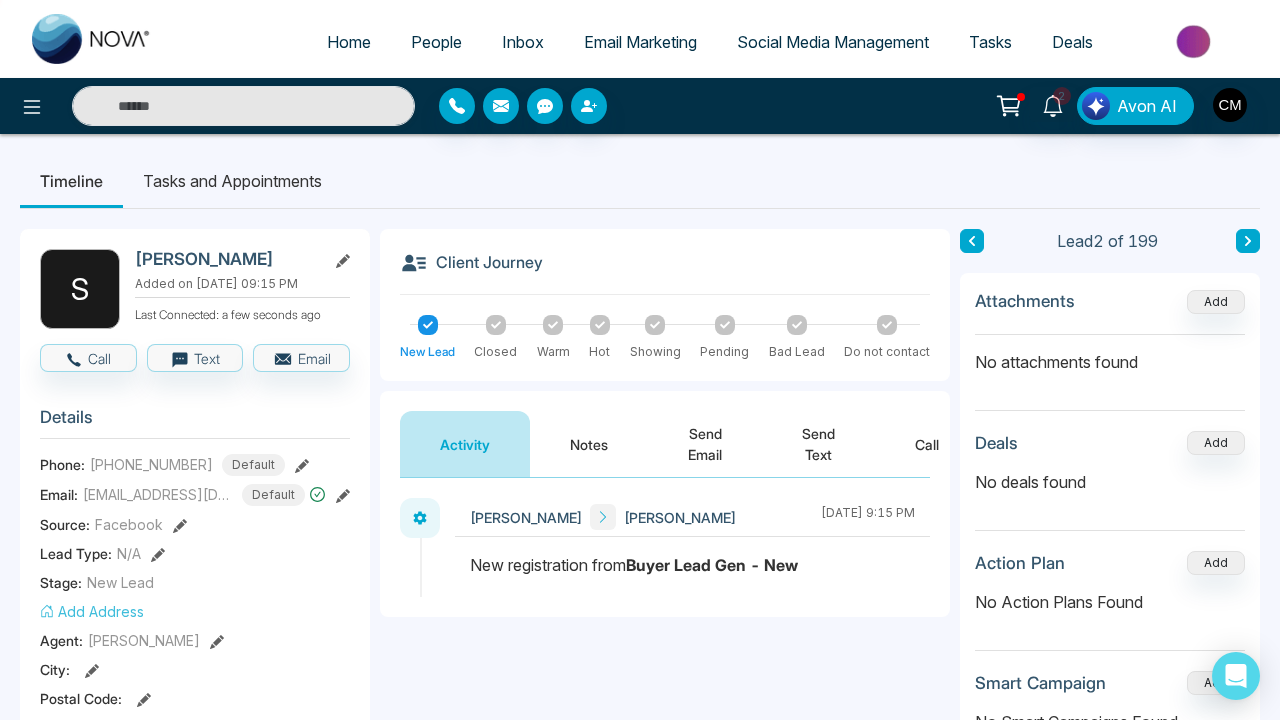select on "*" 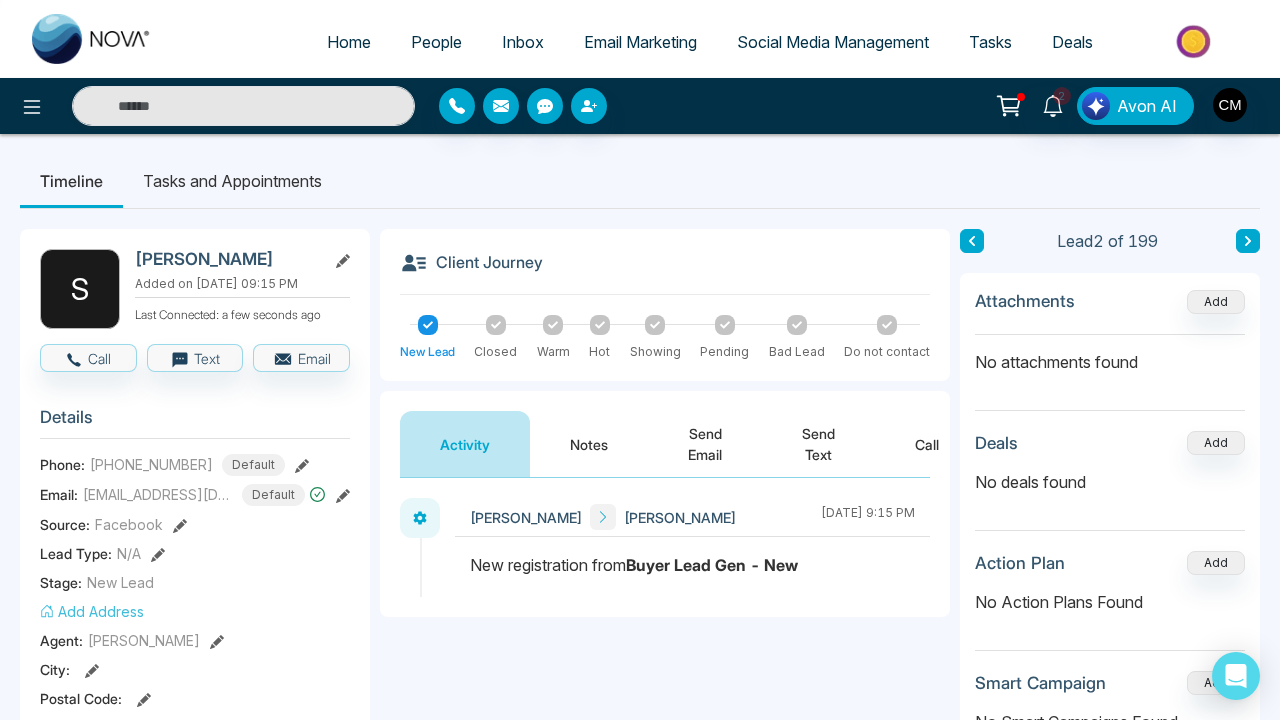 select on "*" 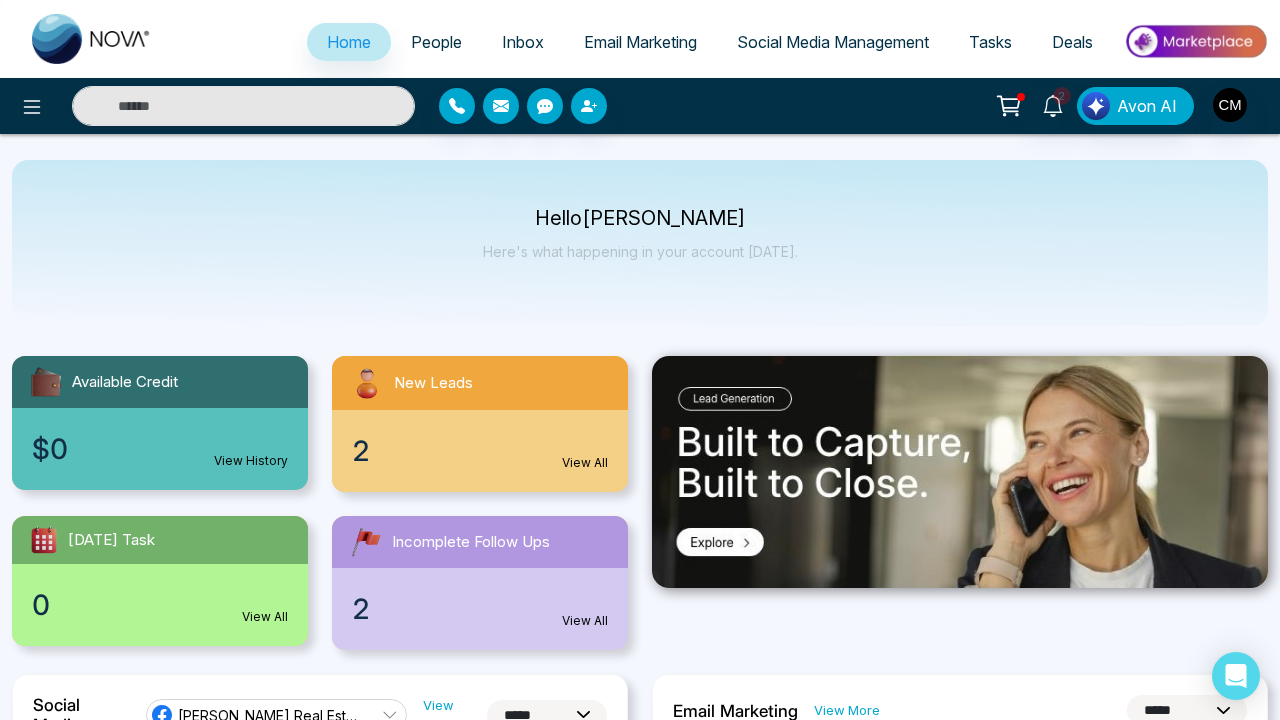 click 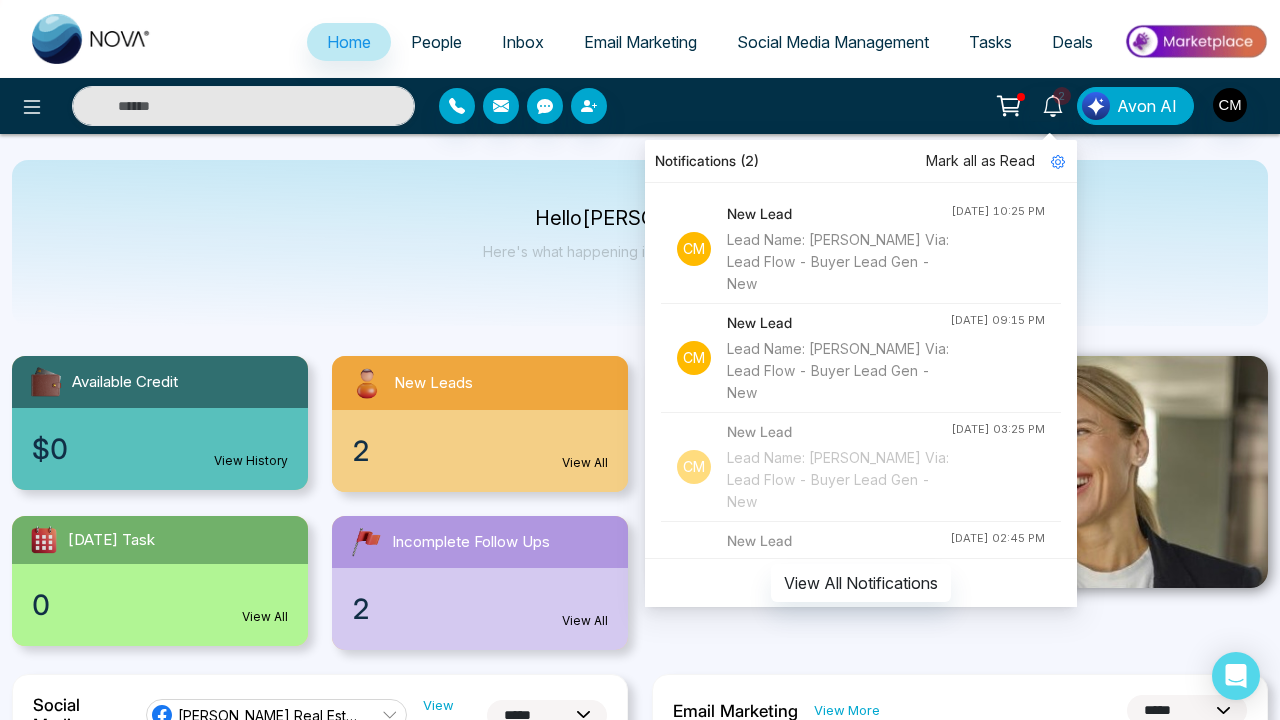 click on "Mark all as Read" at bounding box center [980, 161] 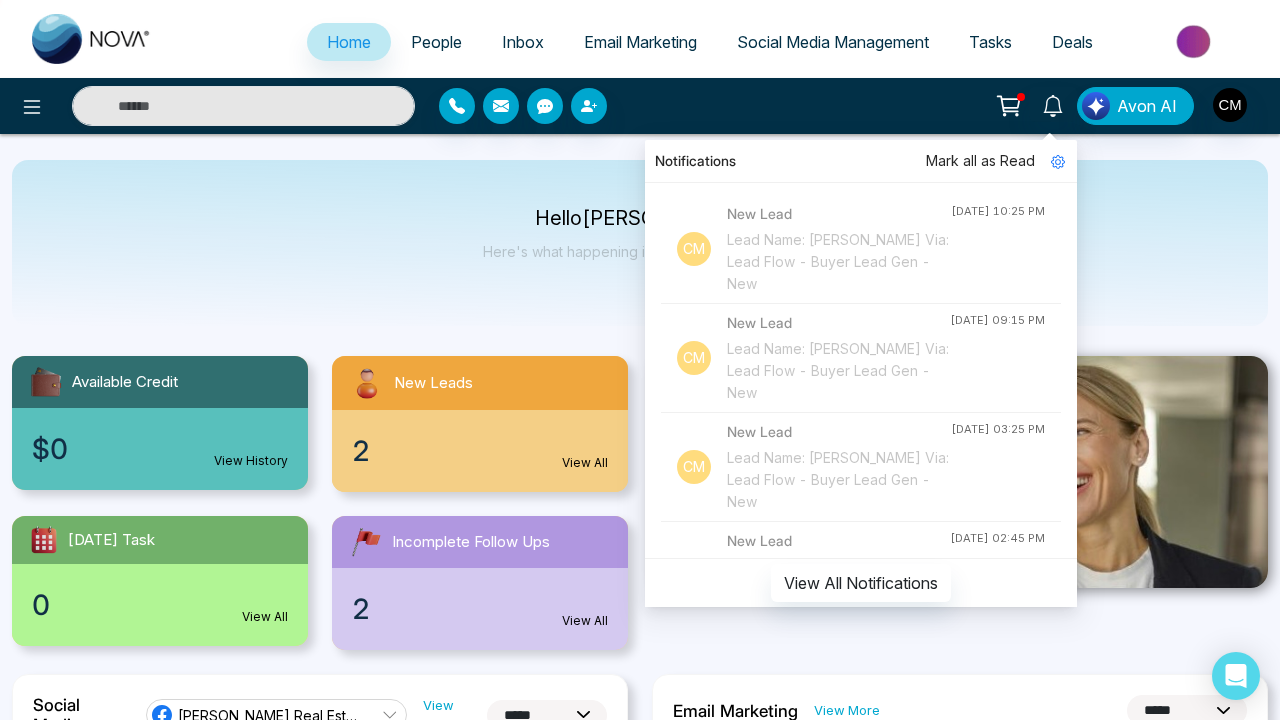 click 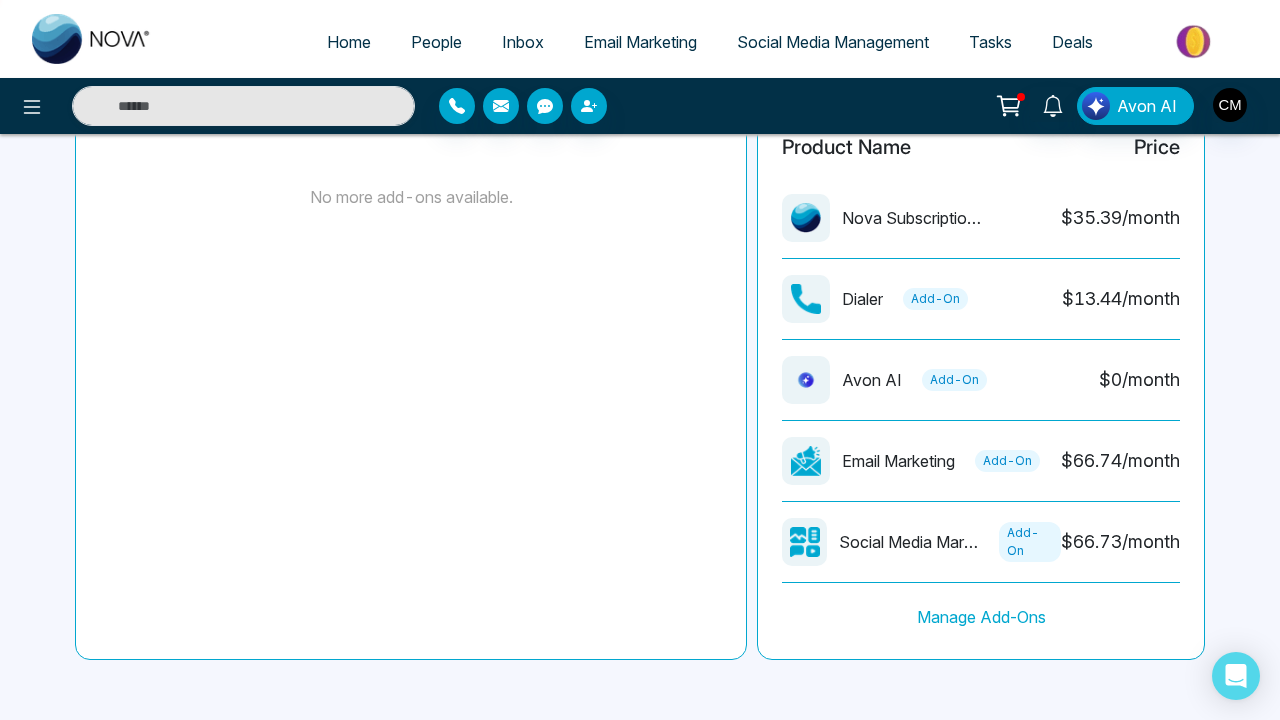 scroll, scrollTop: 554, scrollLeft: 0, axis: vertical 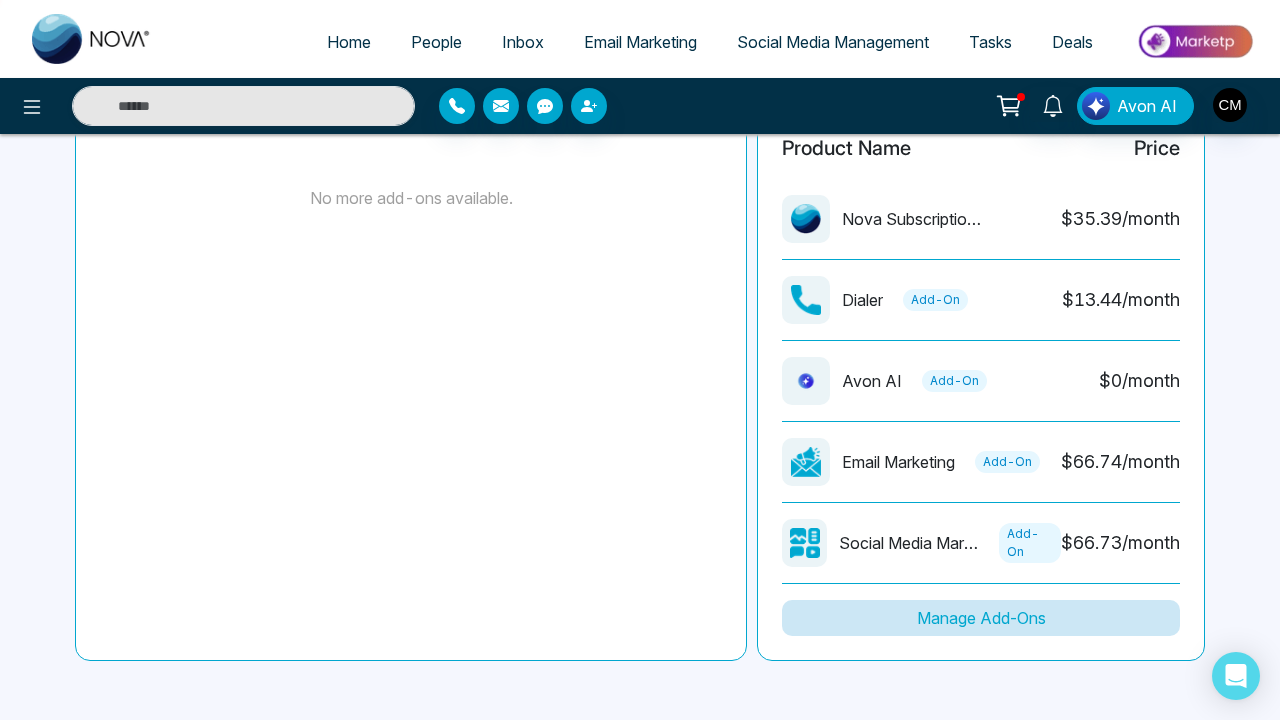 click on "Manage Add-Ons" at bounding box center [981, 618] 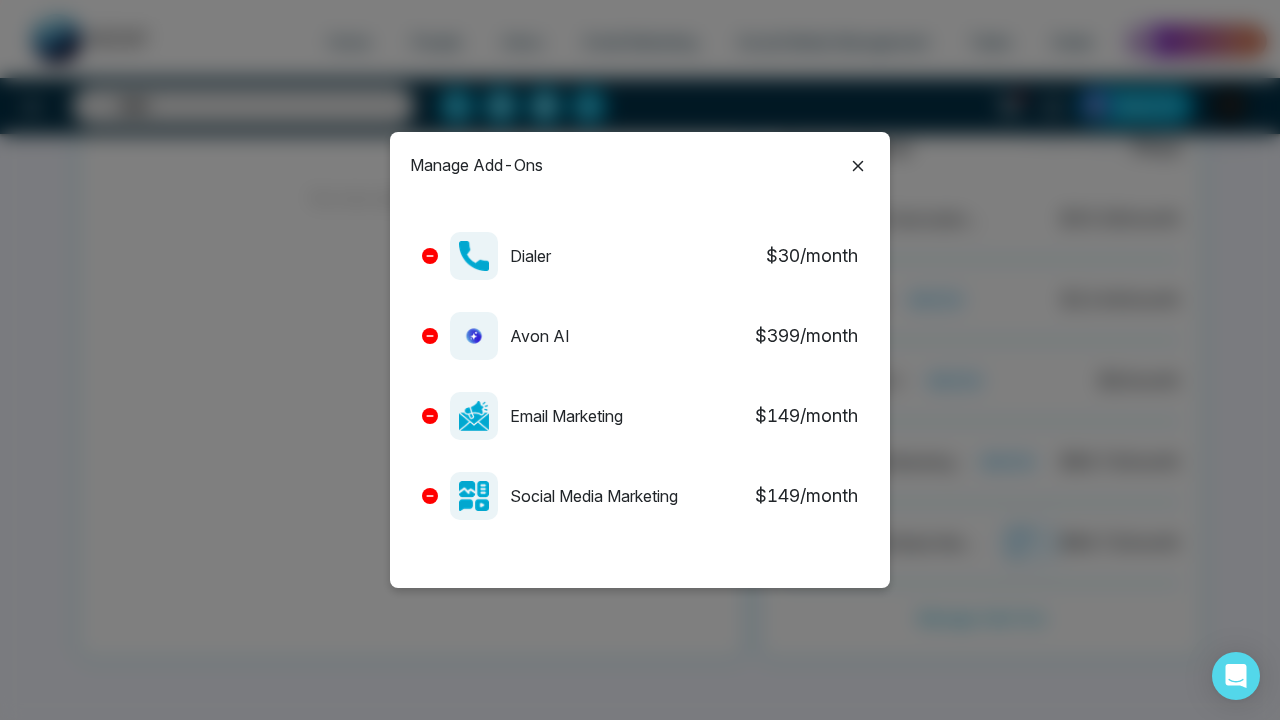 scroll, scrollTop: 50, scrollLeft: 0, axis: vertical 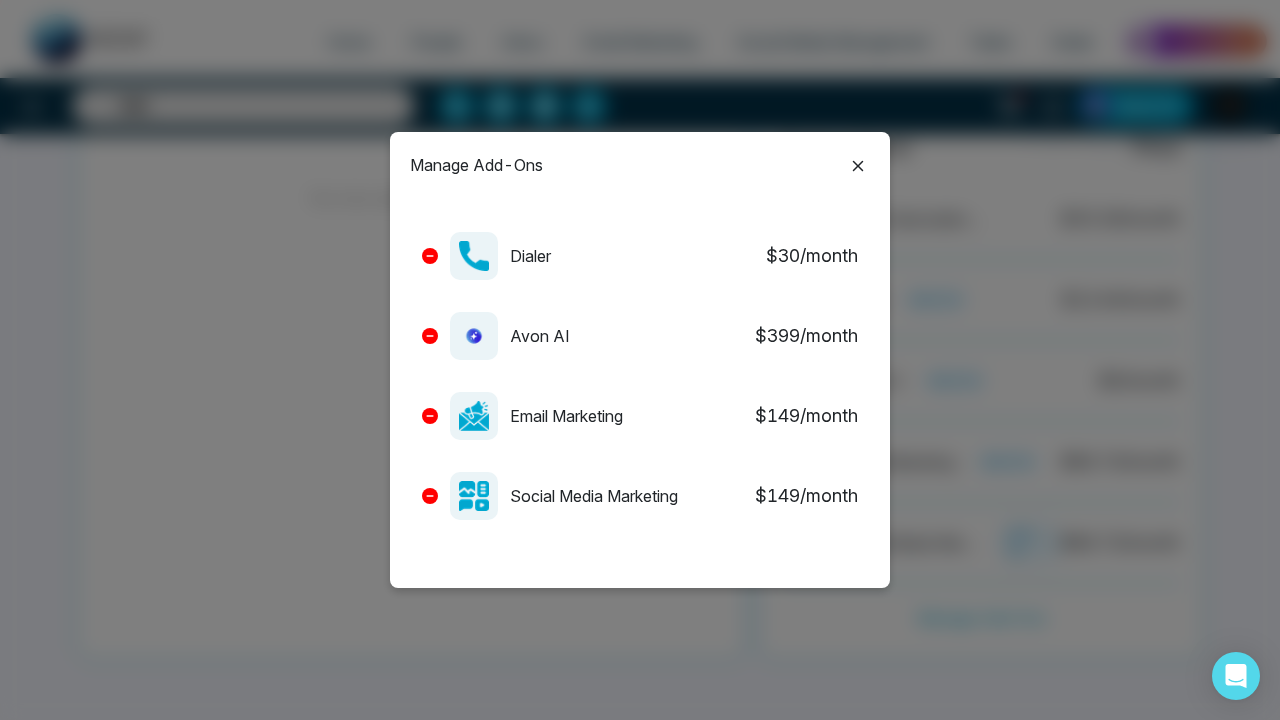 click on "Manage Add-Ons Name Price Dialer $ 30 /month Avon AI $ 399 /month Email Marketing $ 149 /month Social Media Marketing $ 149 /month" at bounding box center (640, 360) 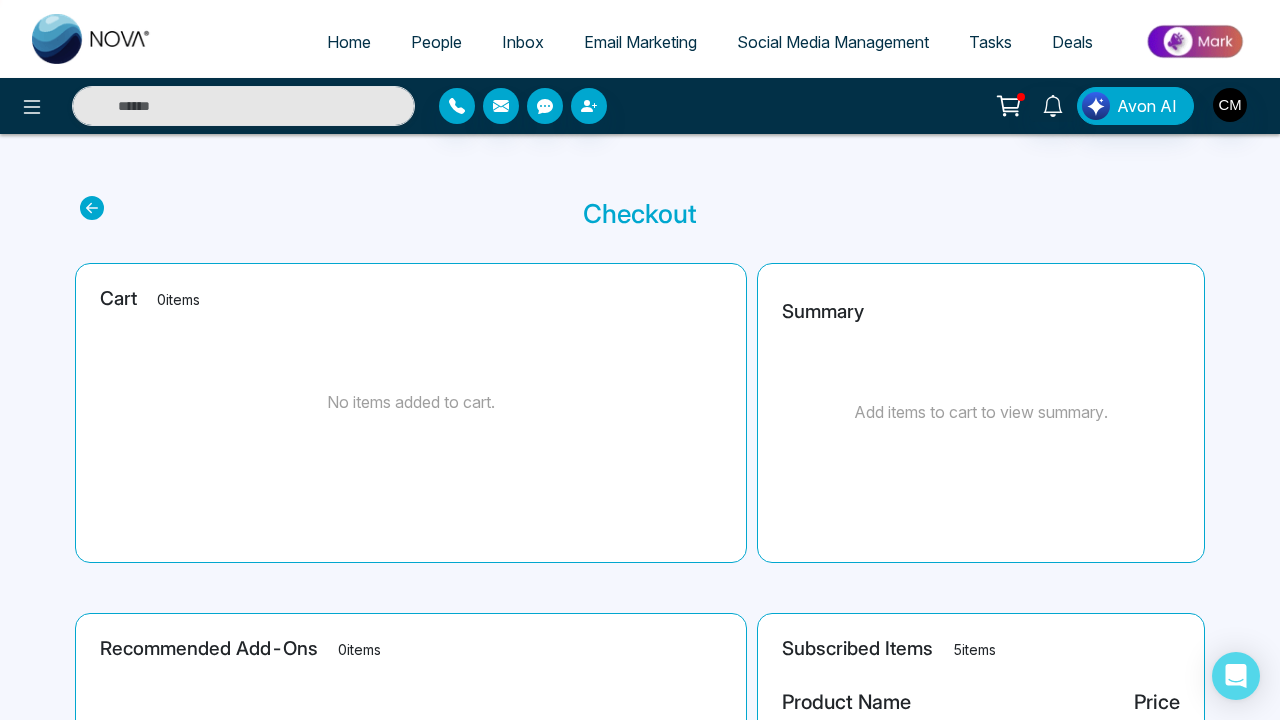 scroll, scrollTop: -1, scrollLeft: 0, axis: vertical 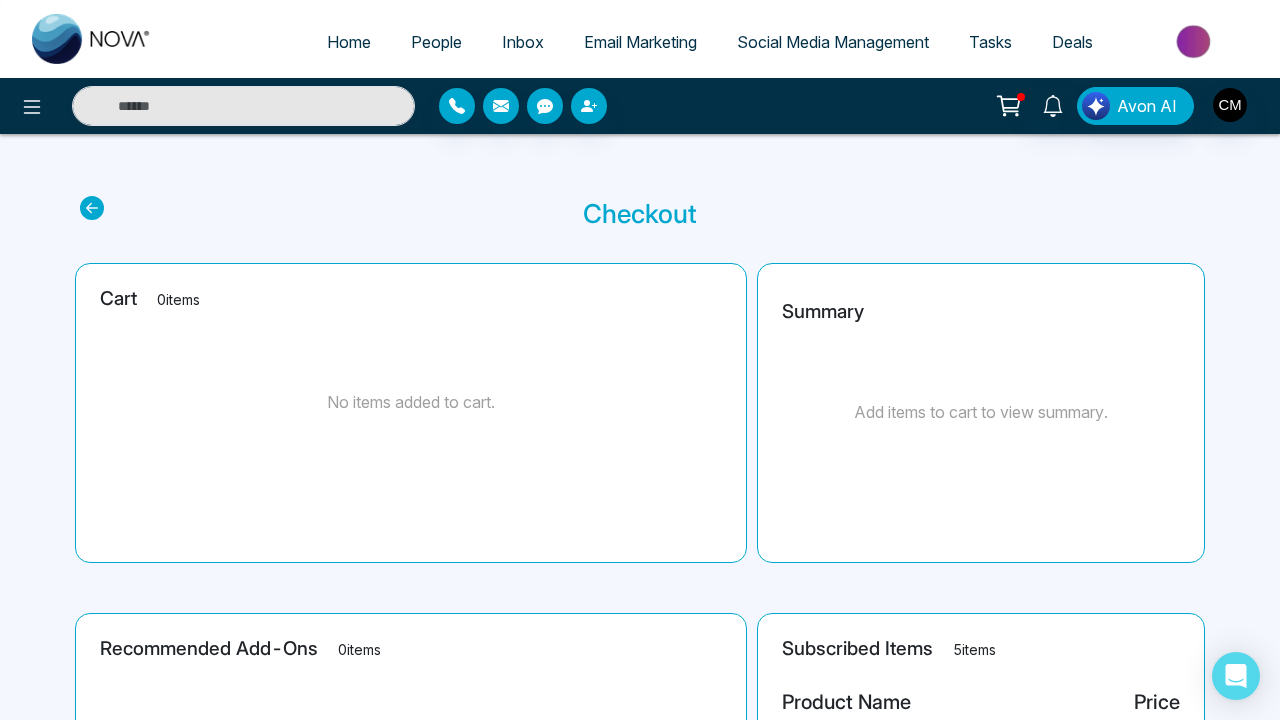 click on "Email Marketing" at bounding box center (640, 42) 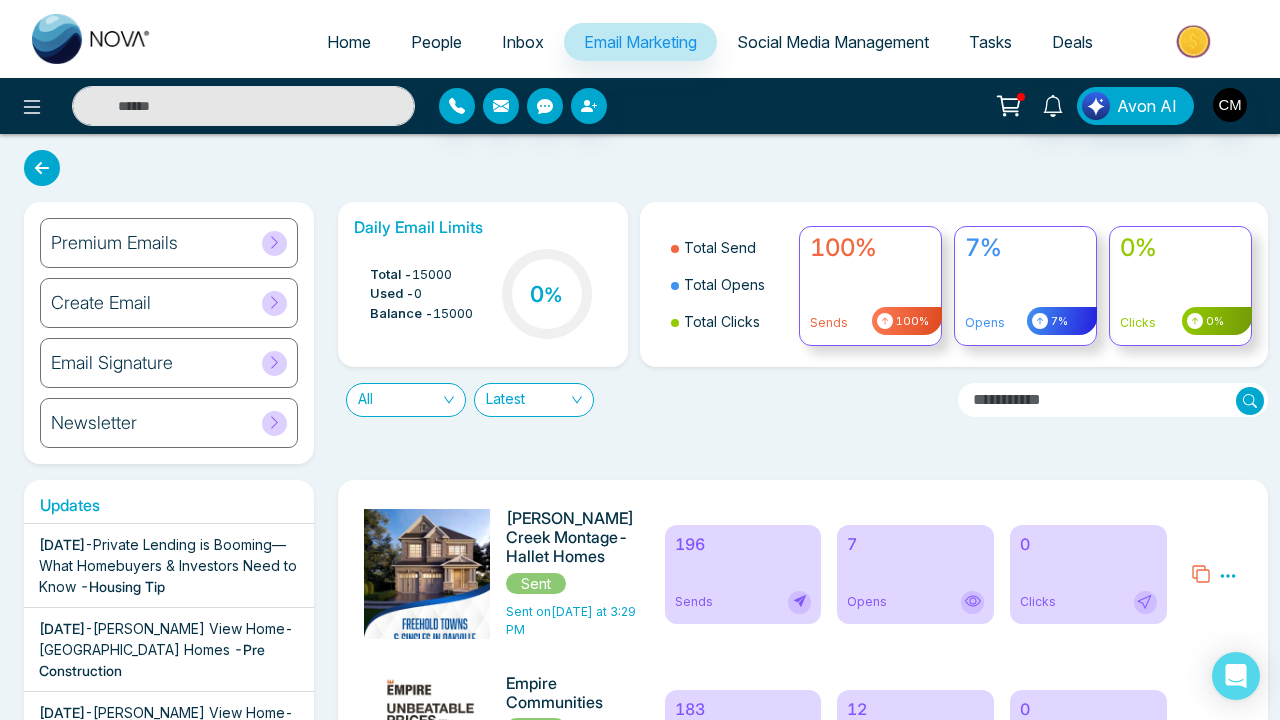 scroll, scrollTop: 0, scrollLeft: 0, axis: both 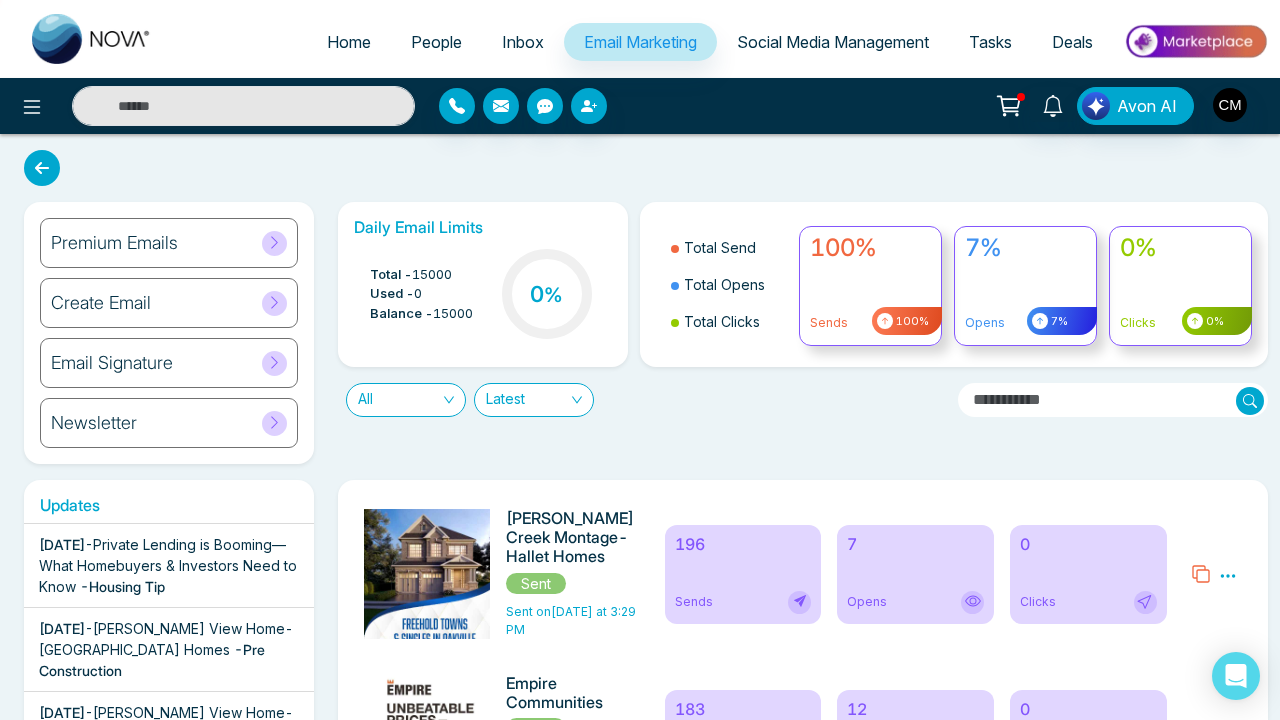 click at bounding box center [92, 39] 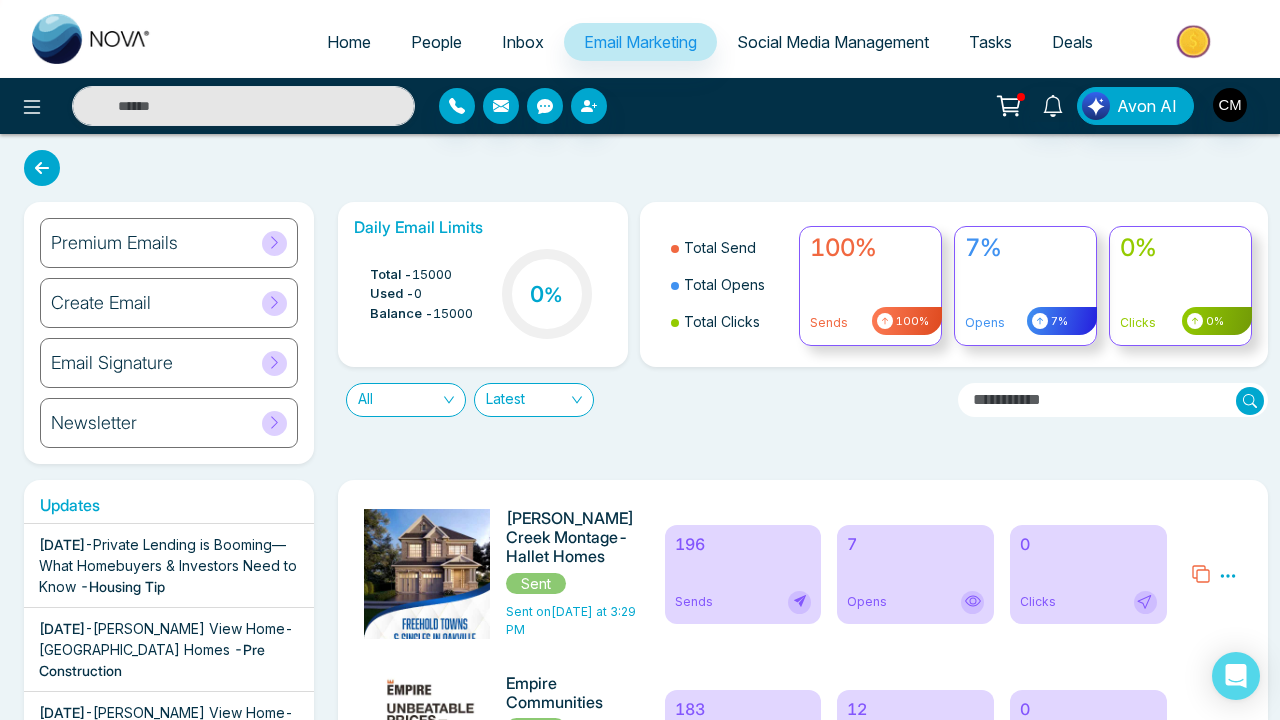 select on "*" 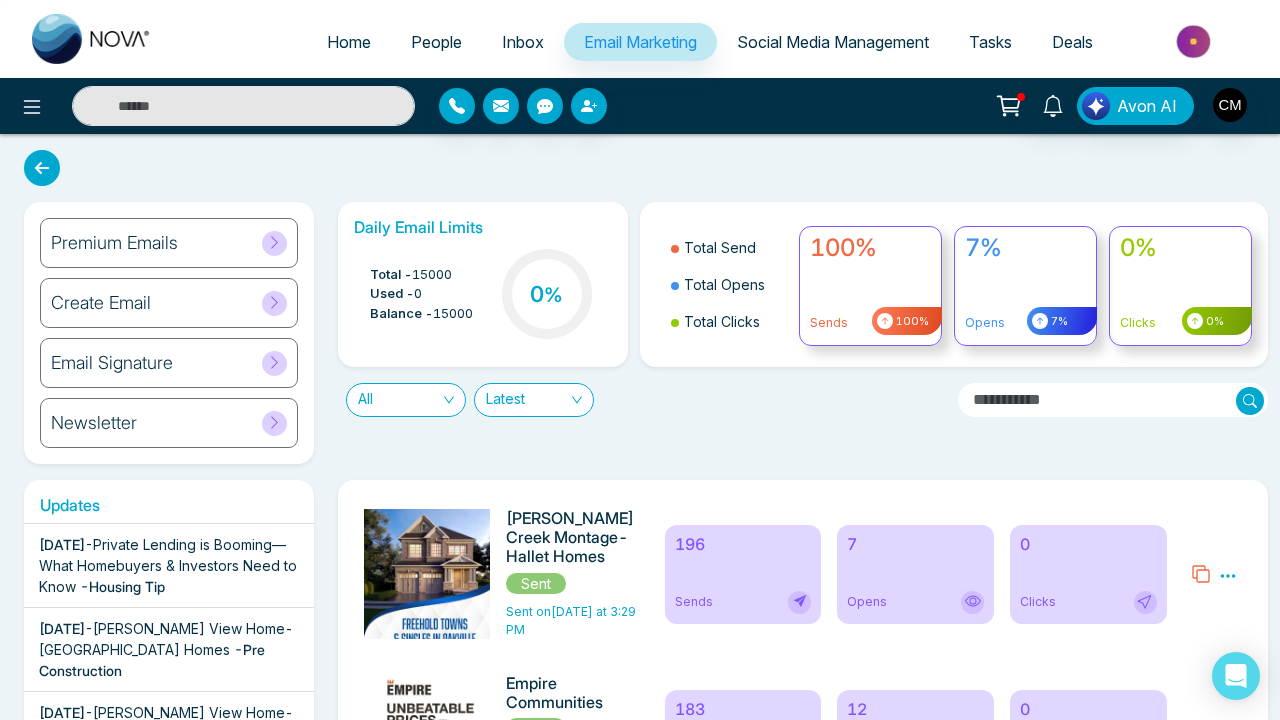 select on "*" 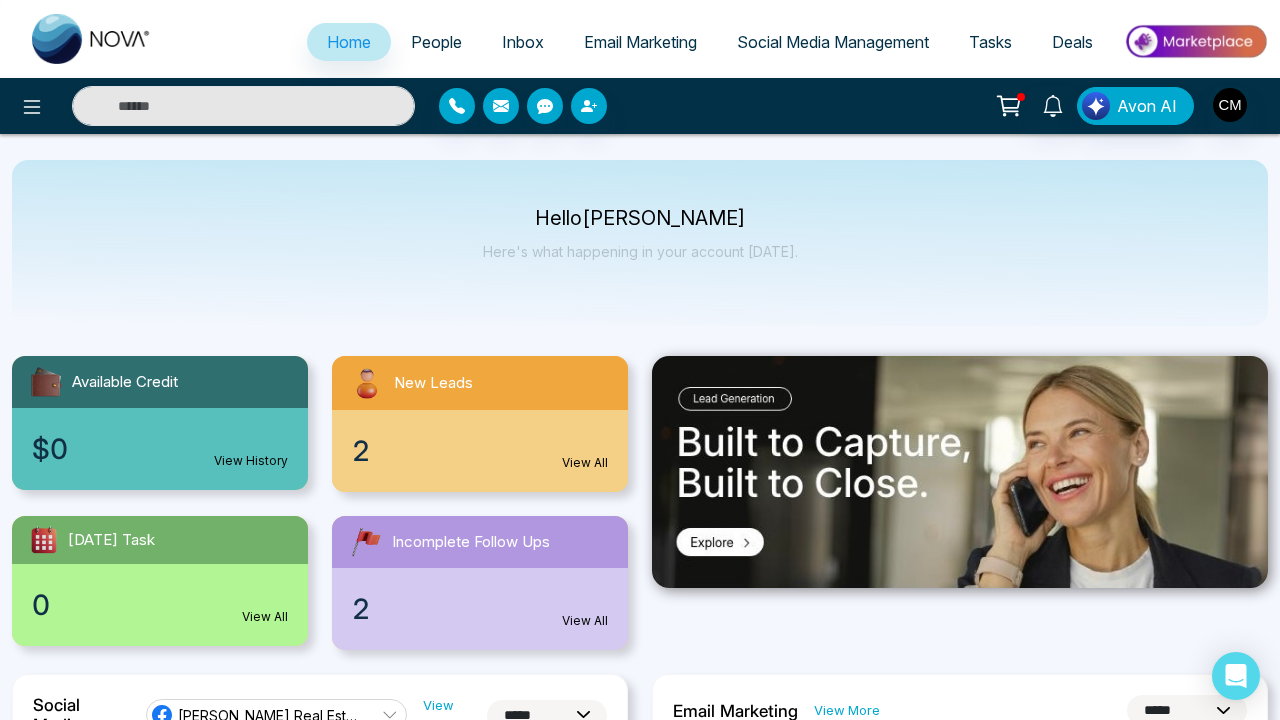 click at bounding box center (92, 39) 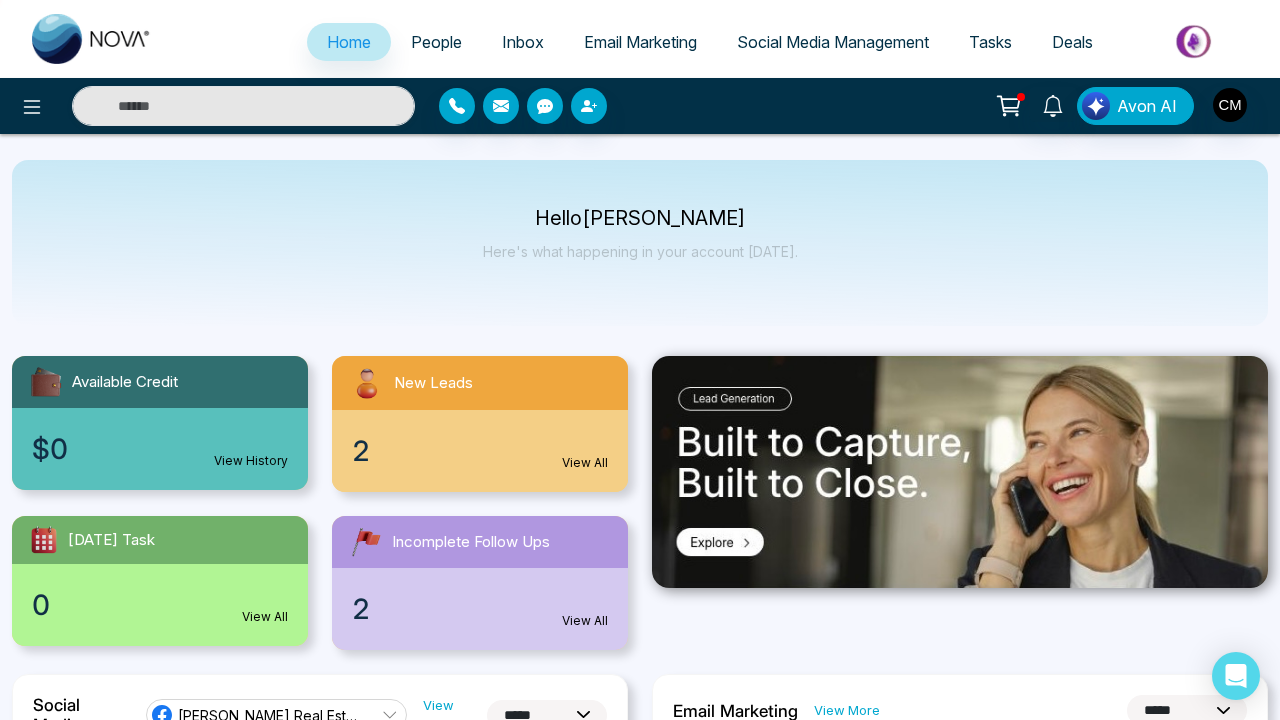 click on "2 View All" at bounding box center [480, 609] 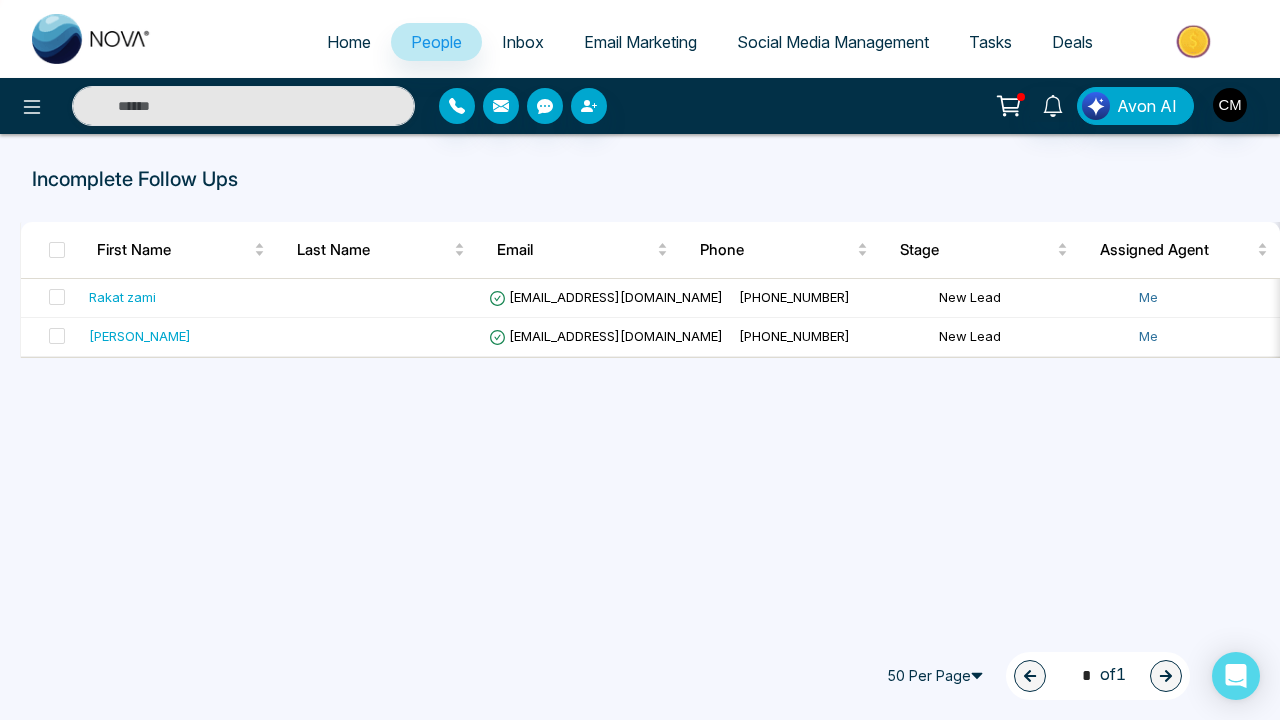 click on "Inbox" at bounding box center [523, 42] 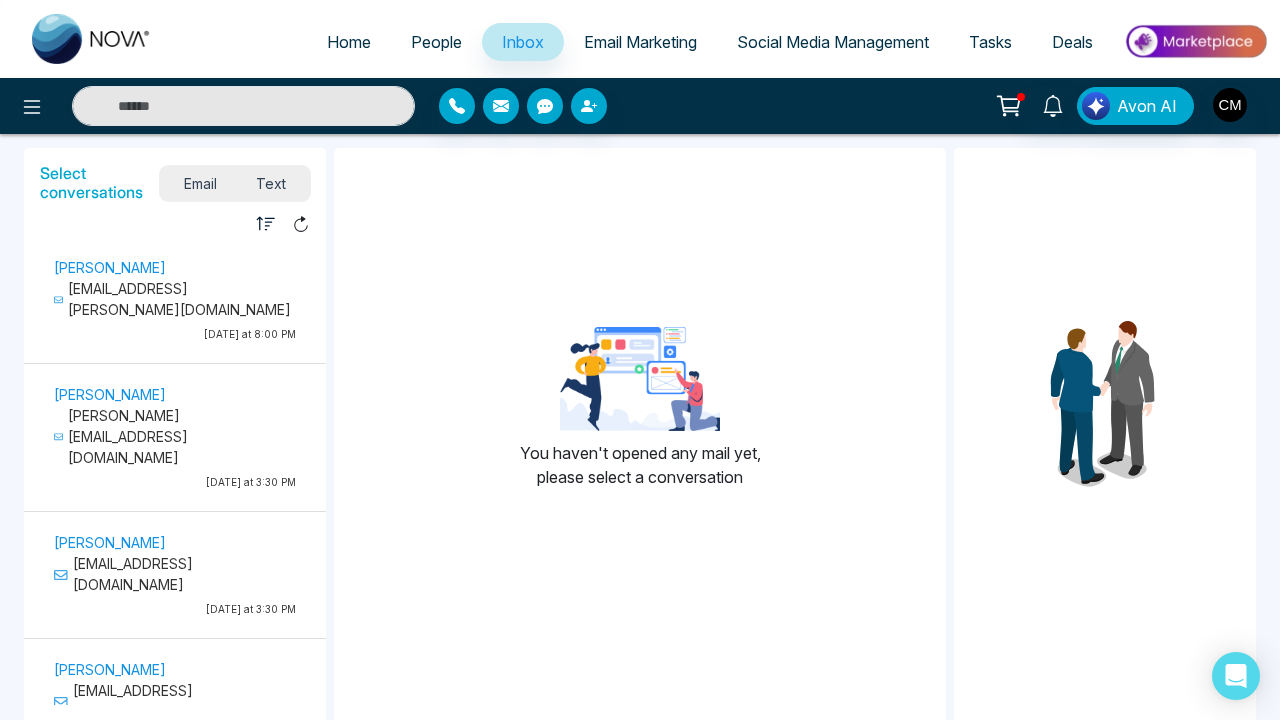 click on "[DATE] at 8:00 PM" at bounding box center (175, 334) 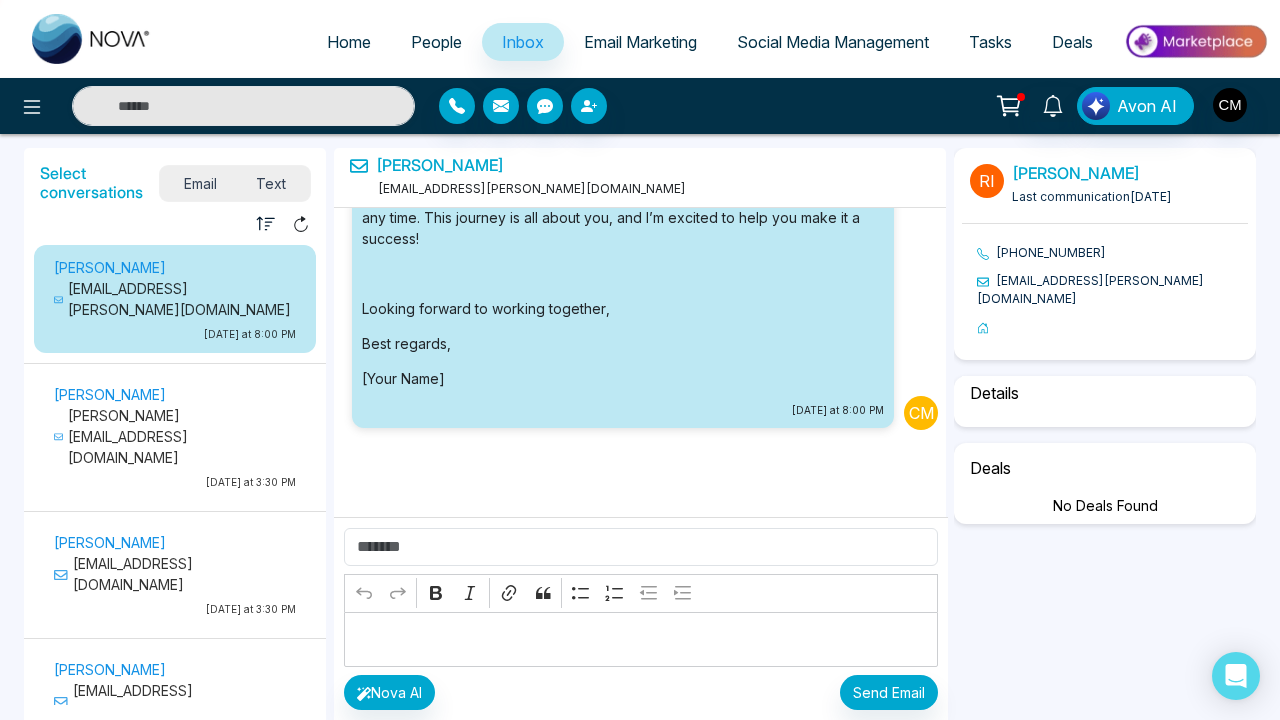 select on "*" 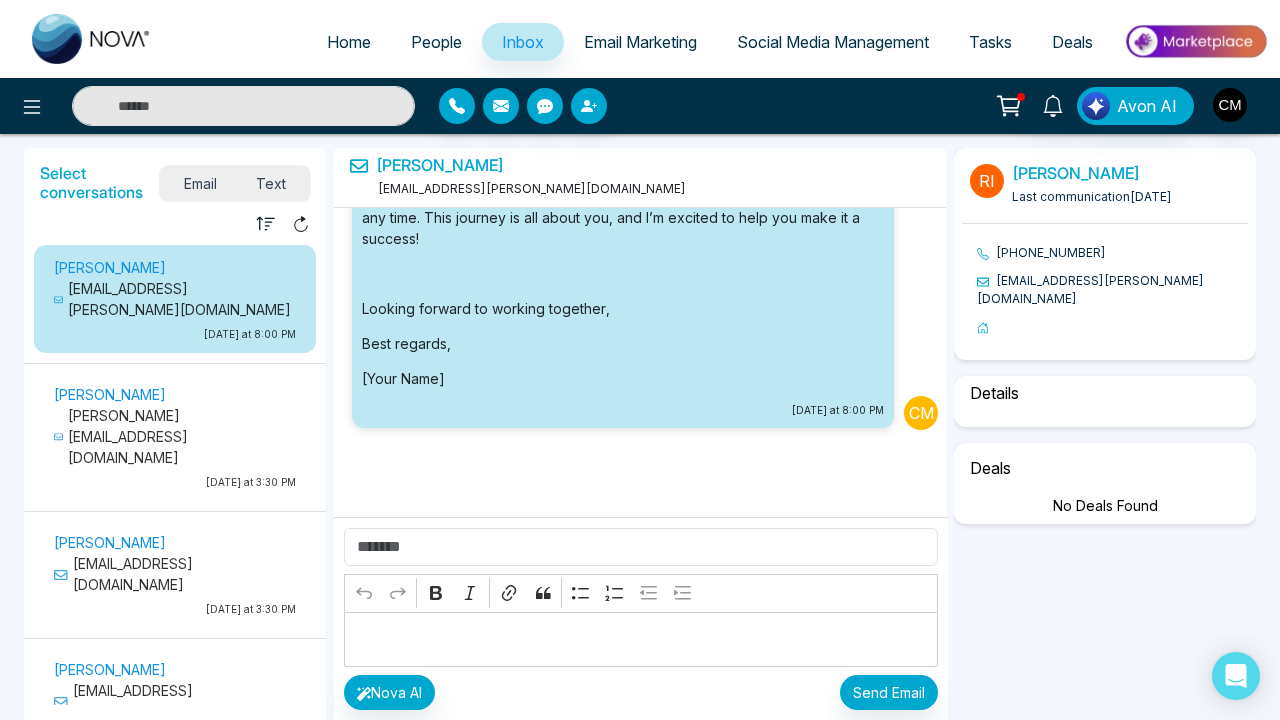 select on "********" 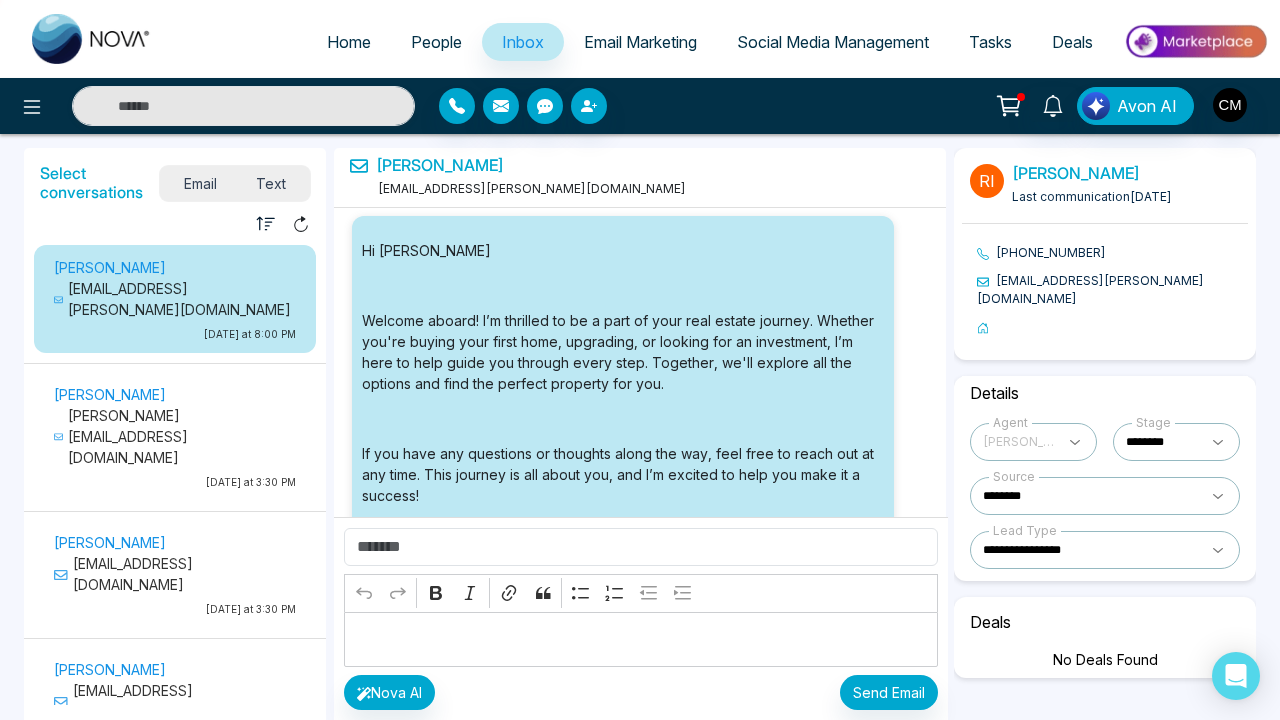 scroll, scrollTop: 0, scrollLeft: 0, axis: both 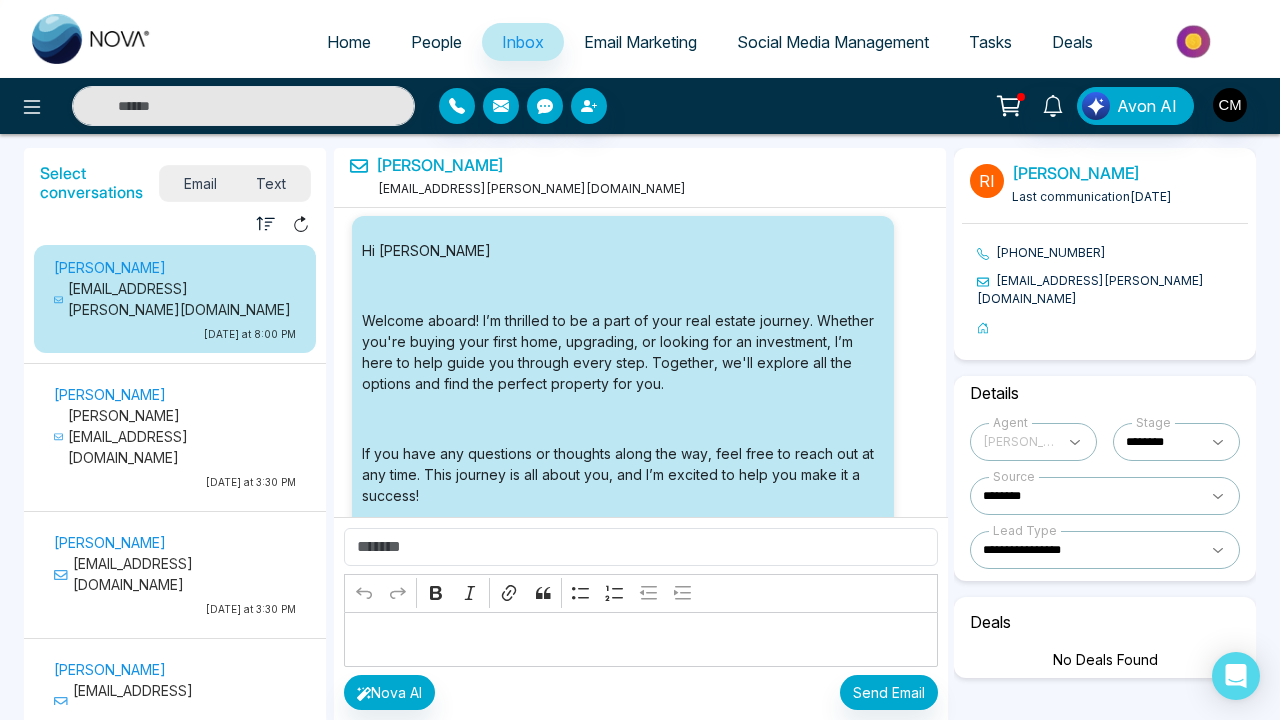 click on "[PERSON_NAME]" at bounding box center (175, 542) 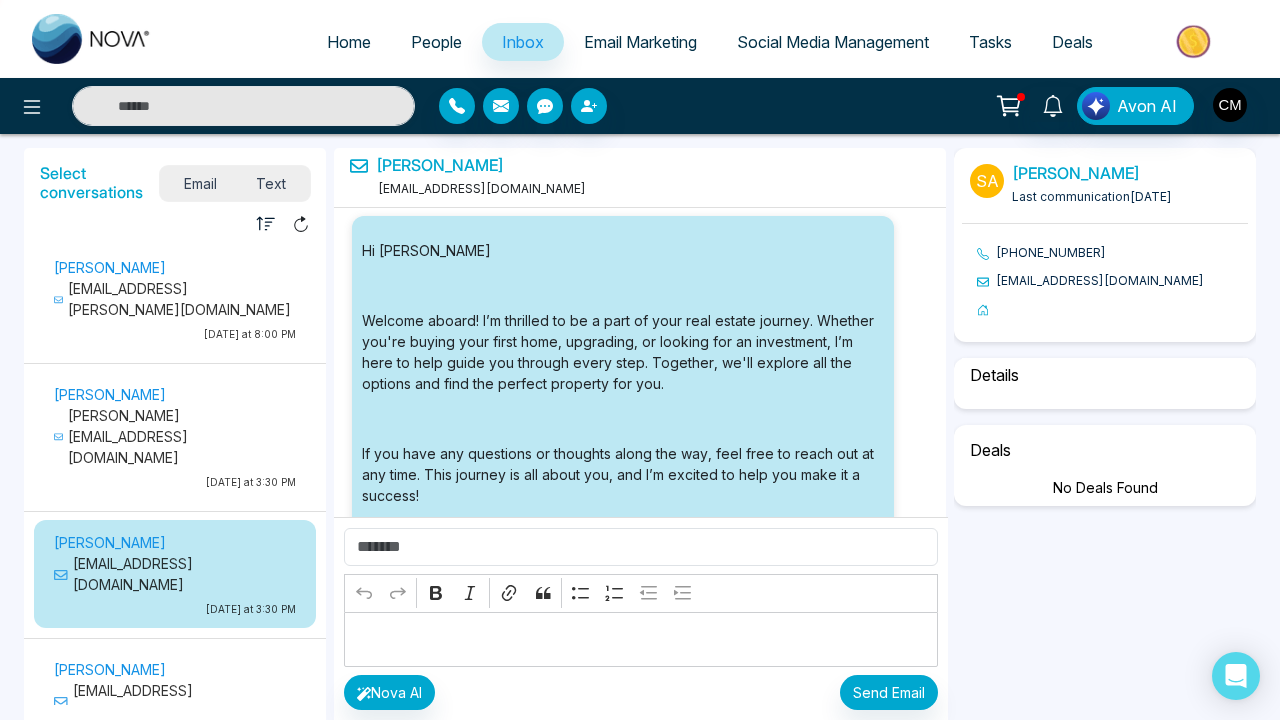 scroll, scrollTop: 331, scrollLeft: 0, axis: vertical 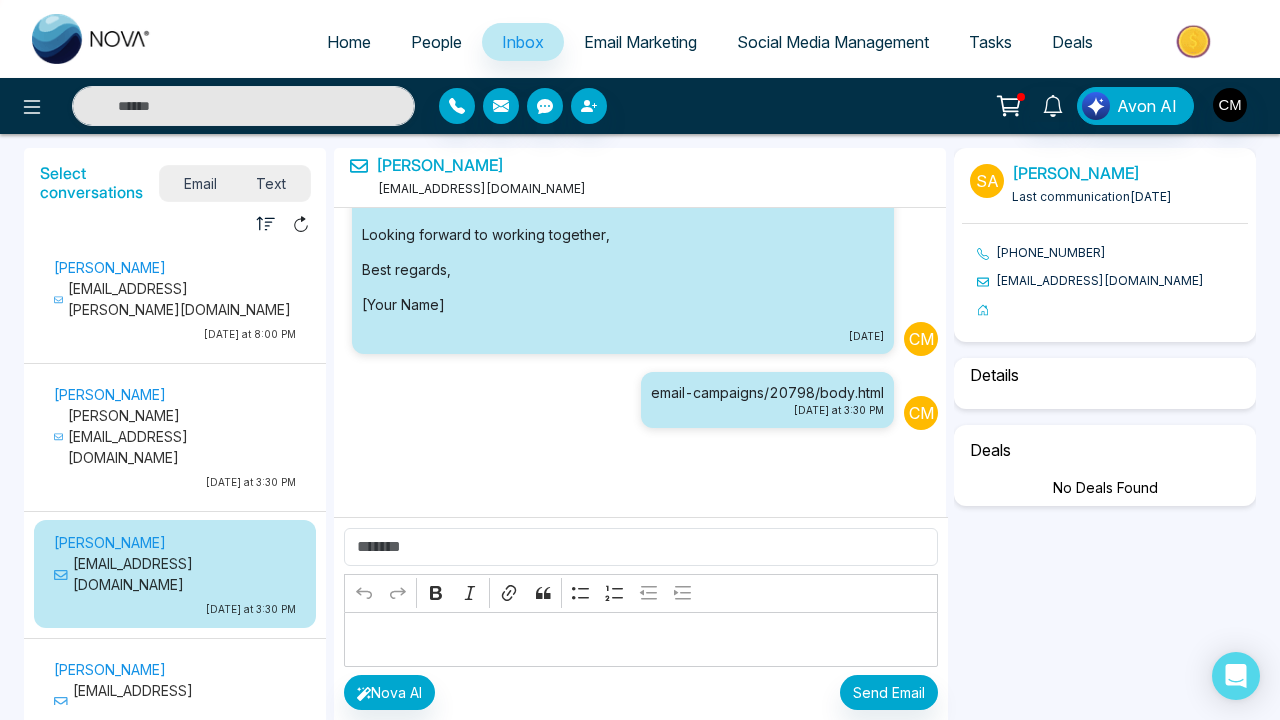 select on "*" 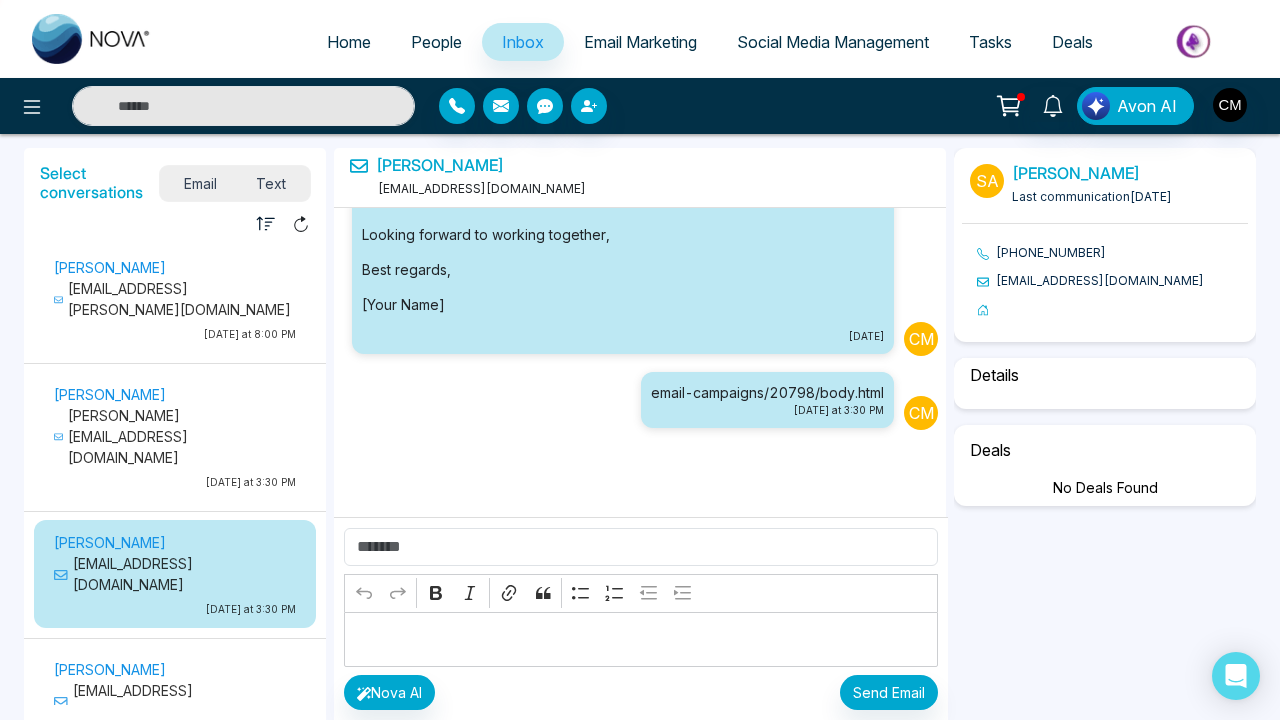 select on "********" 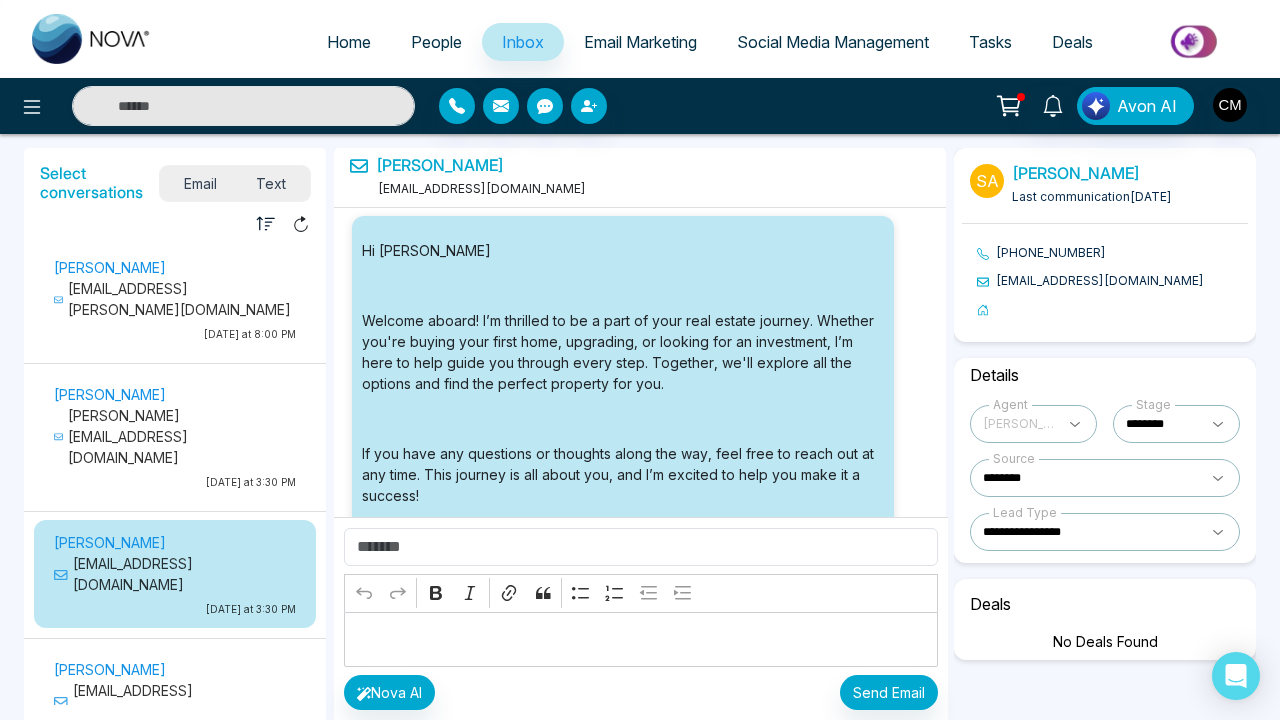 scroll, scrollTop: 0, scrollLeft: 0, axis: both 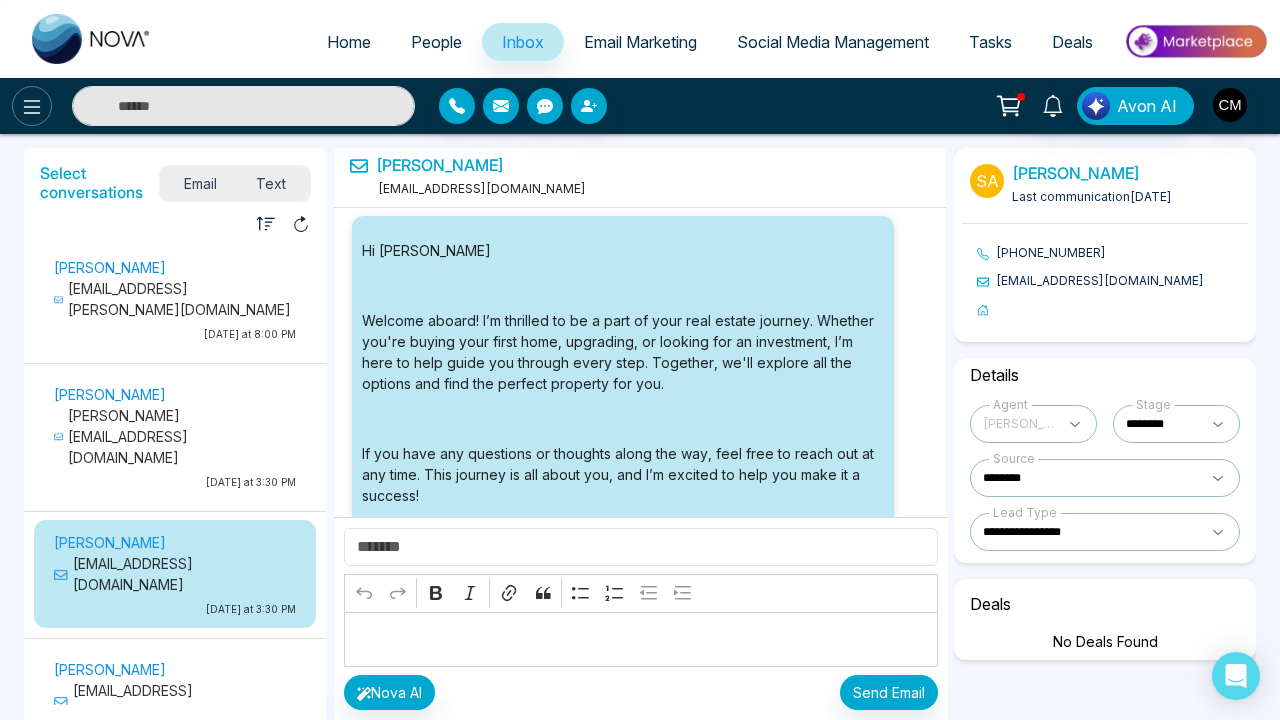 click 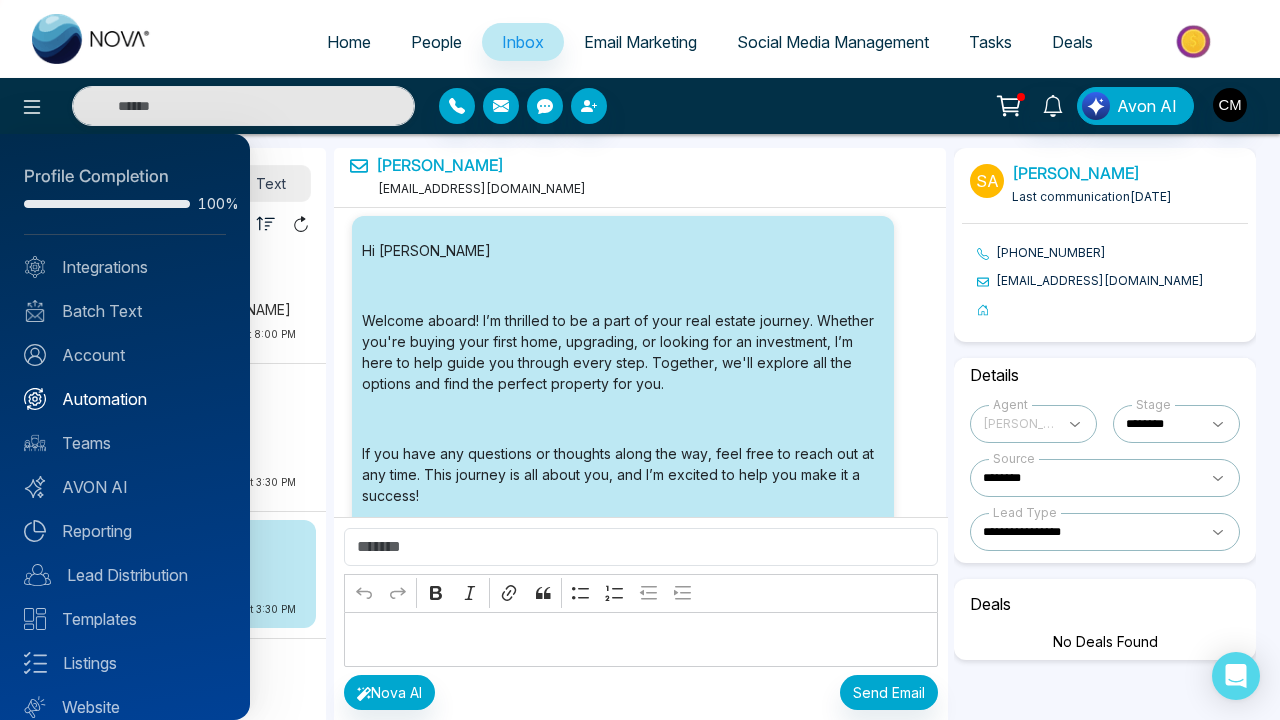 click on "Automation" at bounding box center (125, 399) 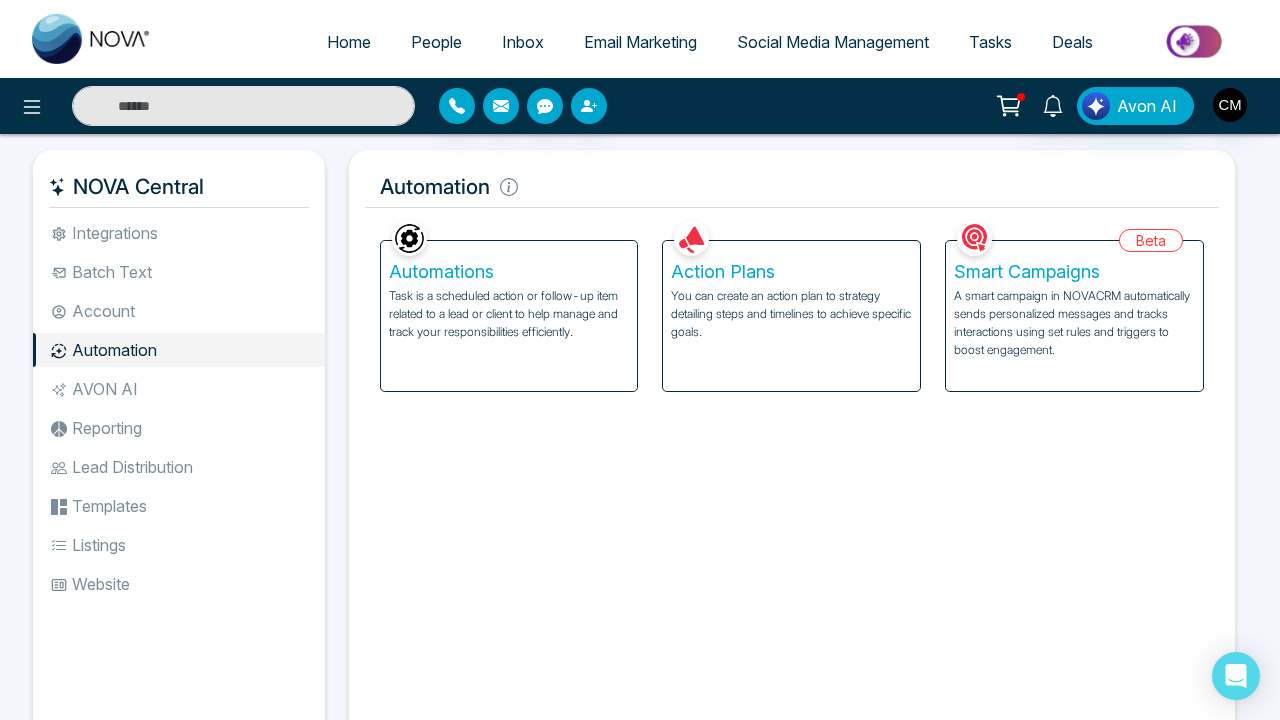 click on "A smart campaign in NOVACRM automatically sends personalized messages and tracks interactions using set rules and triggers to boost engagement." at bounding box center (1074, 323) 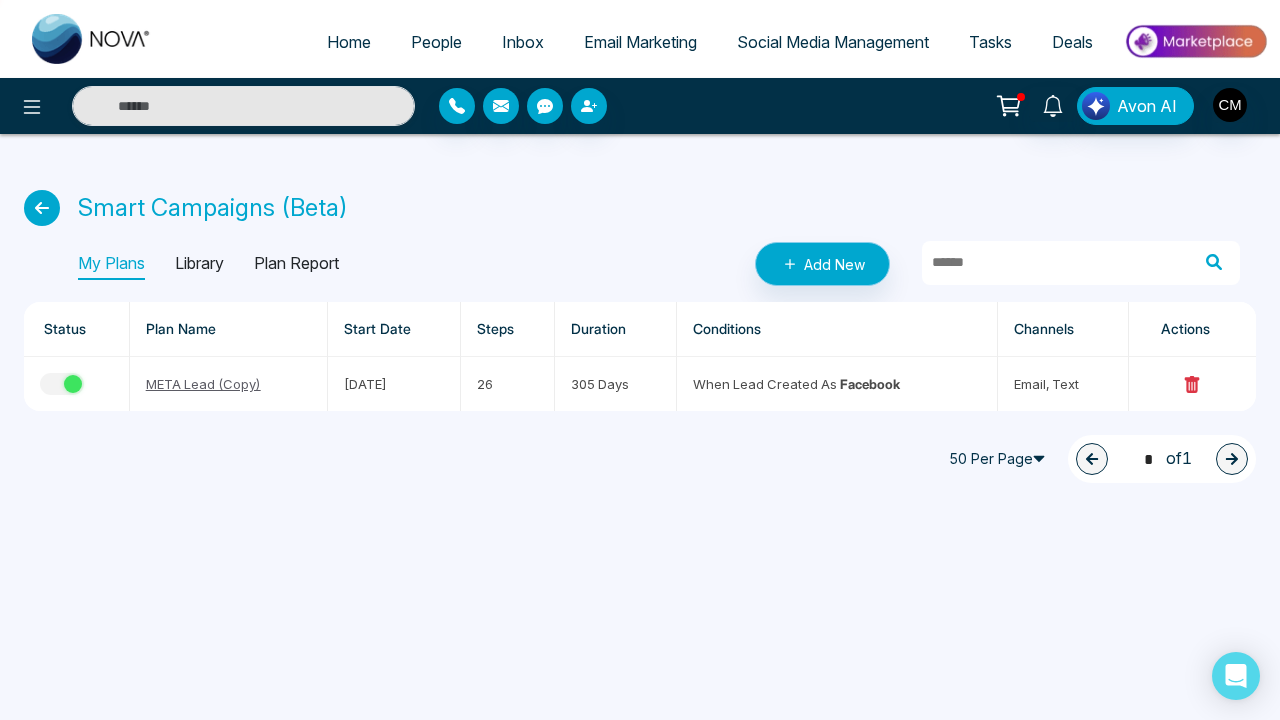 click 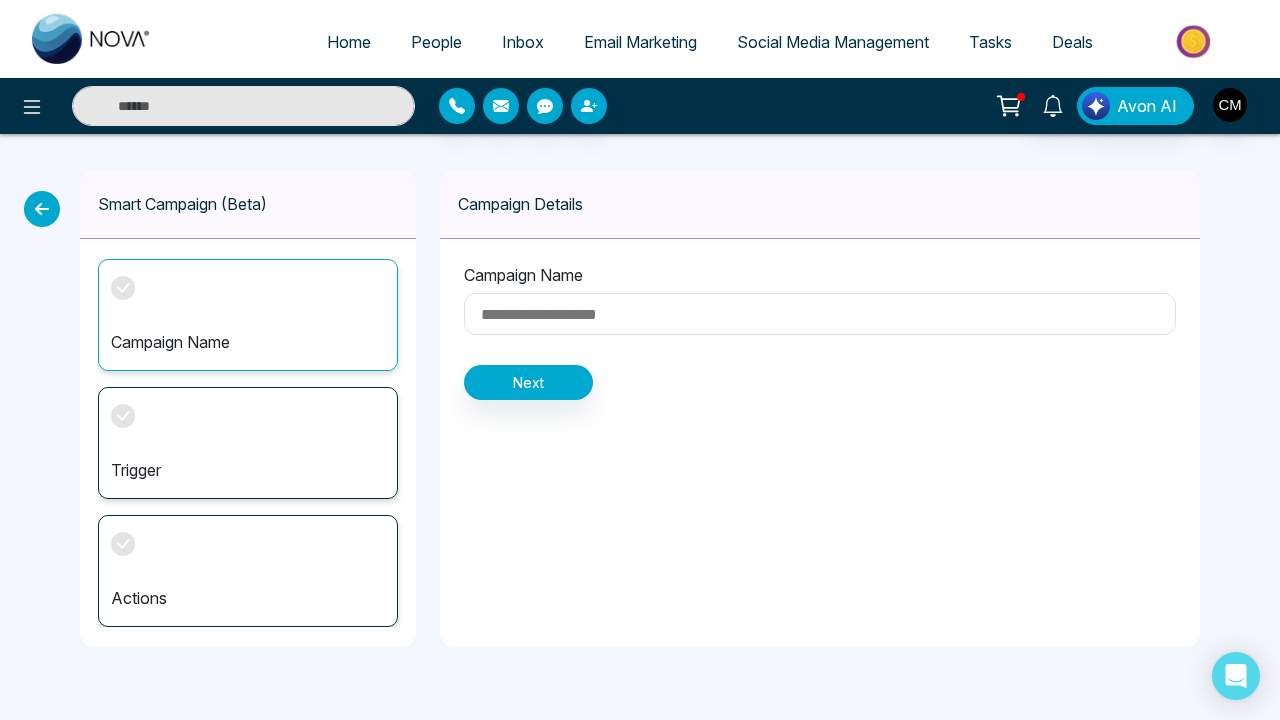 click at bounding box center [820, 314] 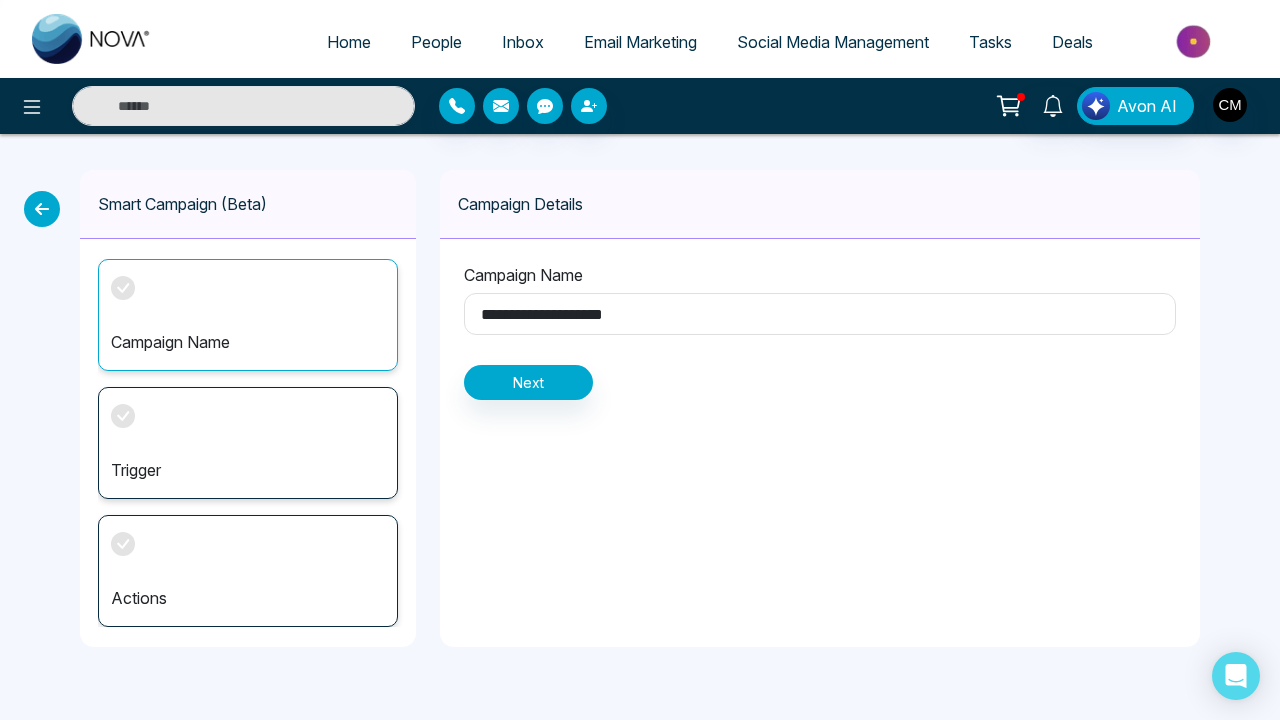type on "**********" 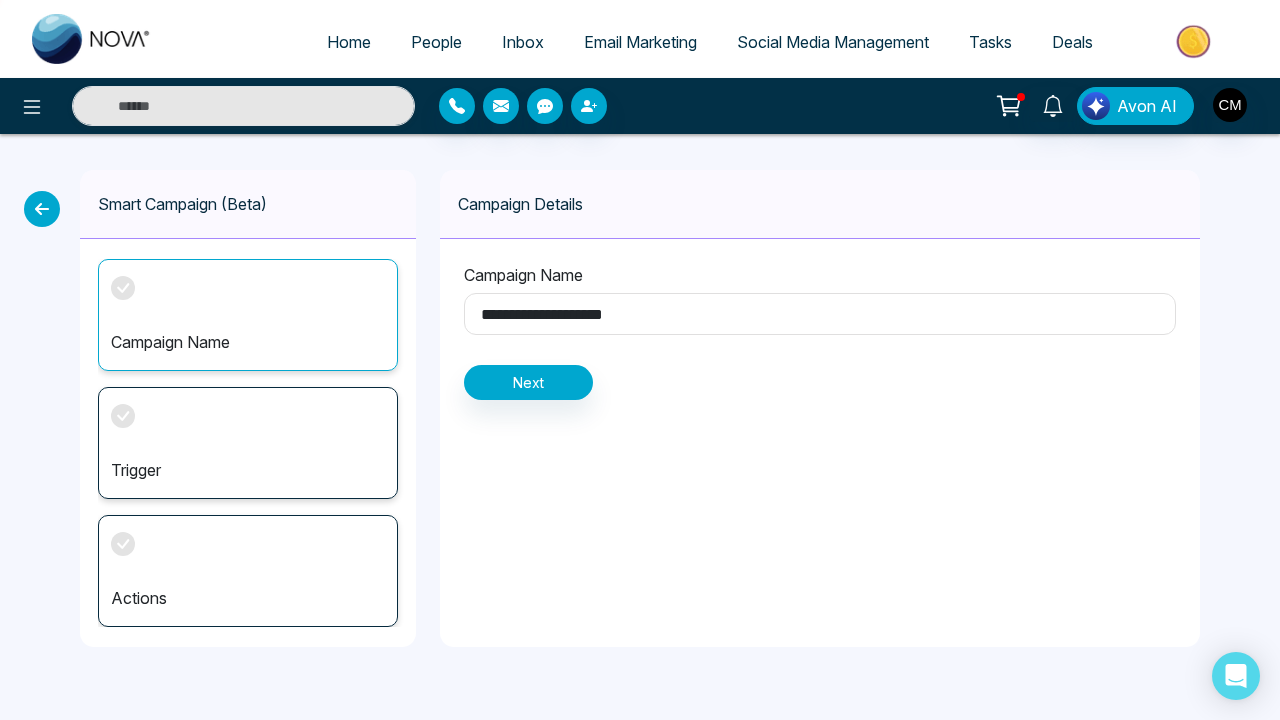 click on "Next" at bounding box center (528, 382) 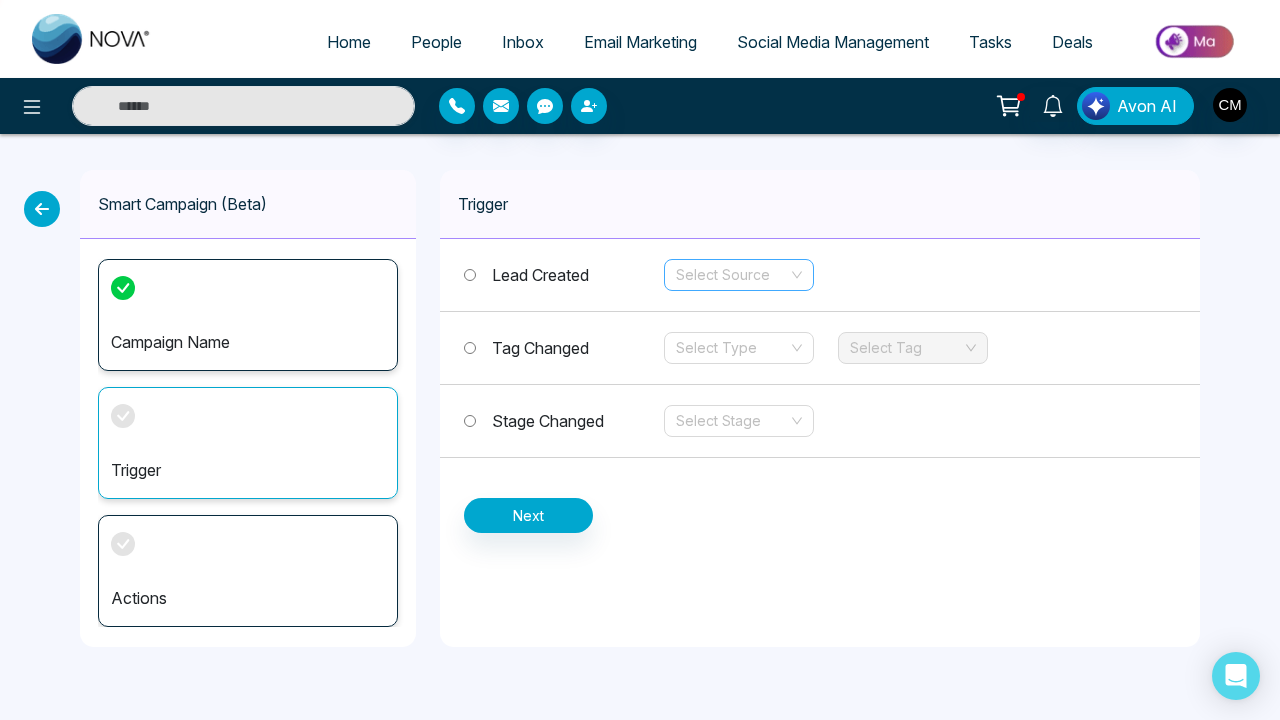 click at bounding box center [732, 275] 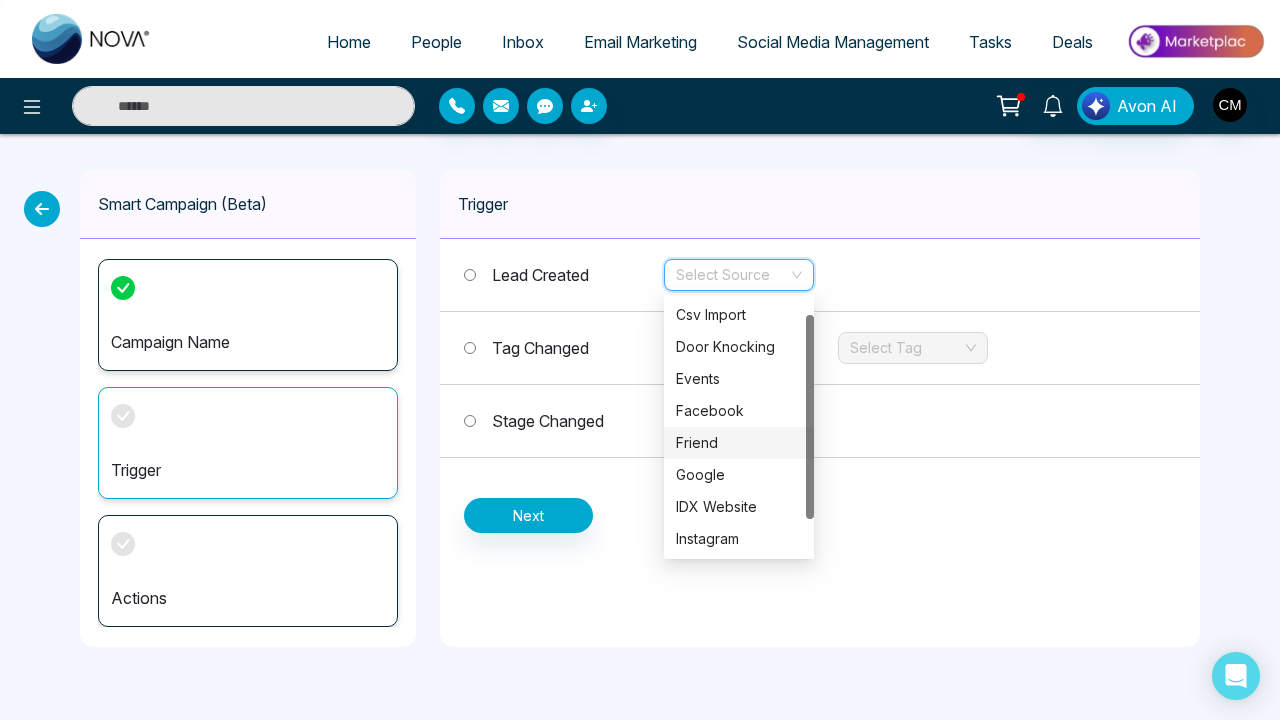 scroll, scrollTop: 20, scrollLeft: 0, axis: vertical 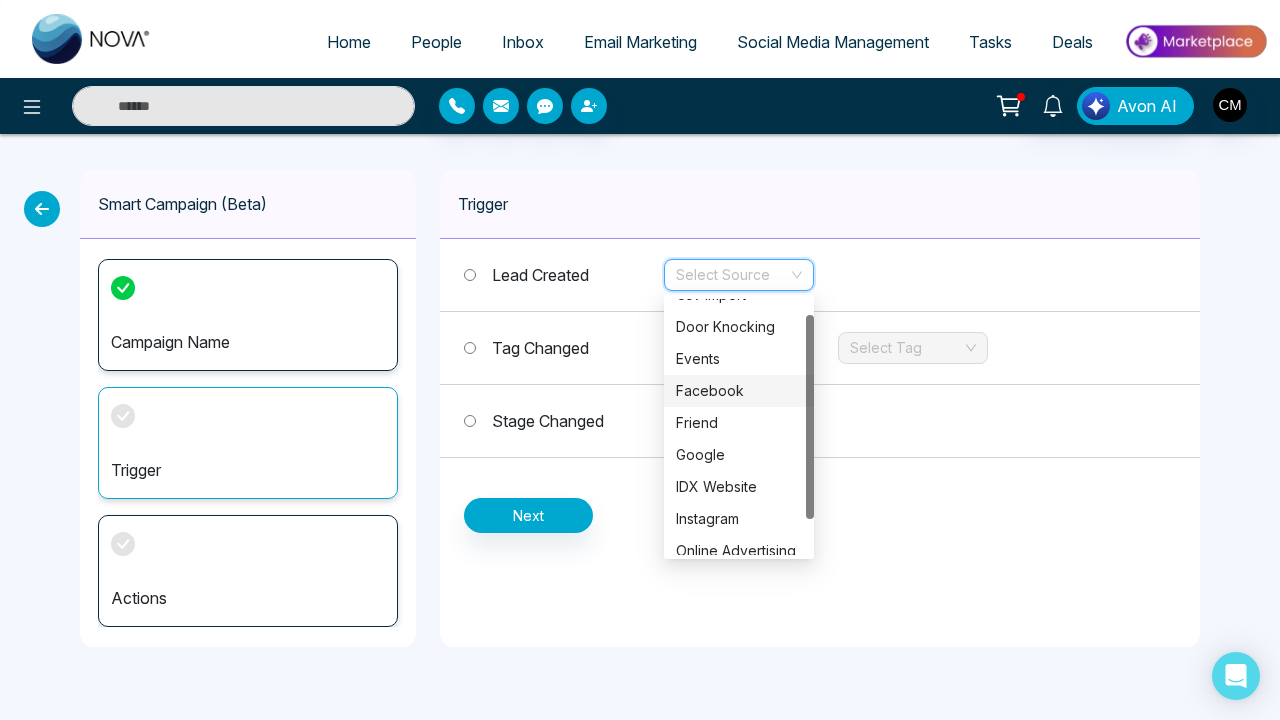 click on "Facebook" at bounding box center (739, 391) 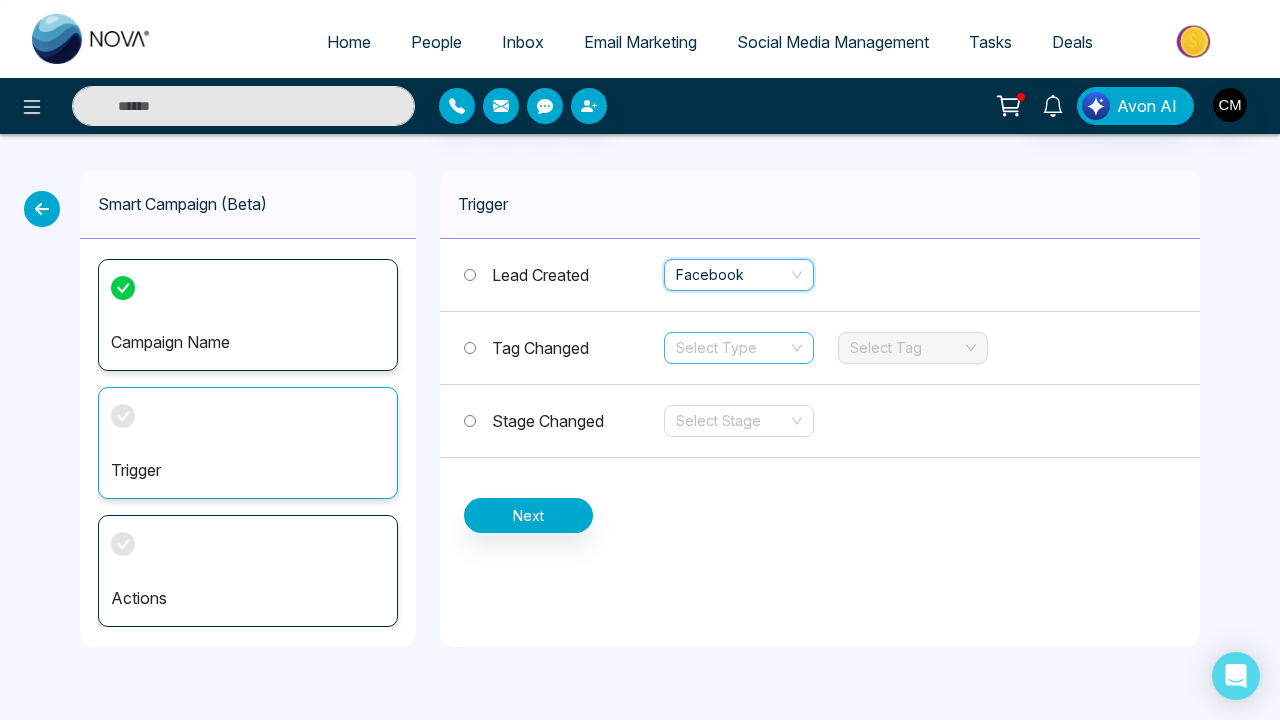 click at bounding box center (732, 348) 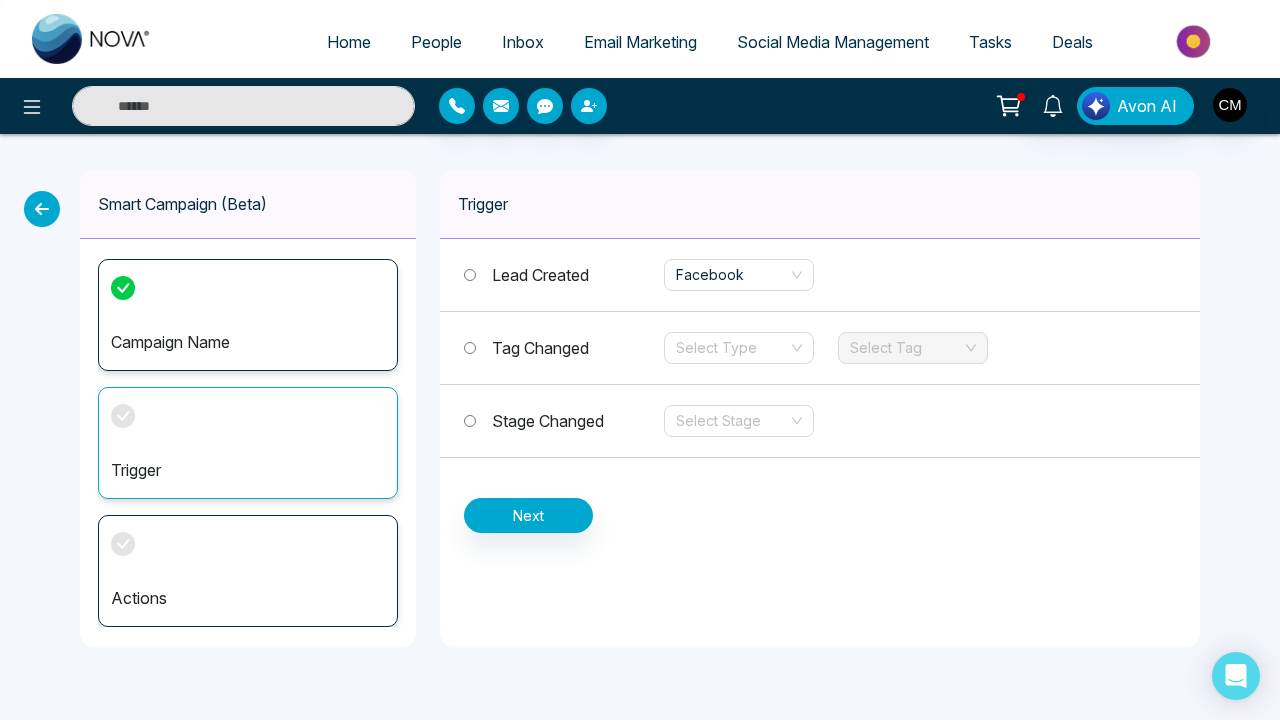 click on "Tag Changed Select Type Select Tag" at bounding box center [820, 348] 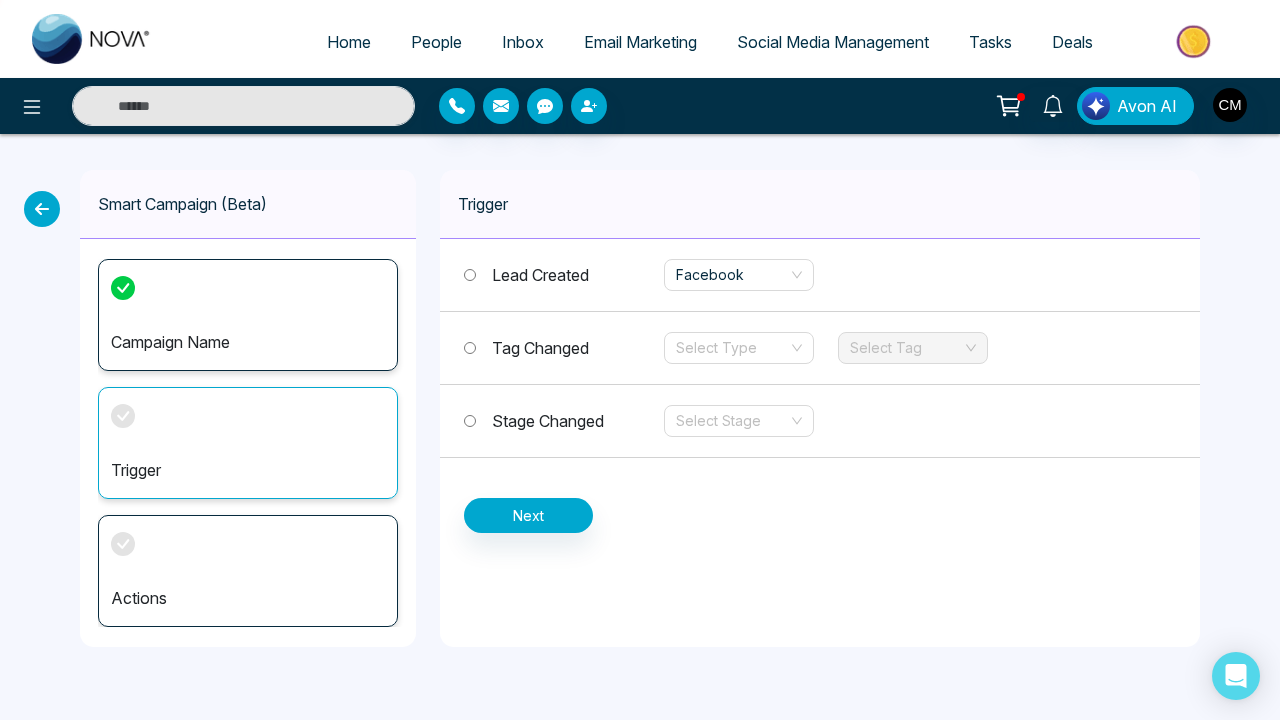 click on "Tag Changed" at bounding box center (540, 348) 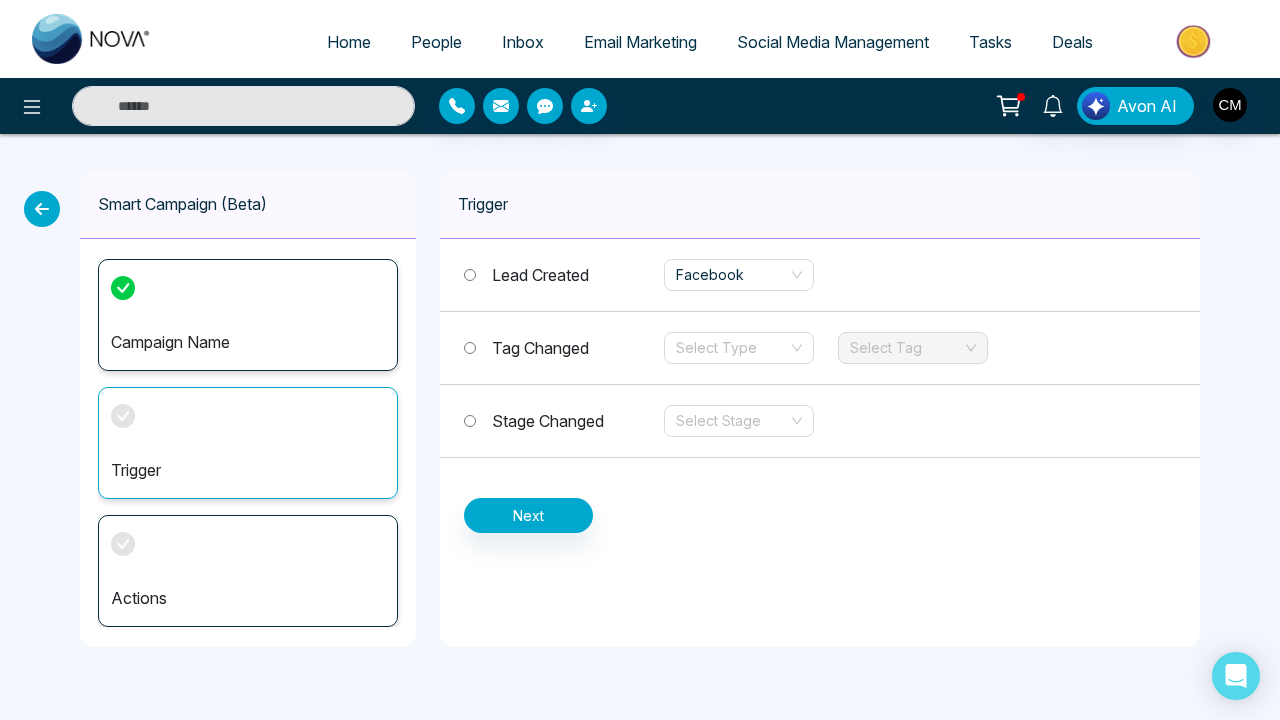 click on "Lead Created" at bounding box center (540, 275) 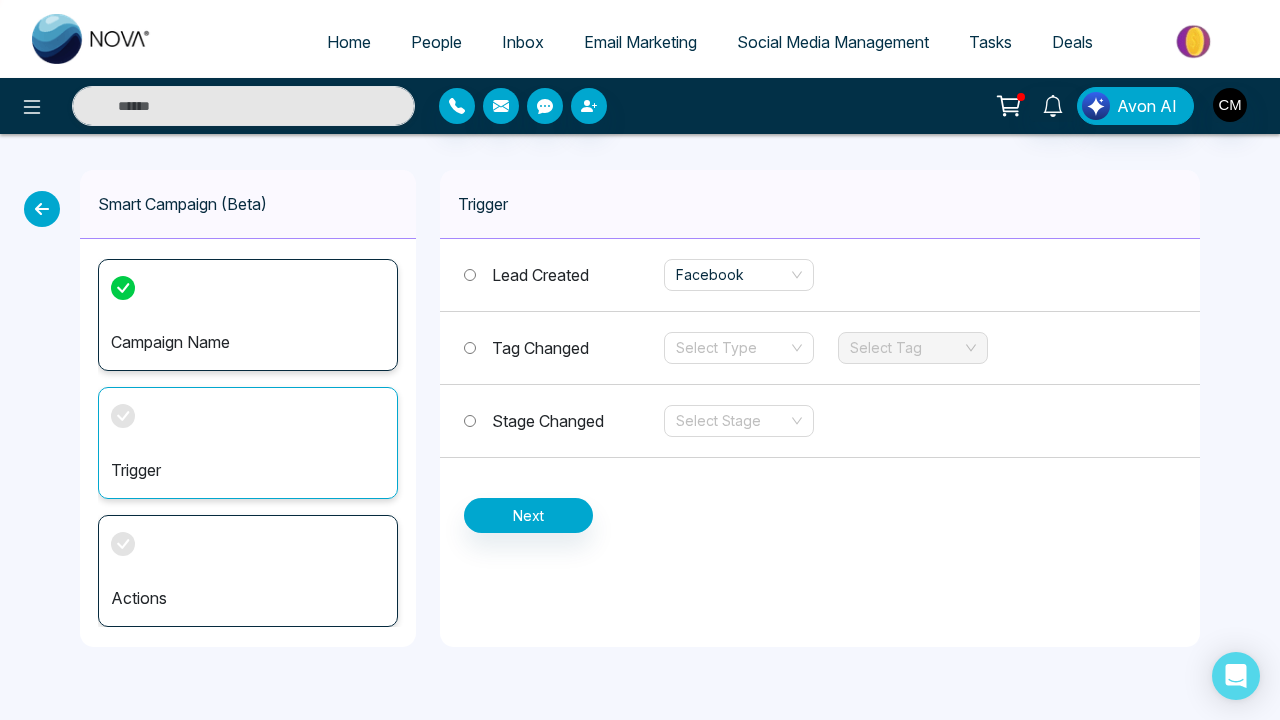 click on "Next" at bounding box center (528, 515) 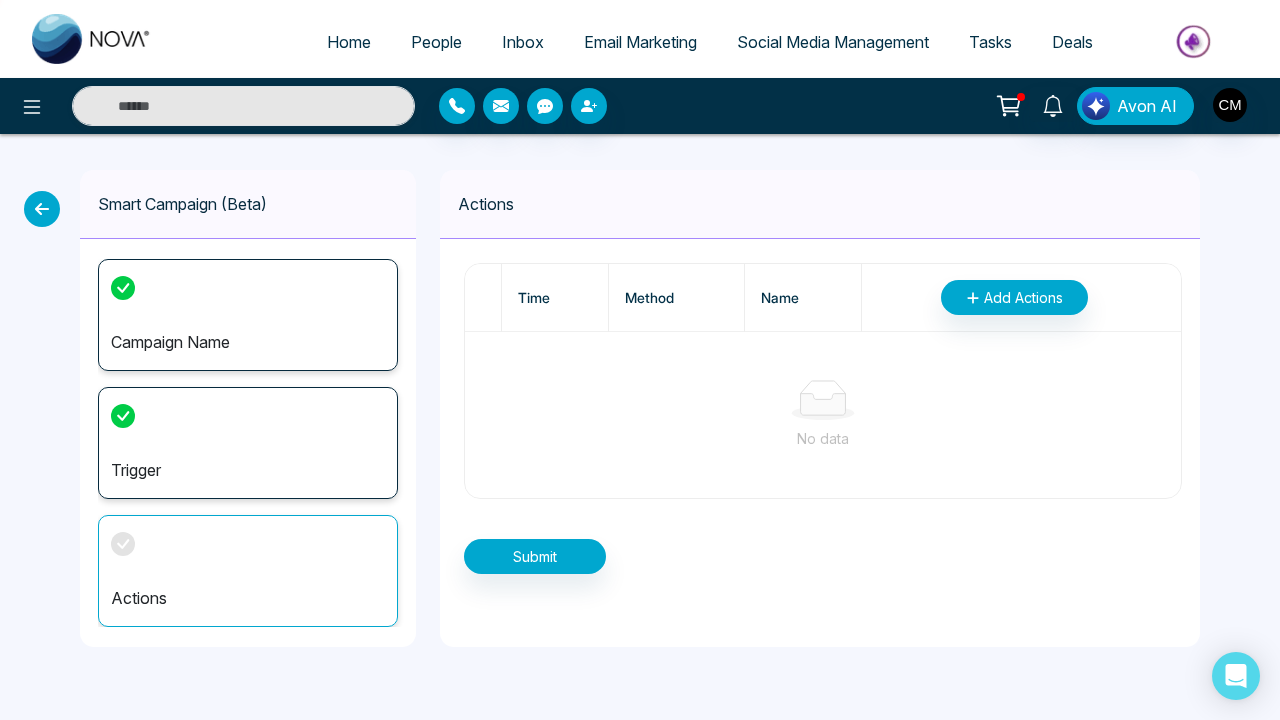 click on "Add Actions" at bounding box center (1023, 297) 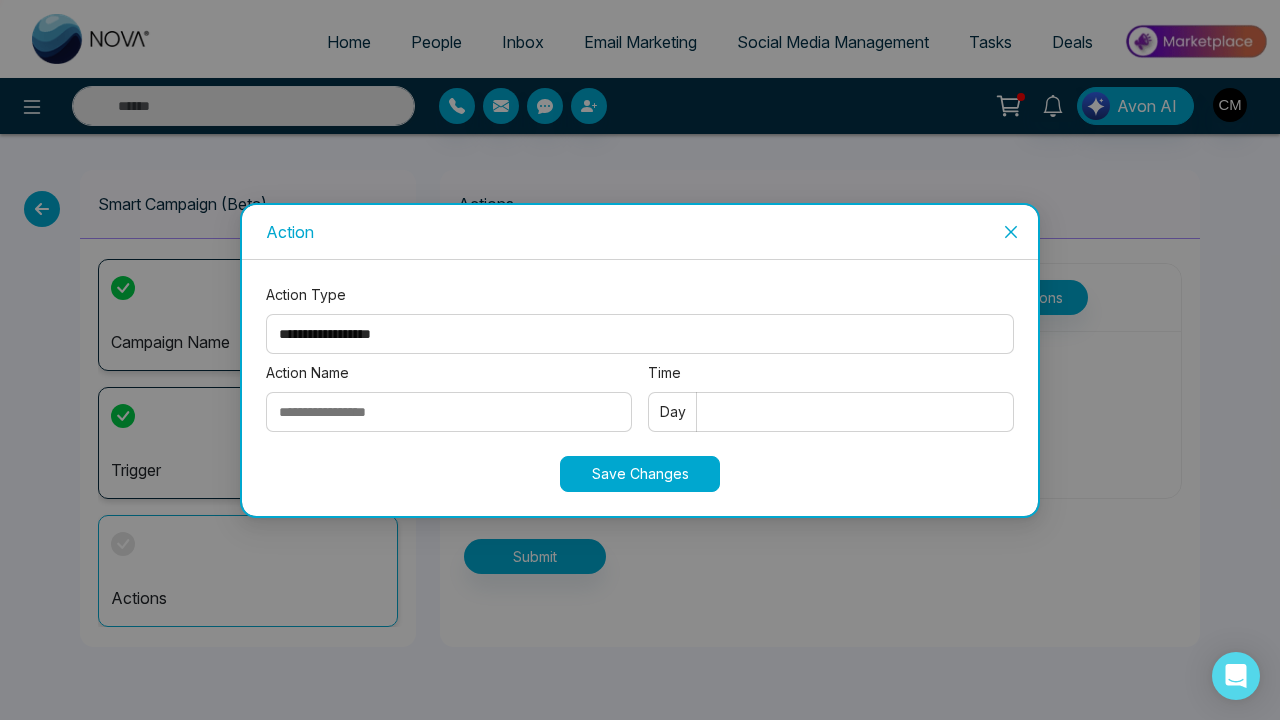 click on "Day" at bounding box center (673, 412) 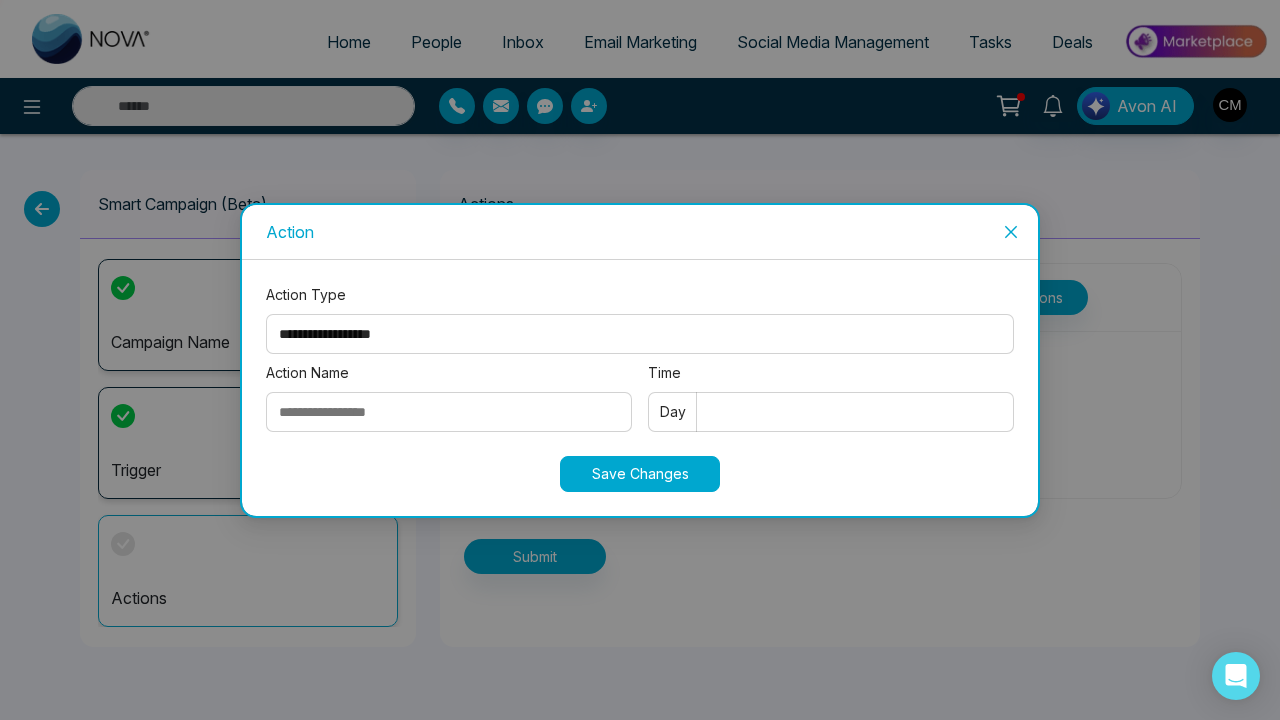 click on "Time" at bounding box center (831, 412) 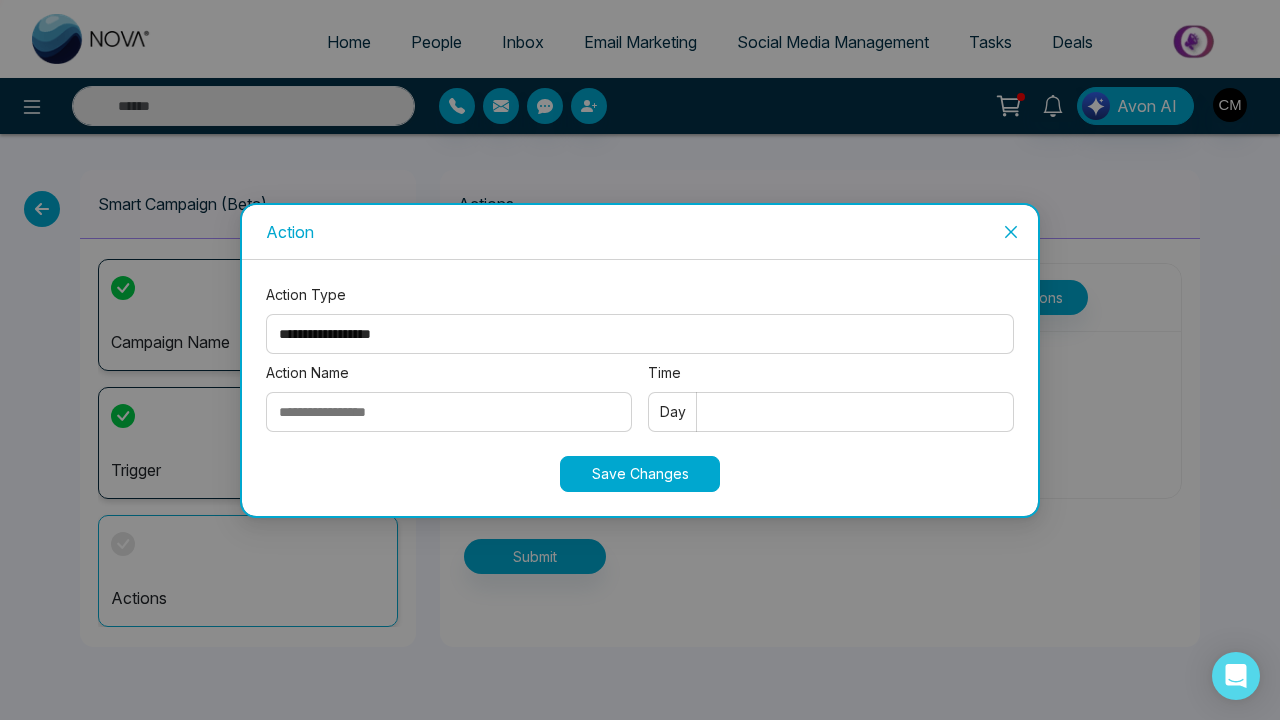 select on "*****" 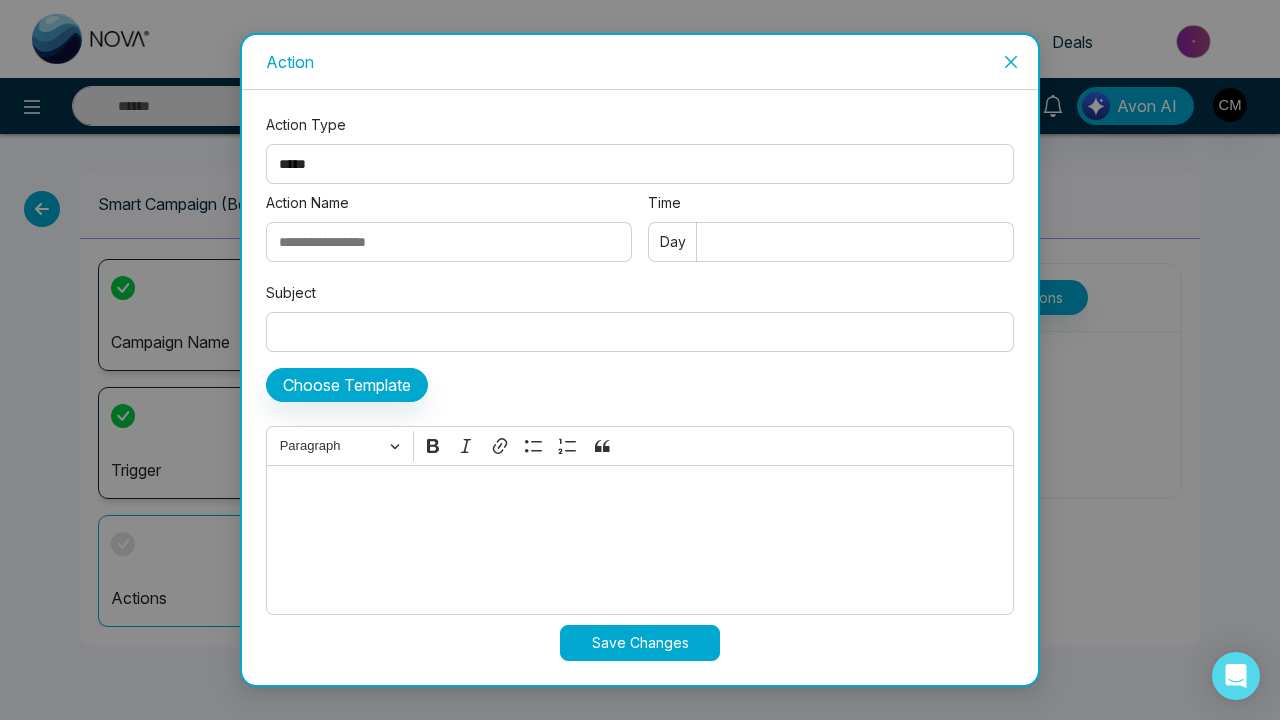 click on "Action Name" at bounding box center (449, 242) 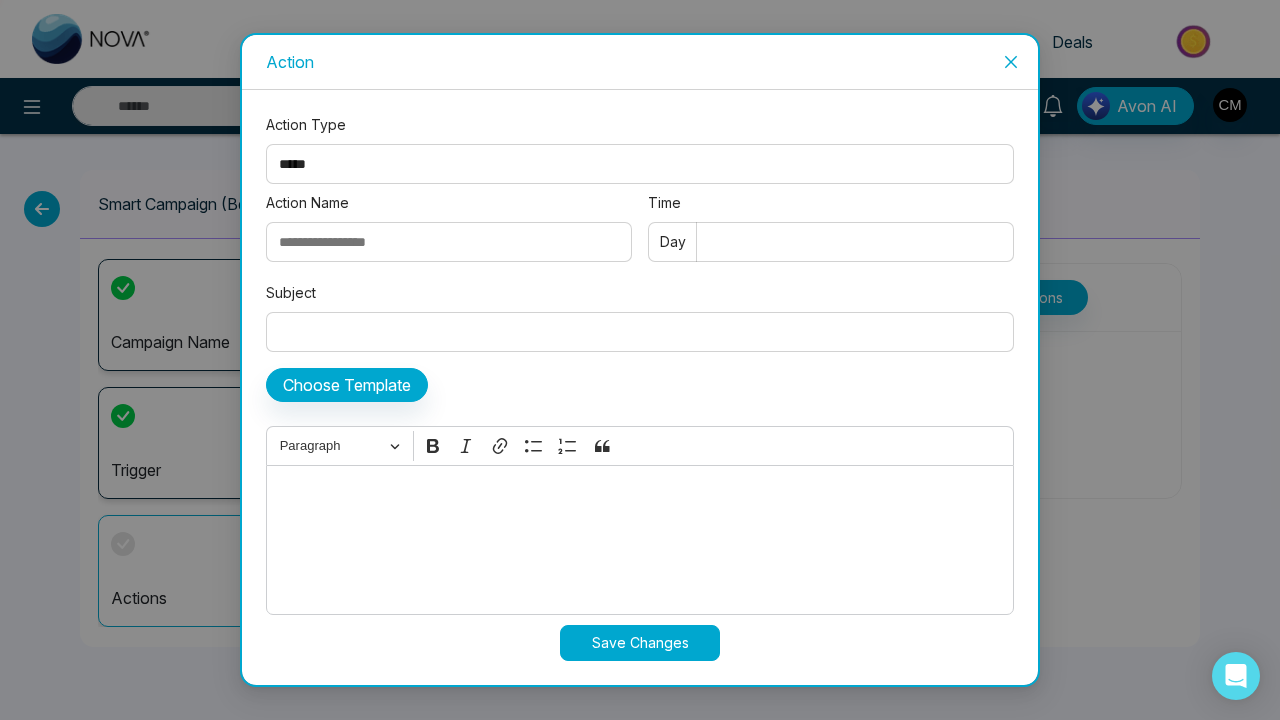 click on "Time" at bounding box center (831, 242) 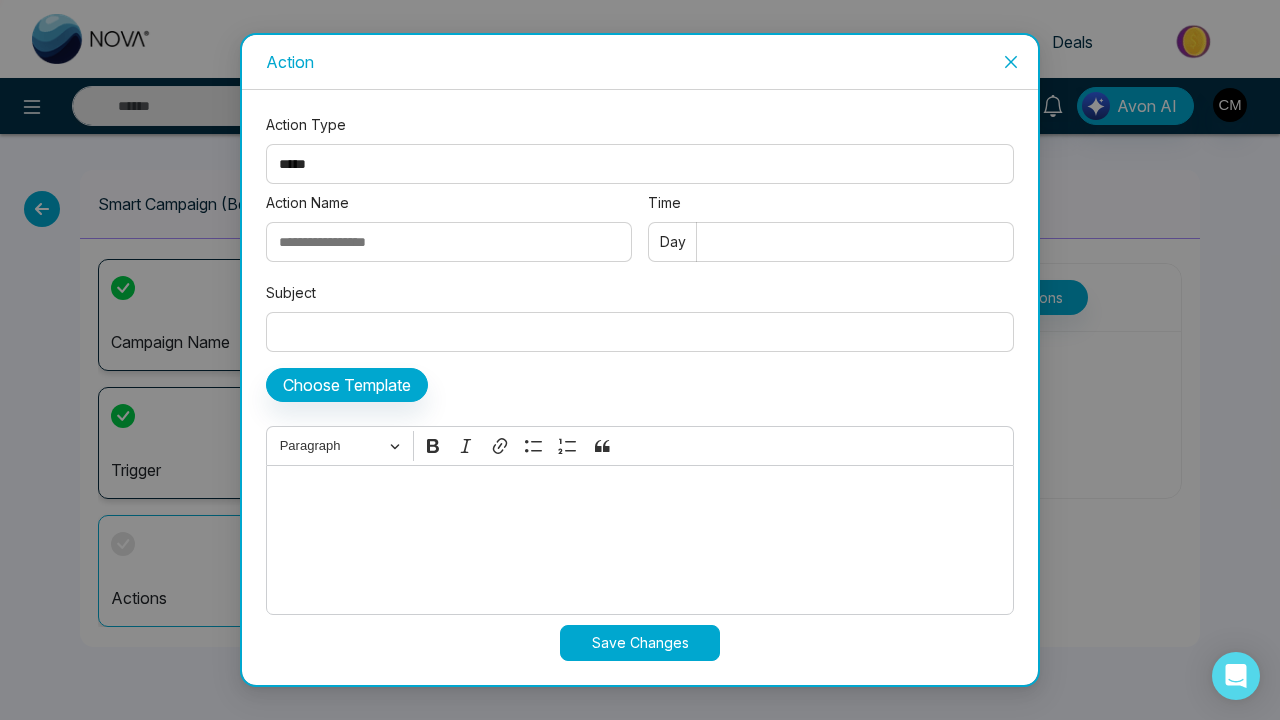 click on "Day" at bounding box center (673, 242) 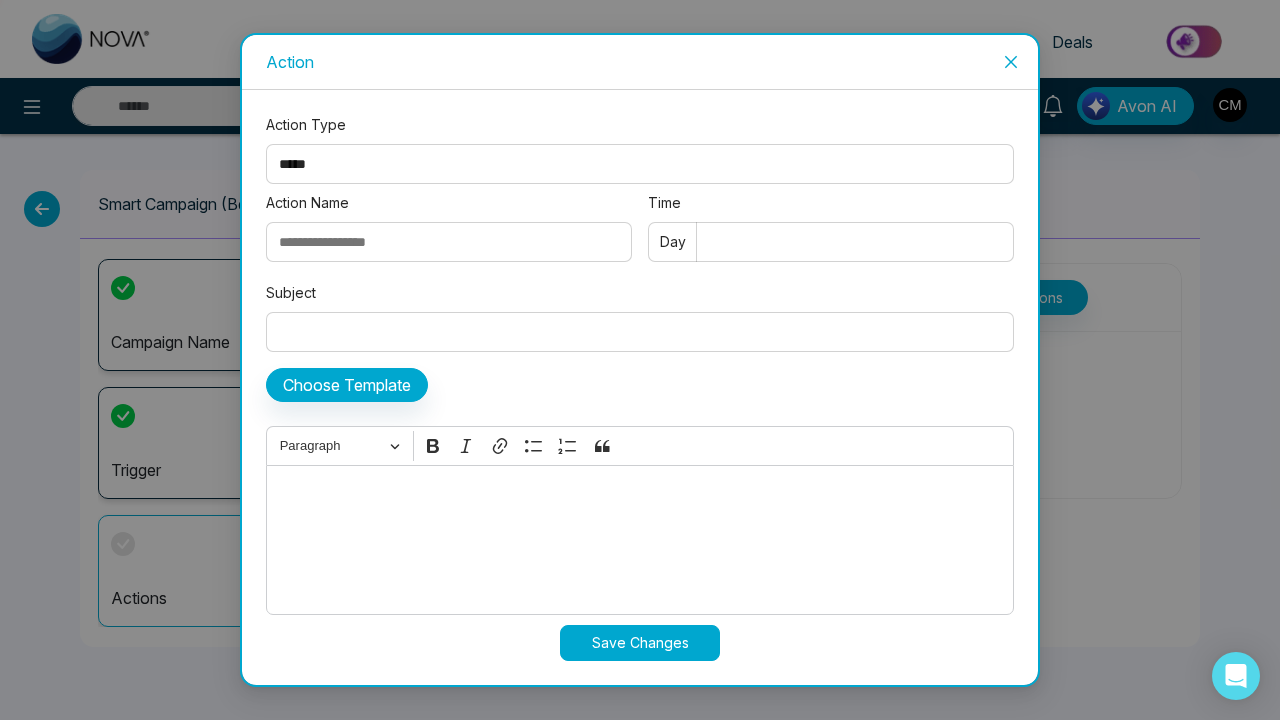 click on "Time" at bounding box center [831, 242] 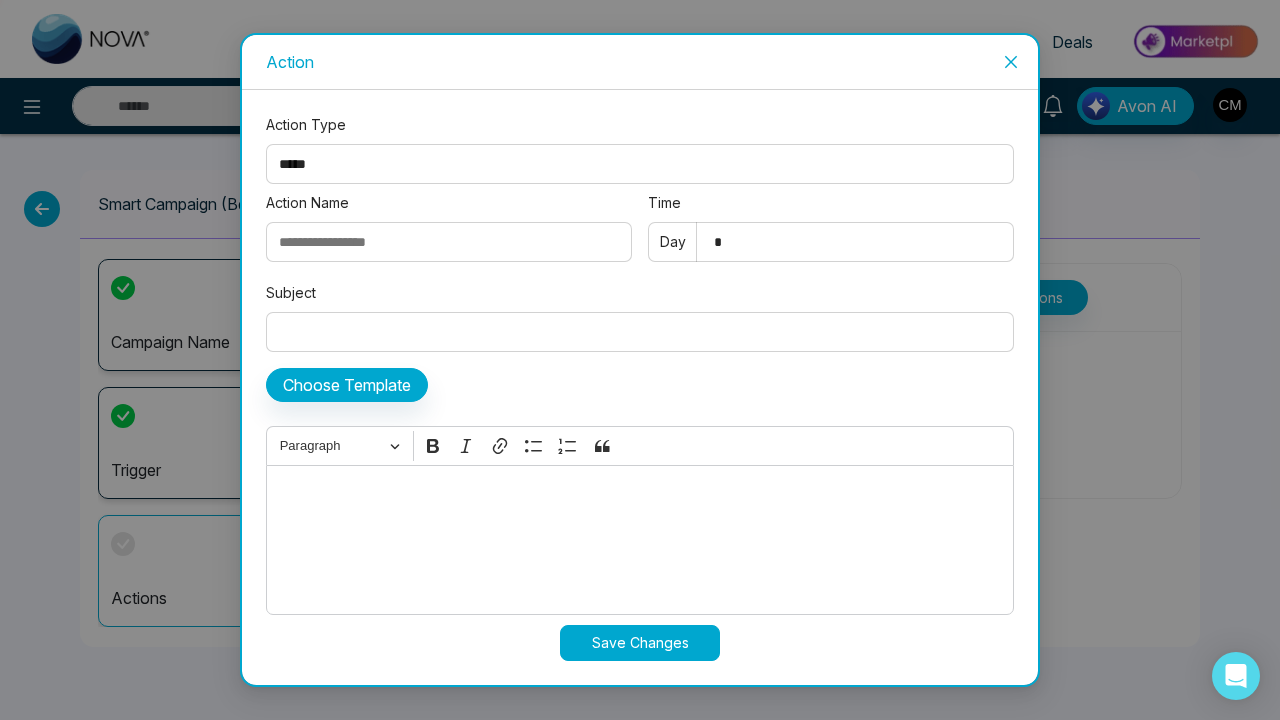 type on "*" 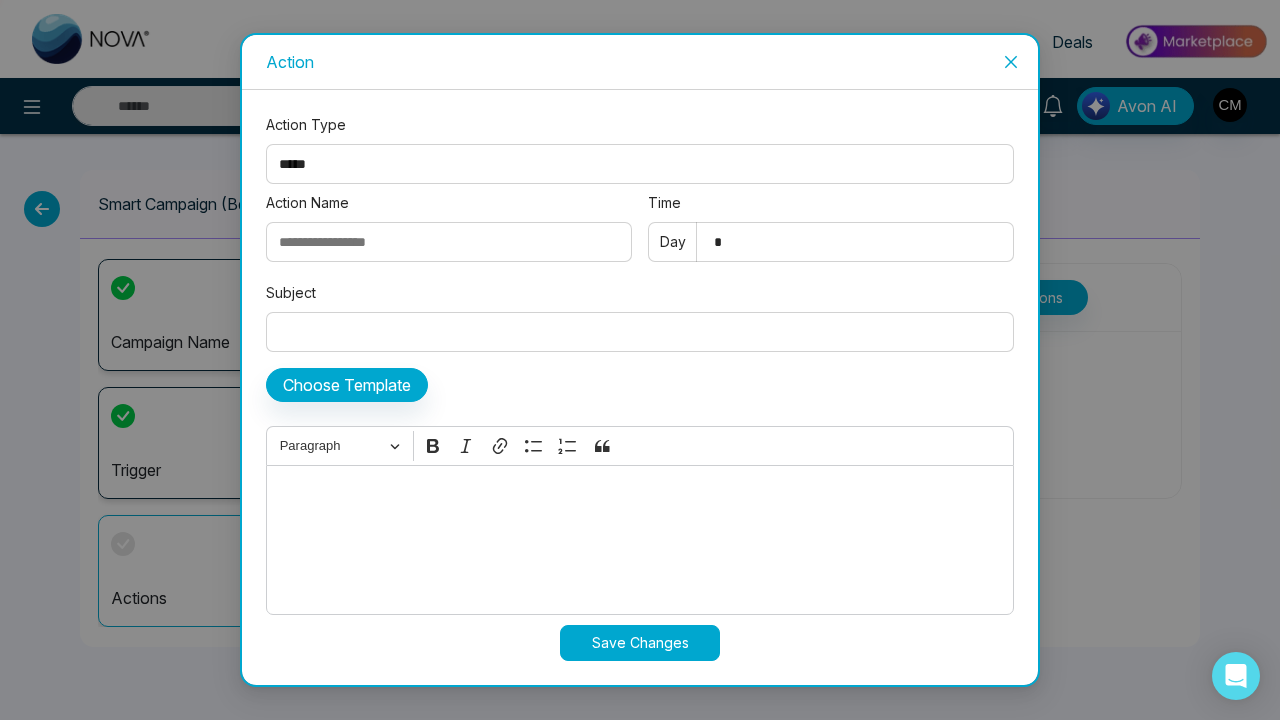 click on "Subject" at bounding box center (640, 293) 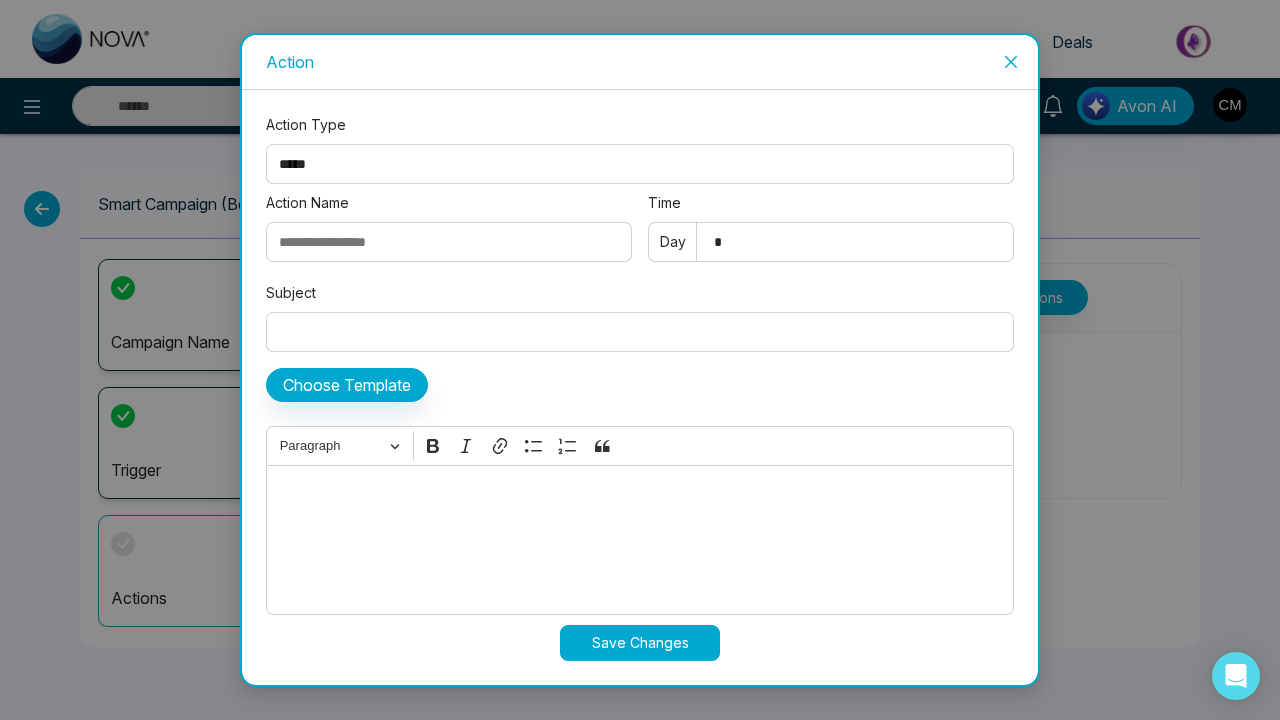 click on "Day" at bounding box center [673, 242] 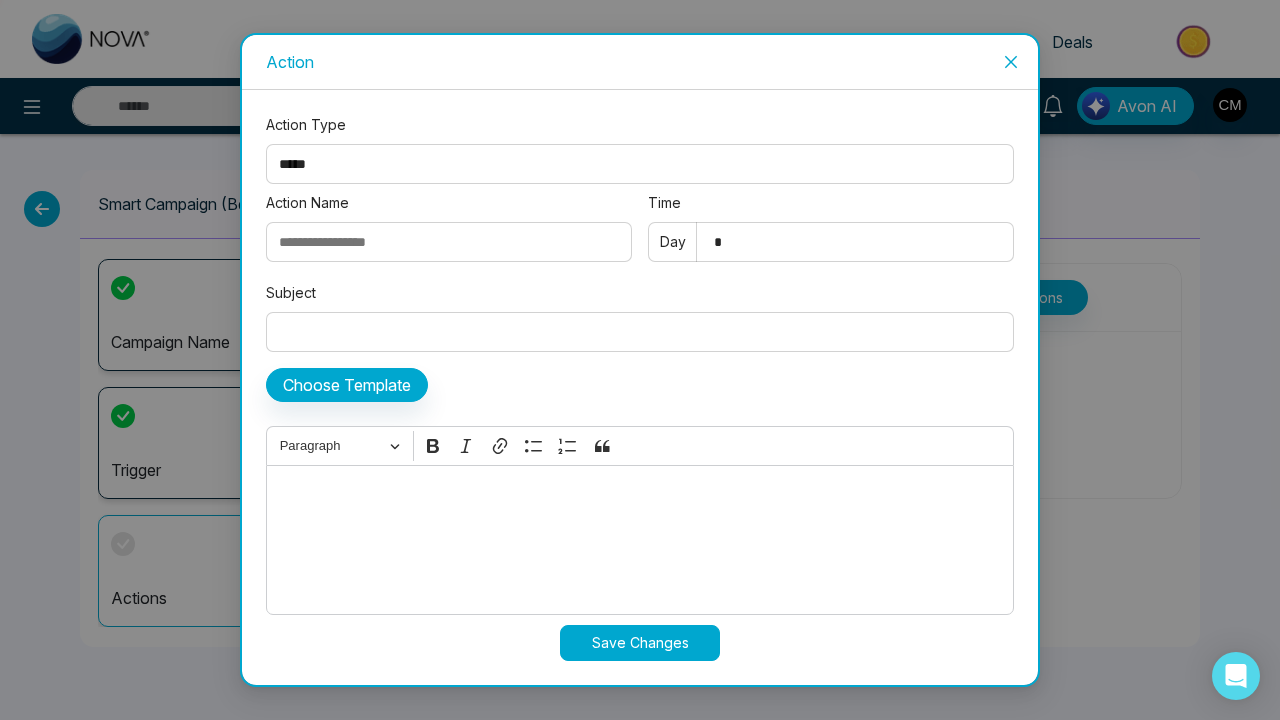 click on "Time" at bounding box center (831, 203) 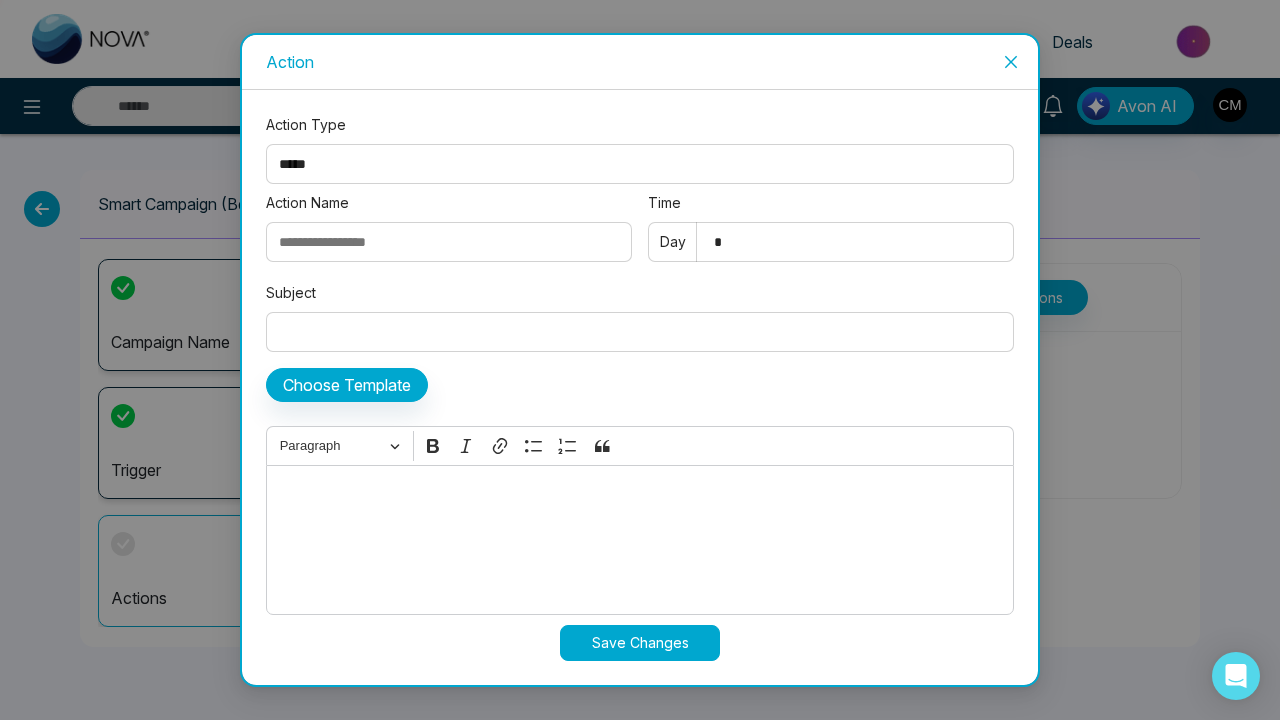 click on "*" at bounding box center (831, 242) 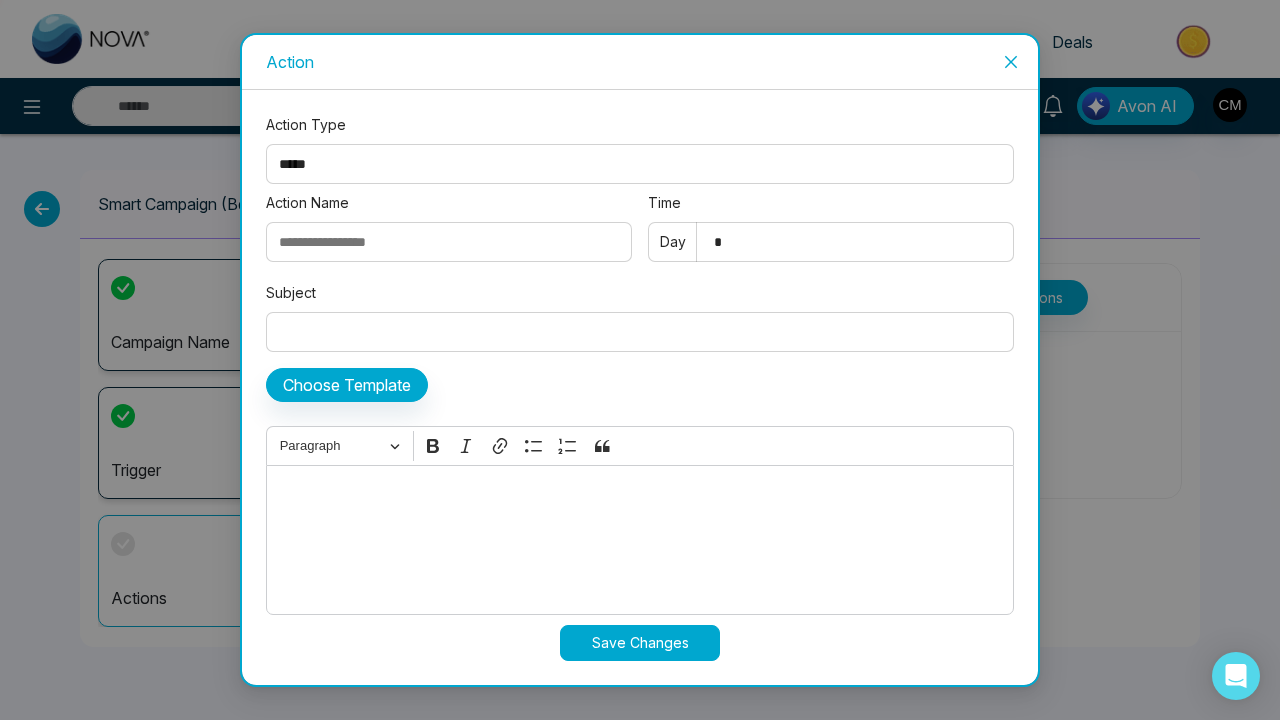 click on "Time" at bounding box center [831, 203] 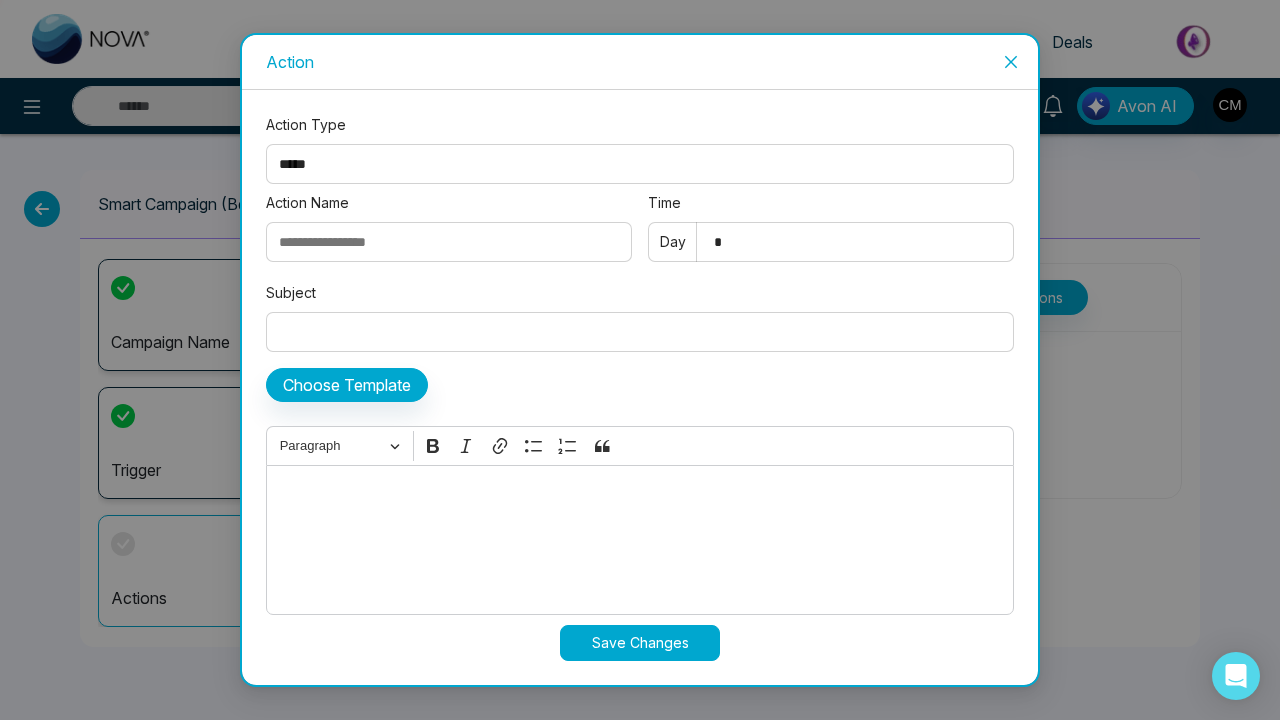 click on "*" at bounding box center [831, 242] 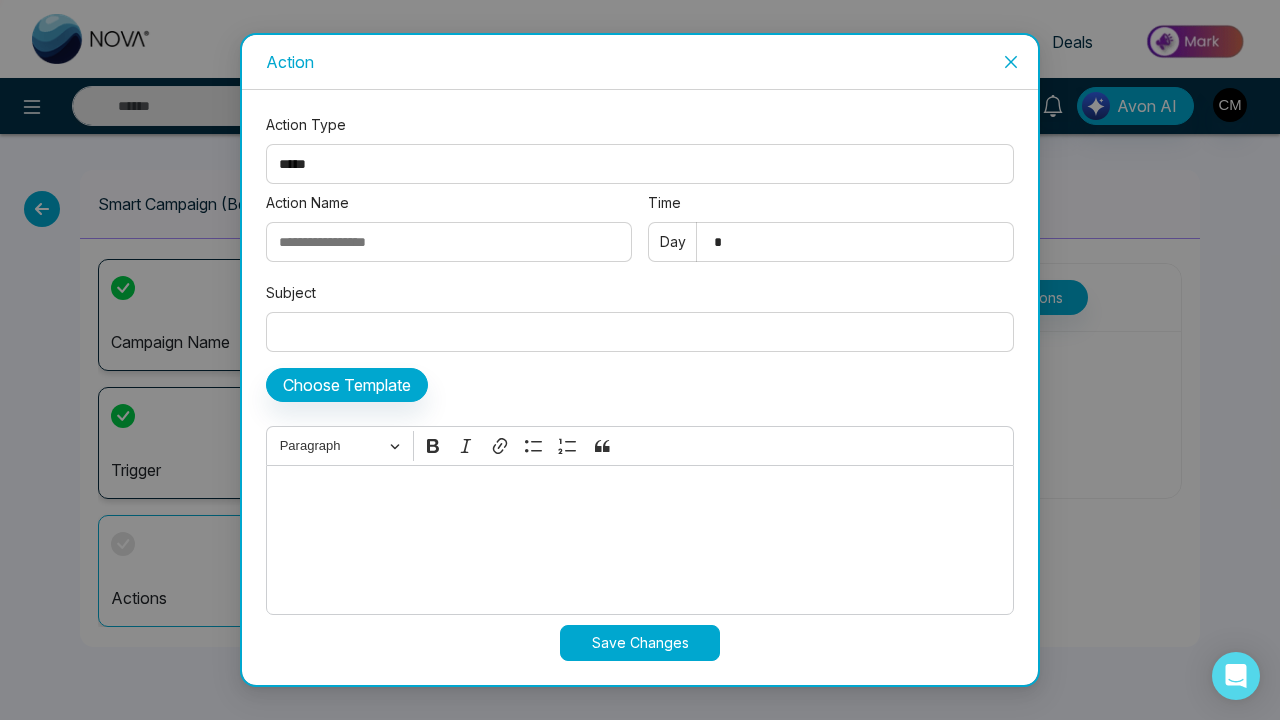 click on "*" at bounding box center (831, 242) 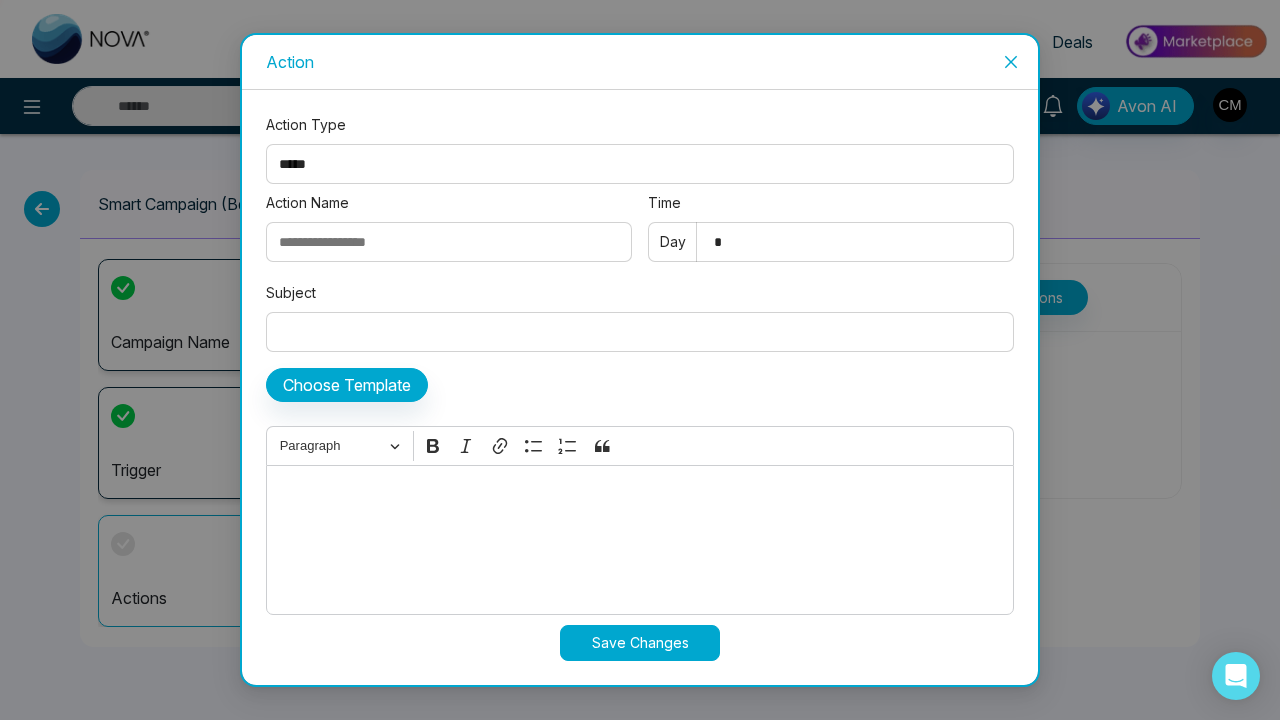 click at bounding box center (1011, 62) 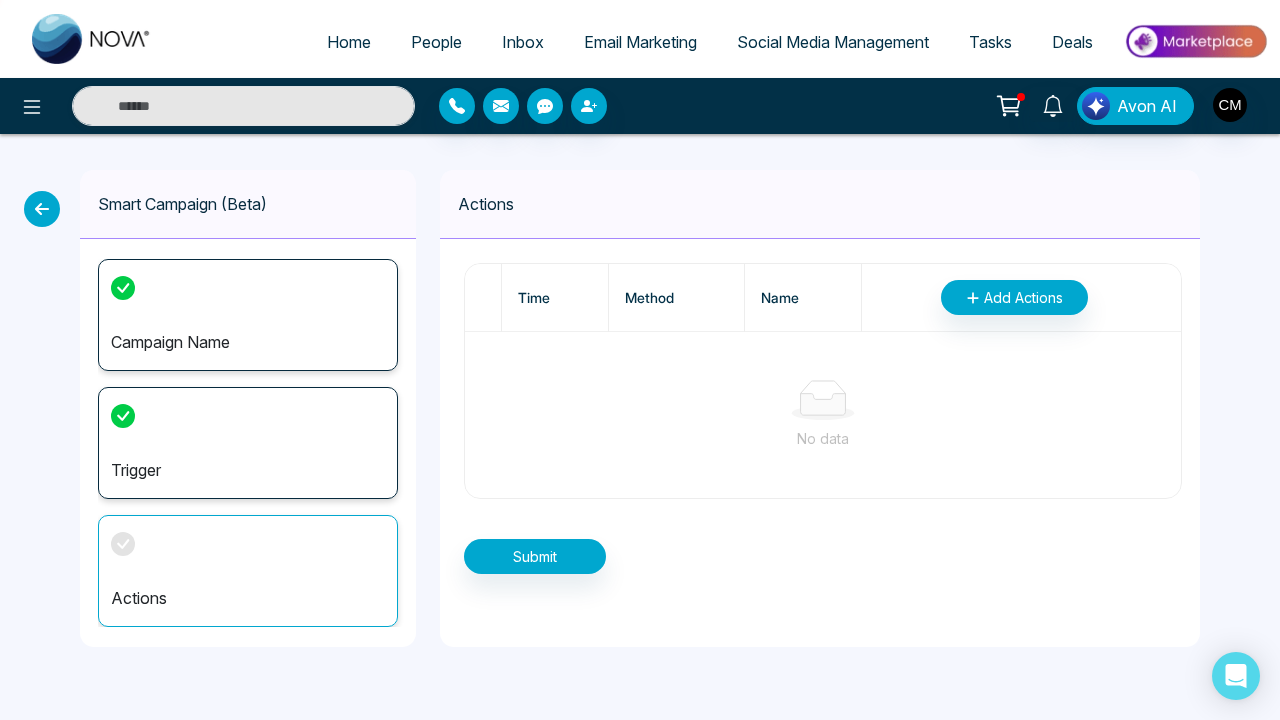 click at bounding box center [42, 209] 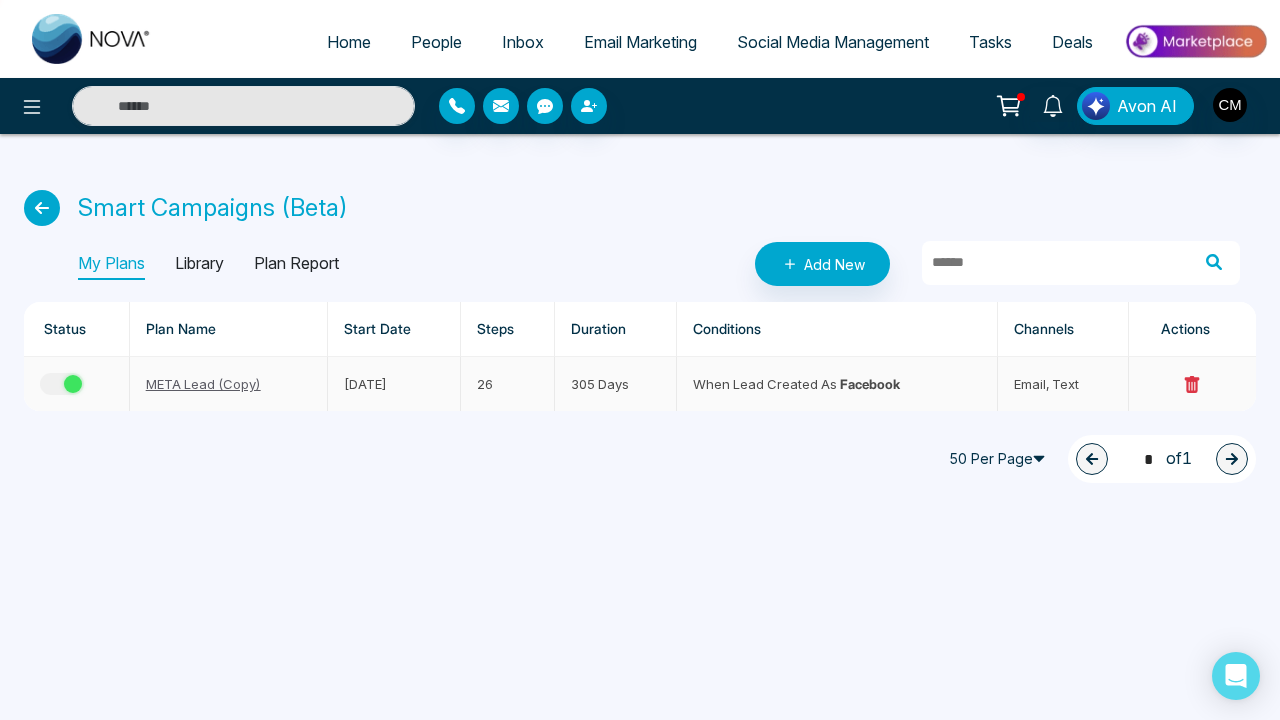 click on "META Lead (Copy)" at bounding box center [203, 384] 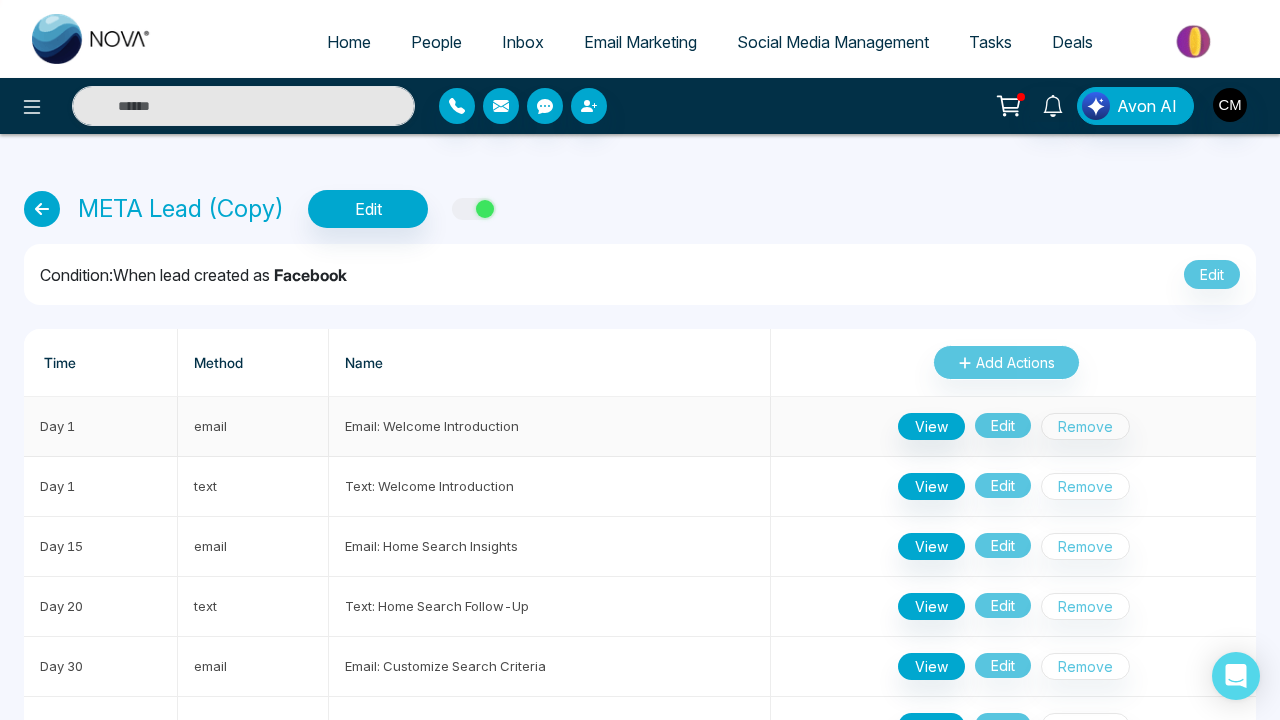 click on "View" at bounding box center [931, 426] 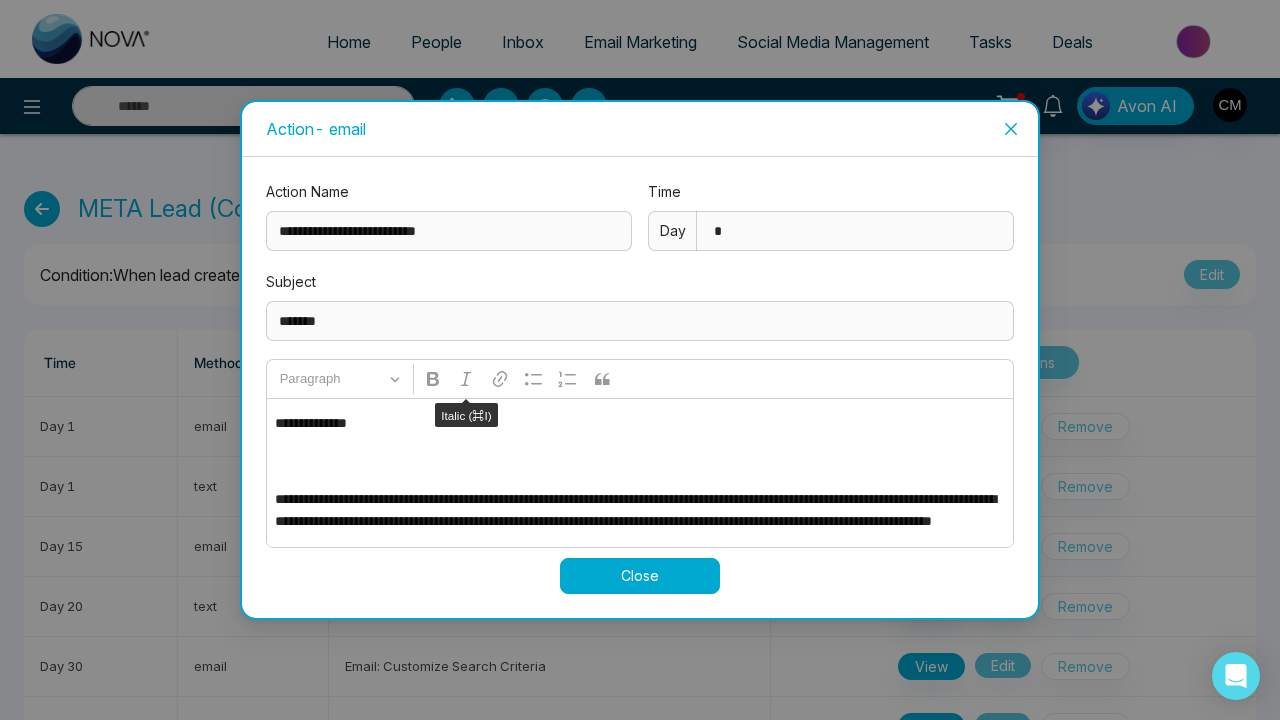 scroll, scrollTop: 27, scrollLeft: 0, axis: vertical 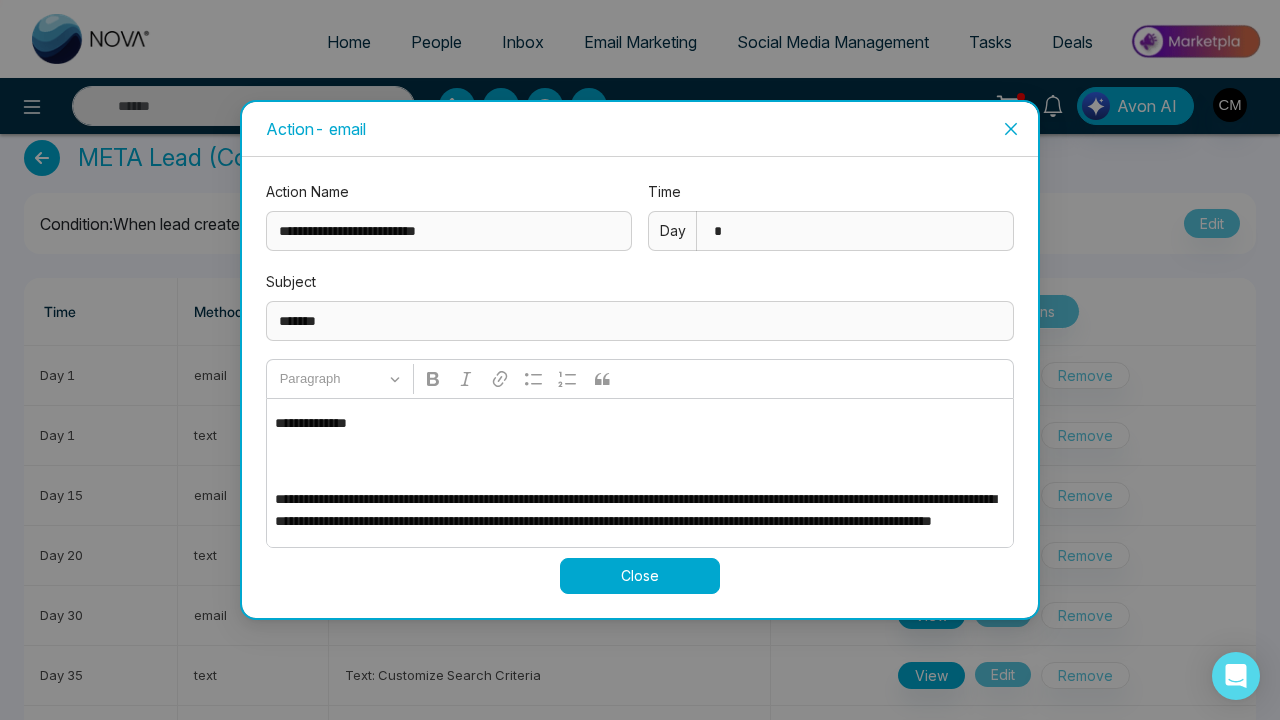 click 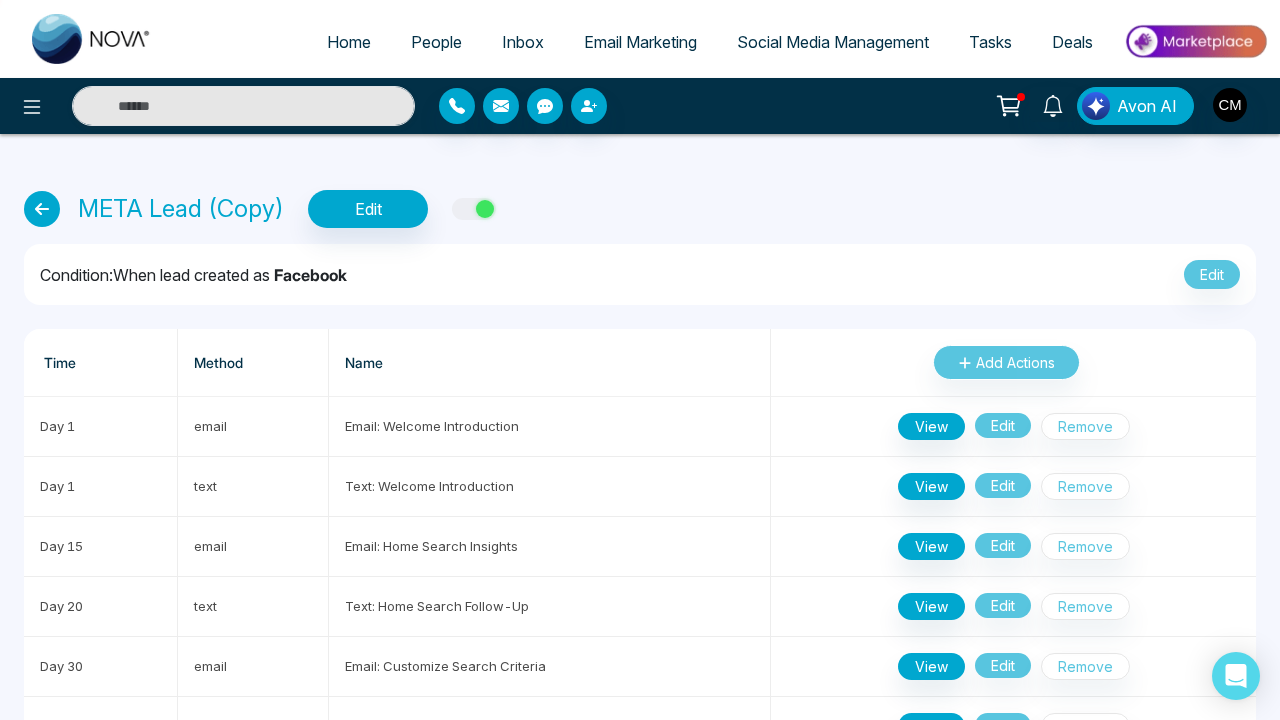 scroll, scrollTop: 0, scrollLeft: 0, axis: both 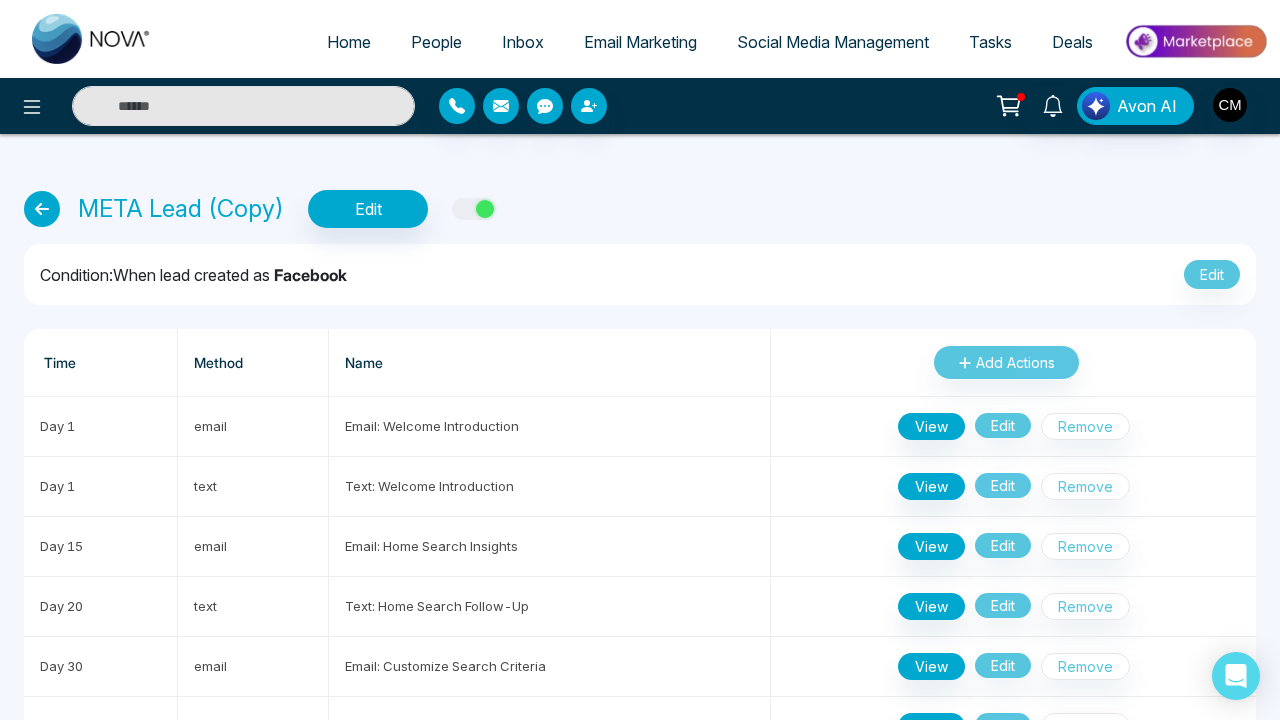 click 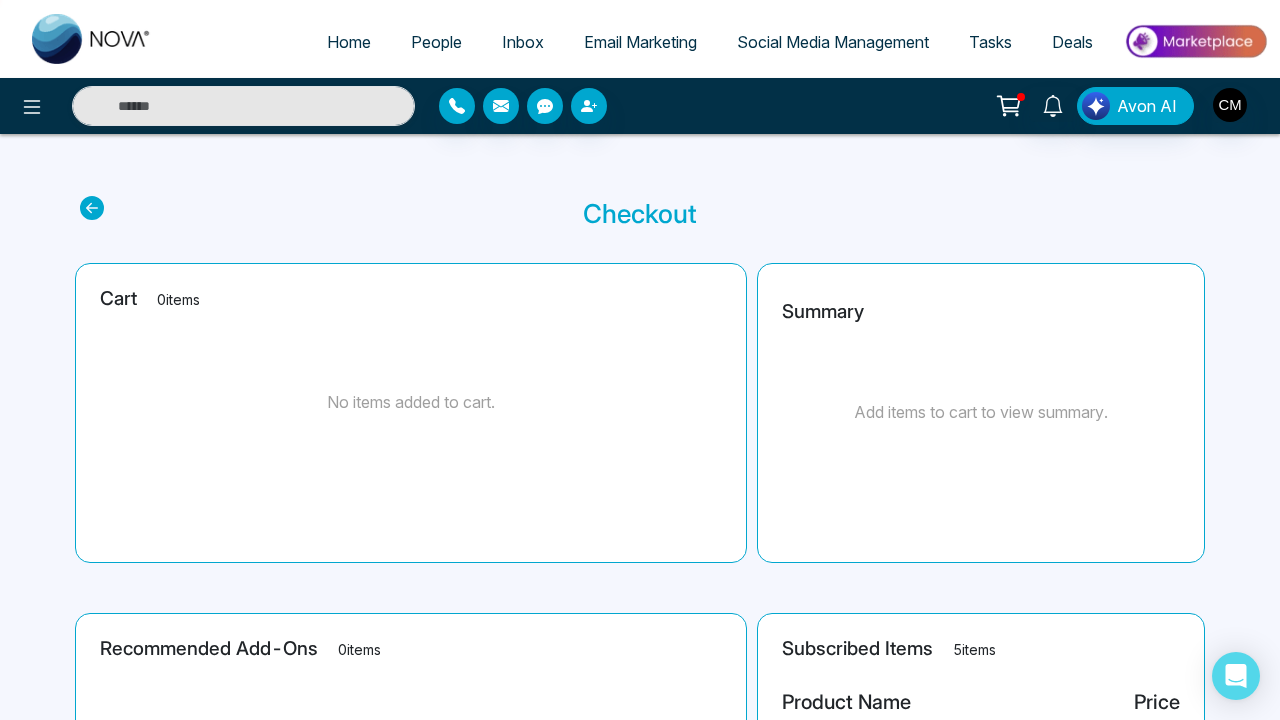 scroll, scrollTop: 0, scrollLeft: 0, axis: both 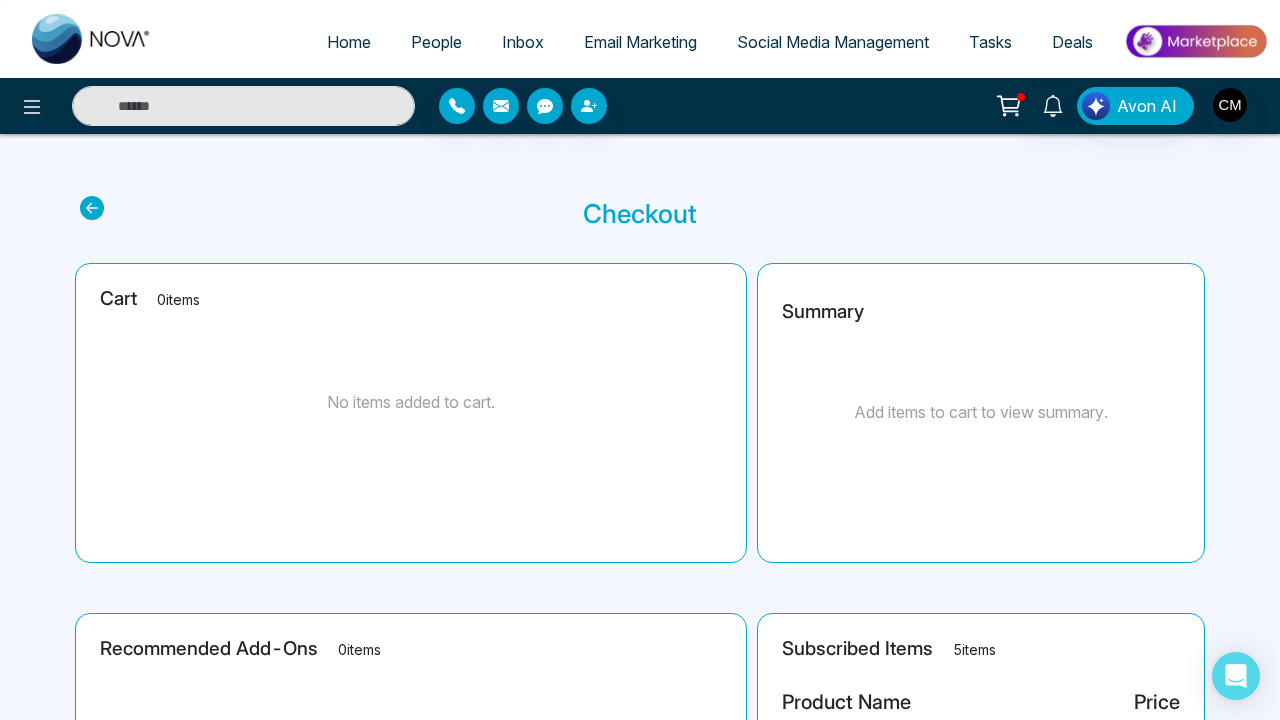 click 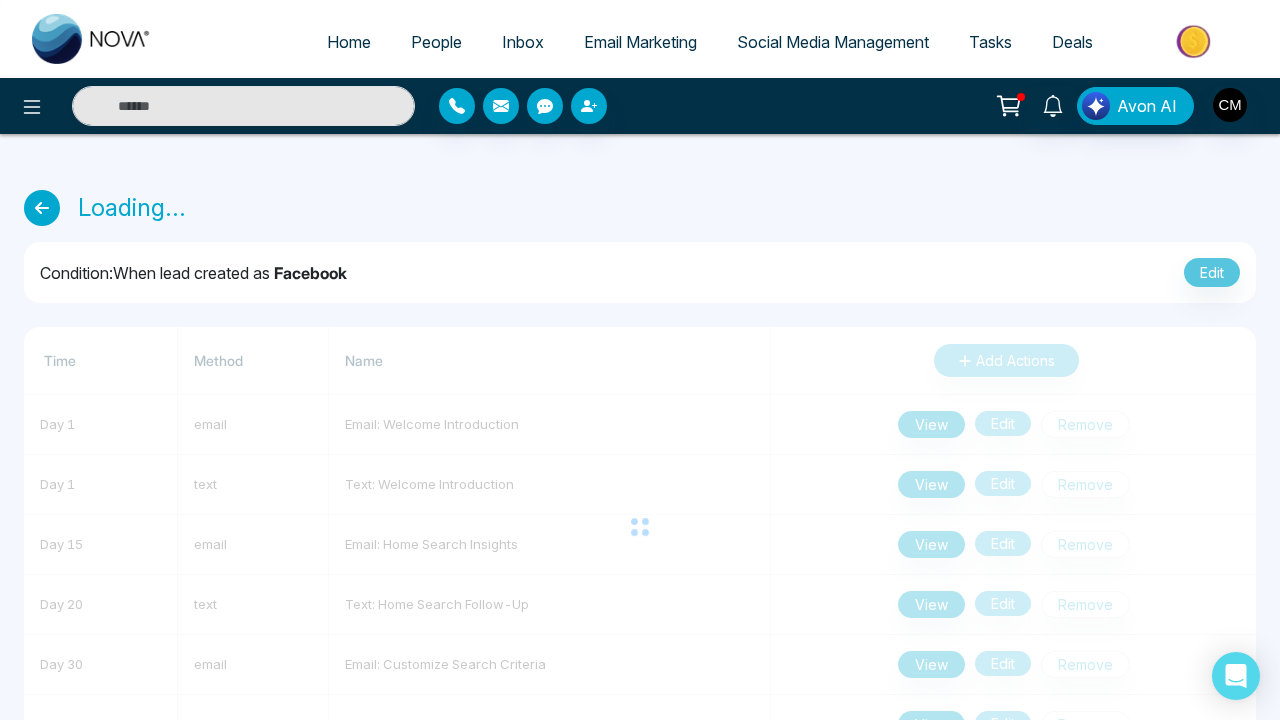 click on "Email Marketing" at bounding box center [640, 42] 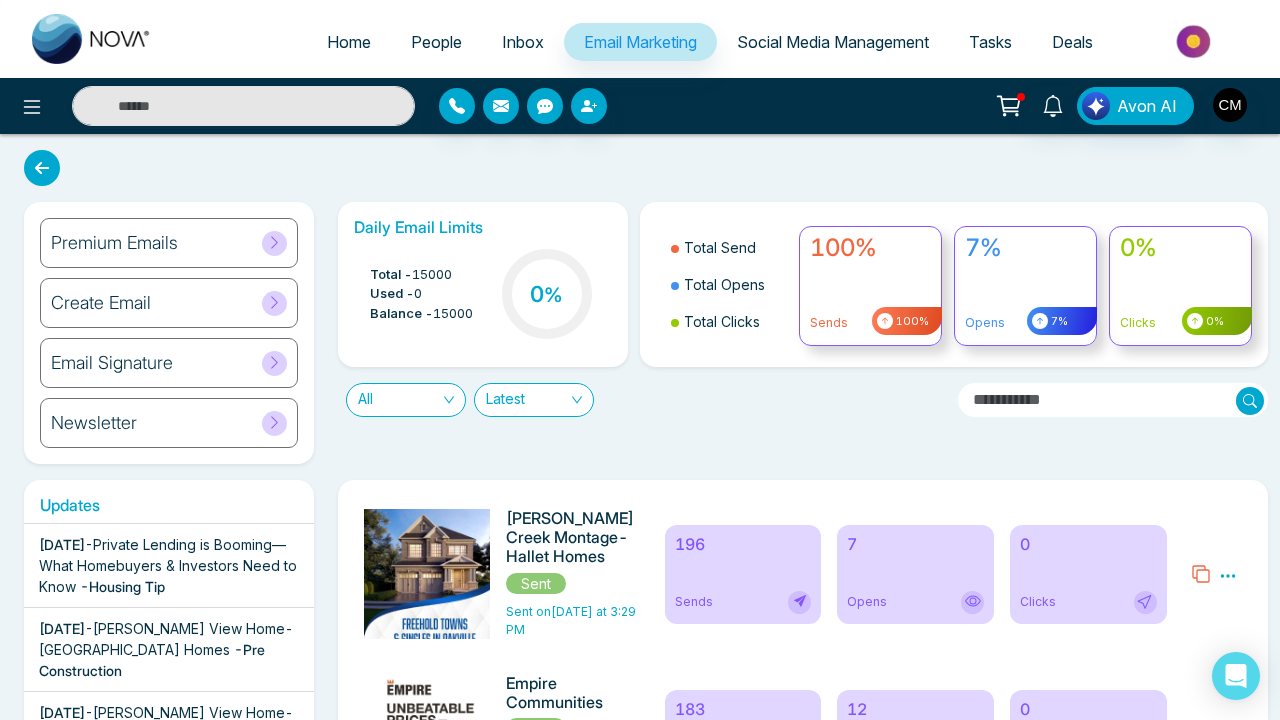 click on "Email Signature" at bounding box center [169, 363] 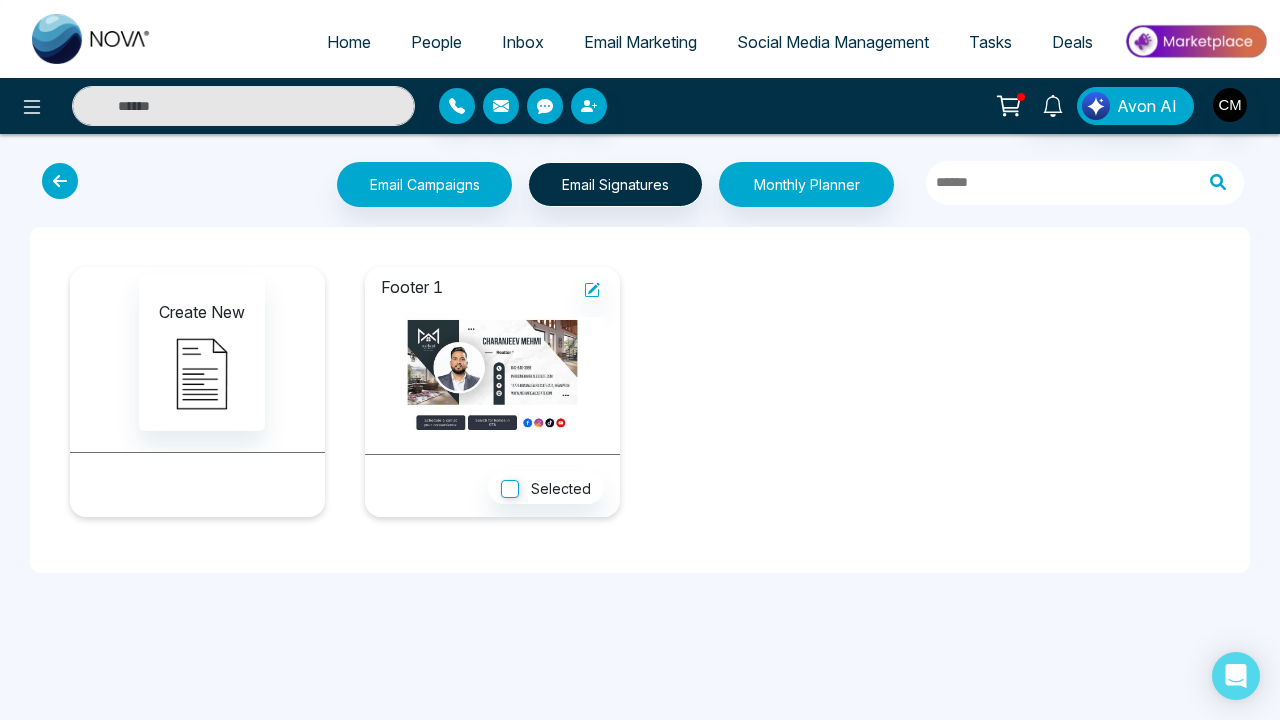 click at bounding box center [92, 39] 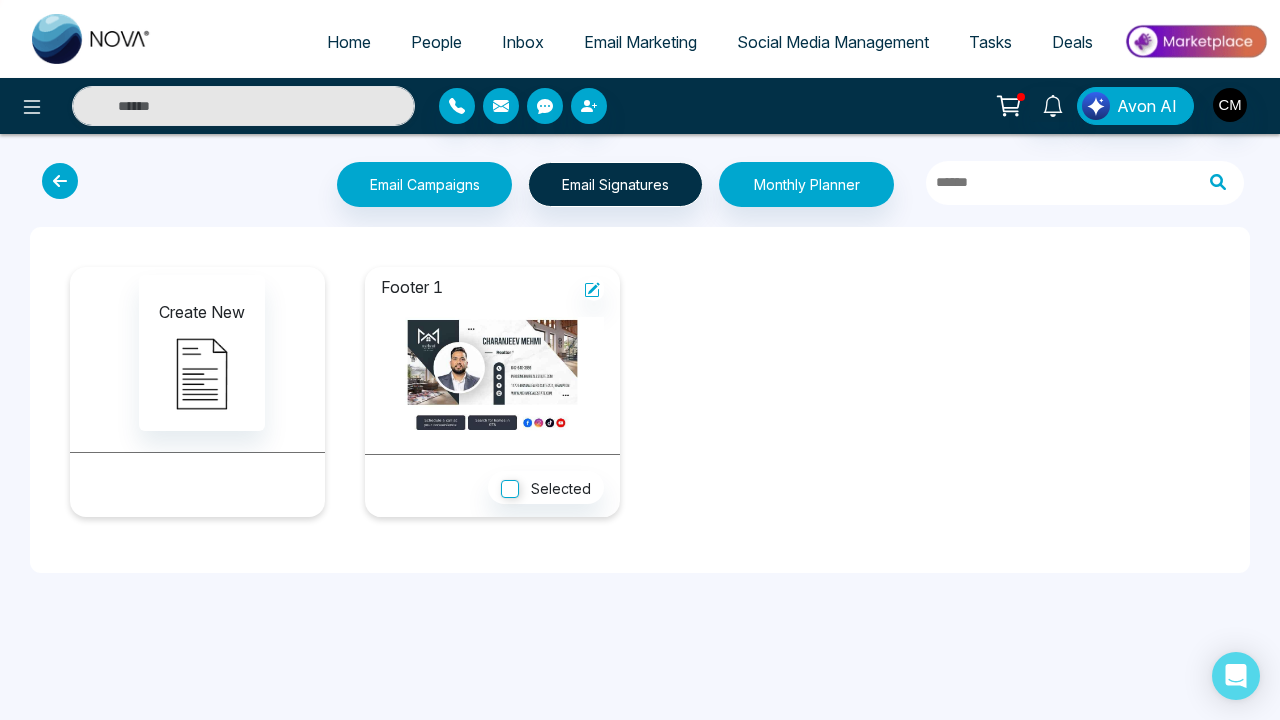 select on "*" 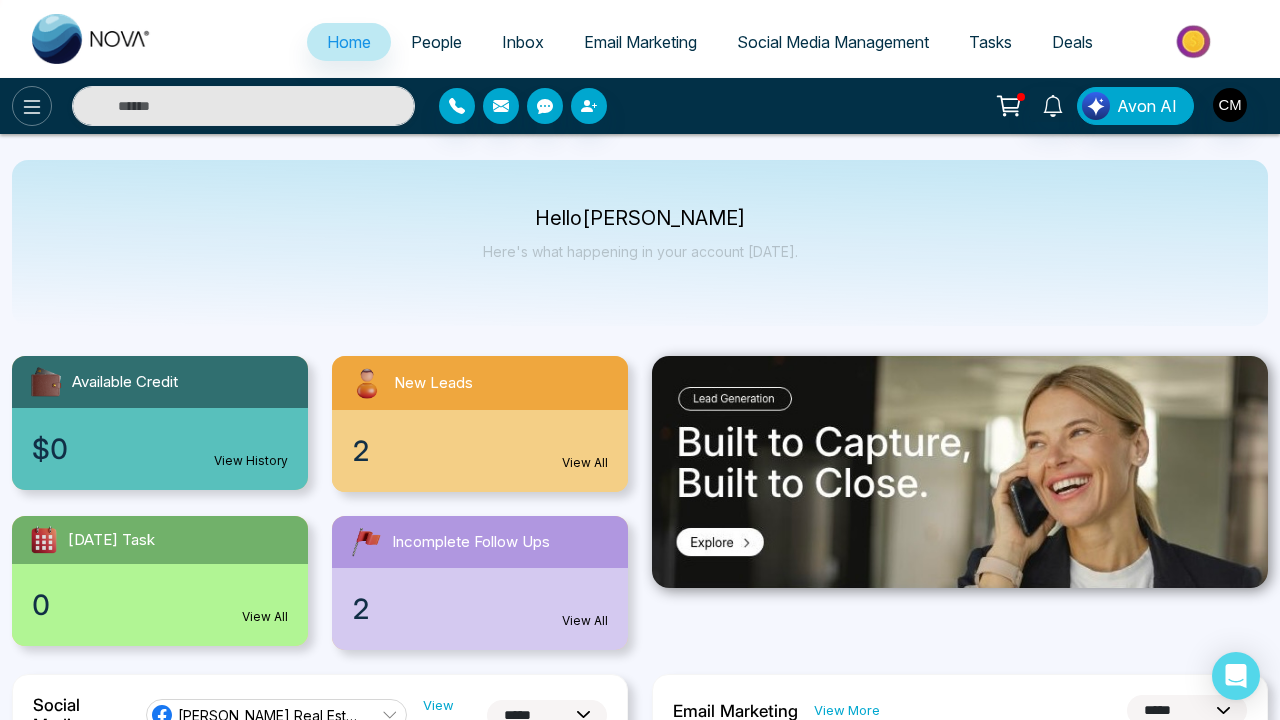 click 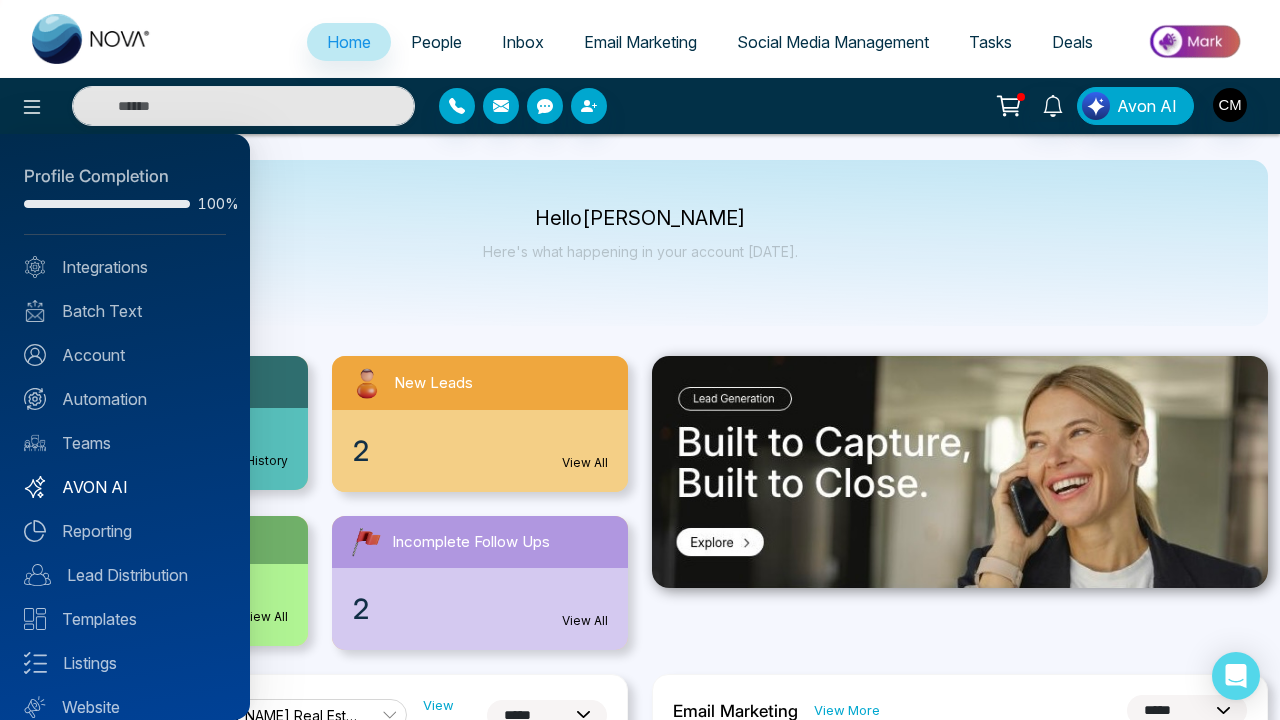 click on "AVON AI" at bounding box center [125, 487] 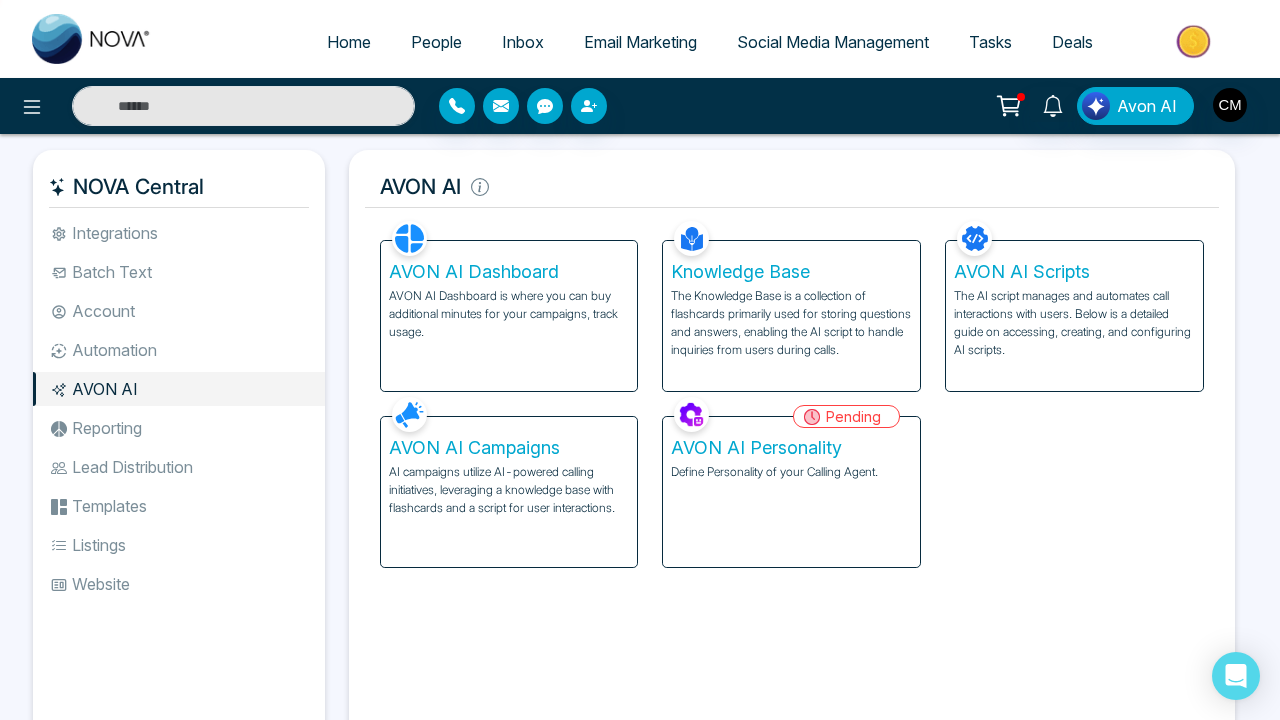 click on "AVON AI Dashboard is where you can buy additional minutes for your campaigns, track usage." at bounding box center (509, 314) 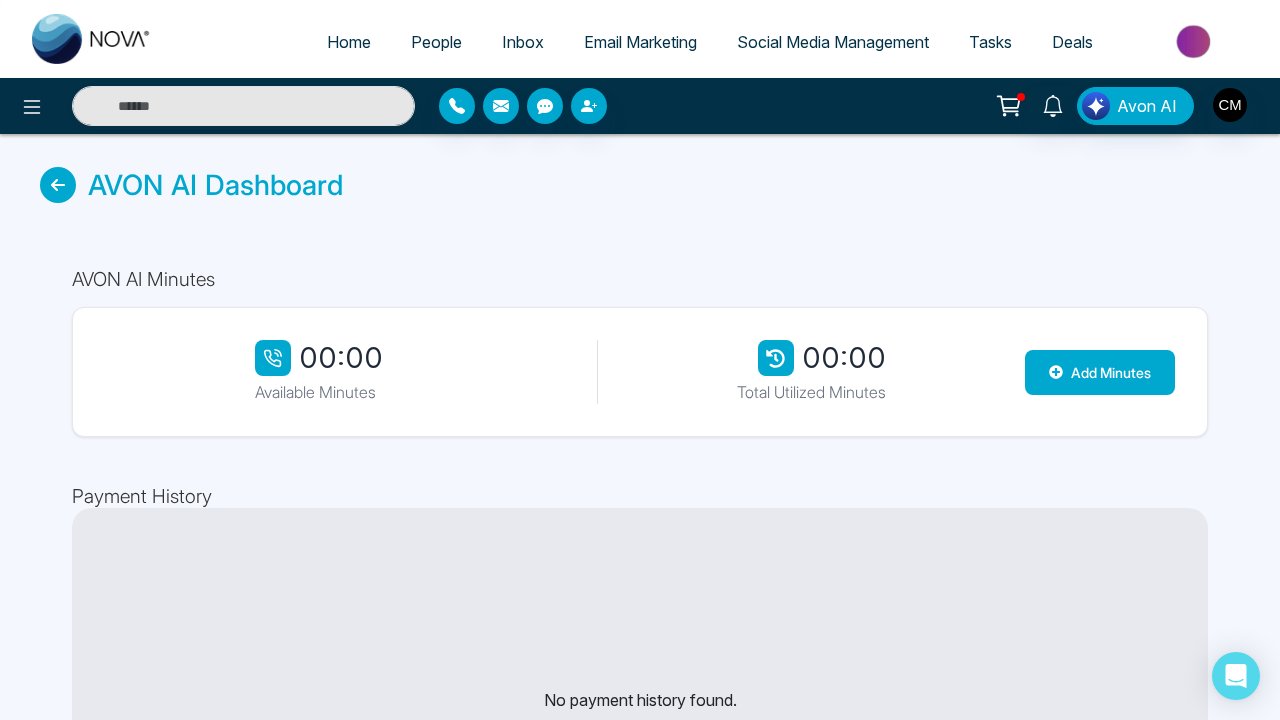 scroll, scrollTop: 0, scrollLeft: 0, axis: both 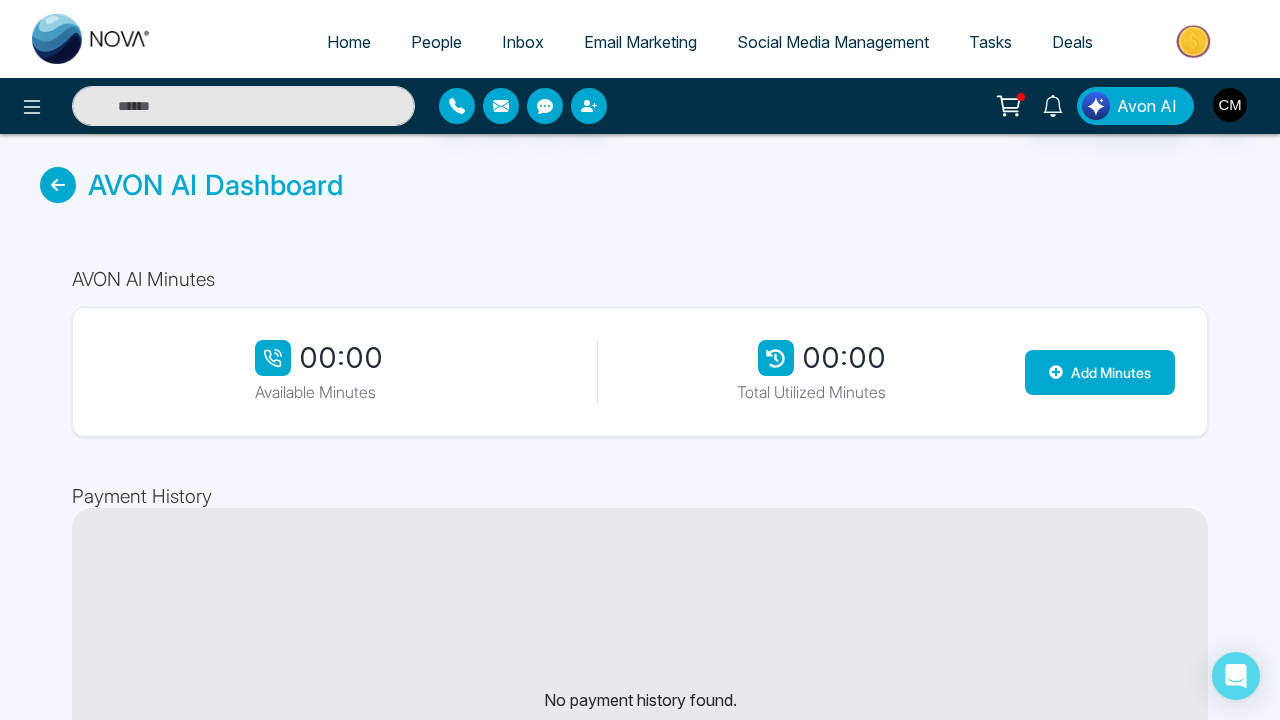 click on "00:00 Available Minutes 00:00 Total Utilized Minutes Add Minutes" at bounding box center (640, 372) 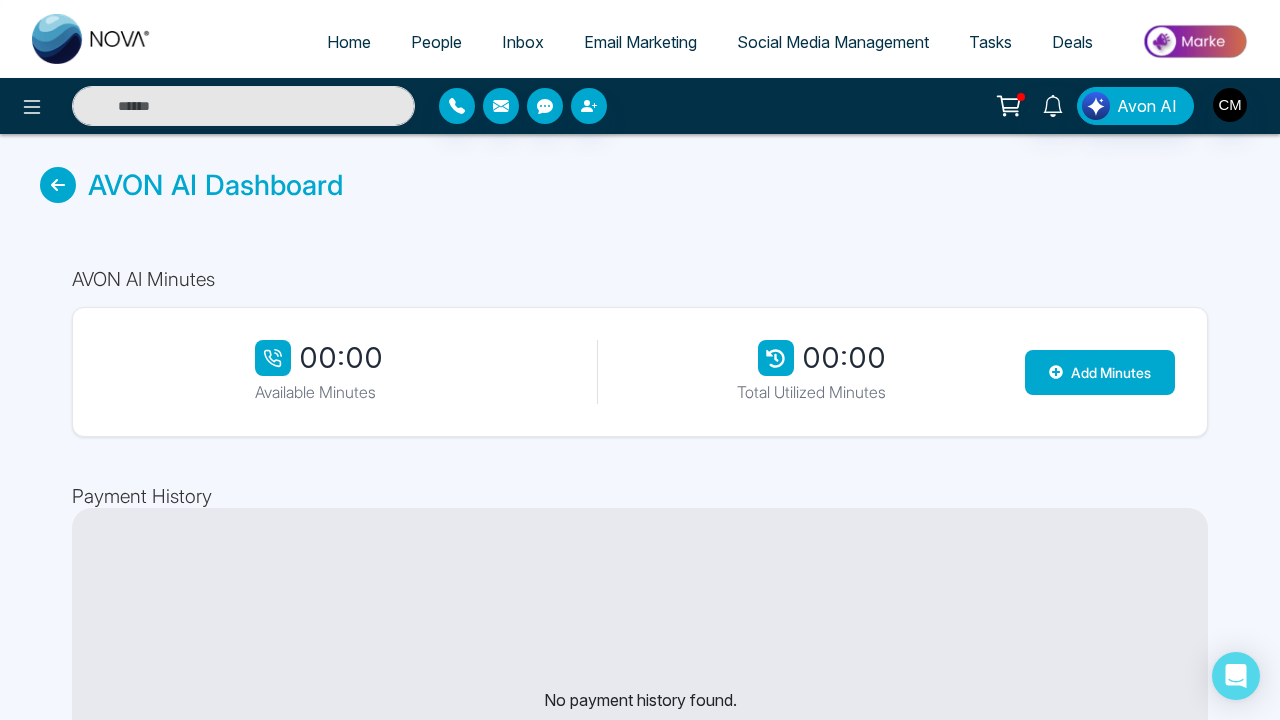 click on "00:00 Available Minutes 00:00 Total Utilized Minutes Add Minutes" at bounding box center (640, 372) 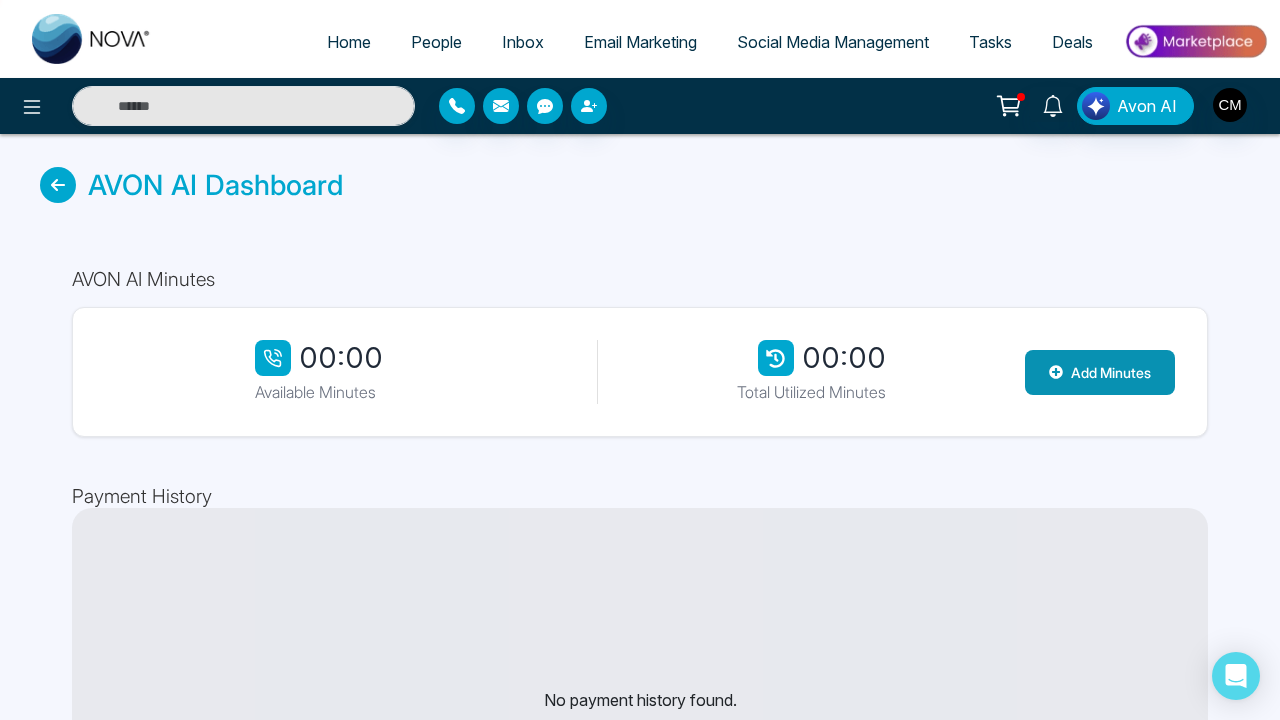 click on "Add Minutes" at bounding box center [1100, 372] 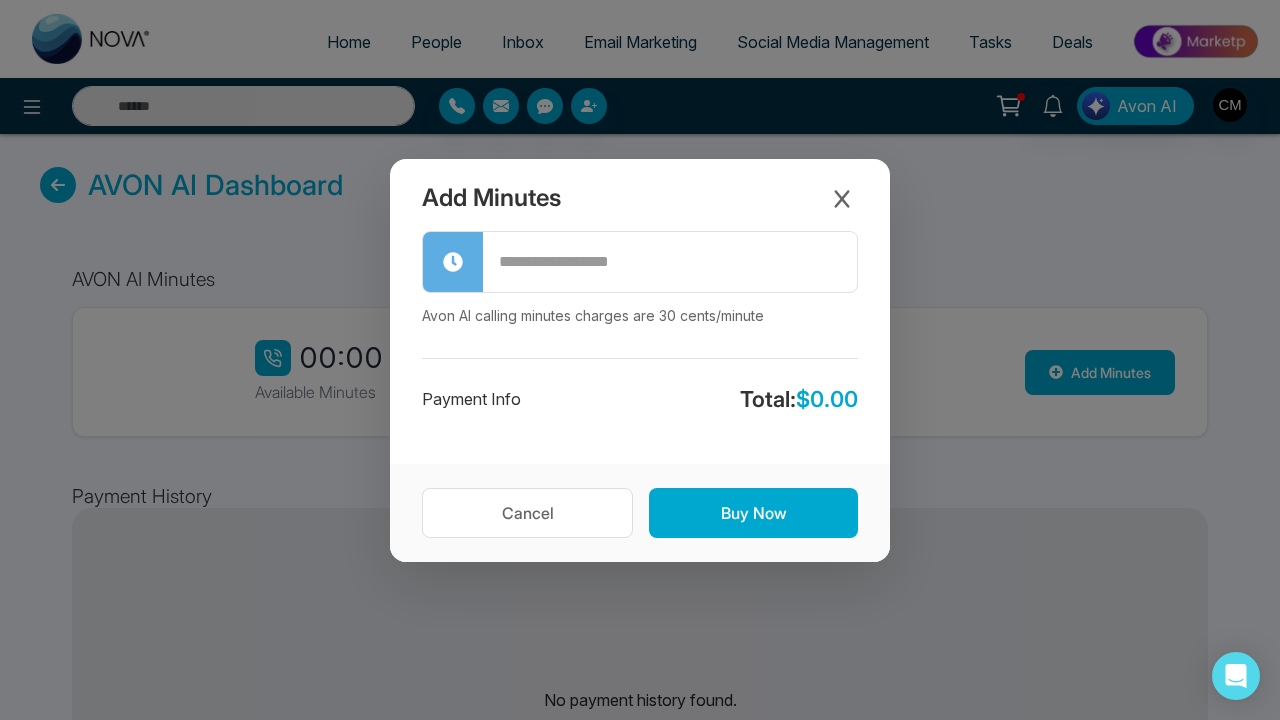 click at bounding box center [670, 262] 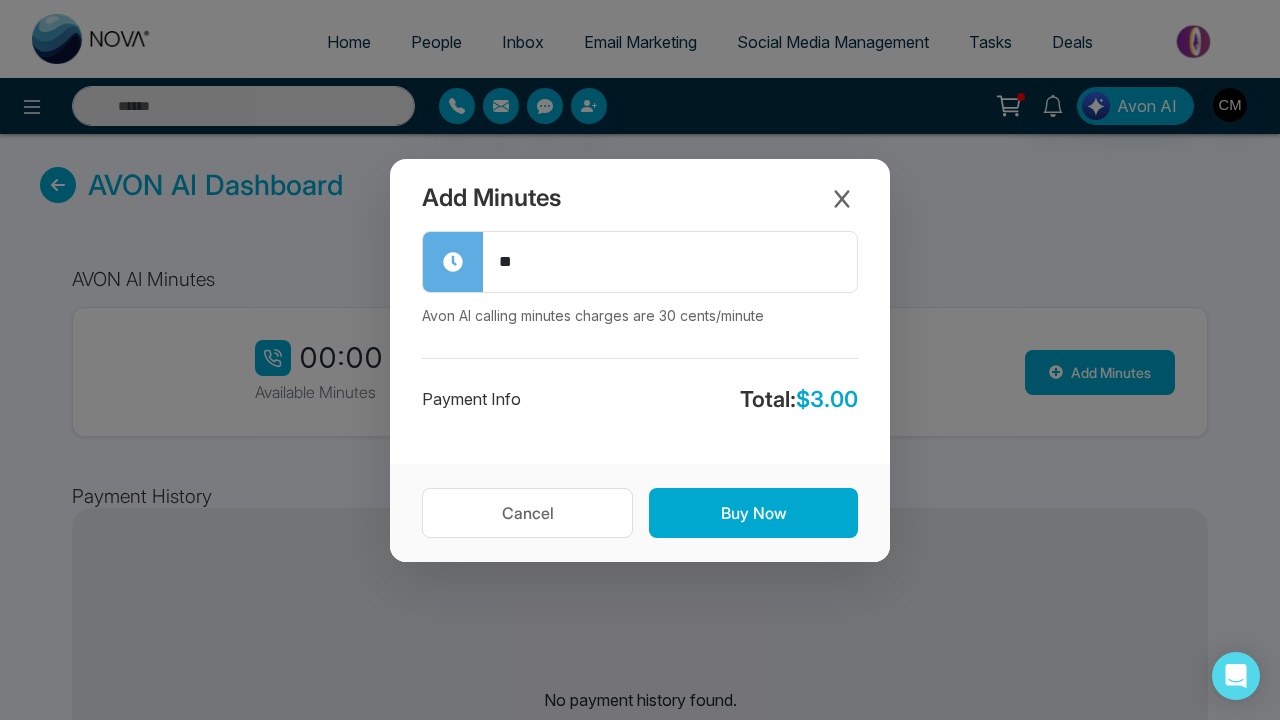 type on "*" 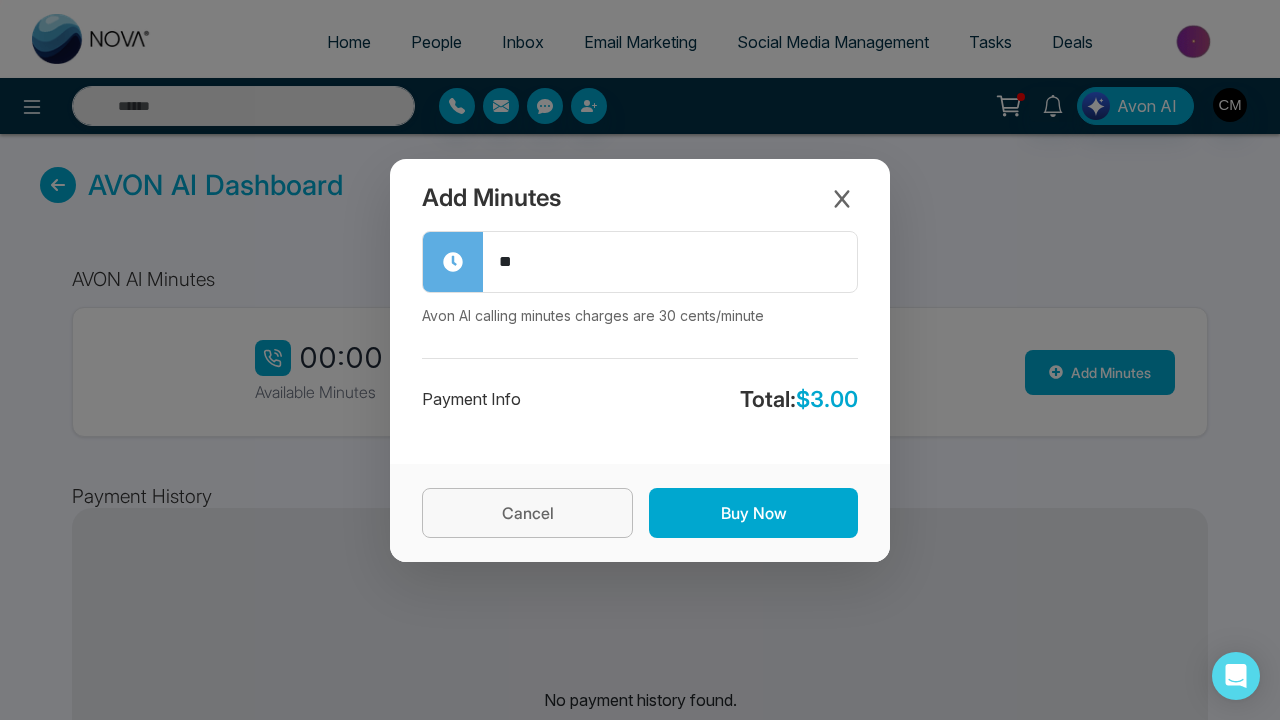 type on "**" 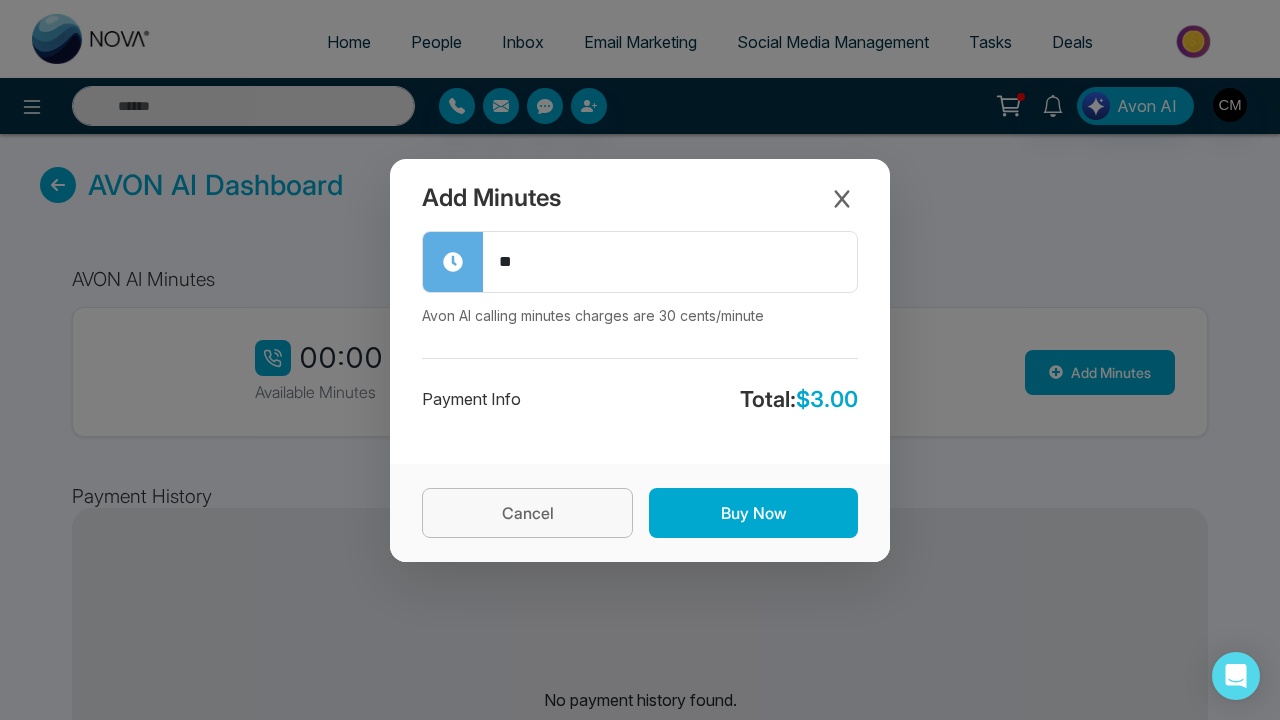 click on "Cancel" at bounding box center [527, 513] 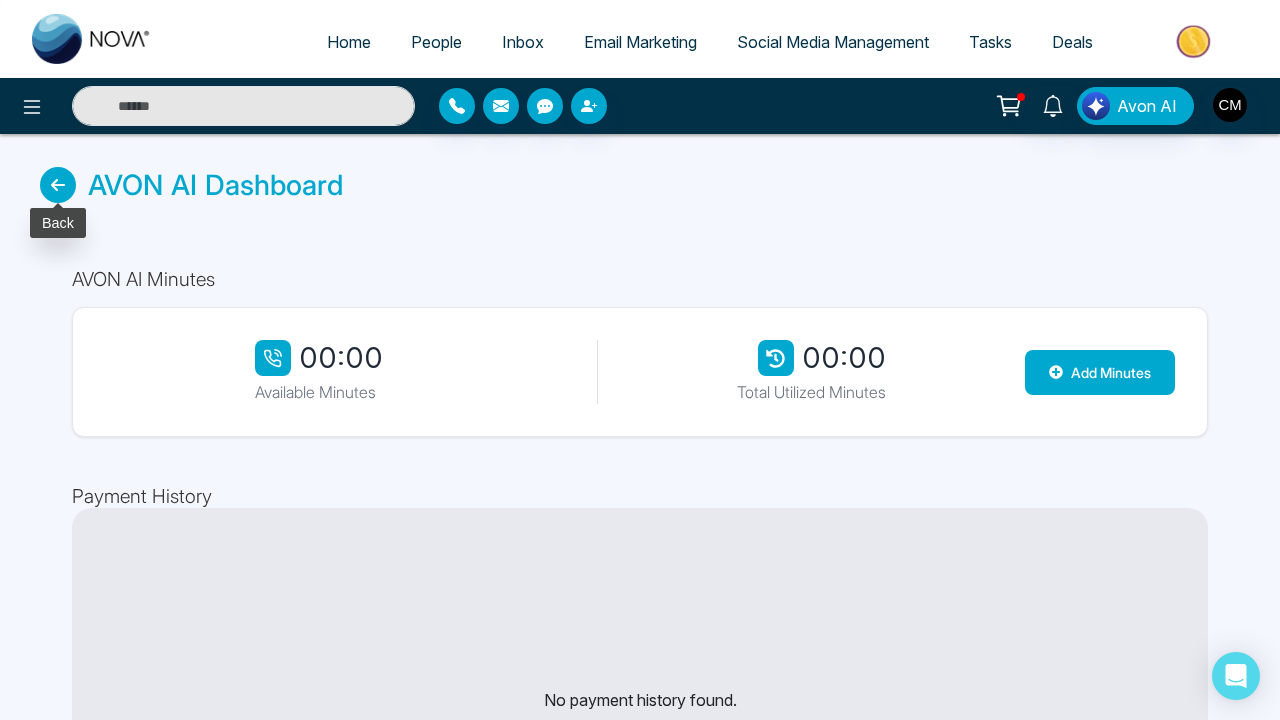 scroll, scrollTop: 0, scrollLeft: 0, axis: both 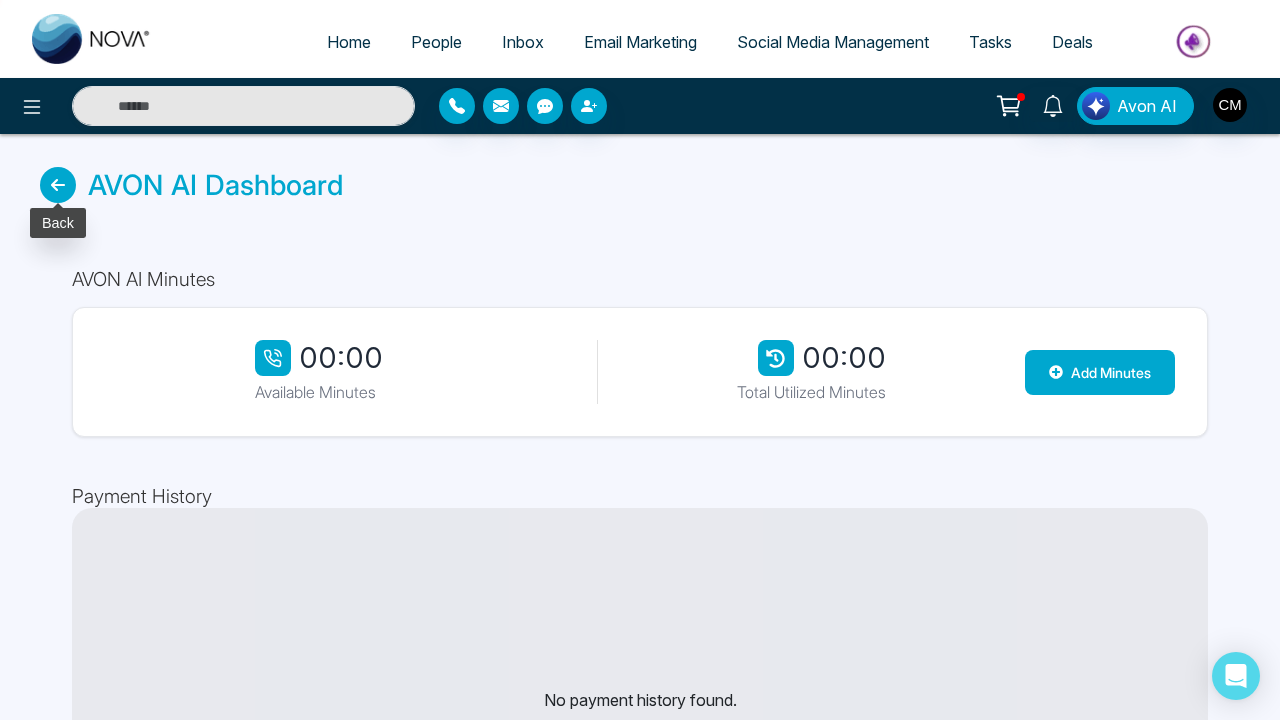 click at bounding box center (58, 185) 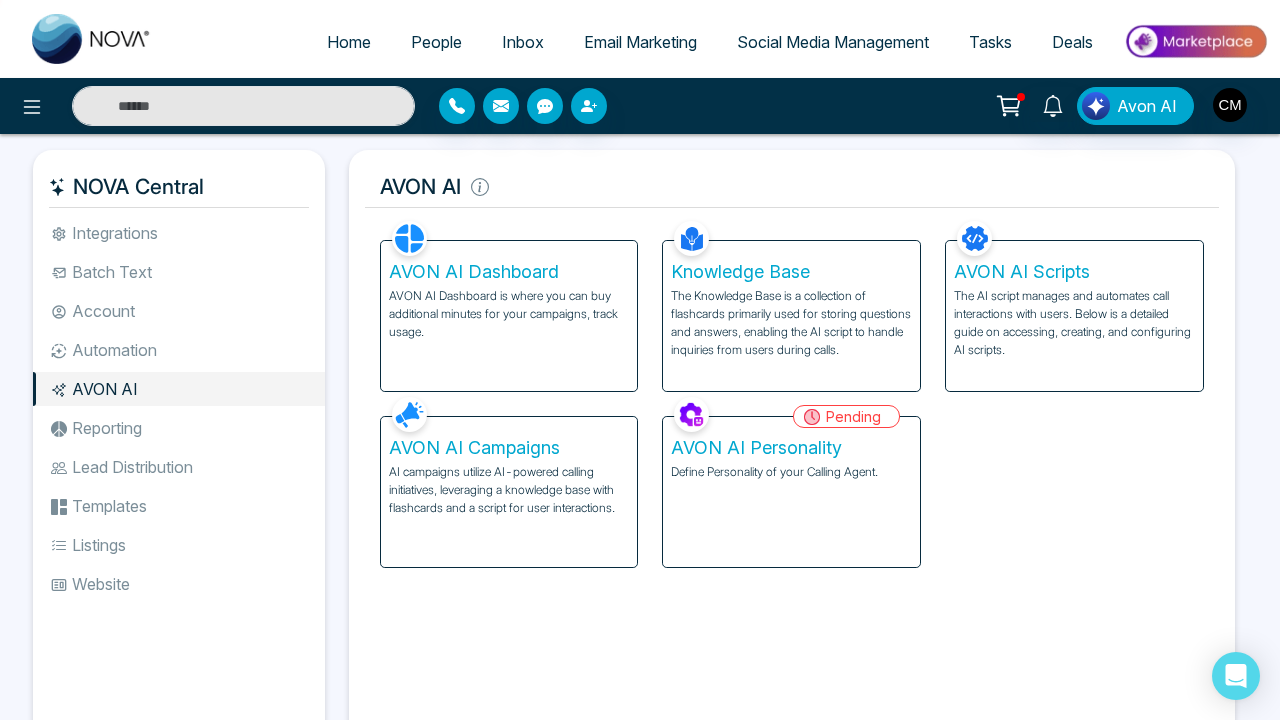 click on "The Knowledge Base is a collection of flashcards primarily used for storing questions and answers, enabling the AI script to handle inquiries from users during calls." at bounding box center (791, 323) 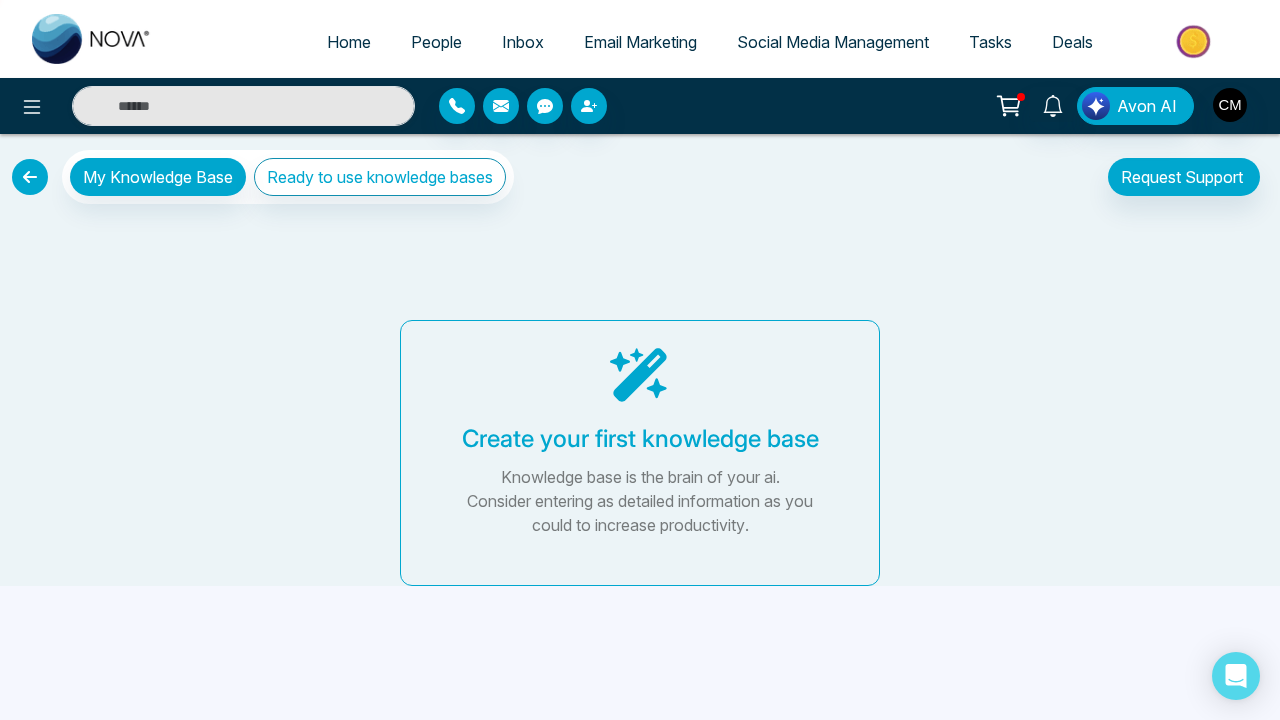 click on "Ready to use knowledge bases" at bounding box center [380, 177] 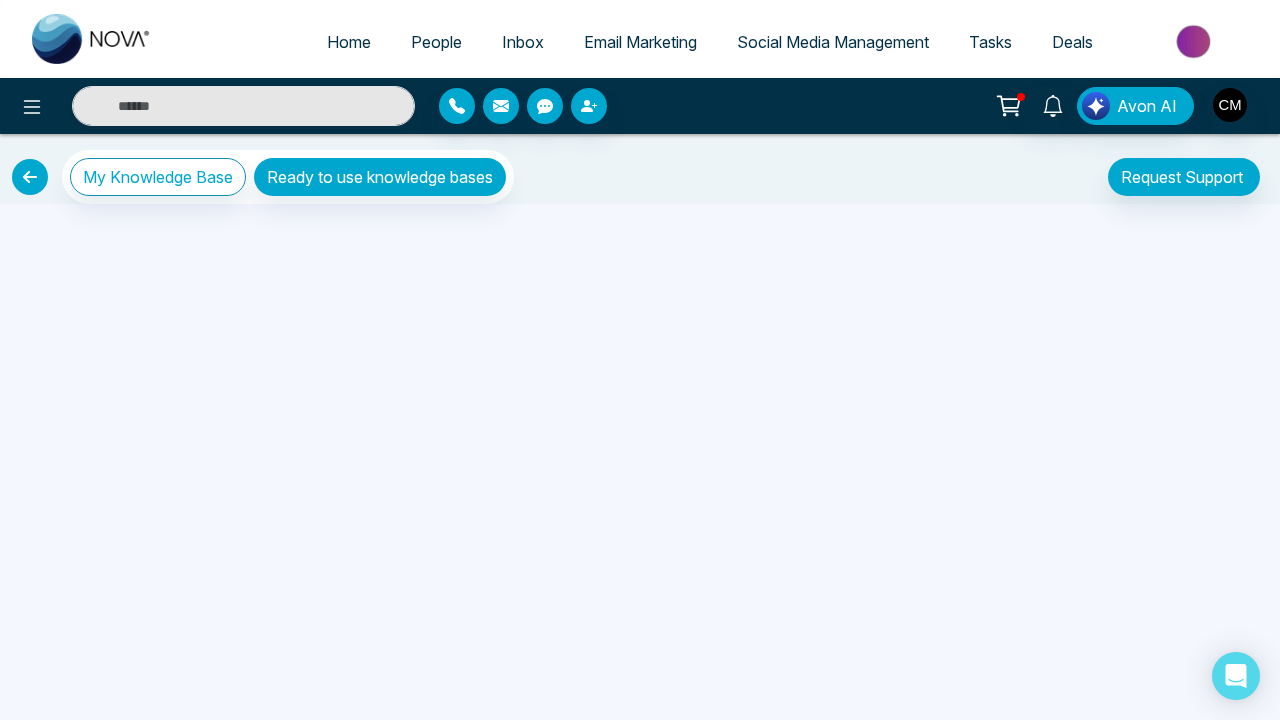 scroll, scrollTop: 0, scrollLeft: 0, axis: both 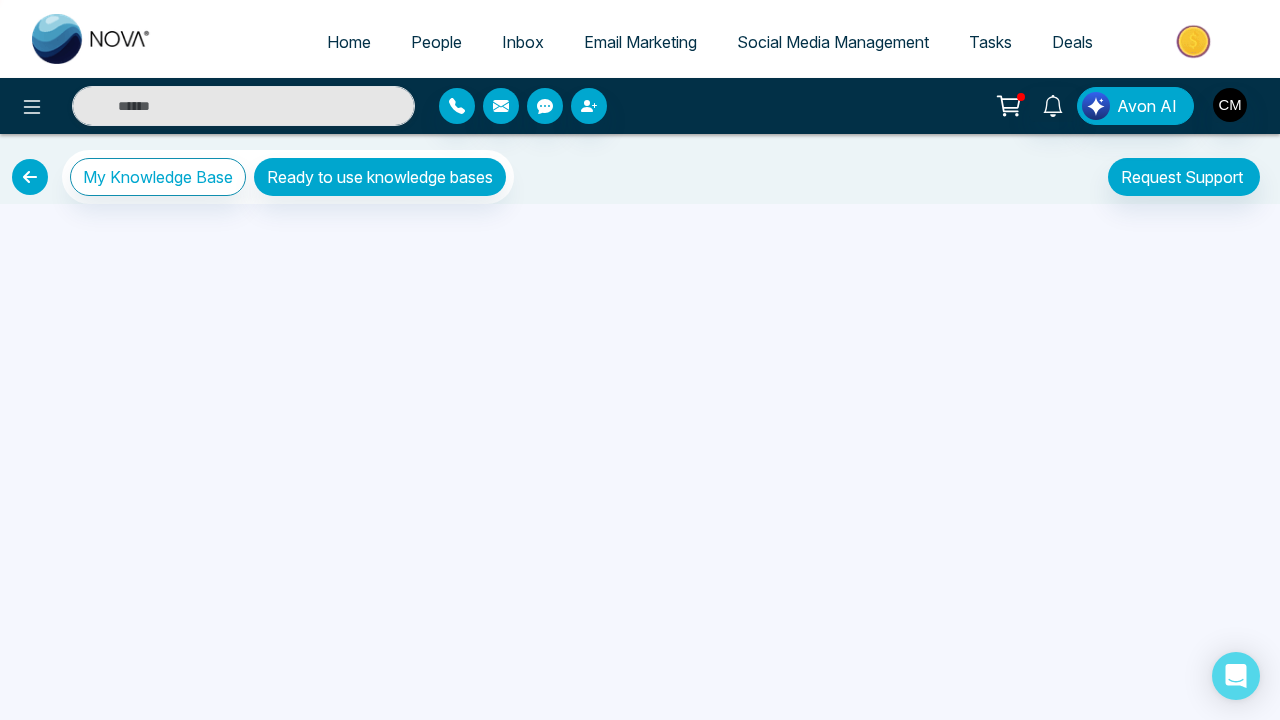 click on "My Knowledge Base" at bounding box center (158, 177) 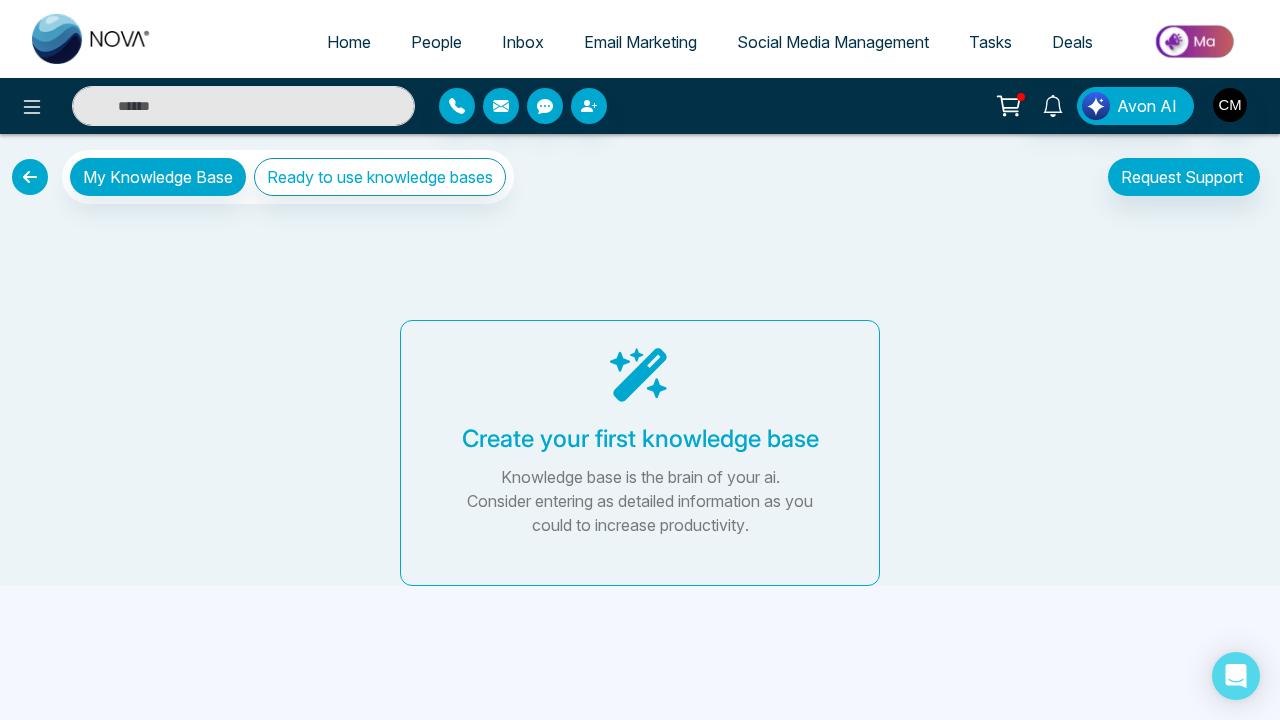 click on "Ready to use knowledge bases" at bounding box center [380, 177] 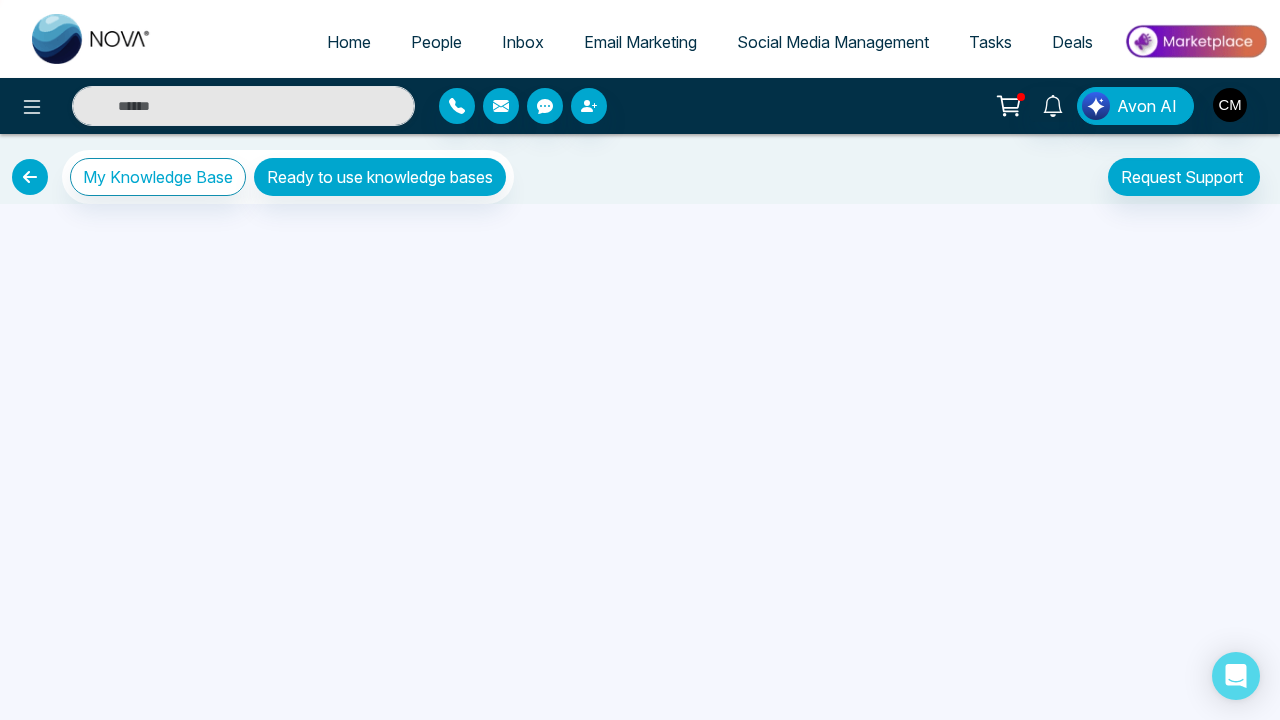 click on "My Knowledge Base" at bounding box center [158, 177] 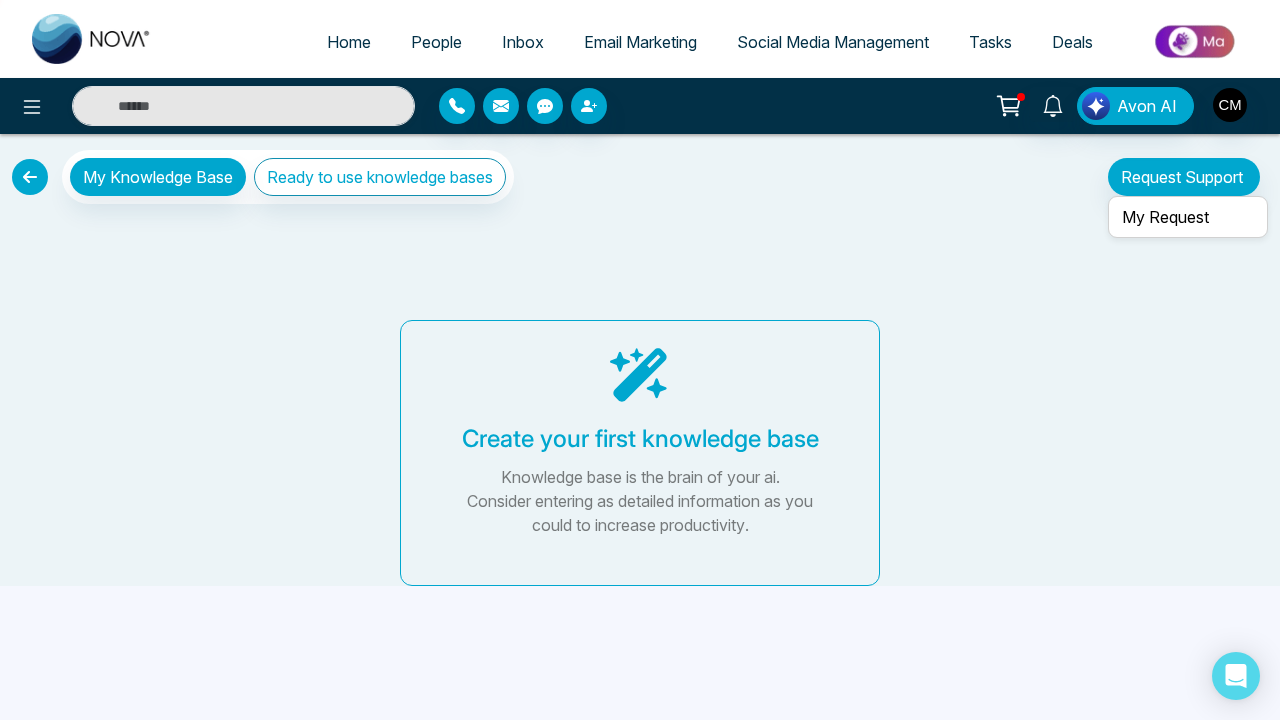 click on "Request Support" at bounding box center [1184, 177] 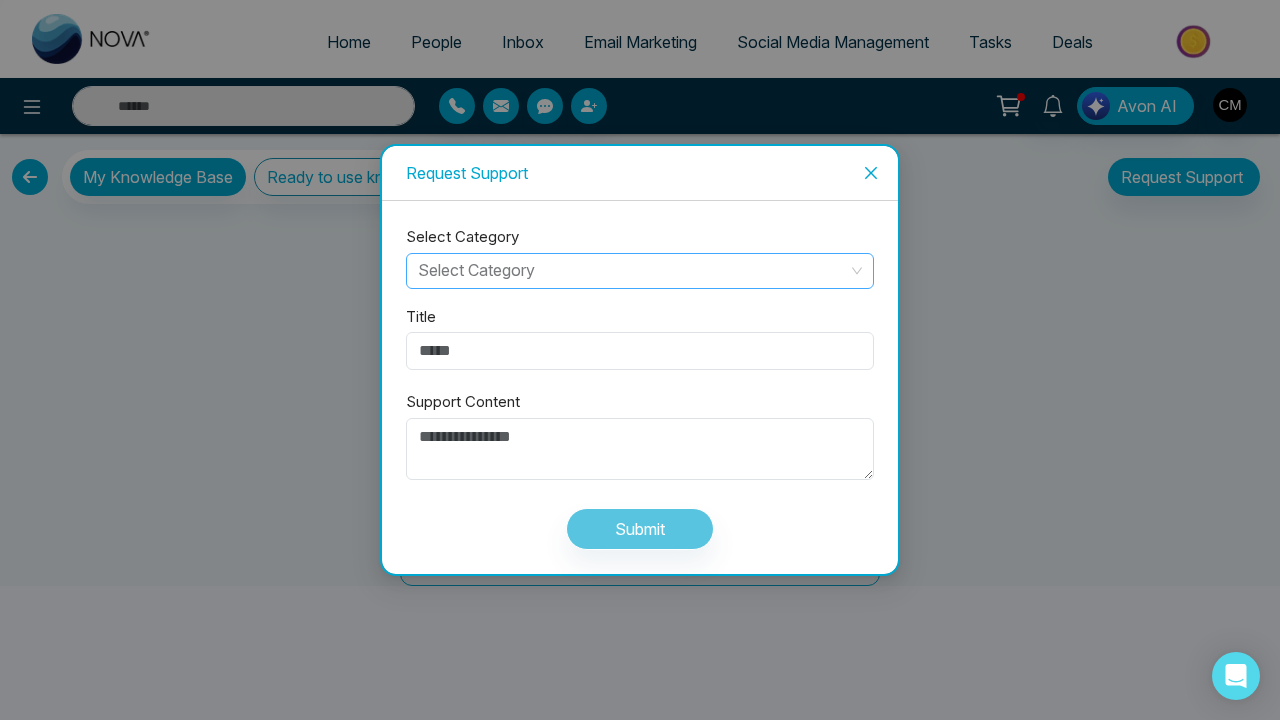 click at bounding box center (633, 269) 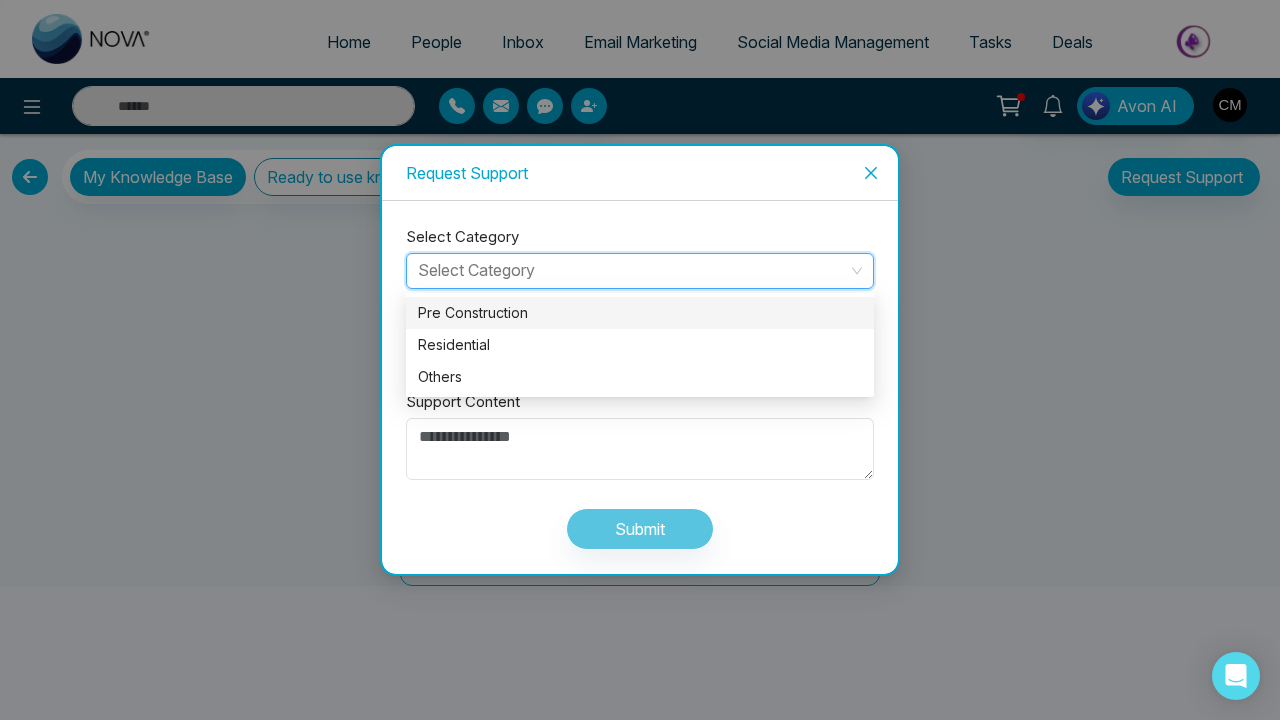 click on "Pre Construction" at bounding box center [640, 313] 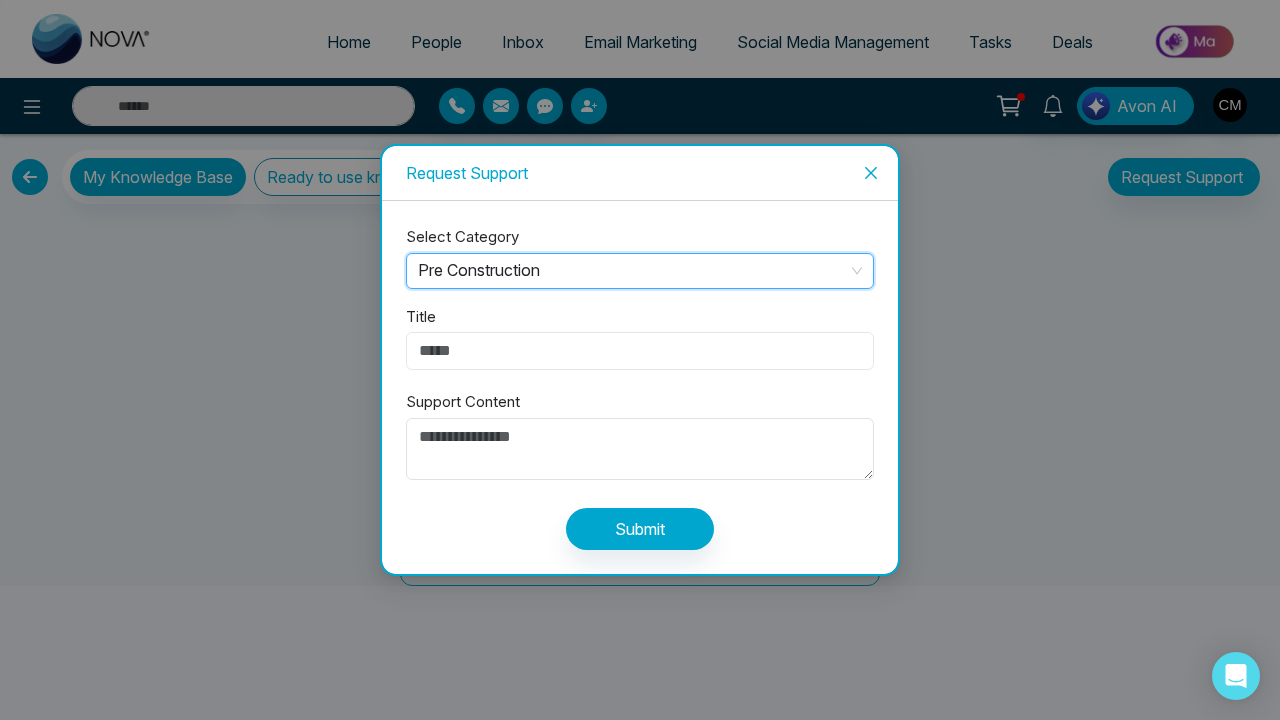 click on "Title" at bounding box center [640, 351] 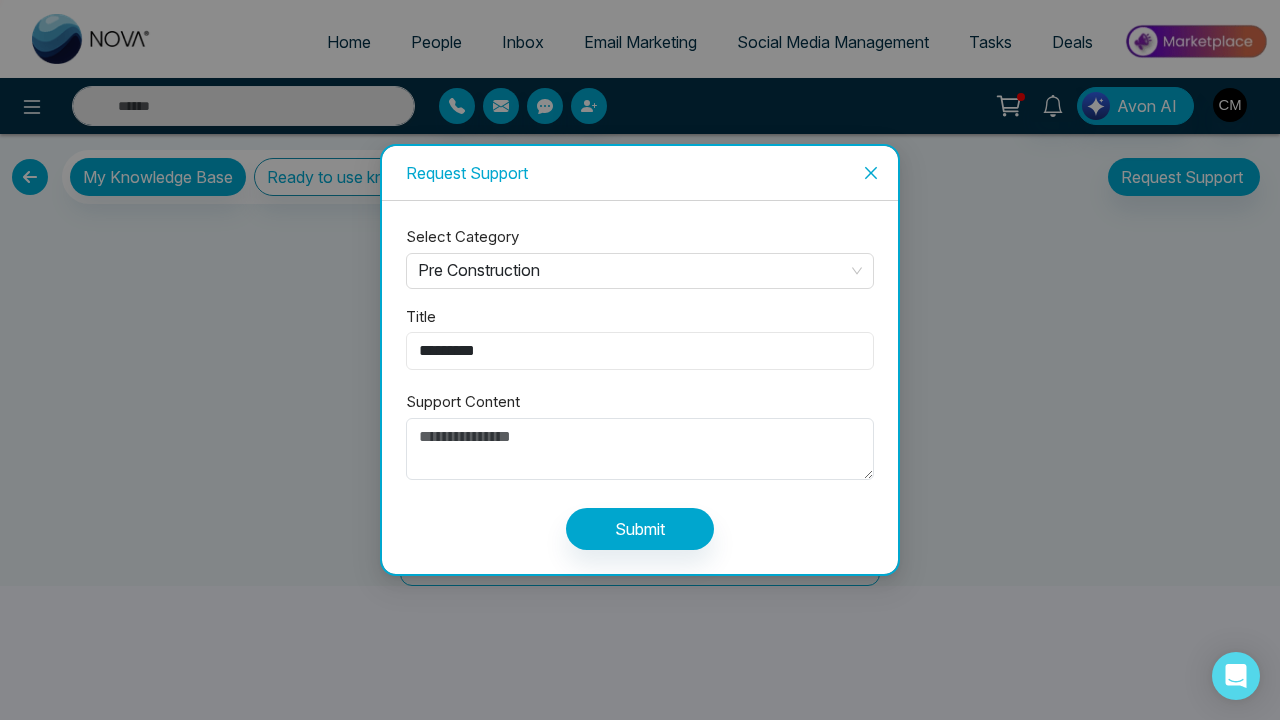 click on "********" at bounding box center (640, 351) 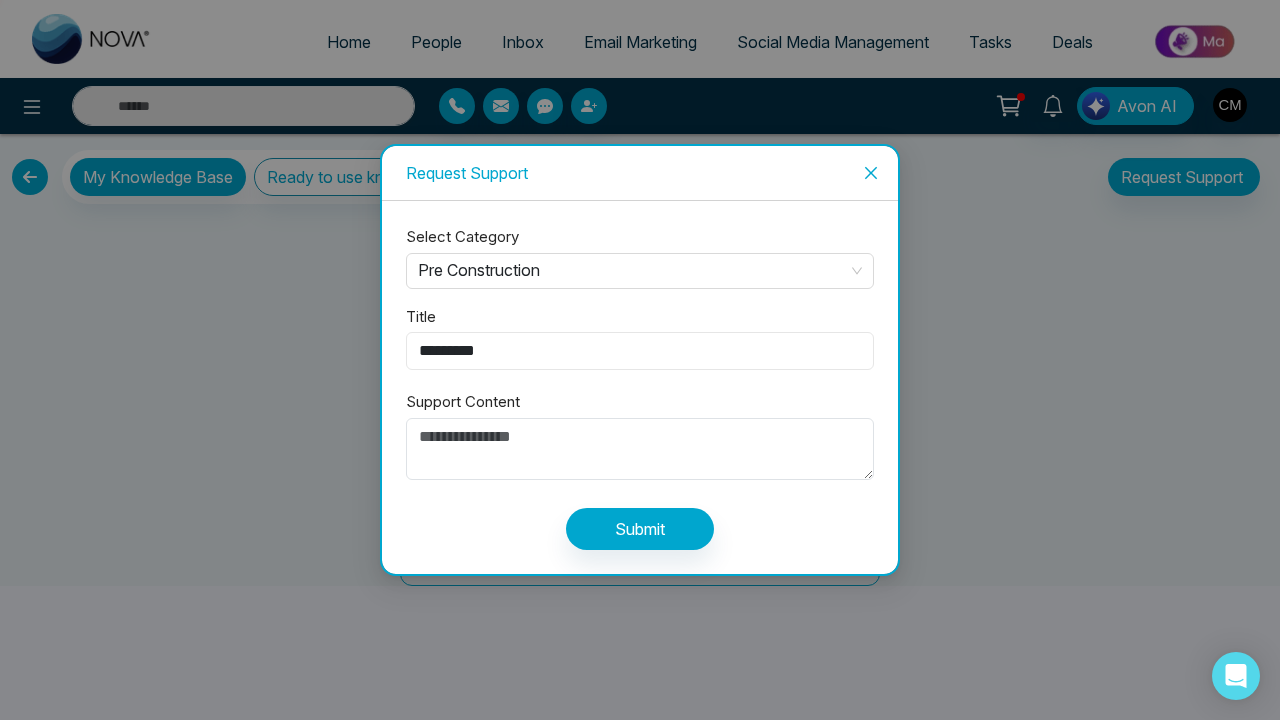 type on "********" 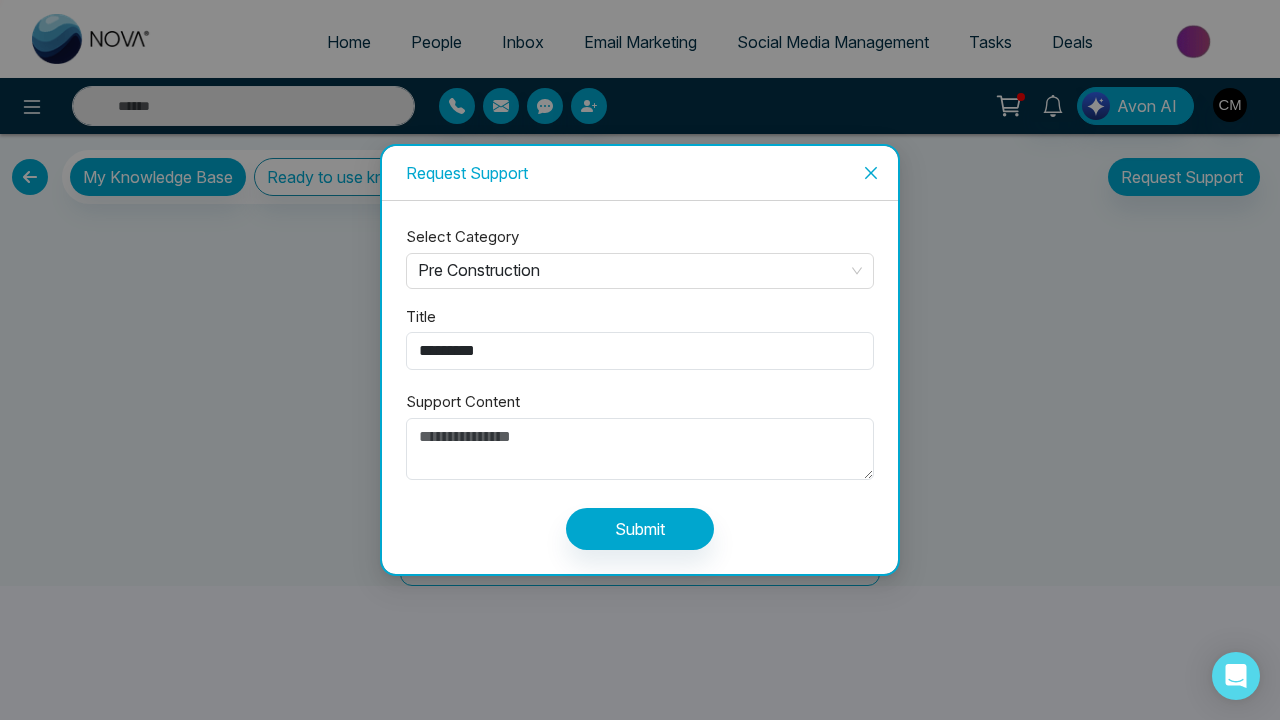 click 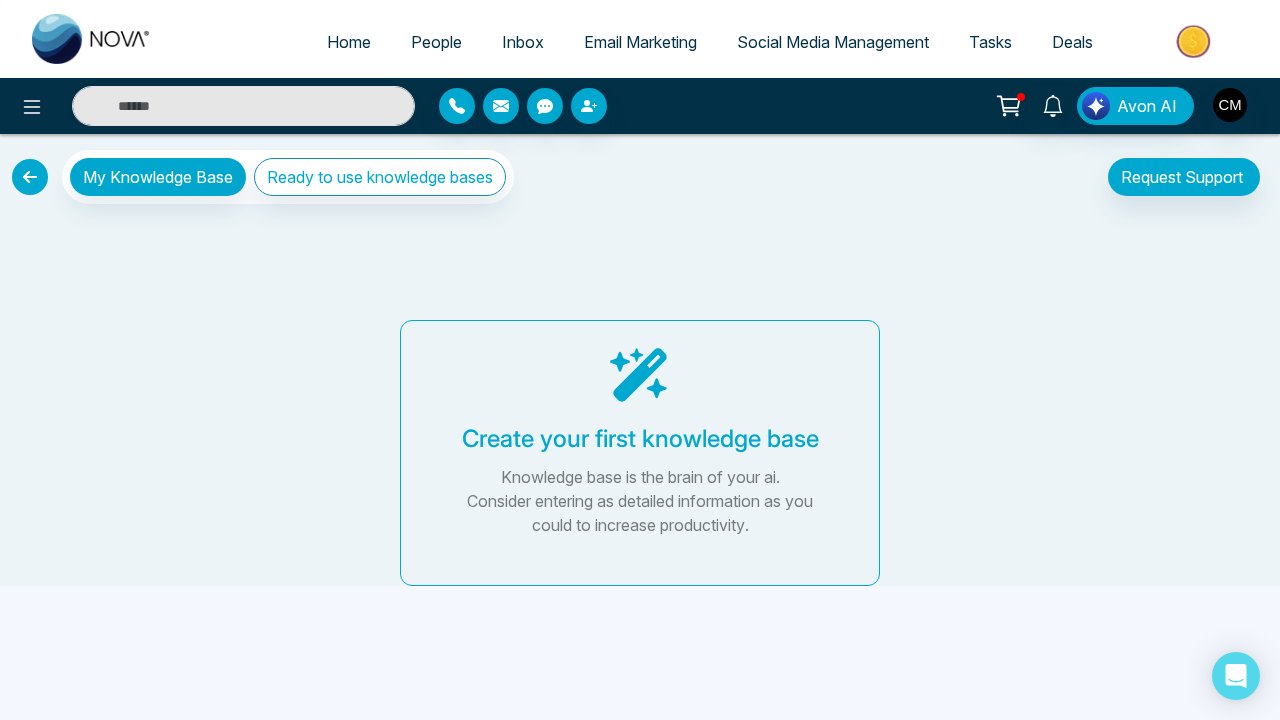 click on "Create your first knowledge base" at bounding box center (640, 439) 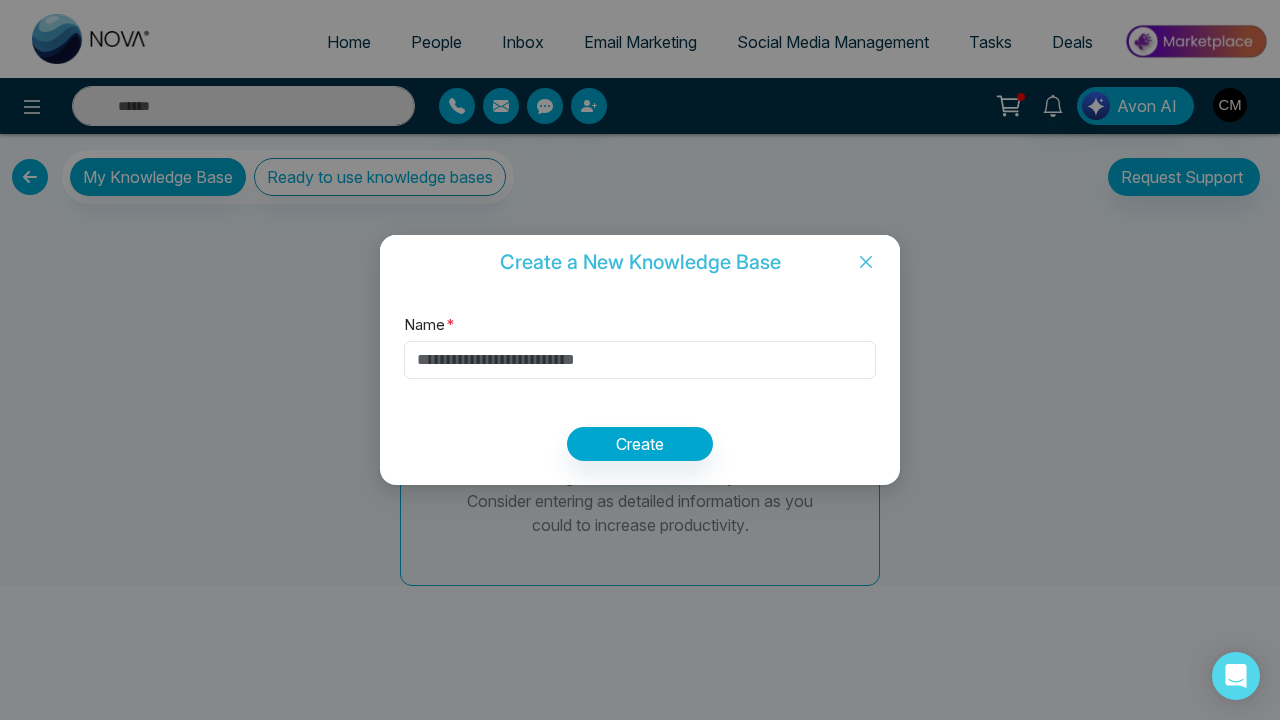 click on "Name  *" at bounding box center (640, 360) 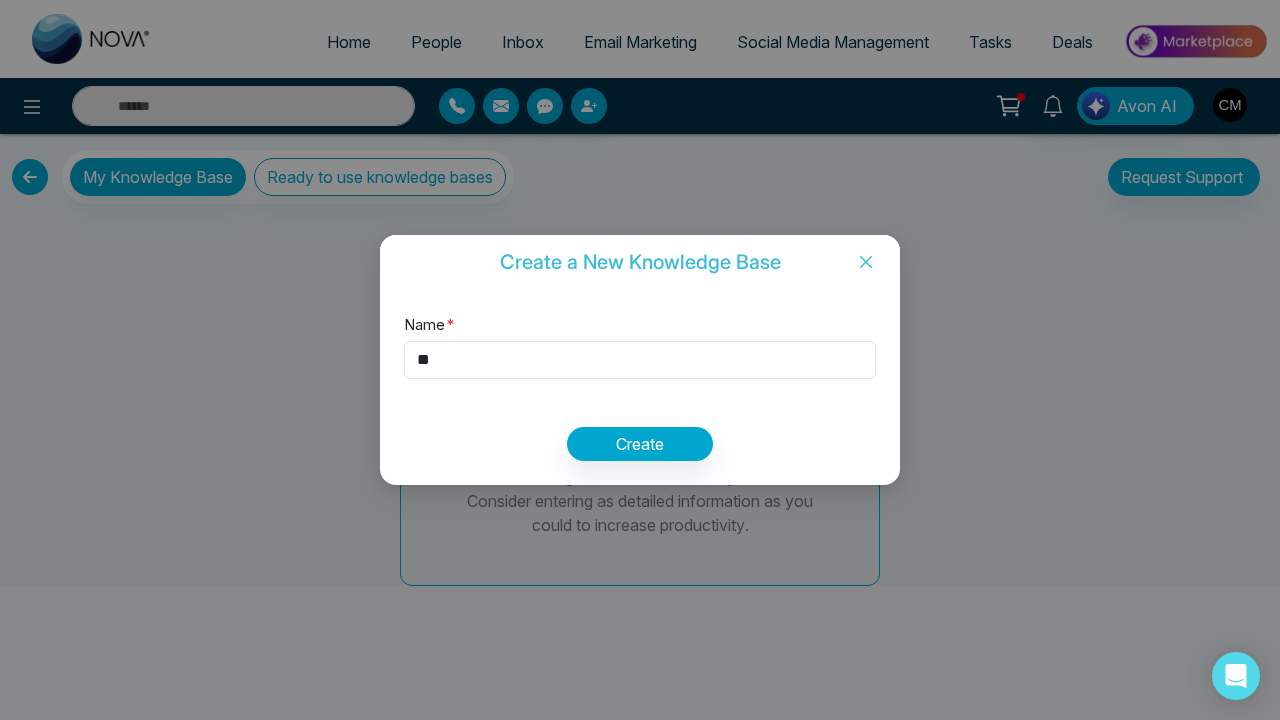 type on "*" 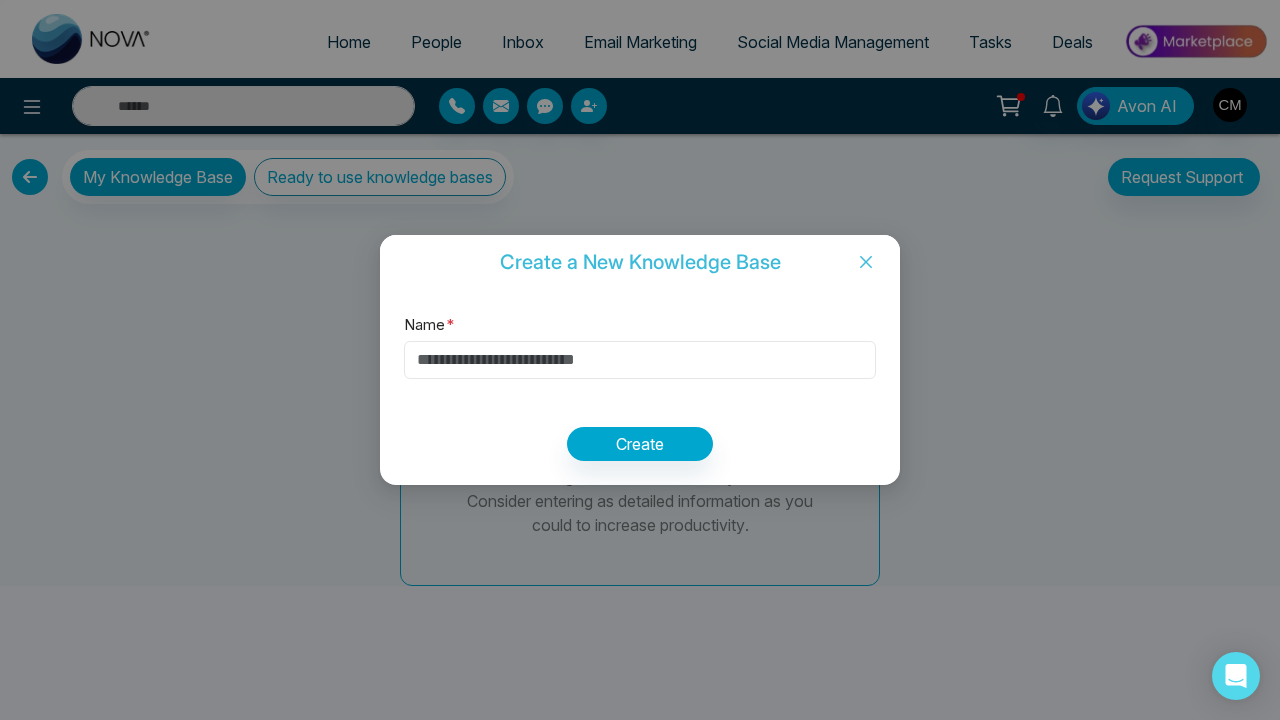type on "*" 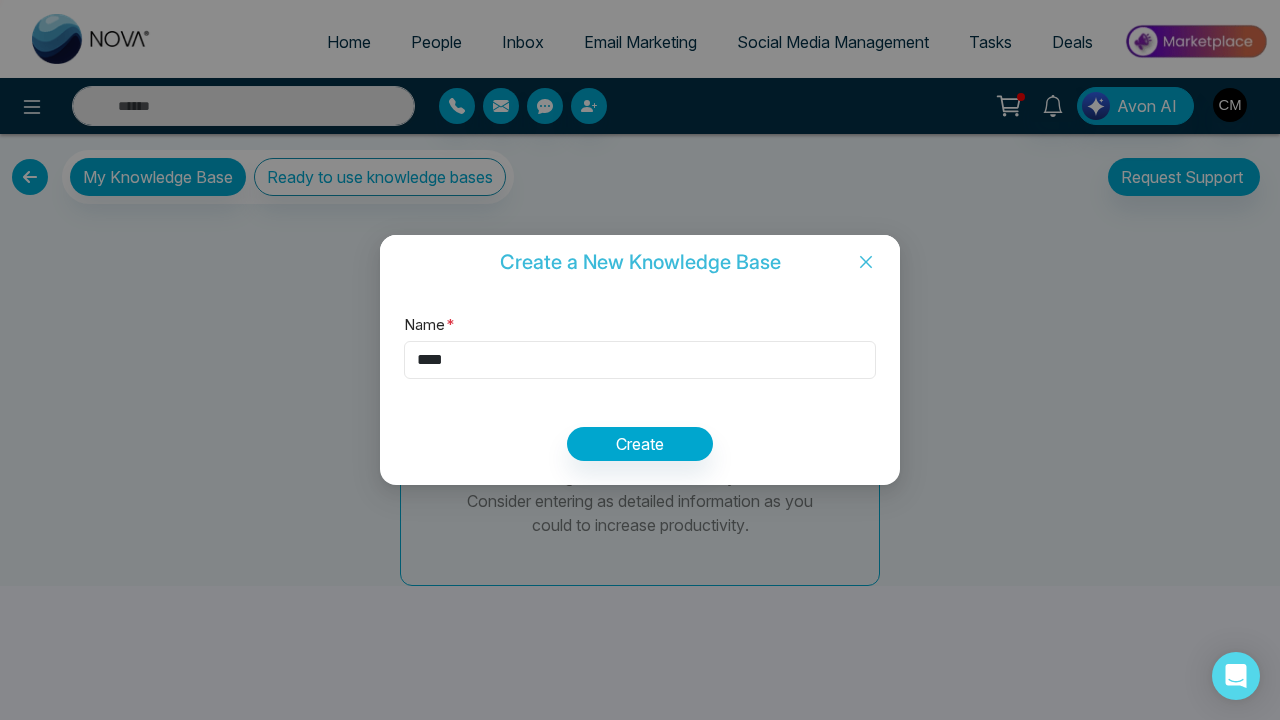 type on "****" 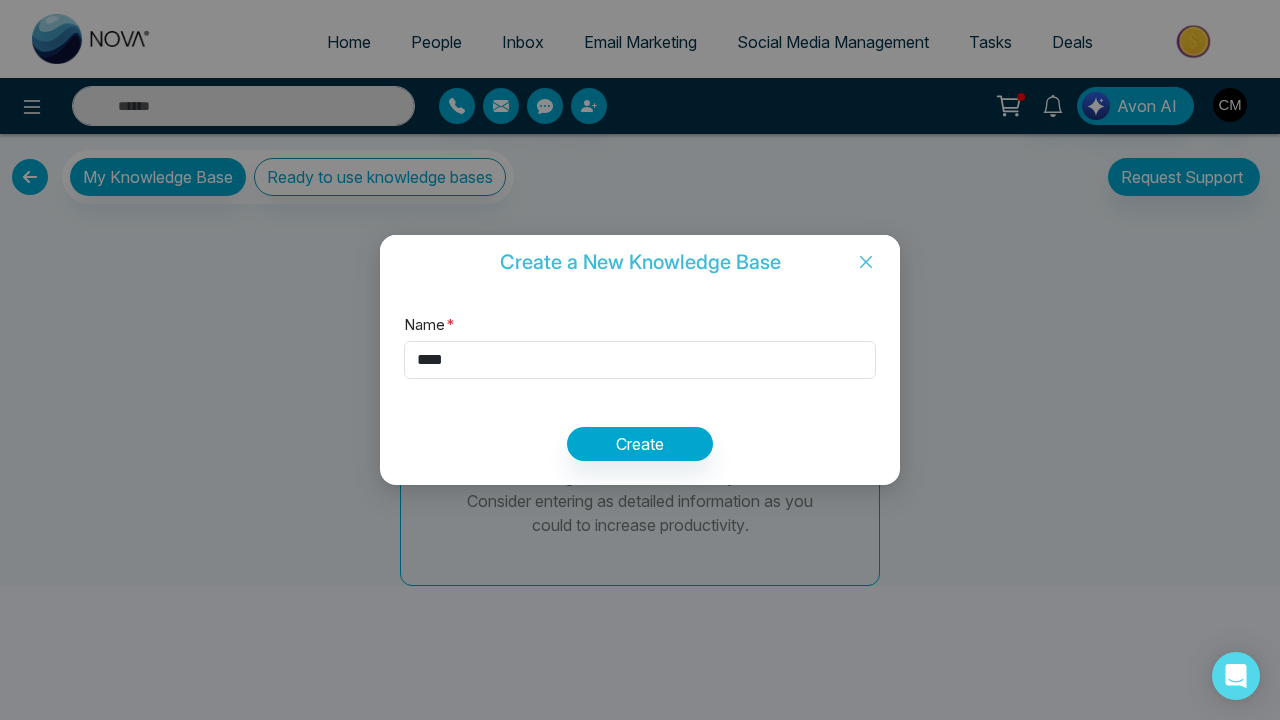 click on "Create" at bounding box center [640, 444] 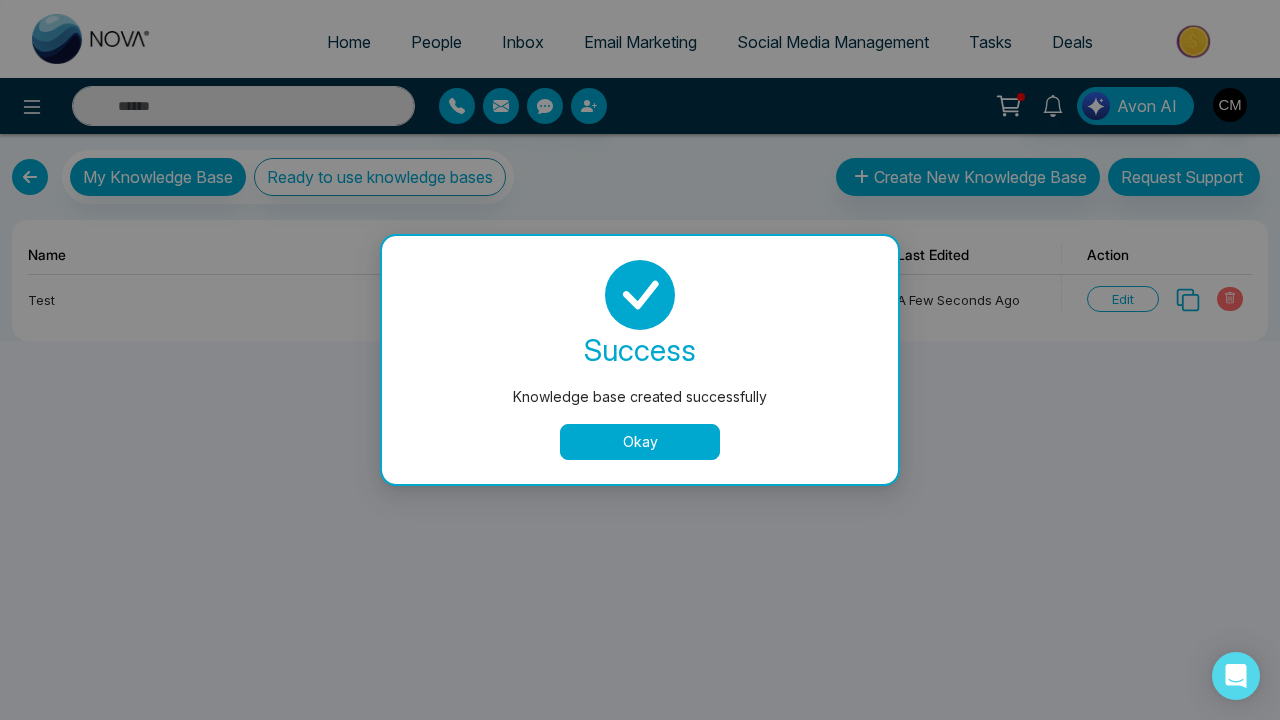 click on "Okay" at bounding box center [640, 442] 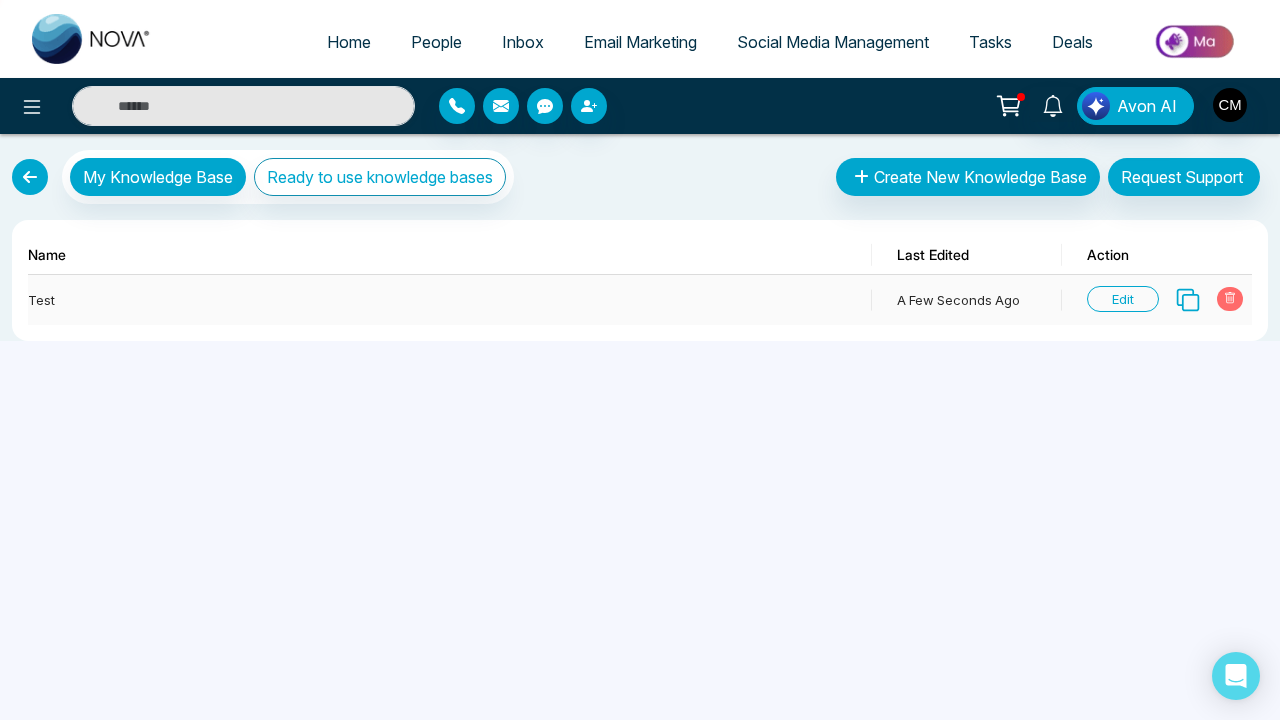 click on "Edit" at bounding box center (1123, 299) 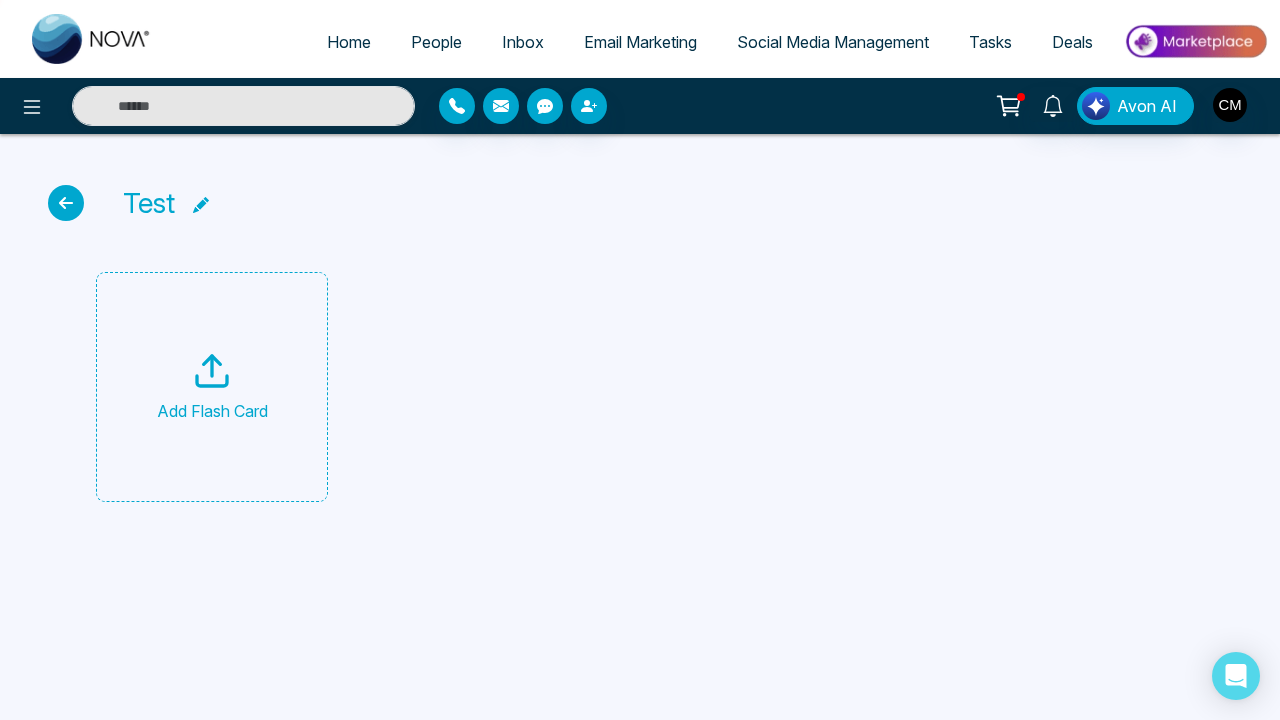 click on "Add Flash Card" at bounding box center (212, 411) 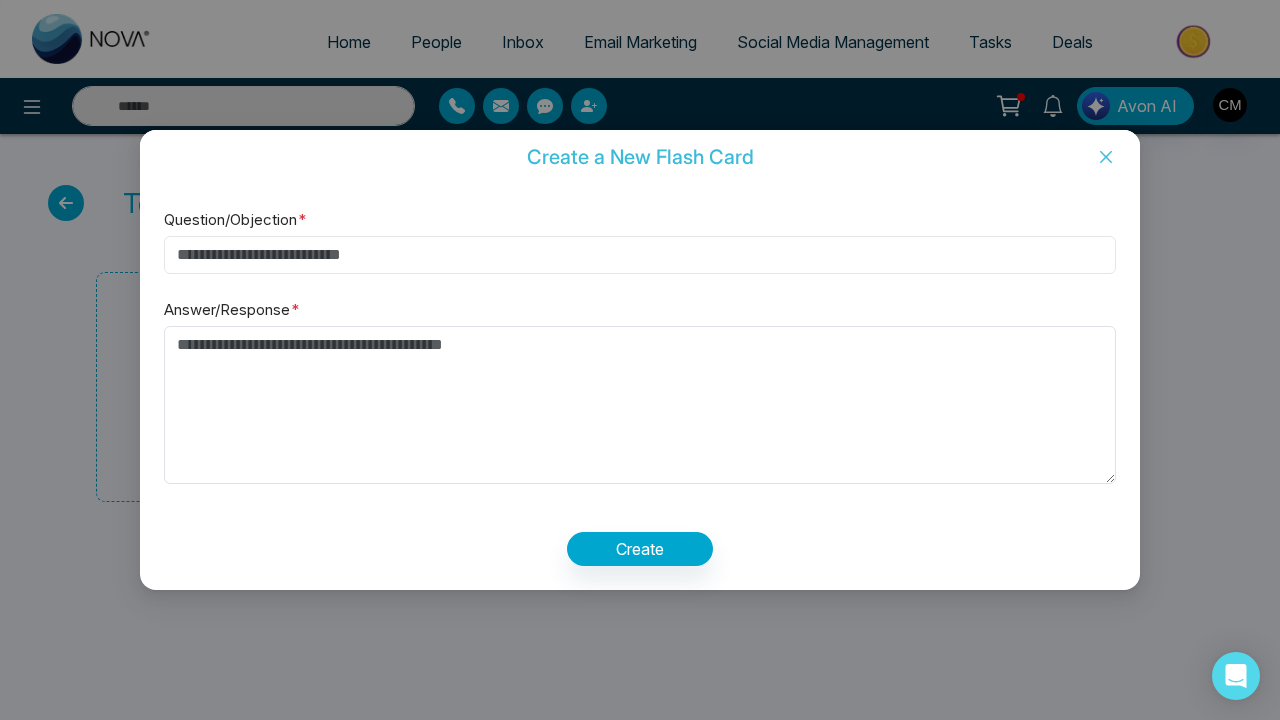 click on "Question/Objection  *" at bounding box center (640, 255) 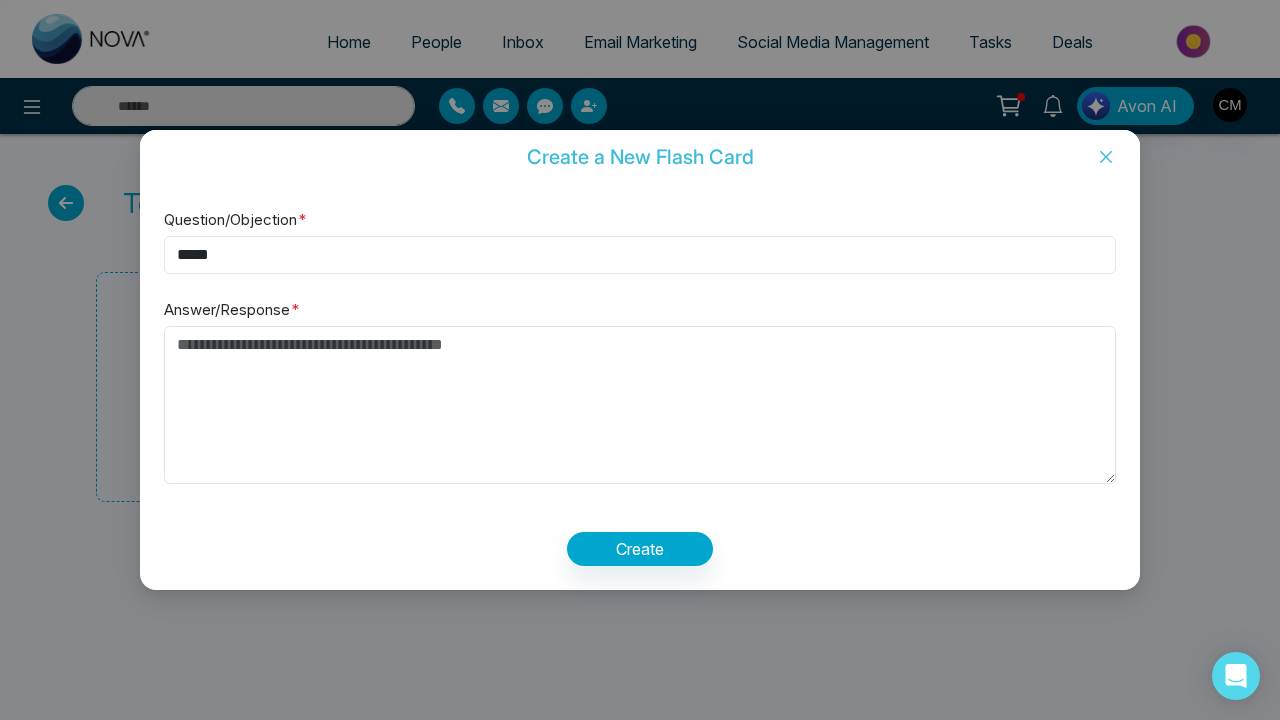 type on "*****" 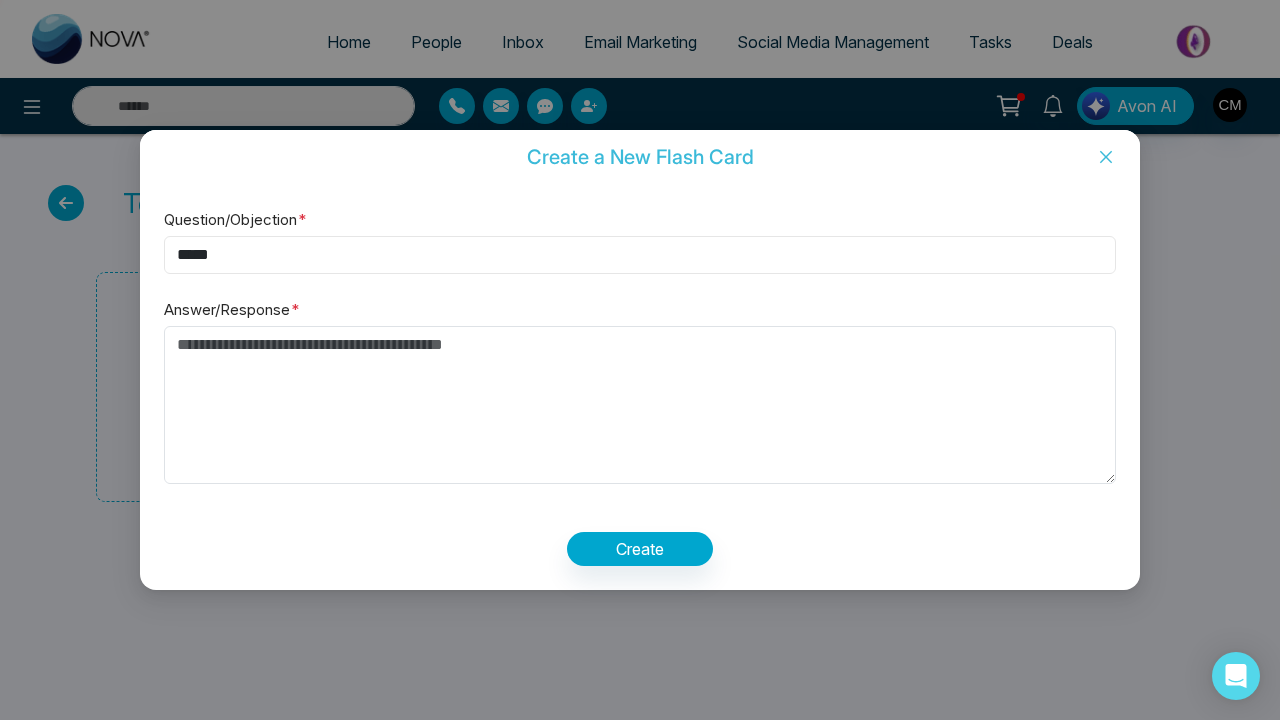 click on "*****" at bounding box center (640, 255) 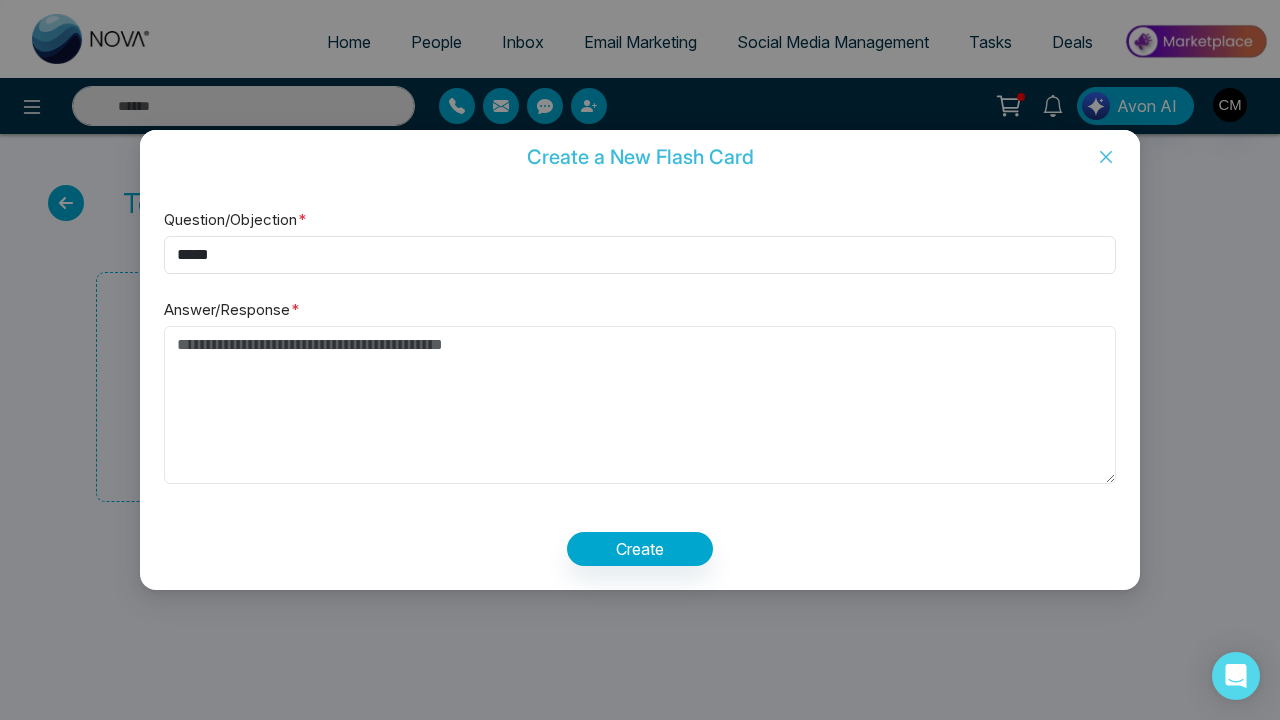 click on "Answer/Response  *" at bounding box center (640, 405) 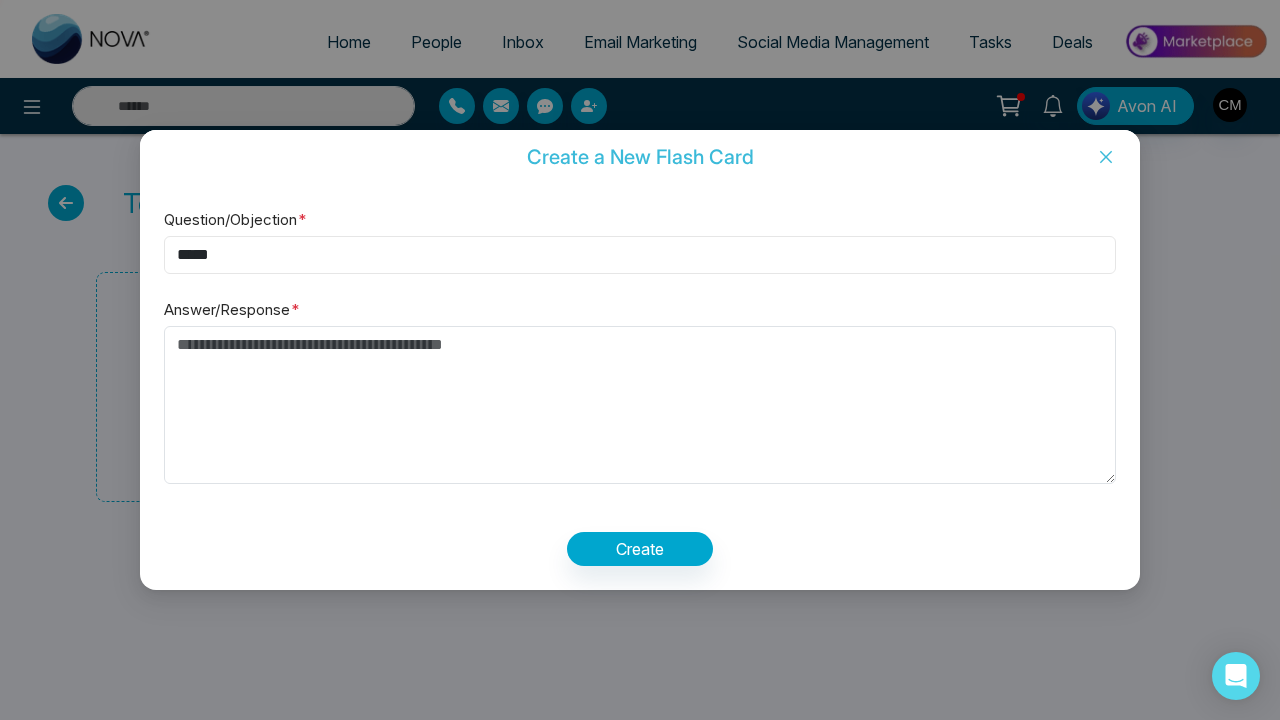 click on "*****" at bounding box center (640, 255) 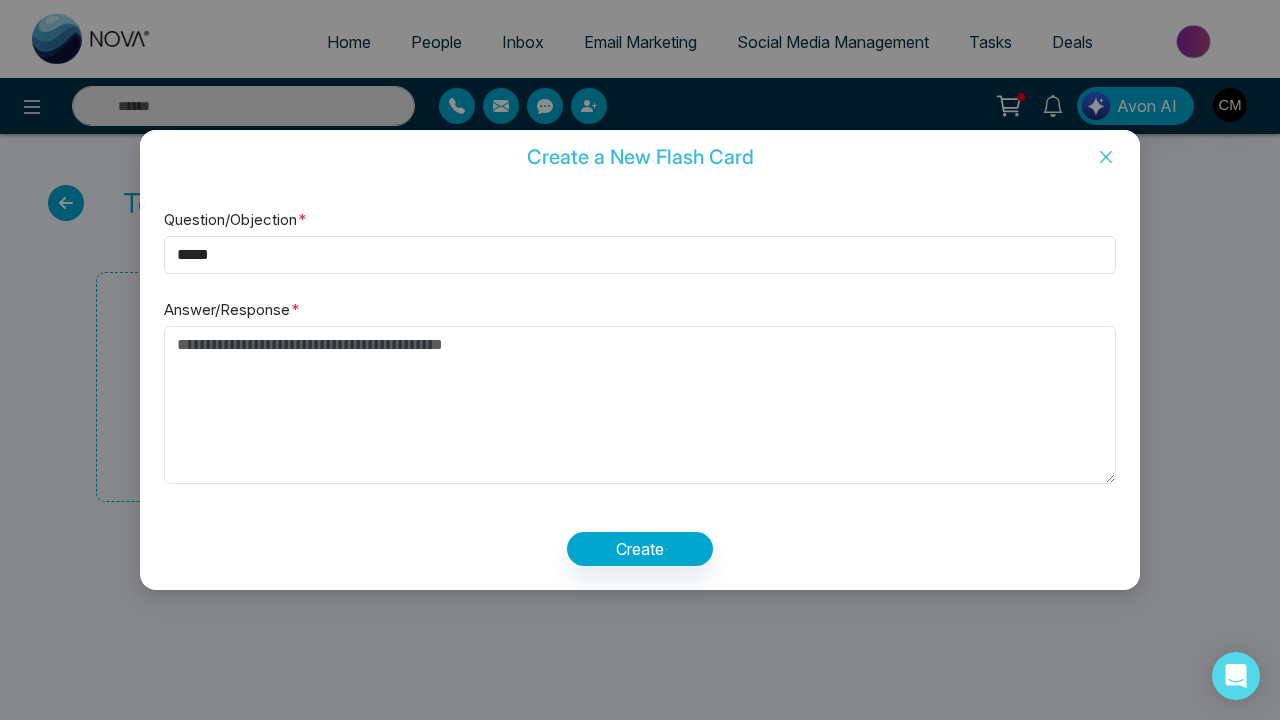 click on "Answer/Response  *" at bounding box center [640, 405] 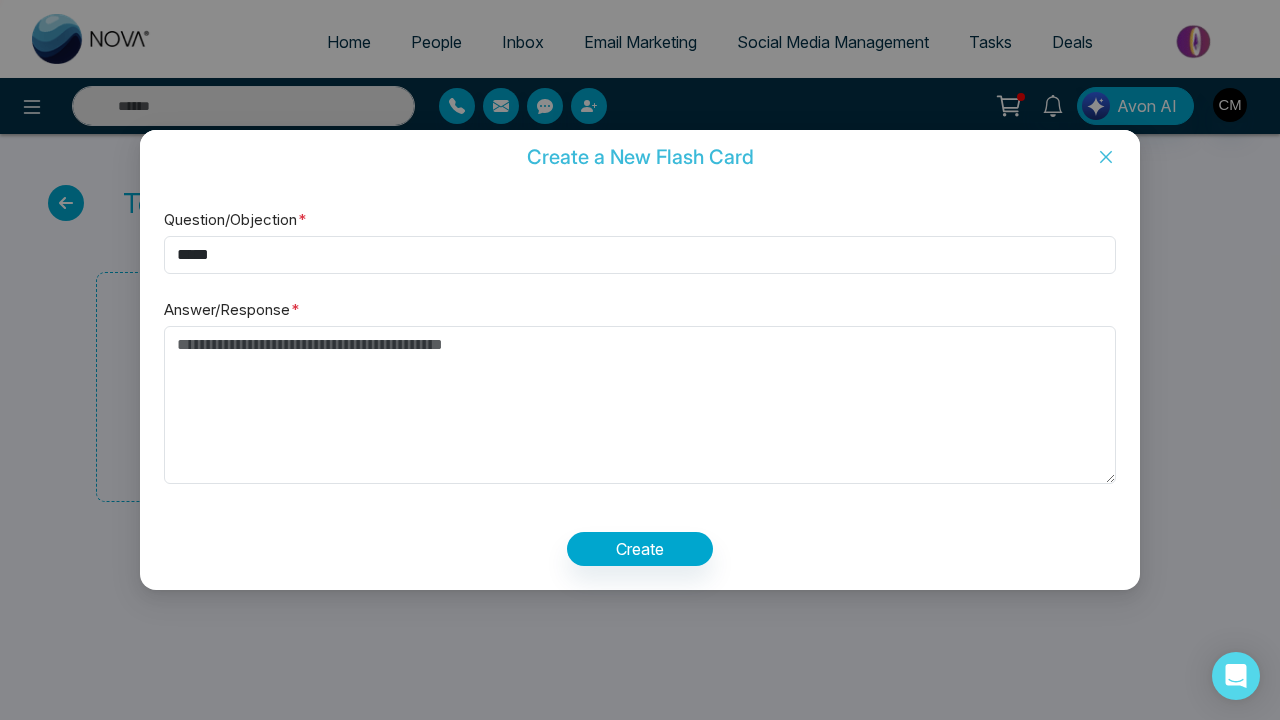 click 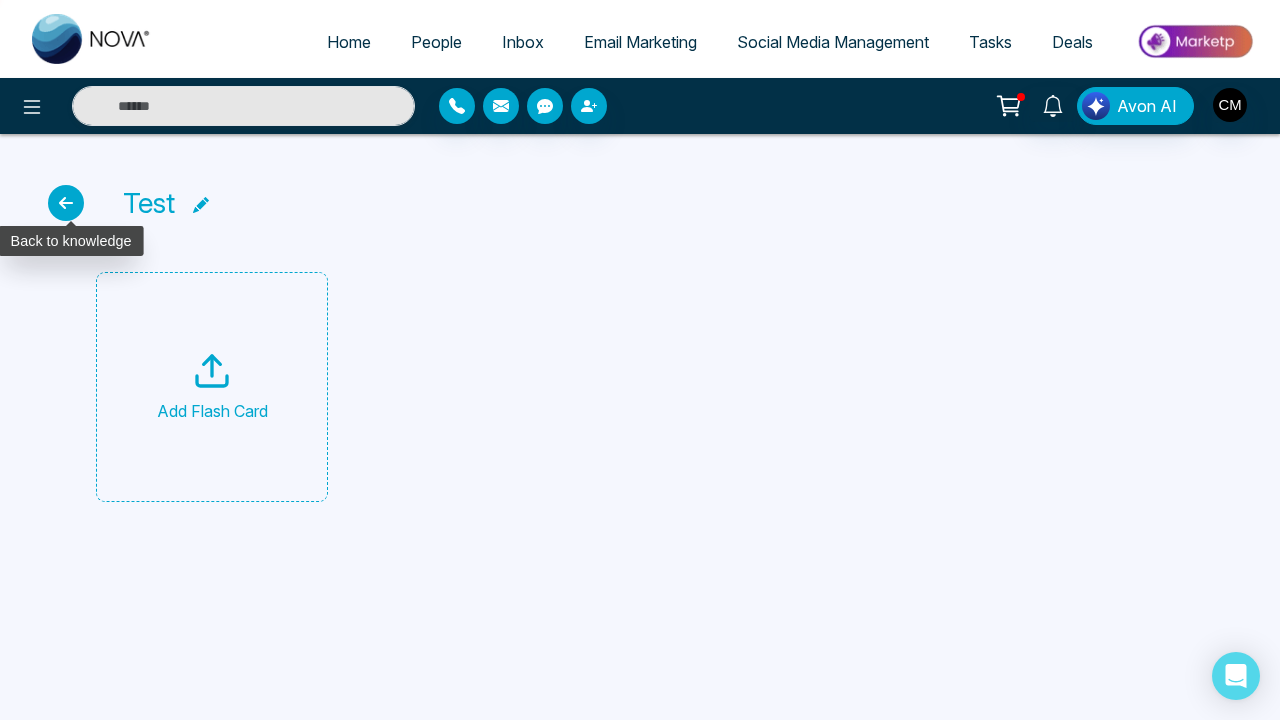 click at bounding box center [66, 203] 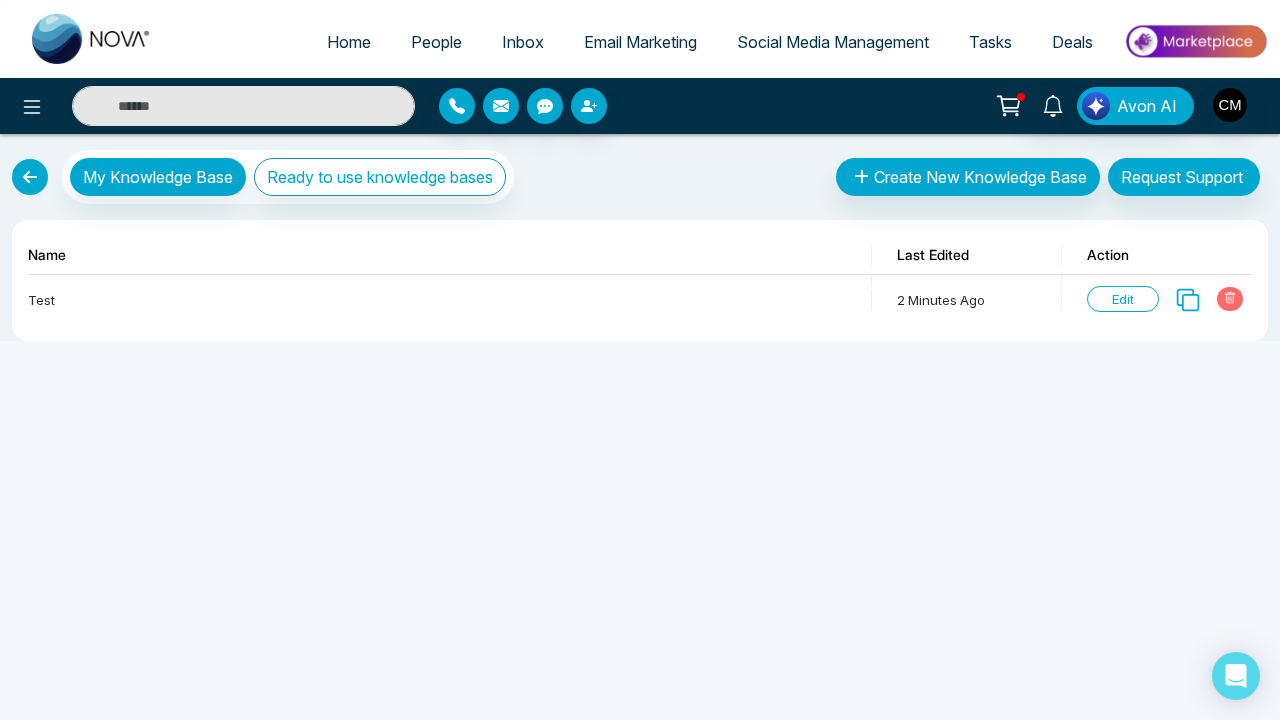 click on "Ready to use knowledge bases" at bounding box center (380, 177) 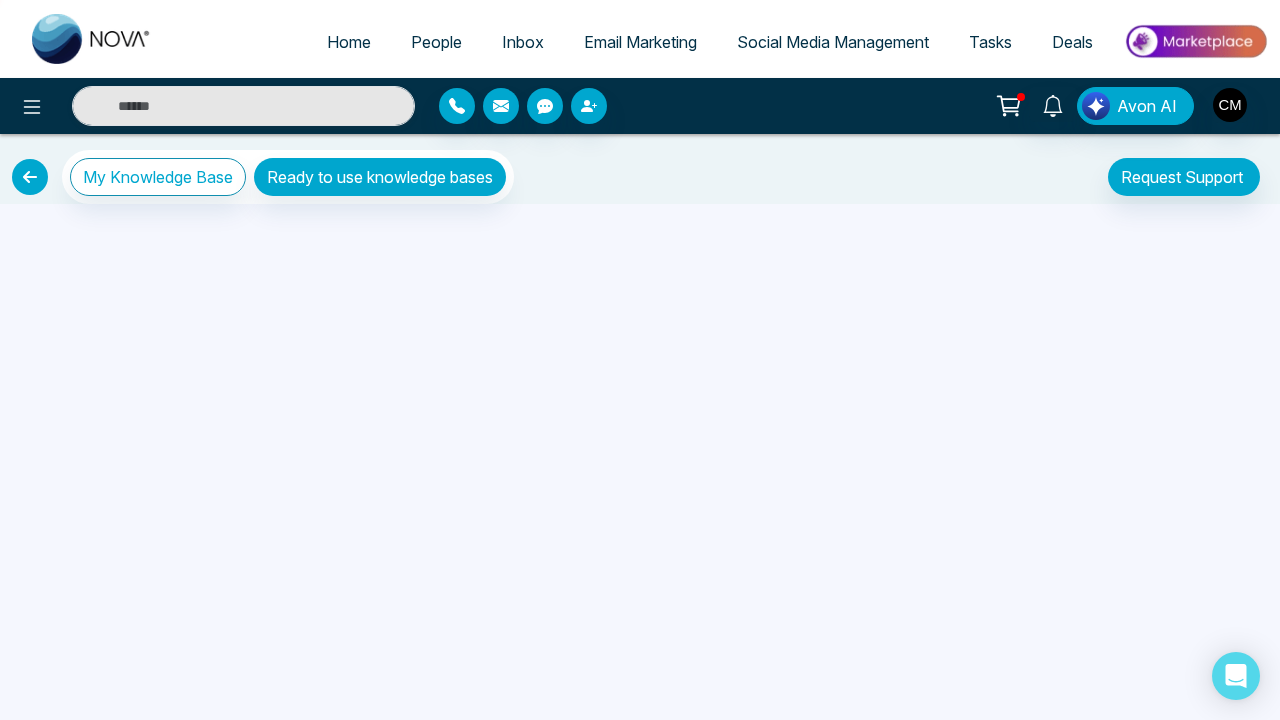 scroll, scrollTop: 0, scrollLeft: 0, axis: both 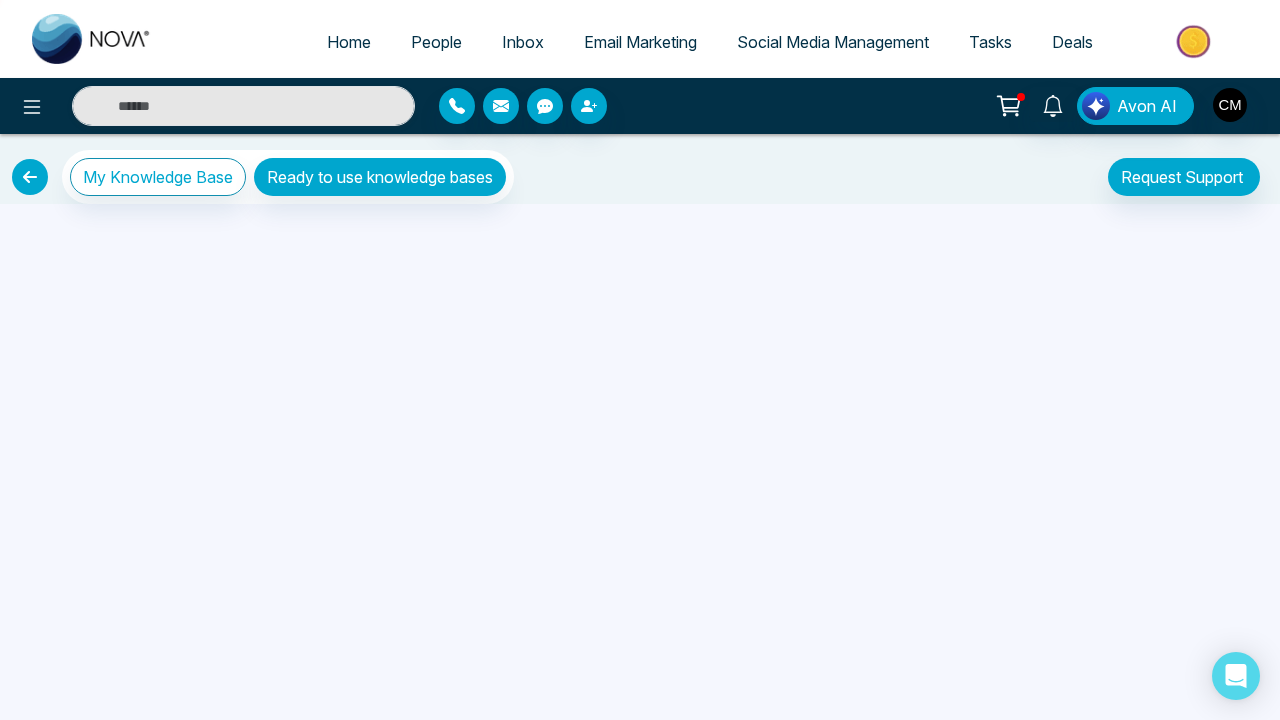 click on "Home People Inbox Email Marketing Social Media Management Tasks Deals Avon AI My Knowledge Base Ready to use knowledge bases Request Support My Request" at bounding box center (640, 360) 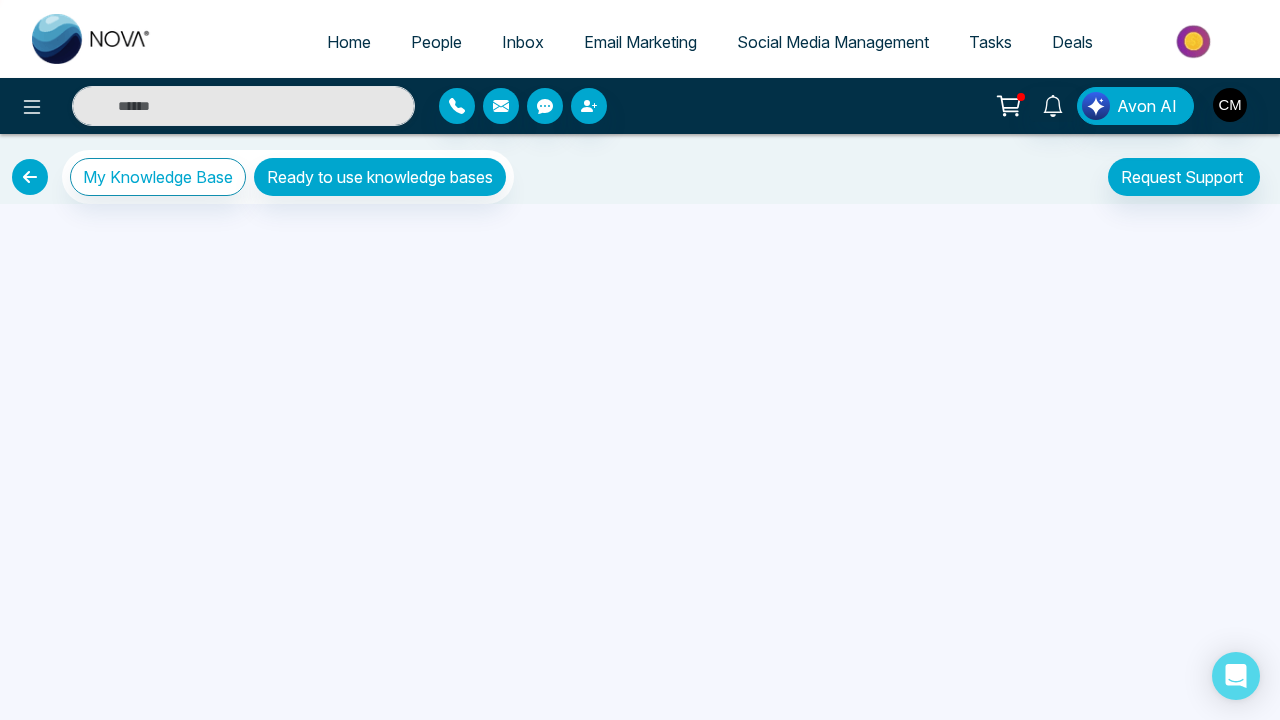 click on "Home People Inbox Email Marketing Social Media Management Tasks Deals Avon AI My Knowledge Base Ready to use knowledge bases Request Support My Request" at bounding box center [640, 360] 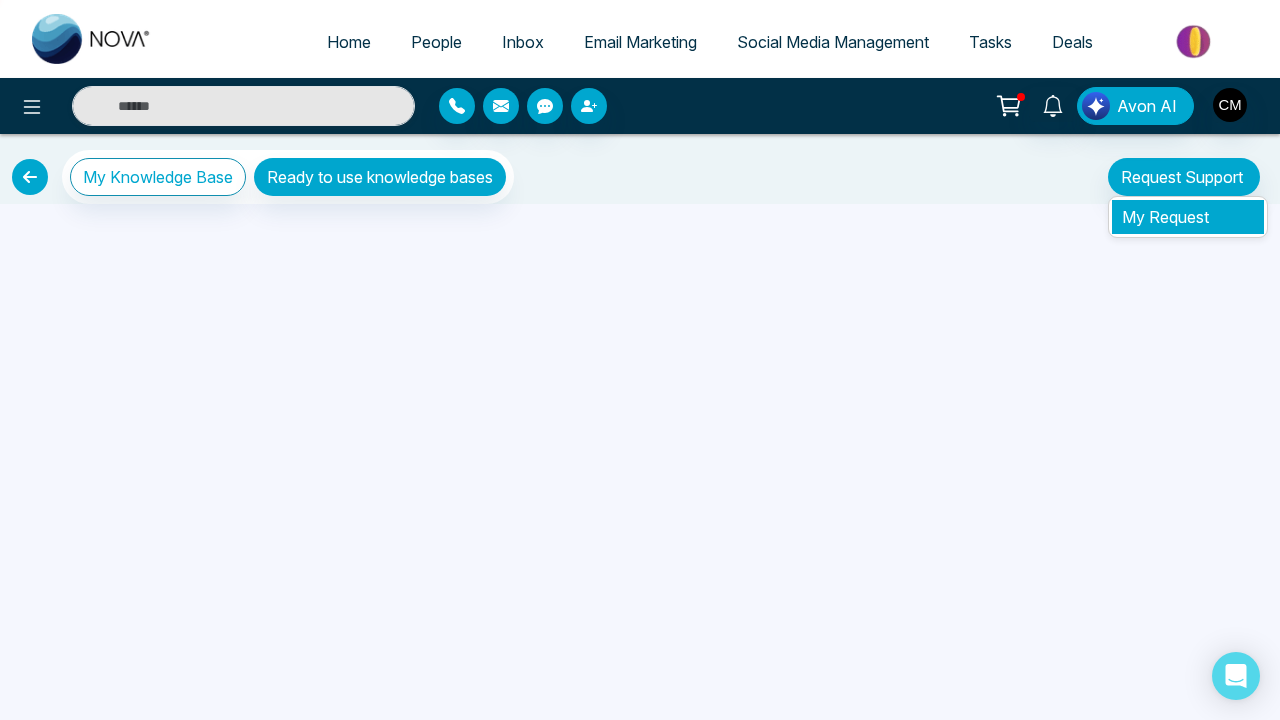click on "My Request" at bounding box center (1165, 217) 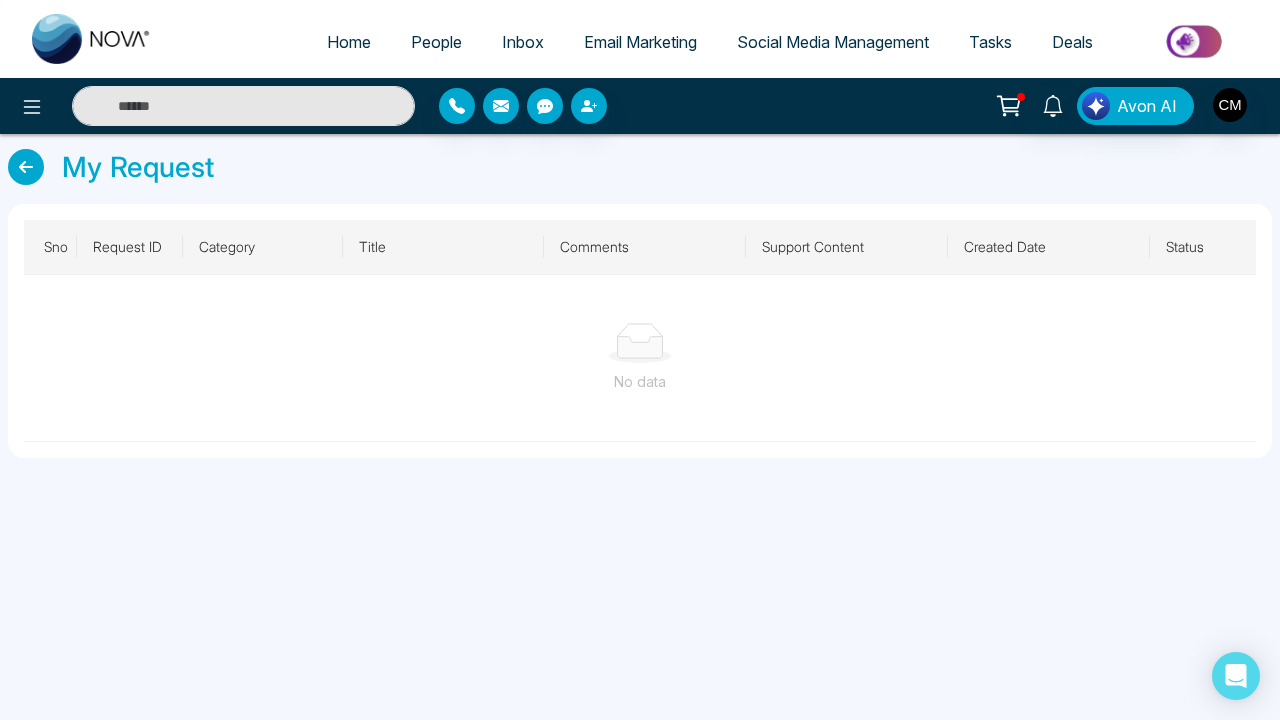 scroll, scrollTop: 0, scrollLeft: 0, axis: both 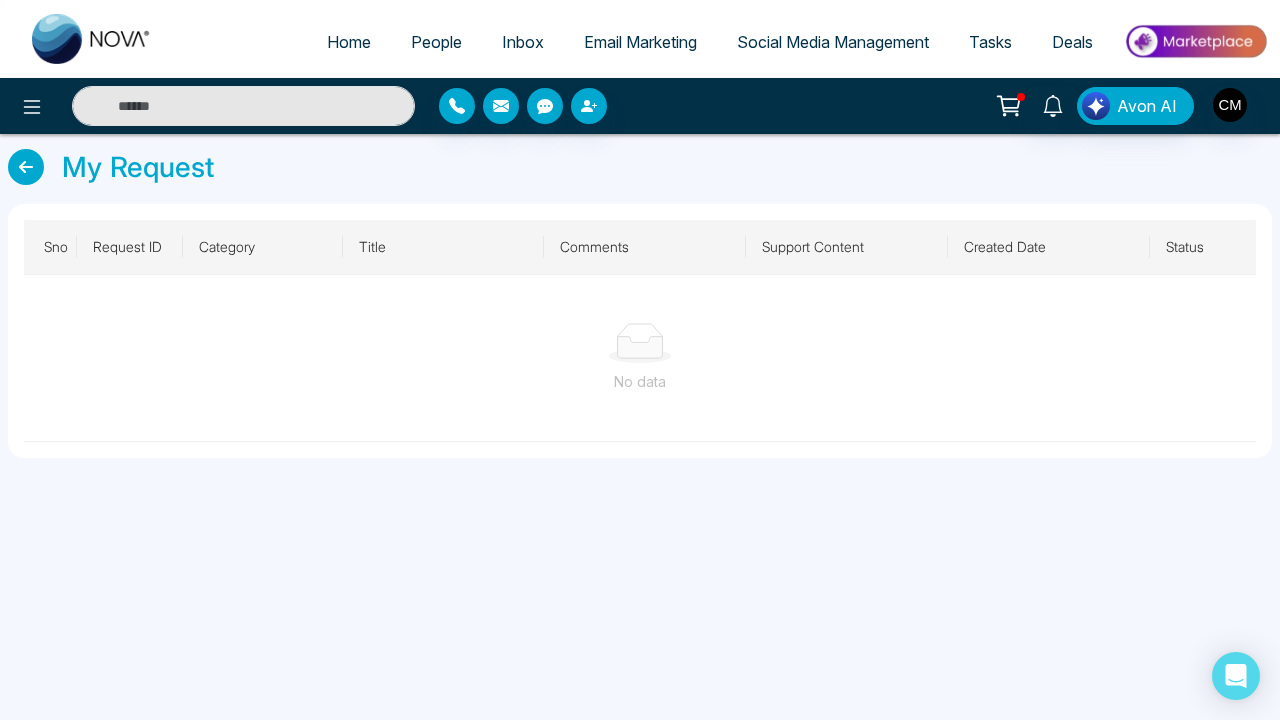 click at bounding box center (26, 167) 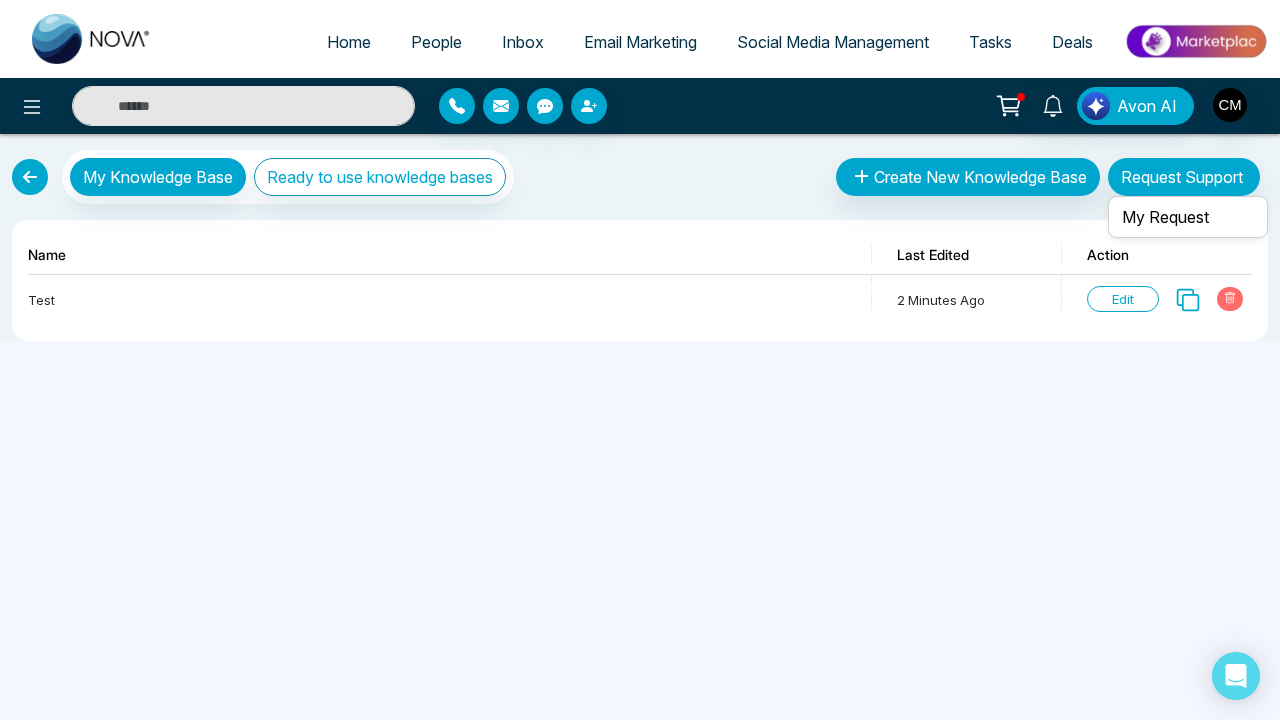 click on "Request Support" at bounding box center (1184, 177) 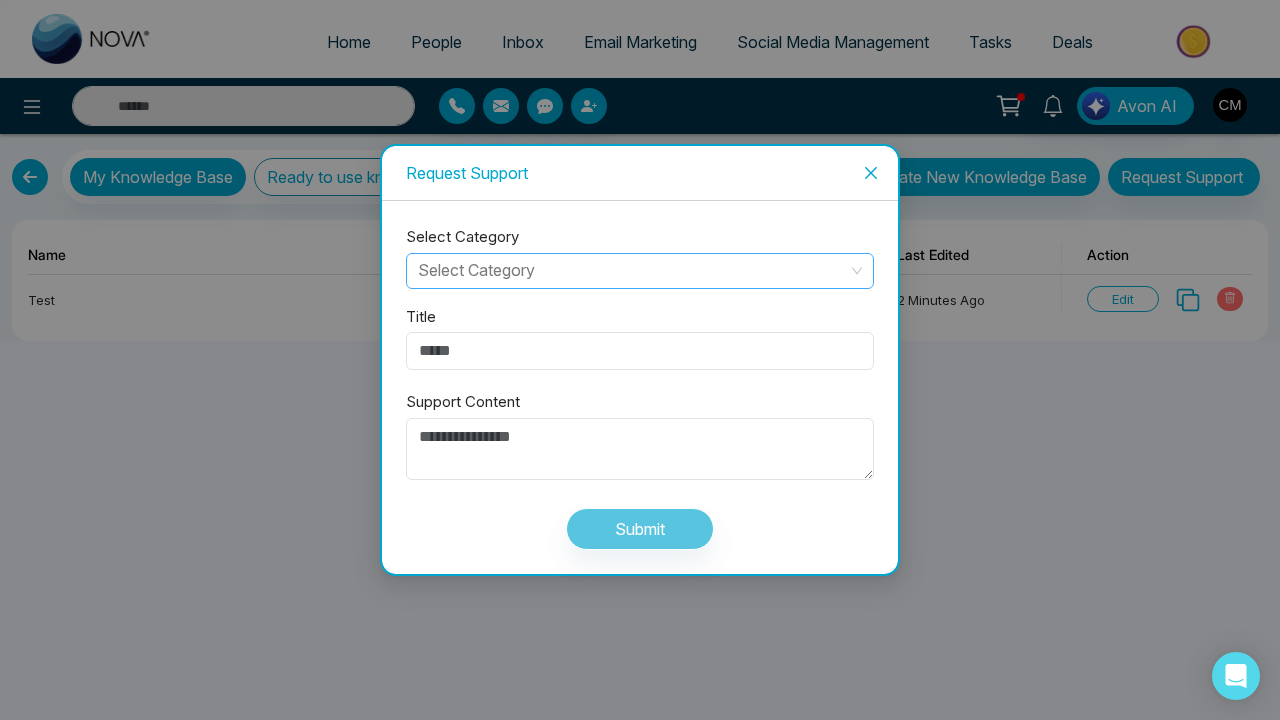 click at bounding box center (633, 269) 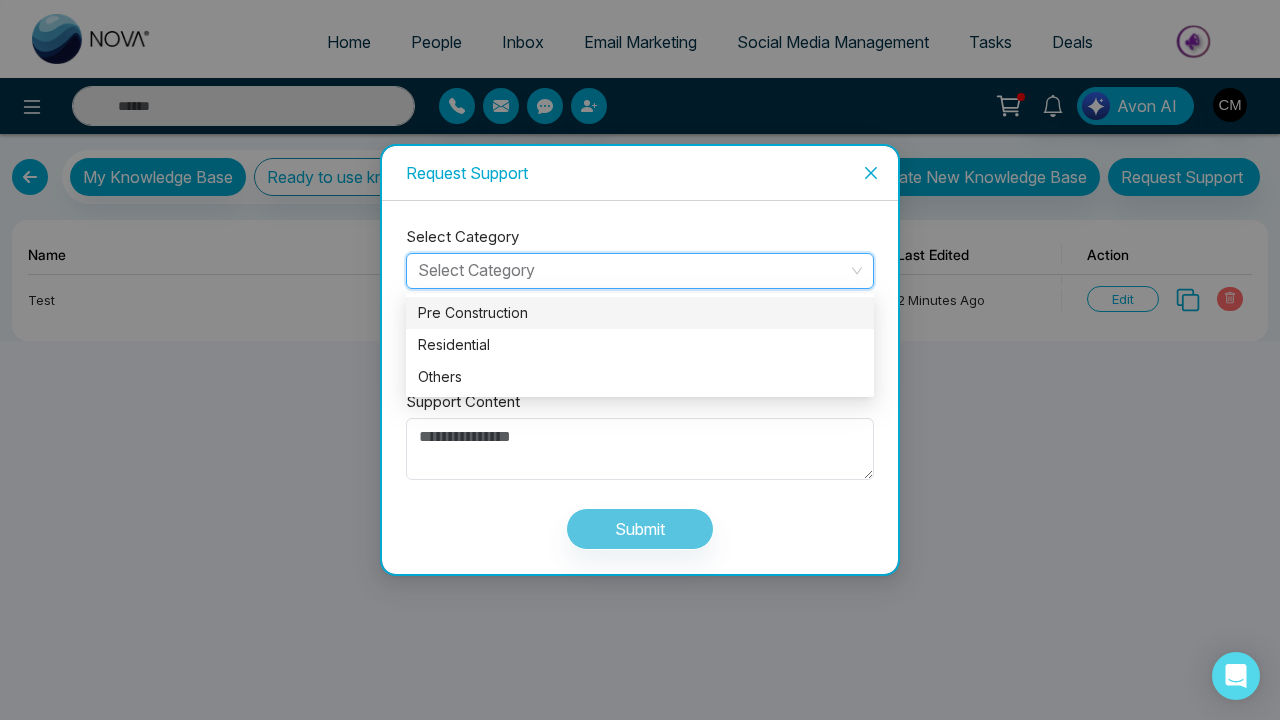 click on "Pre Construction" at bounding box center (640, 313) 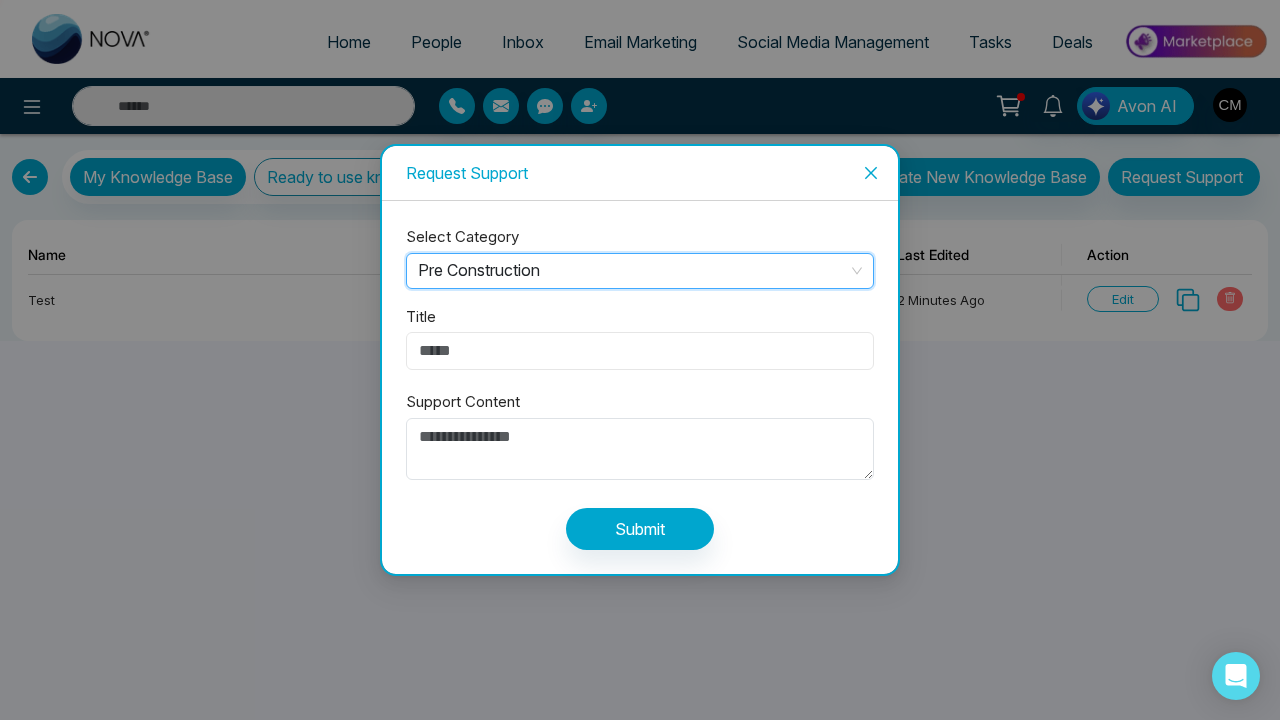 click on "Title" at bounding box center [640, 351] 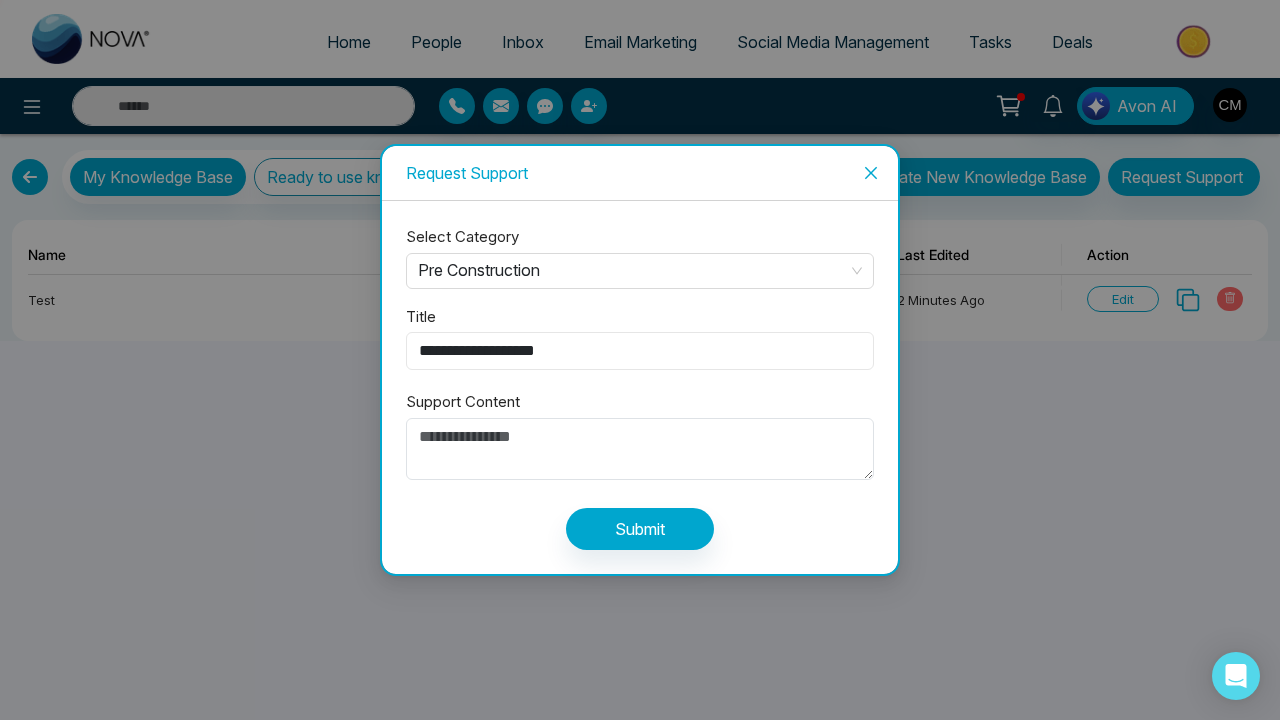 type on "**********" 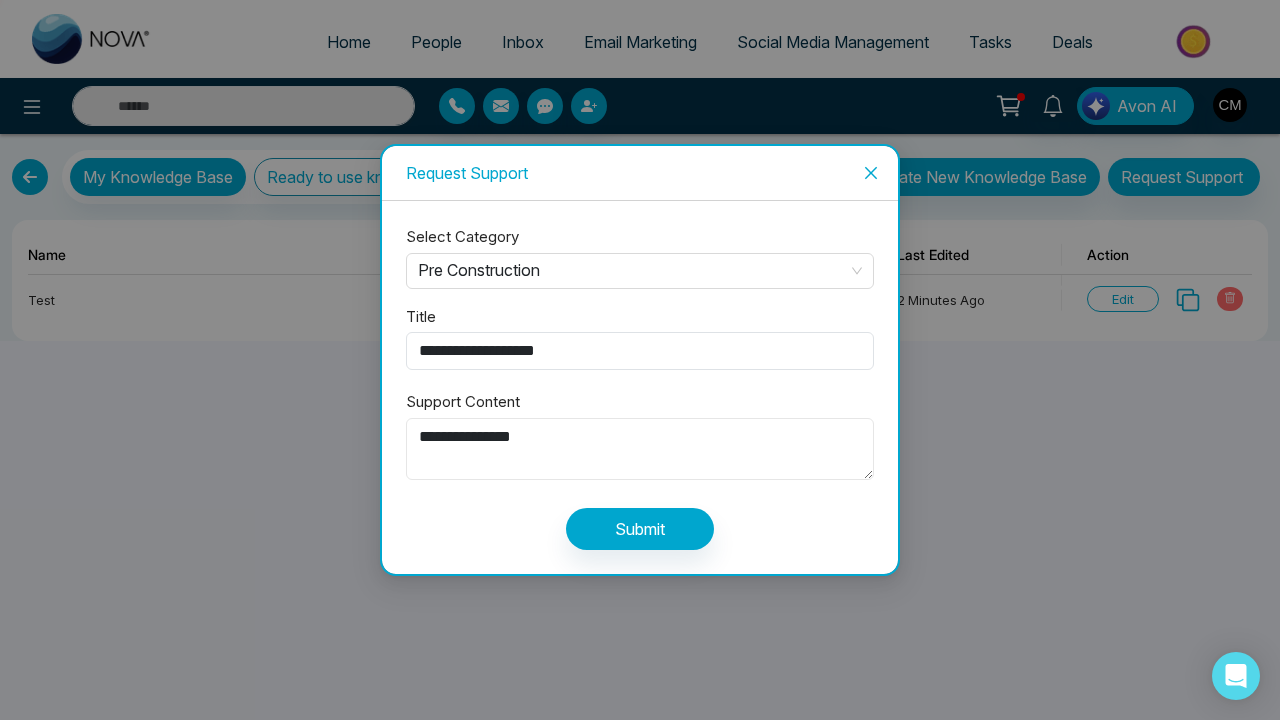 type on "**********" 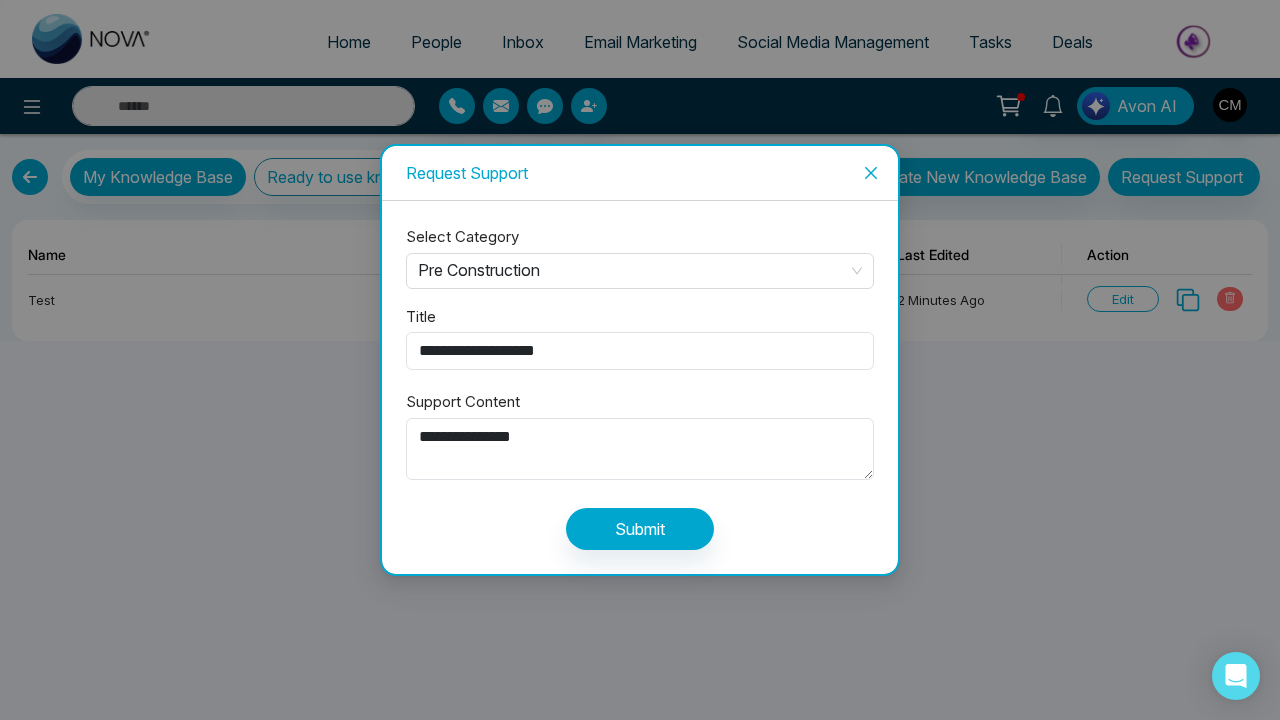 click on "Submit" at bounding box center [640, 529] 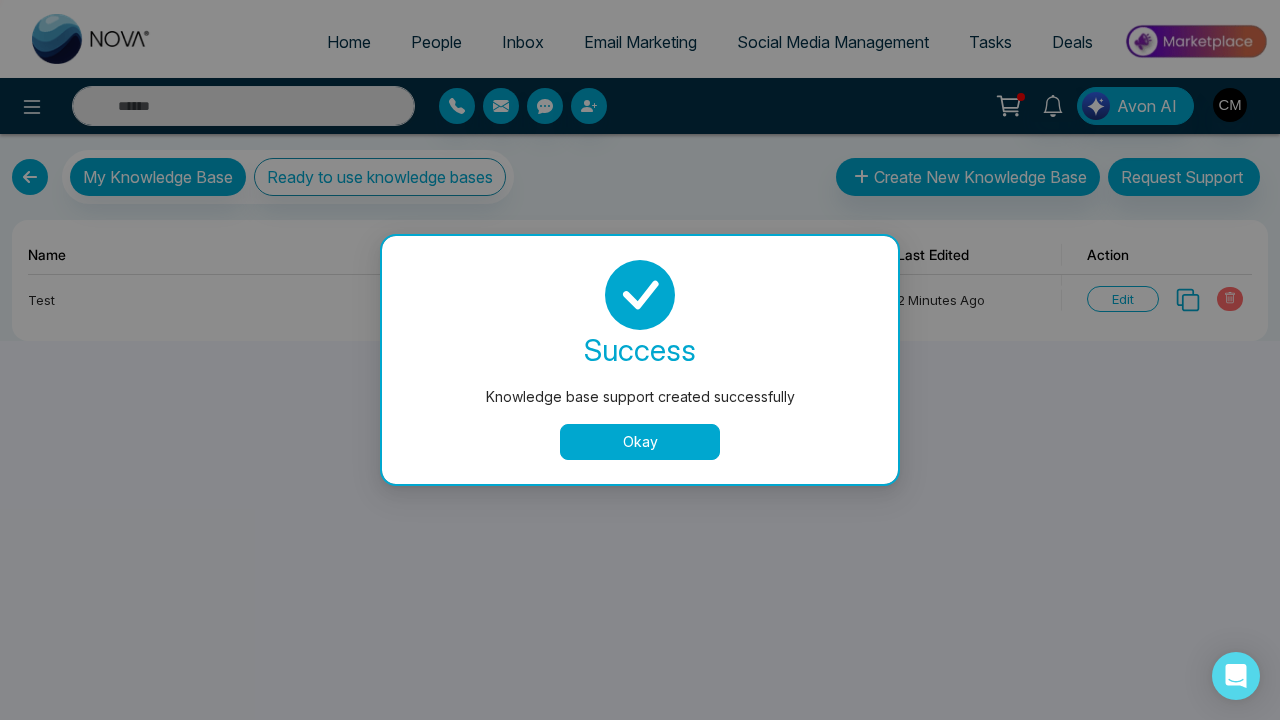 click on "Okay" at bounding box center [640, 442] 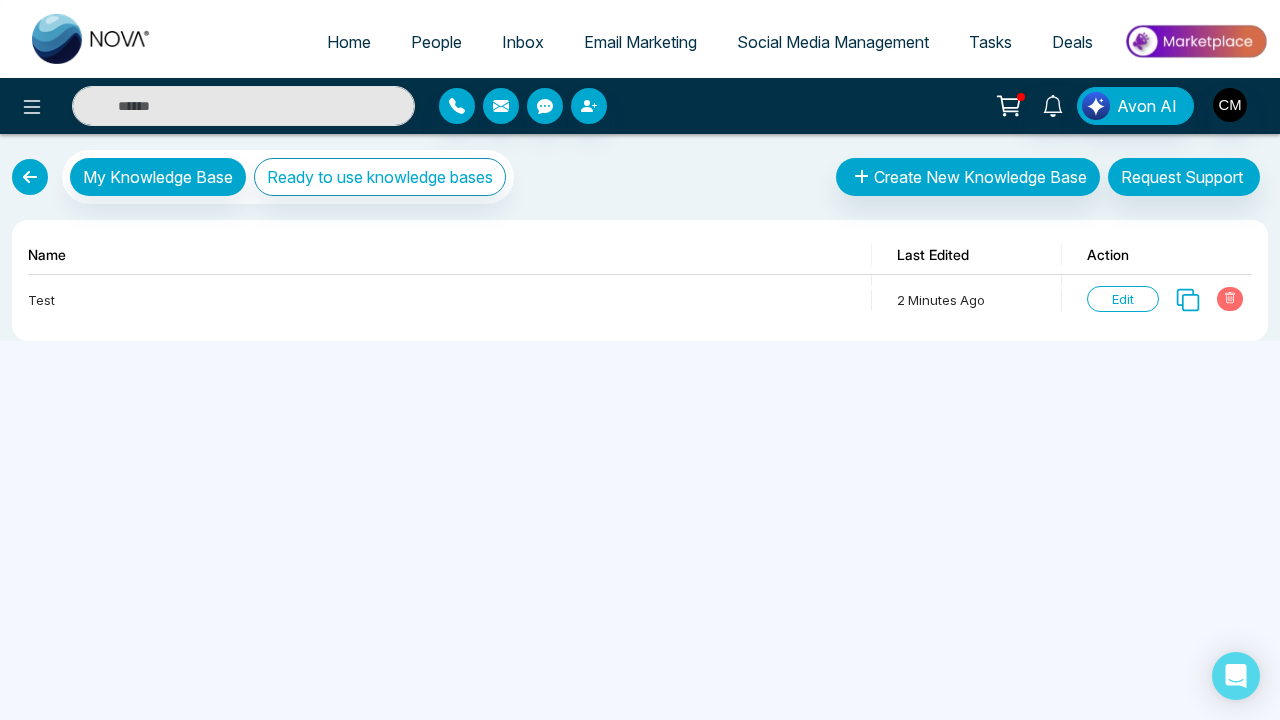 click on "My Knowledge Base Ready to use knowledge bases   Create New Knowledge Base Request Support My Request Name Last Edited Action       Test 2 minutes ago Edit" at bounding box center (640, 237) 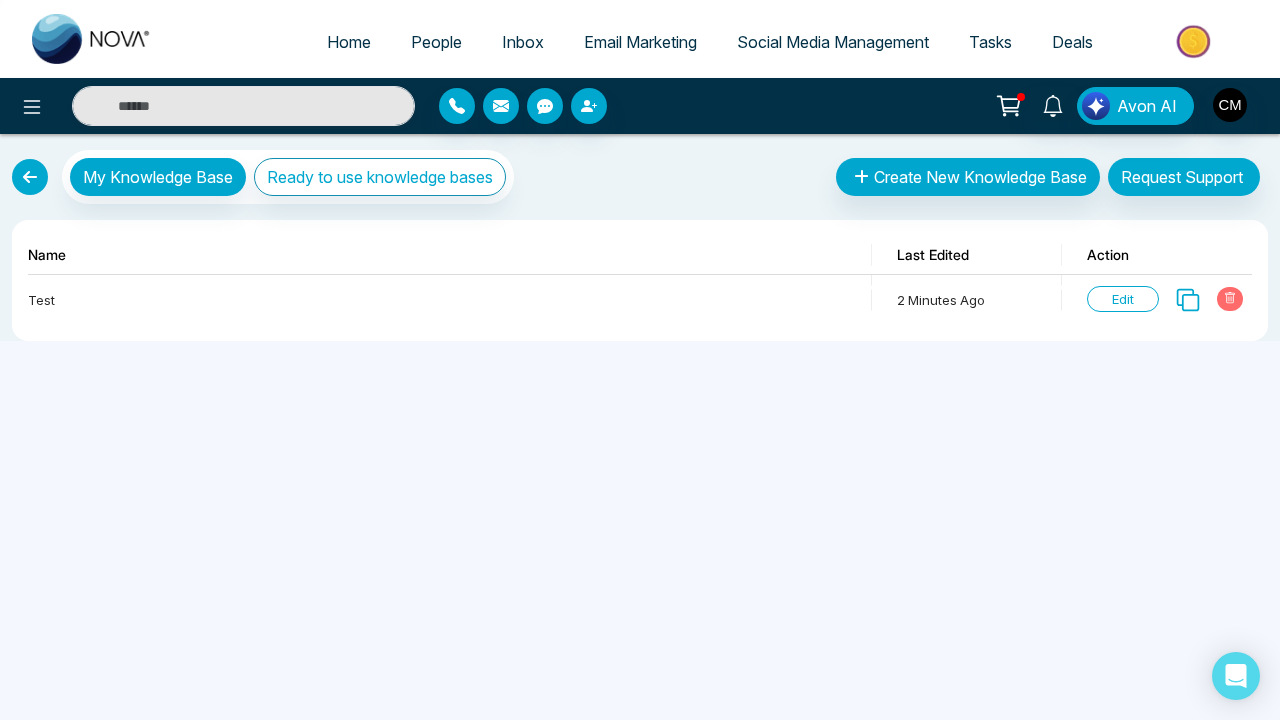click at bounding box center (30, 177) 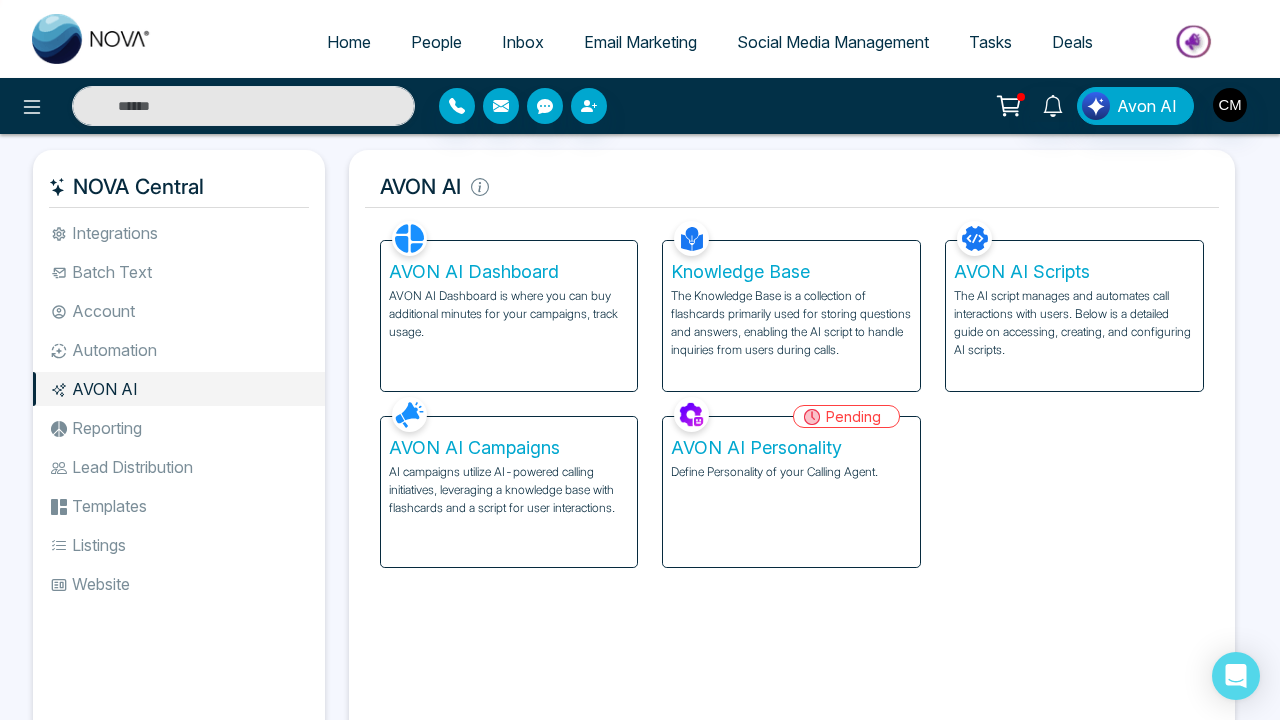 click on "The AI script manages and automates call interactions with users. Below is a detailed guide on accessing, creating, and configuring AI scripts." at bounding box center [1074, 323] 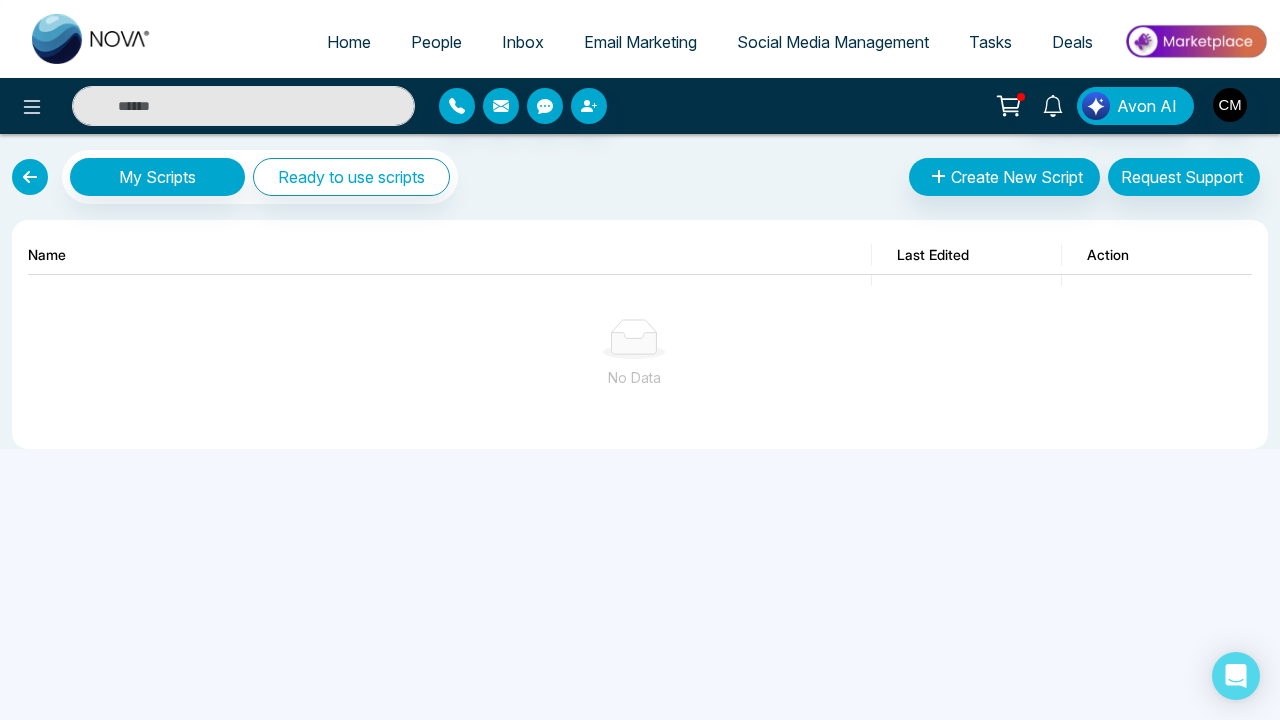 click on "Ready to use scripts" at bounding box center [351, 177] 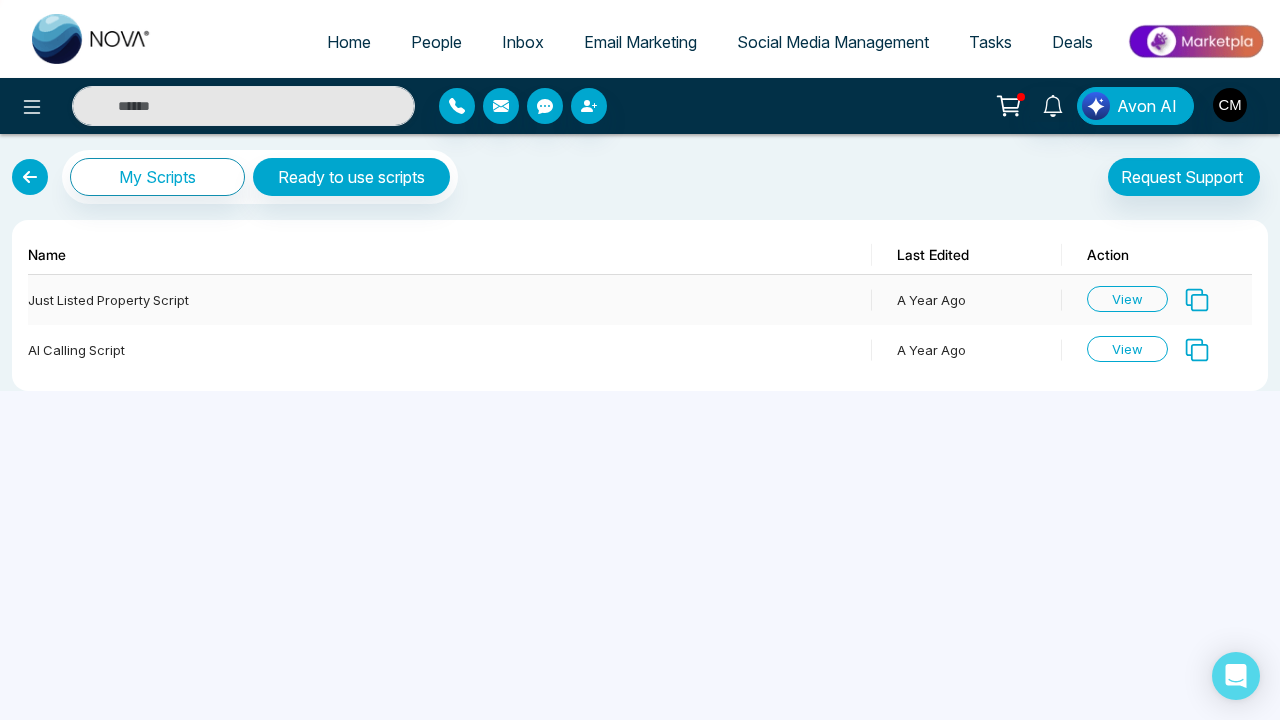 click on "View" at bounding box center [1127, 299] 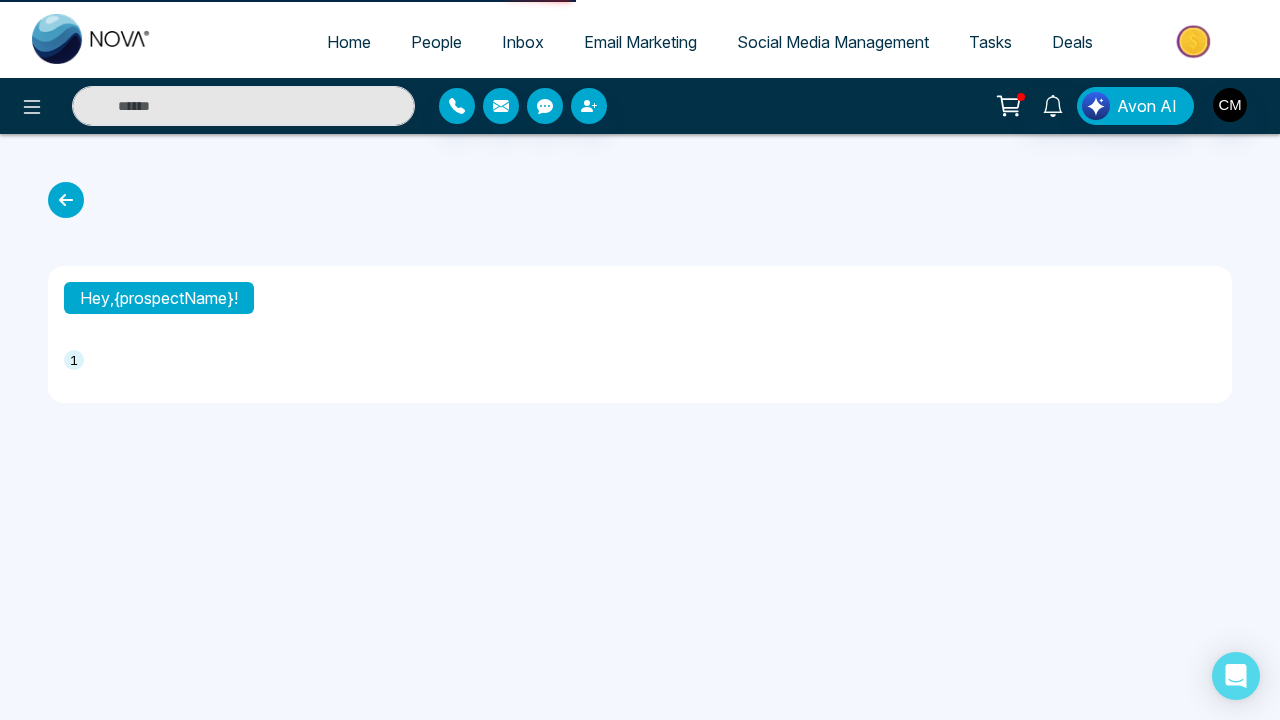 type on "**********" 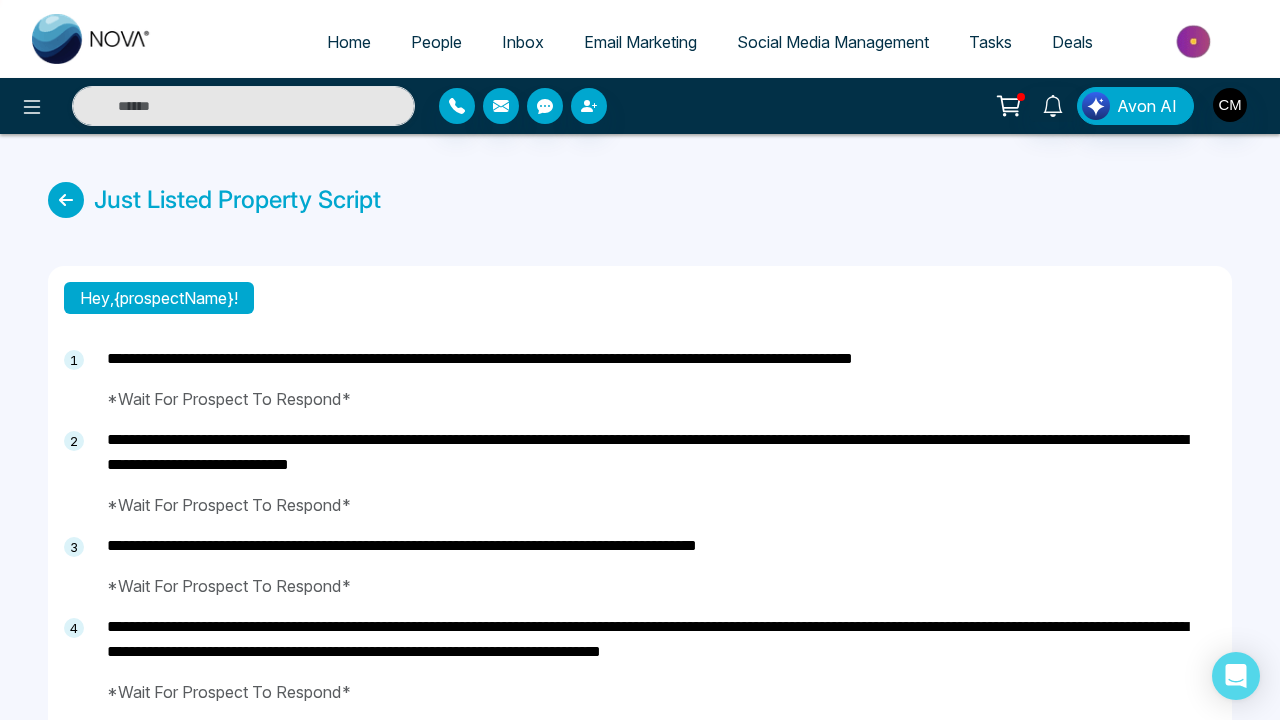 scroll, scrollTop: 0, scrollLeft: 0, axis: both 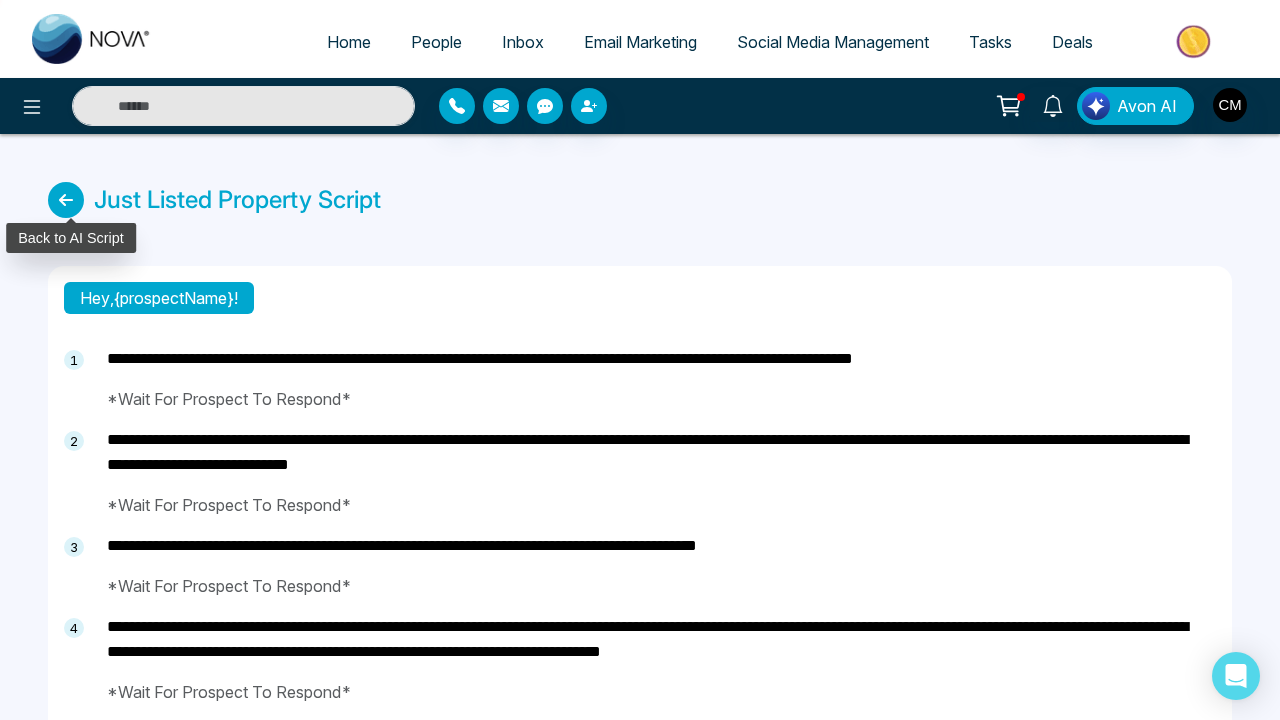 click at bounding box center [66, 200] 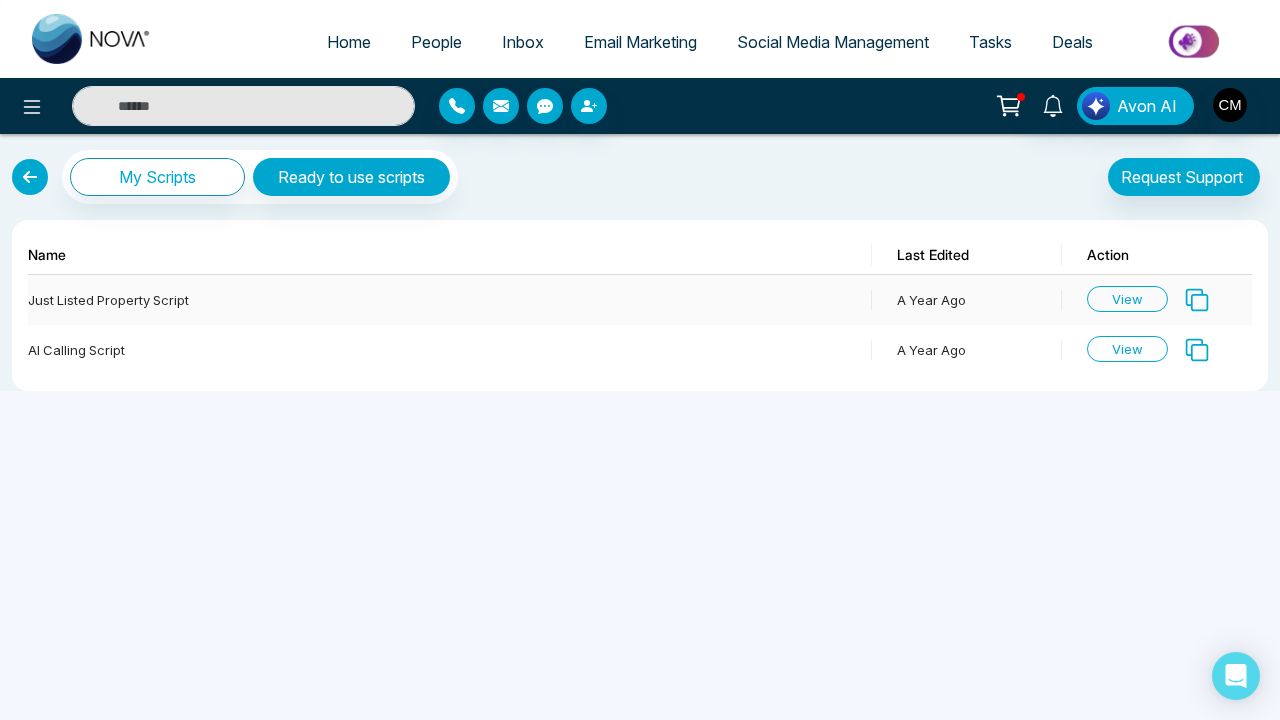 click 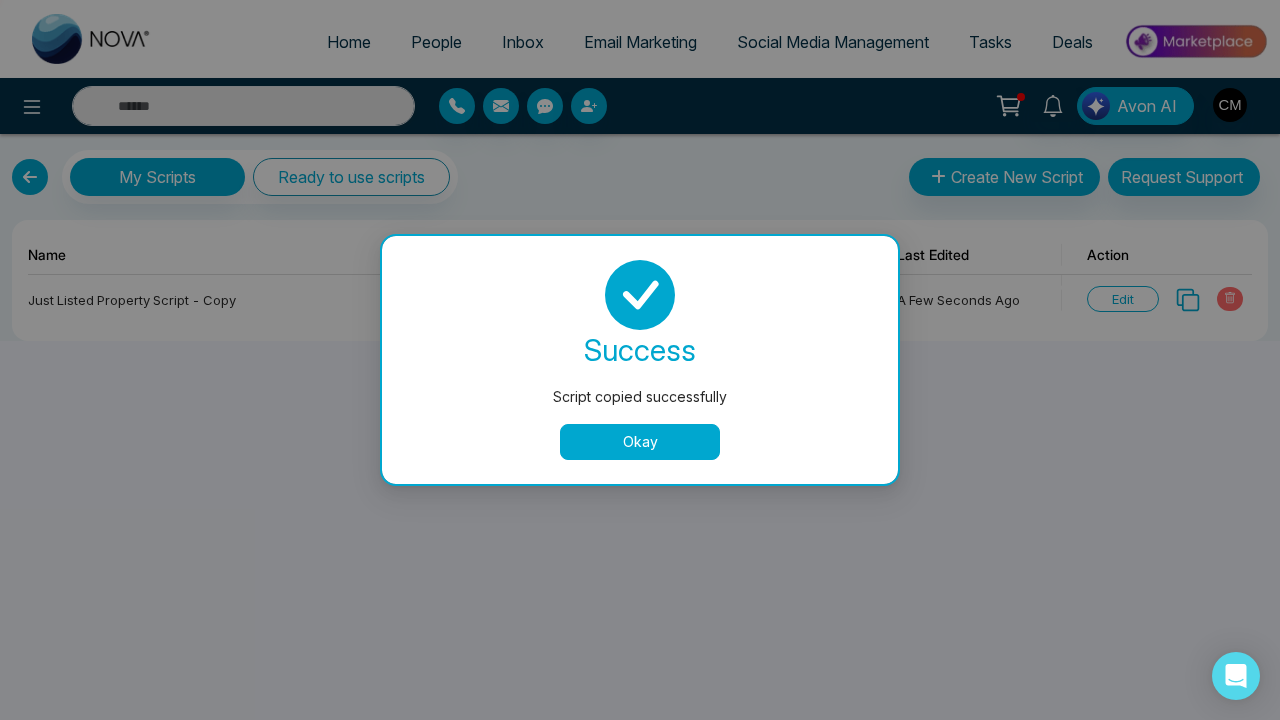 click on "Okay" at bounding box center [640, 442] 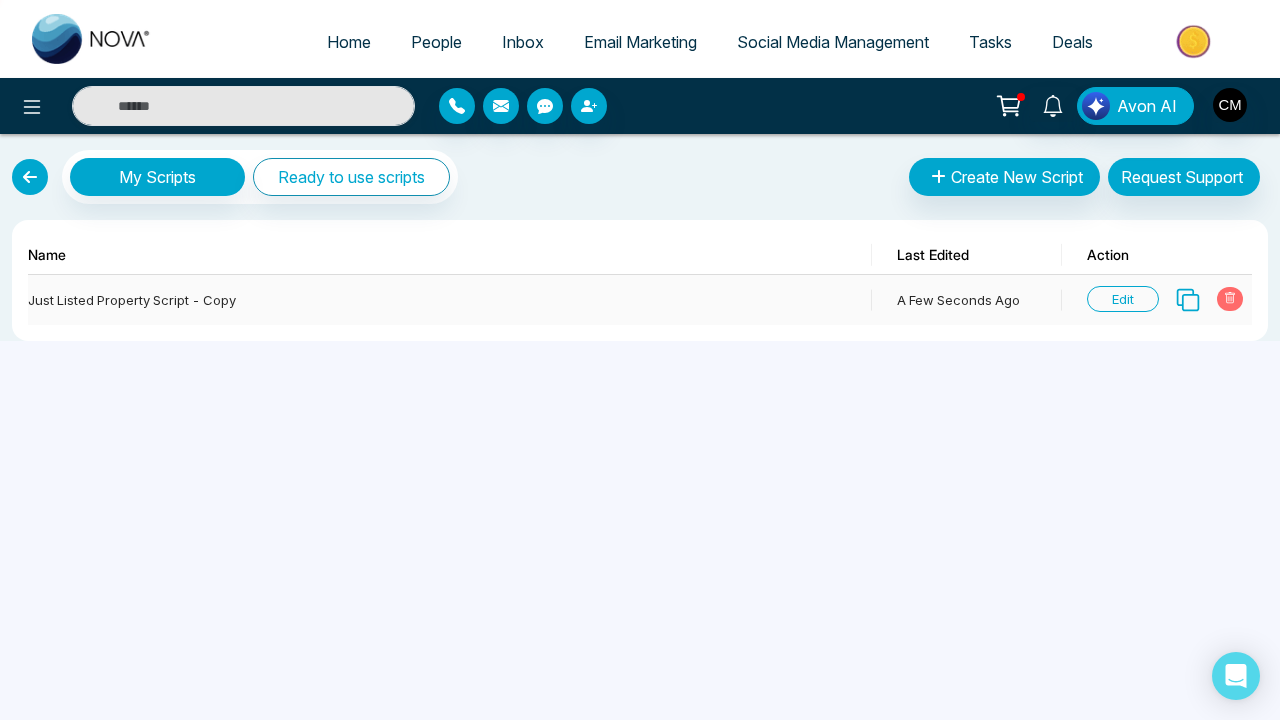 click on "Edit" at bounding box center [1123, 299] 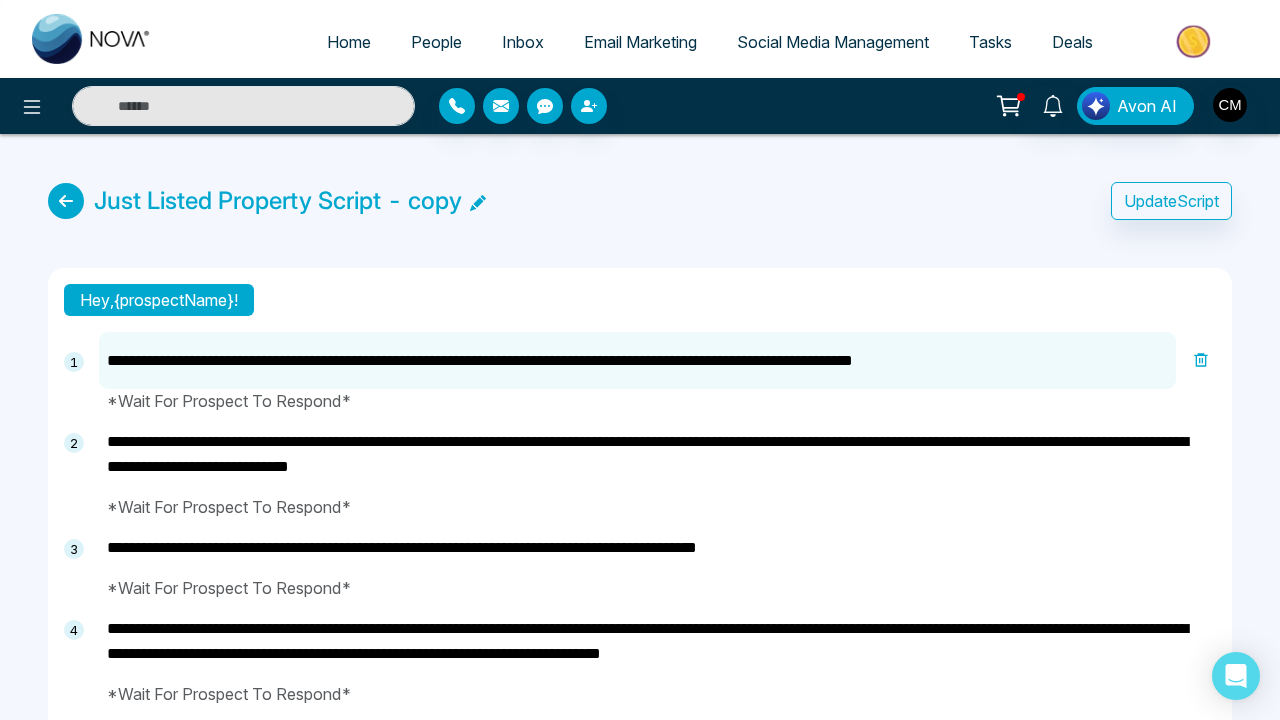 click on "**********" at bounding box center (637, 360) 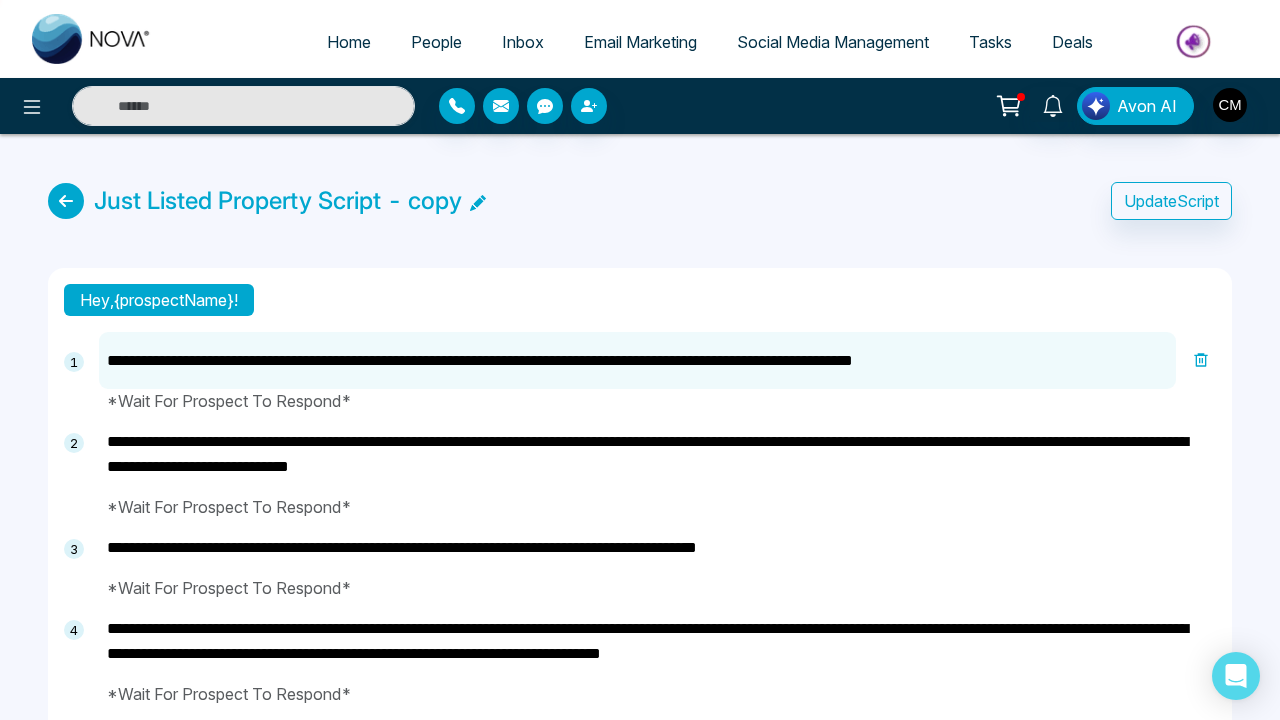 click on "*Wait For Prospect To Respond*" at bounding box center [657, 401] 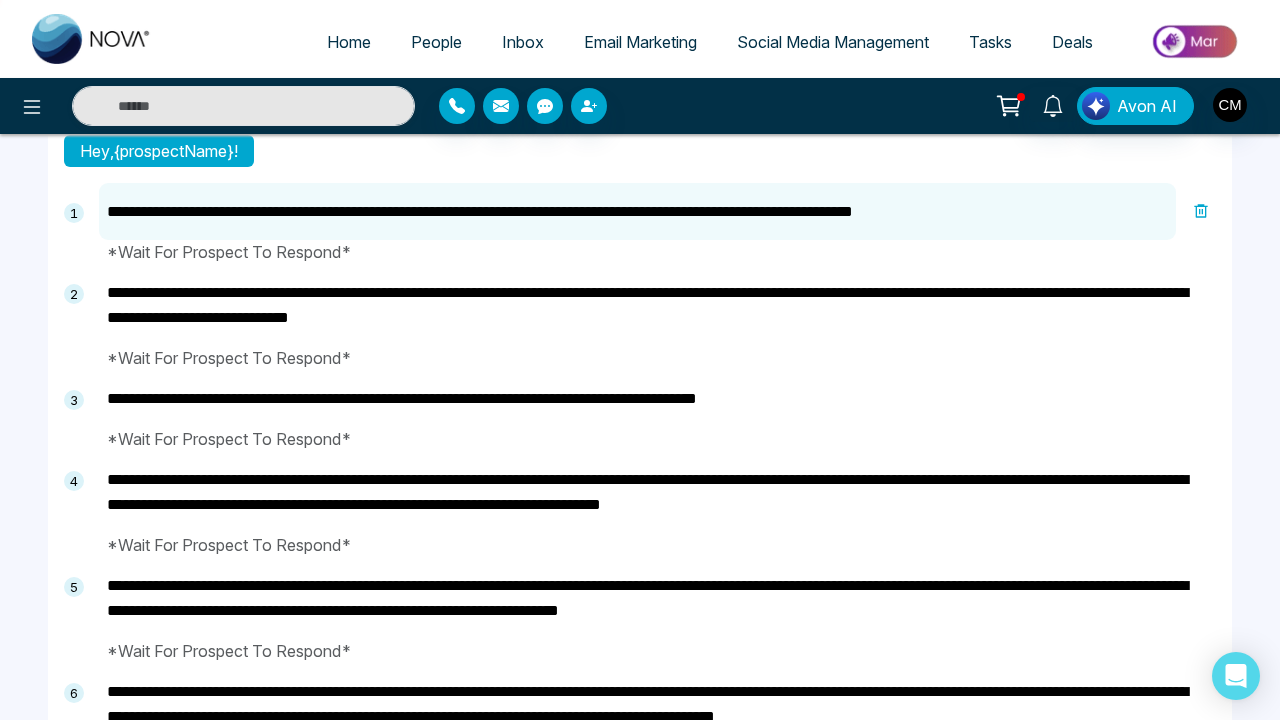 scroll, scrollTop: 150, scrollLeft: 0, axis: vertical 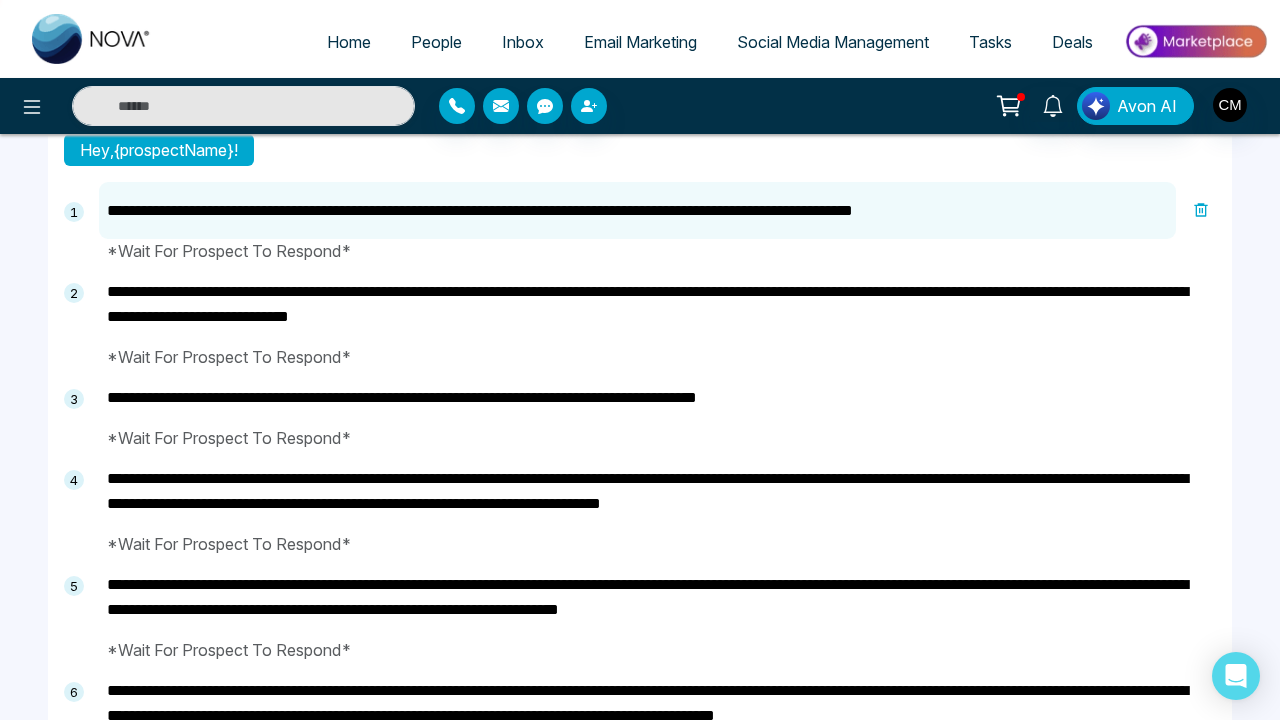 click on "**********" at bounding box center (637, 210) 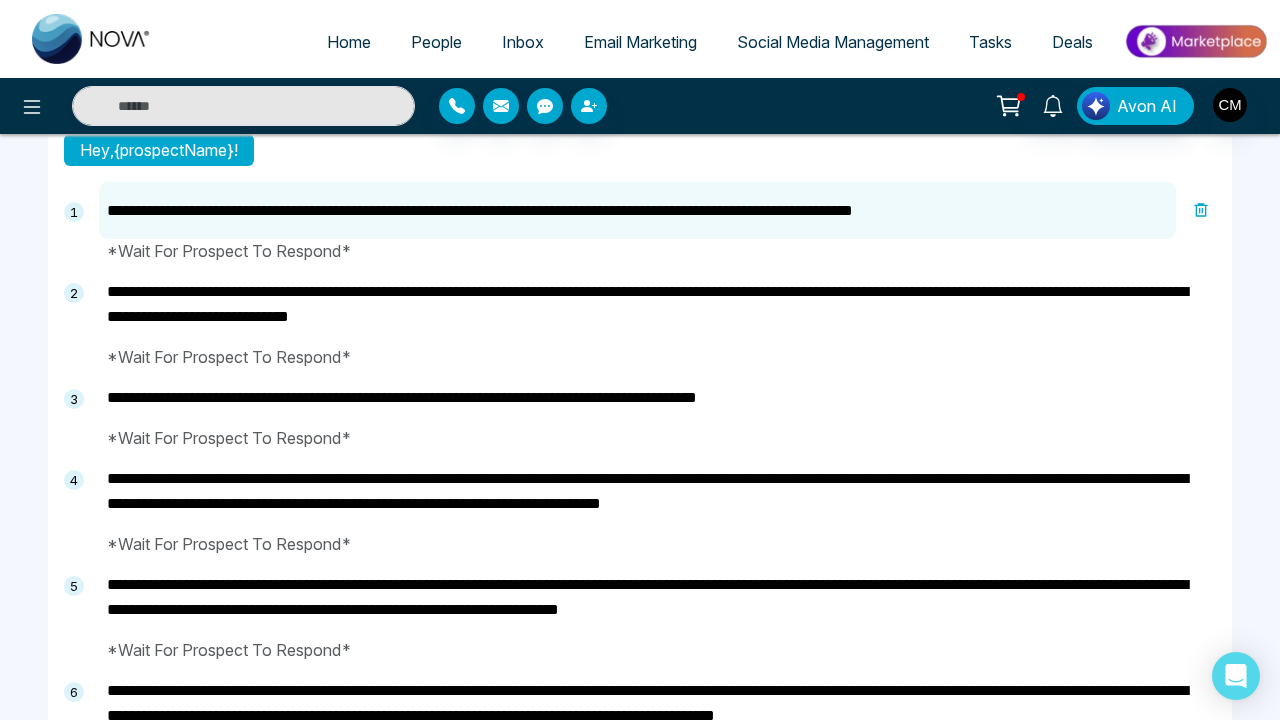 click on "**********" at bounding box center [637, 210] 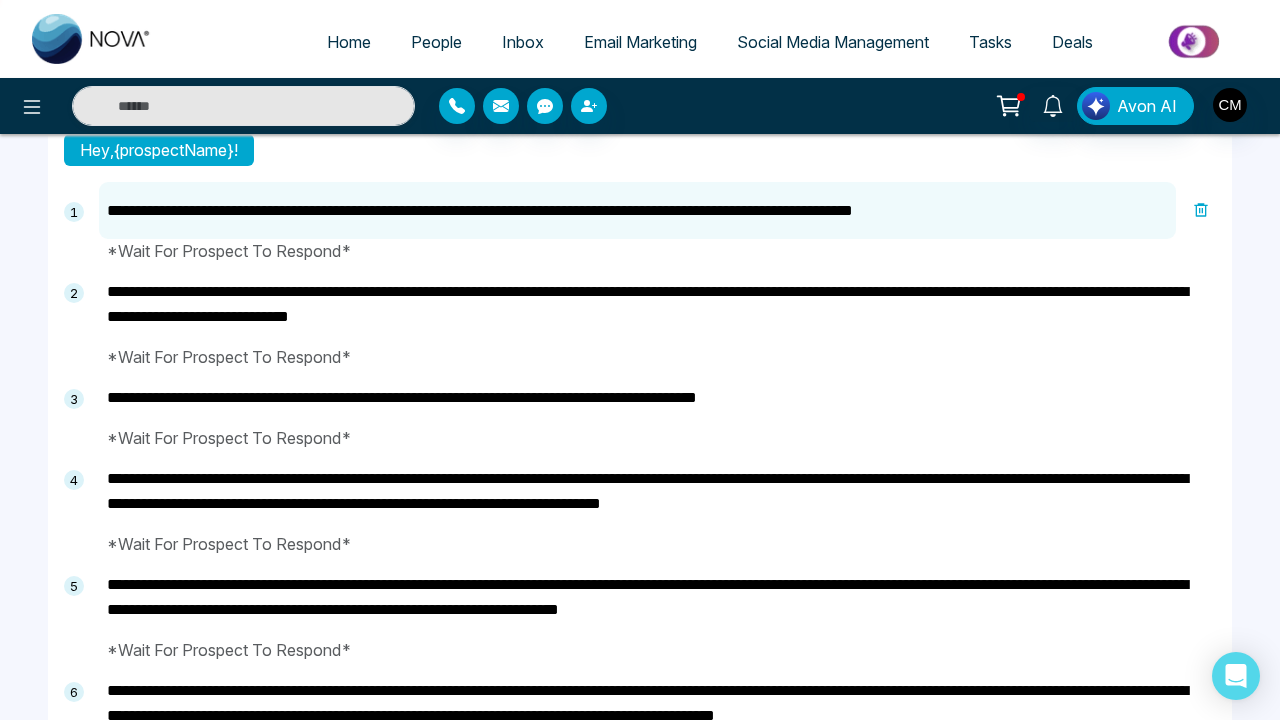 type on "**********" 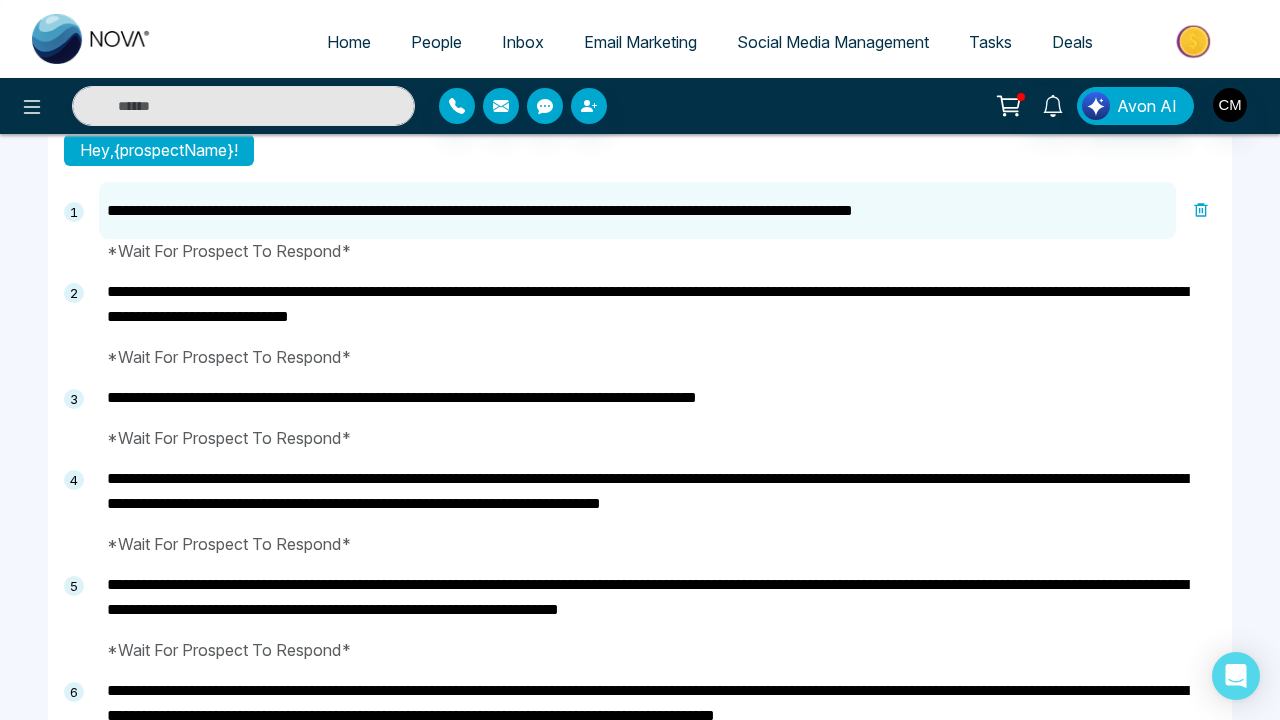 type on "**********" 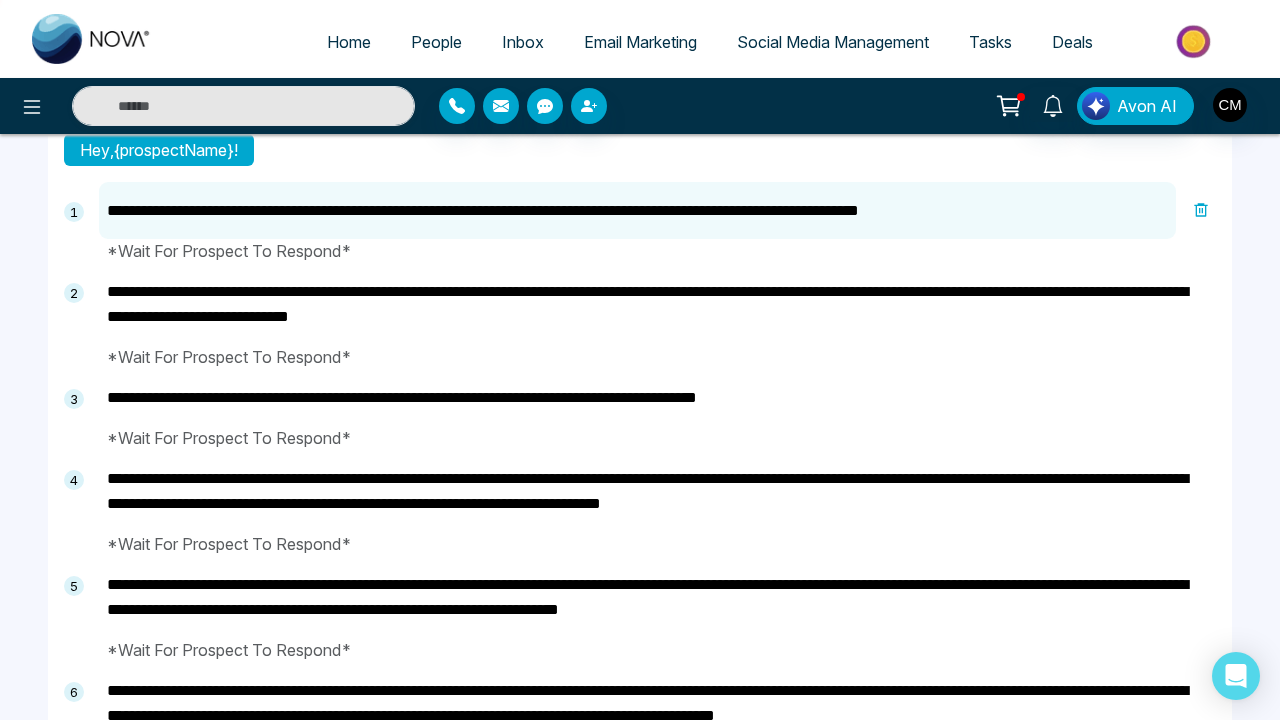 type on "**********" 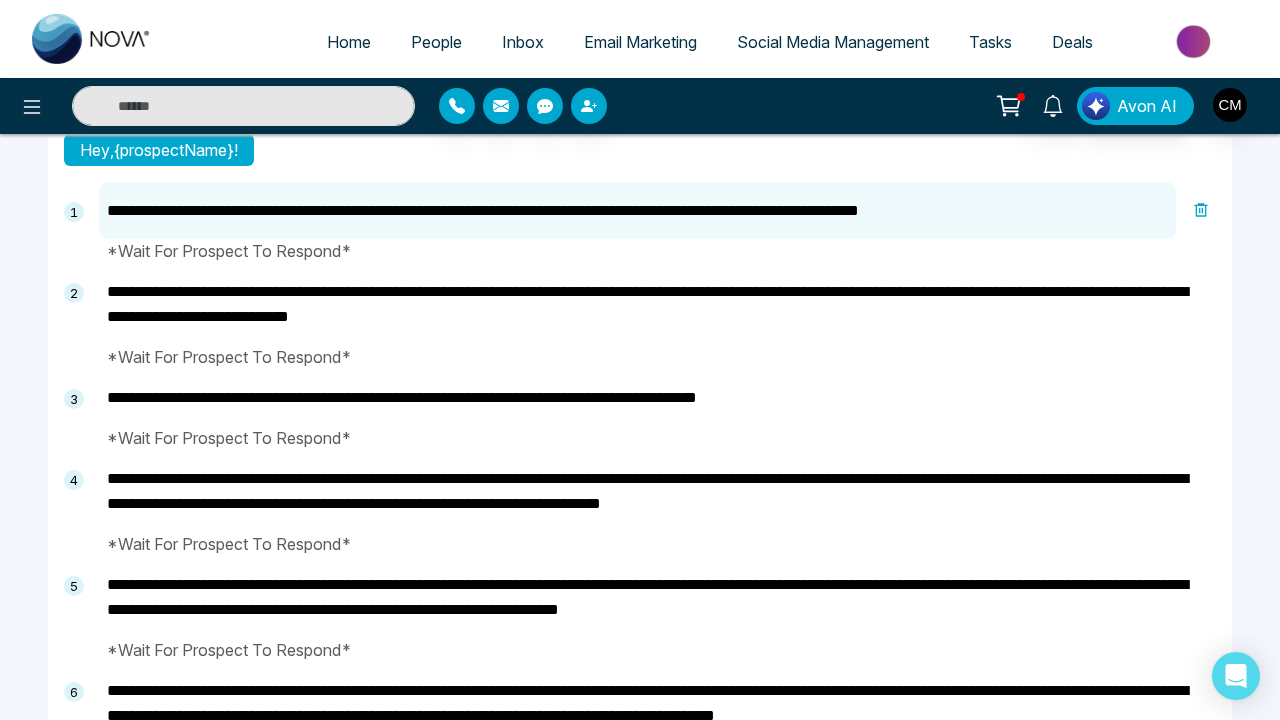 type on "**********" 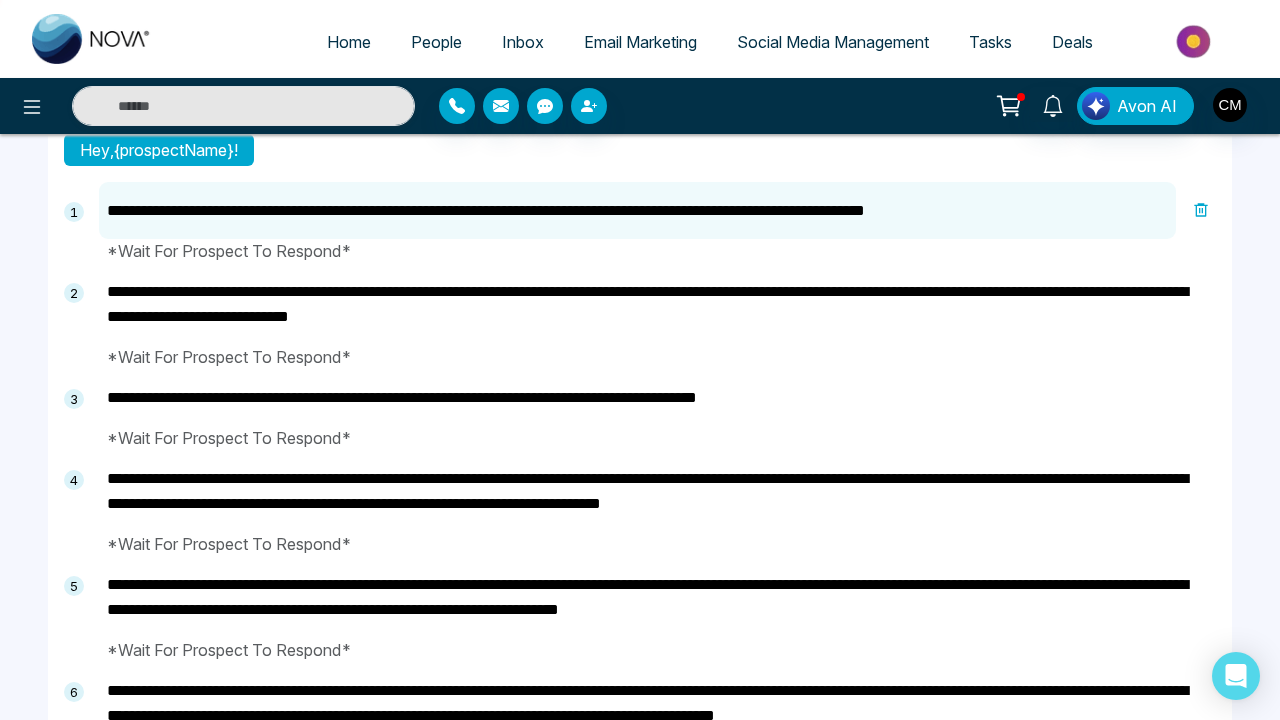 type on "**********" 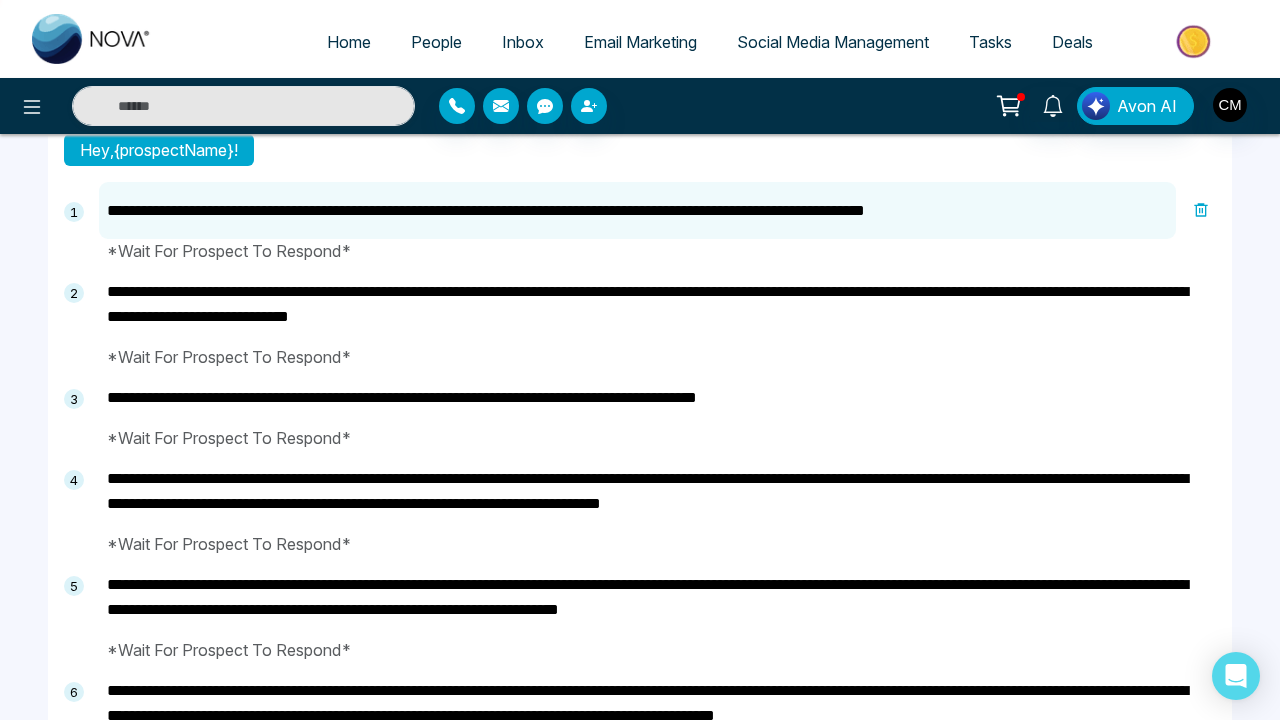 type on "**********" 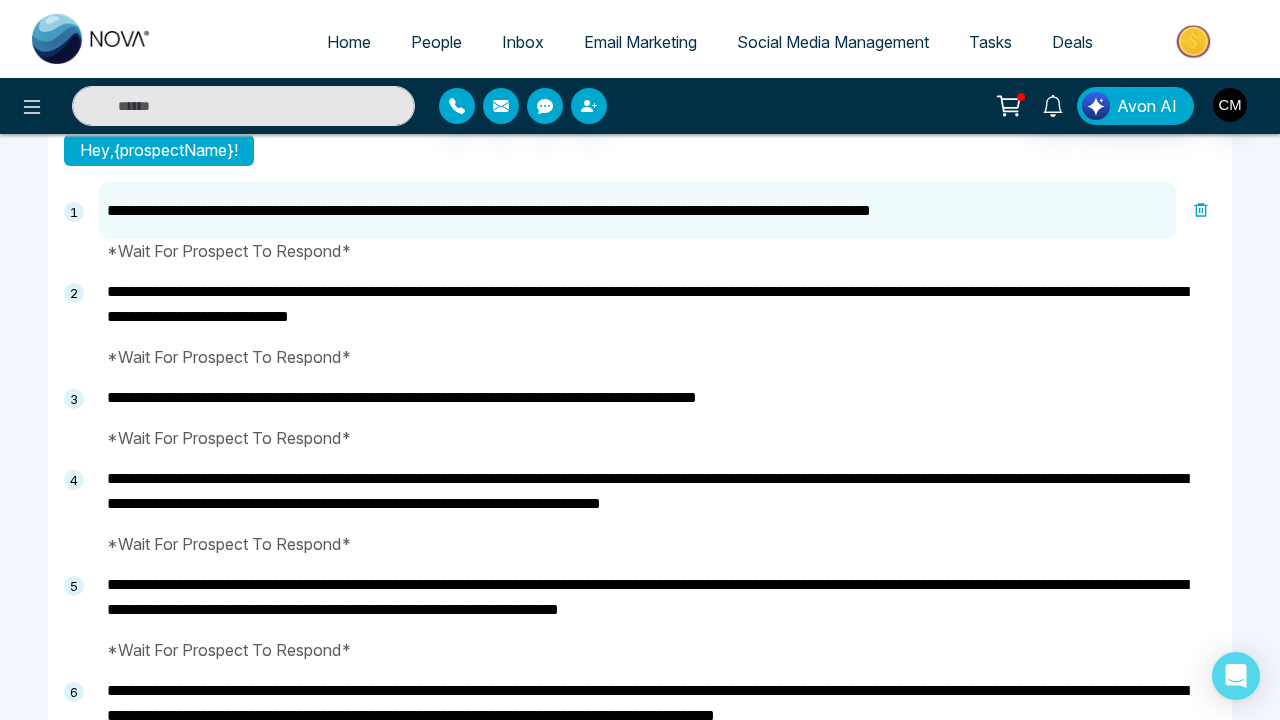 type on "**********" 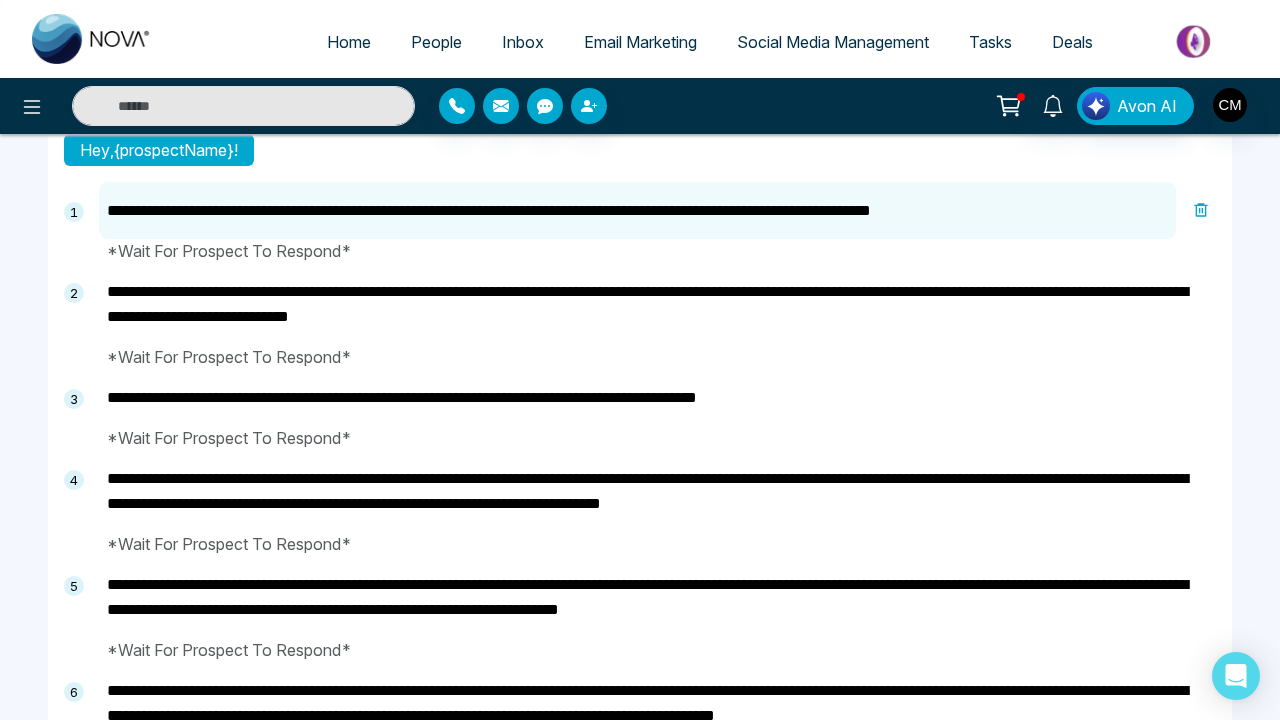 type on "**********" 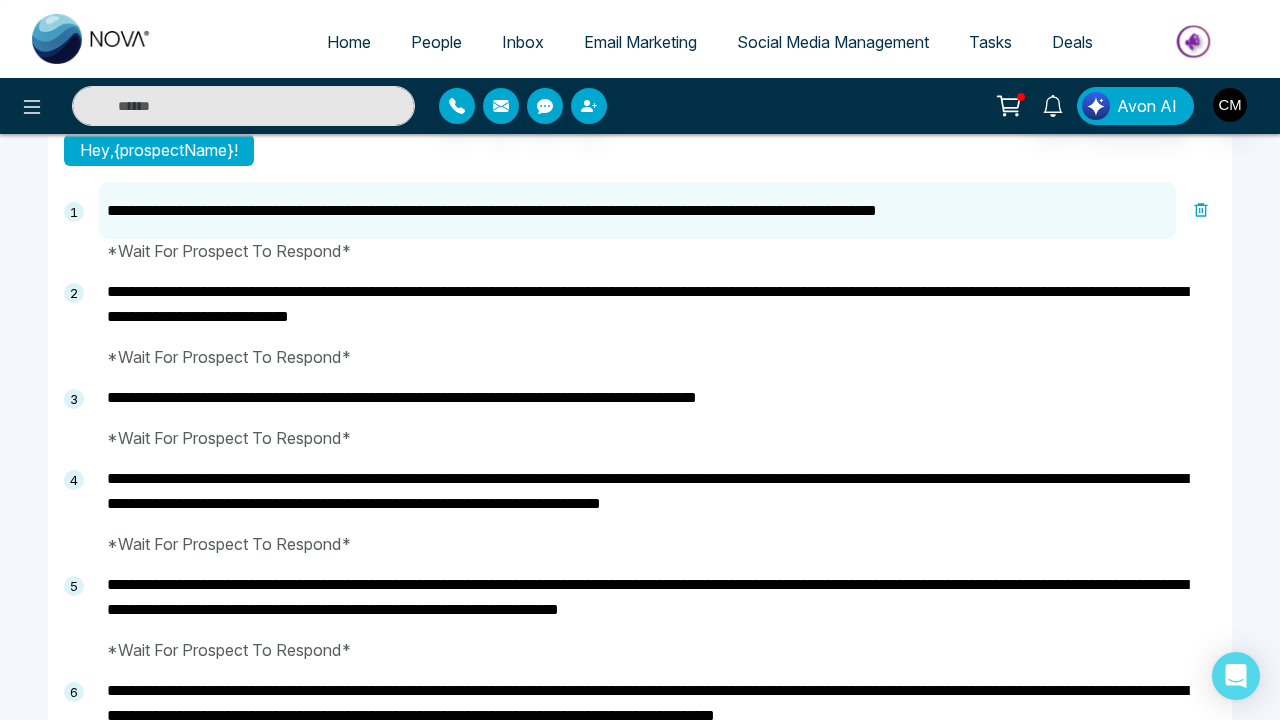 type on "**********" 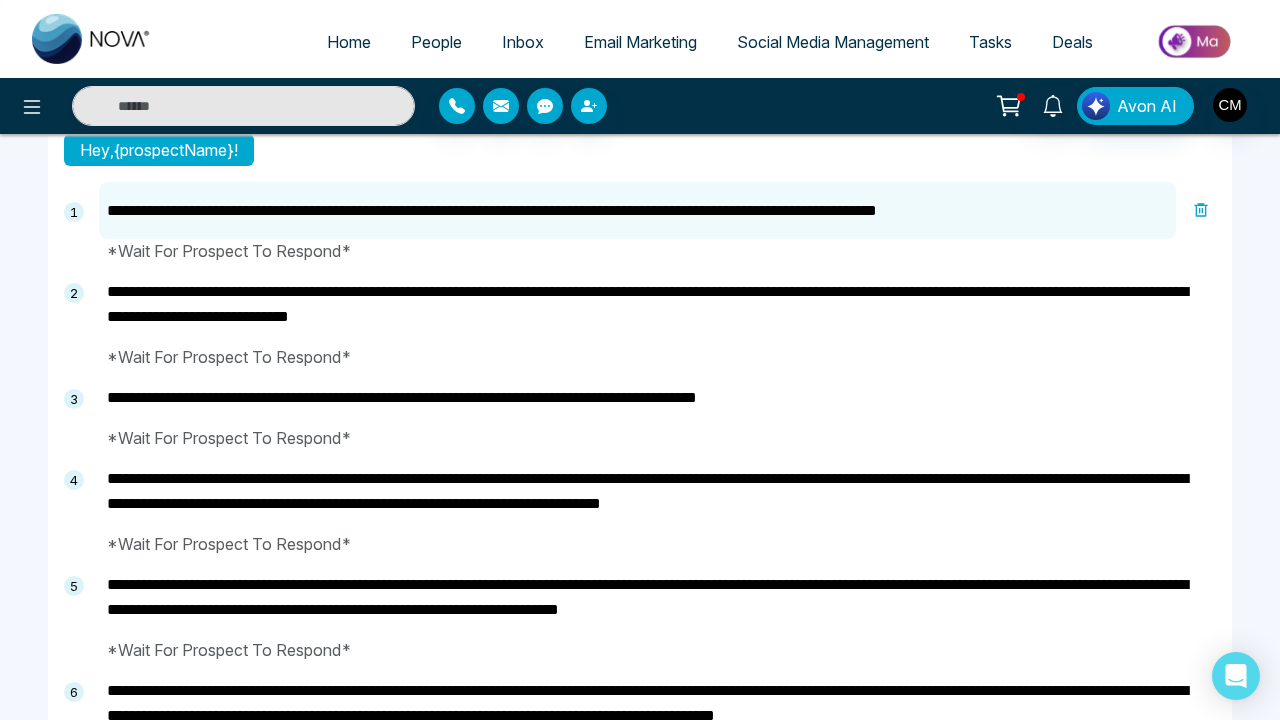 type on "**********" 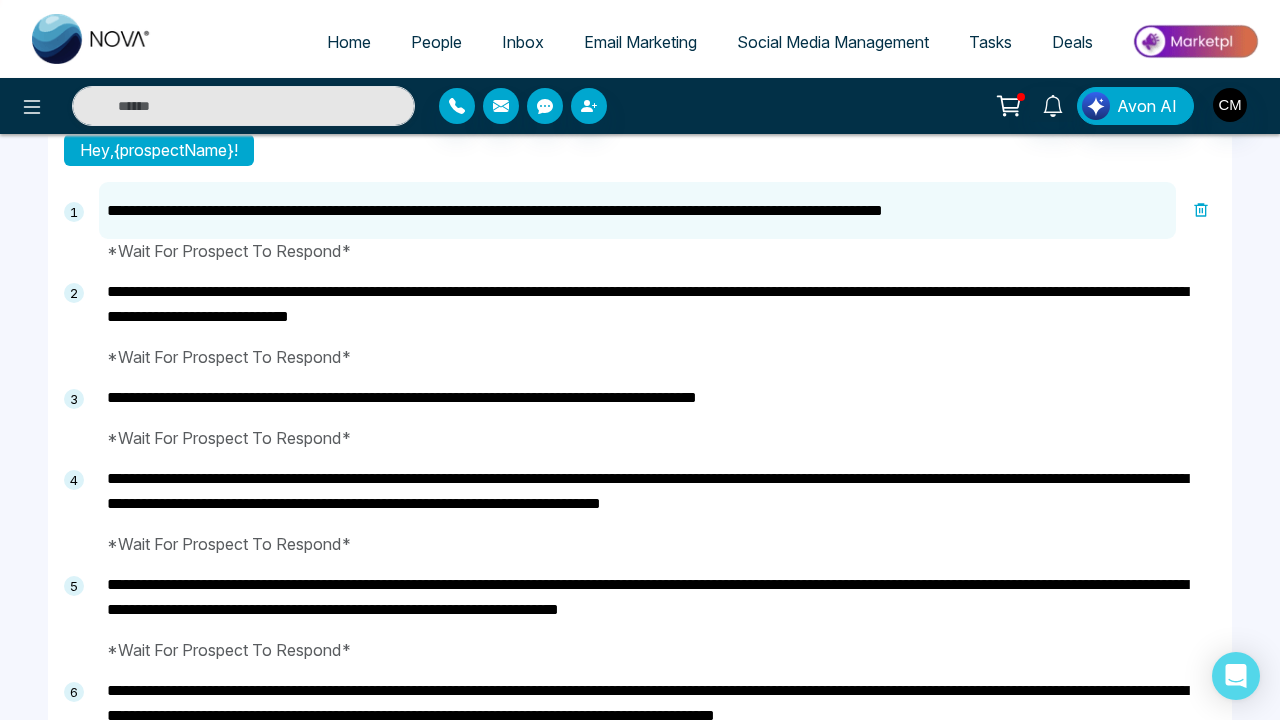 type on "**********" 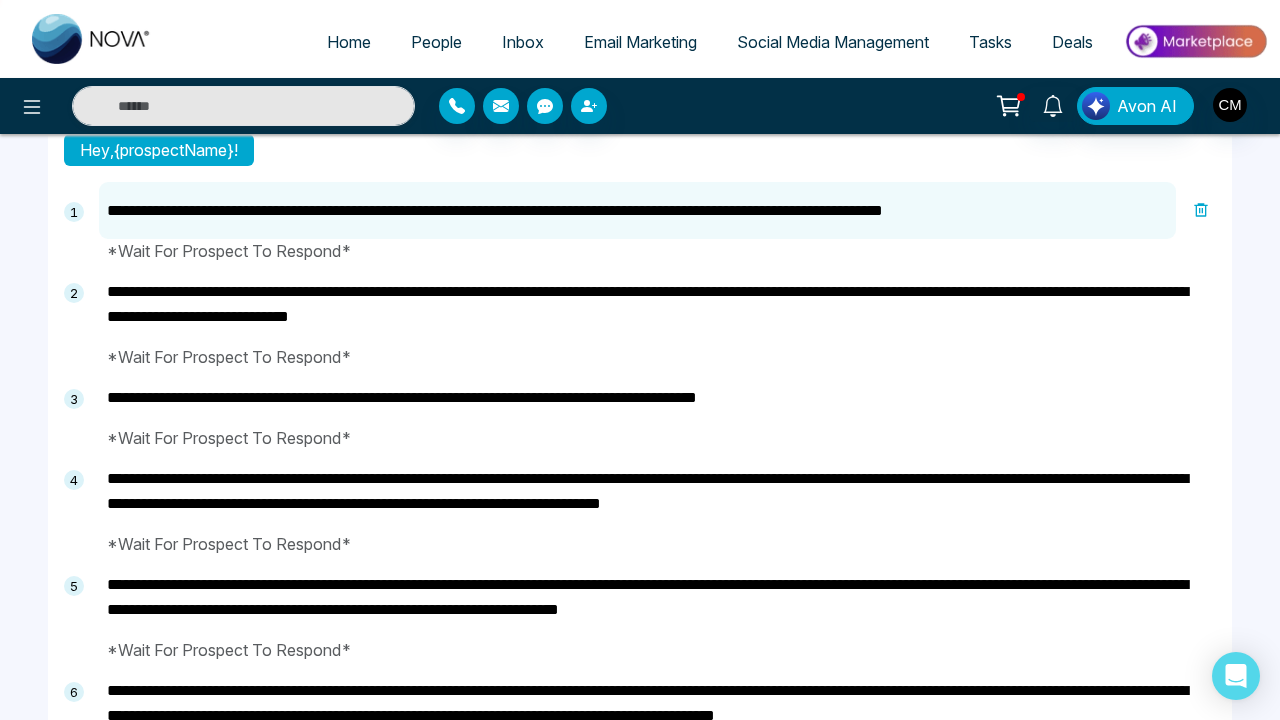 type on "**********" 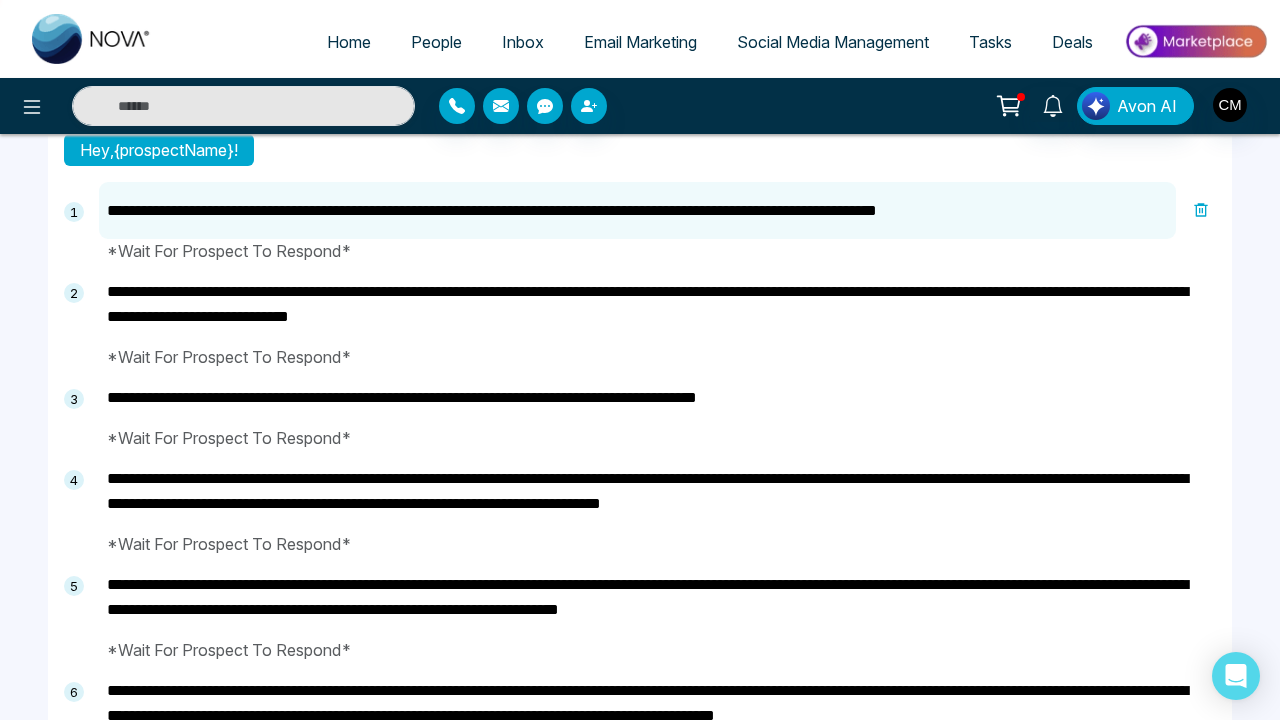 type on "**********" 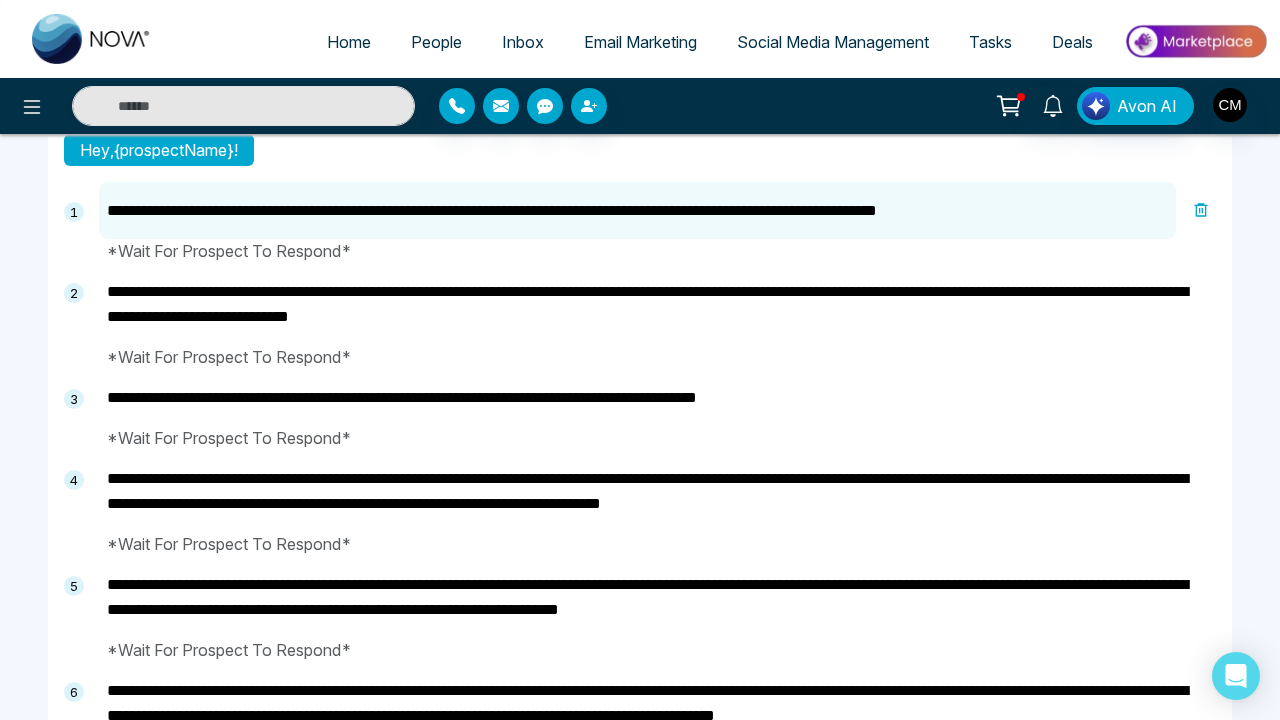 type on "**********" 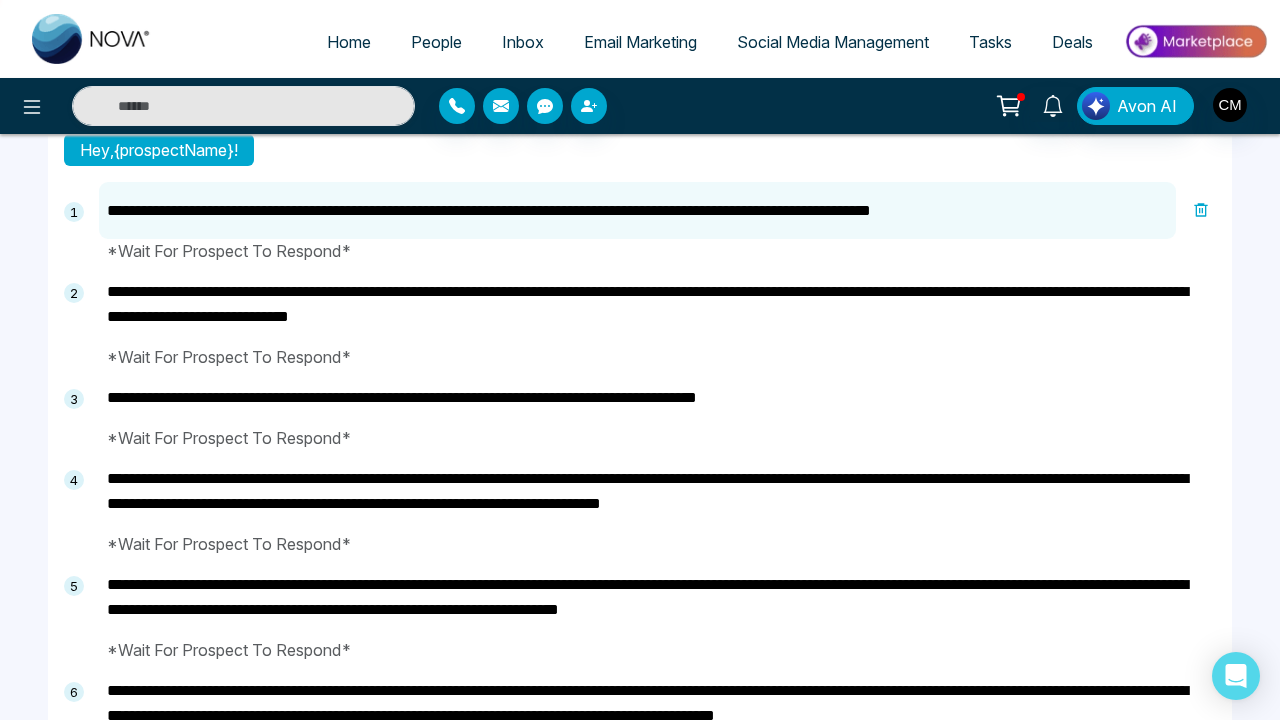type on "**********" 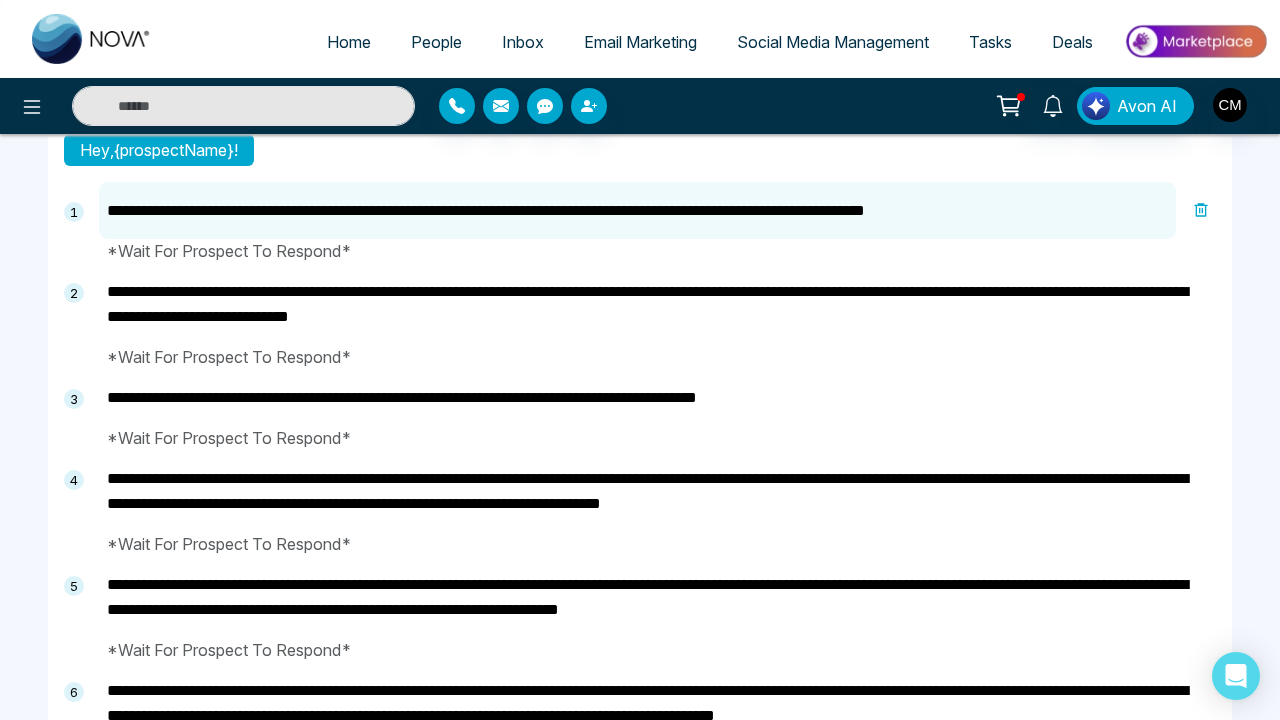 type on "**********" 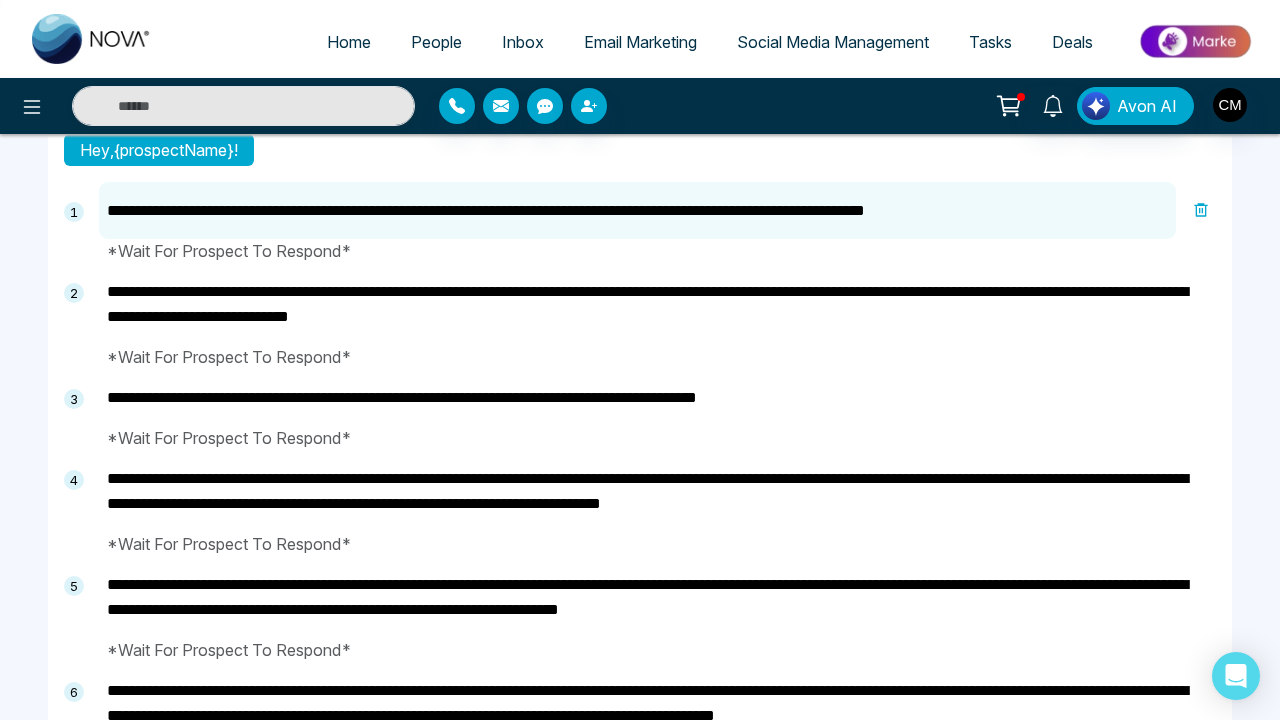 type on "**********" 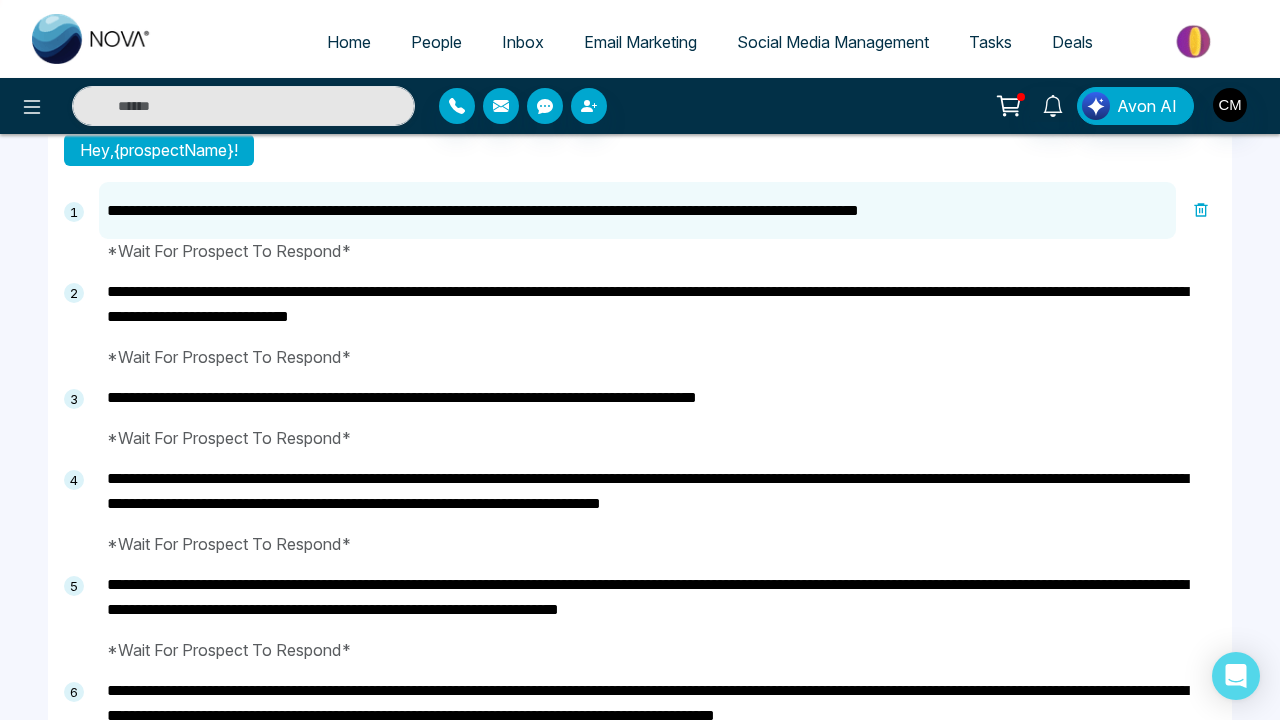 type on "**********" 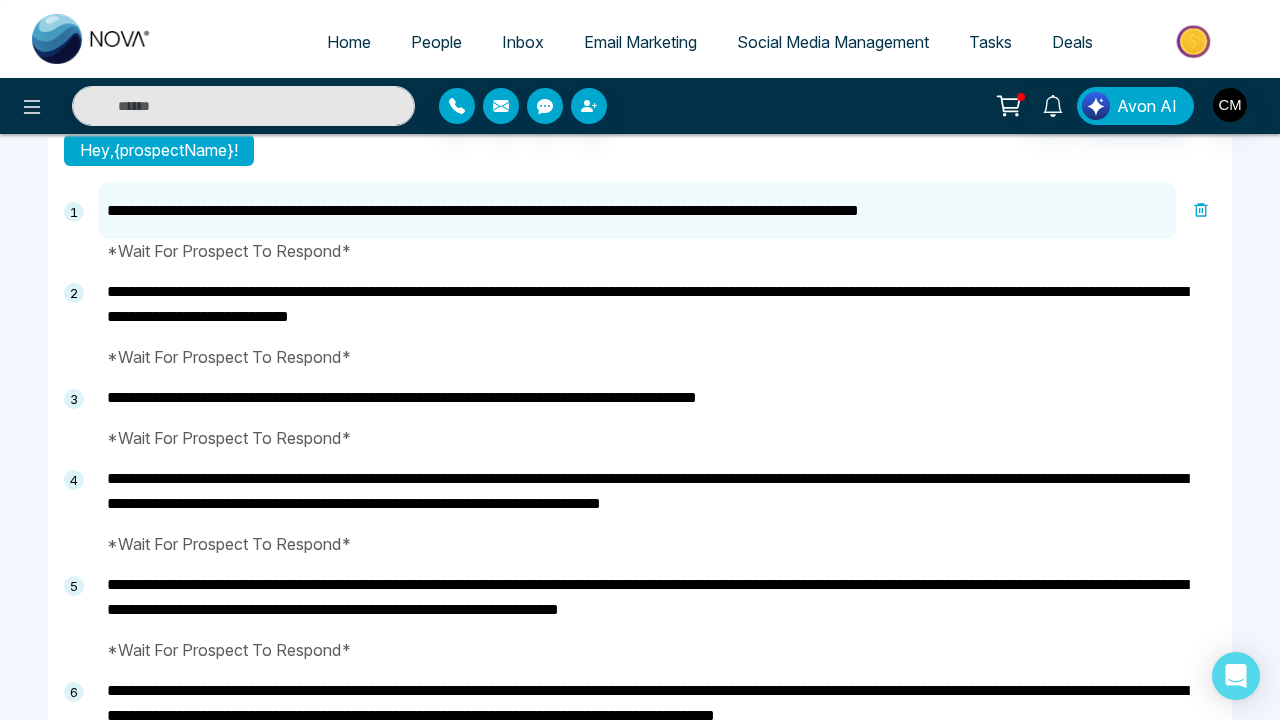 type on "**********" 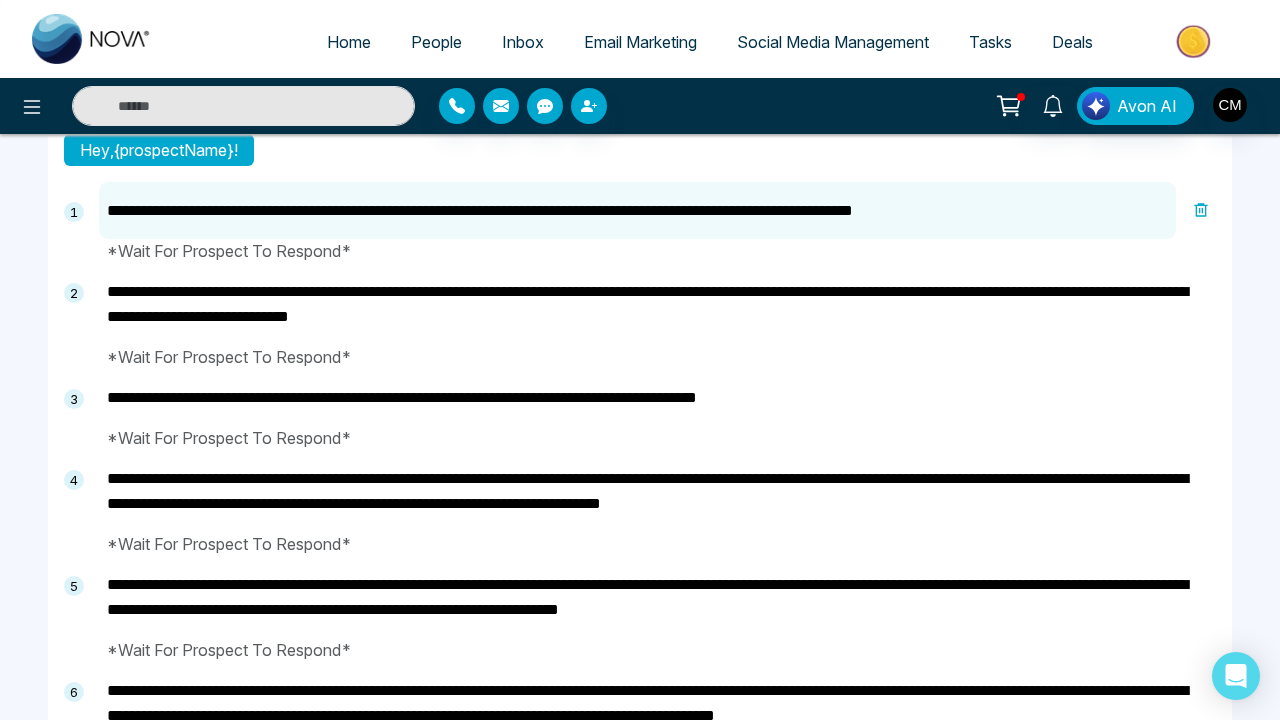 click on "**********" at bounding box center (657, 397) 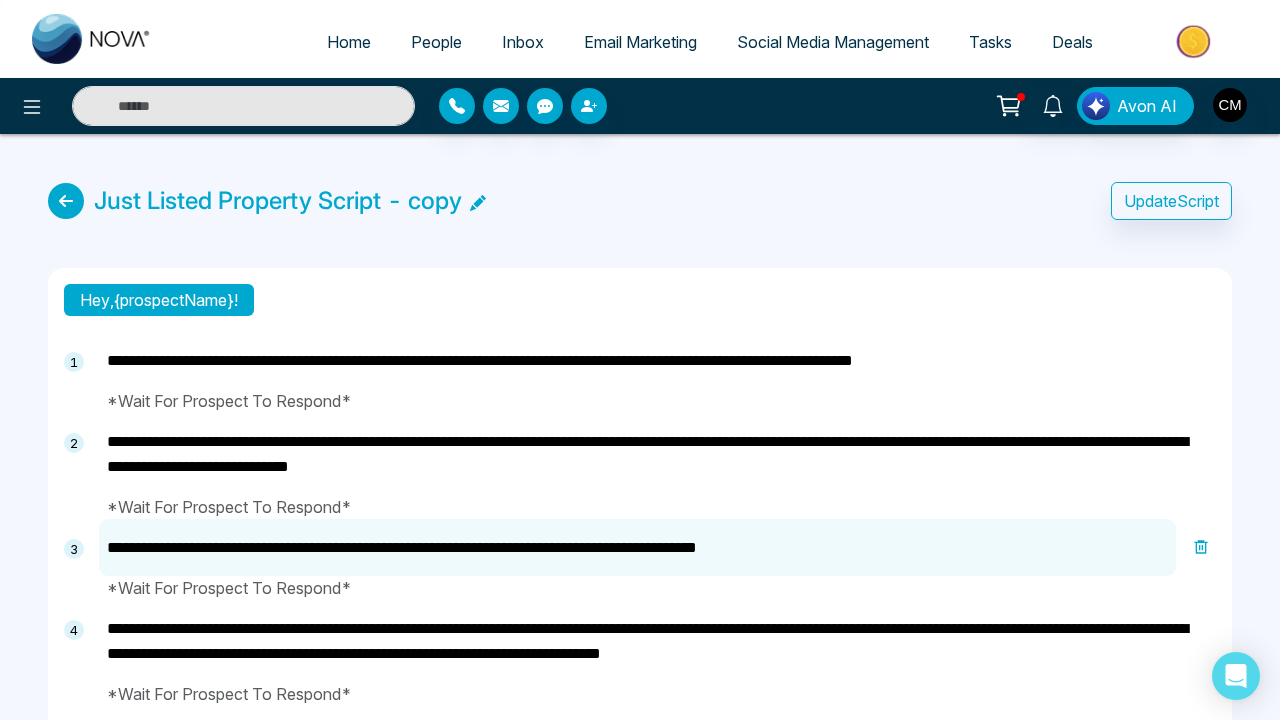 scroll, scrollTop: 0, scrollLeft: 0, axis: both 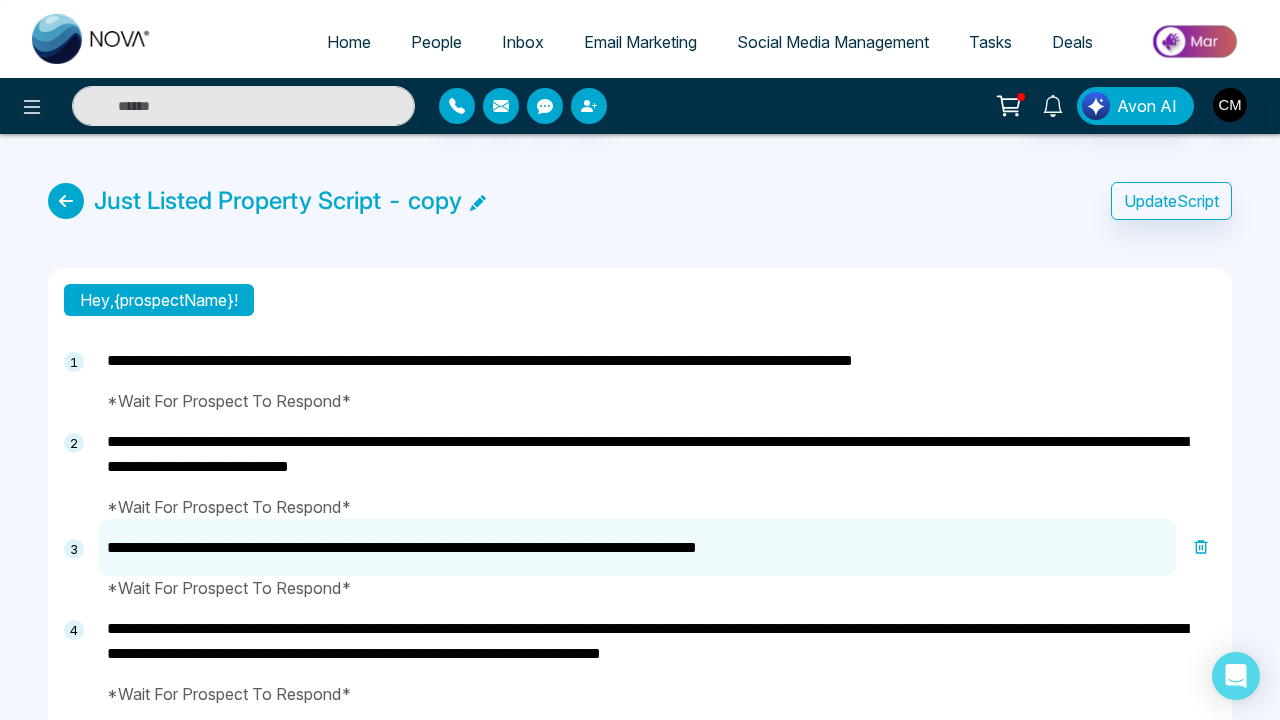 click on "**********" at bounding box center (637, 547) 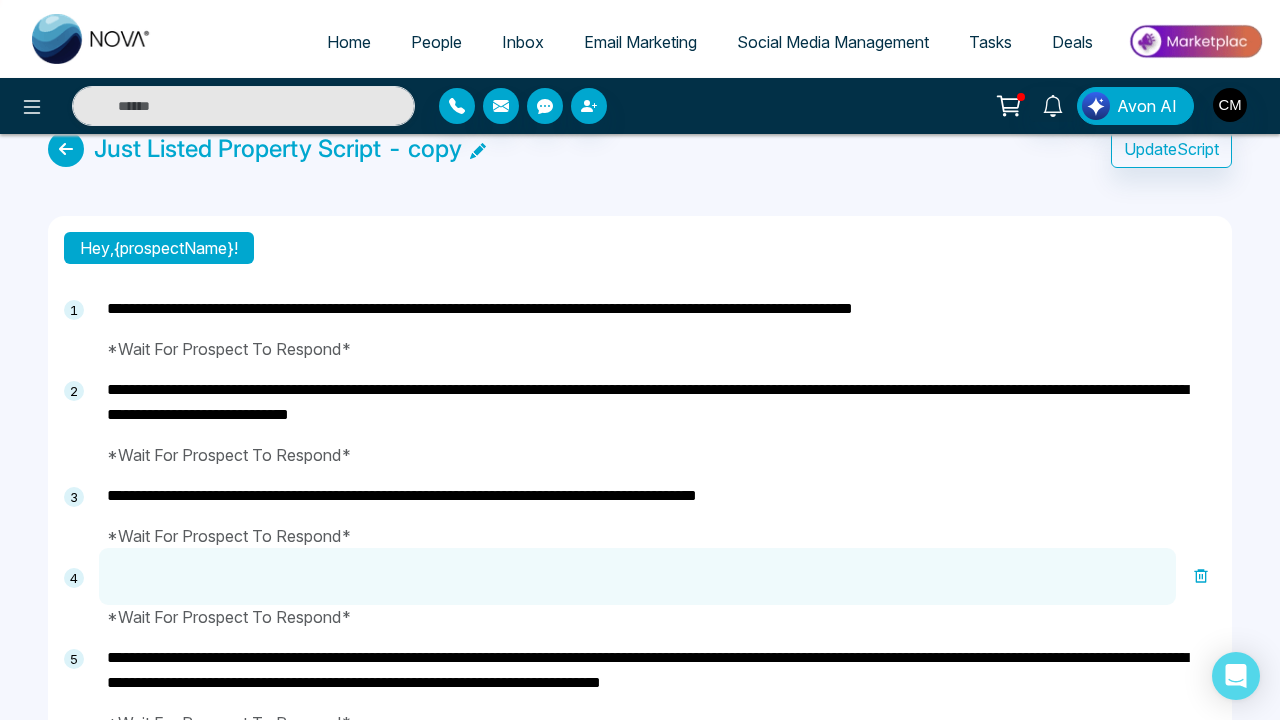 scroll, scrollTop: 64, scrollLeft: 0, axis: vertical 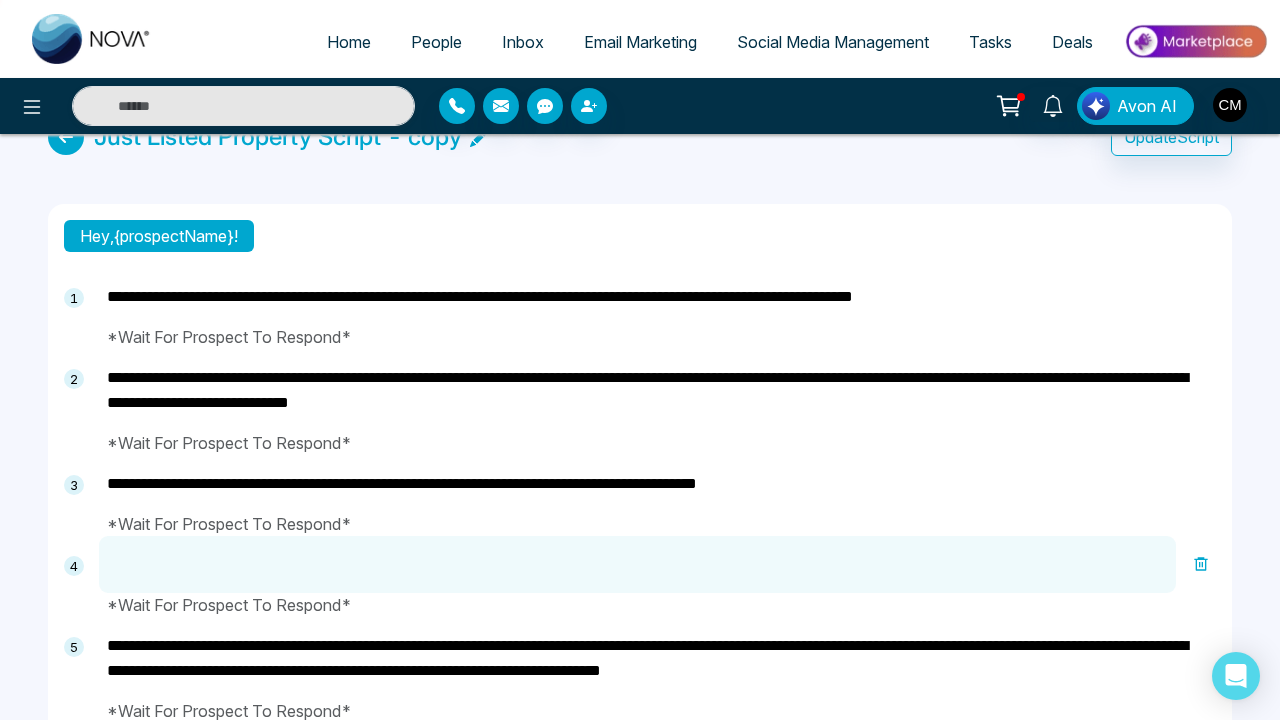 click 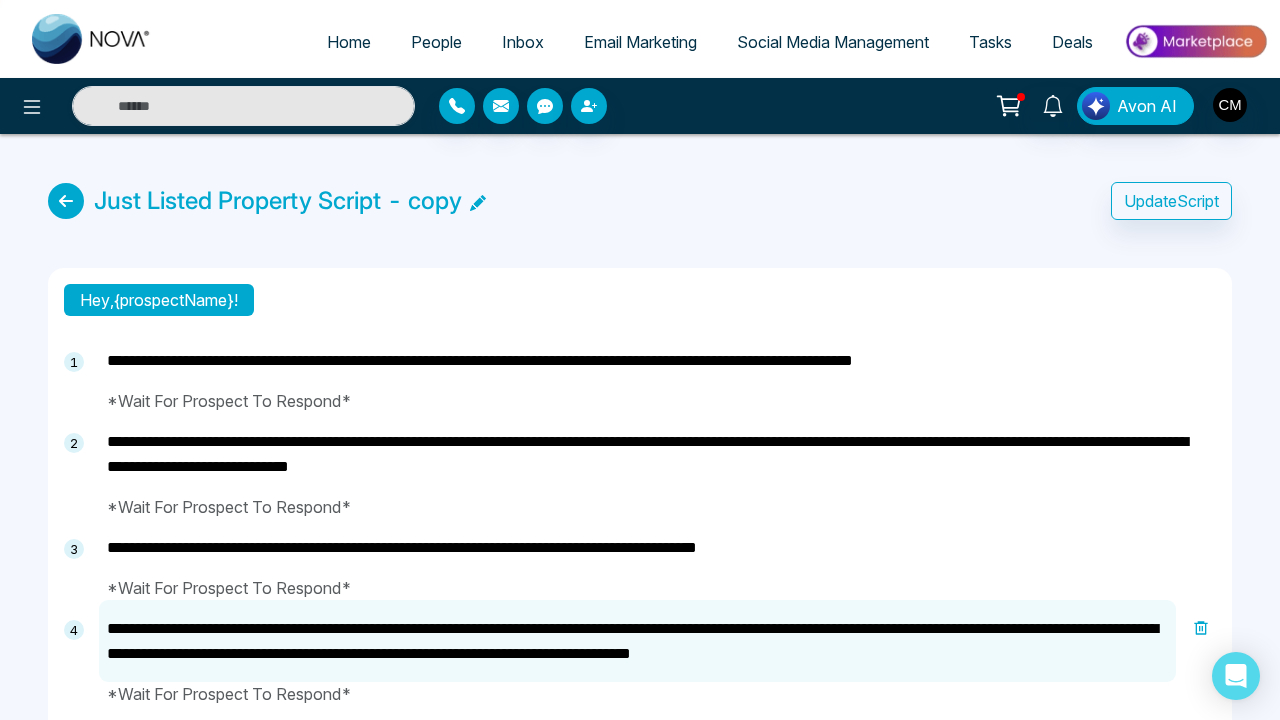scroll, scrollTop: 0, scrollLeft: 0, axis: both 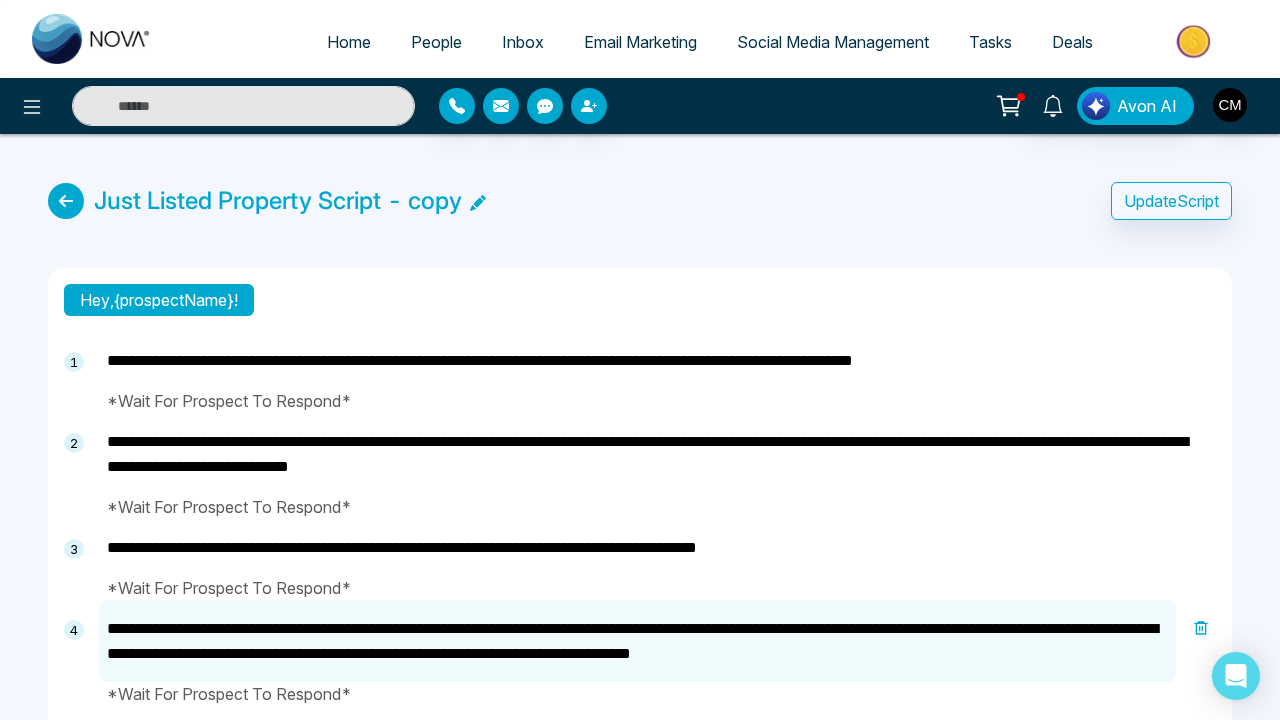 click on "Update  Script" at bounding box center (1171, 201) 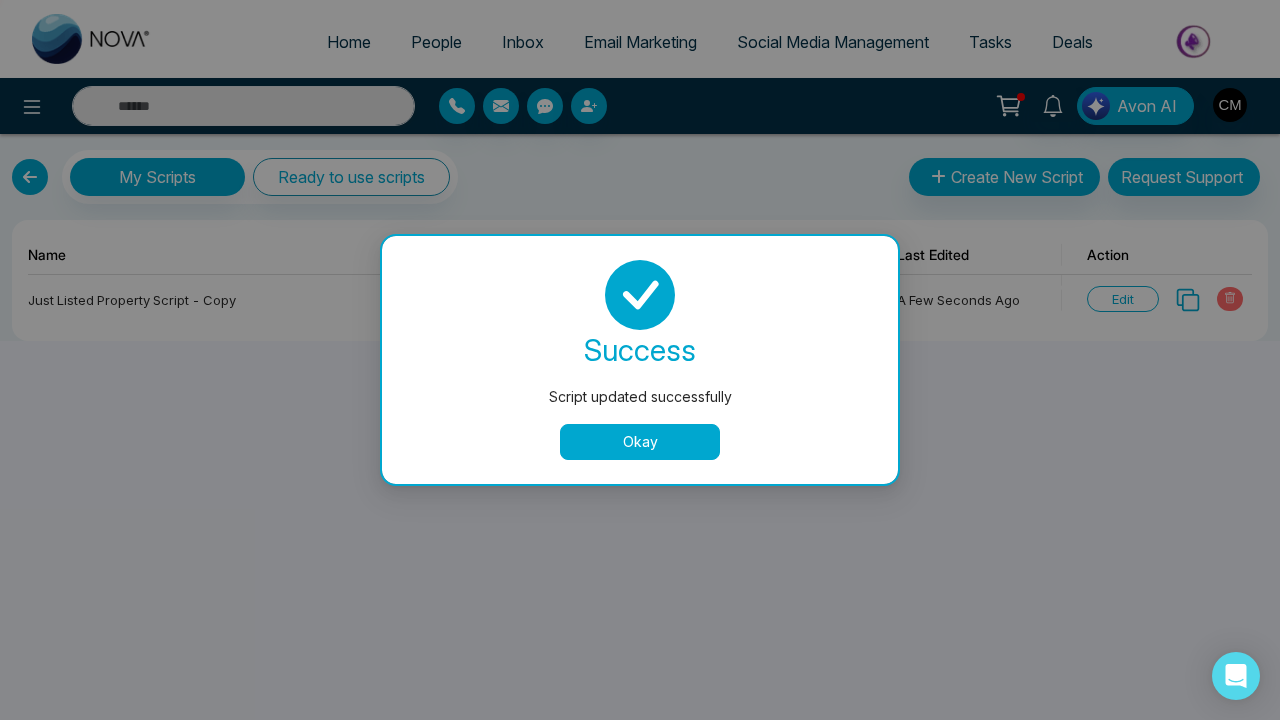 click on "Okay" at bounding box center [640, 442] 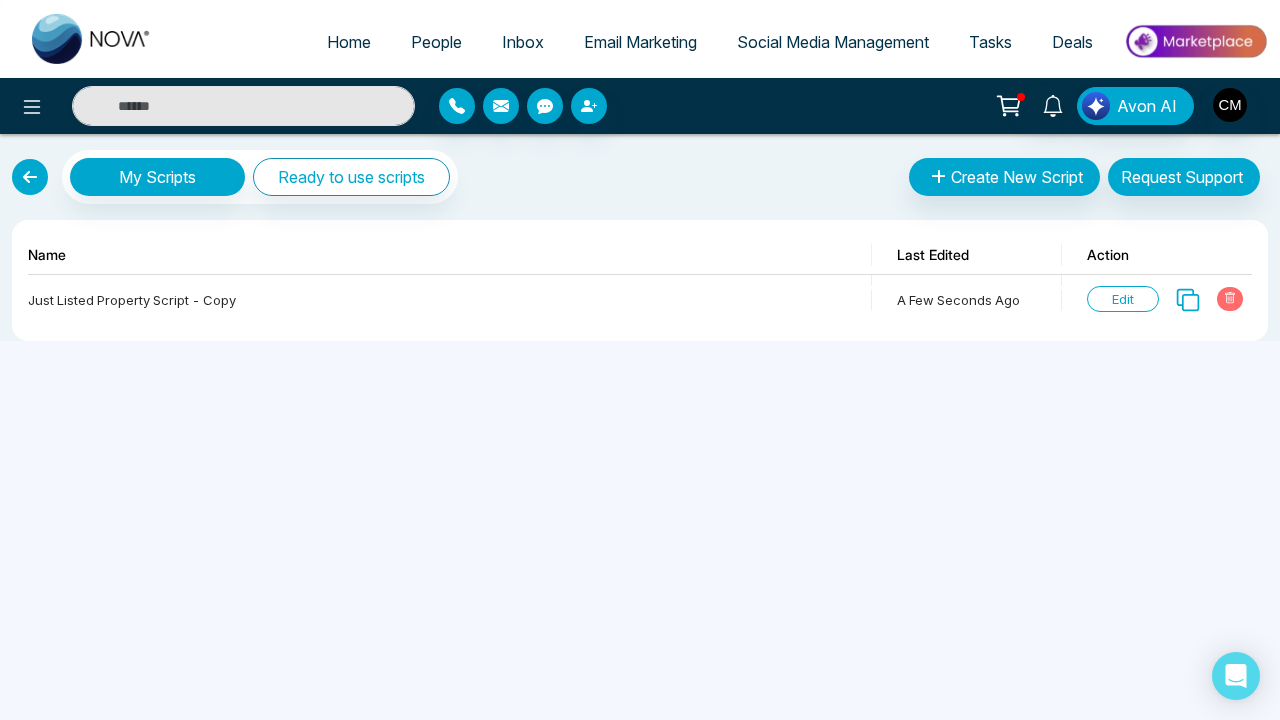 click at bounding box center (30, 177) 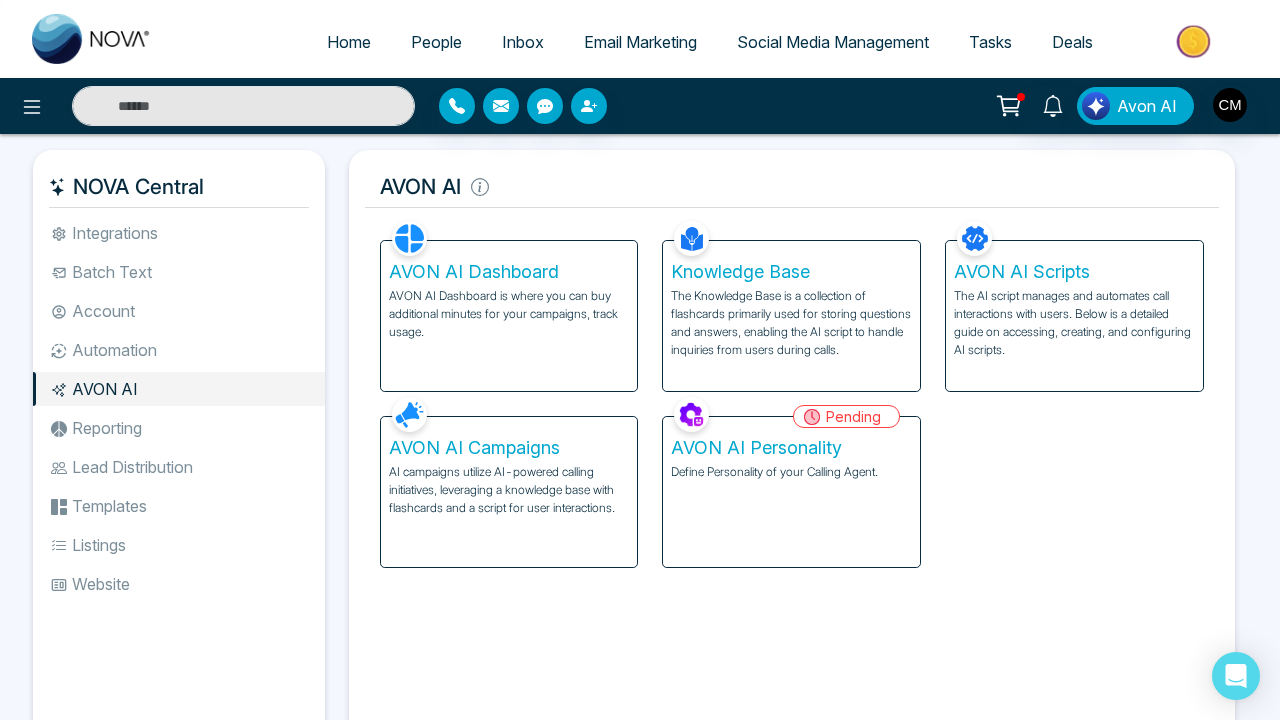 click on "AVON AI Personality Define Personality of your Calling Agent." at bounding box center (791, 492) 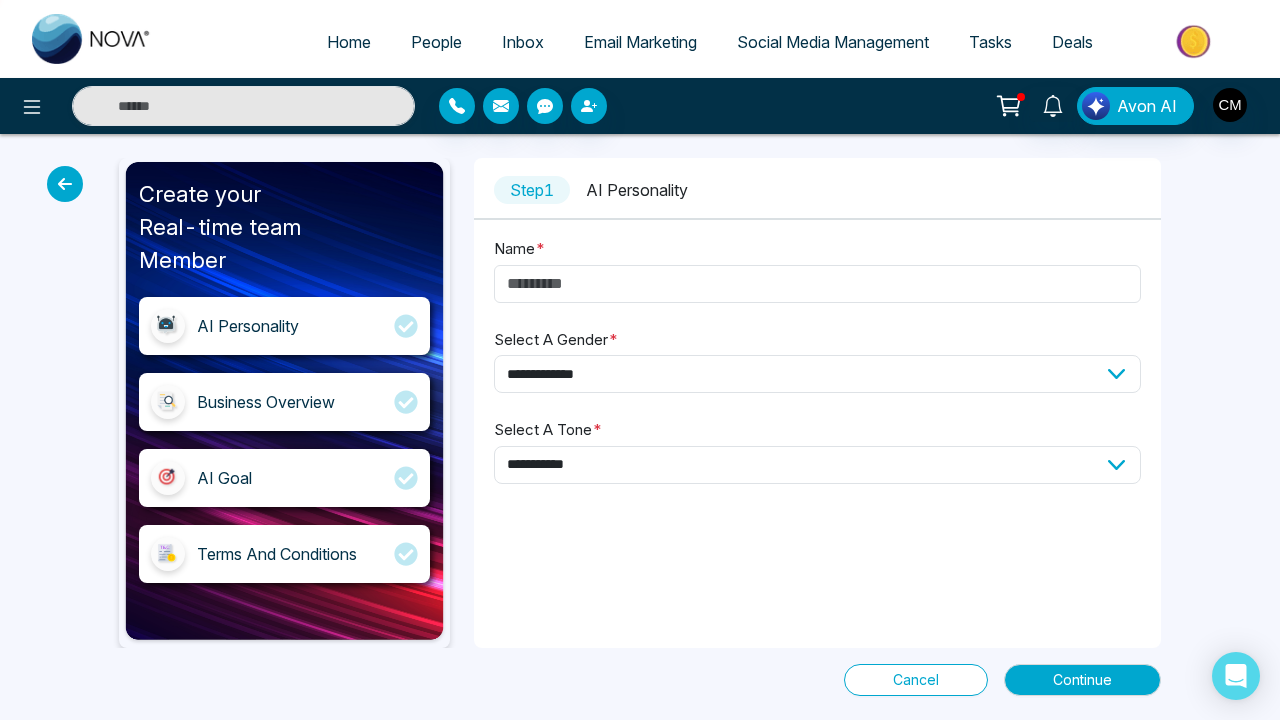 click on "AI Personality" at bounding box center (637, 190) 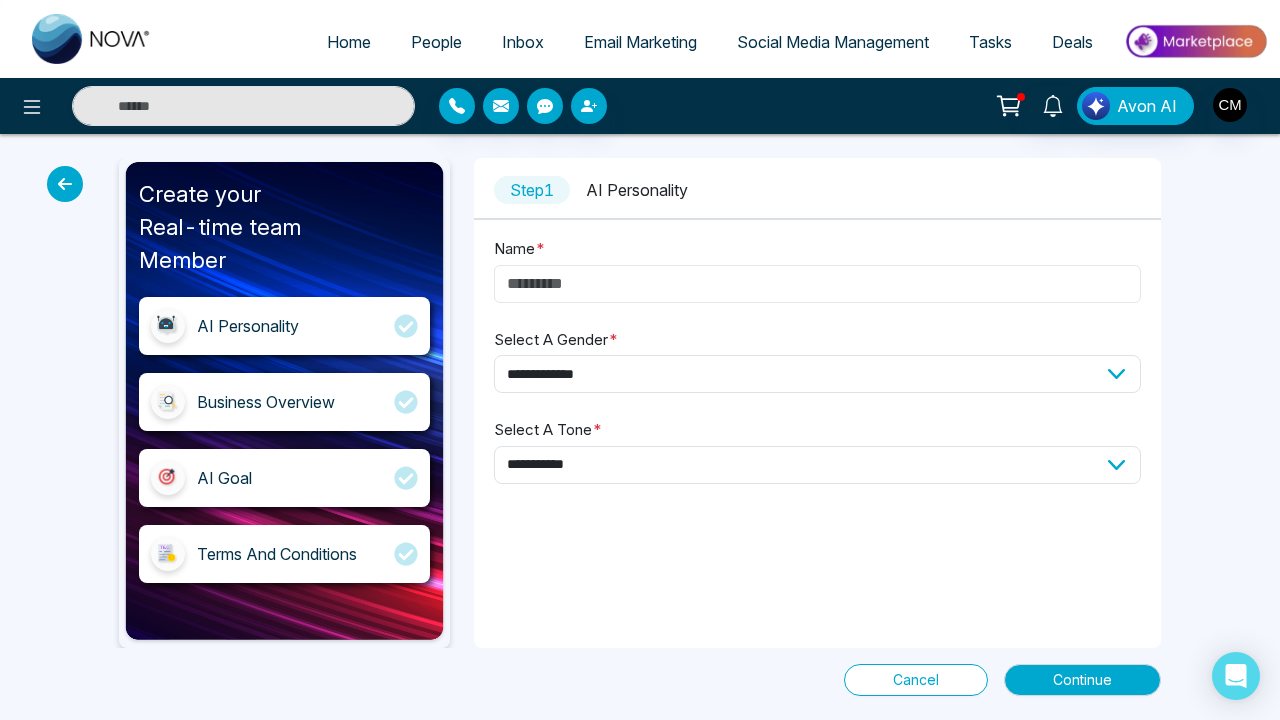click on "Name  *" at bounding box center [817, 284] 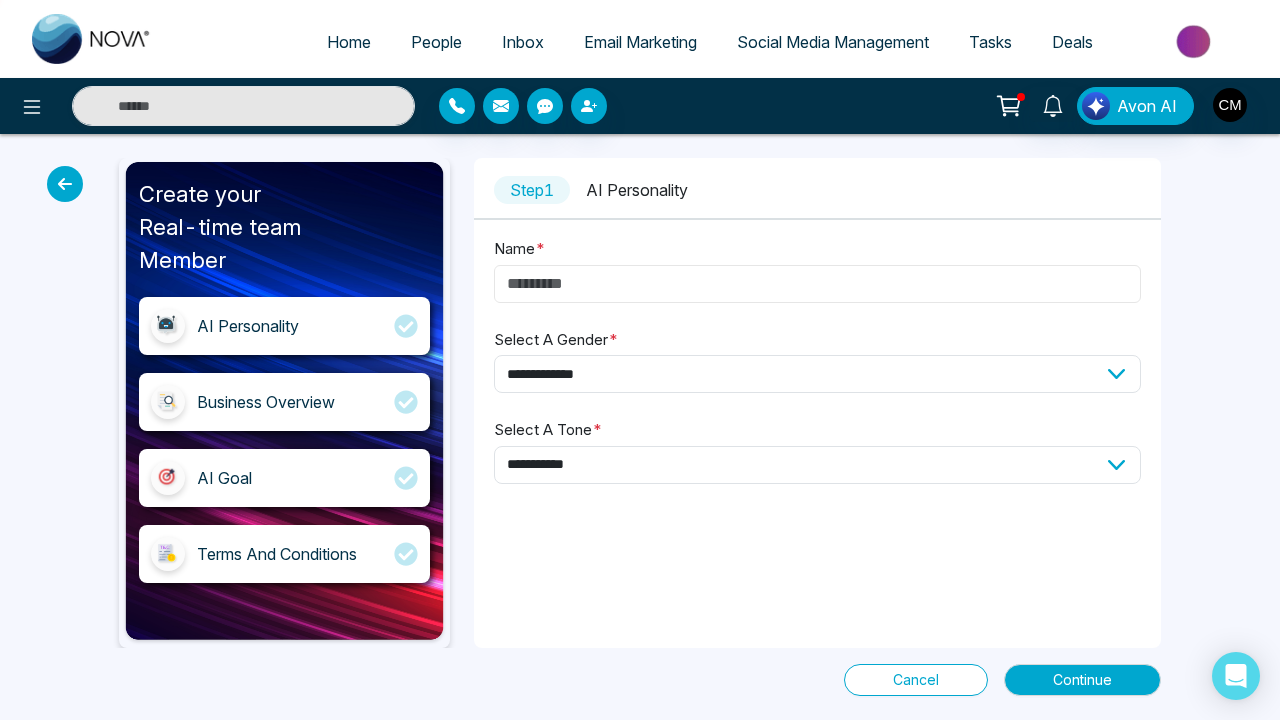 click on "Name  *" at bounding box center [817, 284] 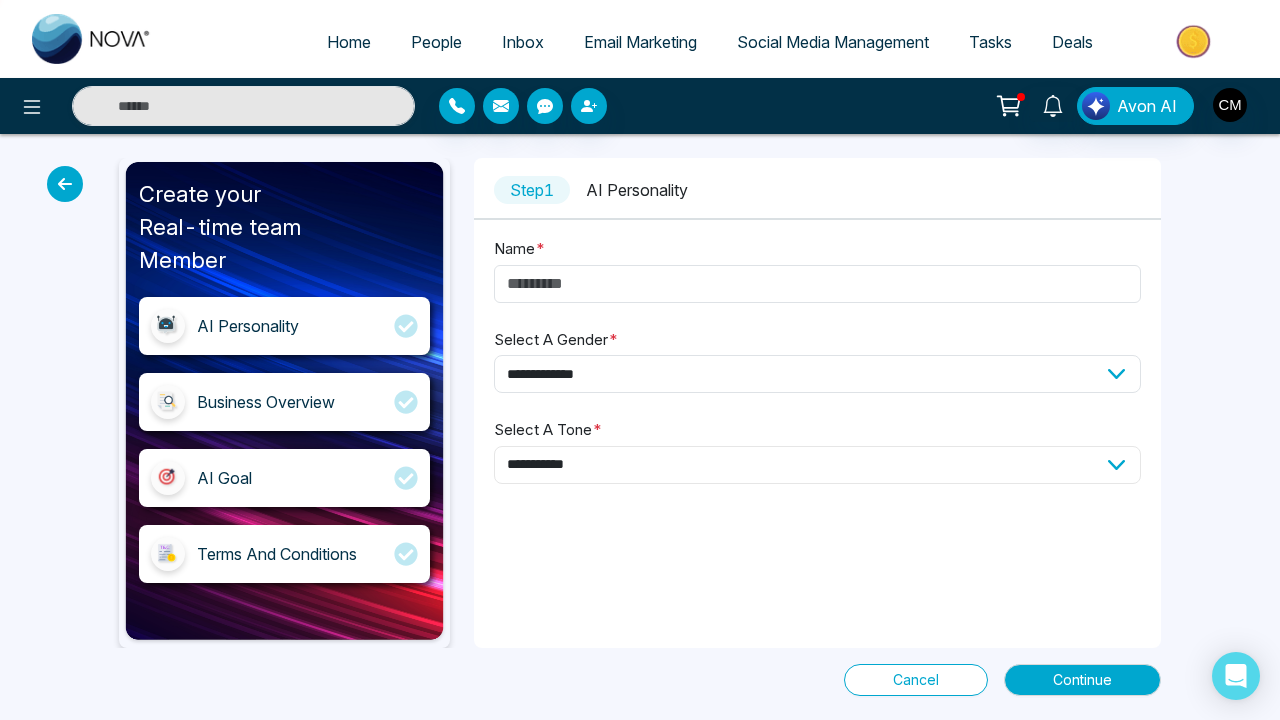 select on "**********" 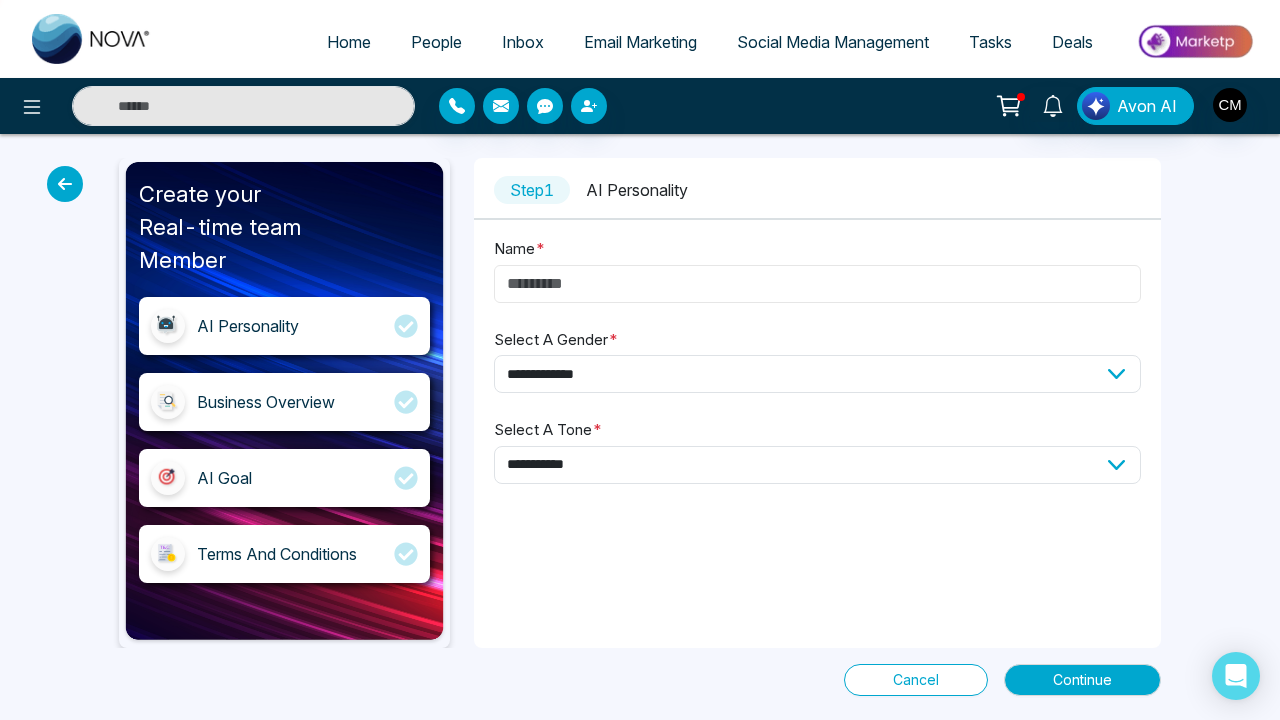 click on "Name  *" at bounding box center [817, 284] 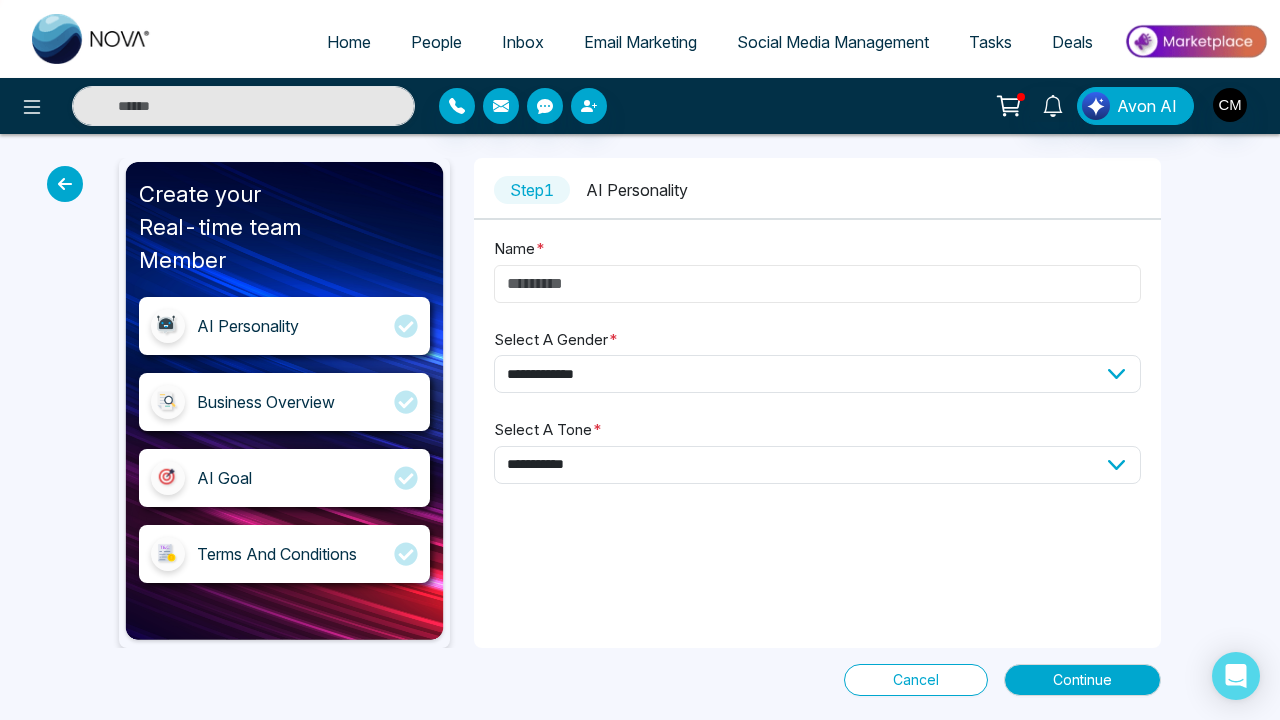 type on "**********" 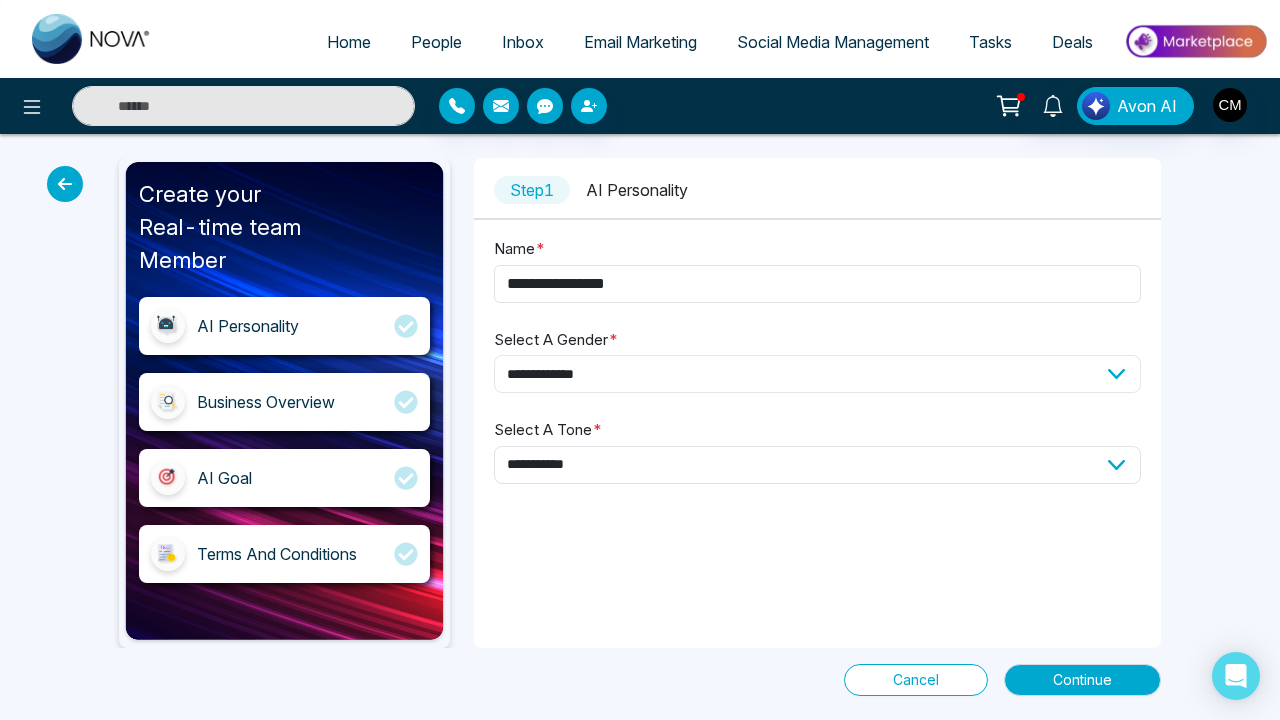 select on "****" 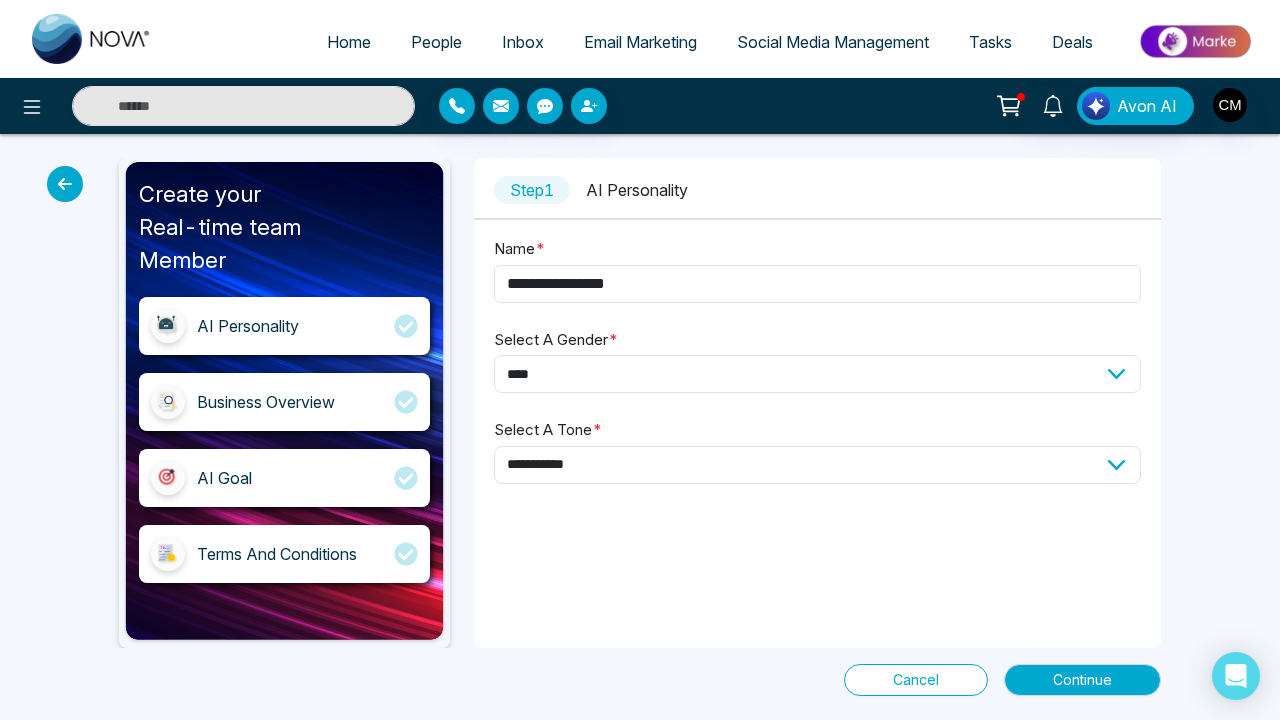click on "**********" at bounding box center [817, 403] 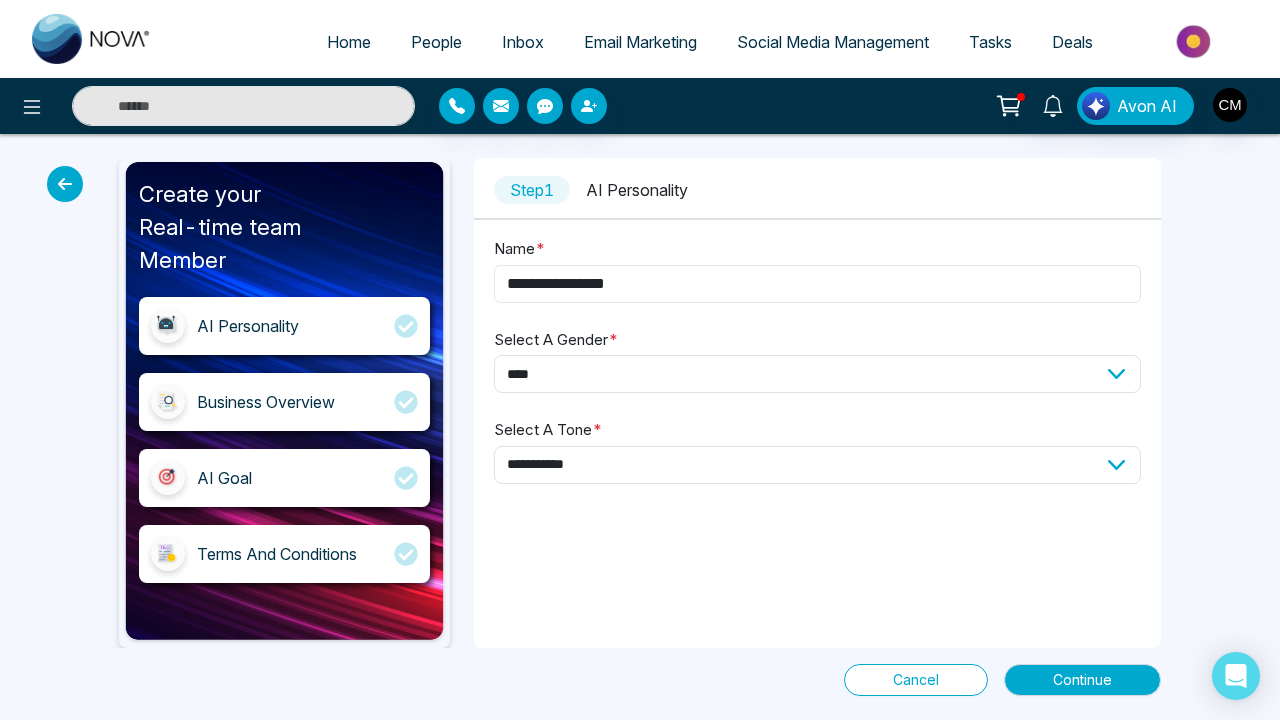 click on "**********" at bounding box center (817, 284) 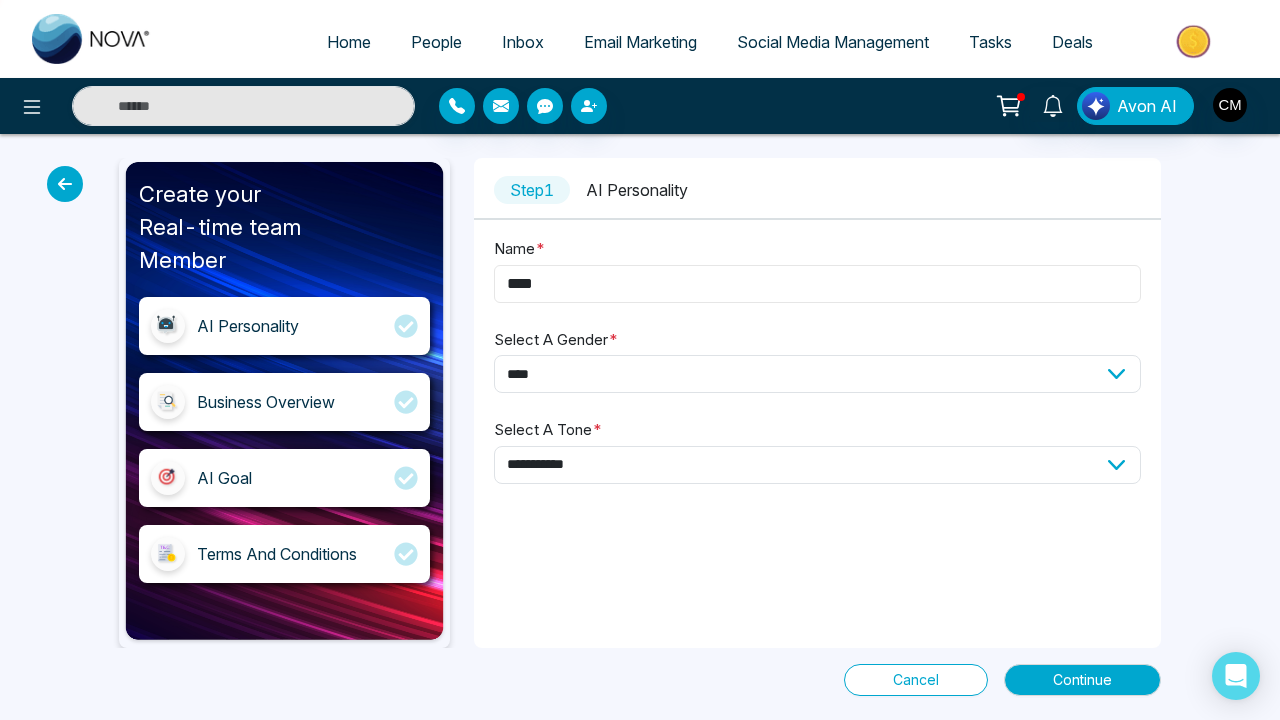 type on "****" 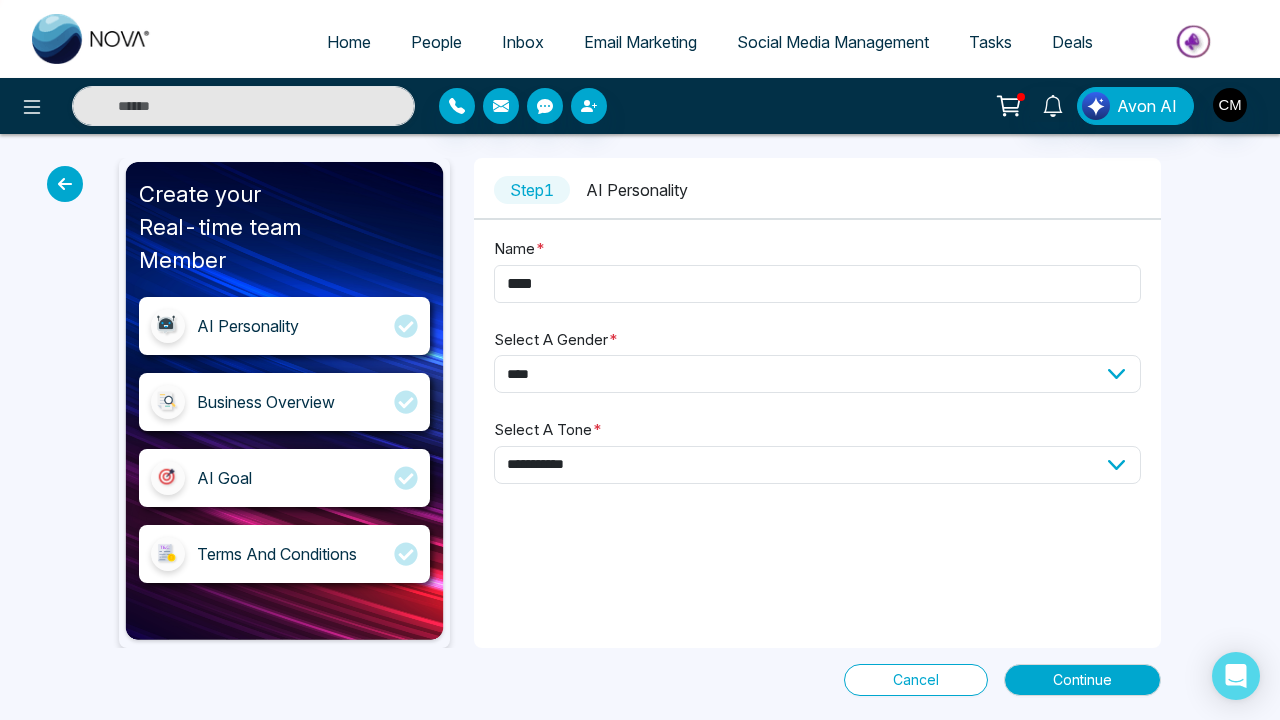 click on "**********" at bounding box center [817, 477] 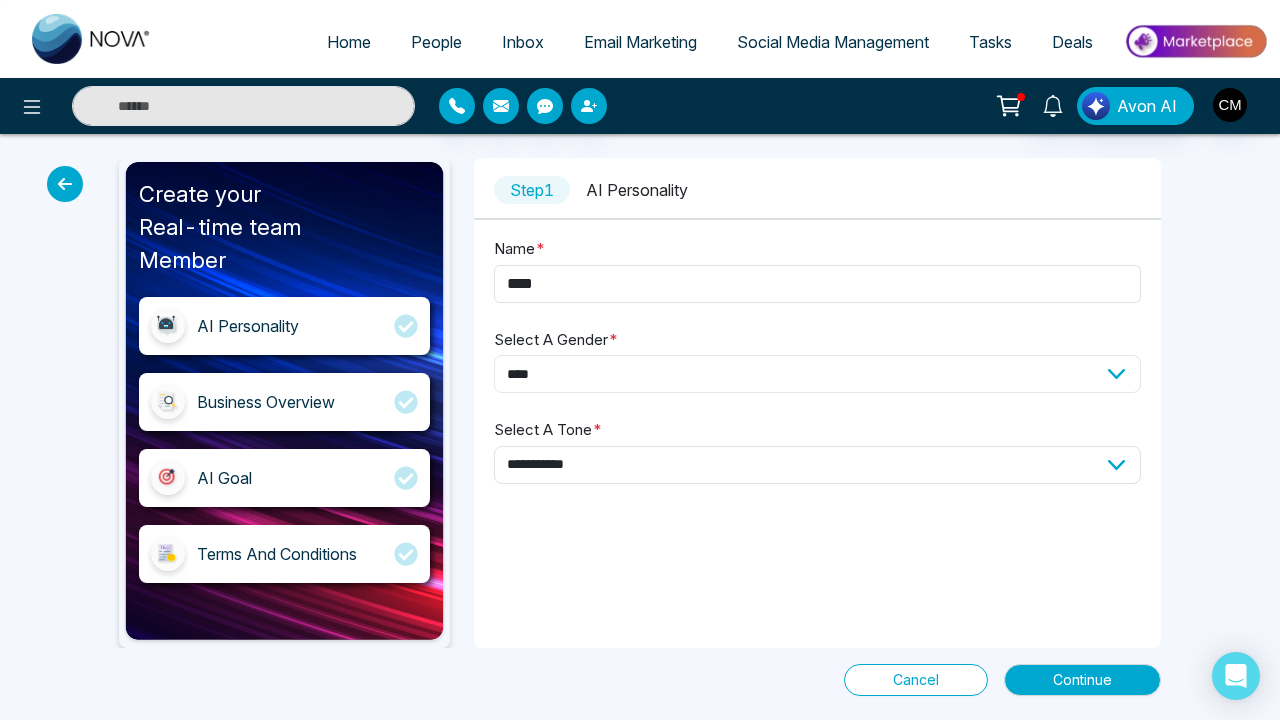 select on "******" 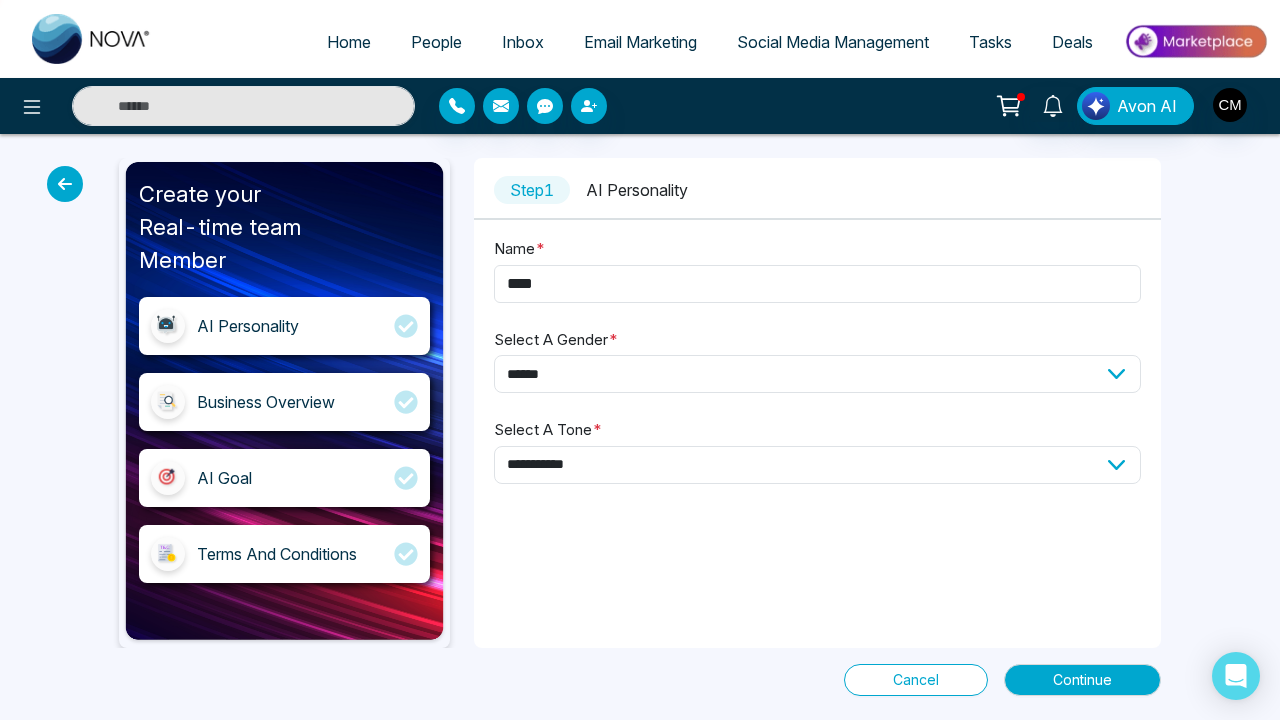 click on "**********" at bounding box center (817, 403) 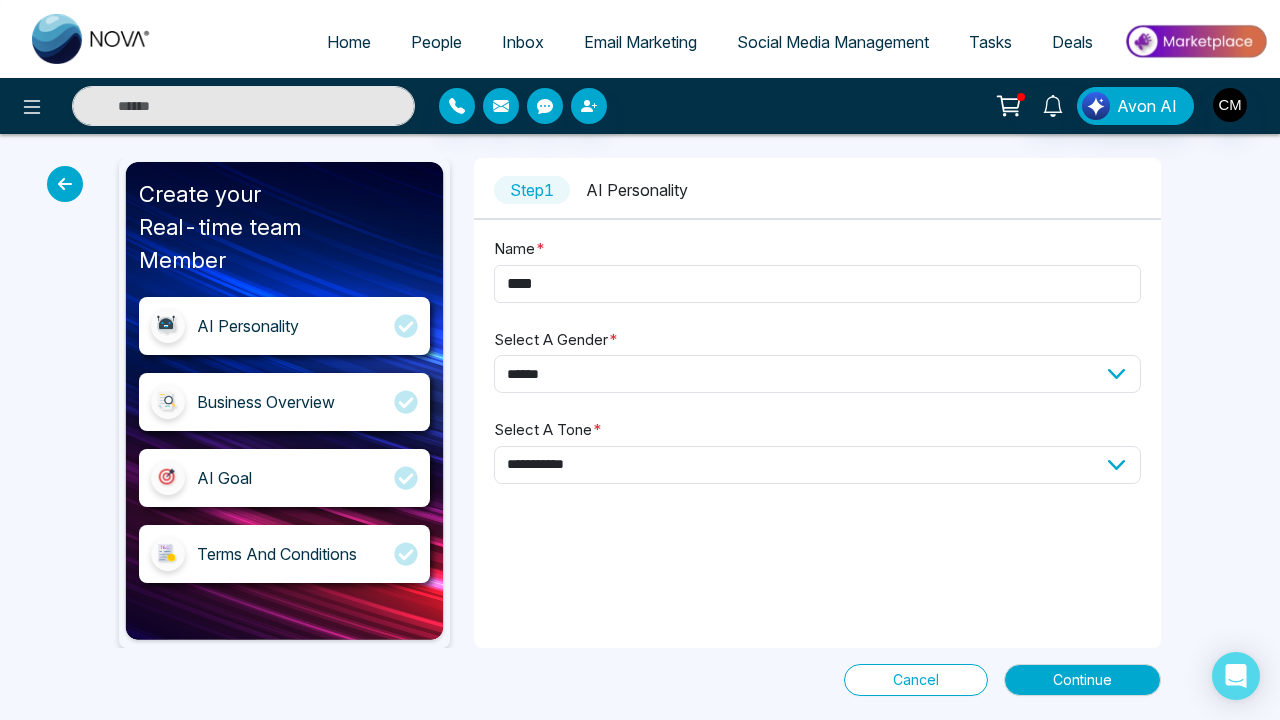 click on "**********" at bounding box center (817, 372) 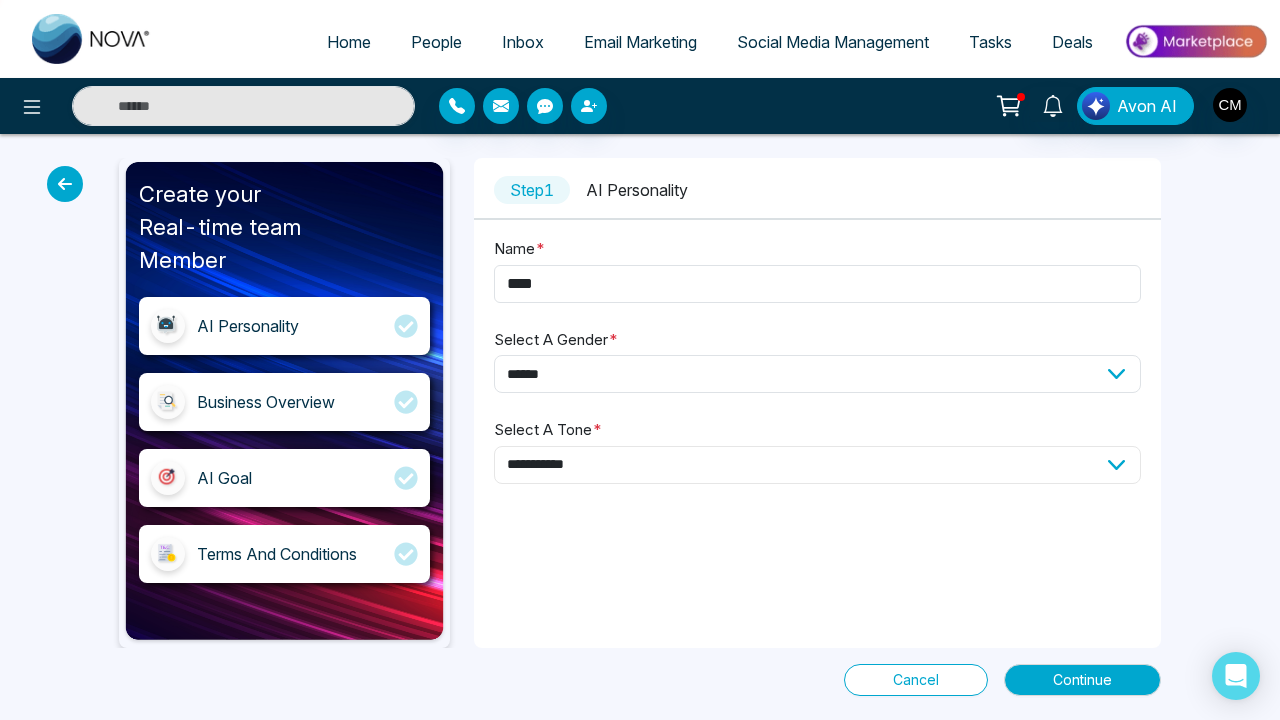 select on "********" 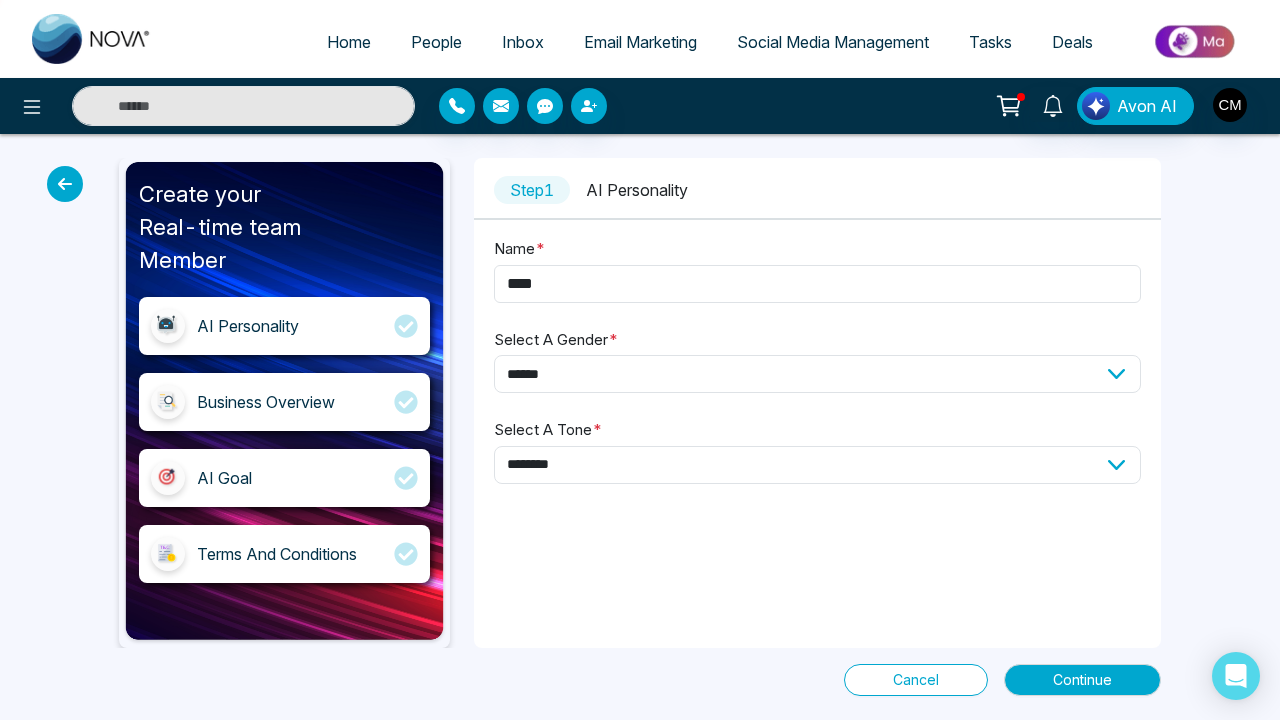click on "**********" at bounding box center (817, 403) 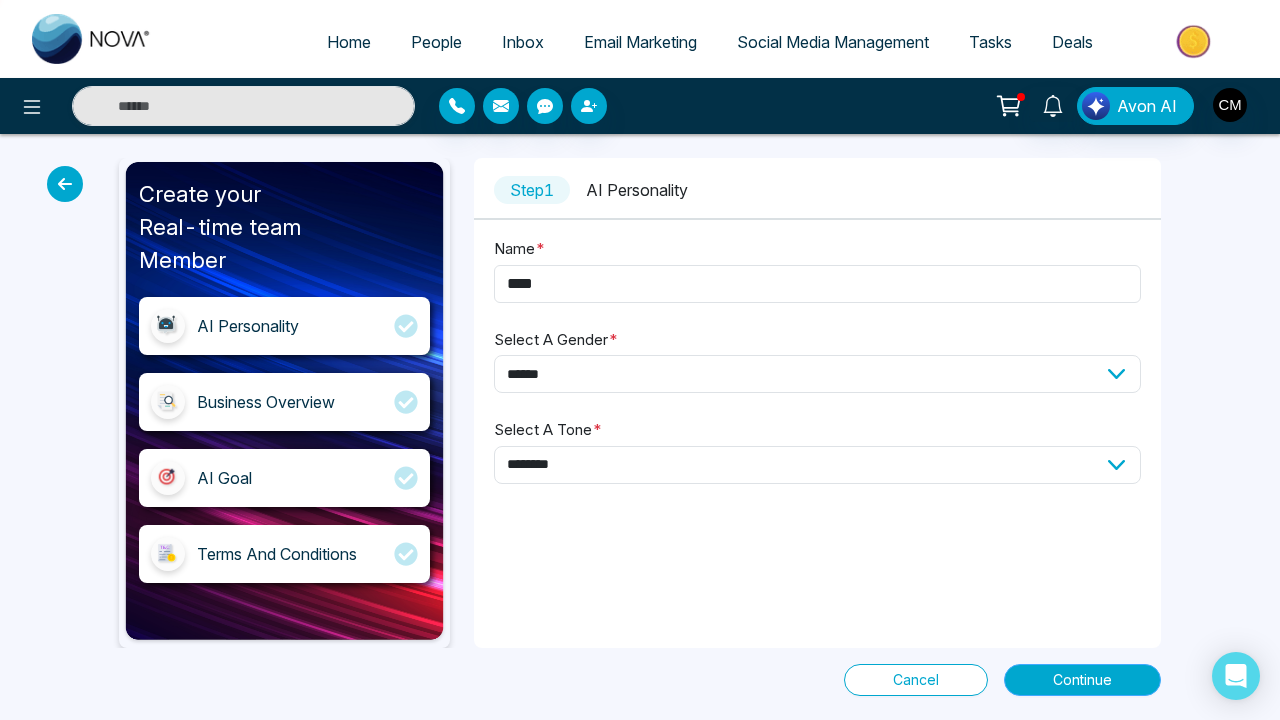 click on "Continue" at bounding box center [1082, 680] 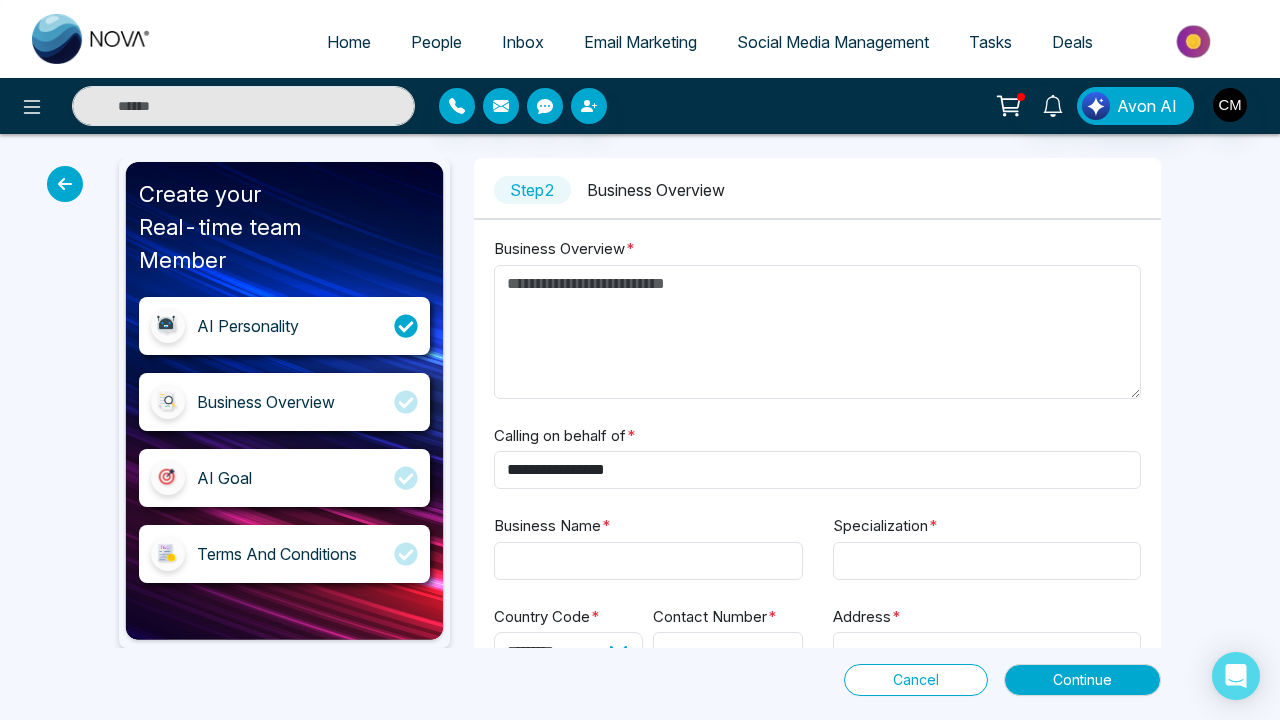 scroll, scrollTop: 0, scrollLeft: 0, axis: both 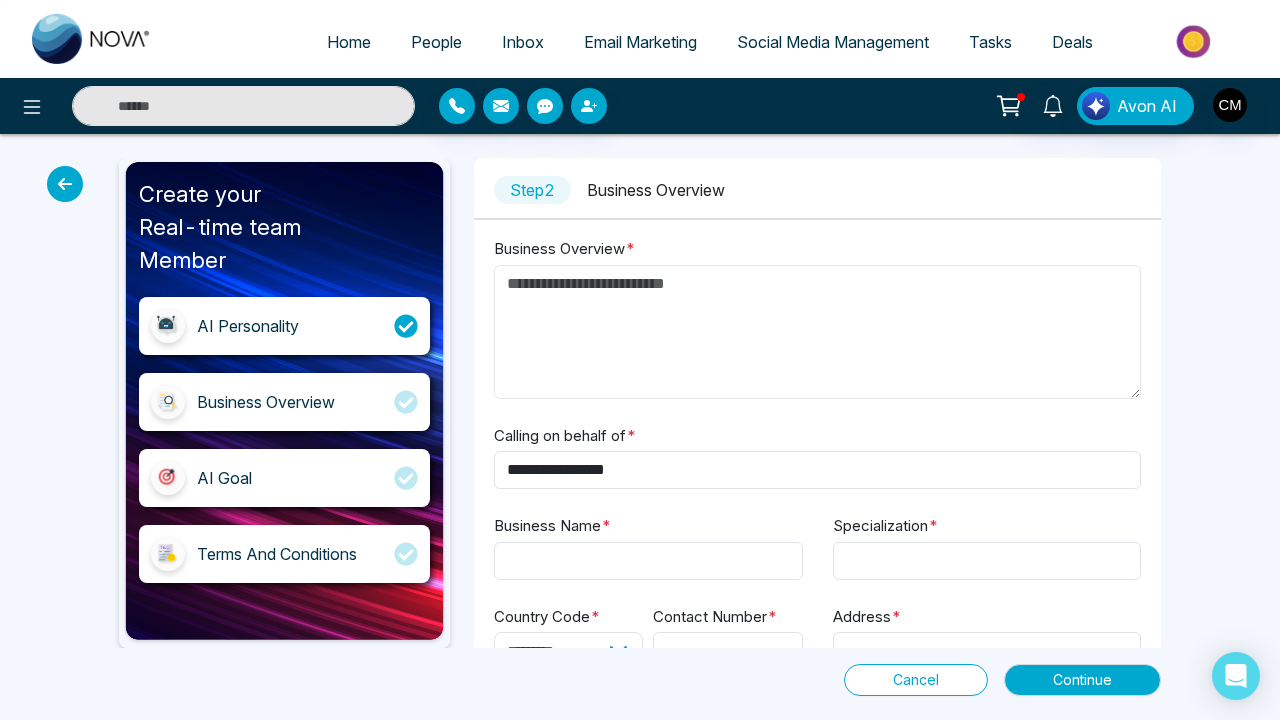 click on "Business Overview  *" at bounding box center (817, 332) 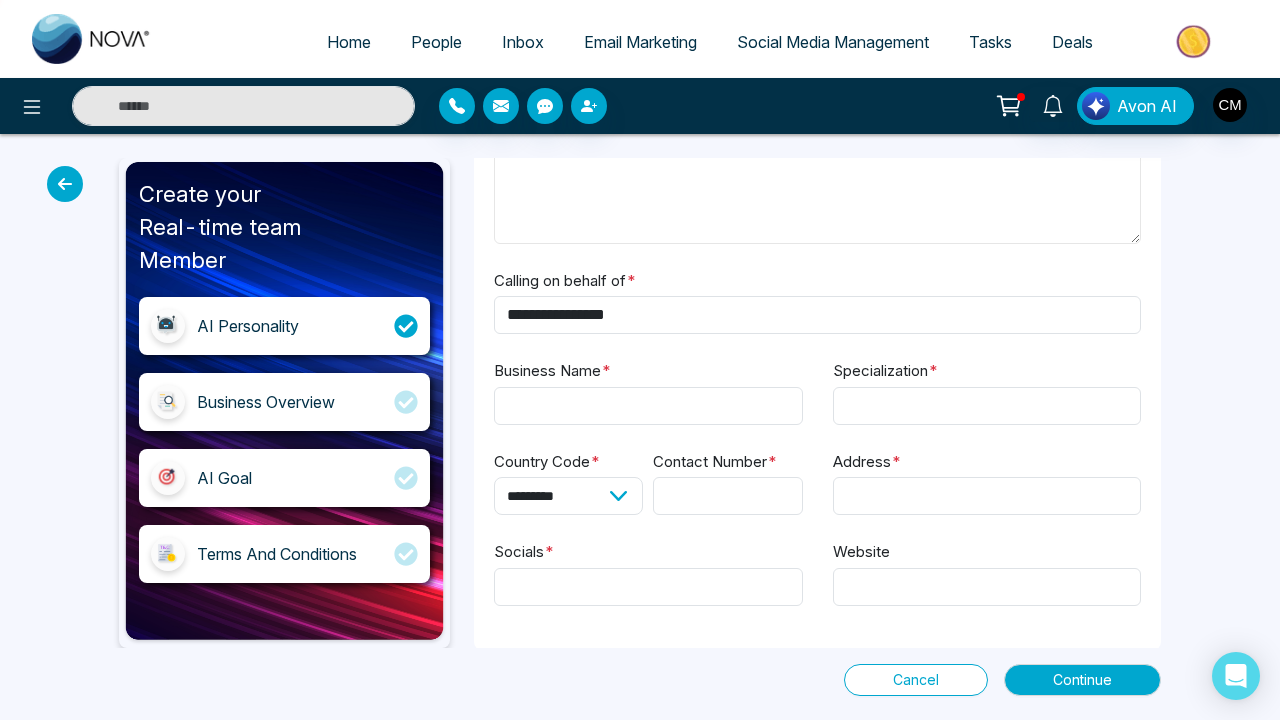 type on "**********" 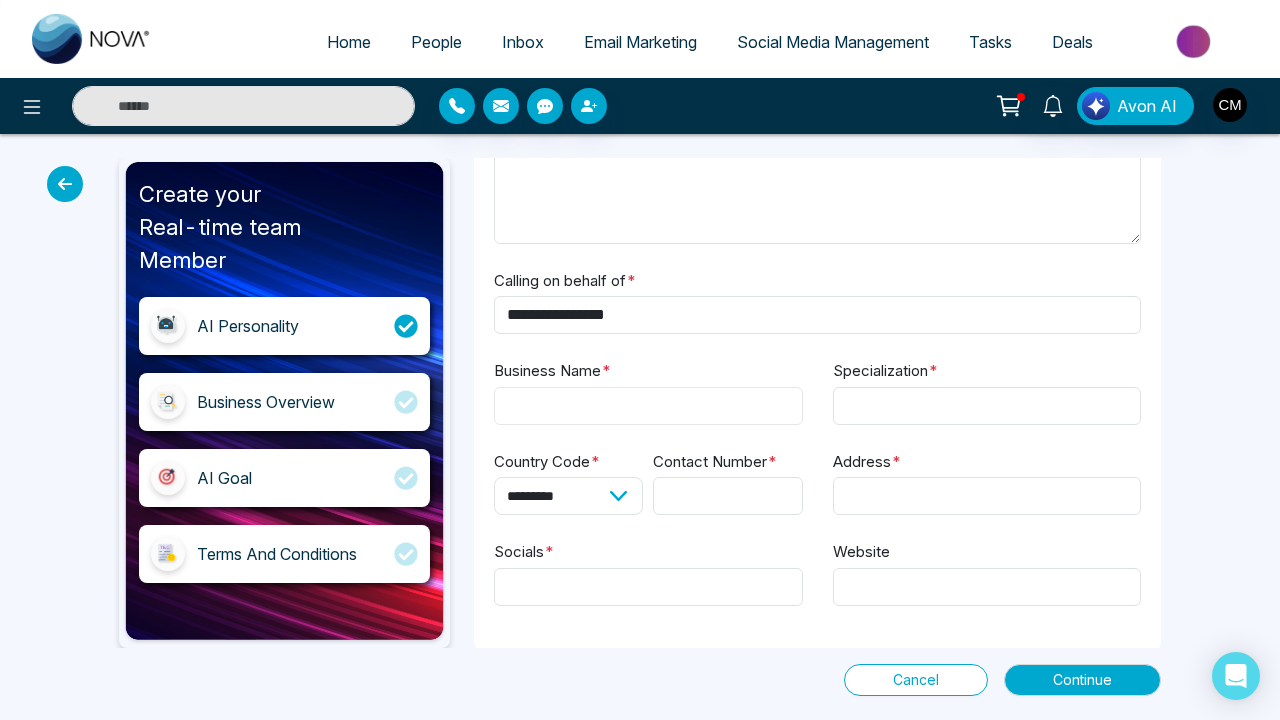 scroll, scrollTop: 154, scrollLeft: 0, axis: vertical 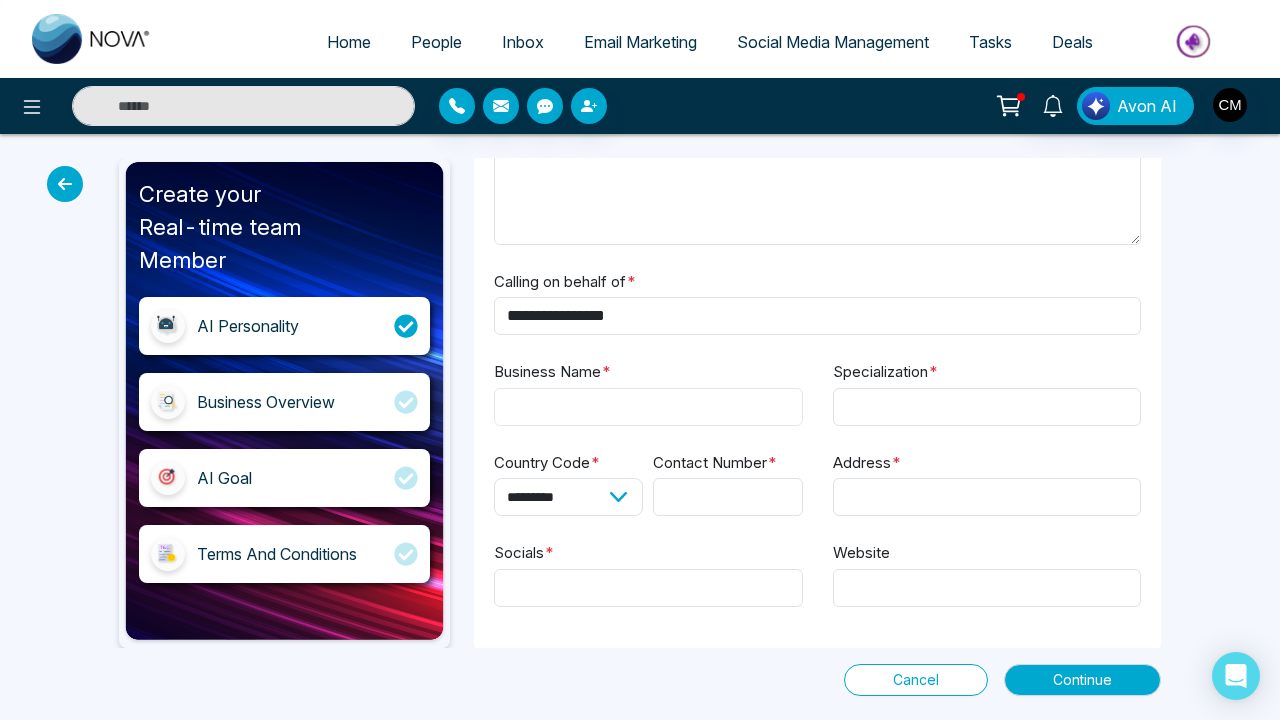 click on "Business Name  *" at bounding box center [648, 407] 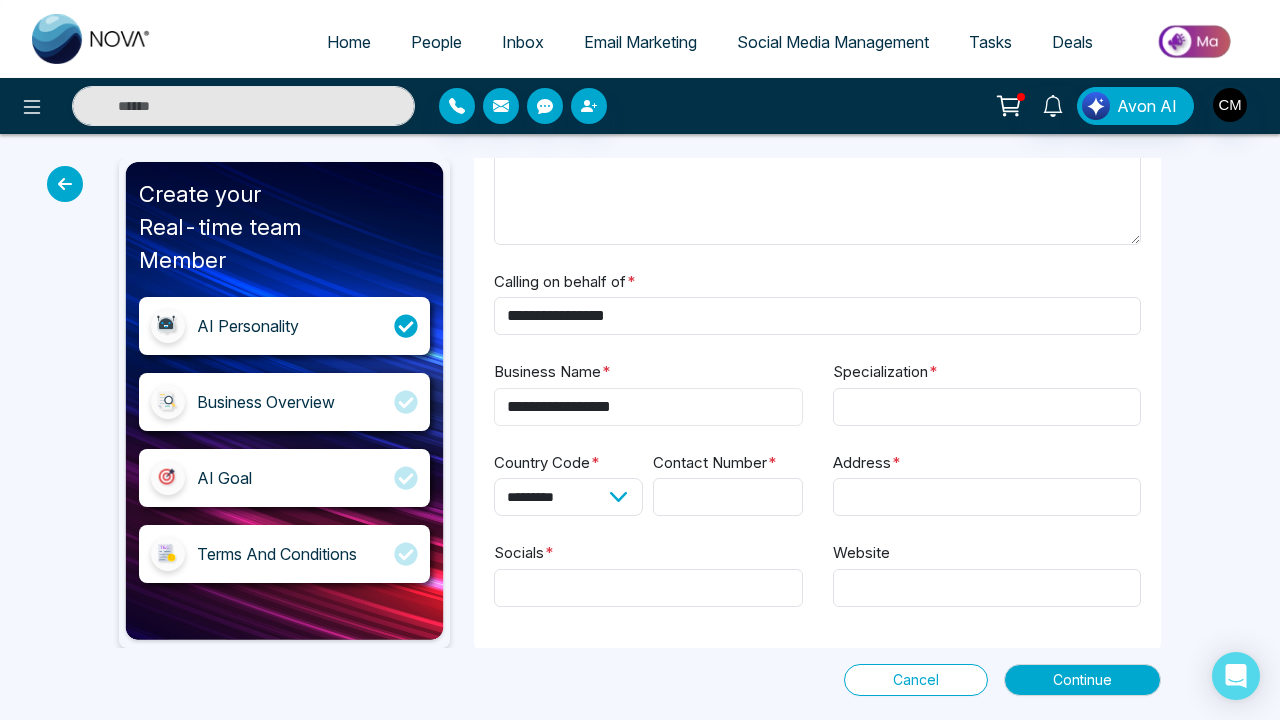 type on "**********" 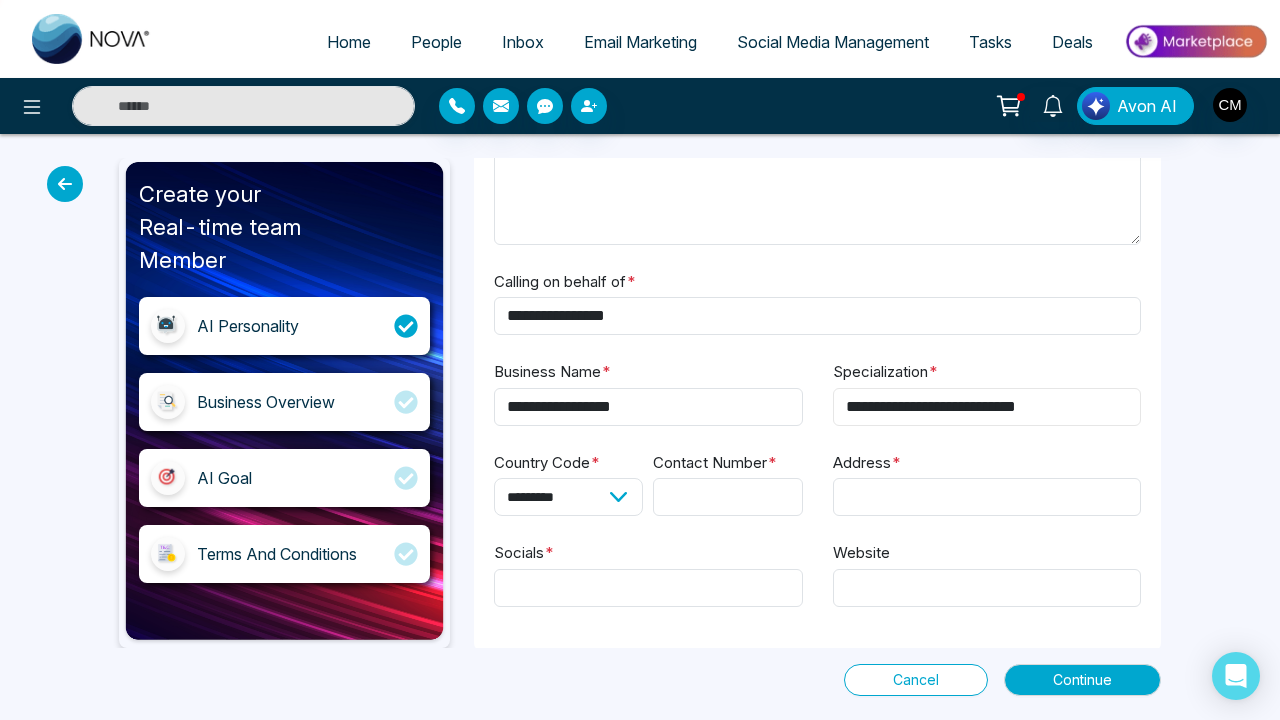 type on "**********" 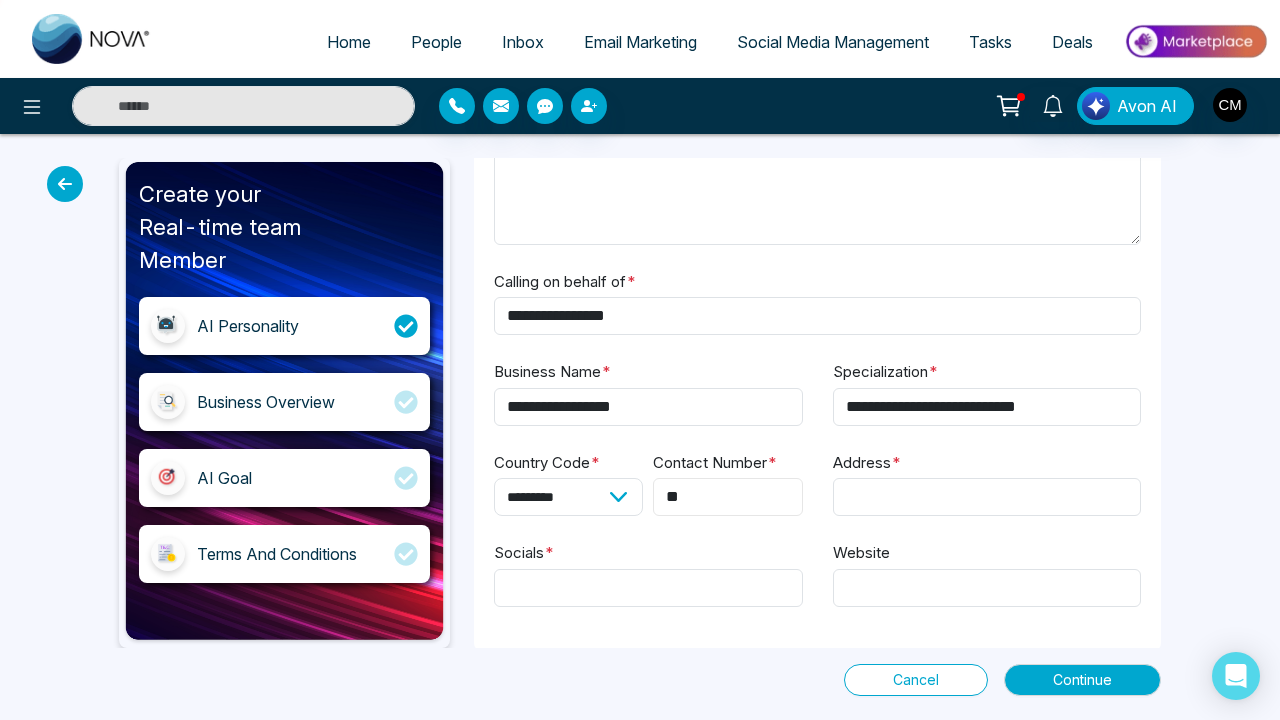 type on "*" 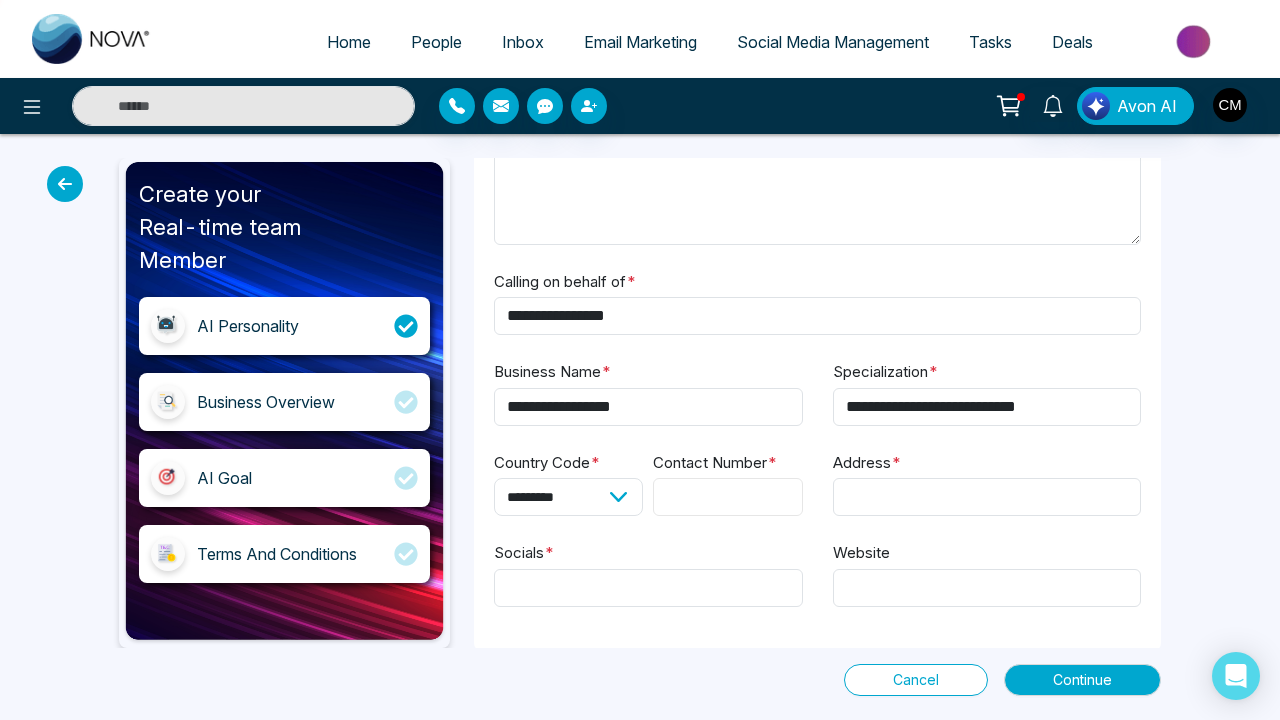 click on "Contact Number  *" at bounding box center (727, 497) 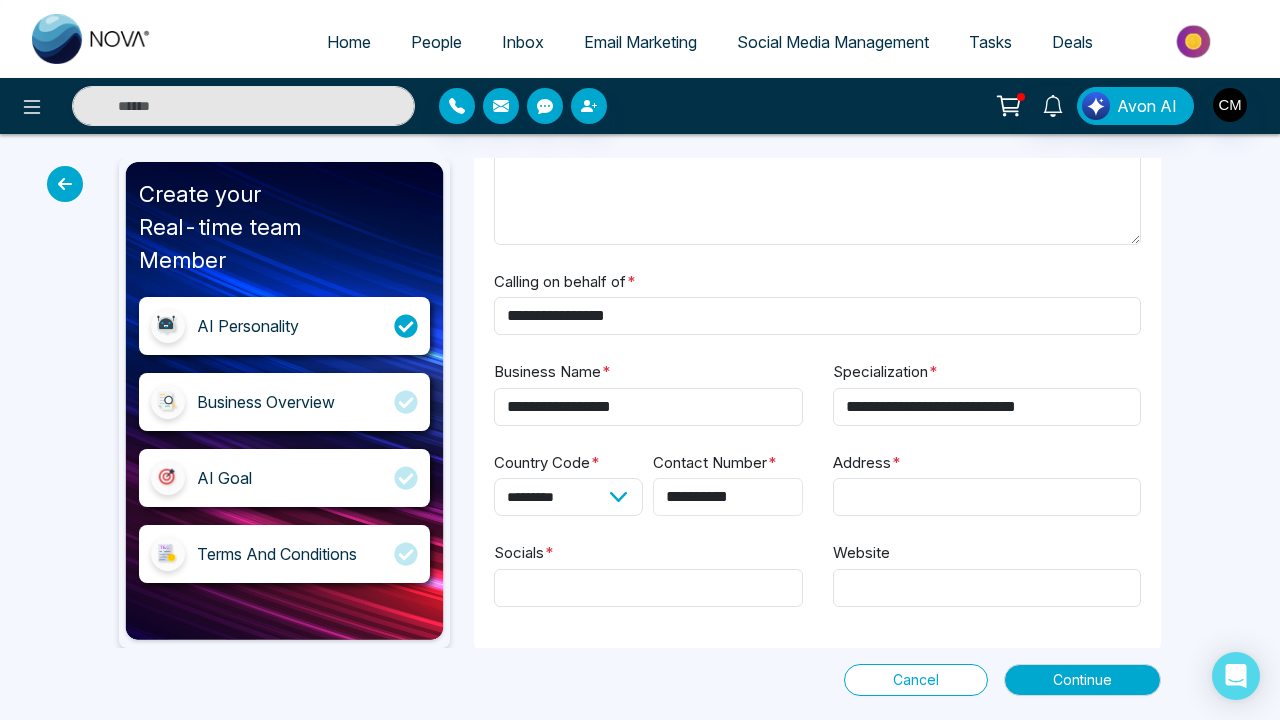 type on "**********" 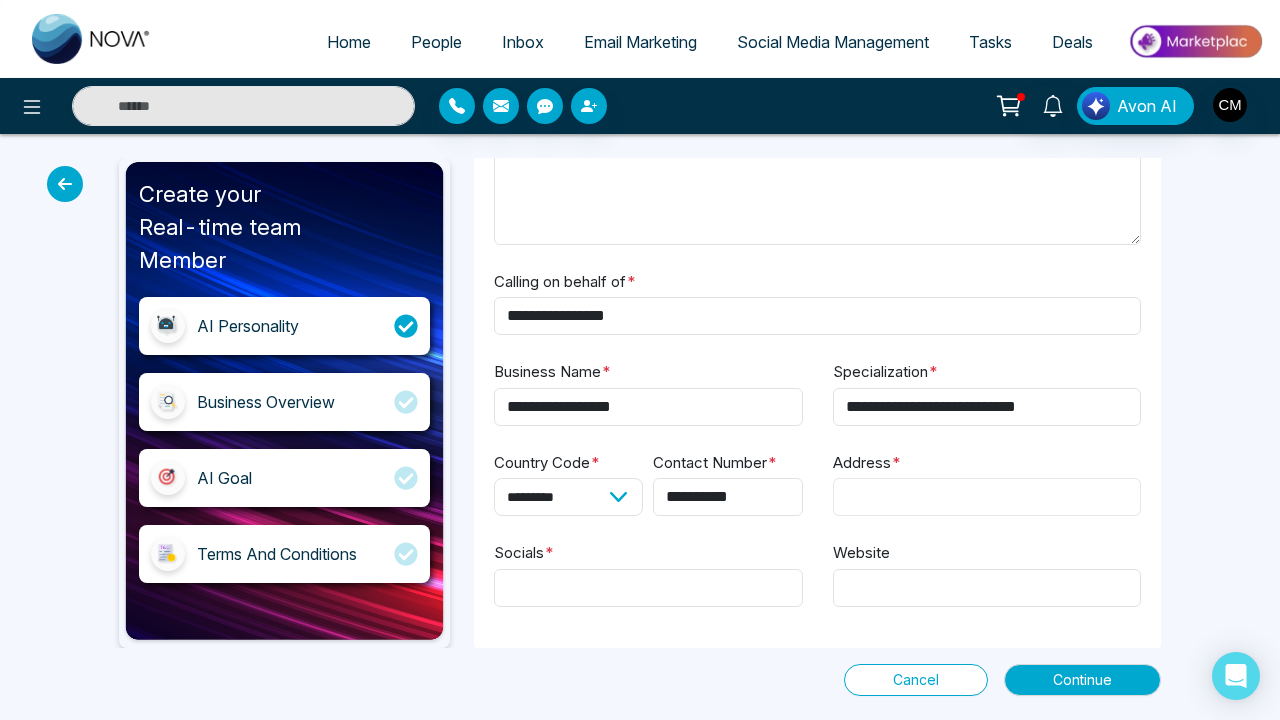click on "Address  *" at bounding box center (987, 497) 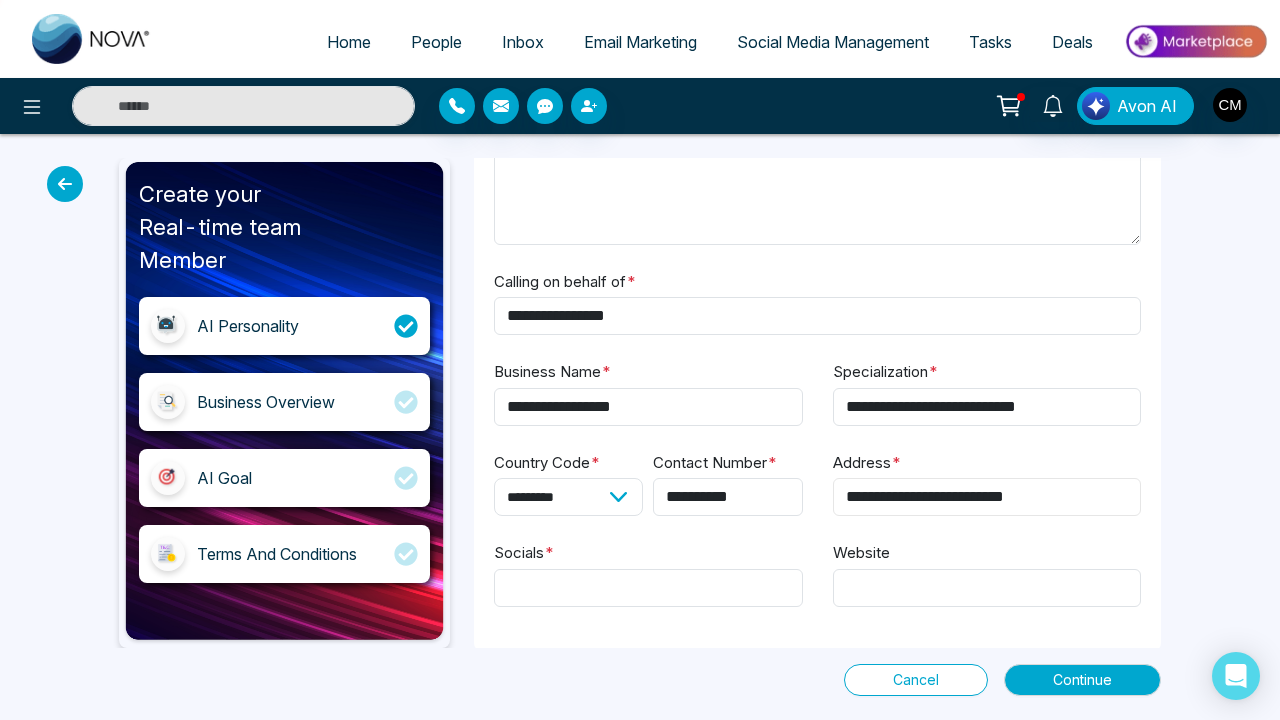 type on "**********" 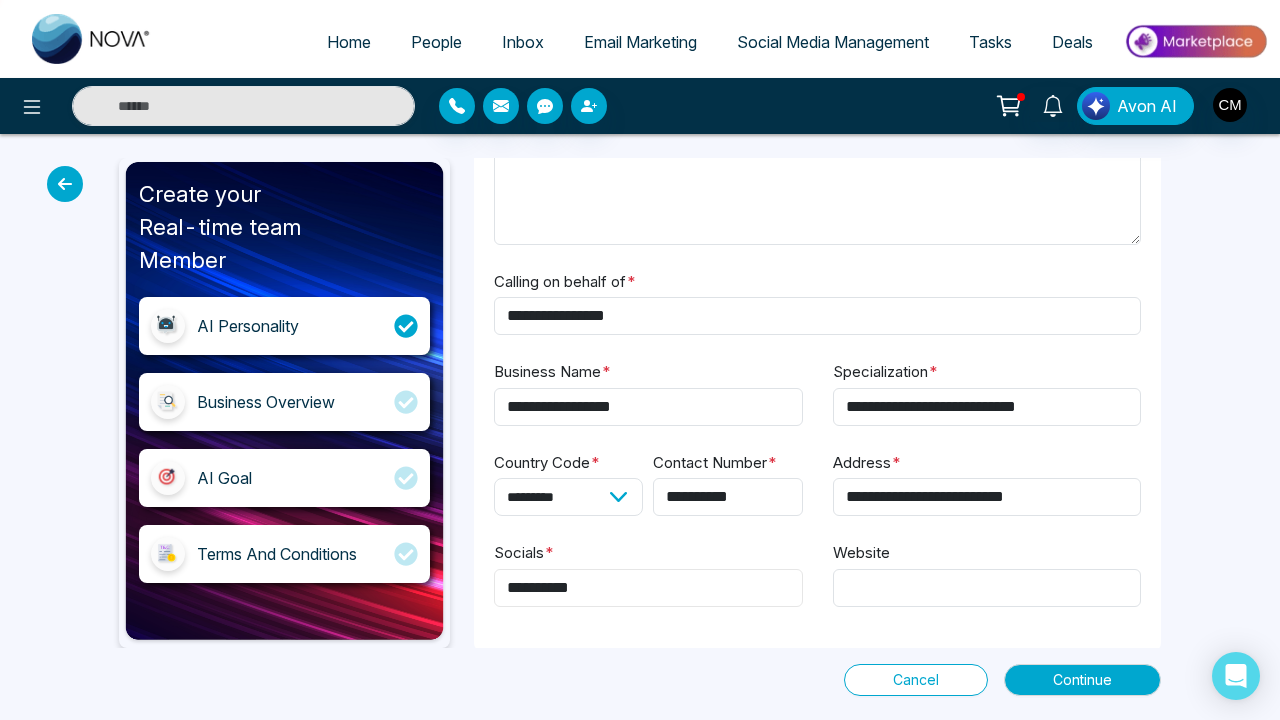 type on "*********" 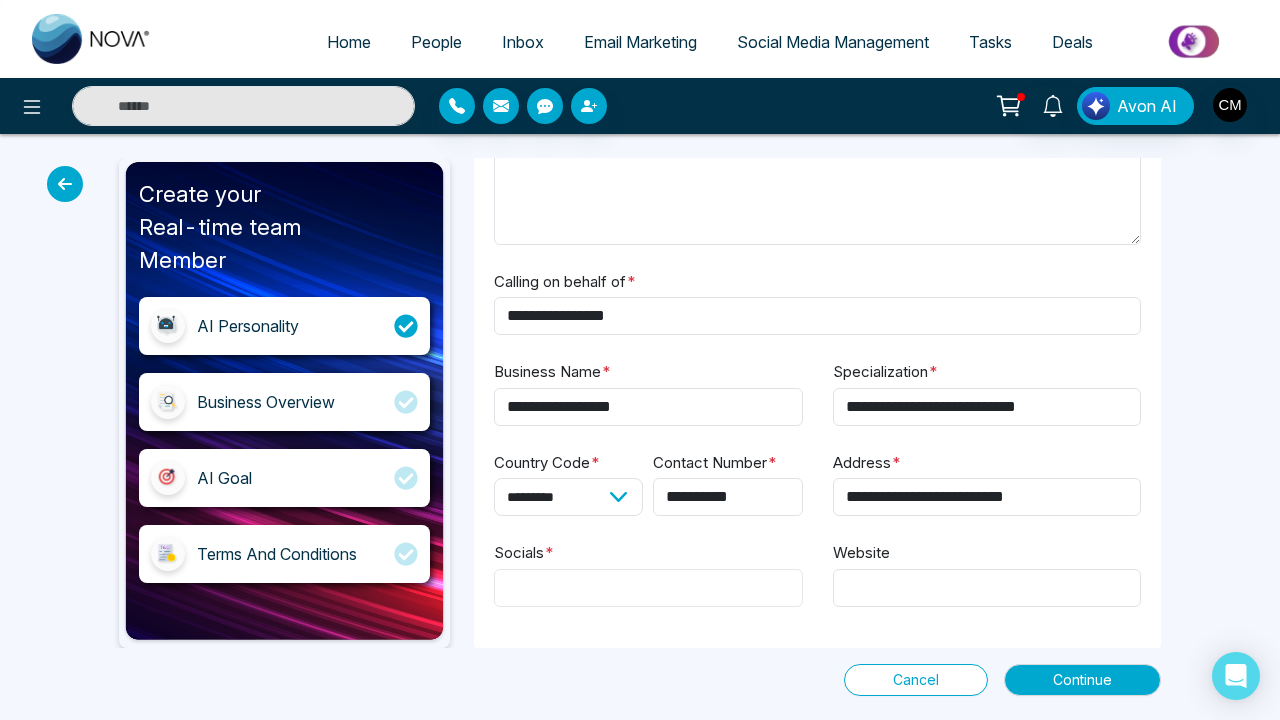 paste on "**********" 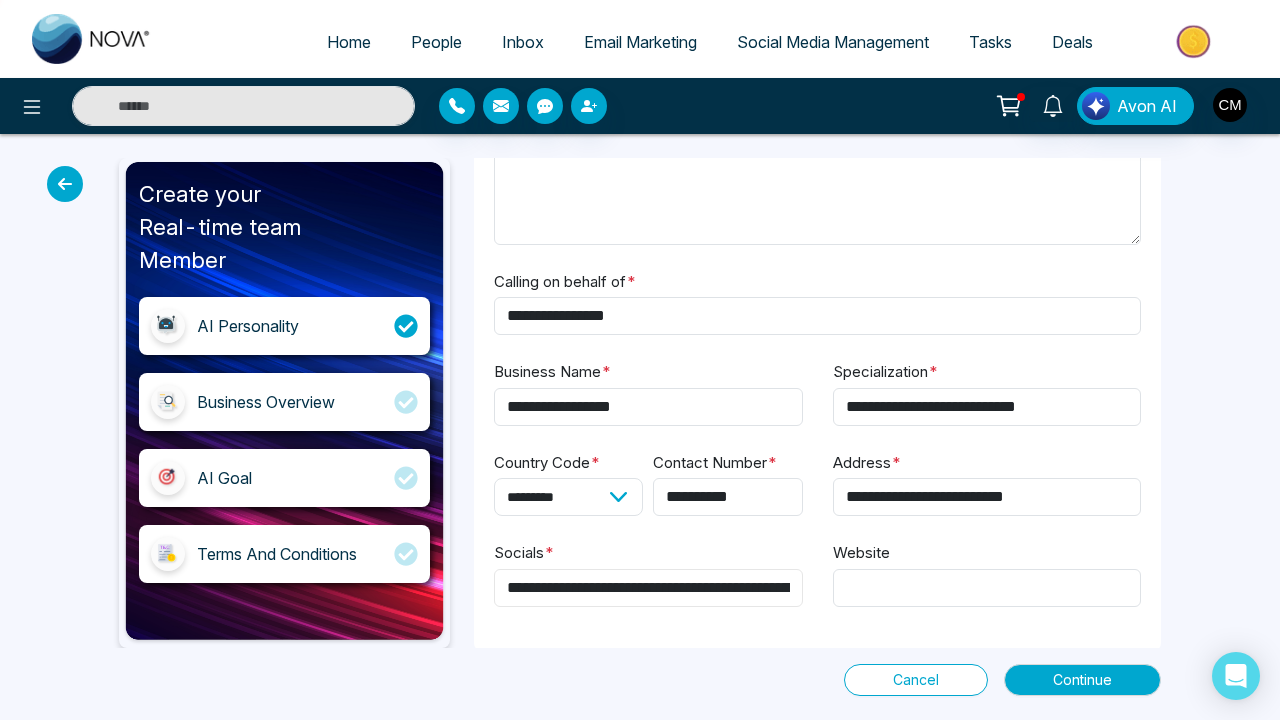 type on "**********" 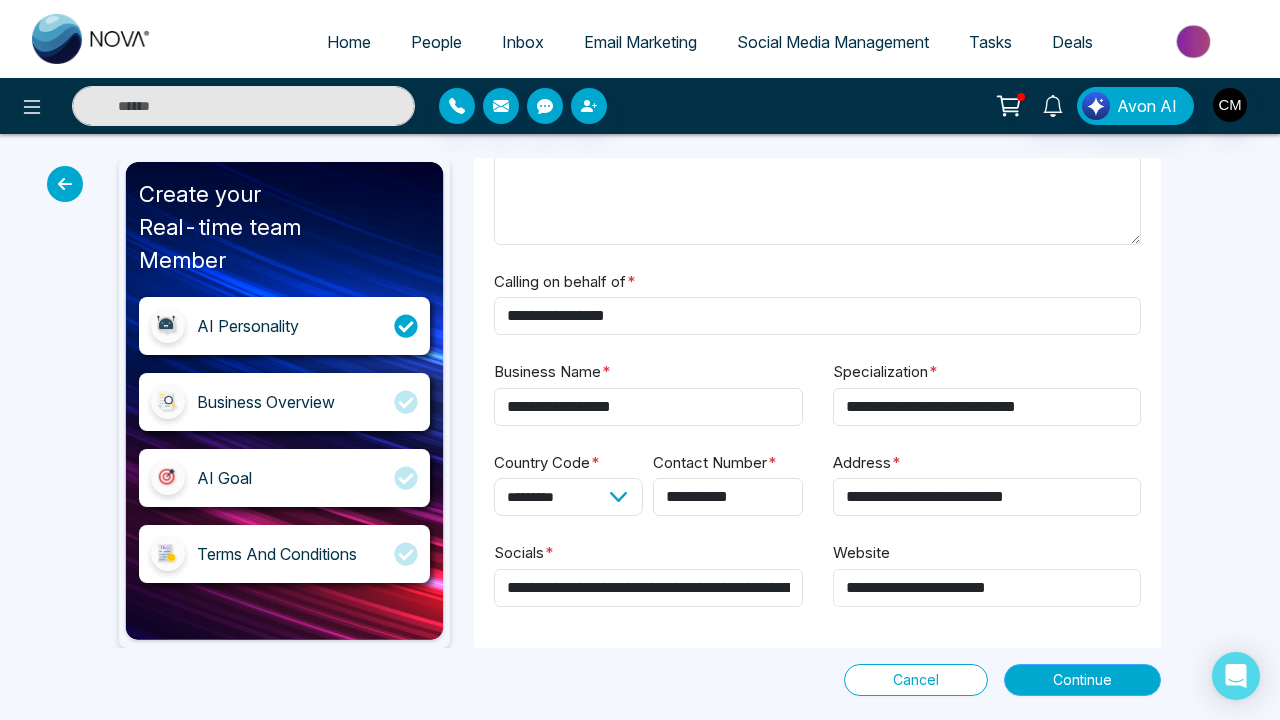 type on "**********" 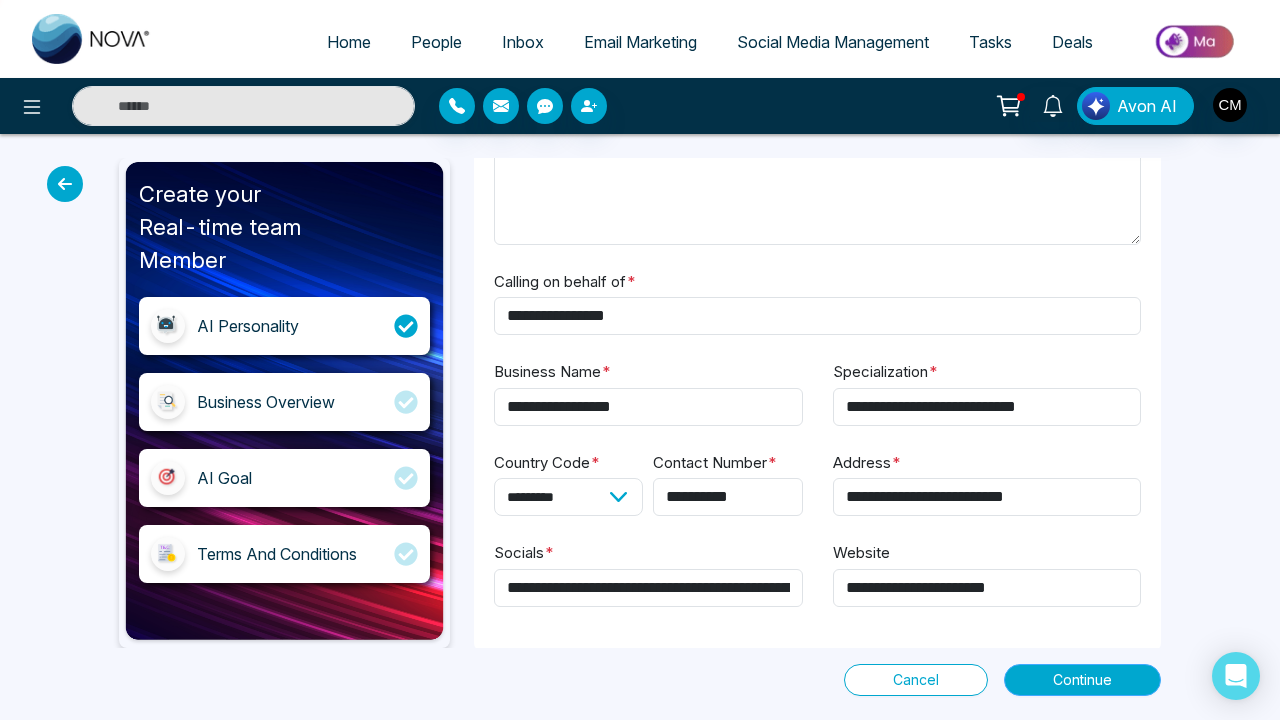 click on "Continue" at bounding box center (1082, 680) 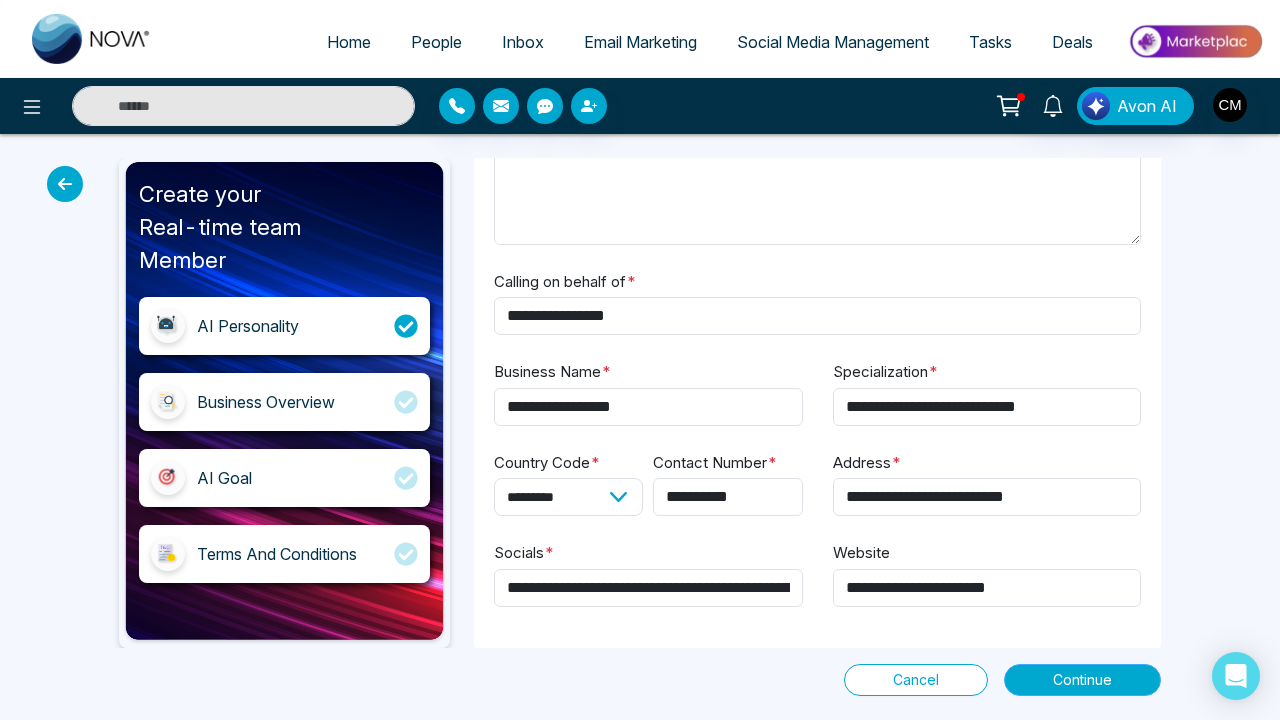 scroll, scrollTop: 0, scrollLeft: 0, axis: both 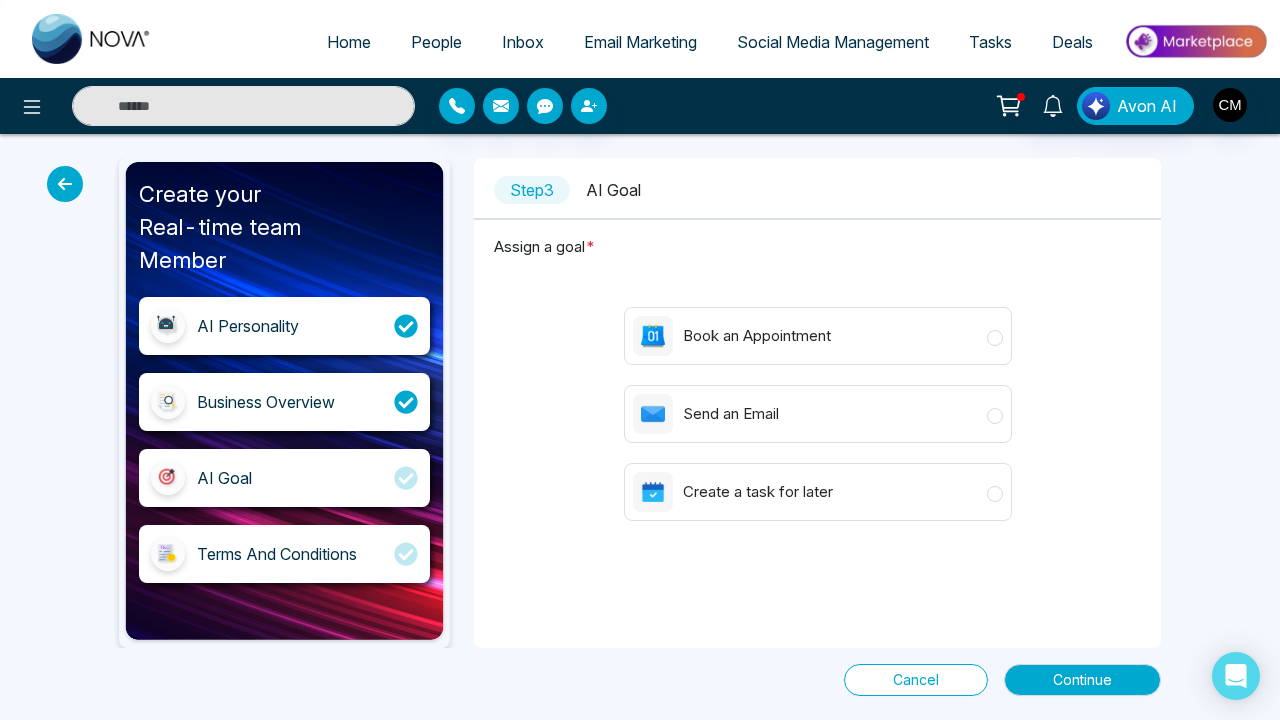 click on "Book an Appointment" at bounding box center [732, 336] 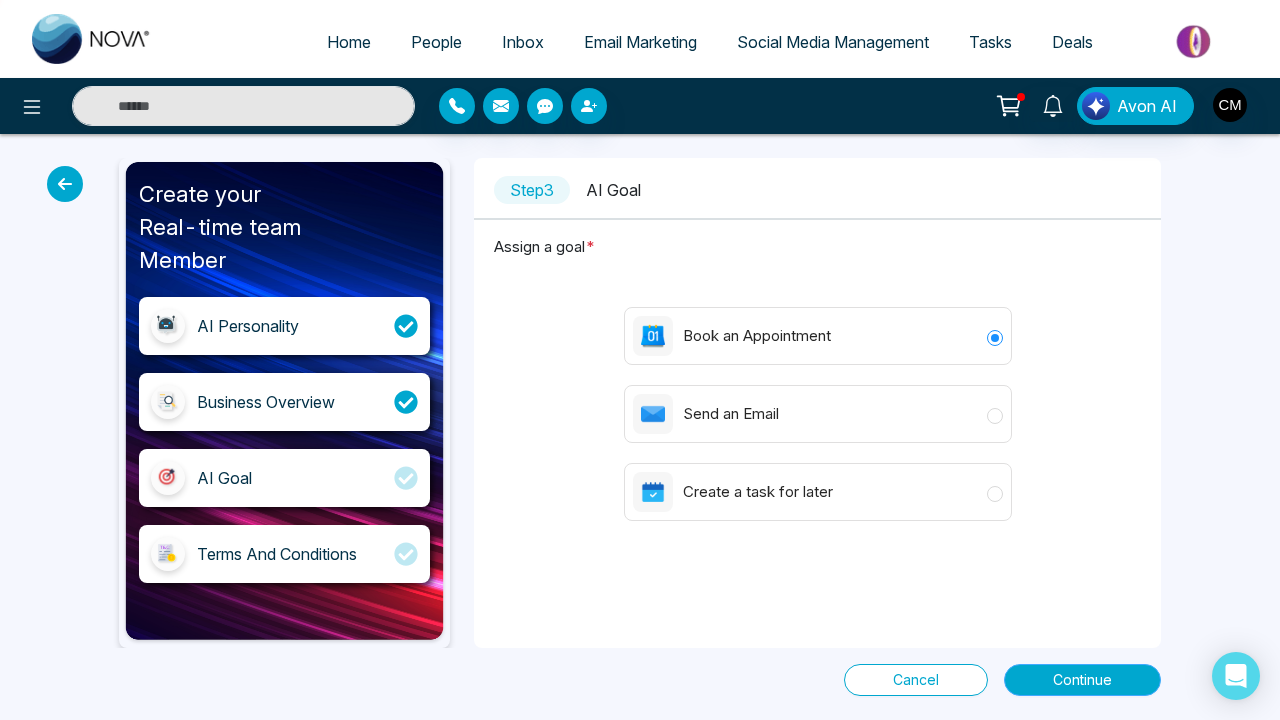 click on "Continue" at bounding box center [1082, 680] 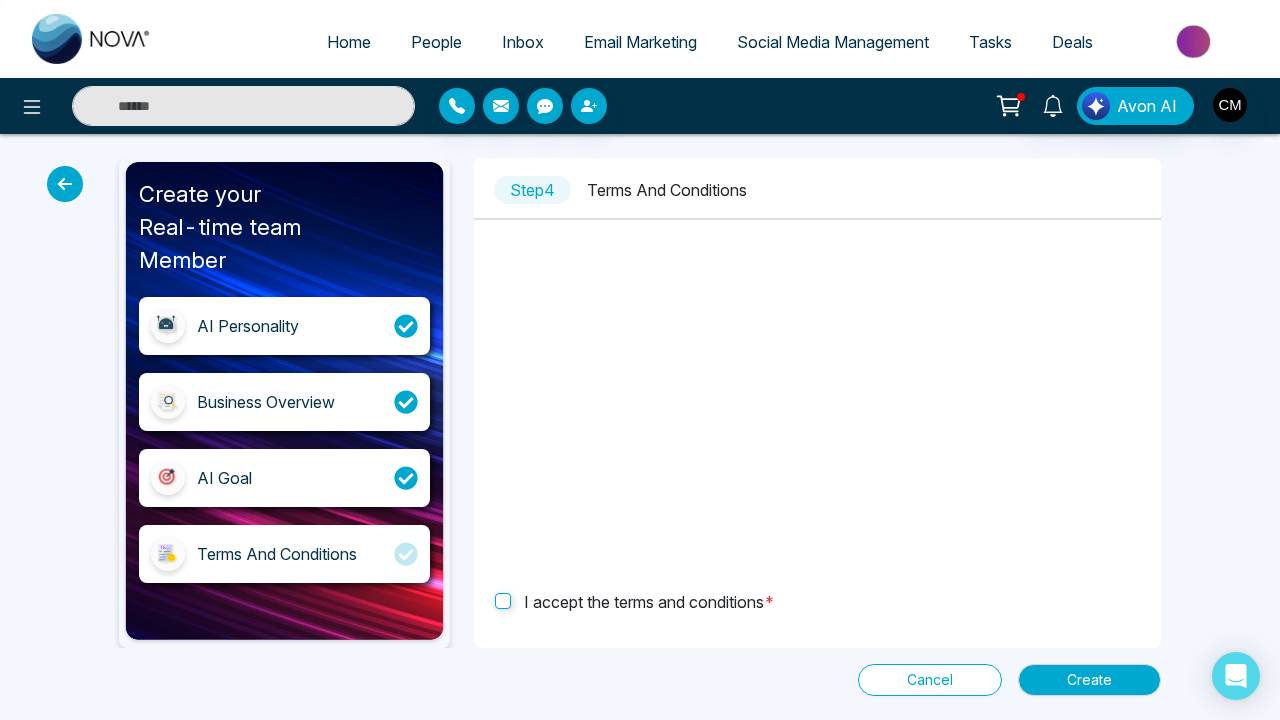 click on "I accept the terms and conditions  *" at bounding box center (649, 598) 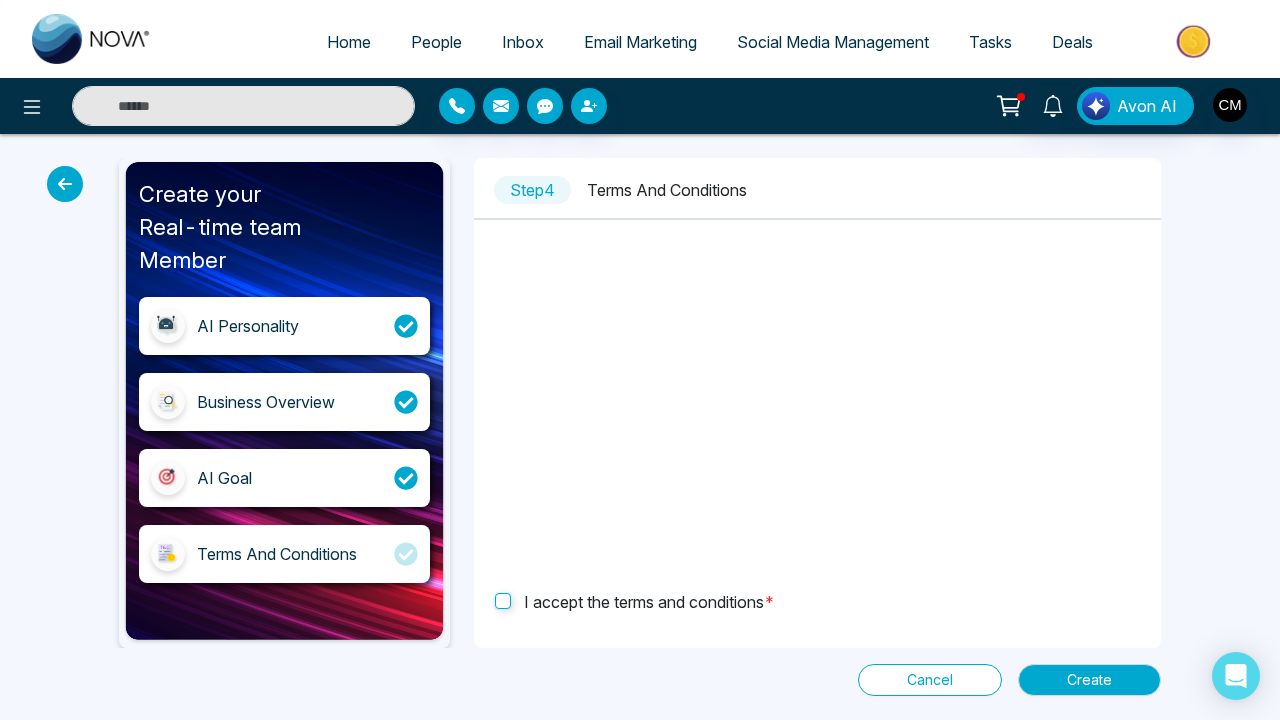 click on "I accept the terms and conditions  *" at bounding box center (649, 598) 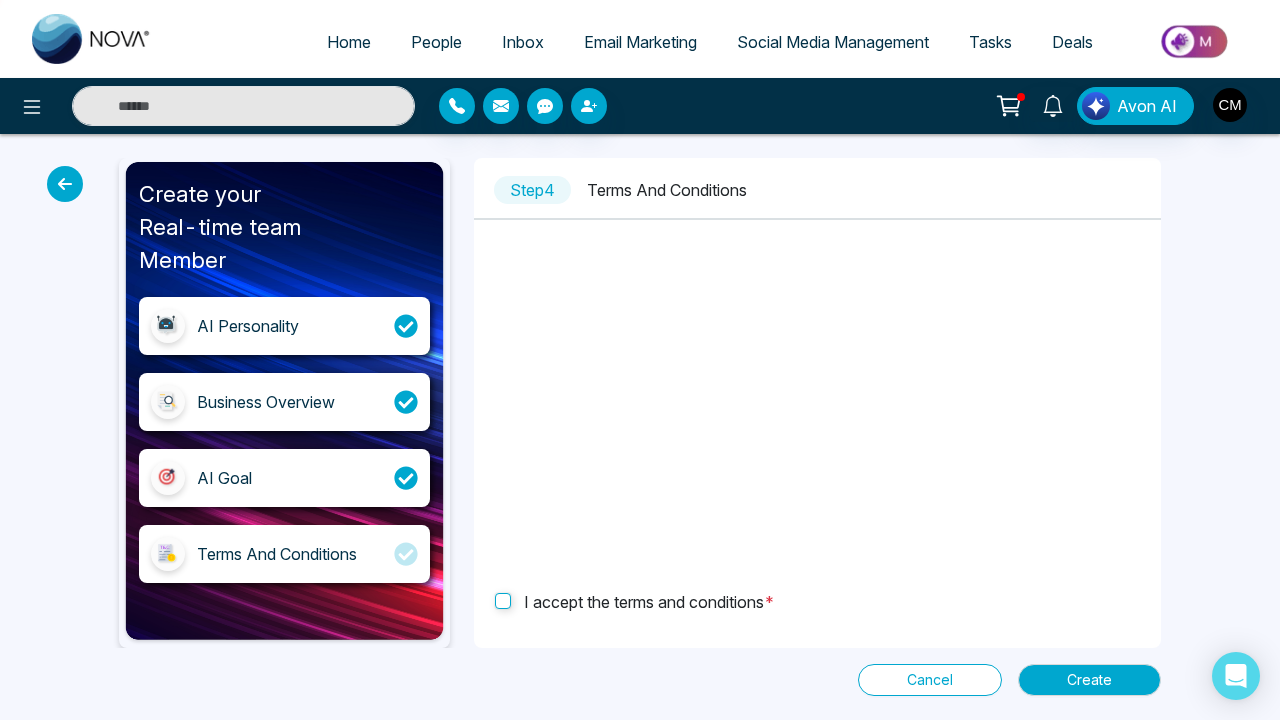click on "Step  4 Terms And Conditions I accept the terms and conditions  *" at bounding box center (817, 403) 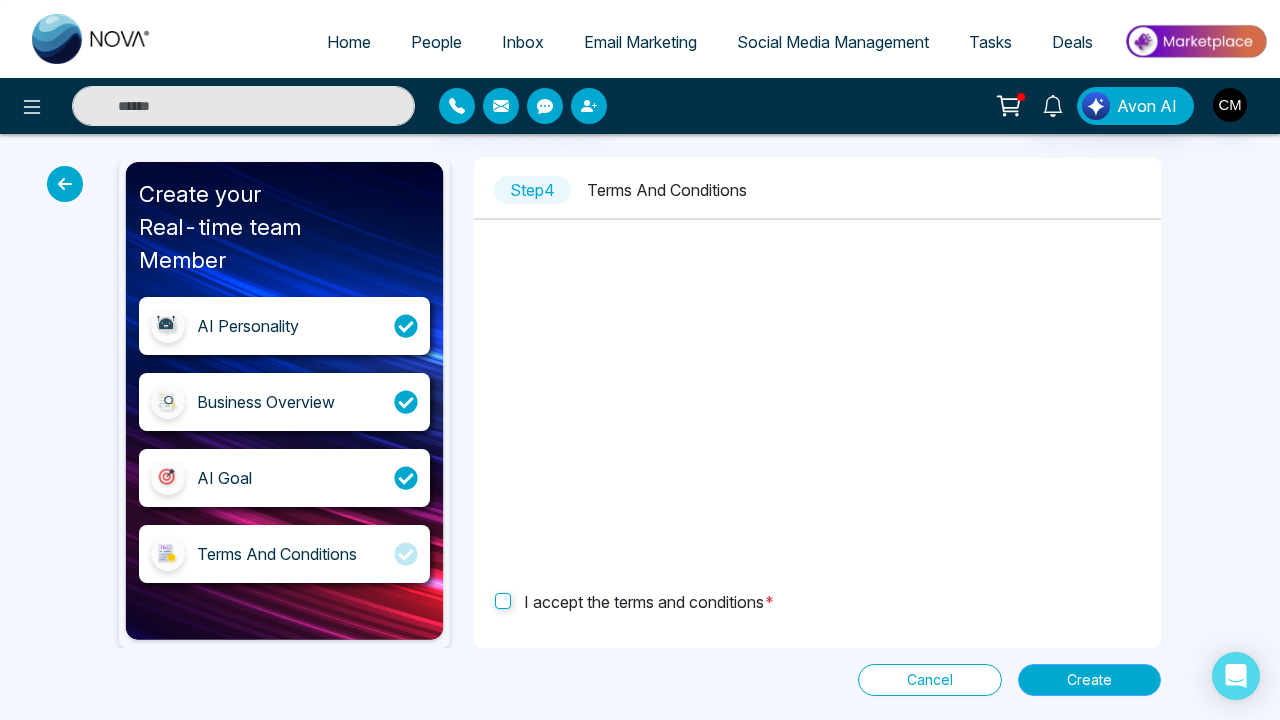 click on "Create" at bounding box center (1089, 680) 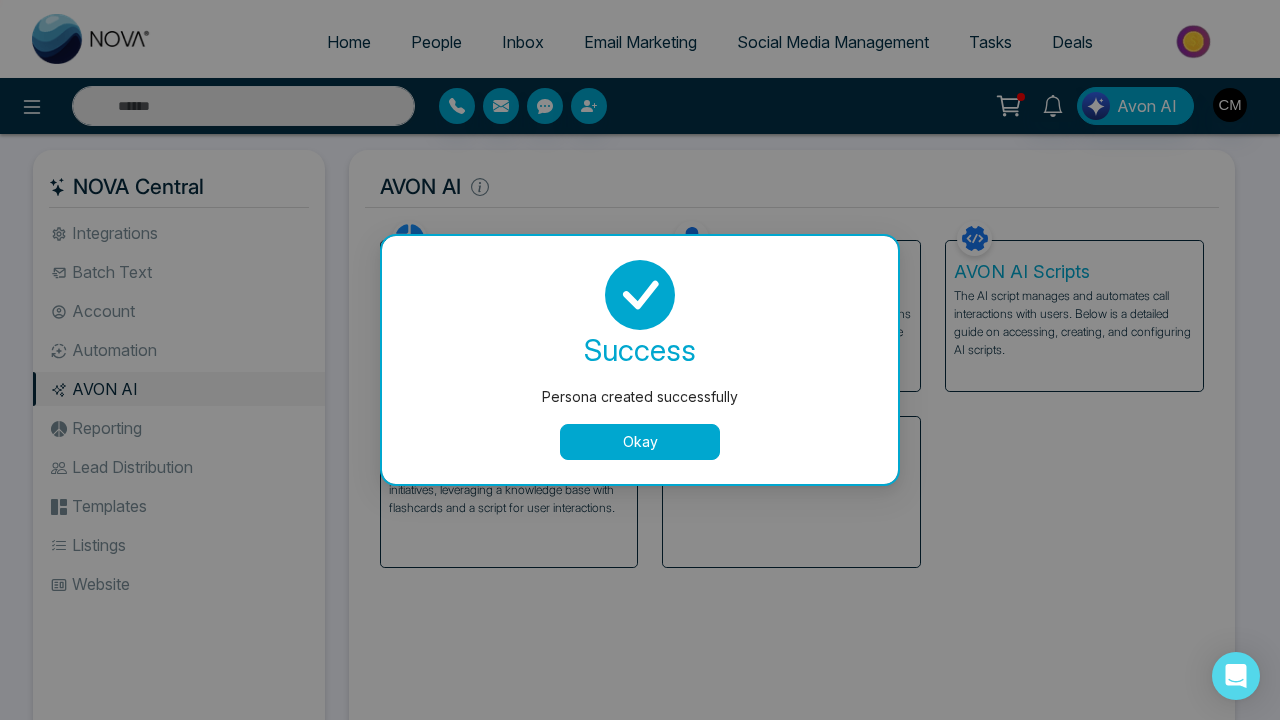 click on "Okay" at bounding box center [640, 442] 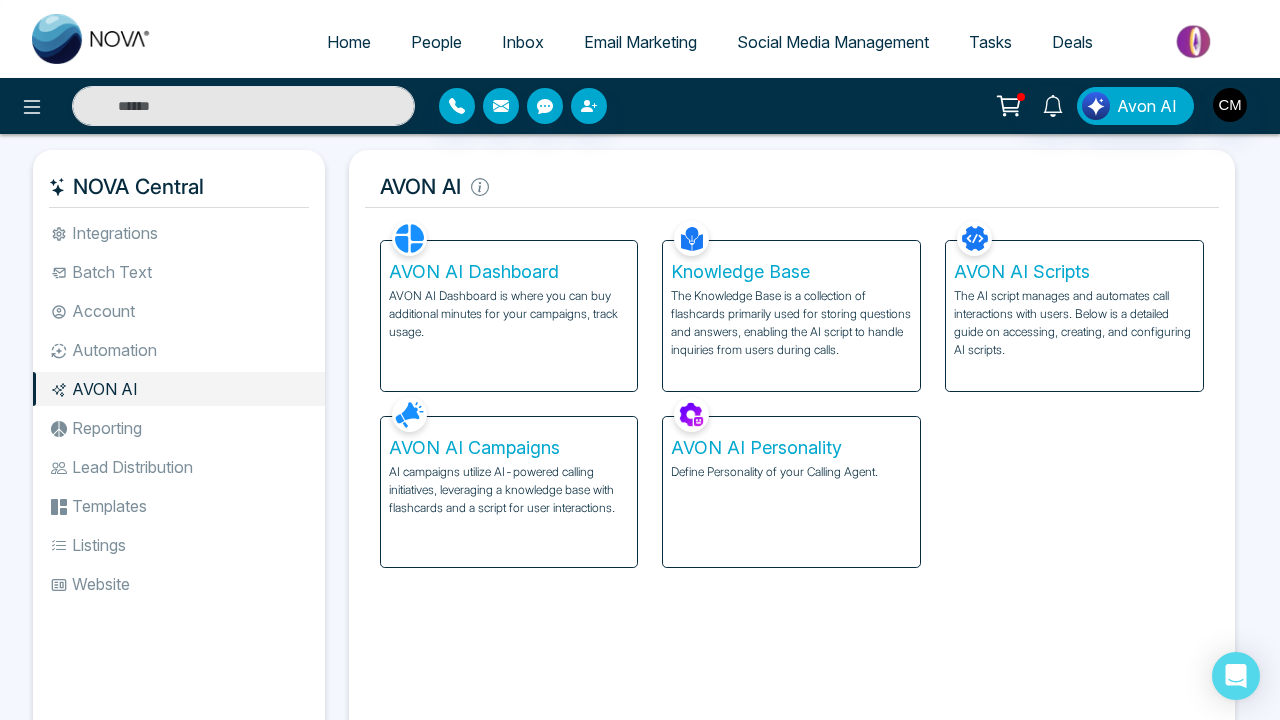 click on "AVON AI Personality Define Personality of your Calling Agent." at bounding box center [791, 492] 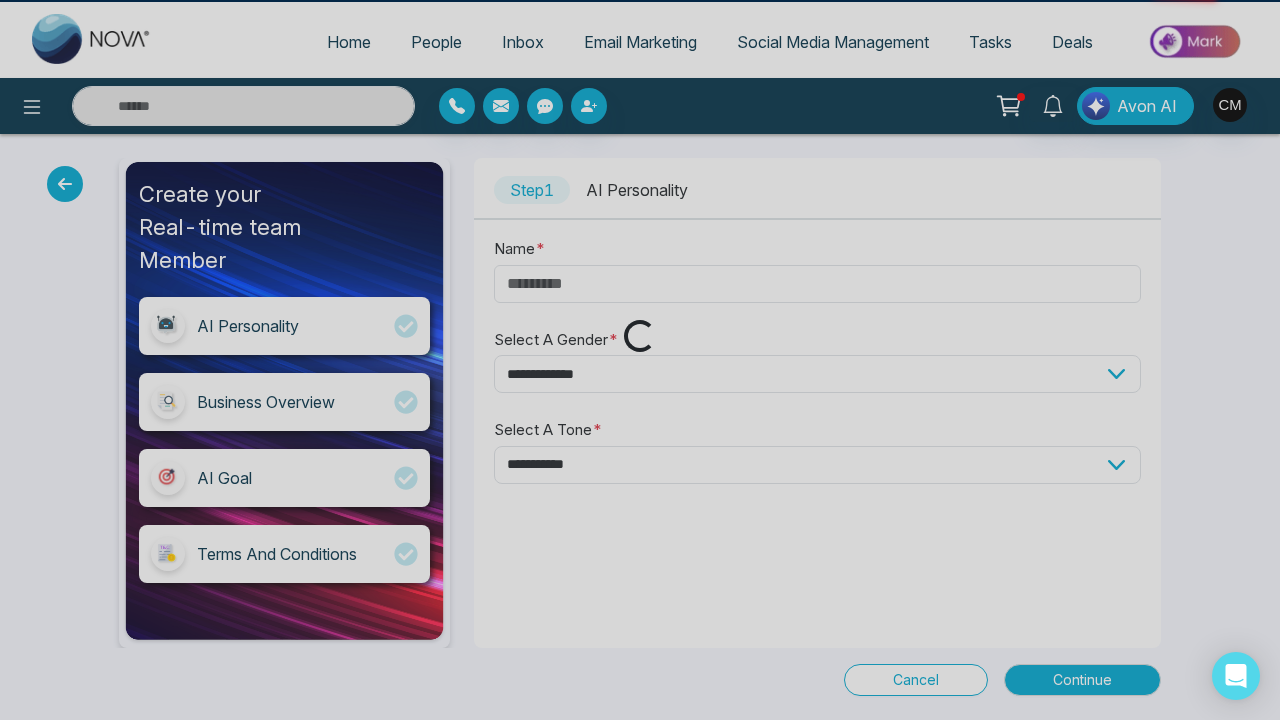 type on "****" 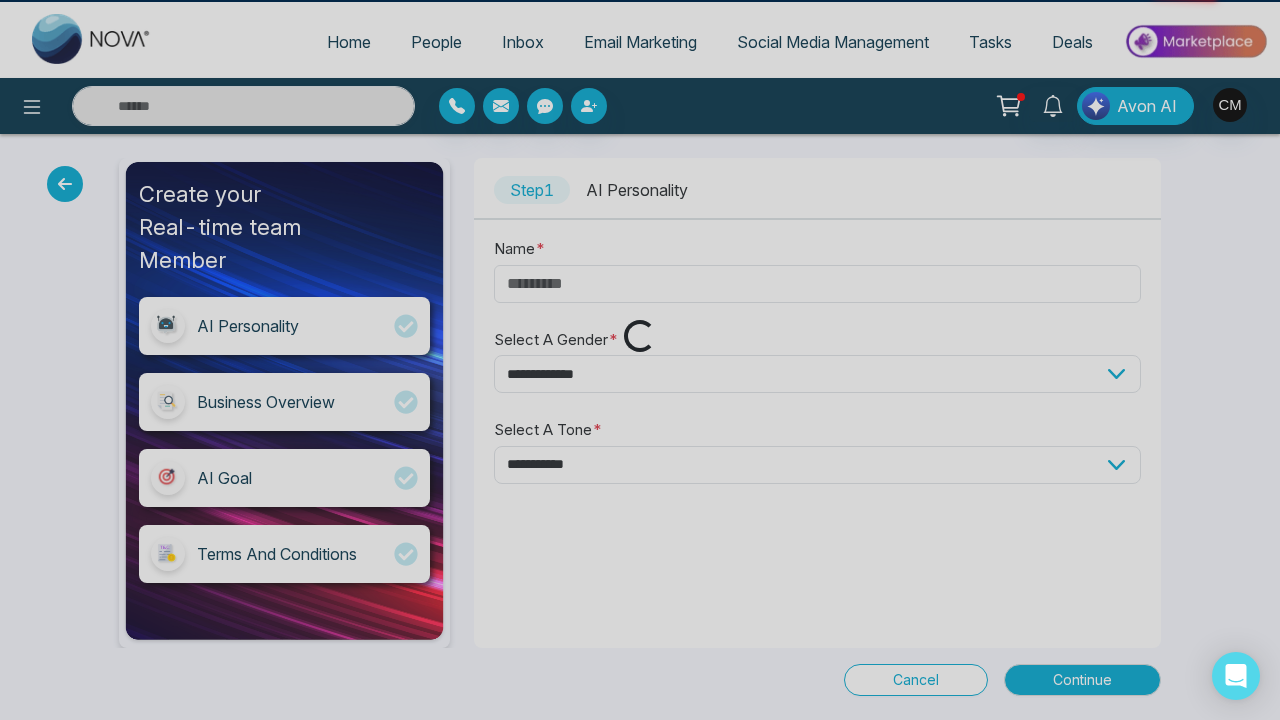 select on "******" 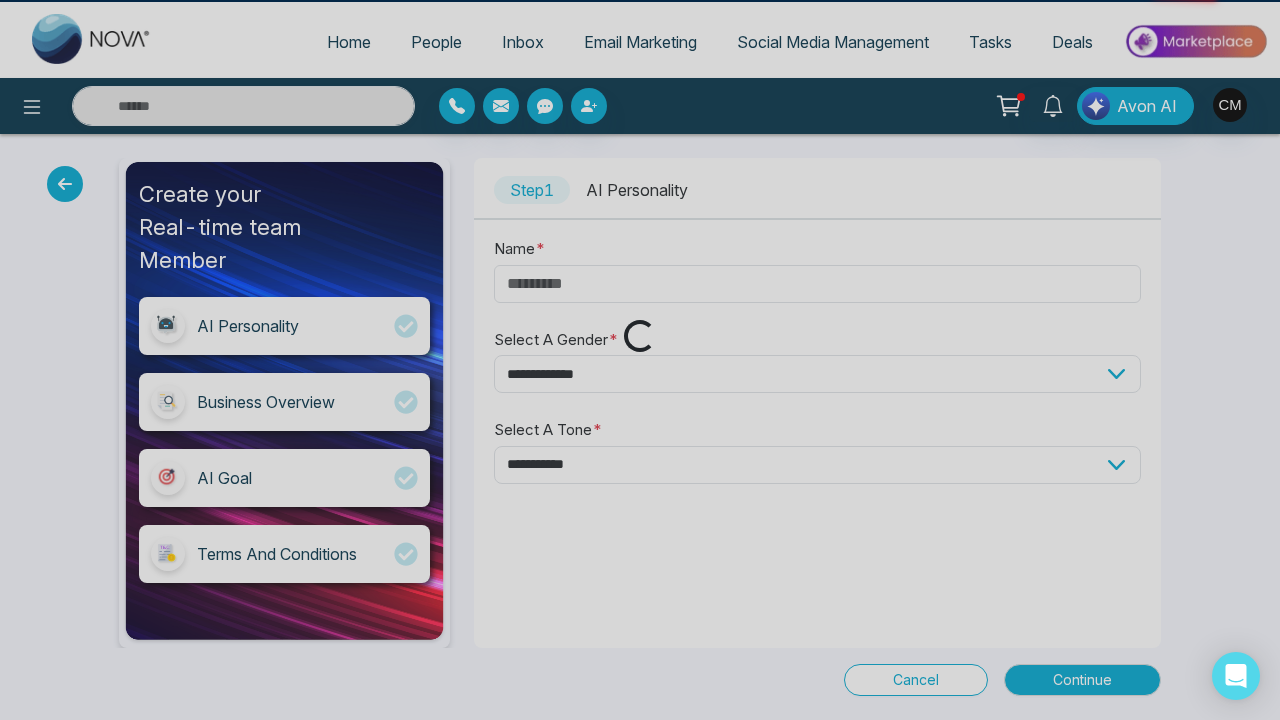 select on "********" 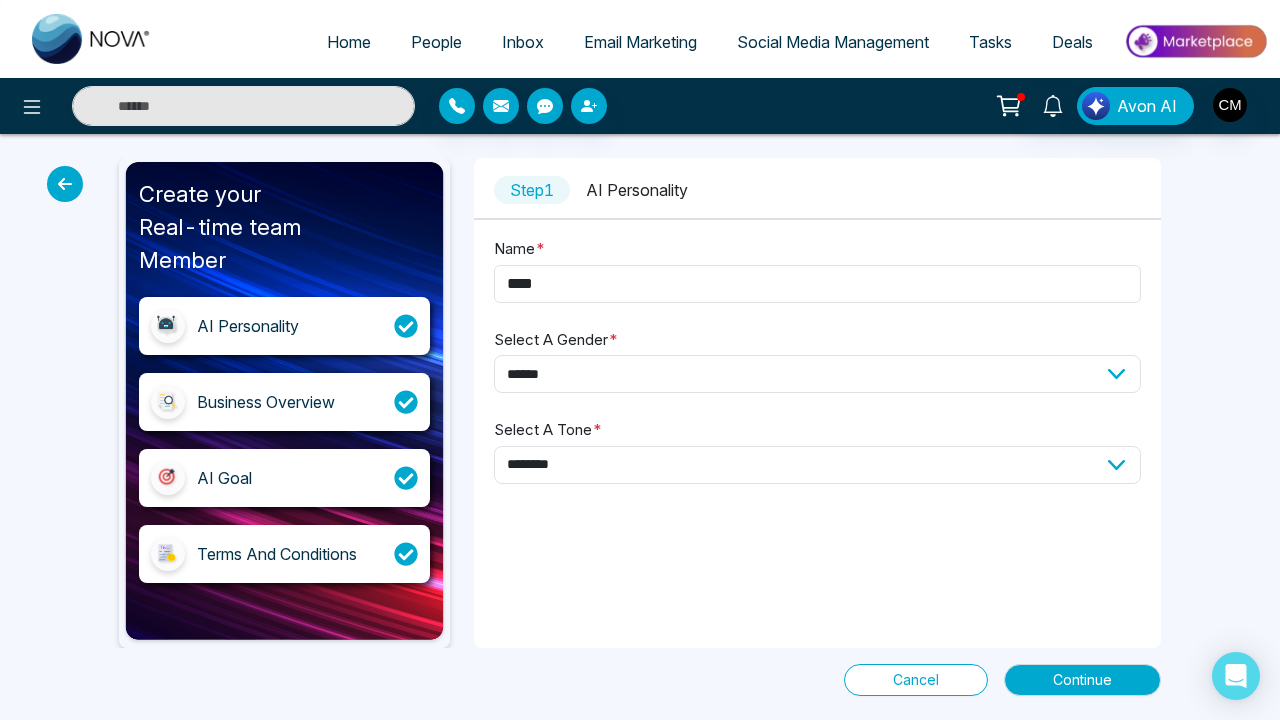 click on "AI Personality" at bounding box center [637, 190] 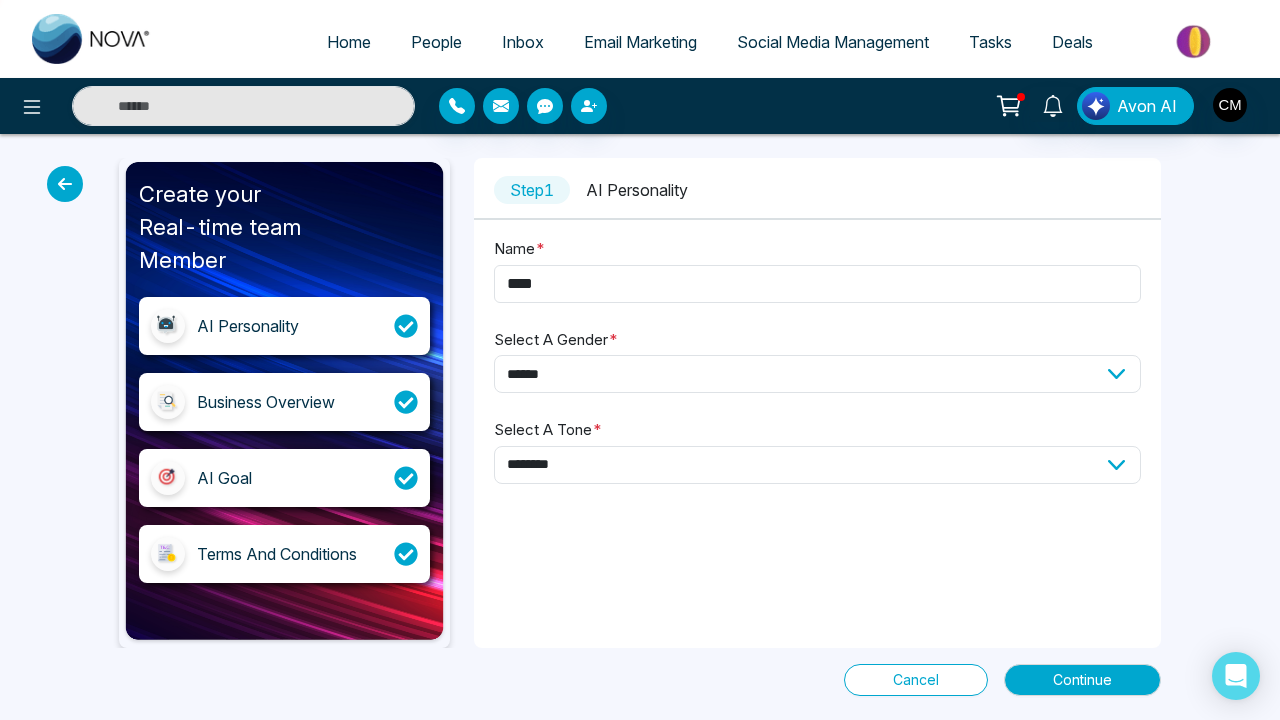 click on "Cancel" at bounding box center (916, 680) 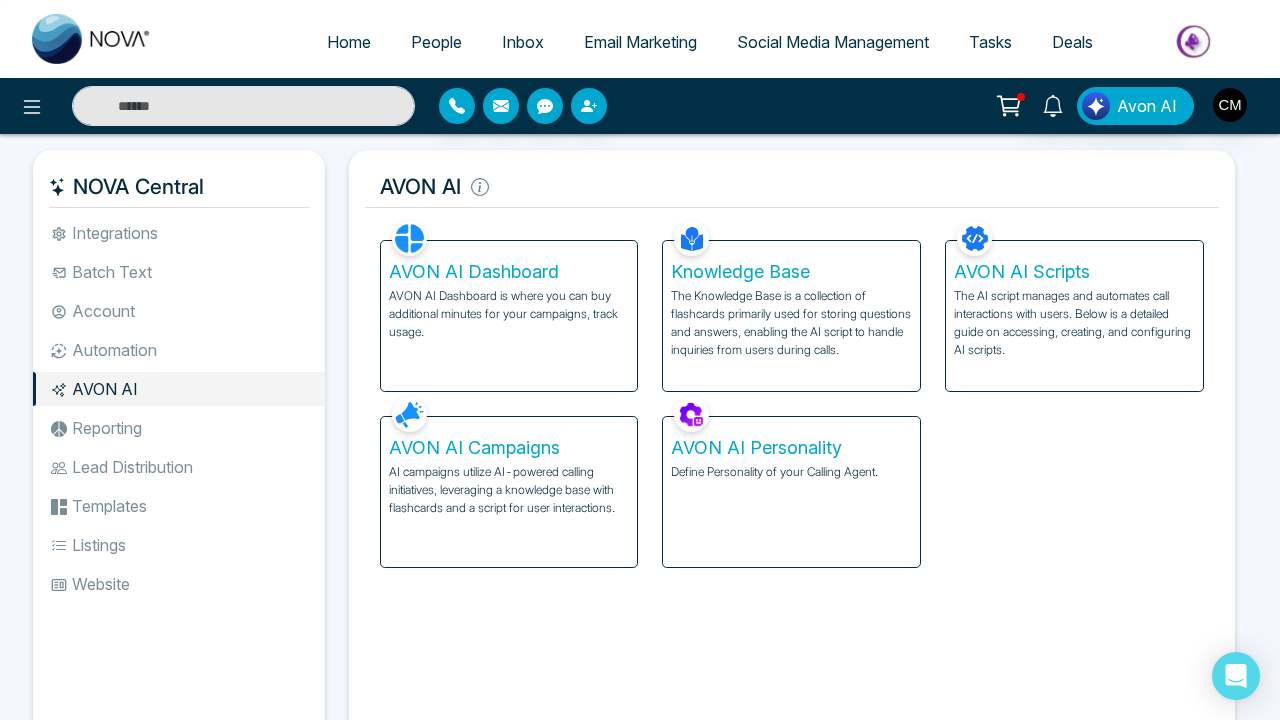 click on "AI campaigns utilize AI-powered calling initiatives, leveraging a knowledge base with flashcards and a script for user interactions." at bounding box center (509, 490) 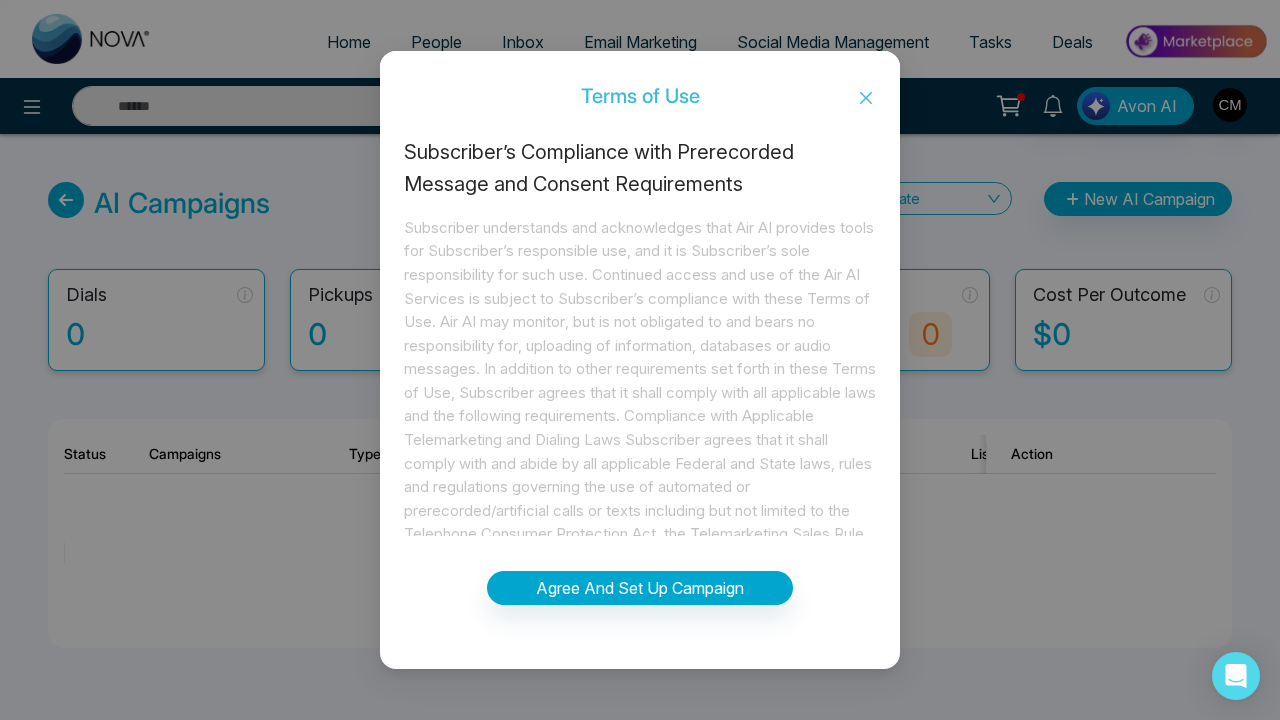 click on "Agree And Set Up Campaign" at bounding box center [640, 588] 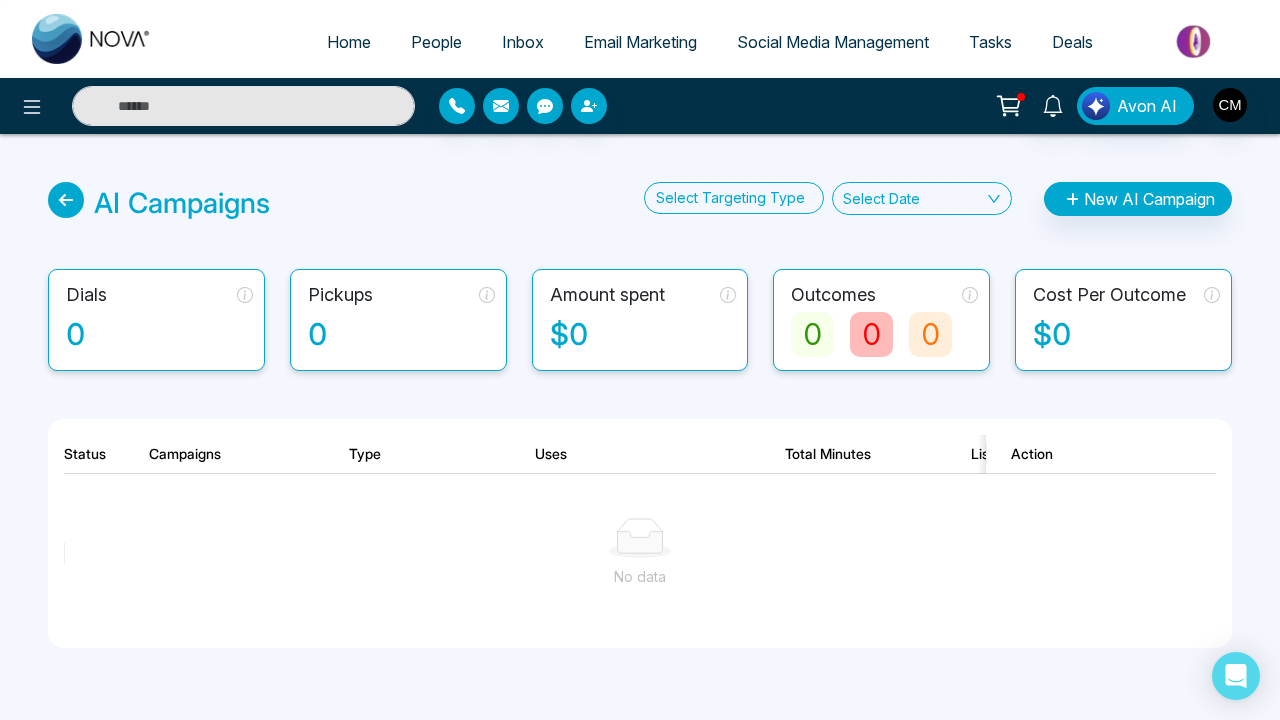 click on "New AI Campaign" at bounding box center [1138, 199] 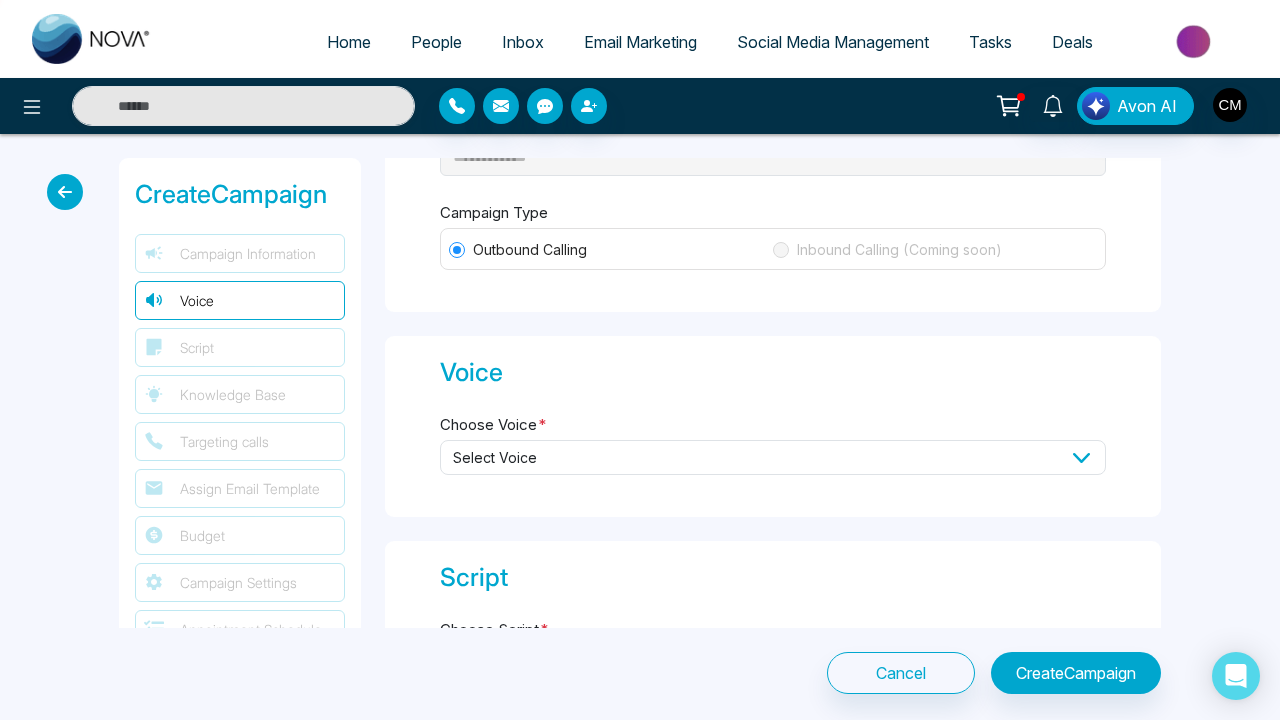 scroll, scrollTop: 331, scrollLeft: 0, axis: vertical 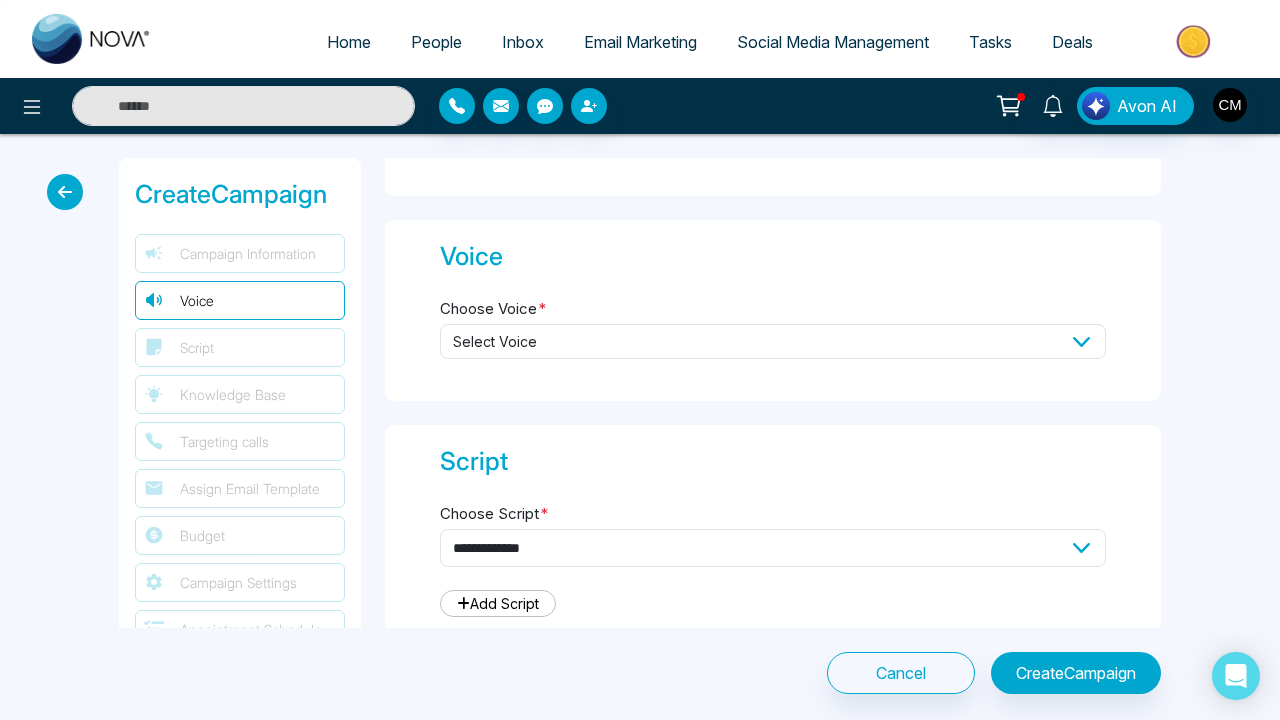 click on "Select Voice" at bounding box center (773, 341) 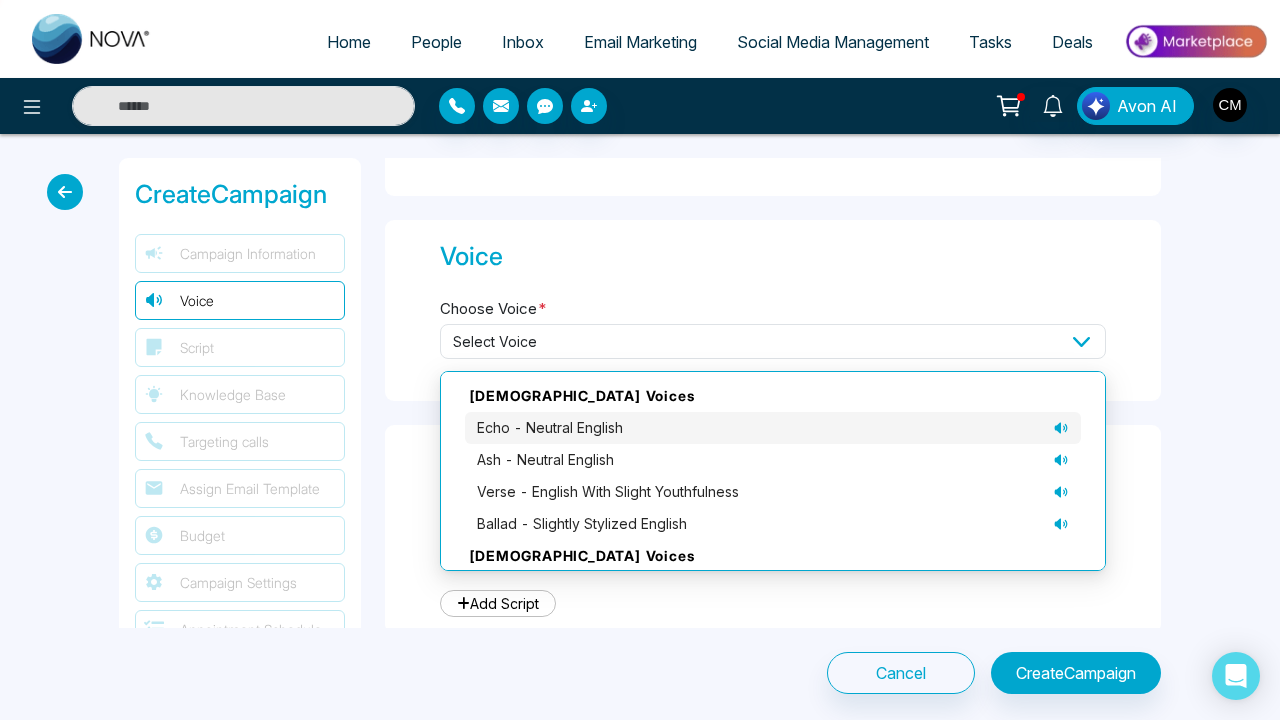 click 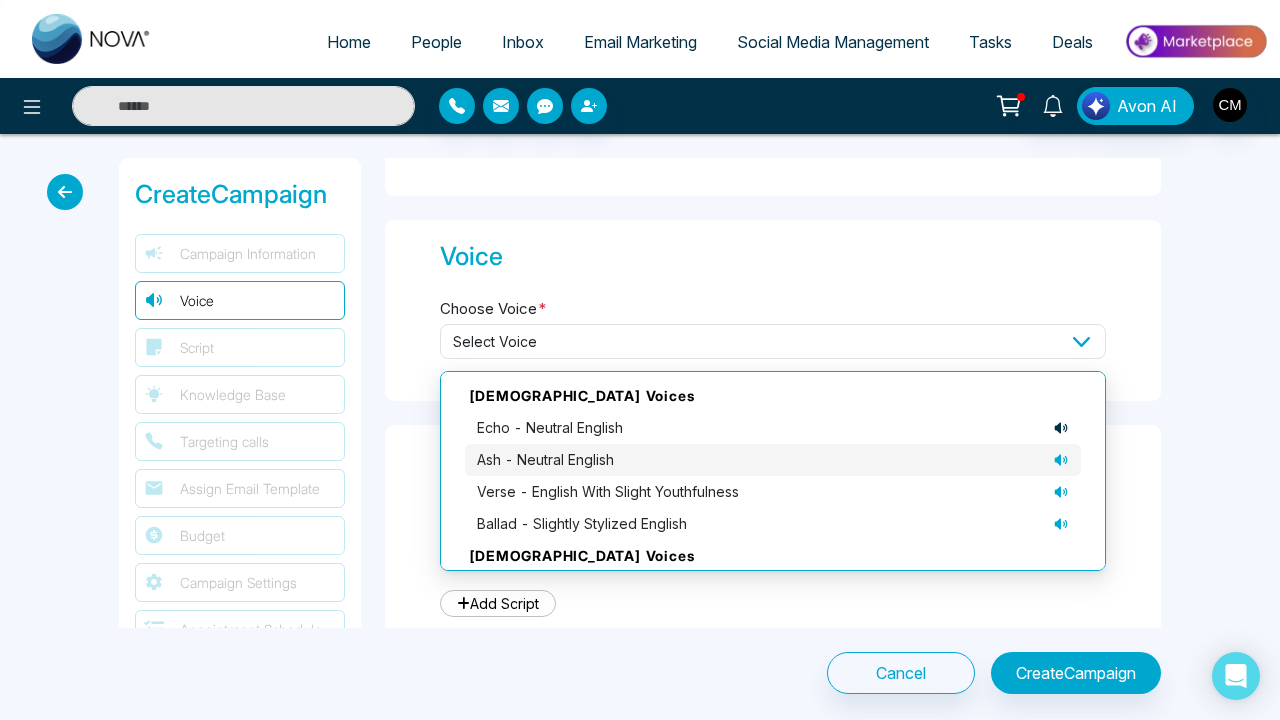 click 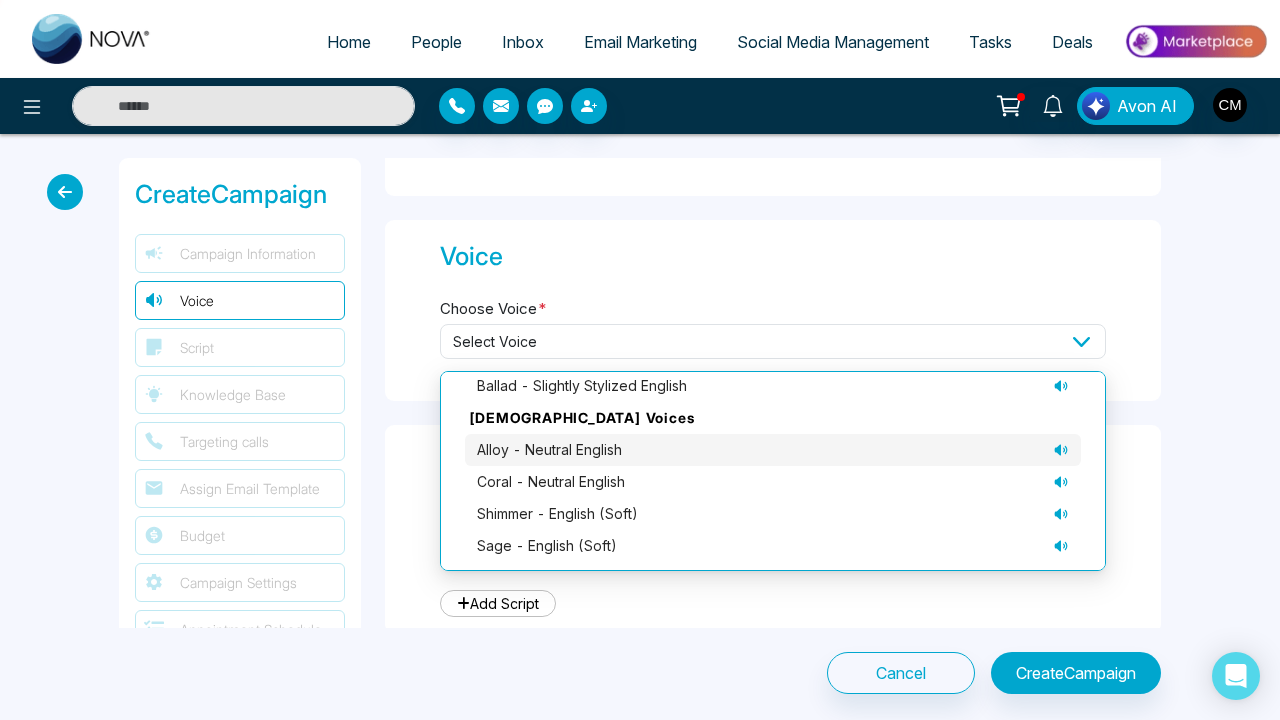 scroll, scrollTop: 138, scrollLeft: 0, axis: vertical 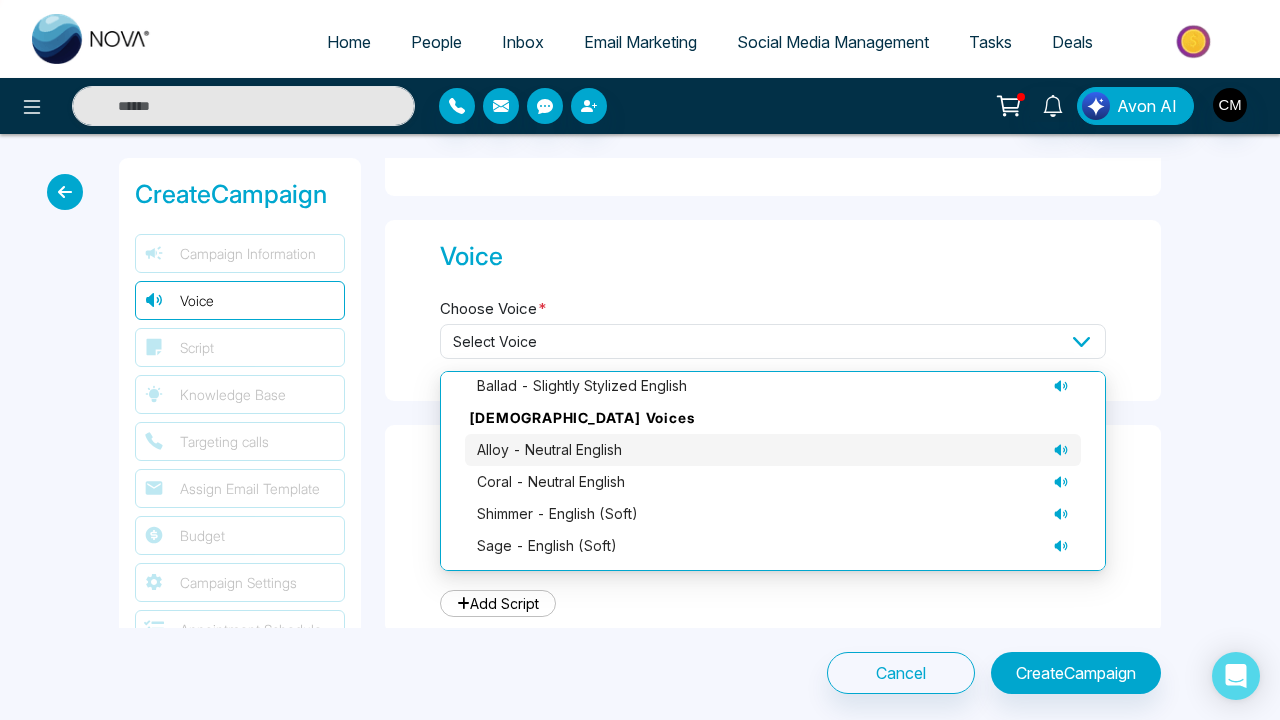 click 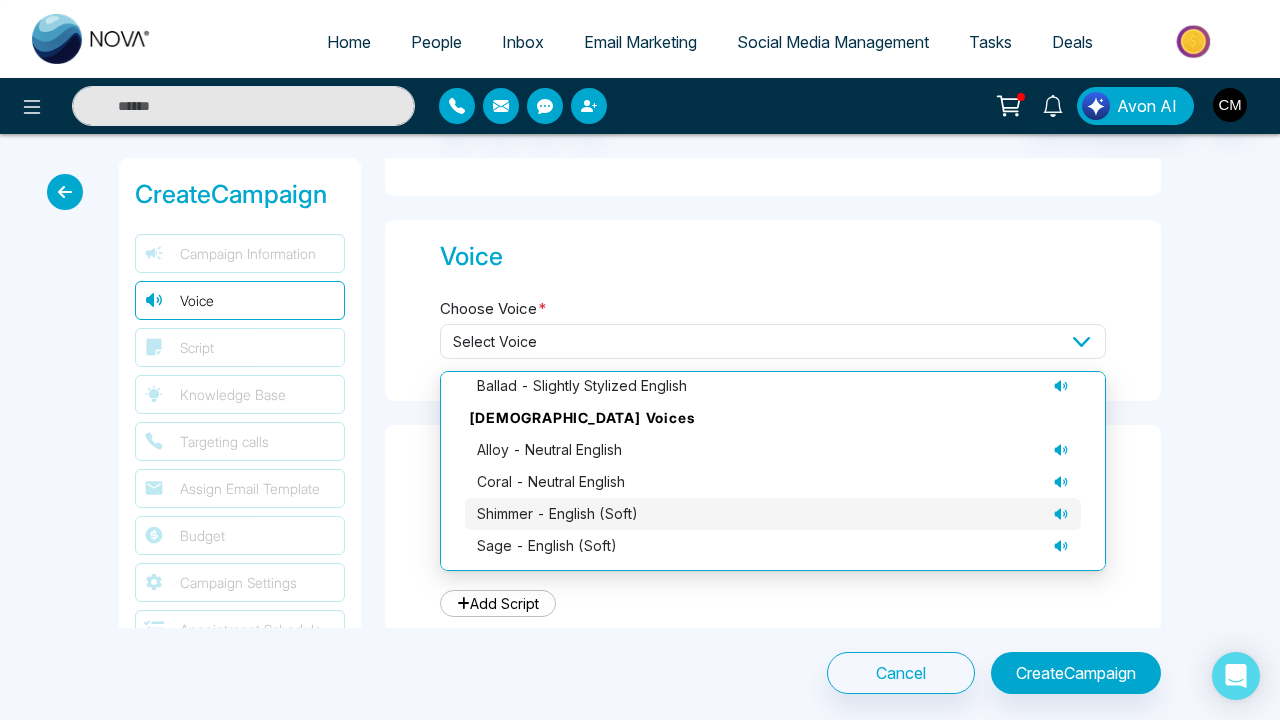 click on "shimmer - English (soft)" at bounding box center (773, 514) 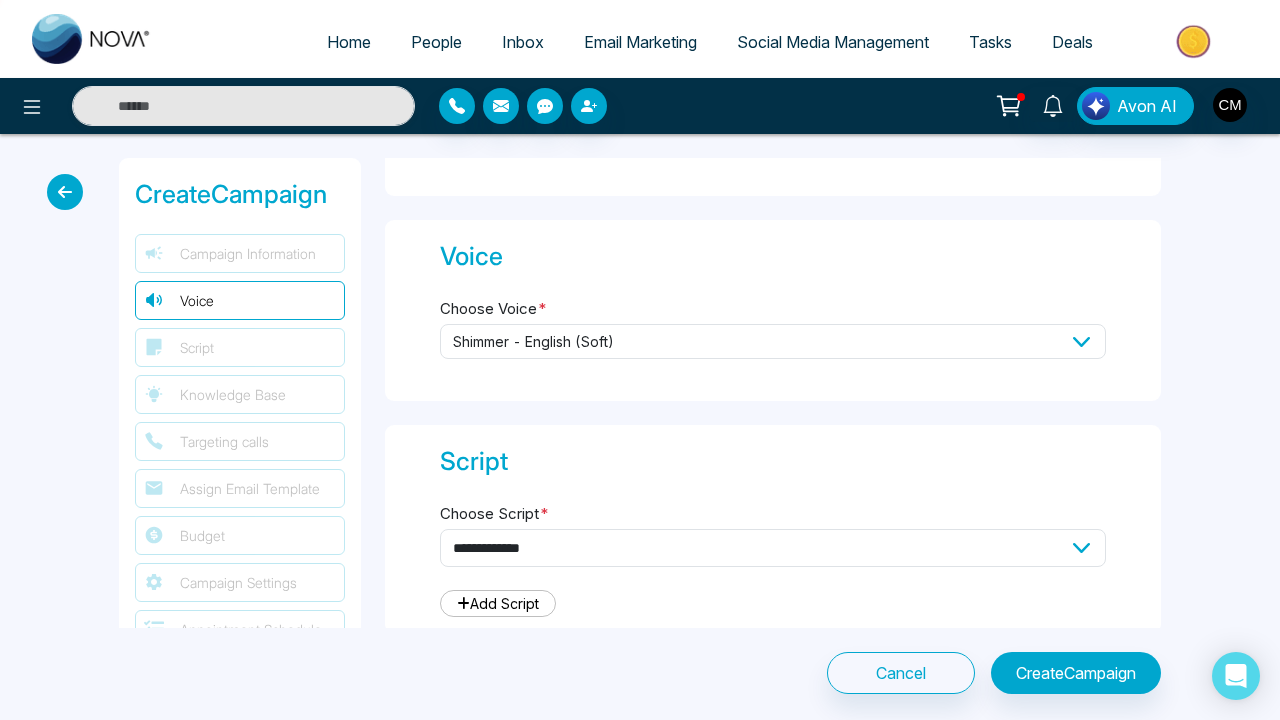 click on "shimmer - English (soft)" at bounding box center [773, 341] 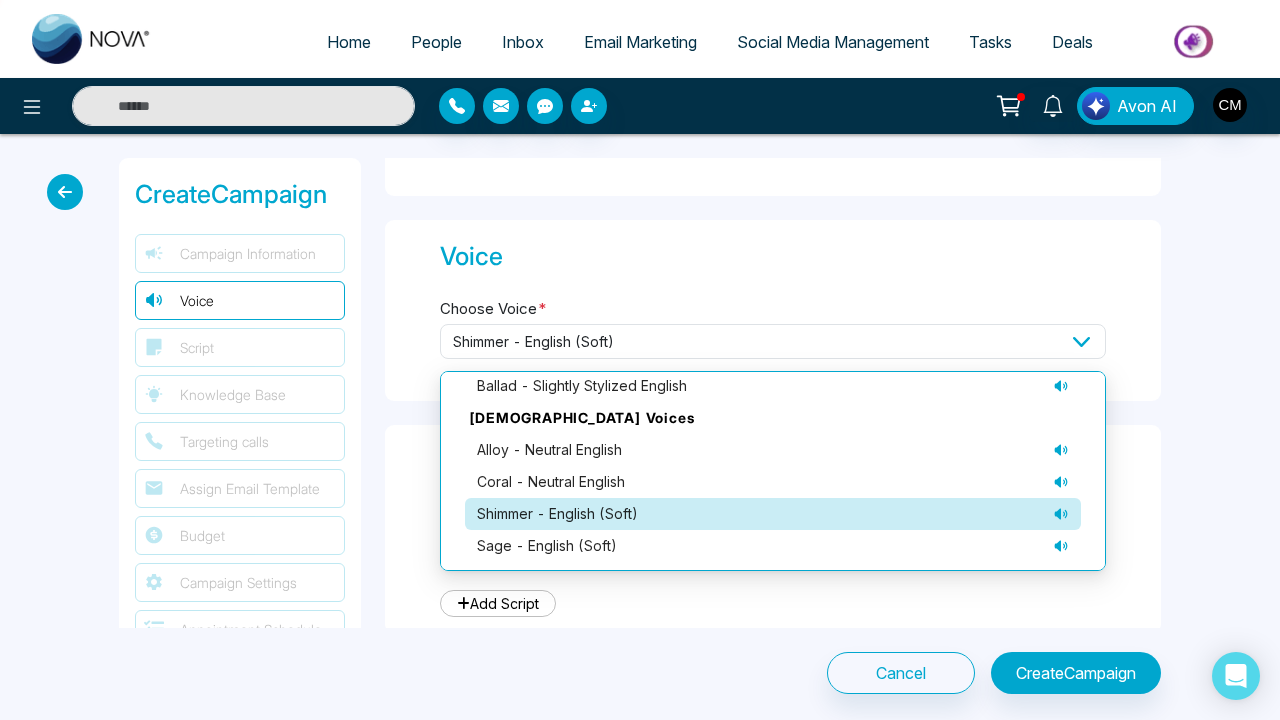 click 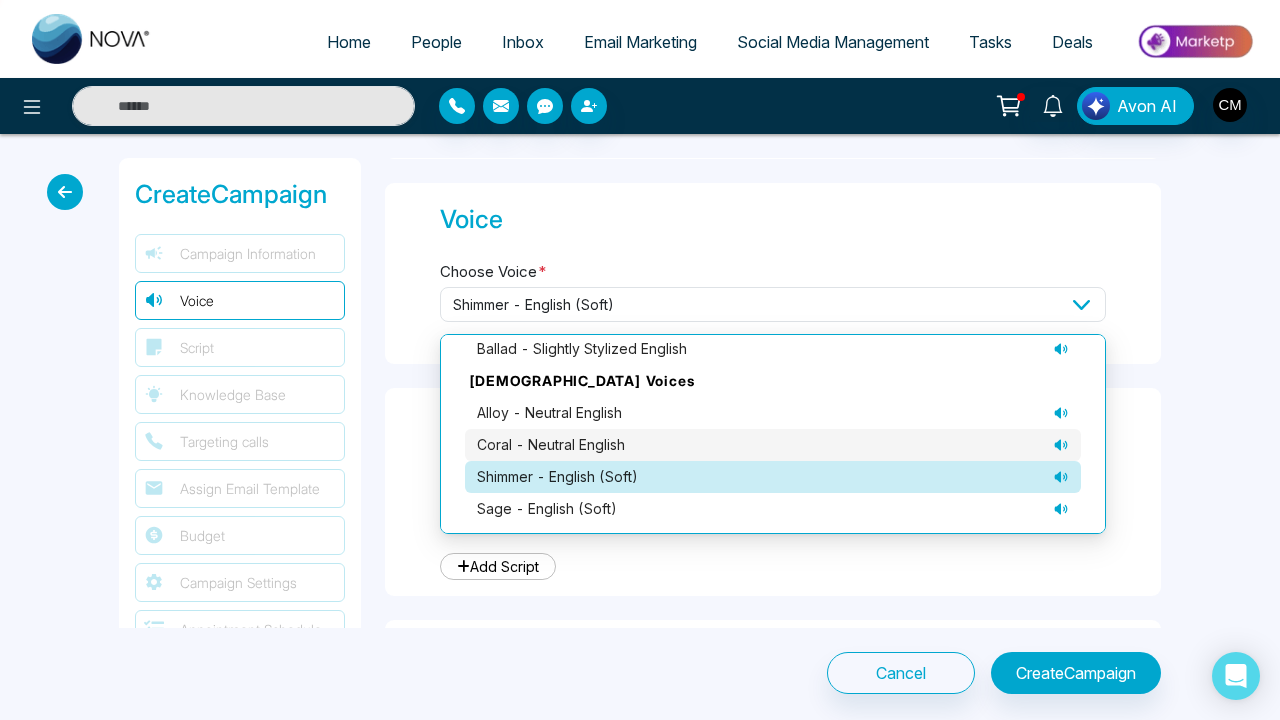 scroll, scrollTop: 383, scrollLeft: 0, axis: vertical 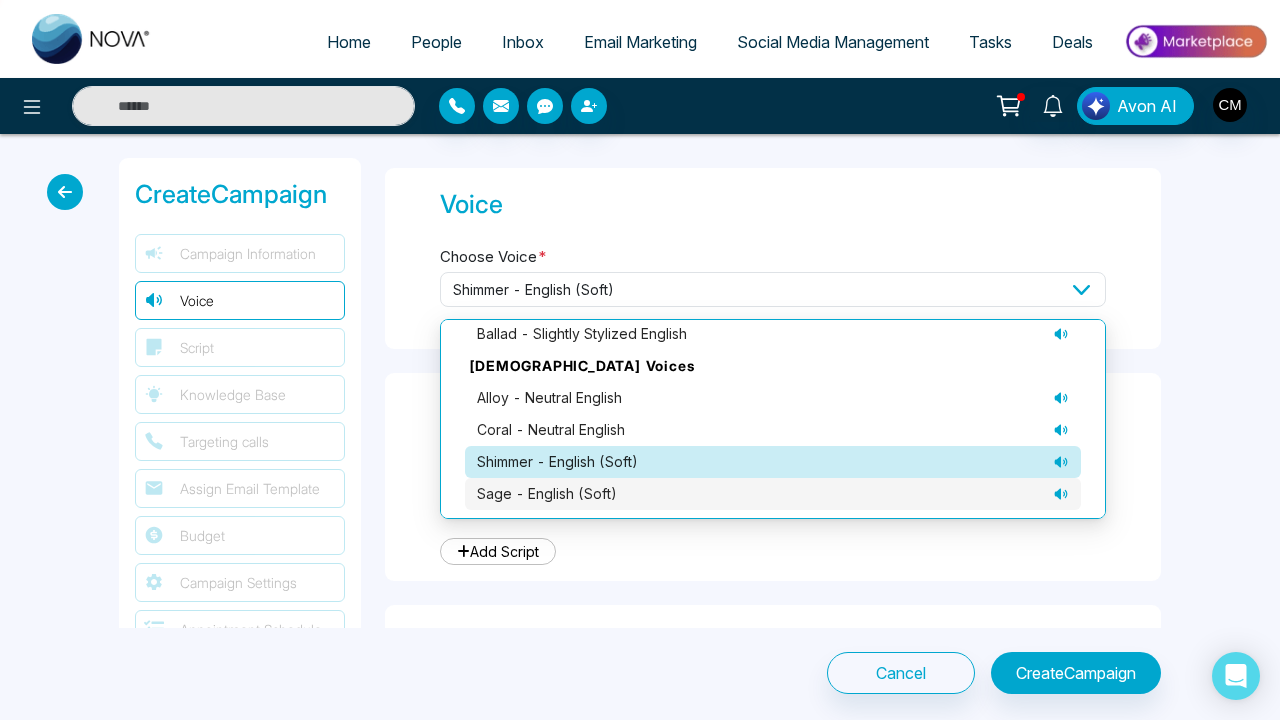 click 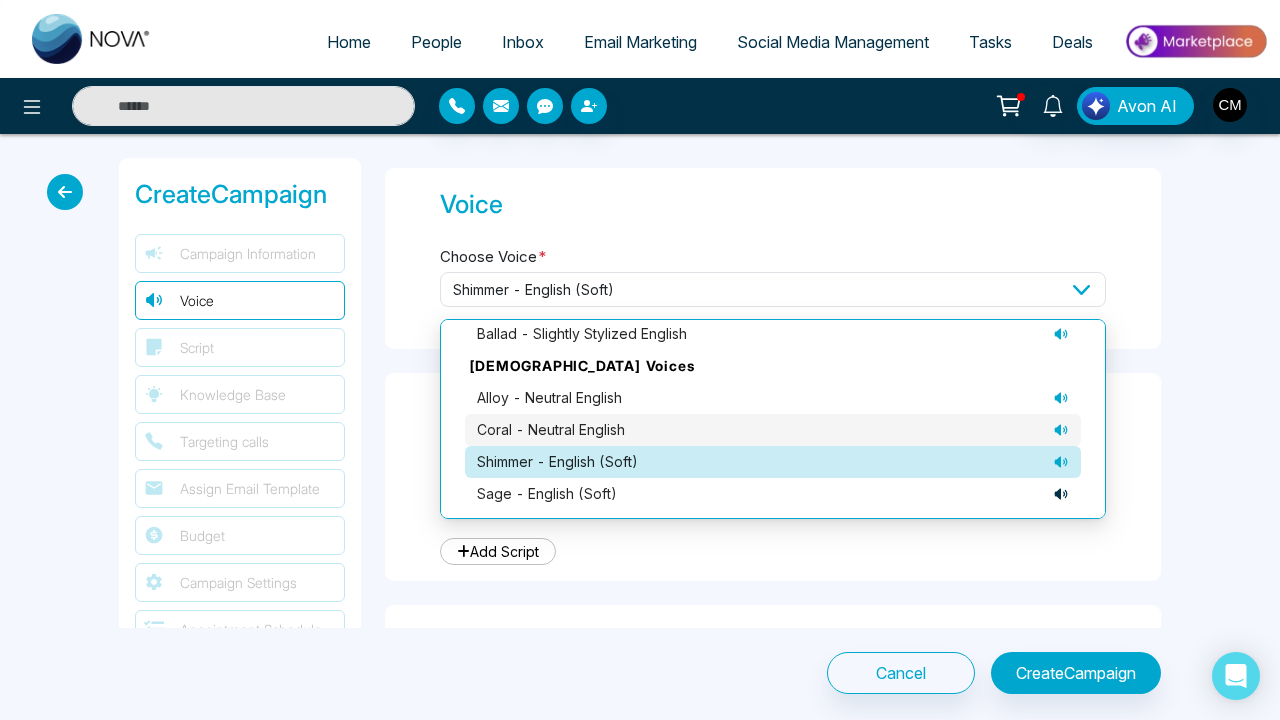 click 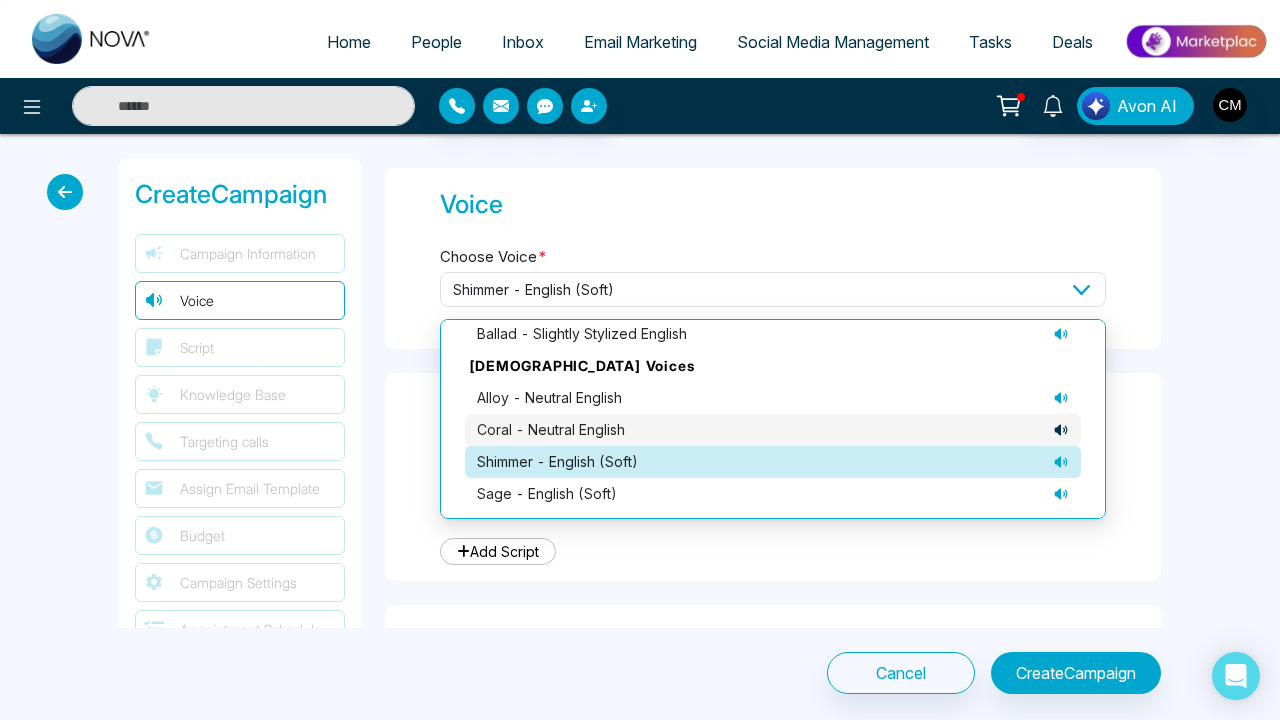 click on "coral - neutral English" at bounding box center (773, 430) 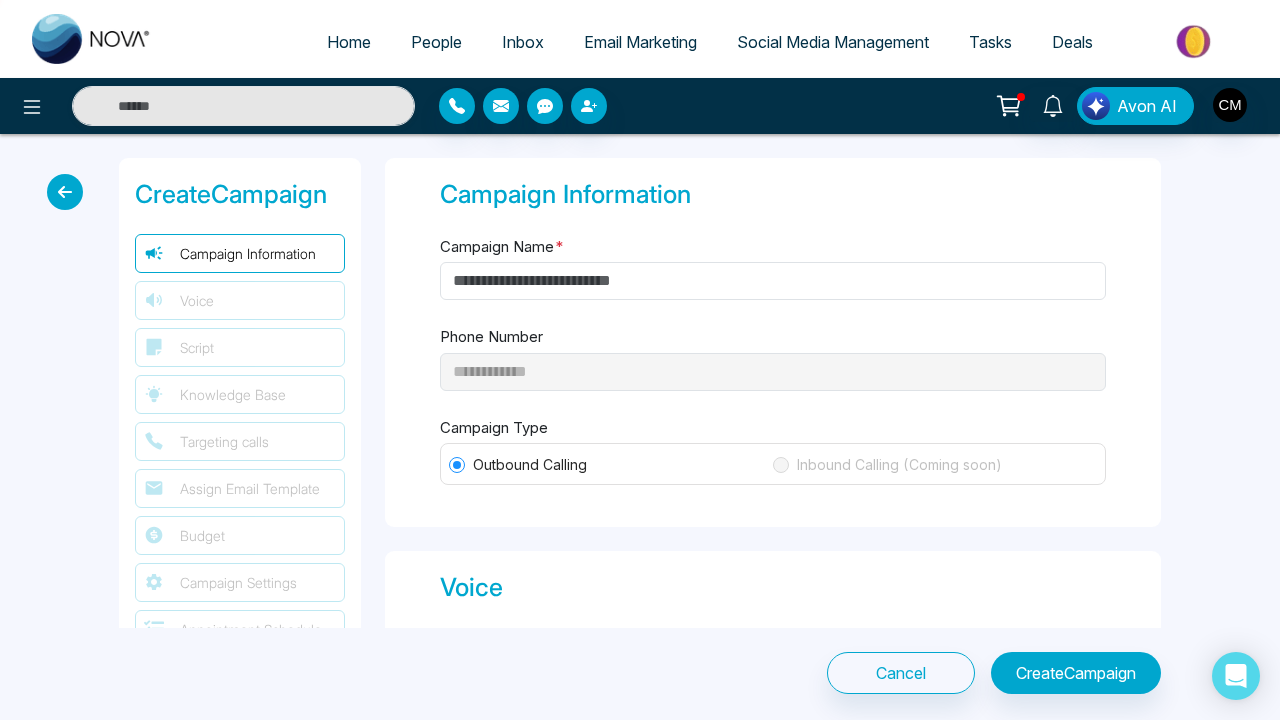 scroll, scrollTop: 0, scrollLeft: 0, axis: both 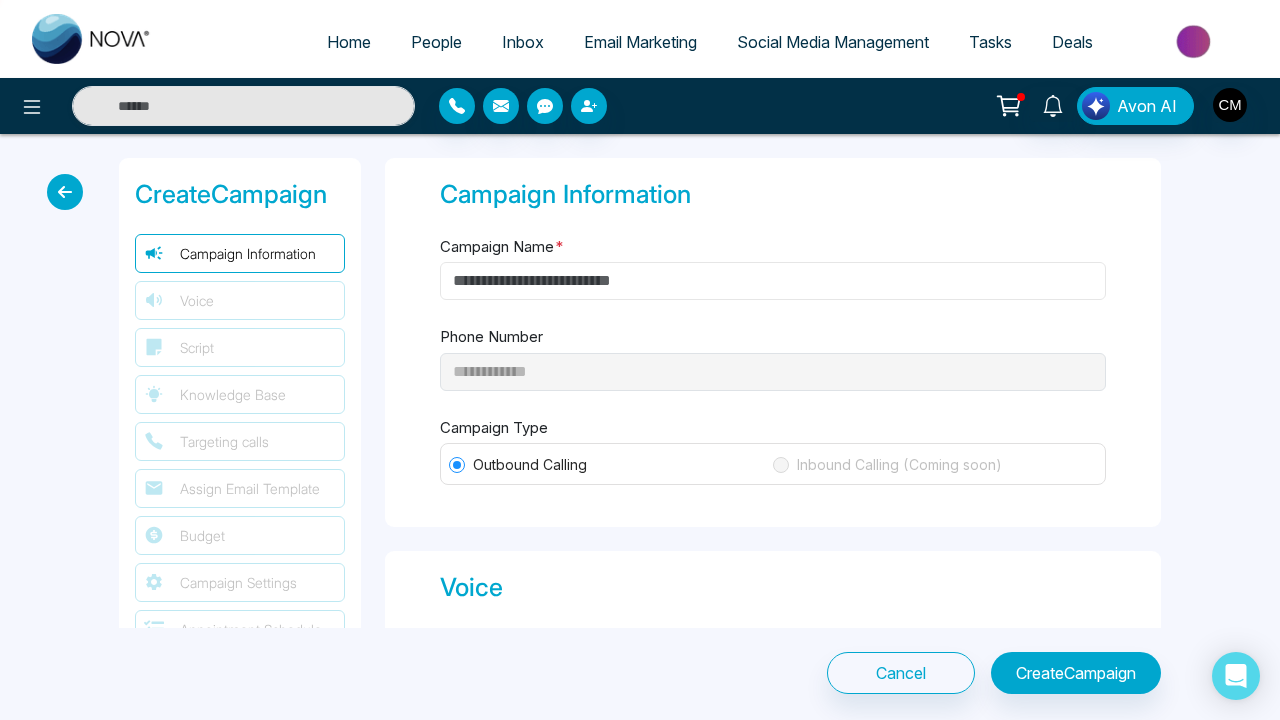 click on "Campaign Name  *" at bounding box center [773, 281] 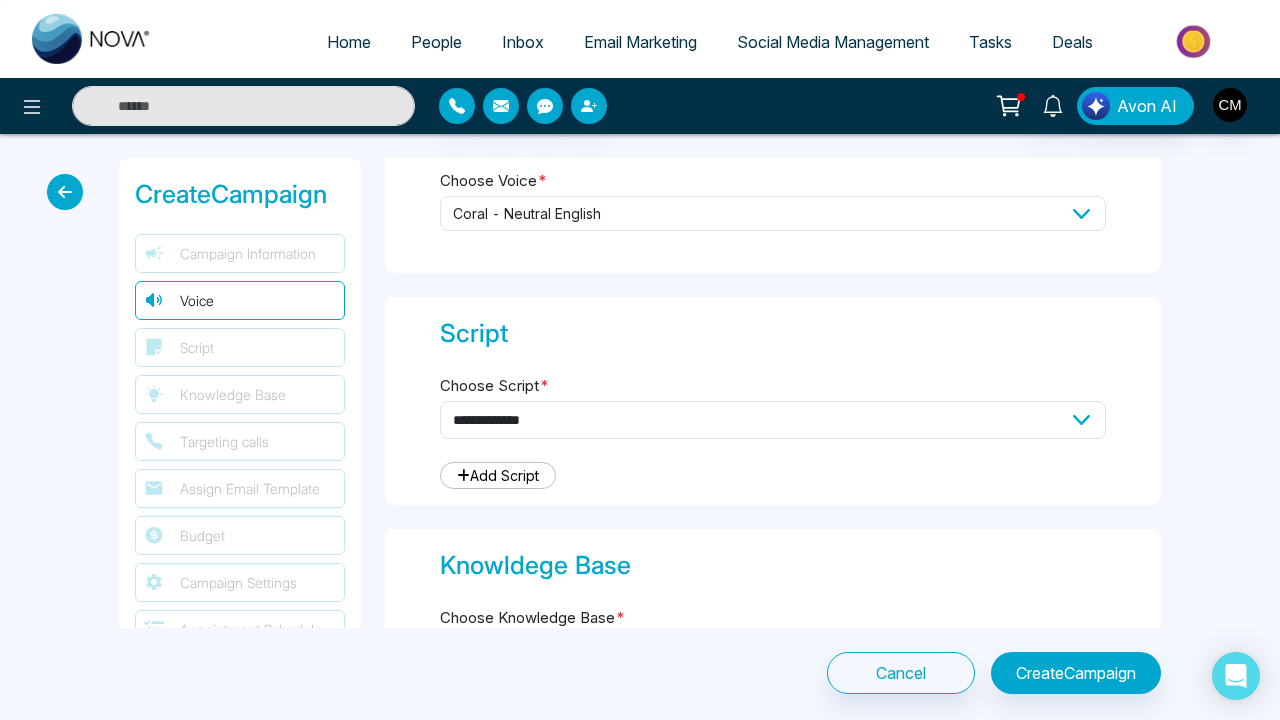scroll, scrollTop: 431, scrollLeft: 0, axis: vertical 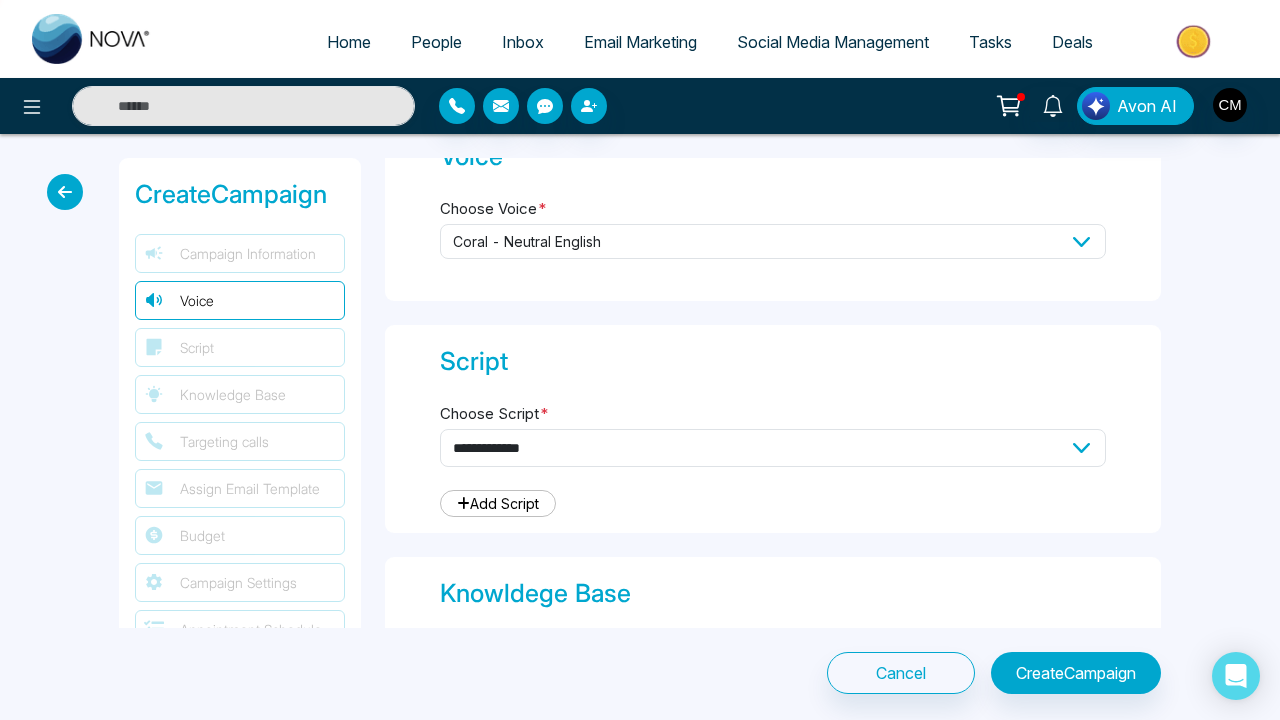 type on "**********" 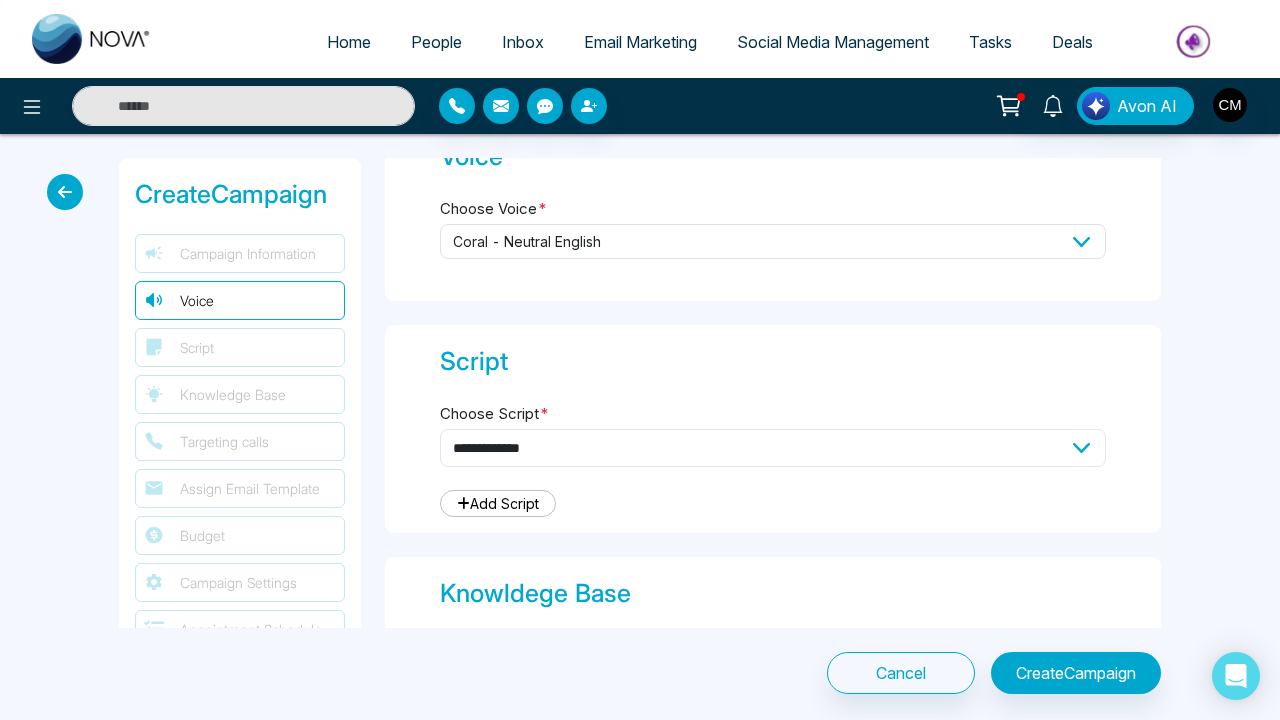 select on "***" 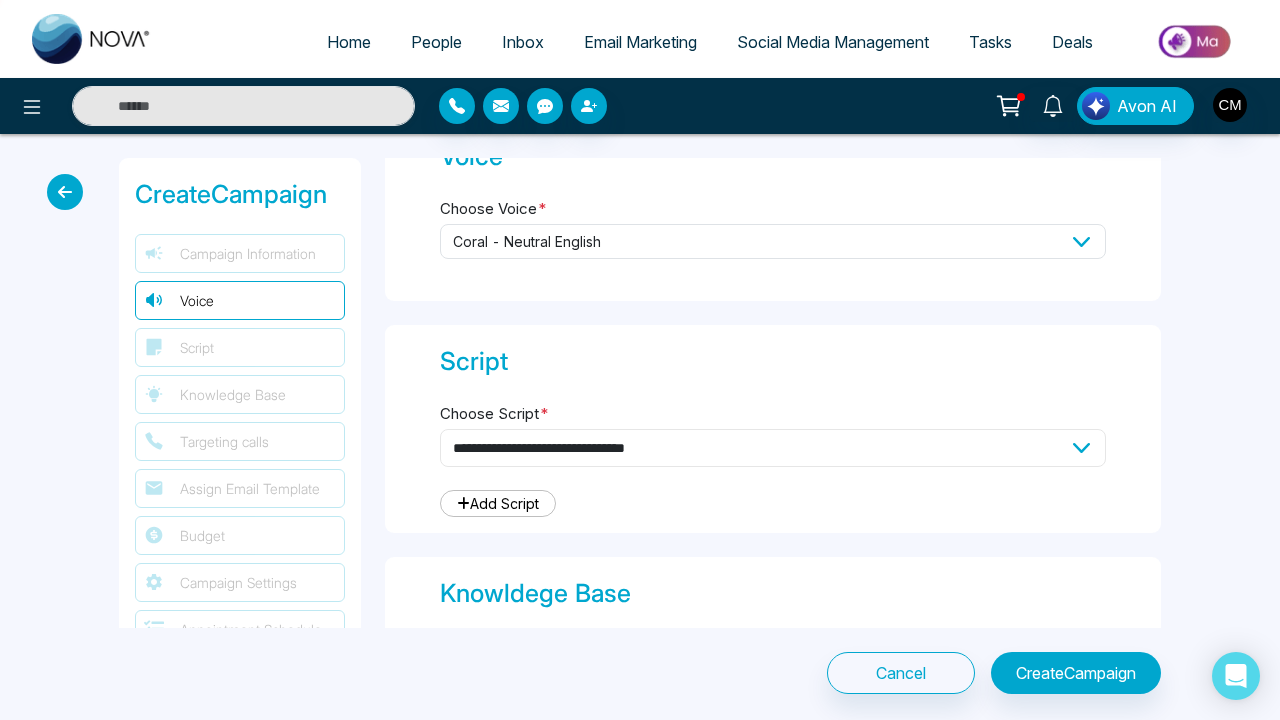 type on "**********" 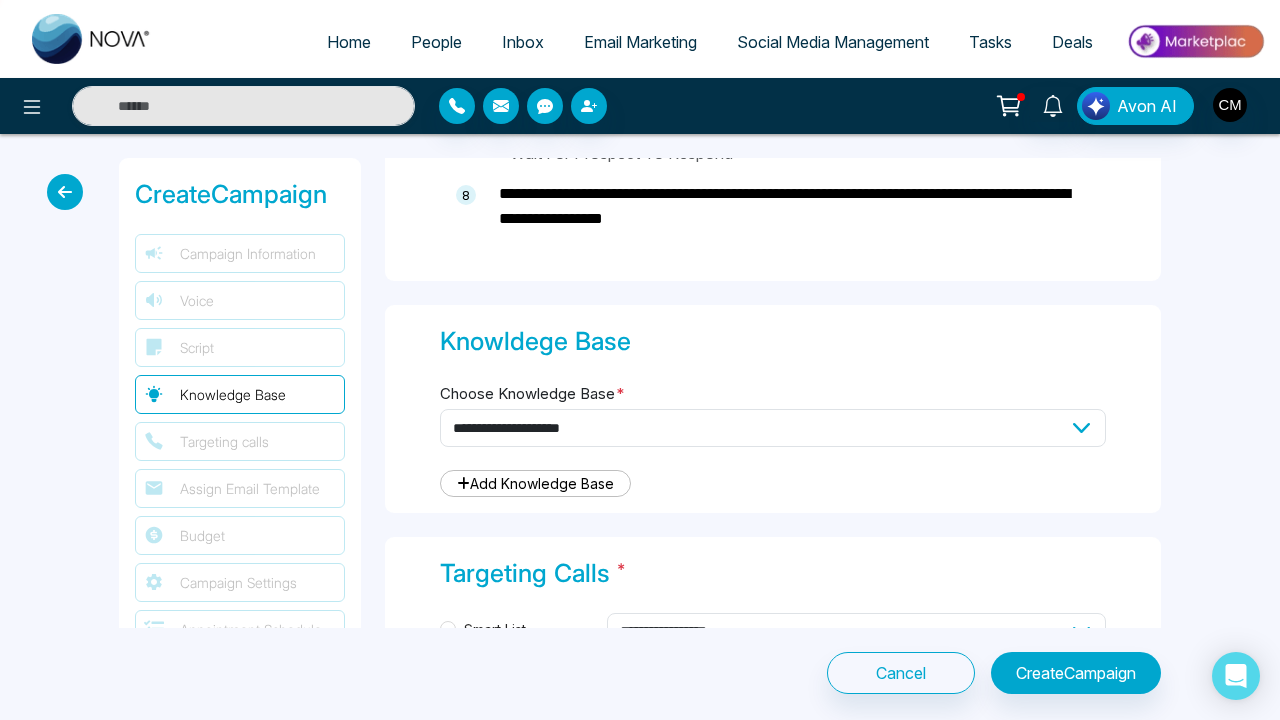 scroll, scrollTop: 1799, scrollLeft: 0, axis: vertical 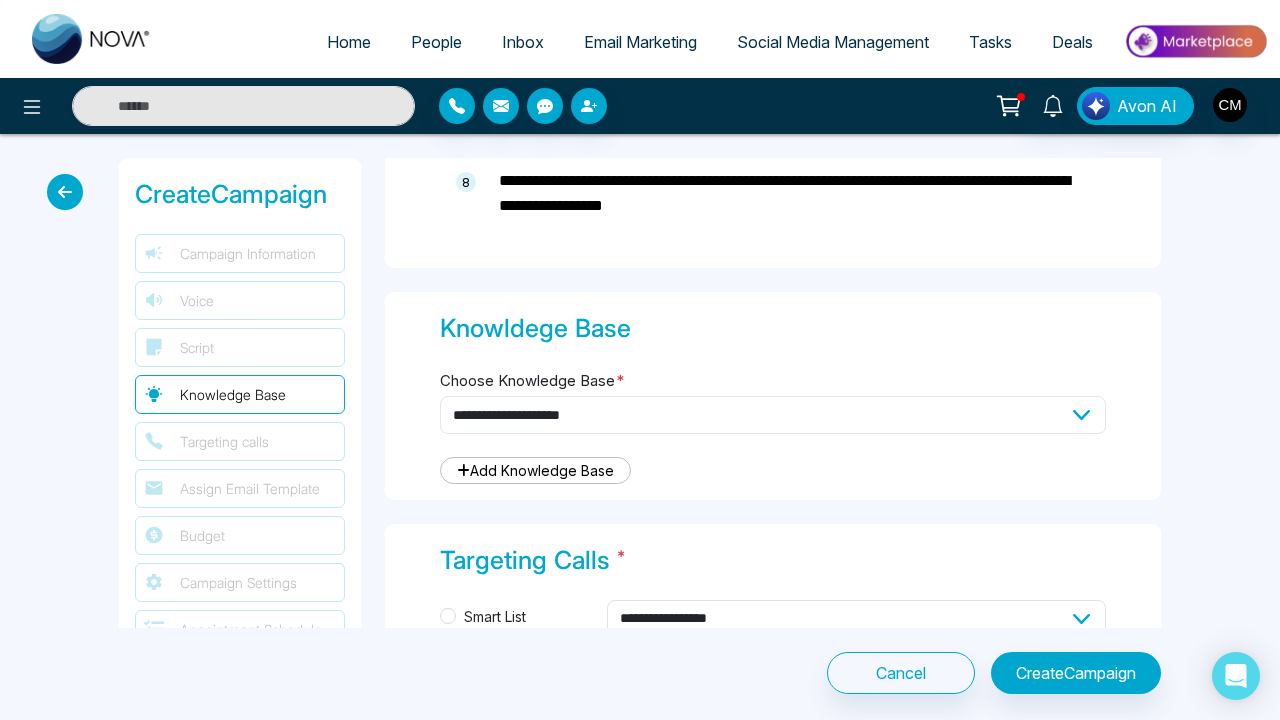 select on "***" 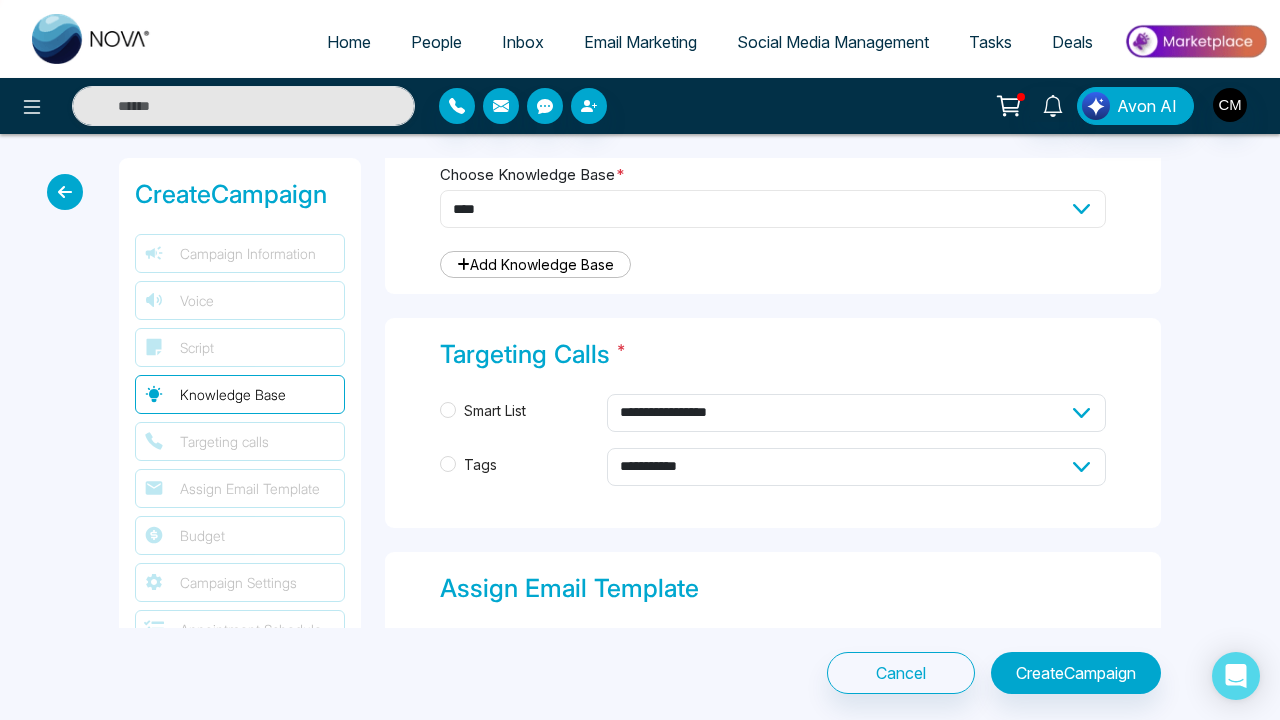 scroll, scrollTop: 2007, scrollLeft: 0, axis: vertical 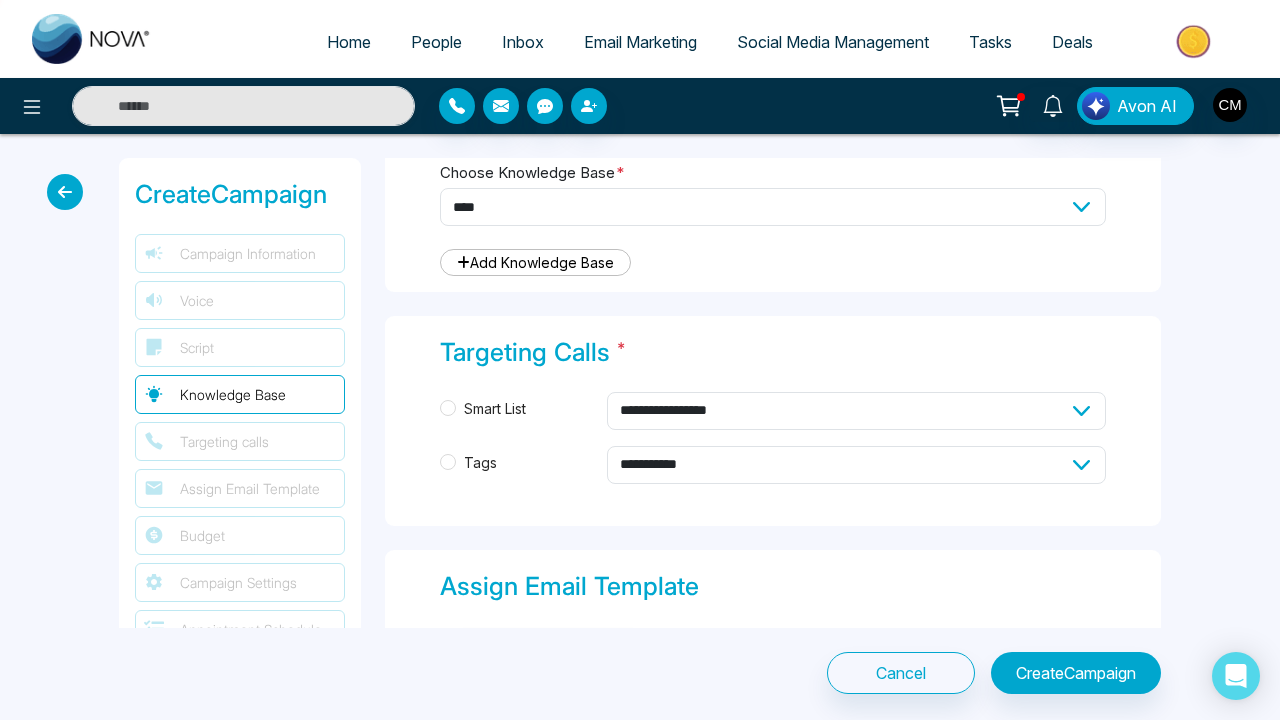 click on "Smart List" at bounding box center (495, 409) 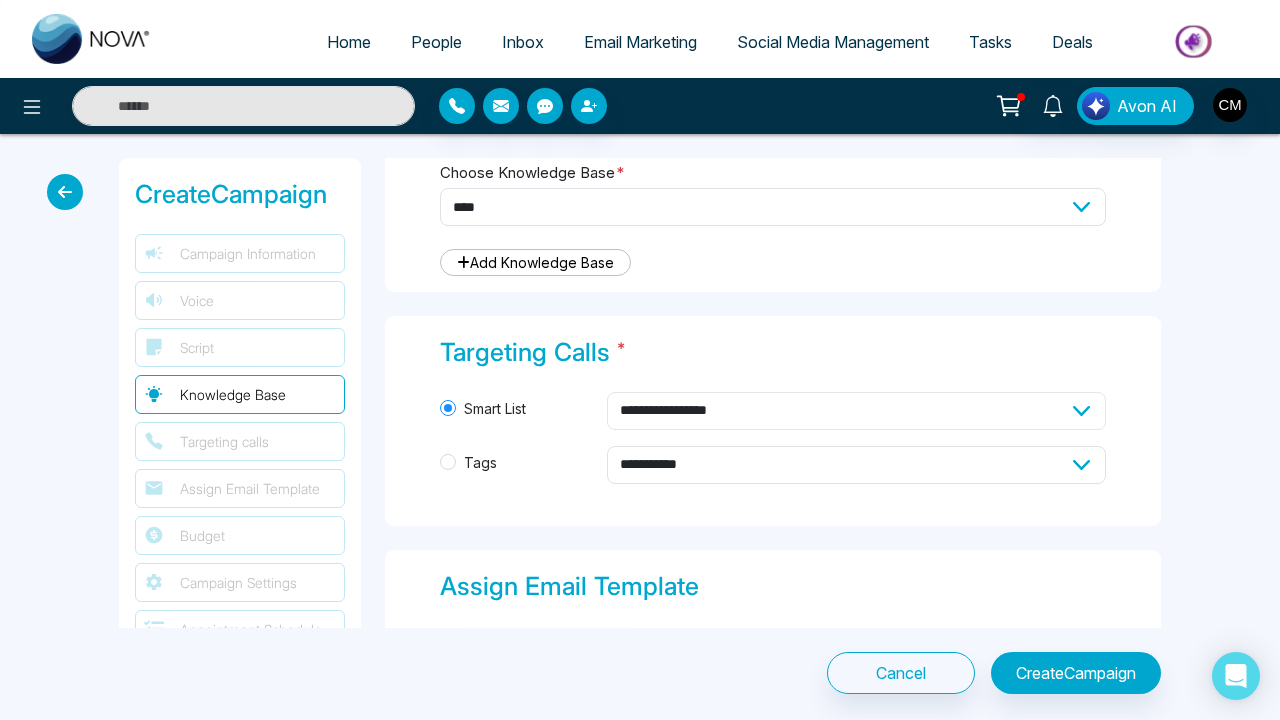 select on "****" 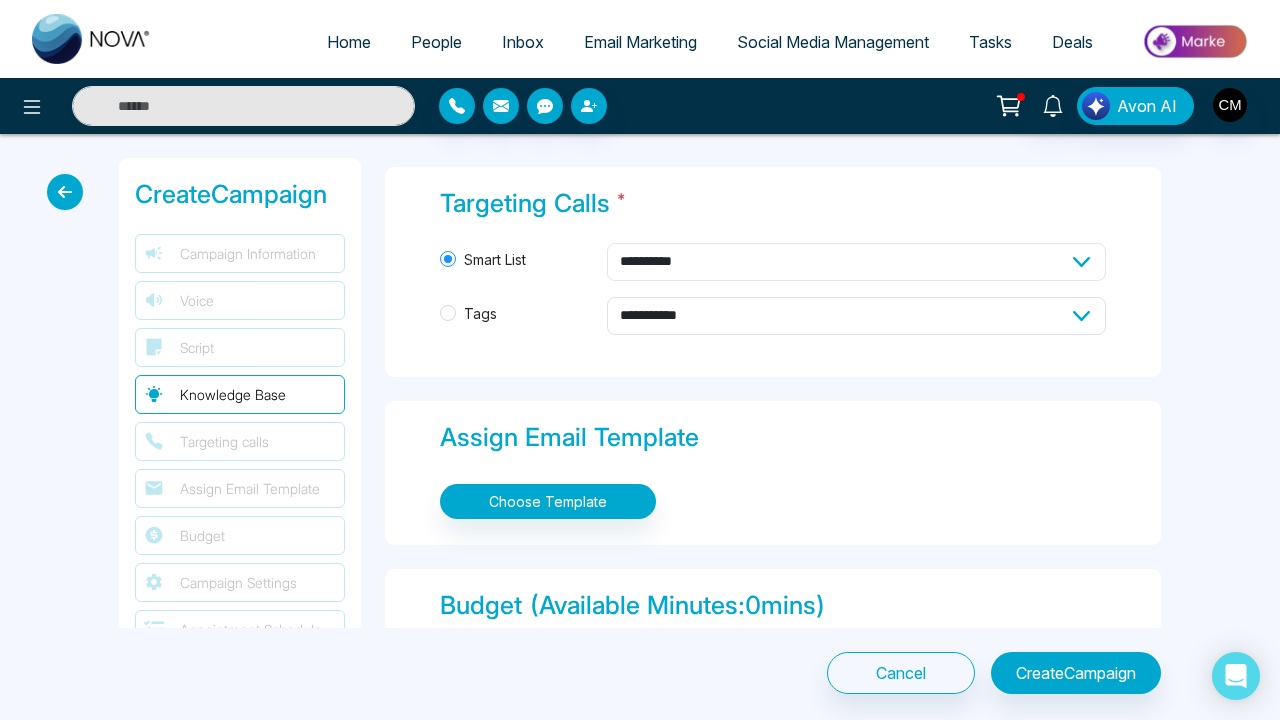 scroll, scrollTop: 2204, scrollLeft: 0, axis: vertical 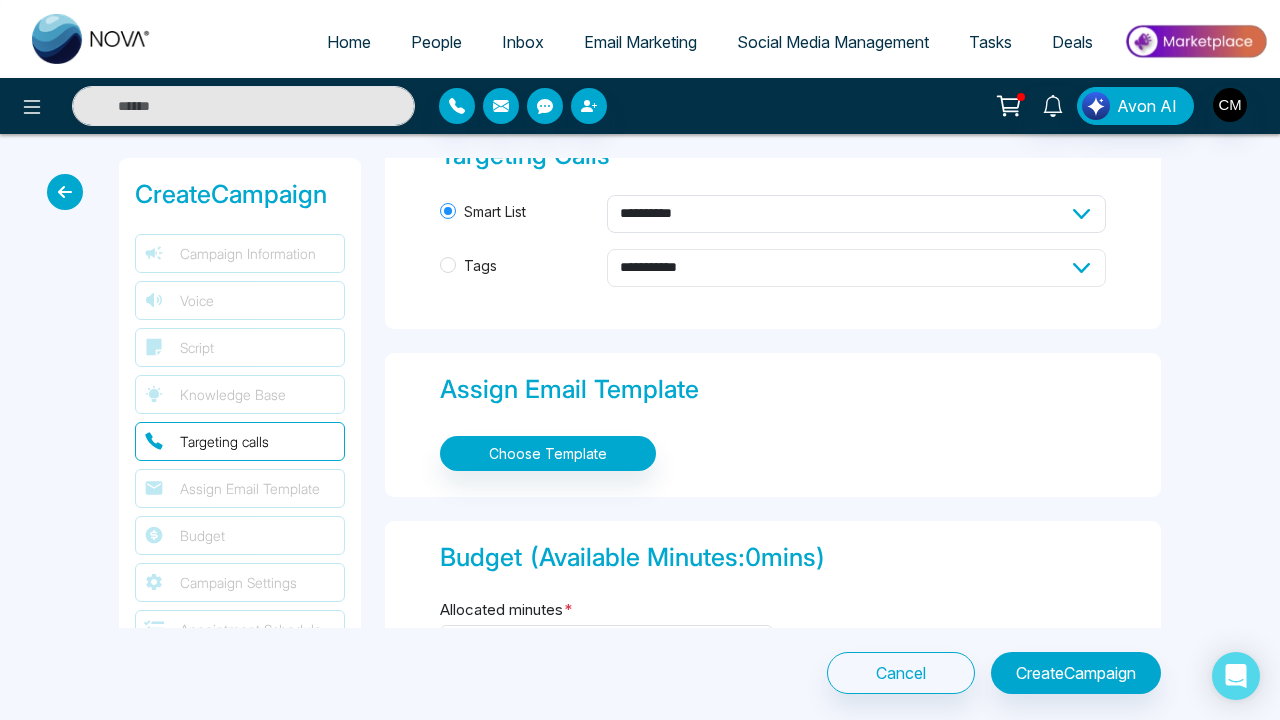 select on "*****" 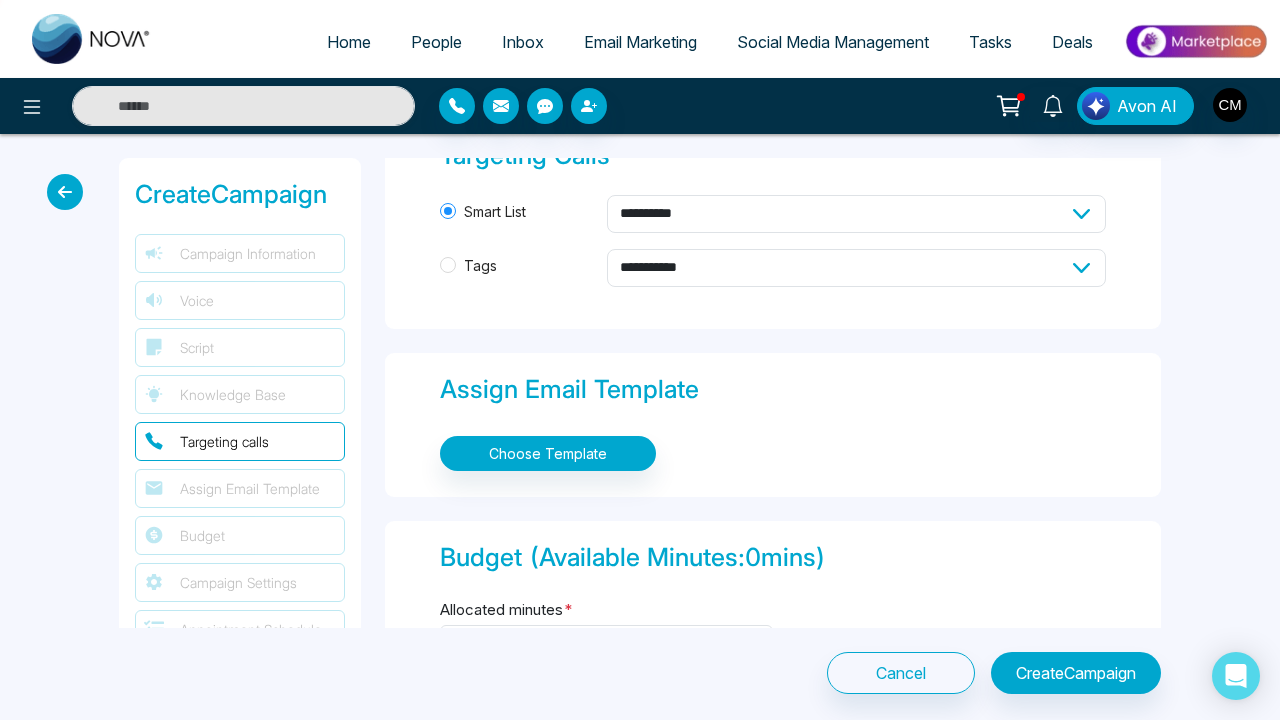 click on "Tags" at bounding box center [480, 266] 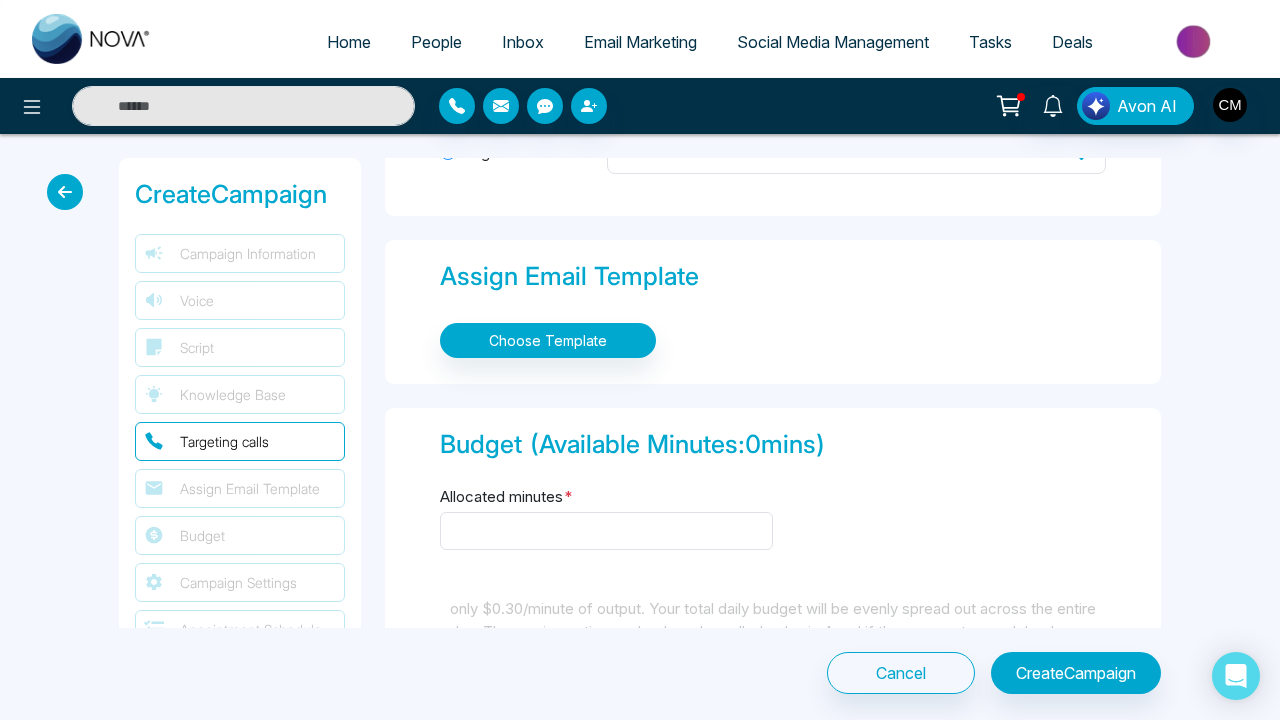 scroll, scrollTop: 2319, scrollLeft: 0, axis: vertical 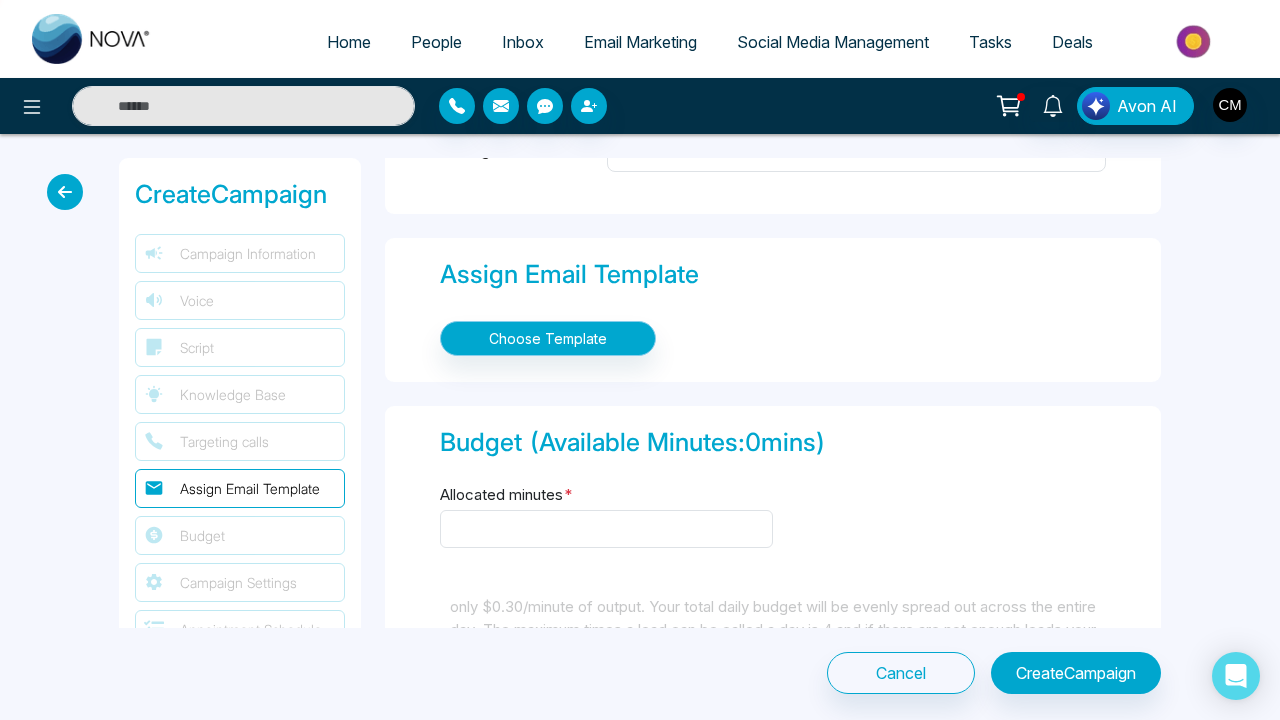 click on "Choose Template" at bounding box center [548, 338] 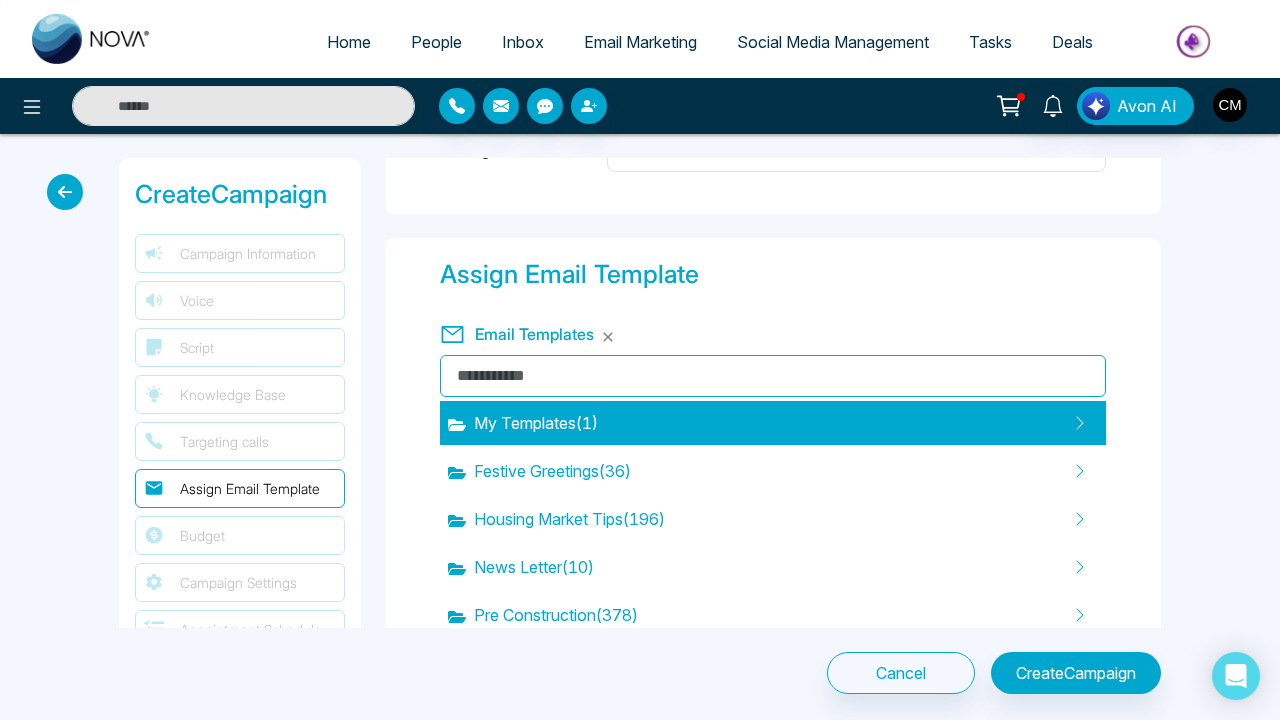 click on "My Templates  ( 1 )" at bounding box center (523, 423) 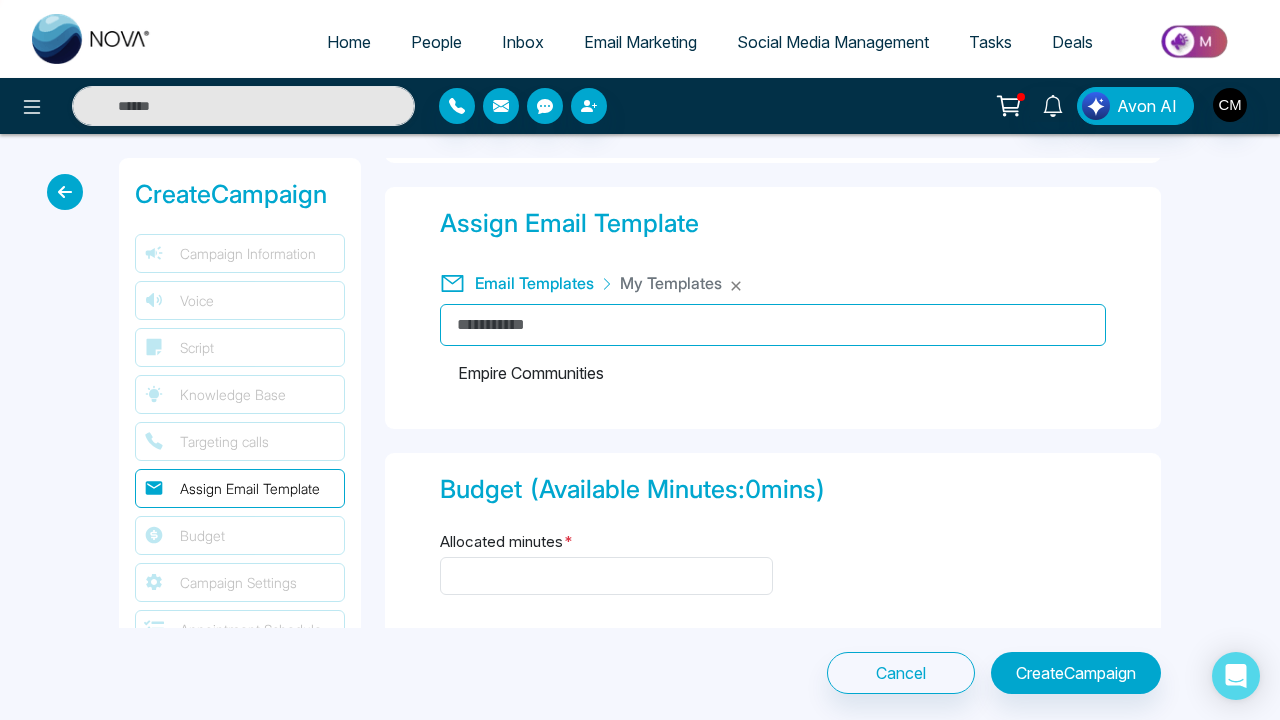 scroll, scrollTop: 2374, scrollLeft: 0, axis: vertical 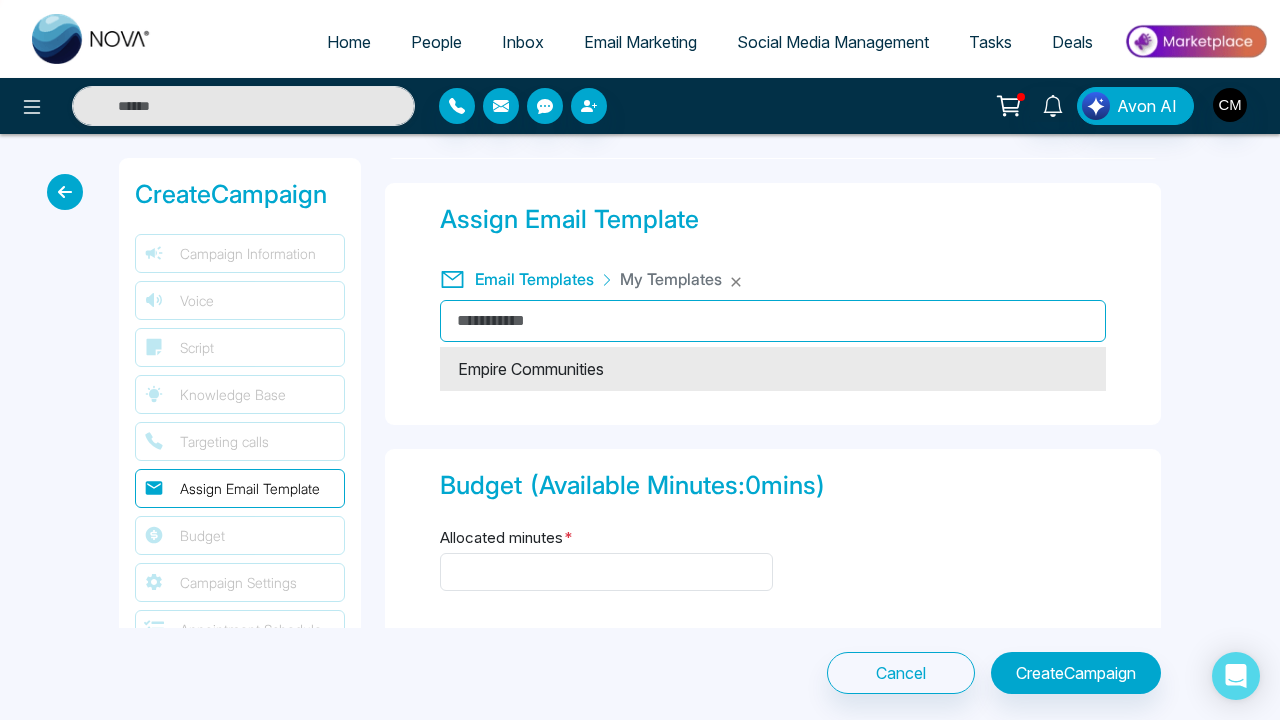 click on "Empire Communities" at bounding box center (773, 369) 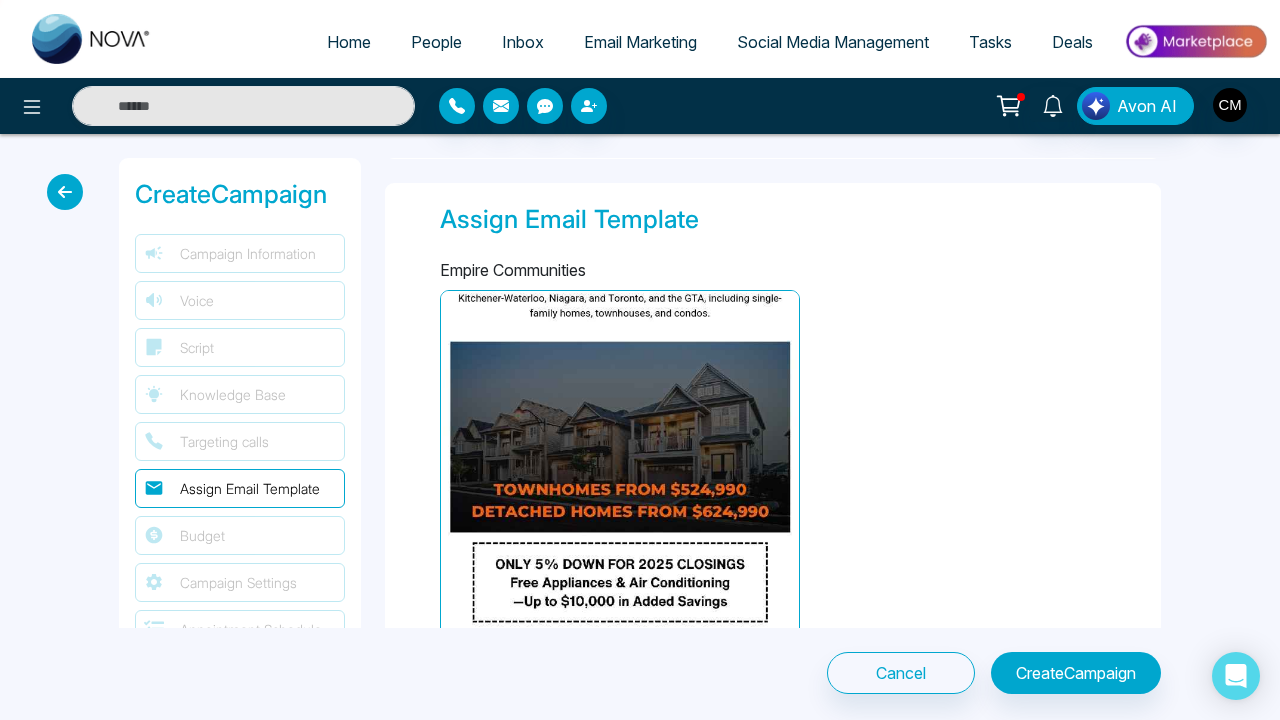 scroll, scrollTop: 544, scrollLeft: 0, axis: vertical 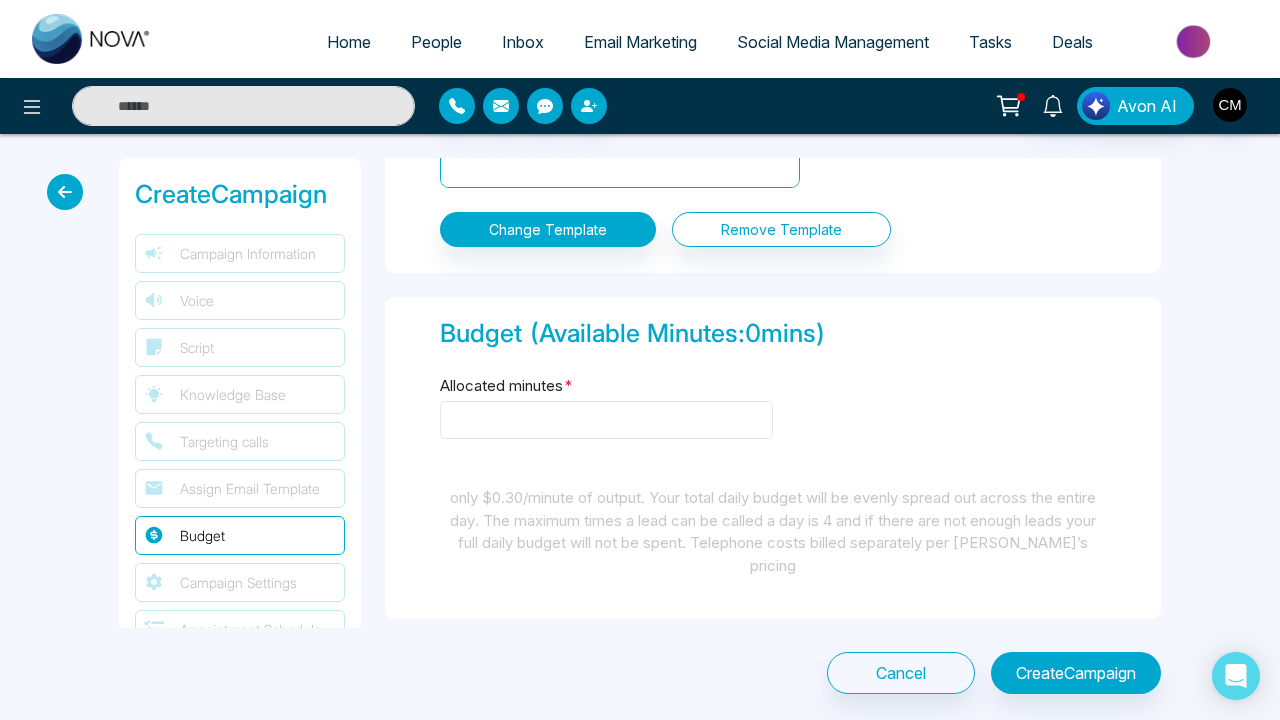 click on "Allocated minutes  *" at bounding box center (606, 420) 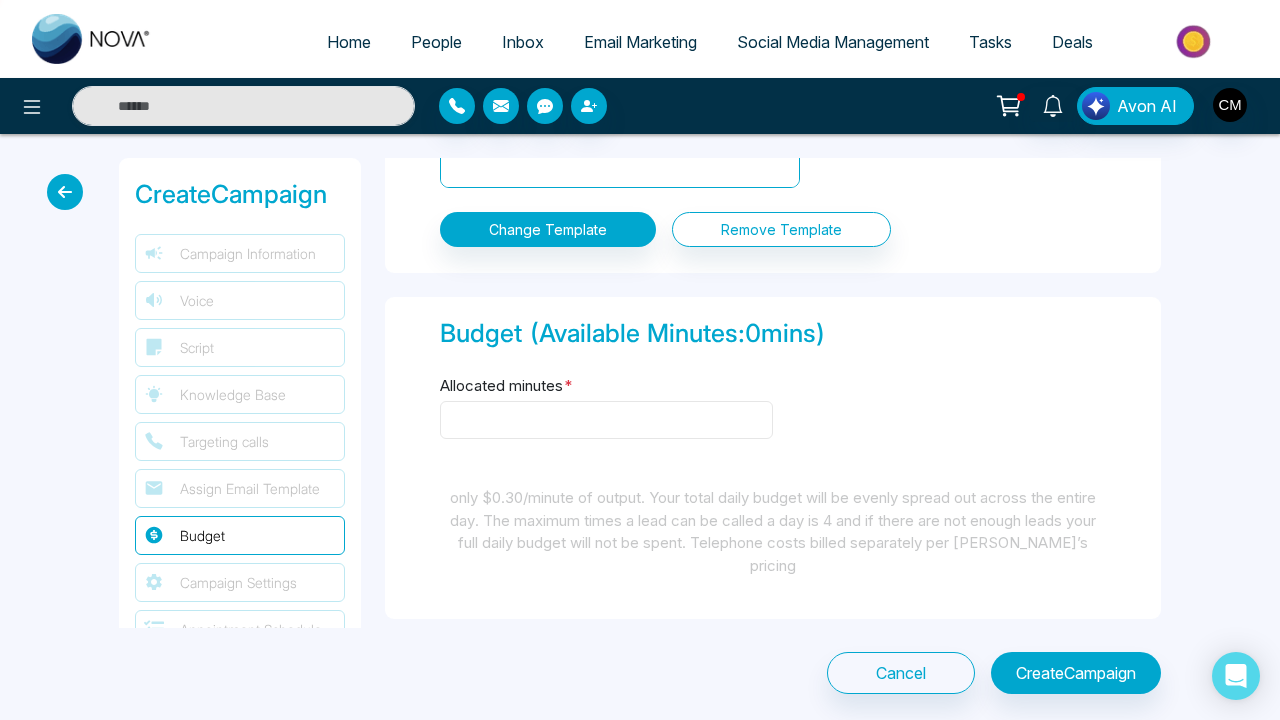 type on "*" 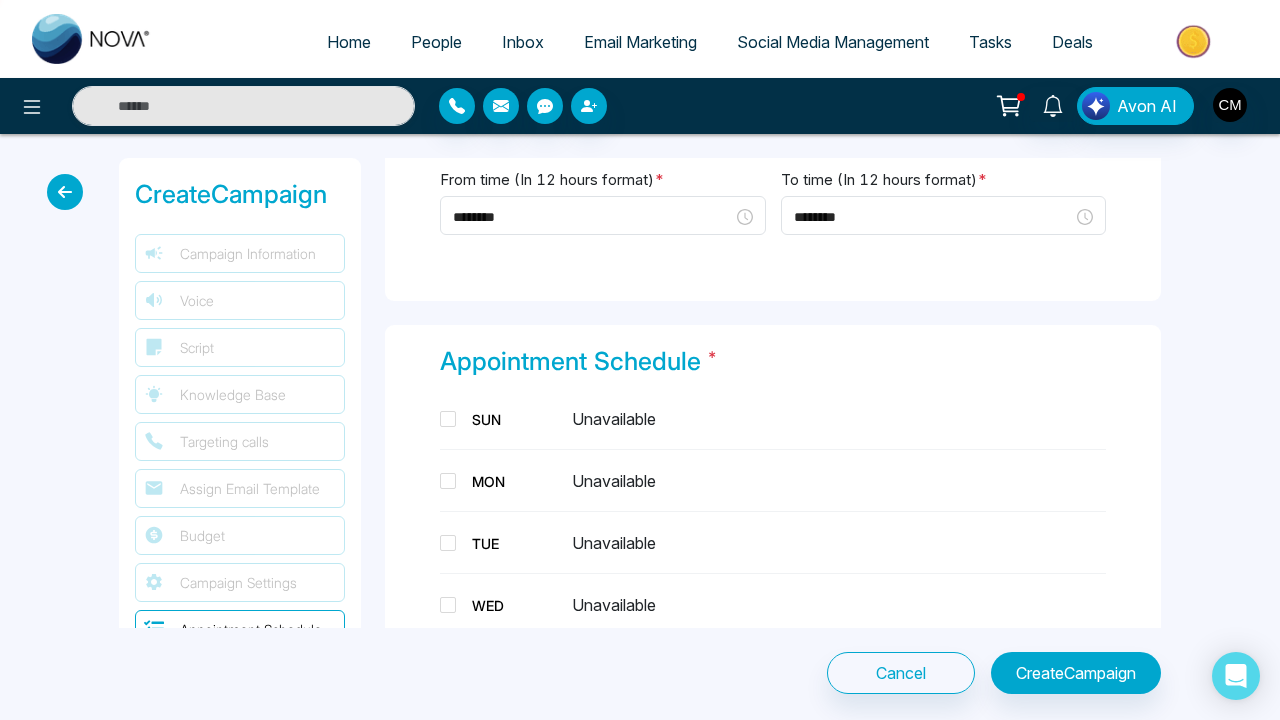 scroll, scrollTop: 3509, scrollLeft: 0, axis: vertical 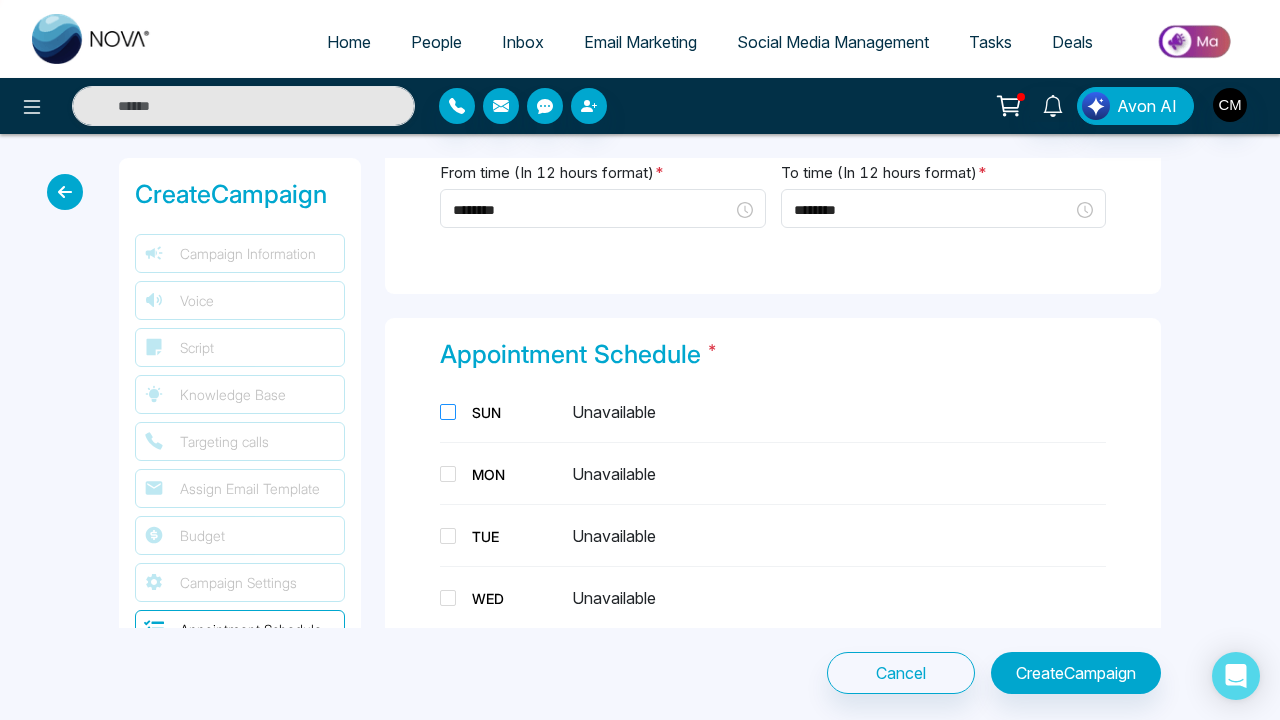 click at bounding box center (448, 412) 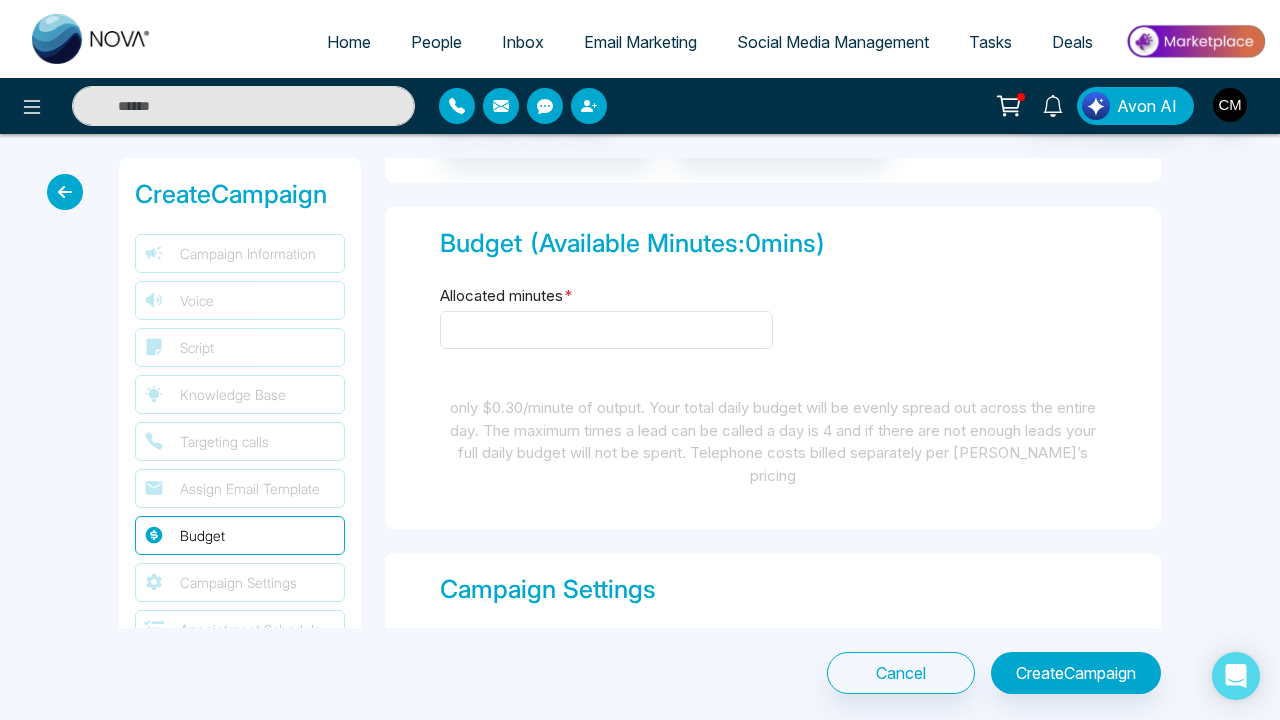scroll, scrollTop: 2852, scrollLeft: 0, axis: vertical 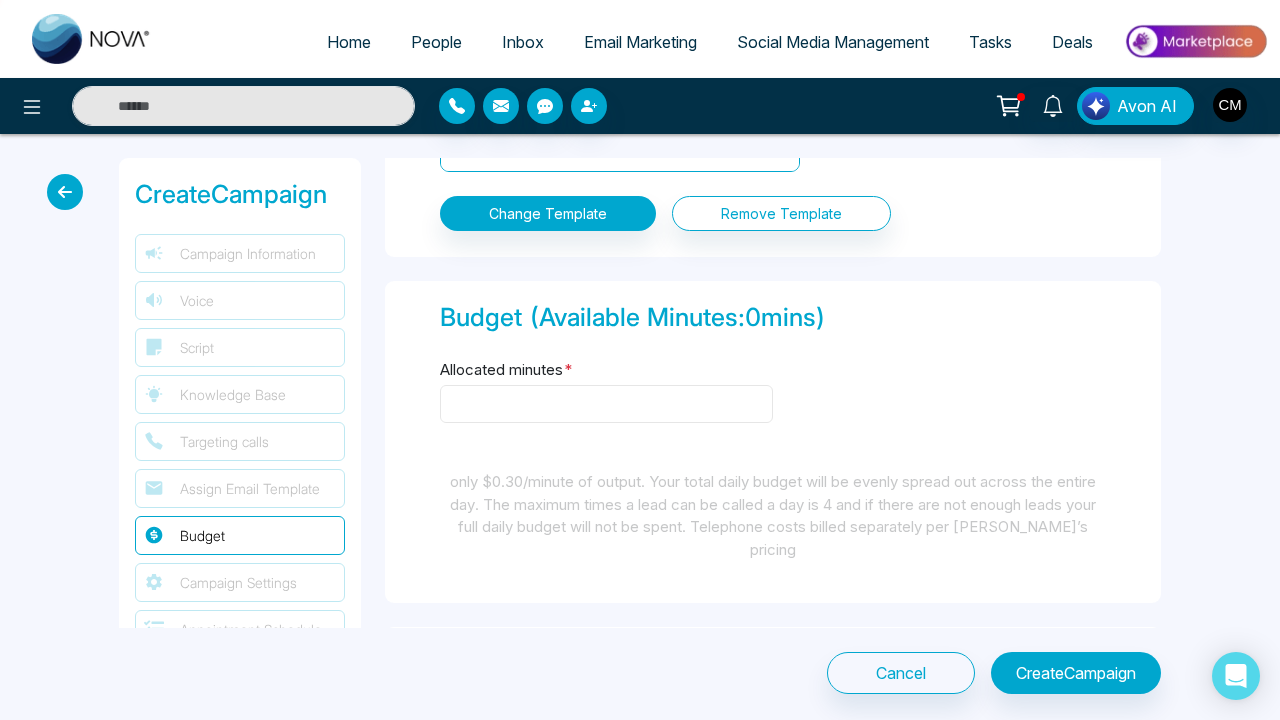 click on "Allocated minutes  *" at bounding box center [606, 404] 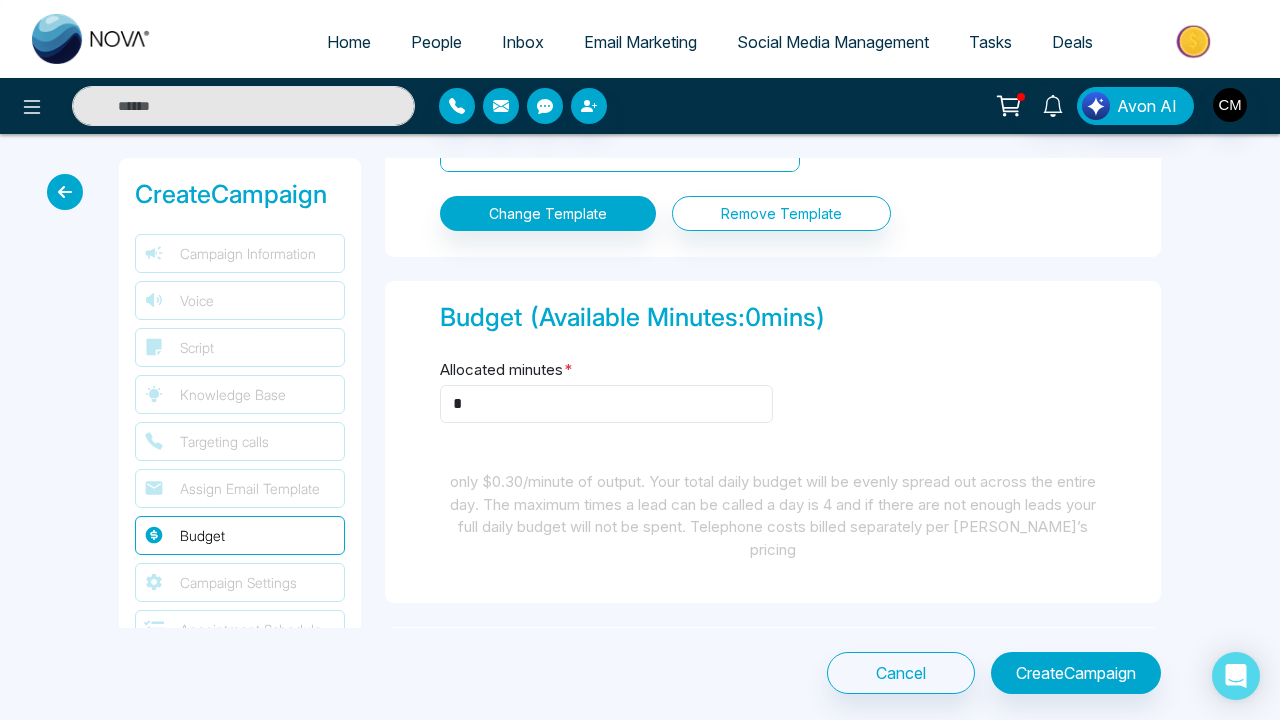 type on "*" 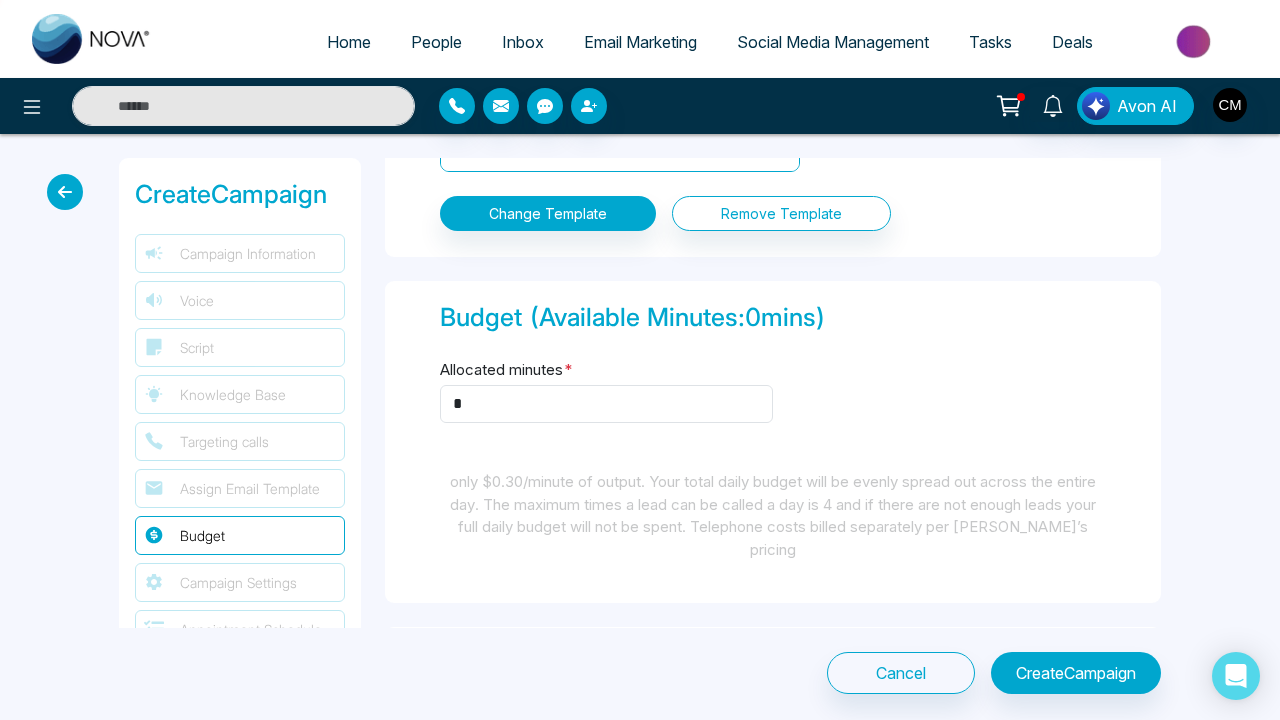 click on "Budget (Available Minutes:  0  mins) Allocated minutes  * * only $0.30/minute of output. Your total daily budget will be evenly spread out across the entire day. The maximum times a lead can be called a day is 4 and if there are not enough leads your full daily budget will not be spent. Telephone costs billed separately per [PERSON_NAME]’s pricing" at bounding box center (773, 442) 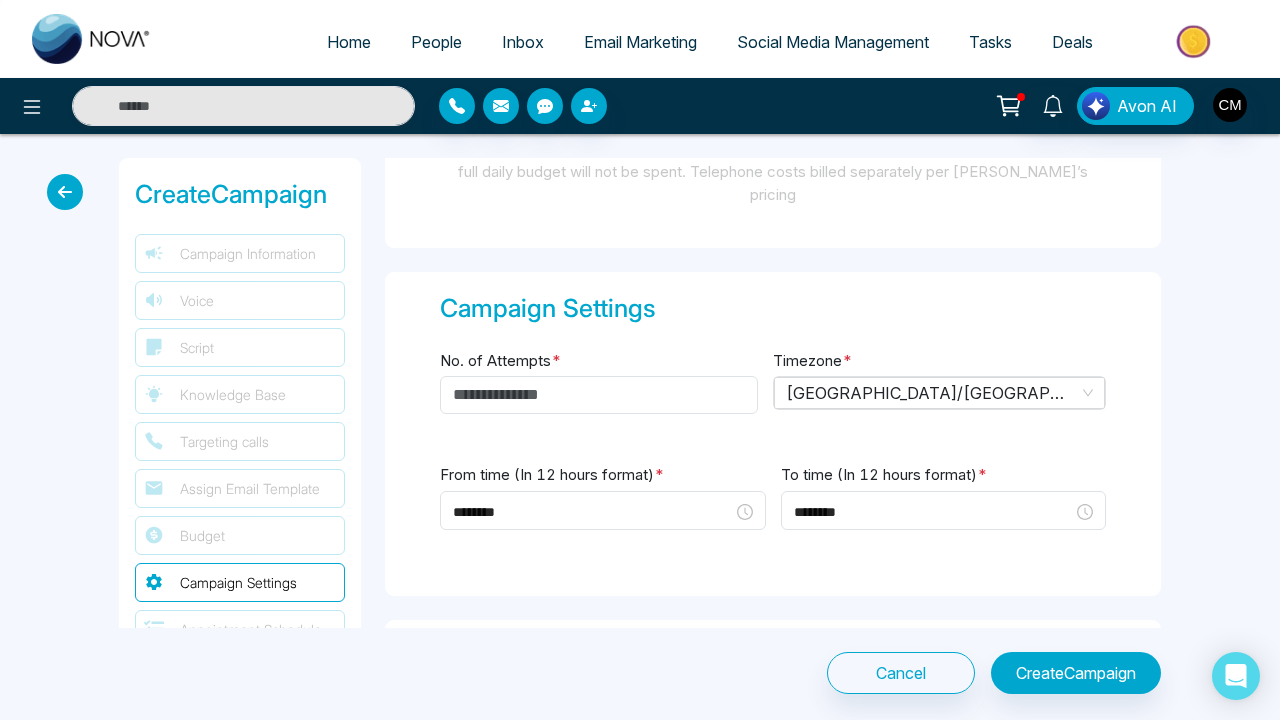 scroll, scrollTop: 3211, scrollLeft: 0, axis: vertical 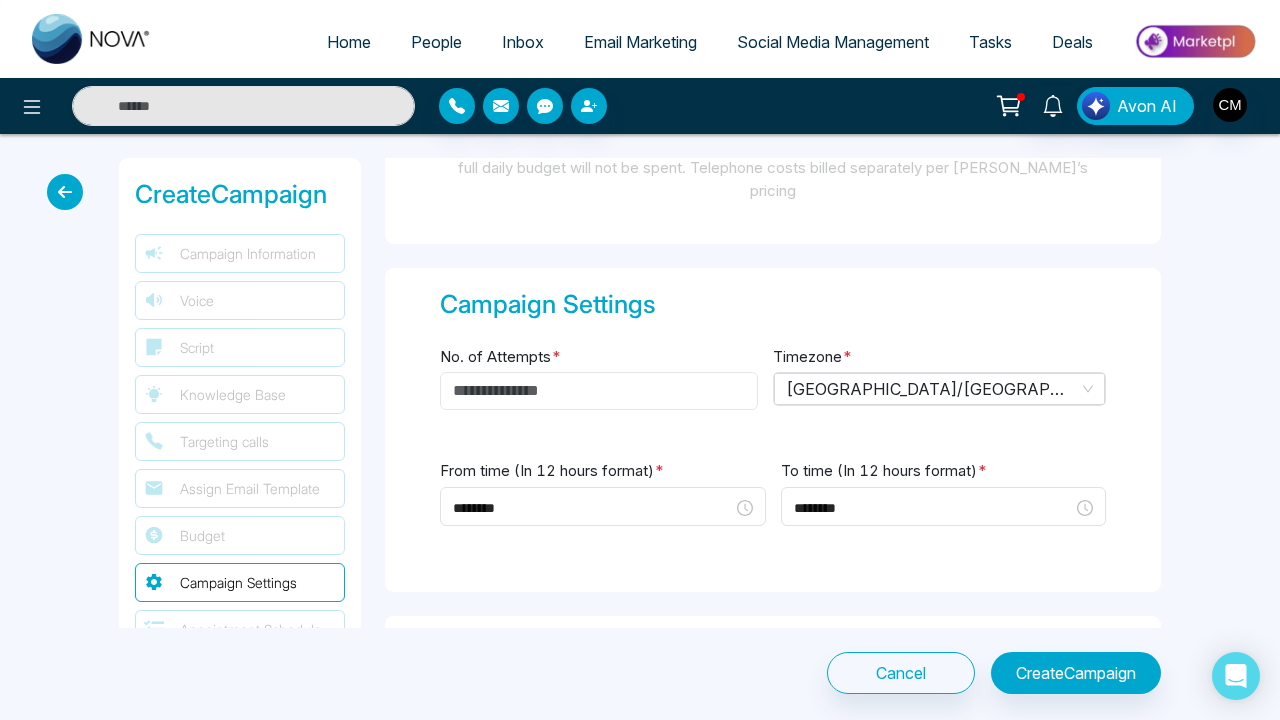 click on "No. of Attempts  *" at bounding box center [599, 391] 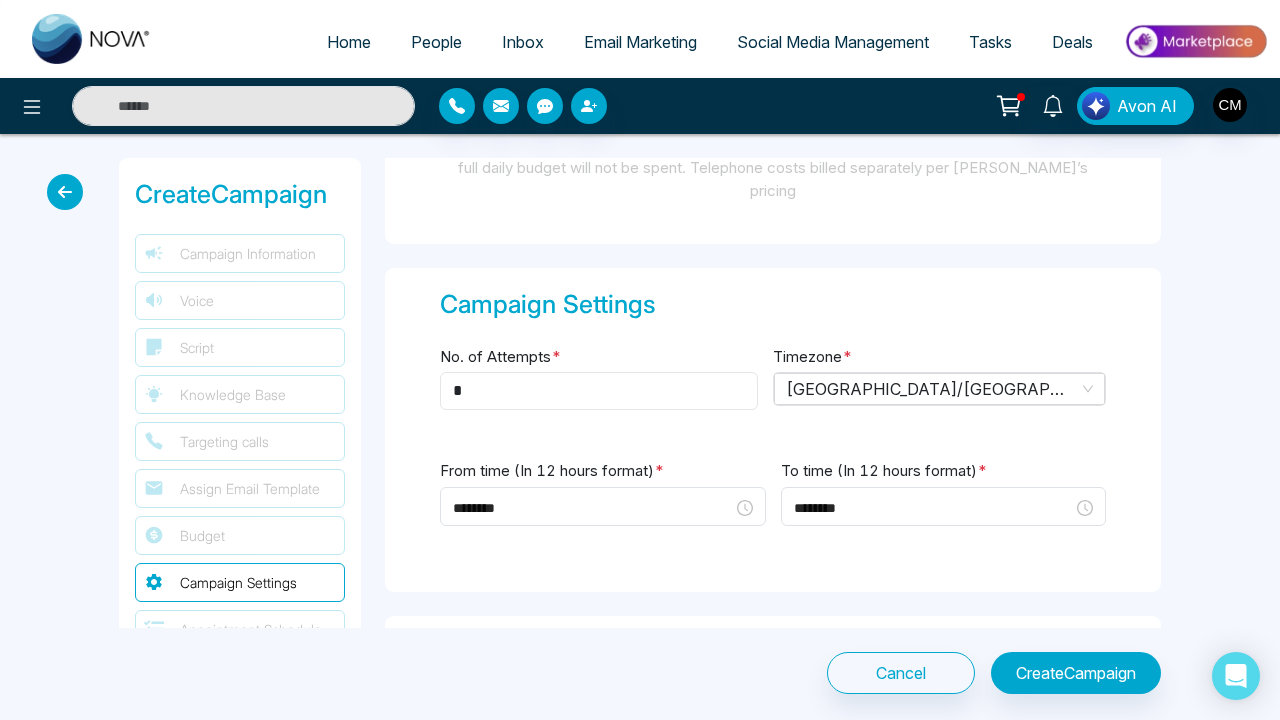 type on "*" 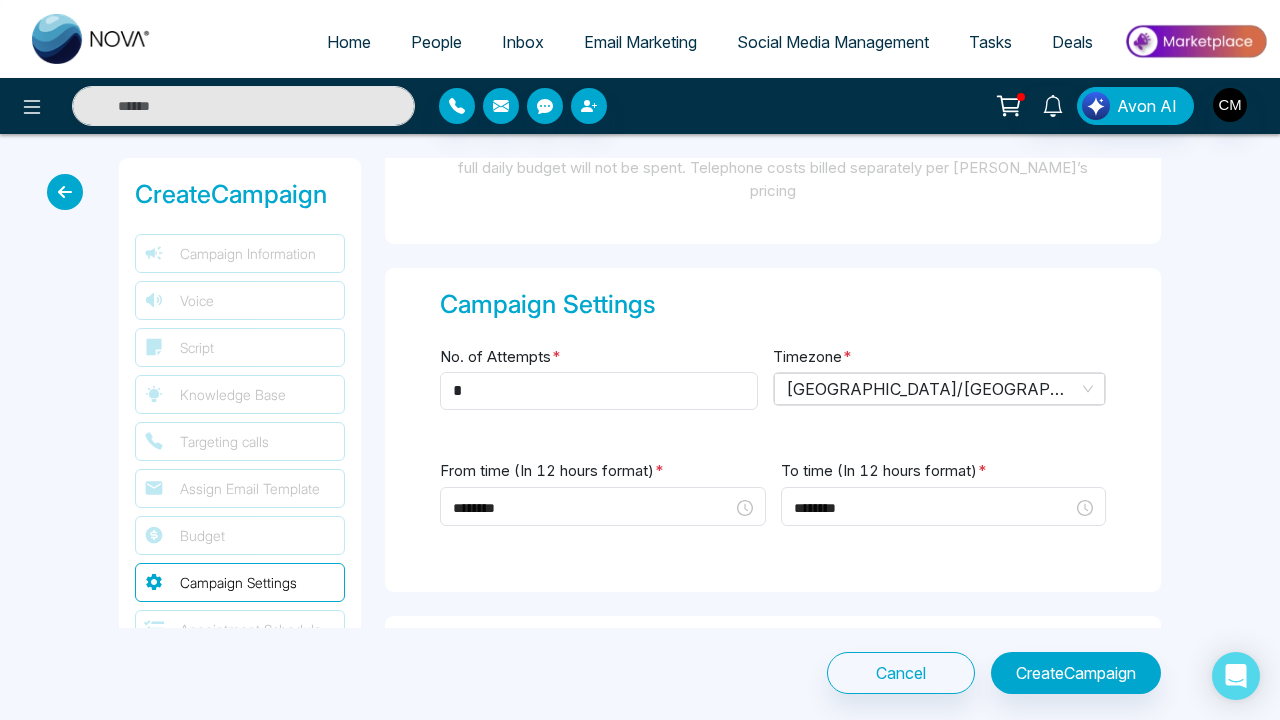 click on "Campaign Settings No. of Attempts  * * Timezone  * [GEOGRAPHIC_DATA]/Central From time (In 12 hours format)  * ******** To time (In 12 hours format)  * ********" at bounding box center (773, 430) 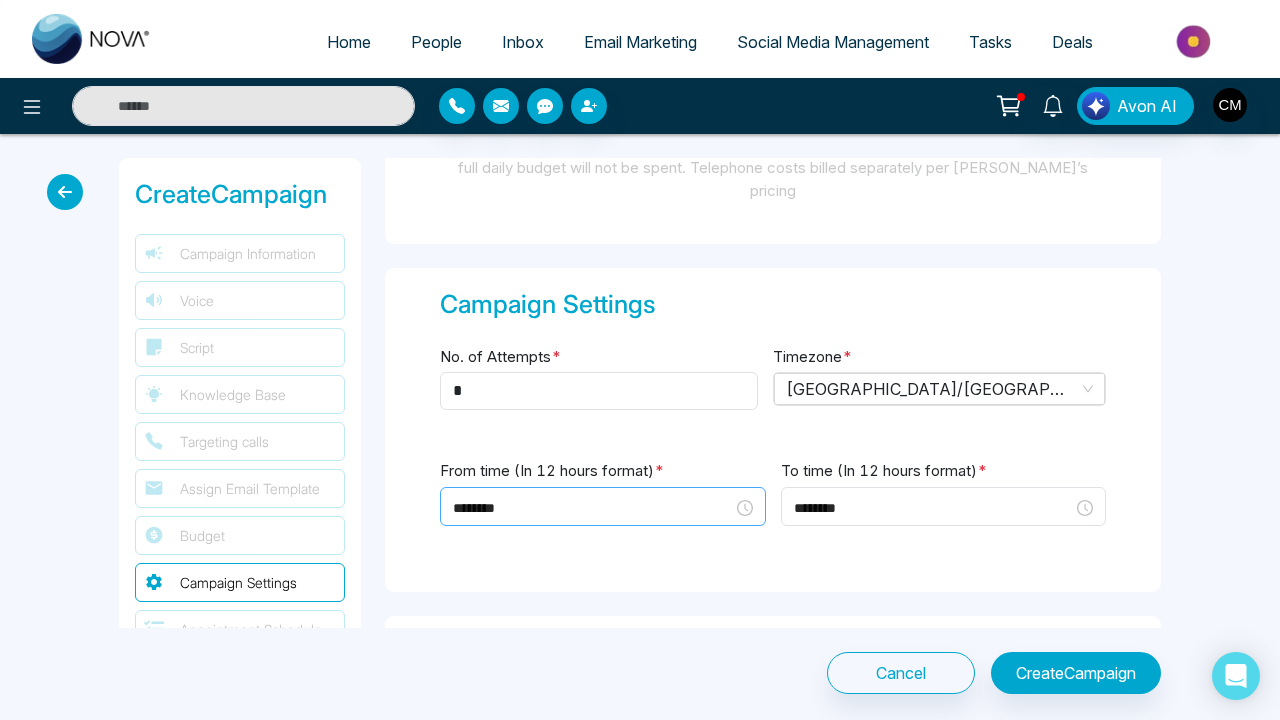 click on "********" at bounding box center [603, 508] 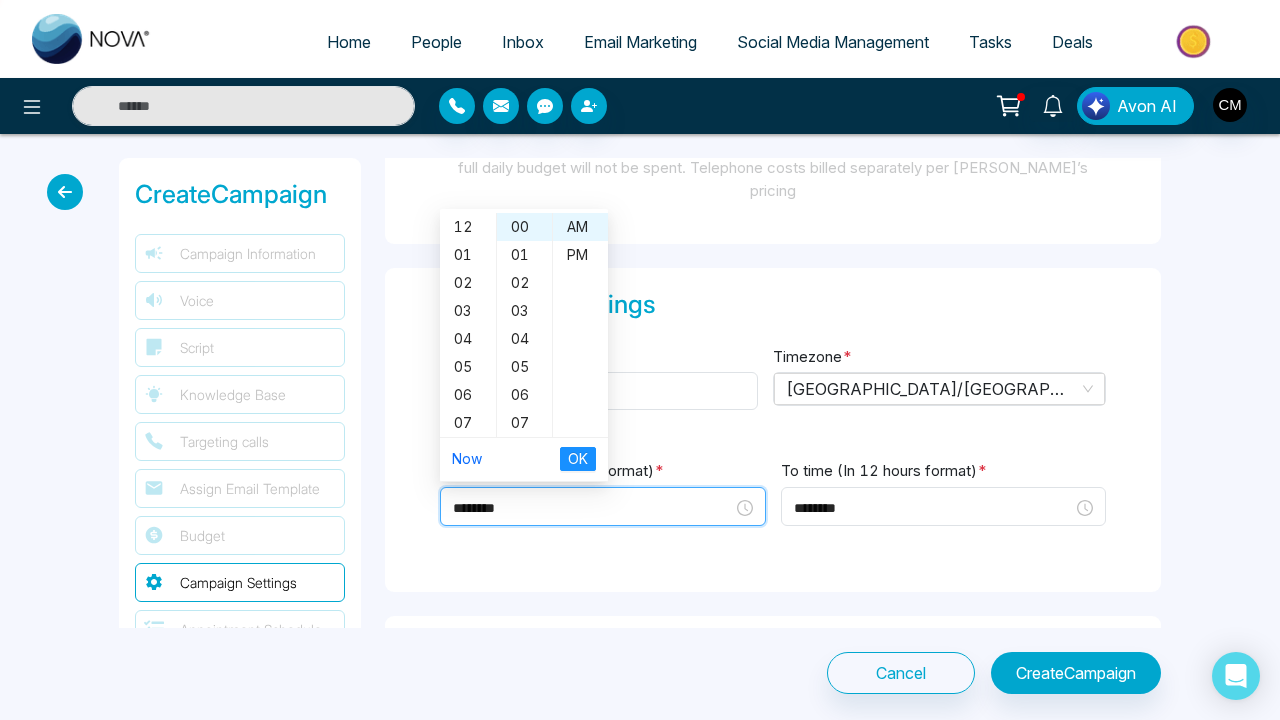 scroll, scrollTop: 112, scrollLeft: 0, axis: vertical 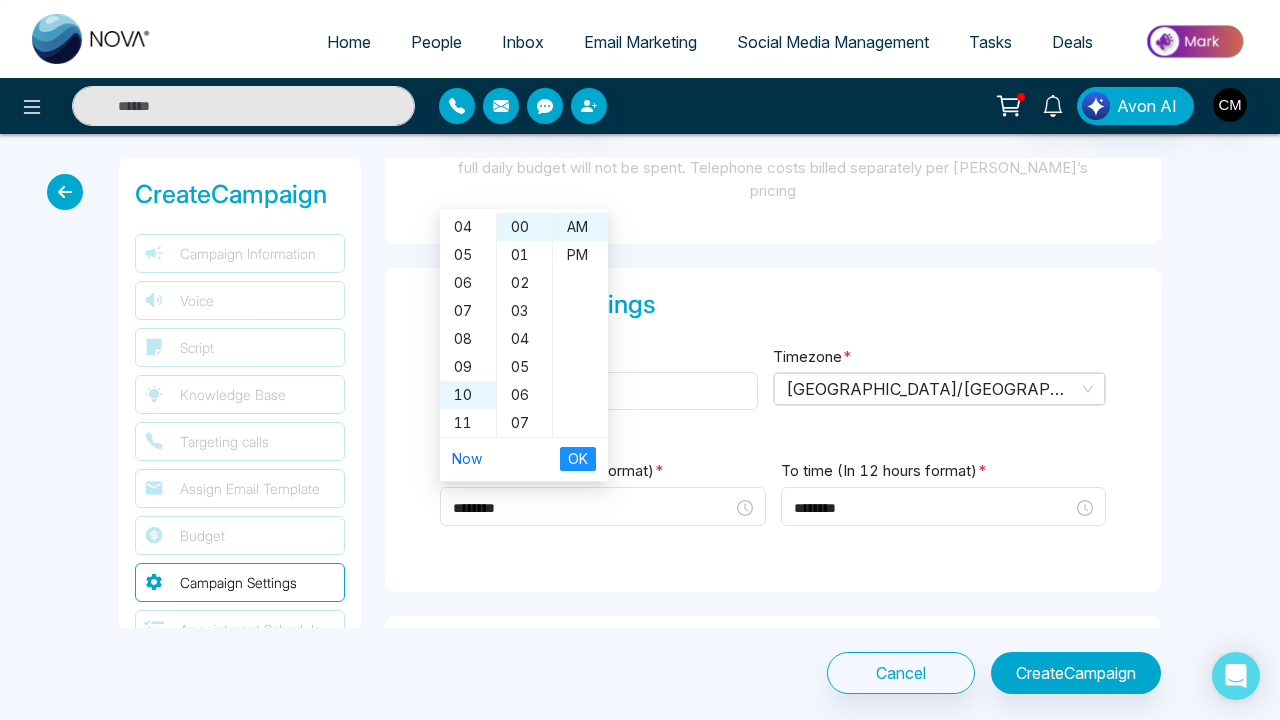 click on "From time (In 12 hours format)  * ******** 12 01 02 03 04 05 06 07 08 09 10 11 00 01 02 03 04 05 06 07 08 09 10 11 12 13 14 15 16 17 18 19 20 21 22 23 24 25 26 27 28 29 30 31 32 33 34 35 36 37 38 39 40 41 42 43 44 45 46 47 48 49 50 51 52 53 54 55 56 57 58 59 AM PM Now OK" at bounding box center (603, 504) 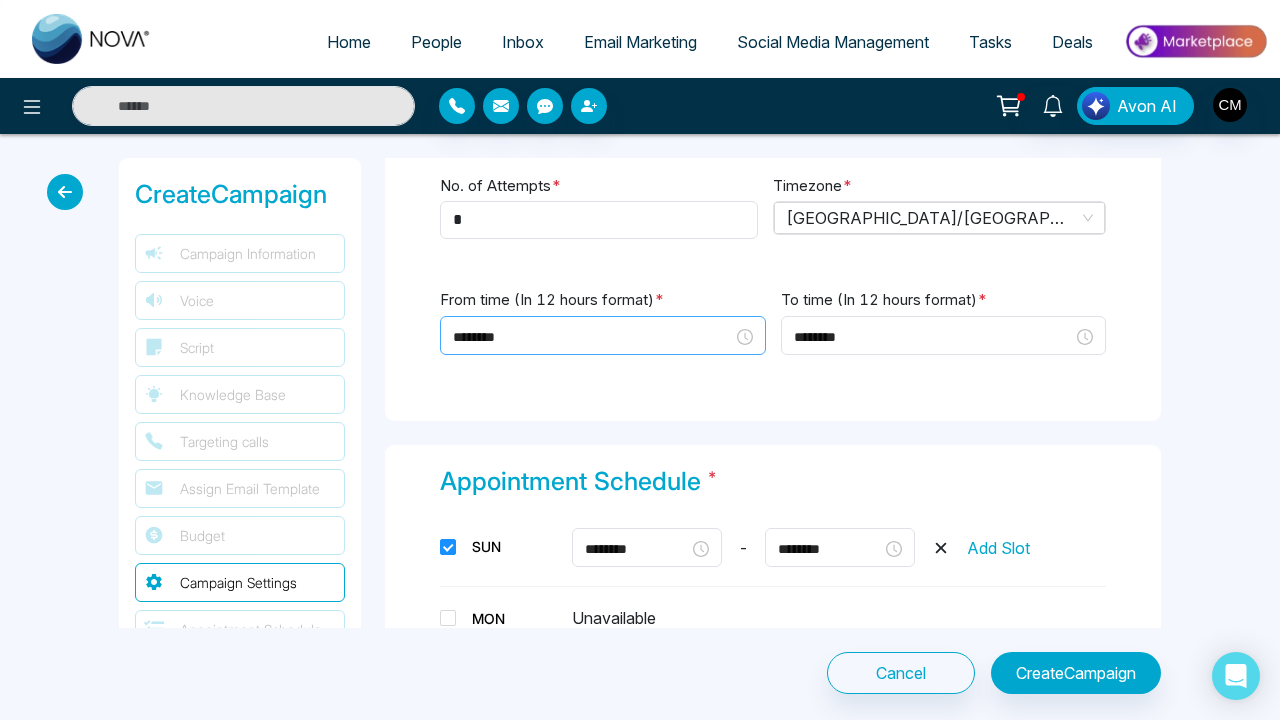 scroll, scrollTop: 3333, scrollLeft: 0, axis: vertical 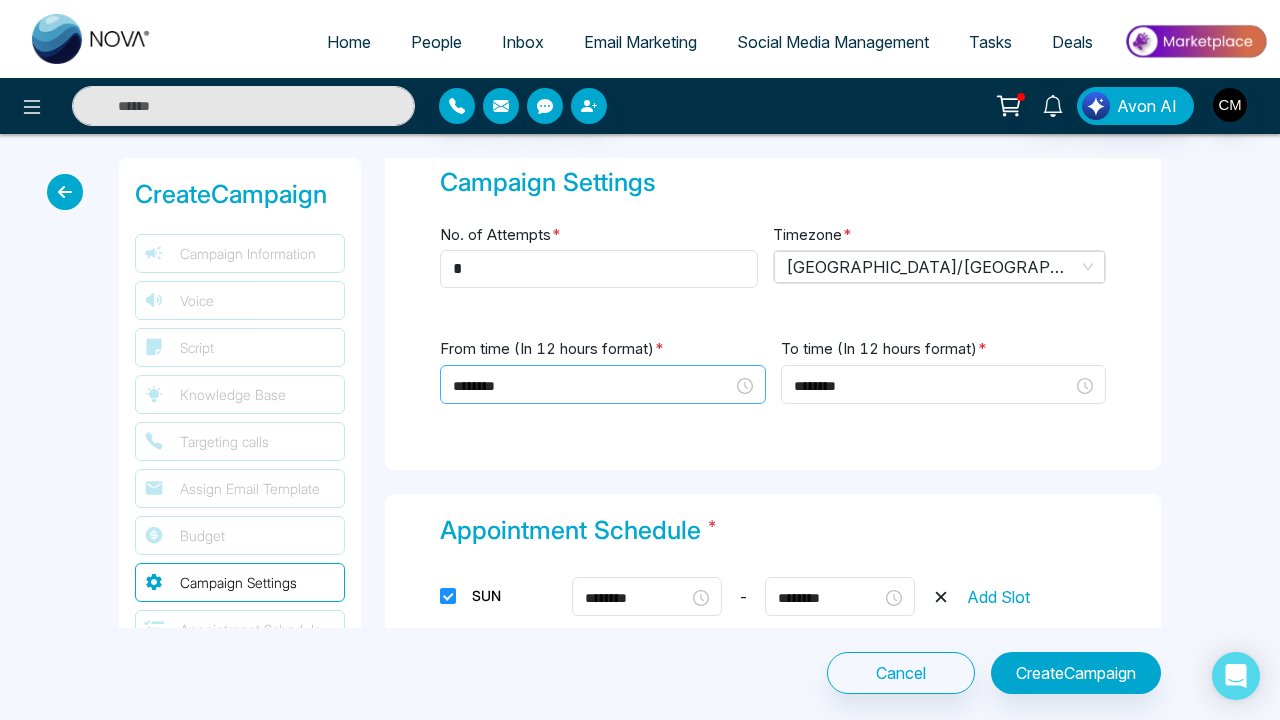 click on "********" at bounding box center (603, 386) 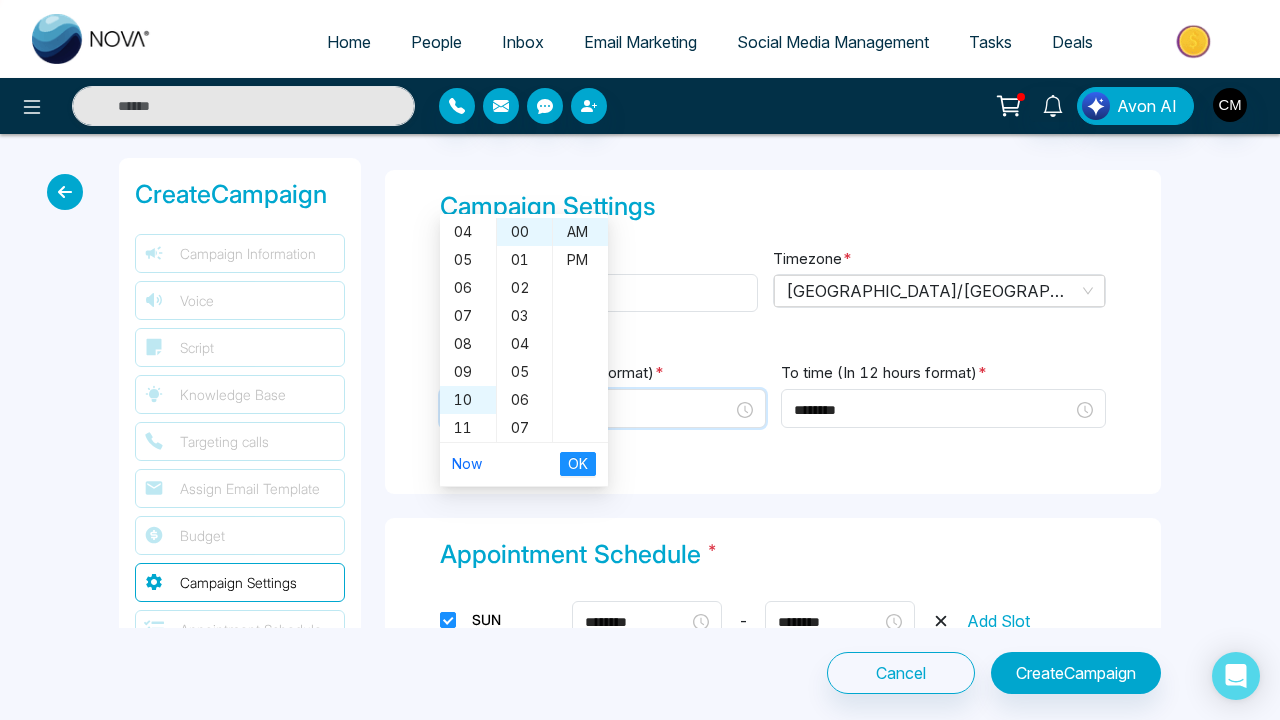 scroll, scrollTop: 3143, scrollLeft: 0, axis: vertical 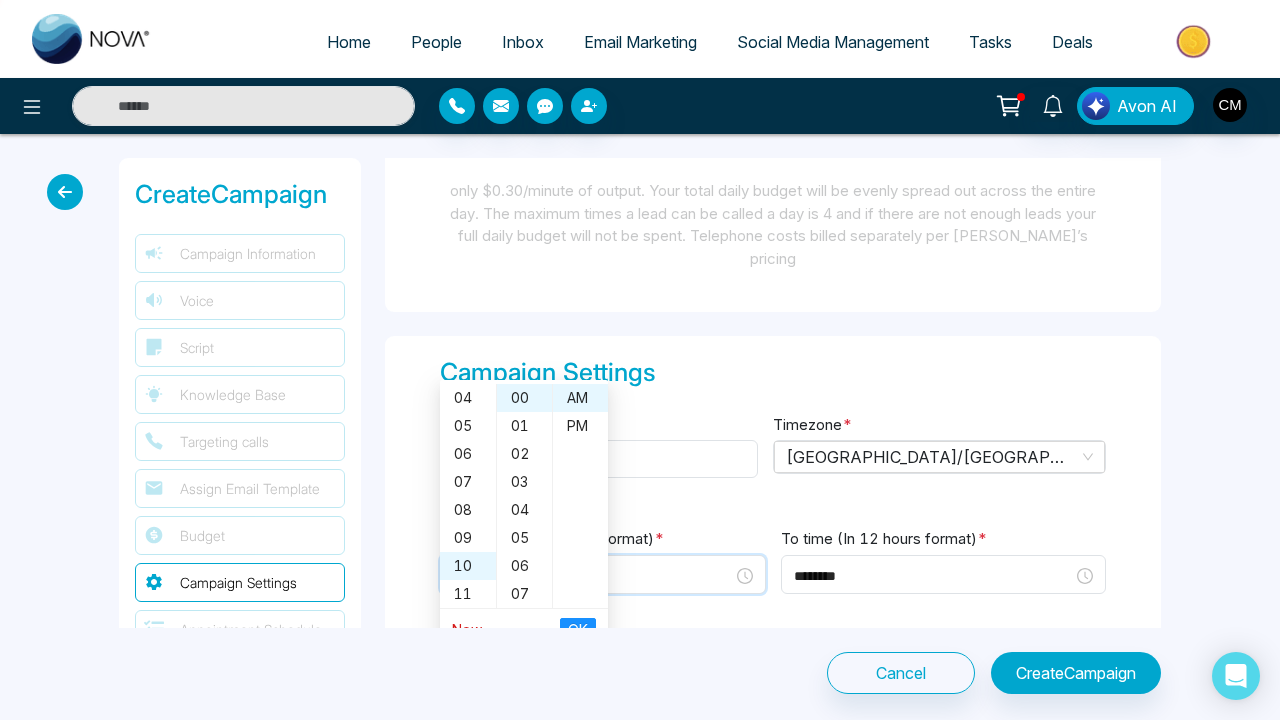 click on "Now" at bounding box center (467, 629) 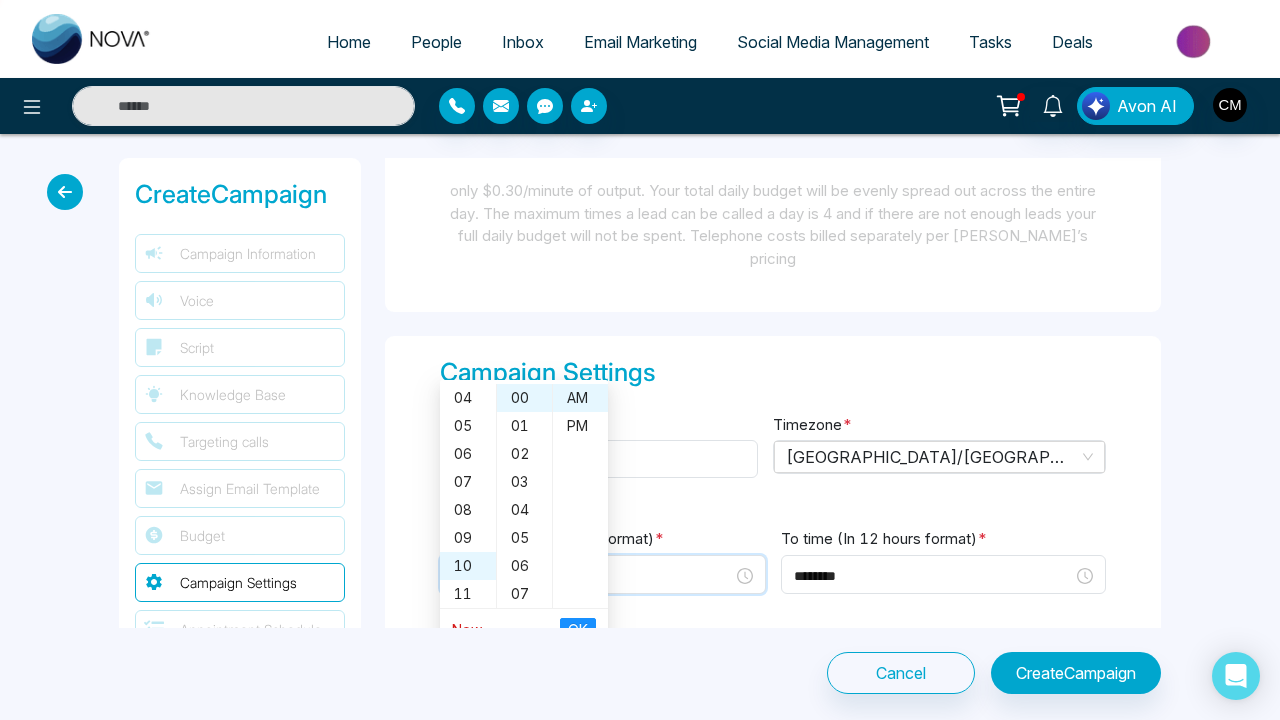 type on "********" 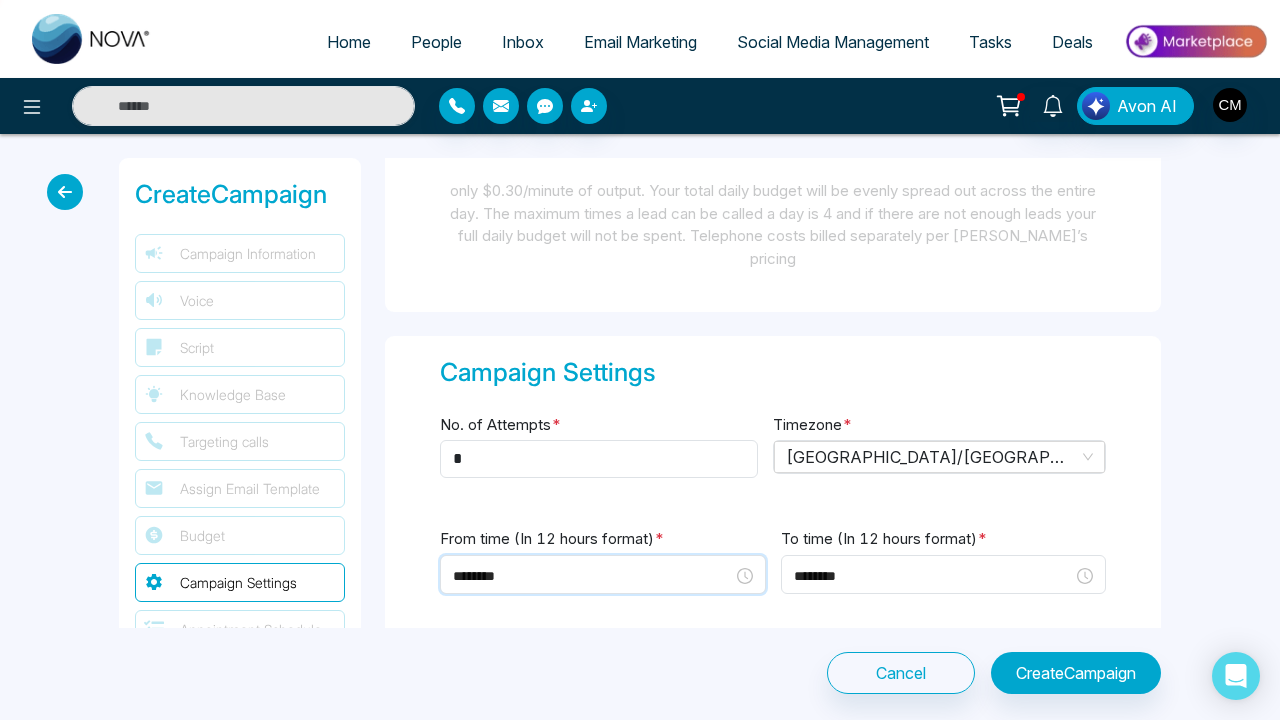 click on "From time (In 12 hours format)  * ******** 12 01 02 03 04 05 06 07 08 09 10 11 00 01 02 03 04 05 06 07 08 09 10 11 12 13 14 15 16 17 18 19 20 21 22 23 24 25 26 27 28 29 30 31 32 33 34 35 36 37 38 39 40 41 42 43 44 45 46 47 48 49 50 51 52 53 54 55 56 57 58 59 AM PM Now OK" at bounding box center (603, 572) 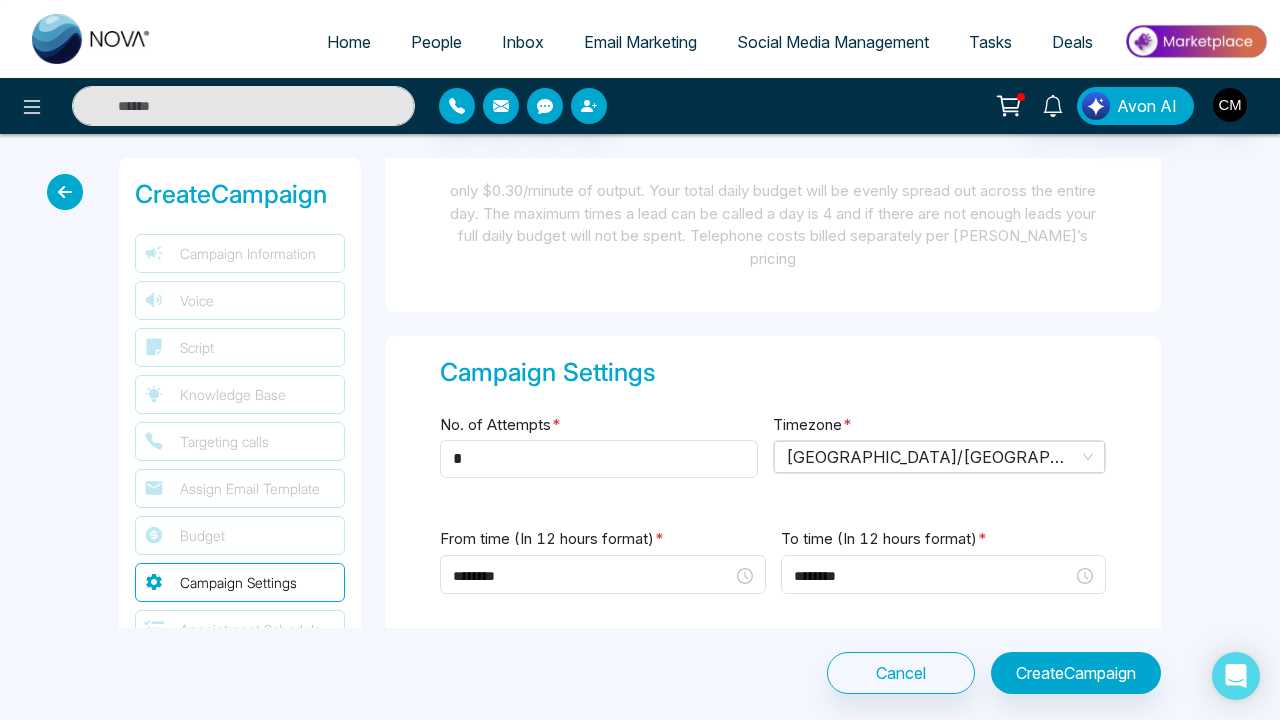 scroll, scrollTop: 3186, scrollLeft: 0, axis: vertical 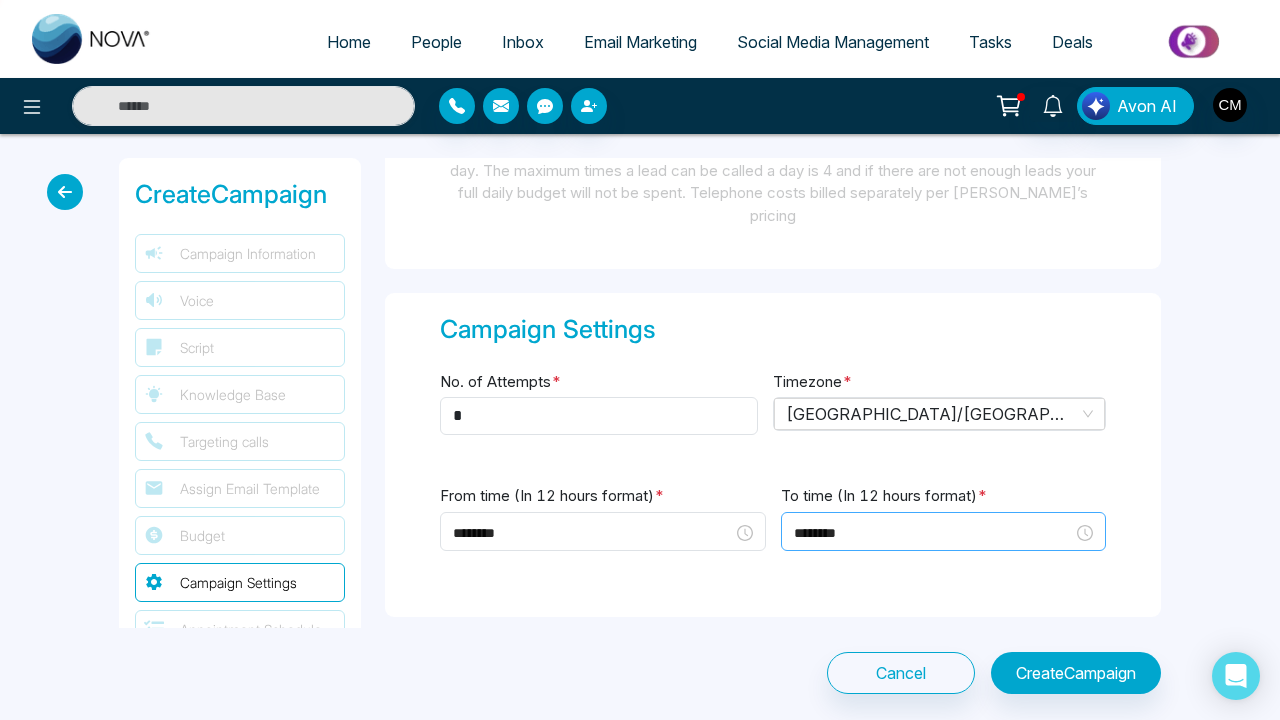 click on "********" at bounding box center [944, 531] 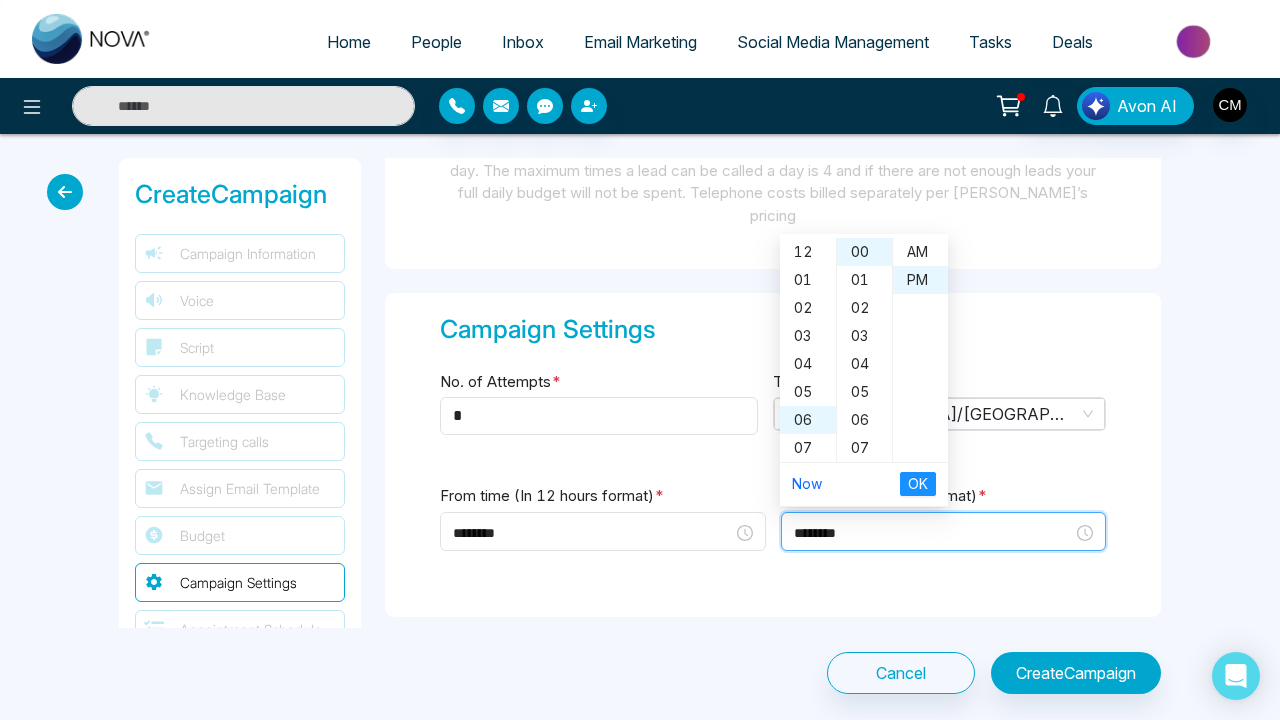 scroll, scrollTop: 112, scrollLeft: 0, axis: vertical 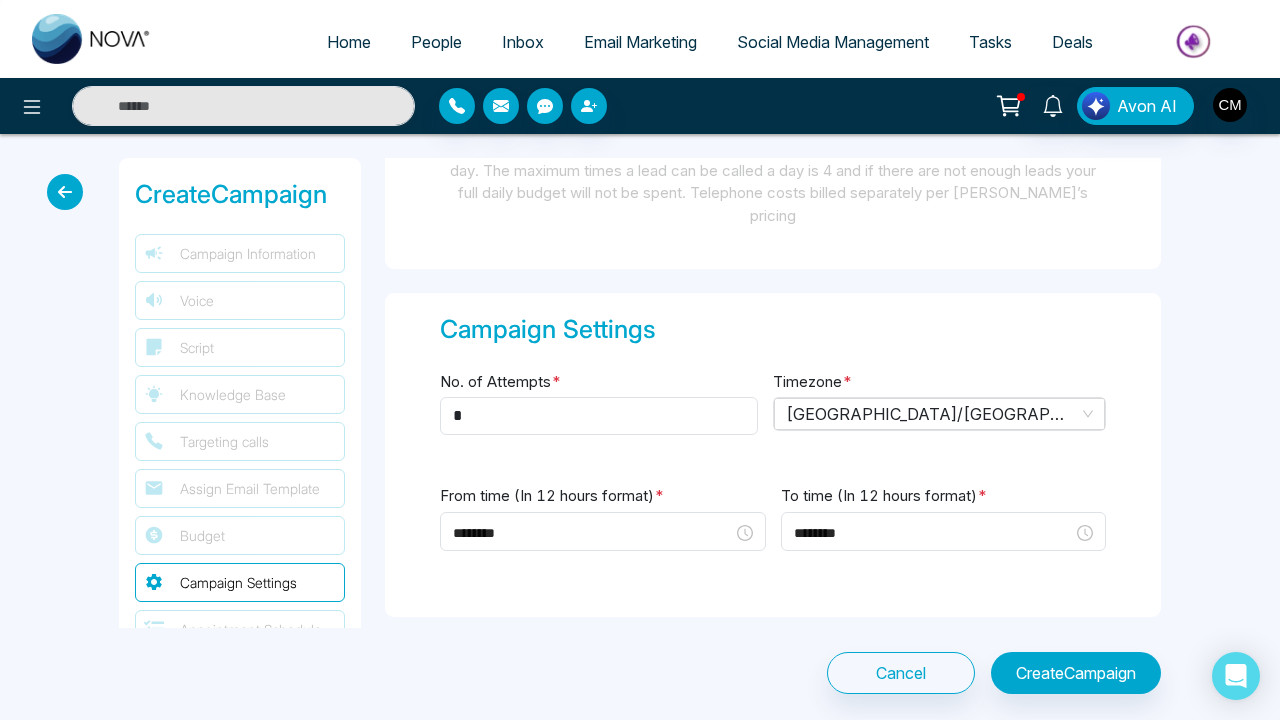 click on "To time (In 12 hours format)  * ******** 12 01 02 03 04 05 06 07 08 09 10 11 00 01 02 03 04 05 06 07 08 09 10 11 12 13 14 15 16 17 18 19 20 21 22 23 24 25 26 27 28 29 30 31 32 33 34 35 36 37 38 39 40 41 42 43 44 45 46 47 48 49 50 51 52 53 54 55 56 57 58 59 AM PM Now OK" at bounding box center [944, 529] 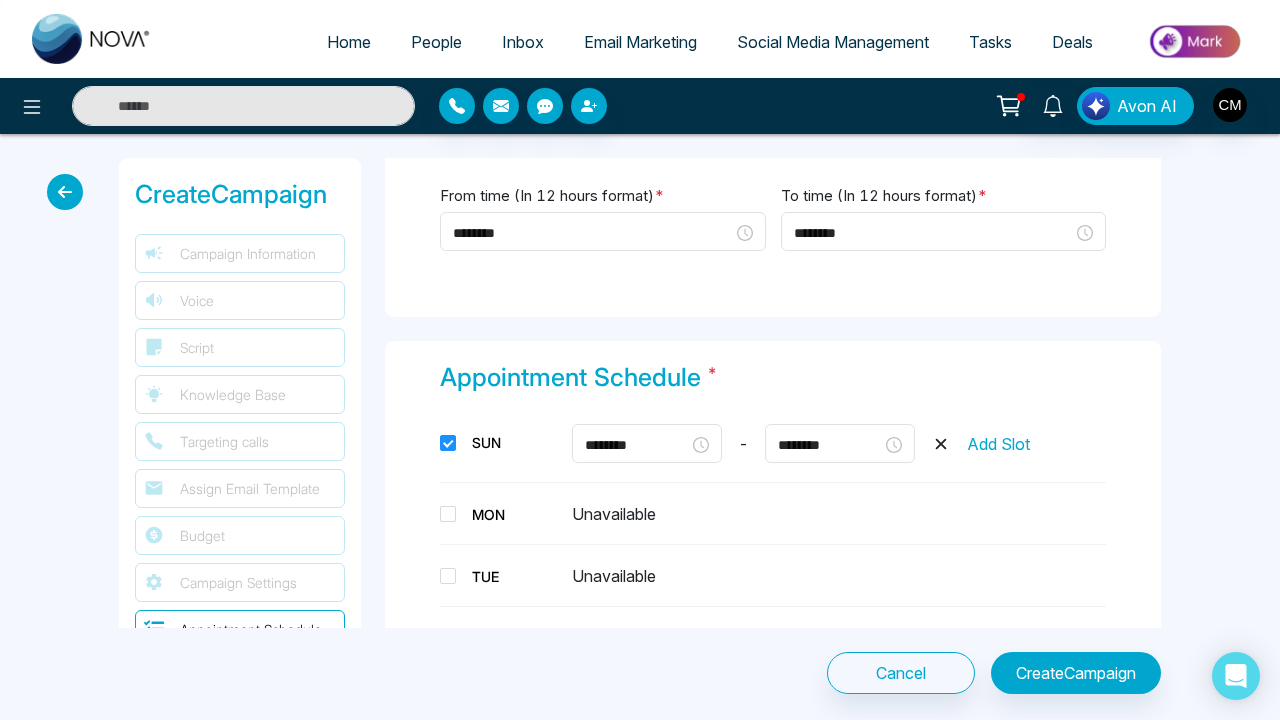 scroll, scrollTop: 3546, scrollLeft: 0, axis: vertical 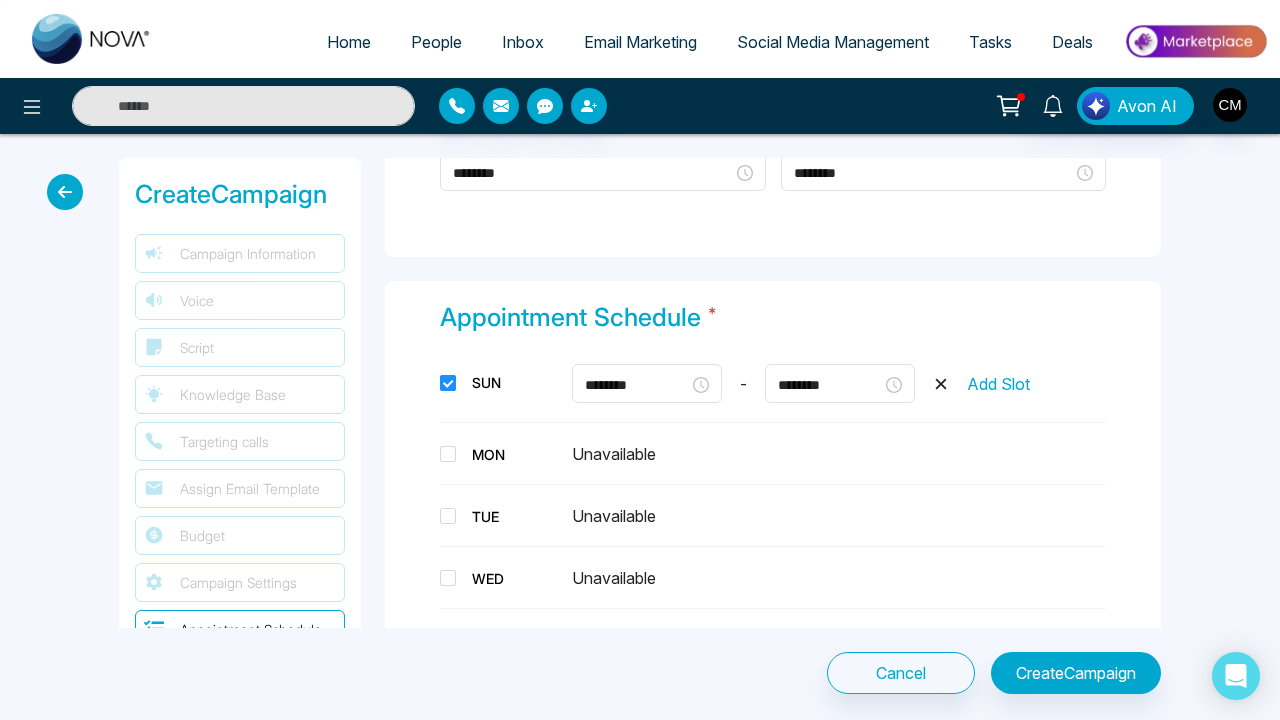 click at bounding box center (448, 383) 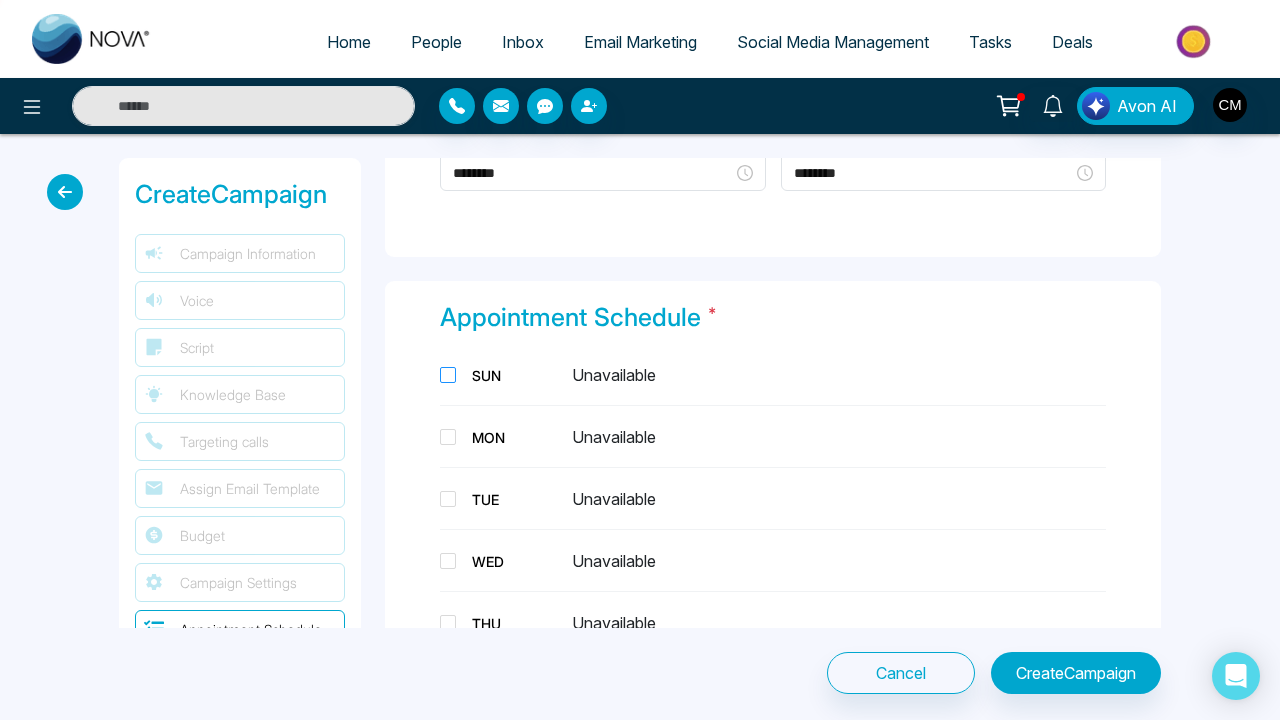 click at bounding box center (448, 375) 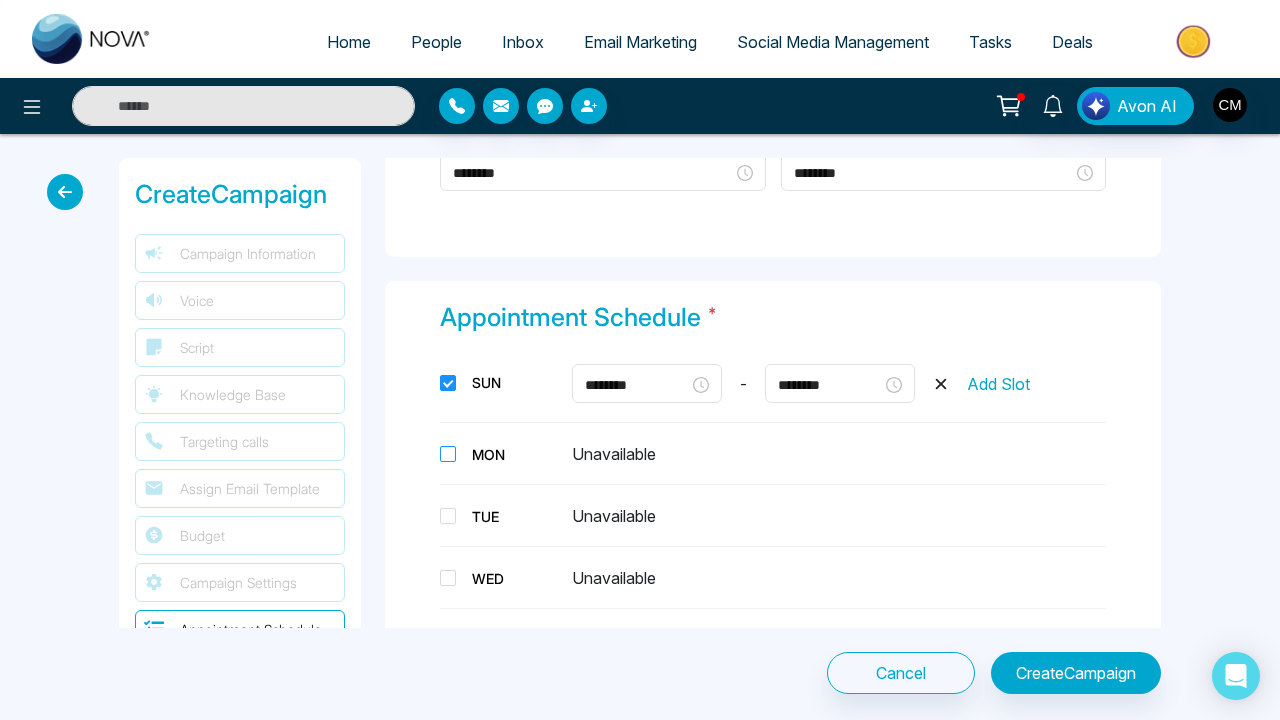 click at bounding box center (448, 454) 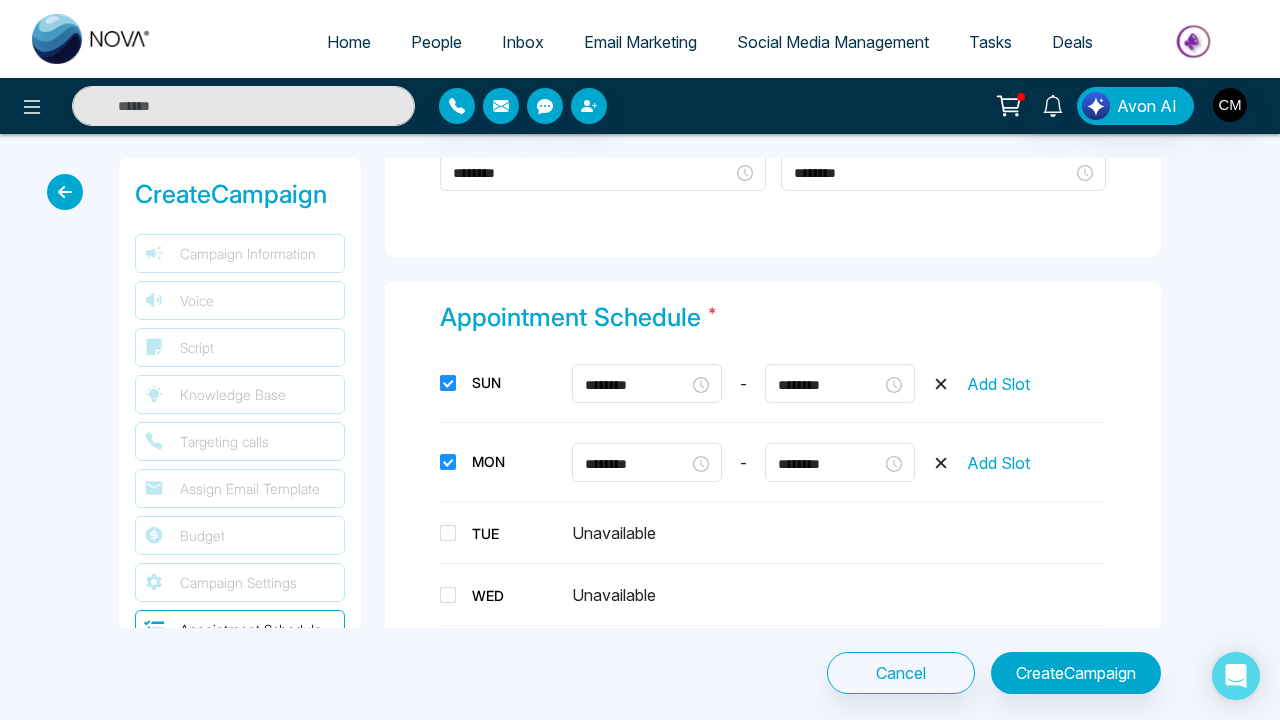 click at bounding box center (448, 383) 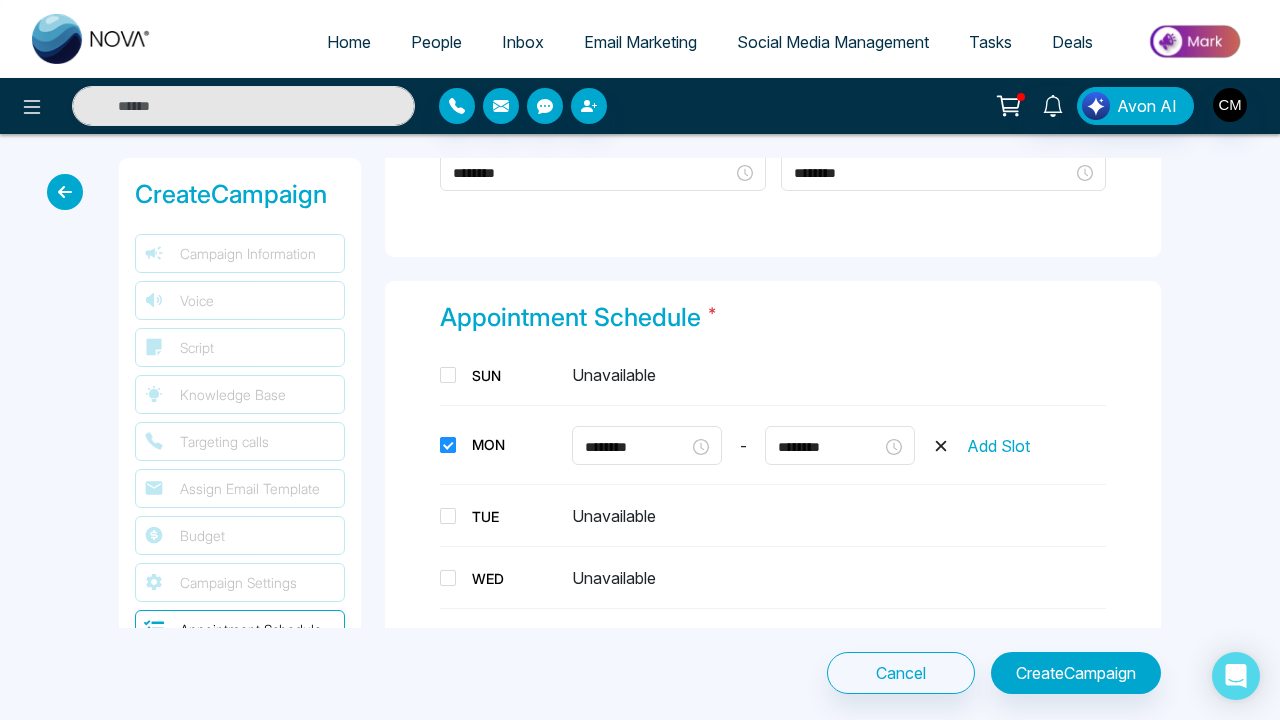 click at bounding box center (448, 445) 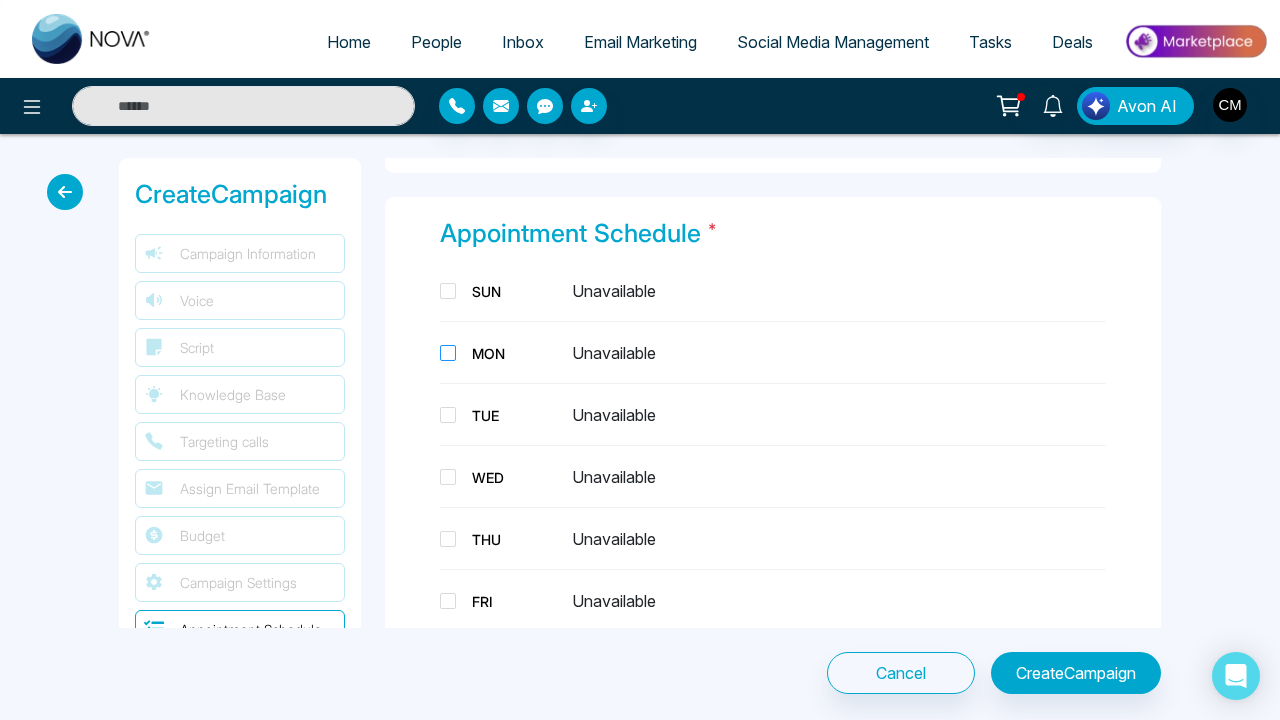 scroll, scrollTop: 3638, scrollLeft: 0, axis: vertical 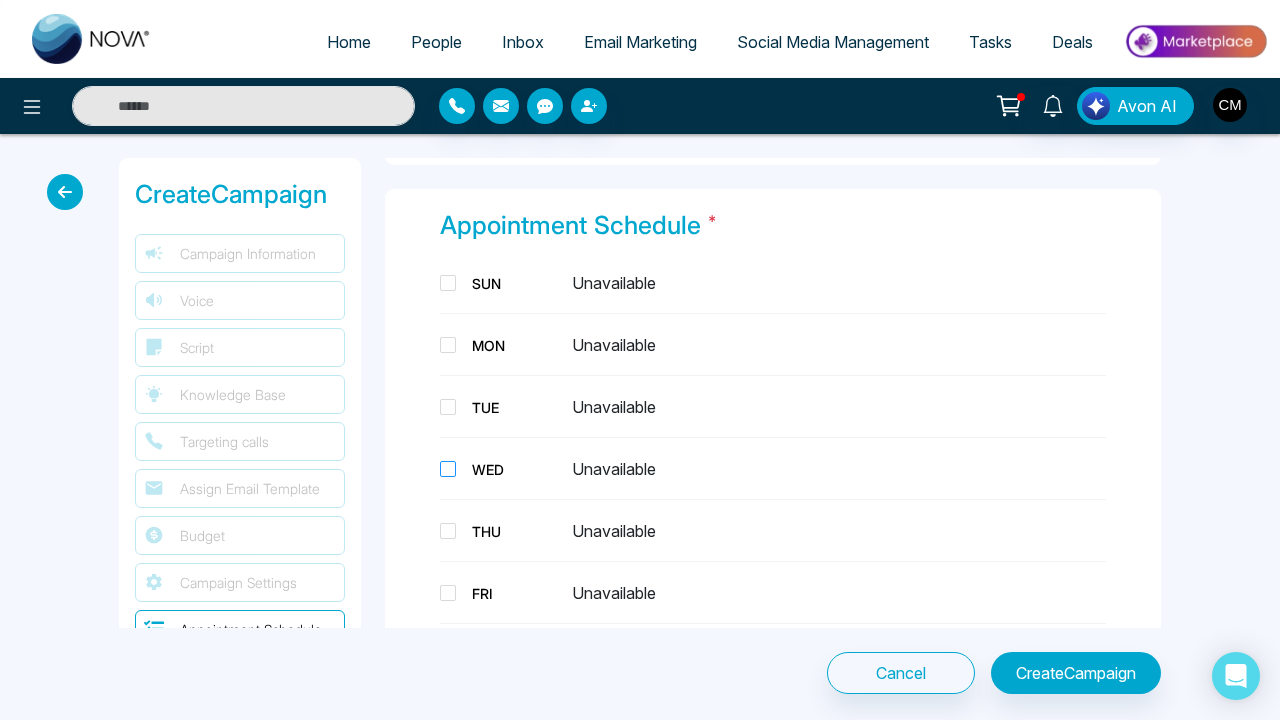 click on "WED" at bounding box center (514, 469) 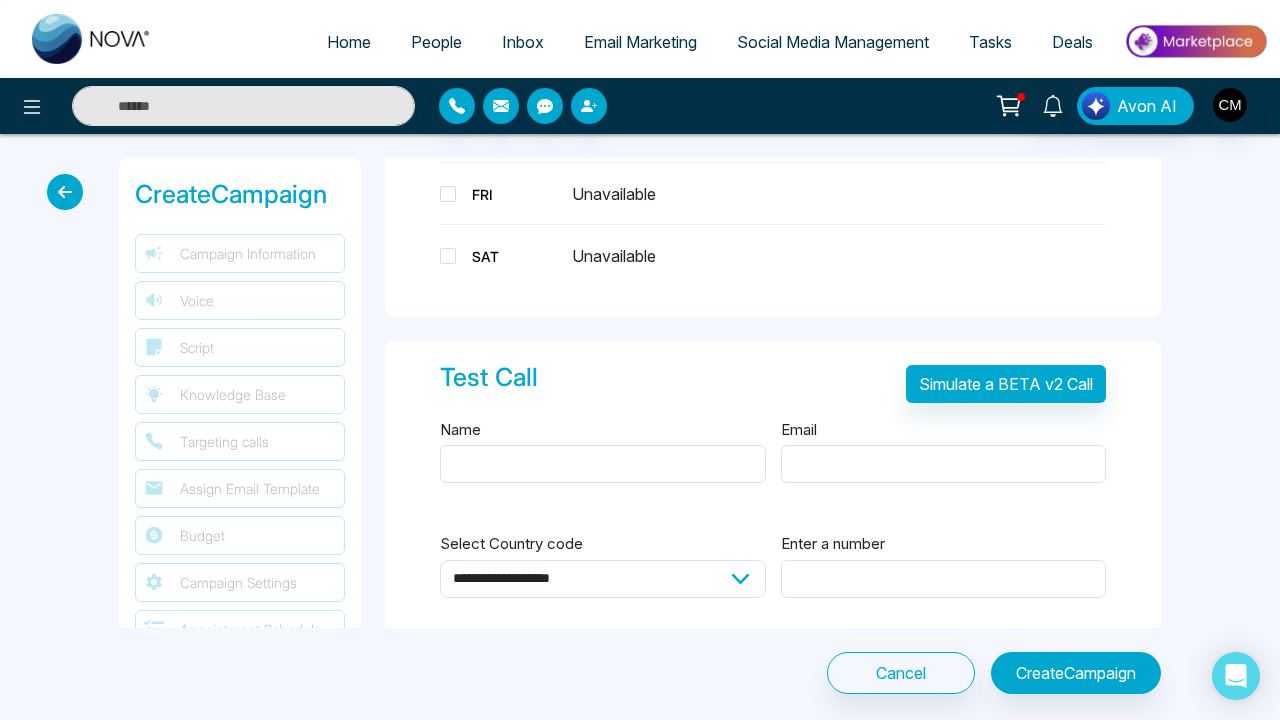 scroll, scrollTop: 4053, scrollLeft: 0, axis: vertical 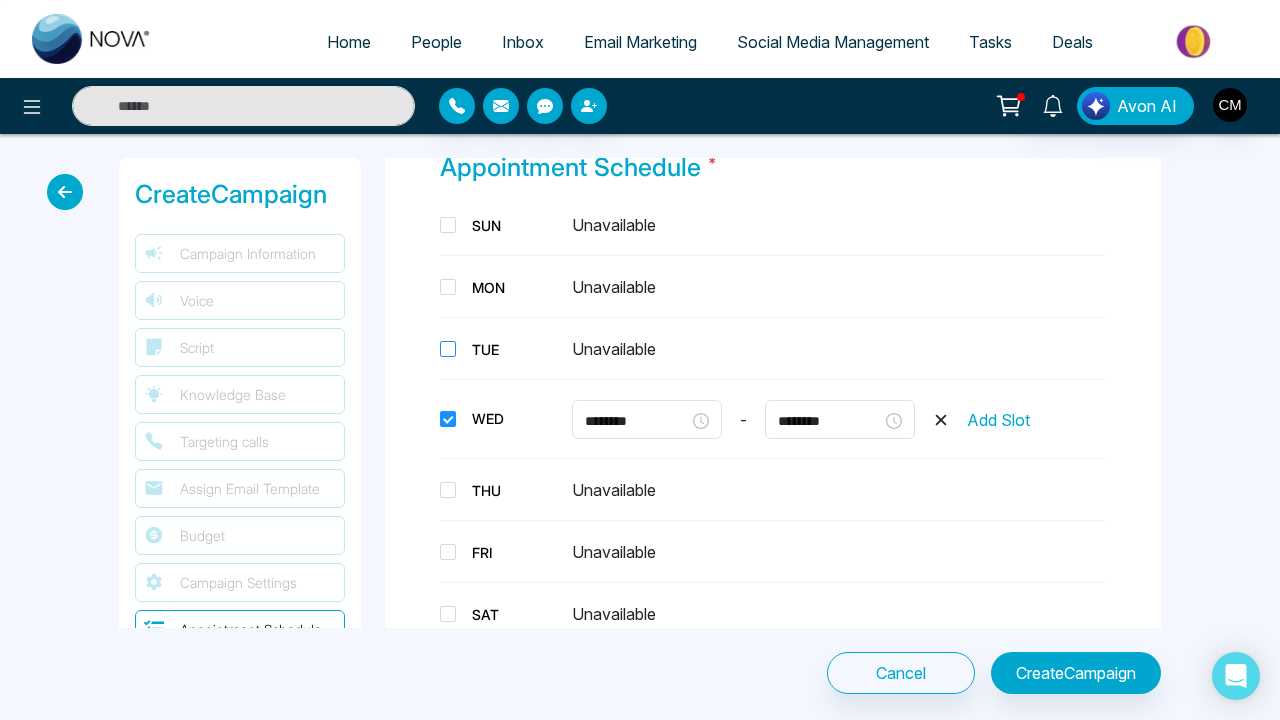 click on "TUE" at bounding box center (506, 349) 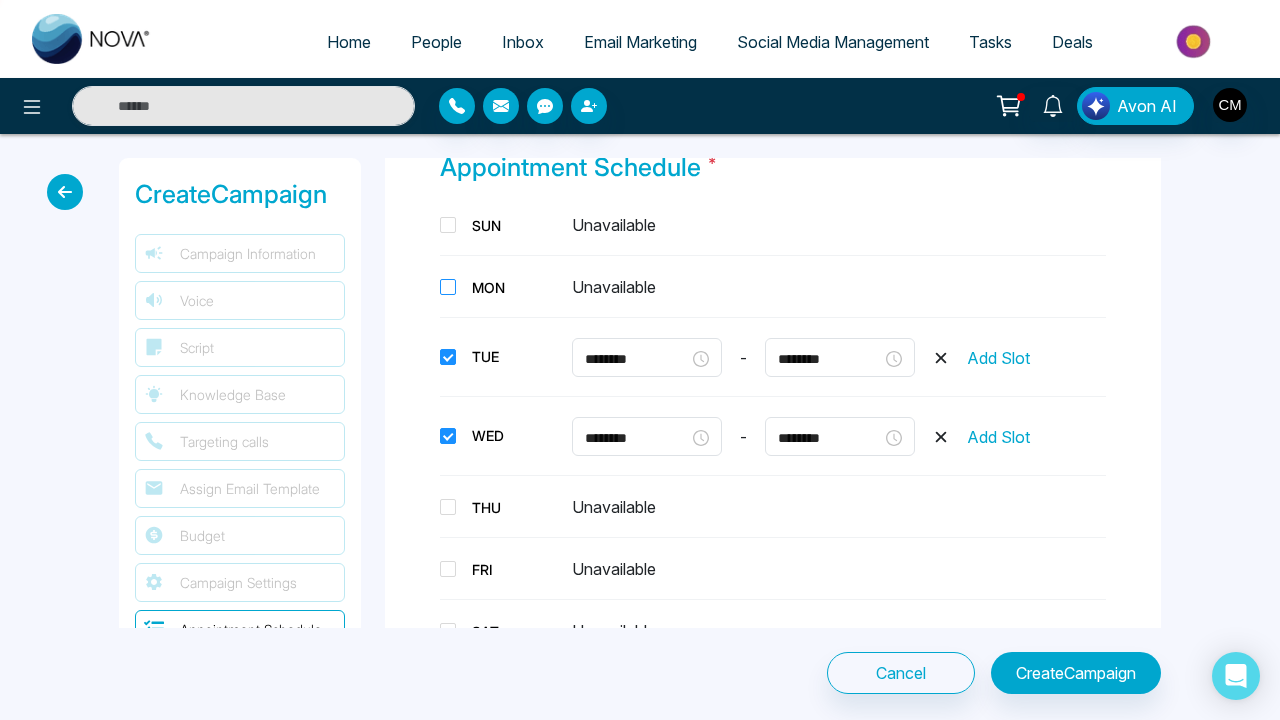 click on "MON" at bounding box center (506, 287) 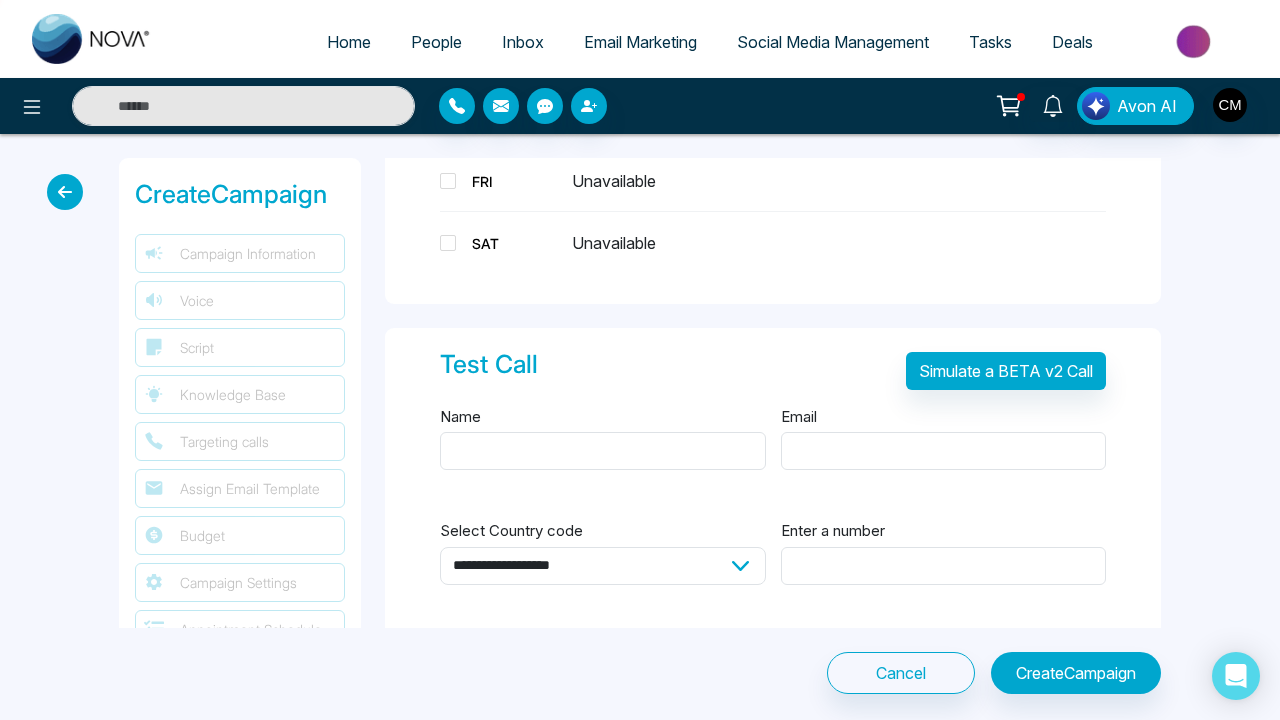 scroll, scrollTop: 4085, scrollLeft: 0, axis: vertical 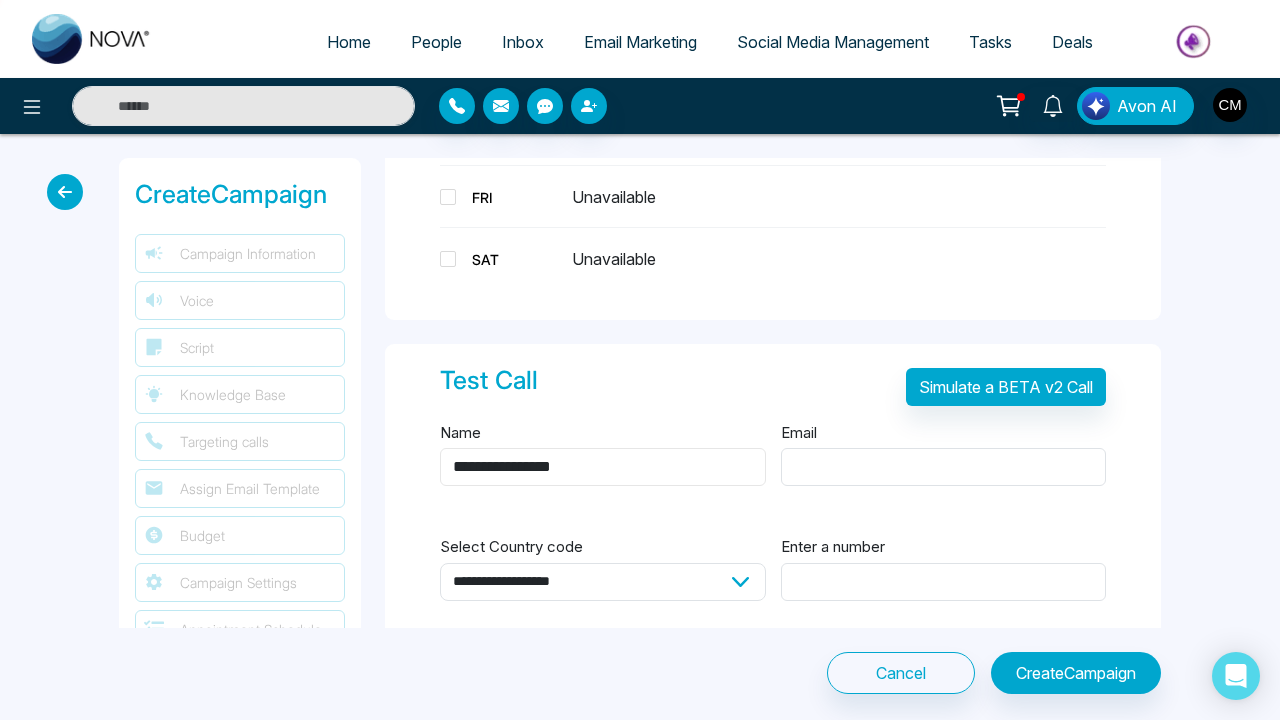 type on "**********" 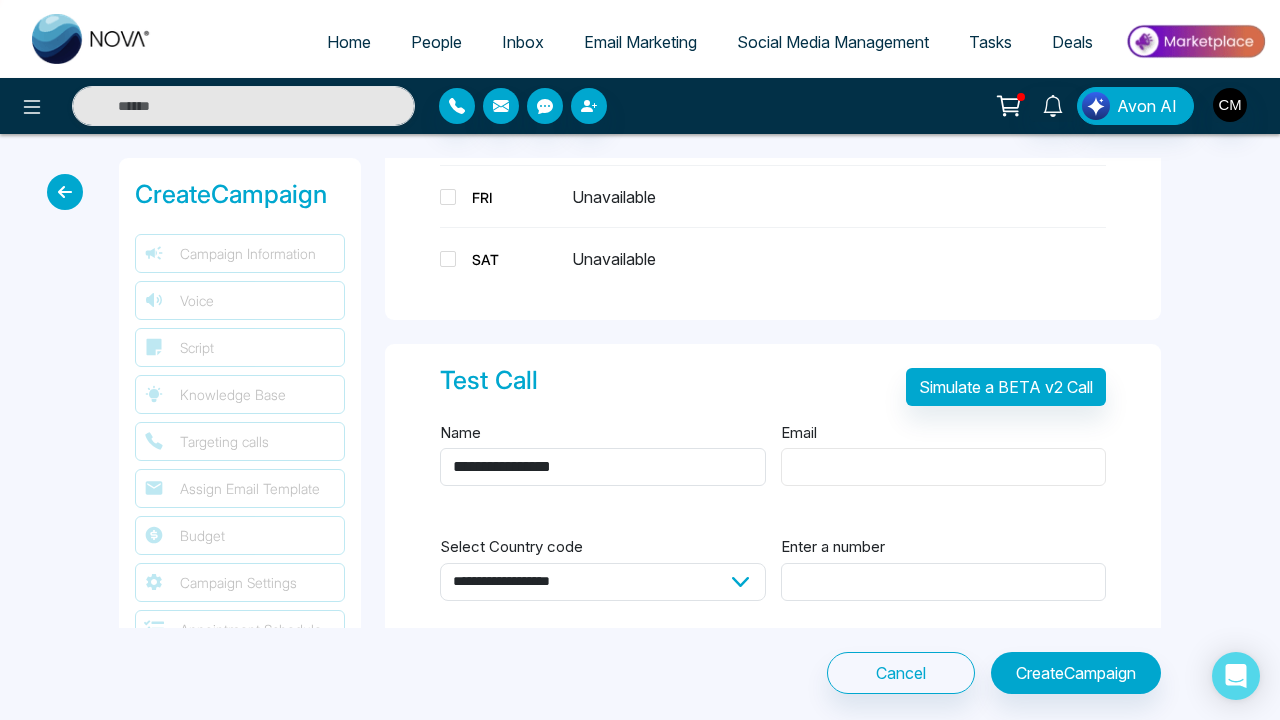 click on "Email" at bounding box center [944, 467] 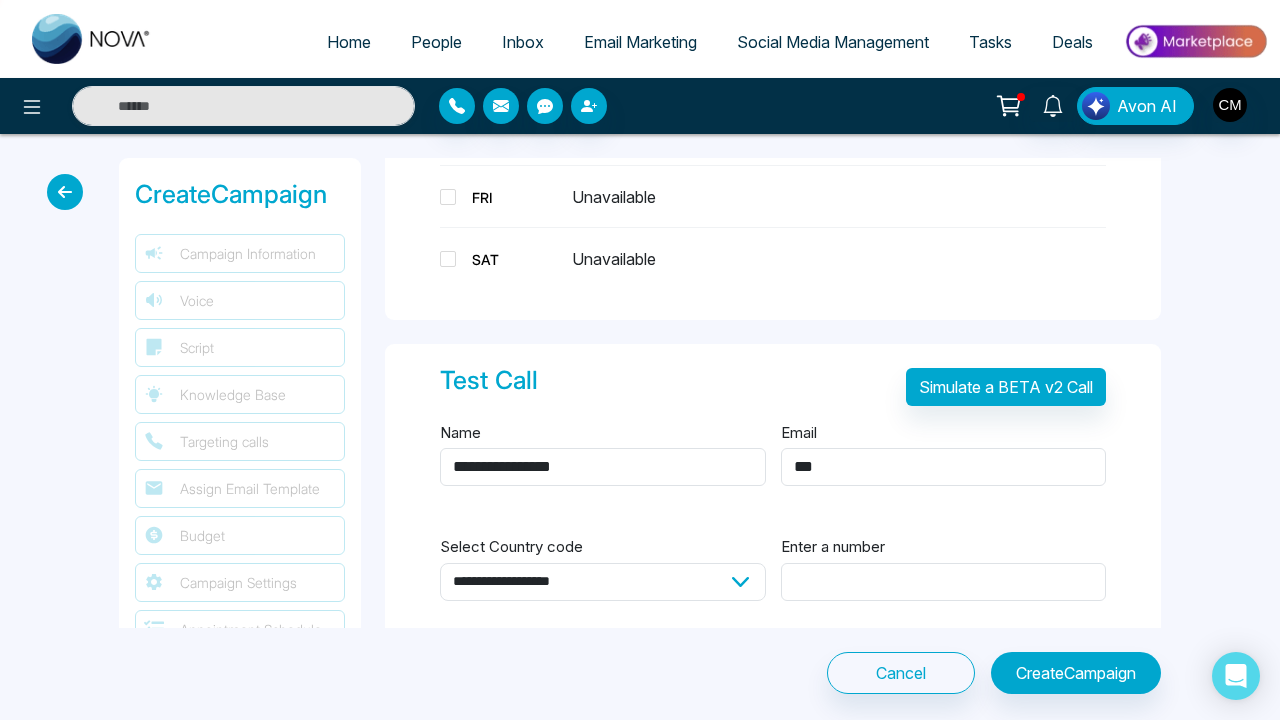click on "Email" at bounding box center (944, 465) 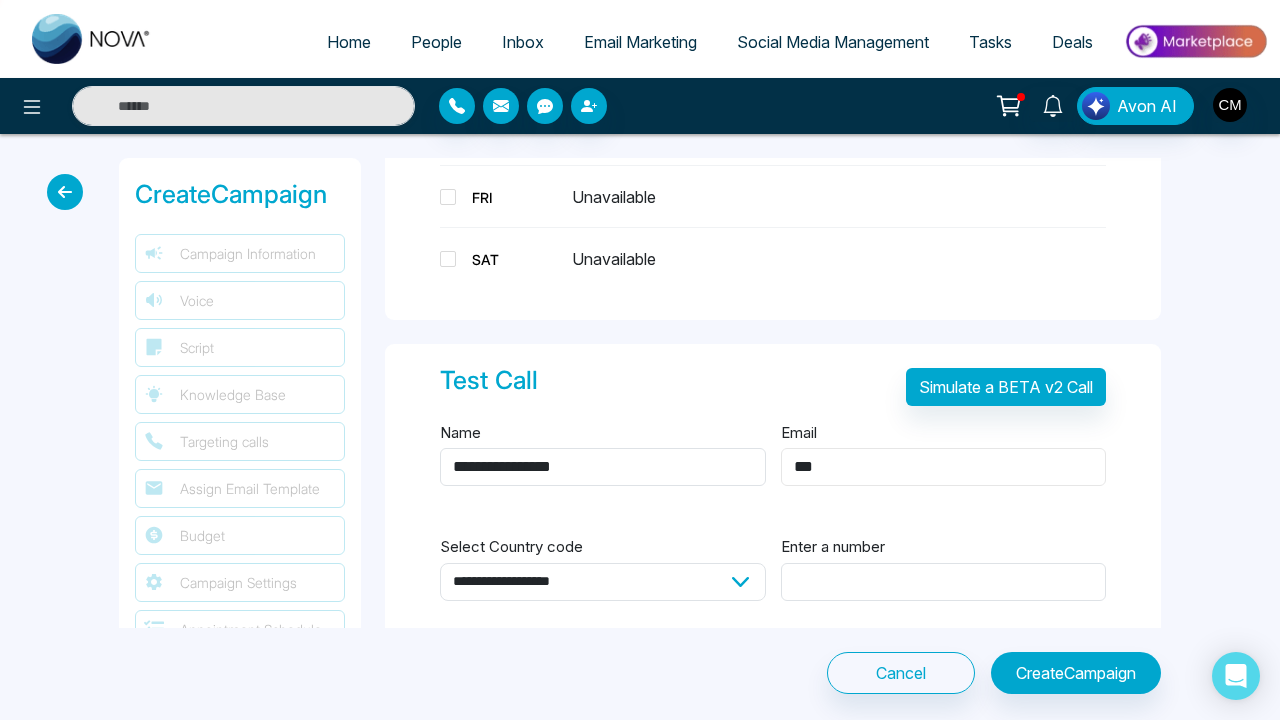 click on "Email" at bounding box center [944, 467] 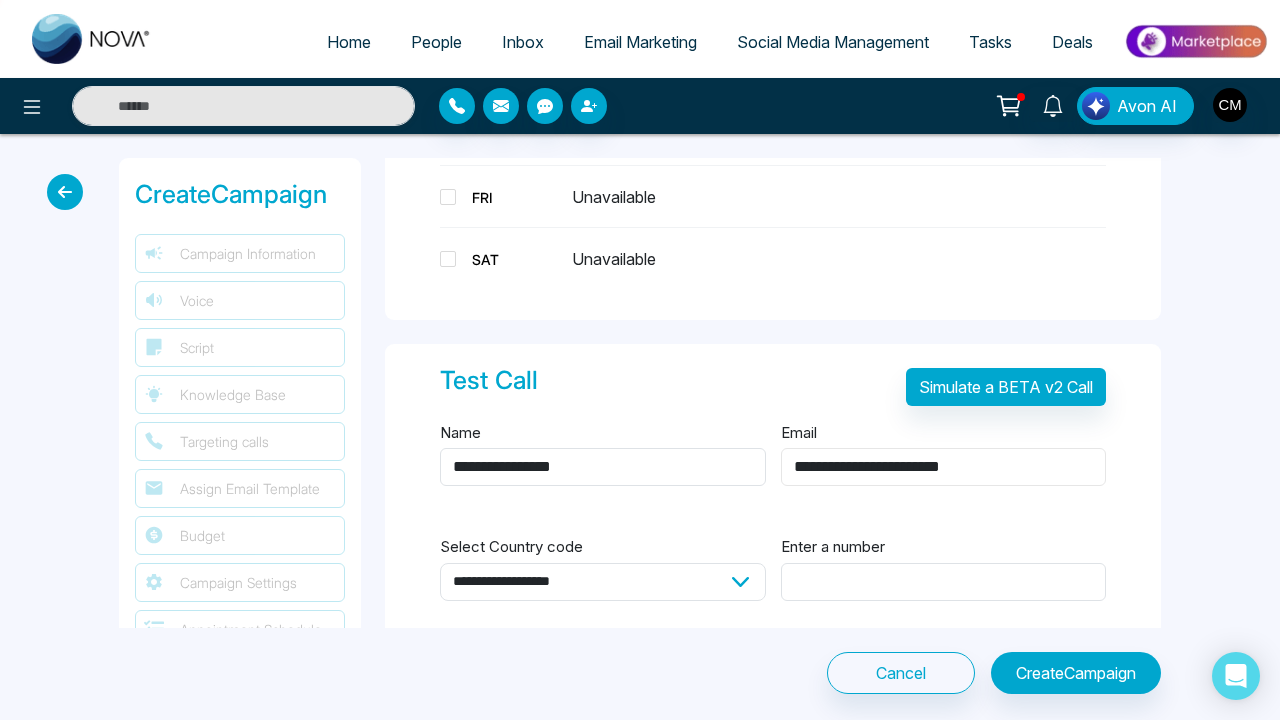 type on "**********" 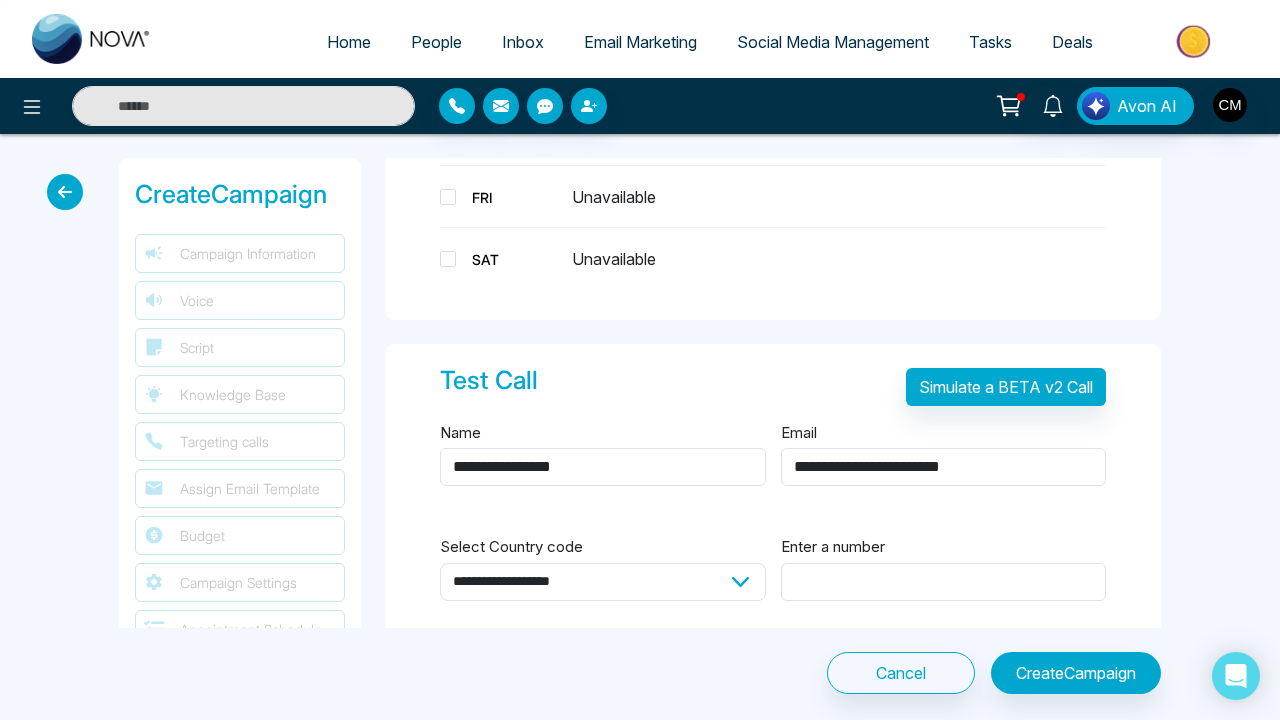 click on "**********" at bounding box center [773, 505] 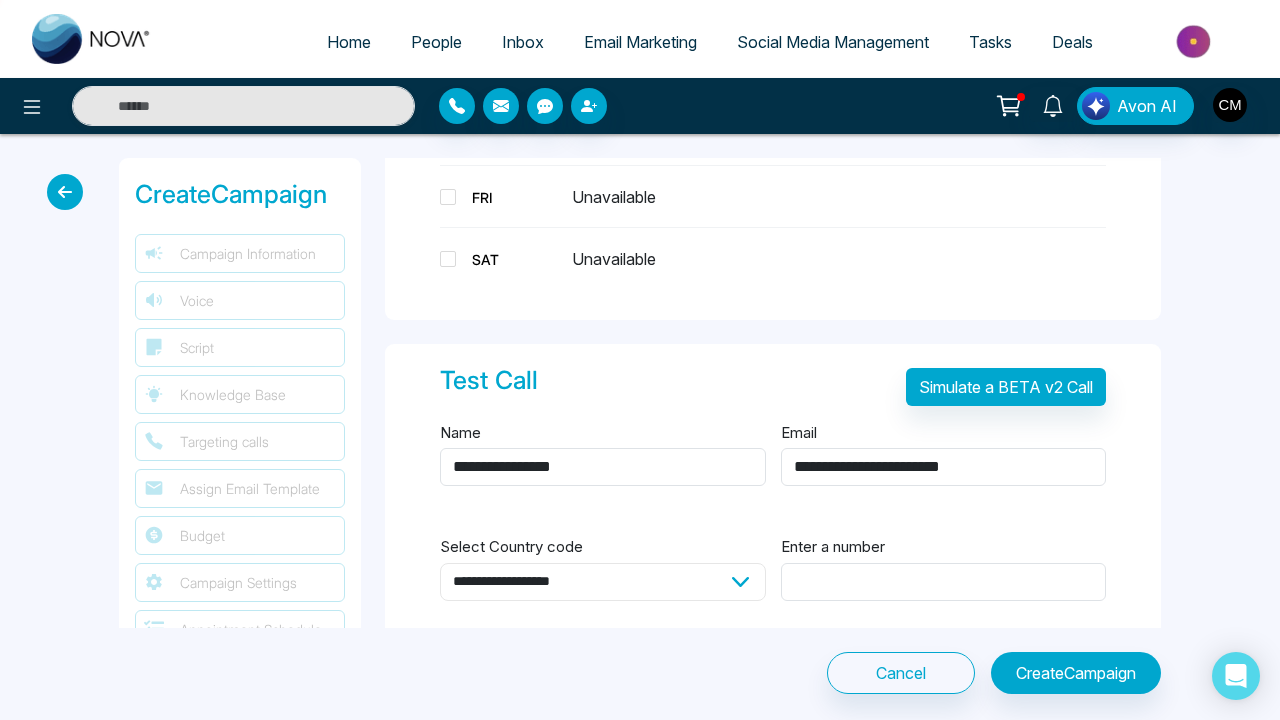 select on "**" 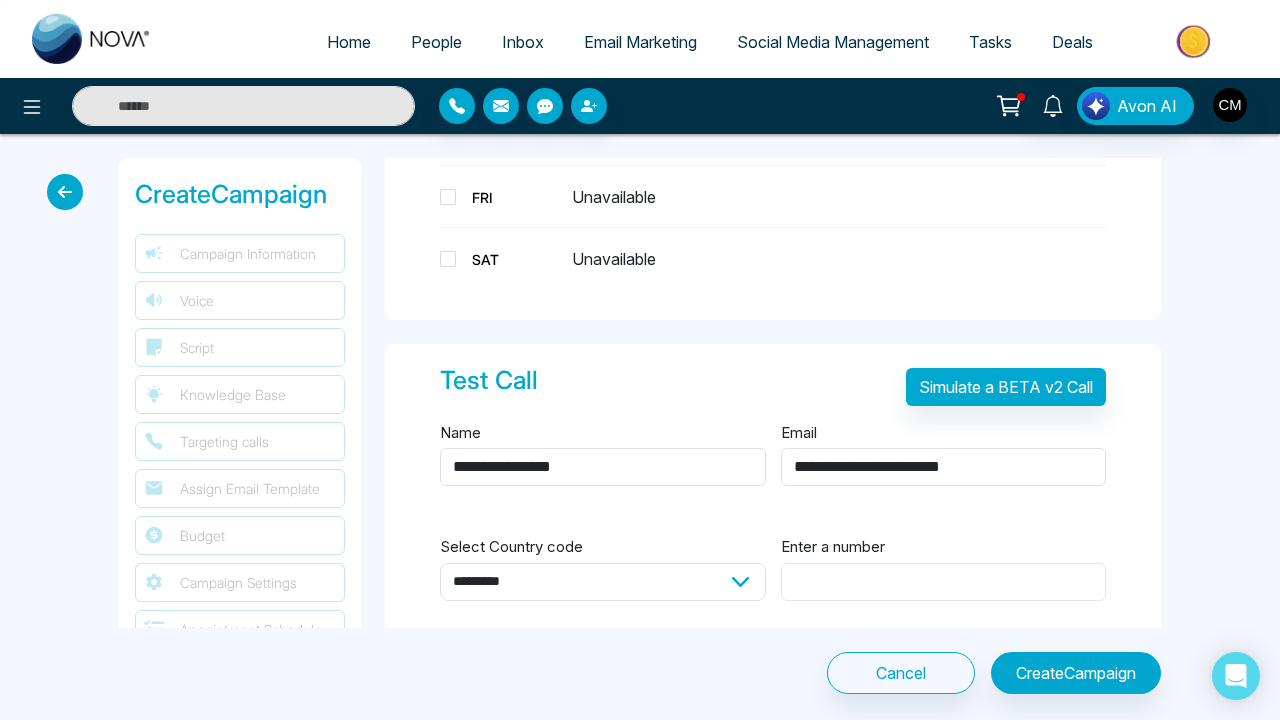 click on "Enter a number" at bounding box center (944, 582) 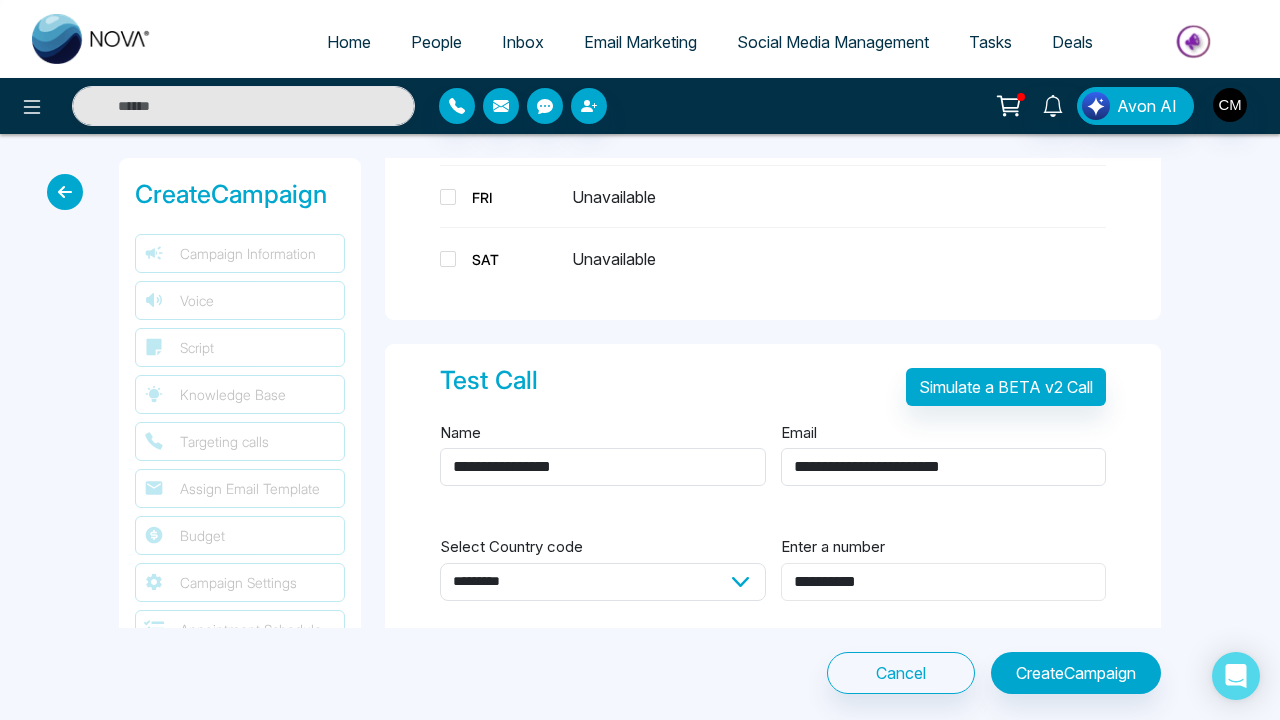 scroll, scrollTop: 0, scrollLeft: 0, axis: both 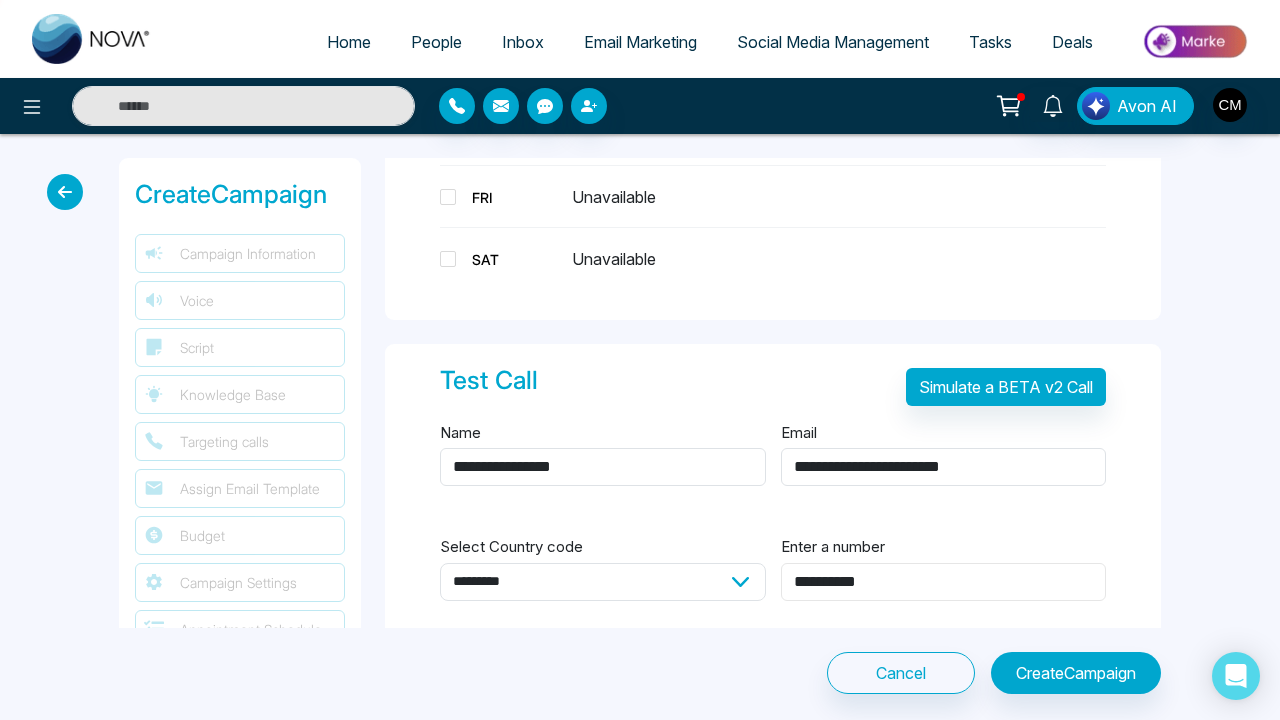 type on "**********" 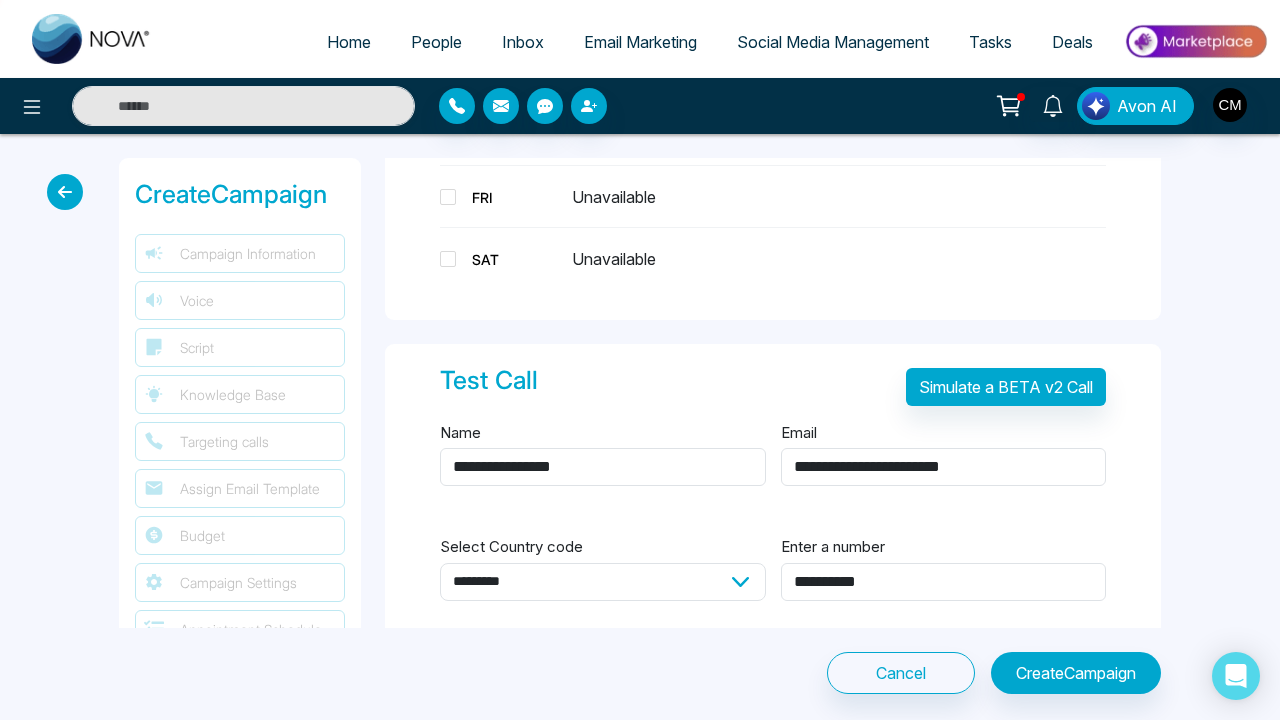click on "Simulate a BETA v2 Call" at bounding box center (1006, 387) 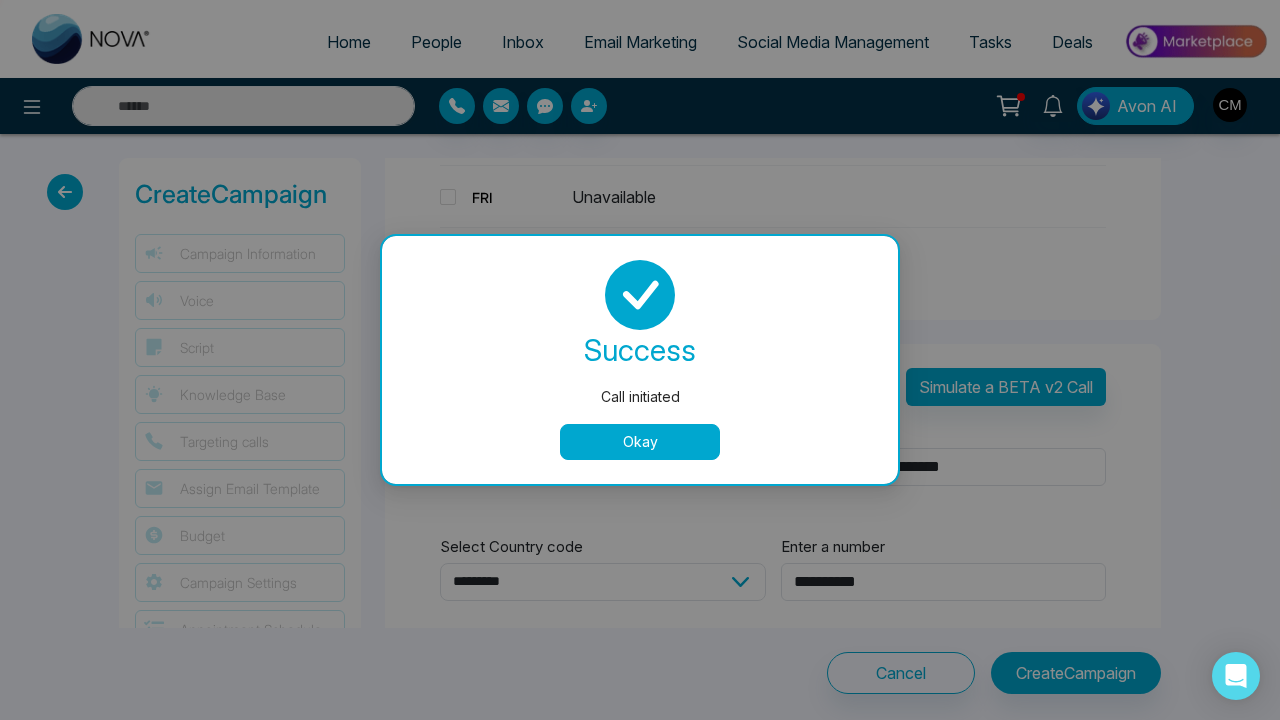 click on "Okay" at bounding box center [640, 442] 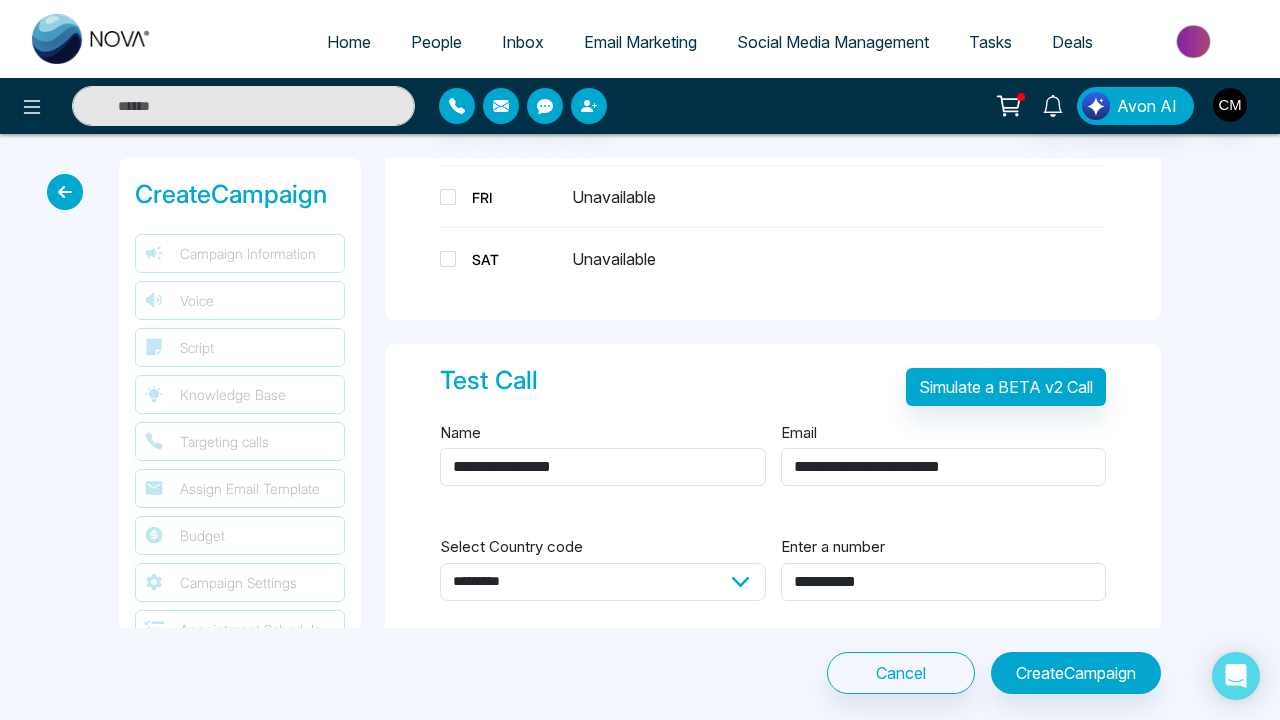 click on "Create  Campaign" at bounding box center (1076, 673) 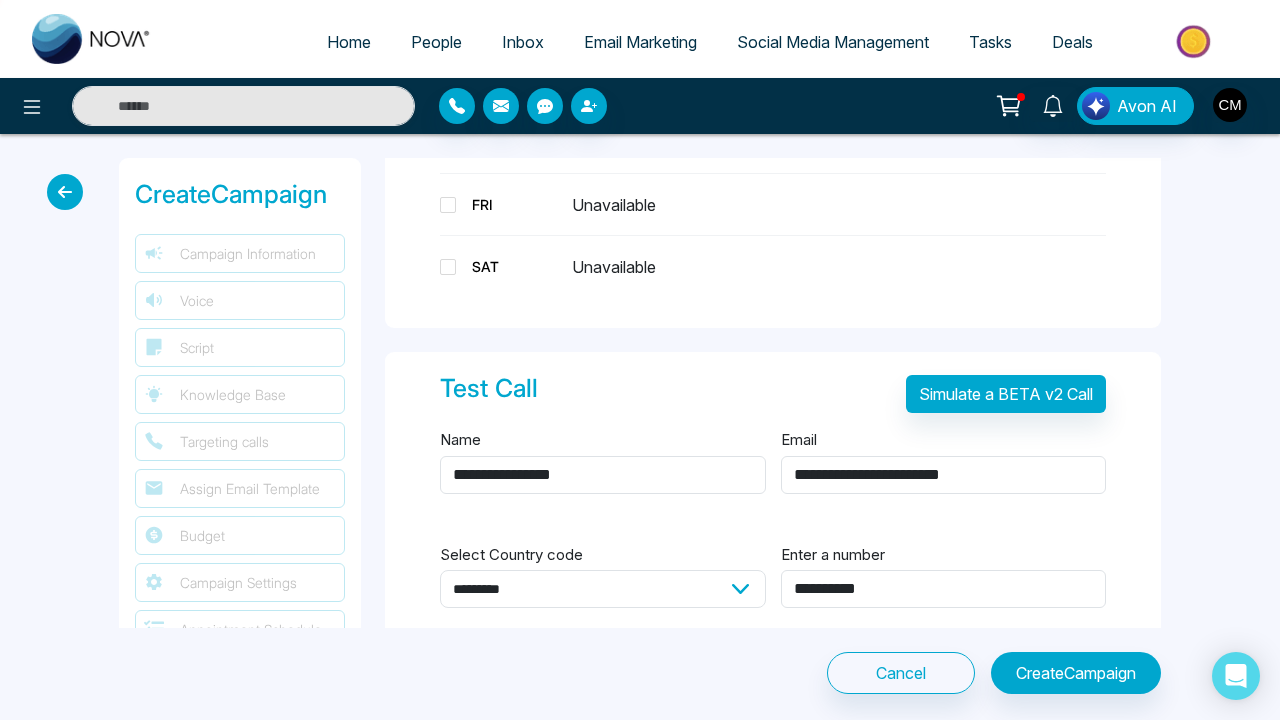 scroll, scrollTop: 2857, scrollLeft: 0, axis: vertical 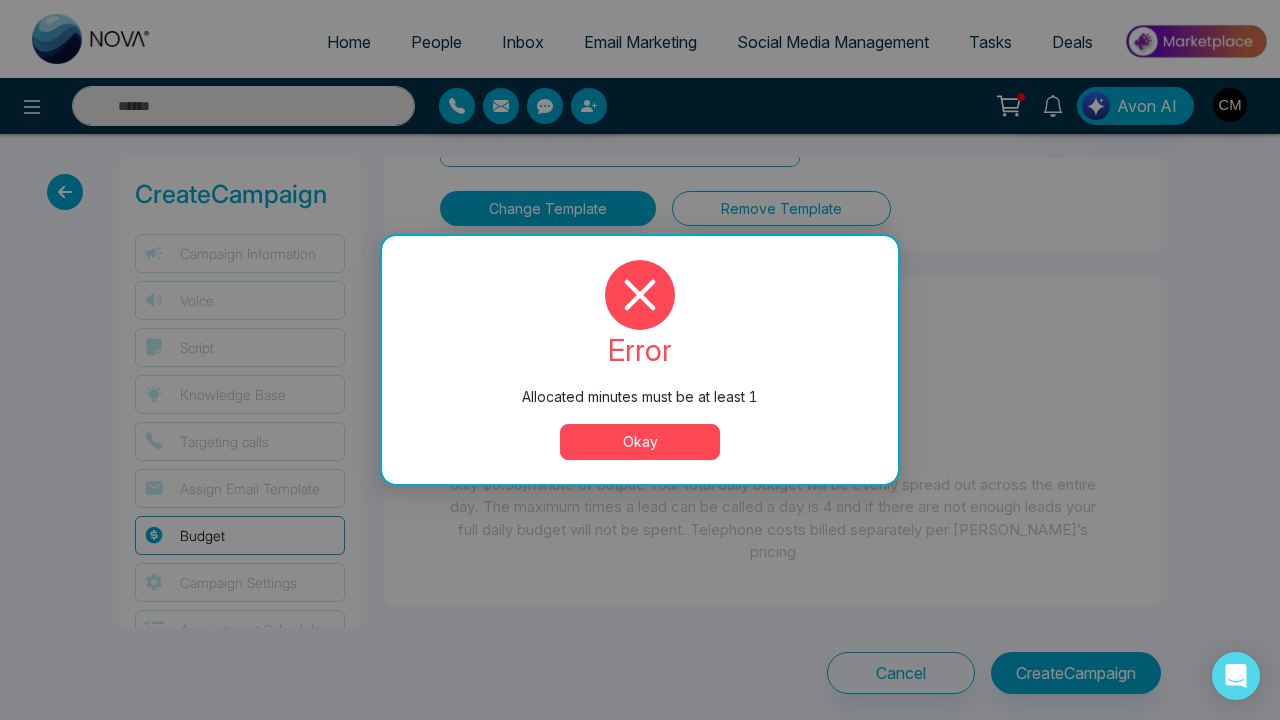 click on "Okay" at bounding box center (640, 442) 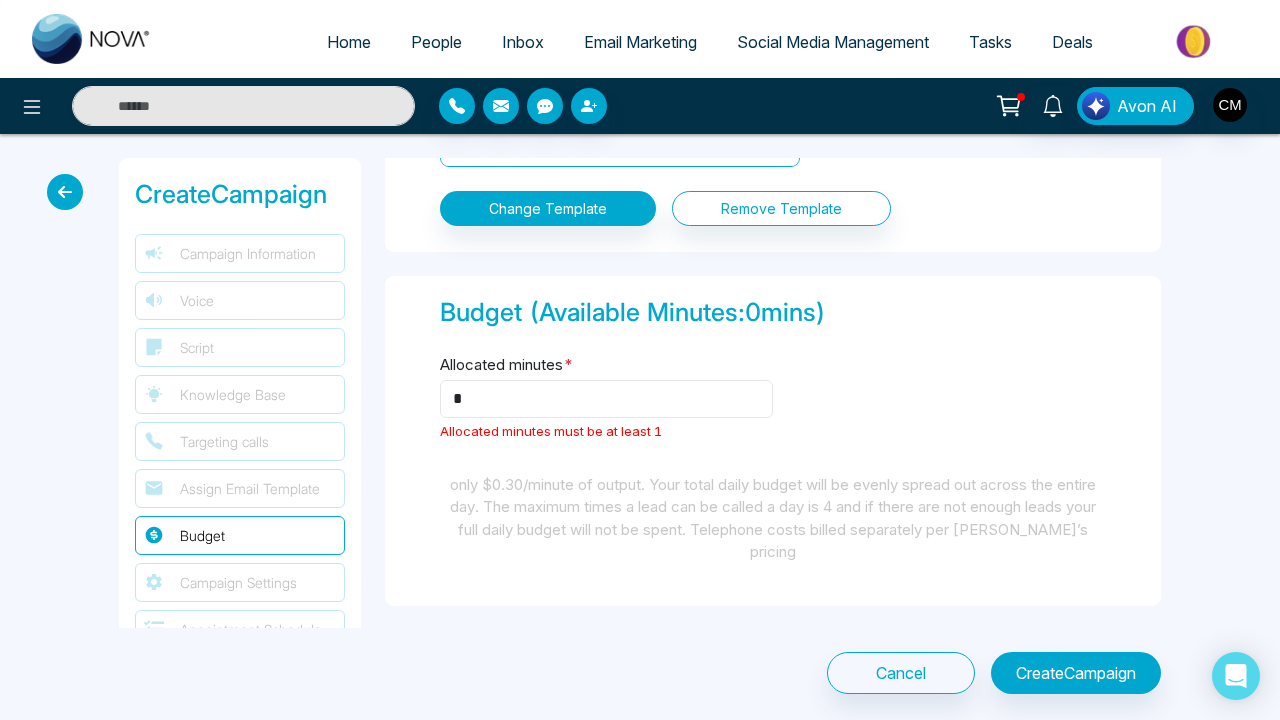 click on "*" at bounding box center [606, 399] 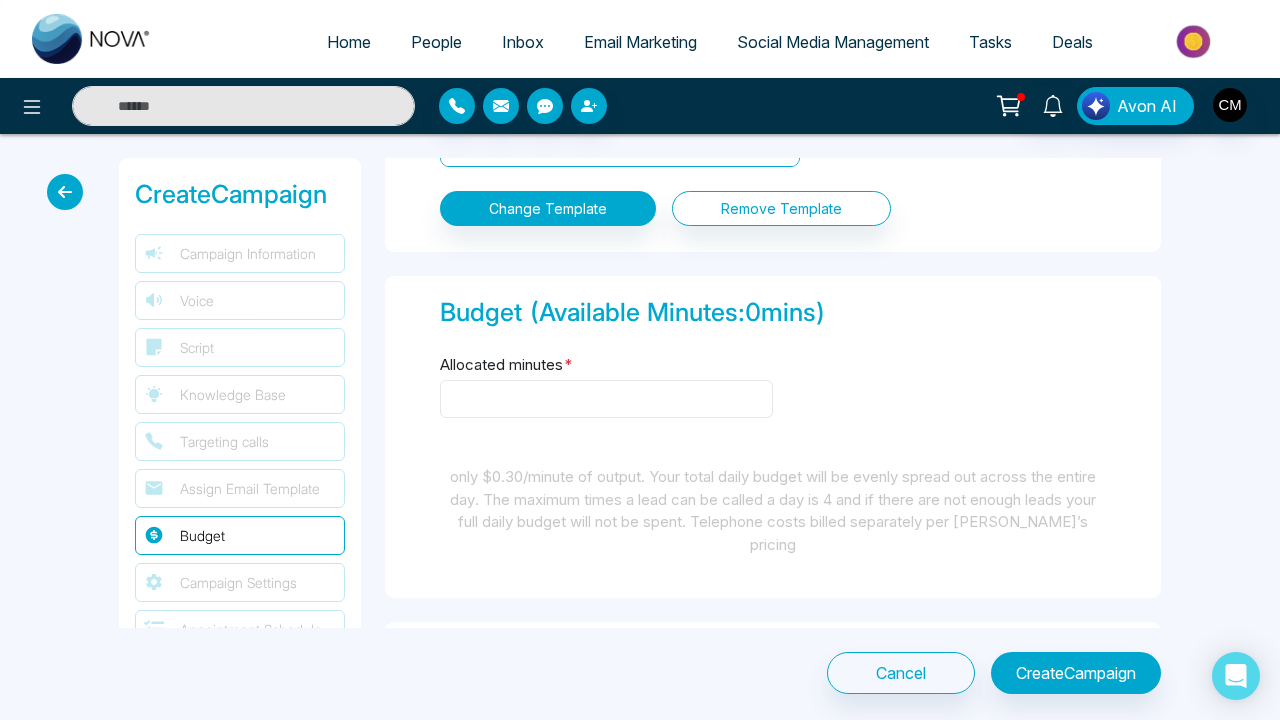 type on "*" 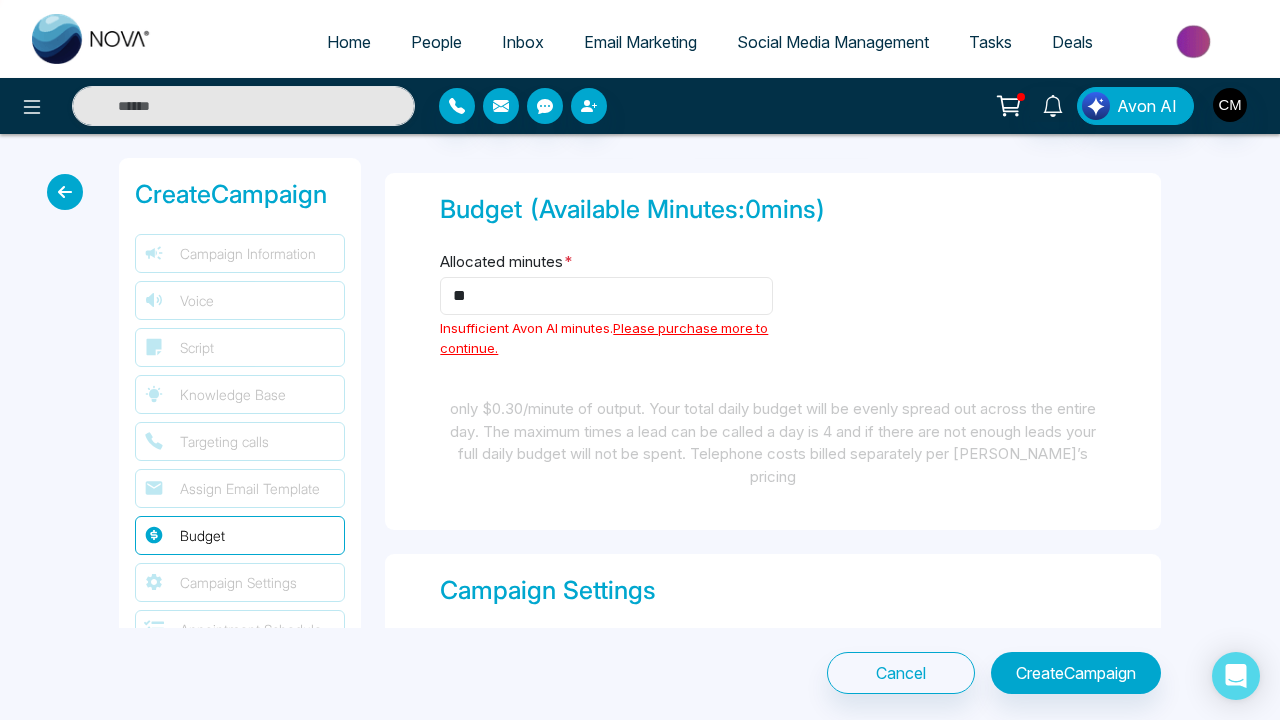 scroll, scrollTop: 2959, scrollLeft: 0, axis: vertical 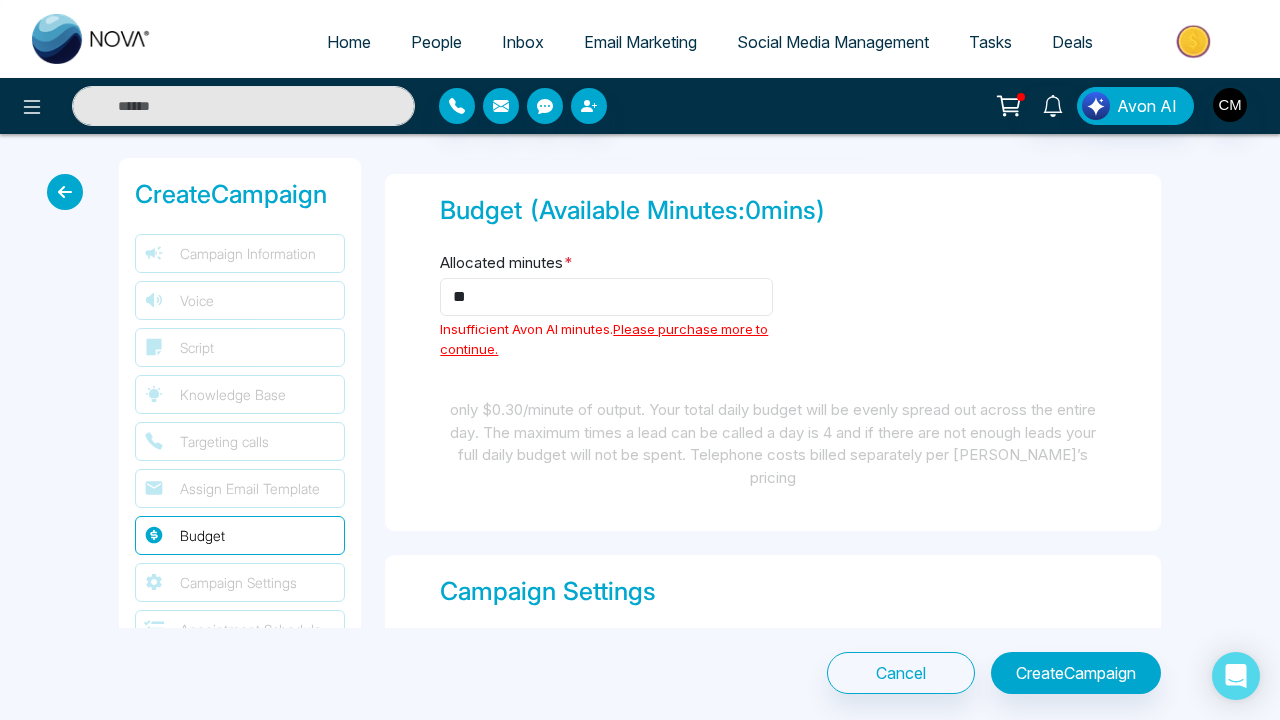 type on "**" 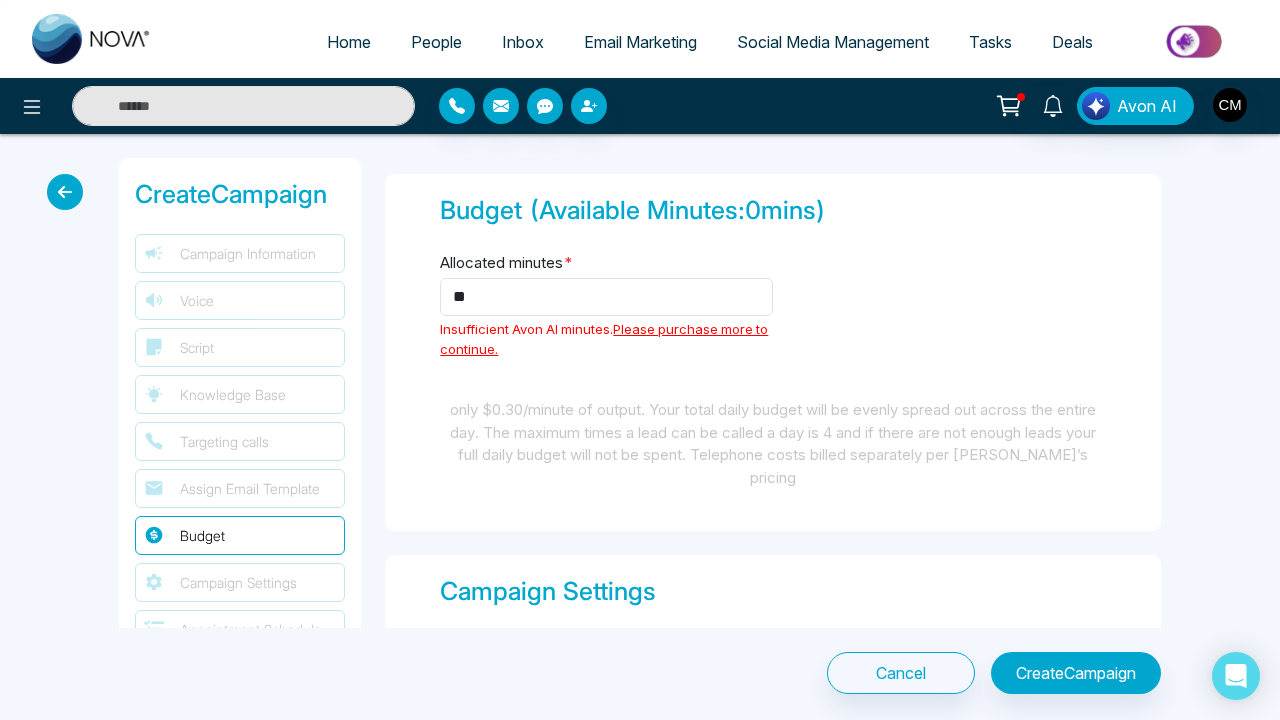 click on "Please purchase more to continue." at bounding box center [604, 339] 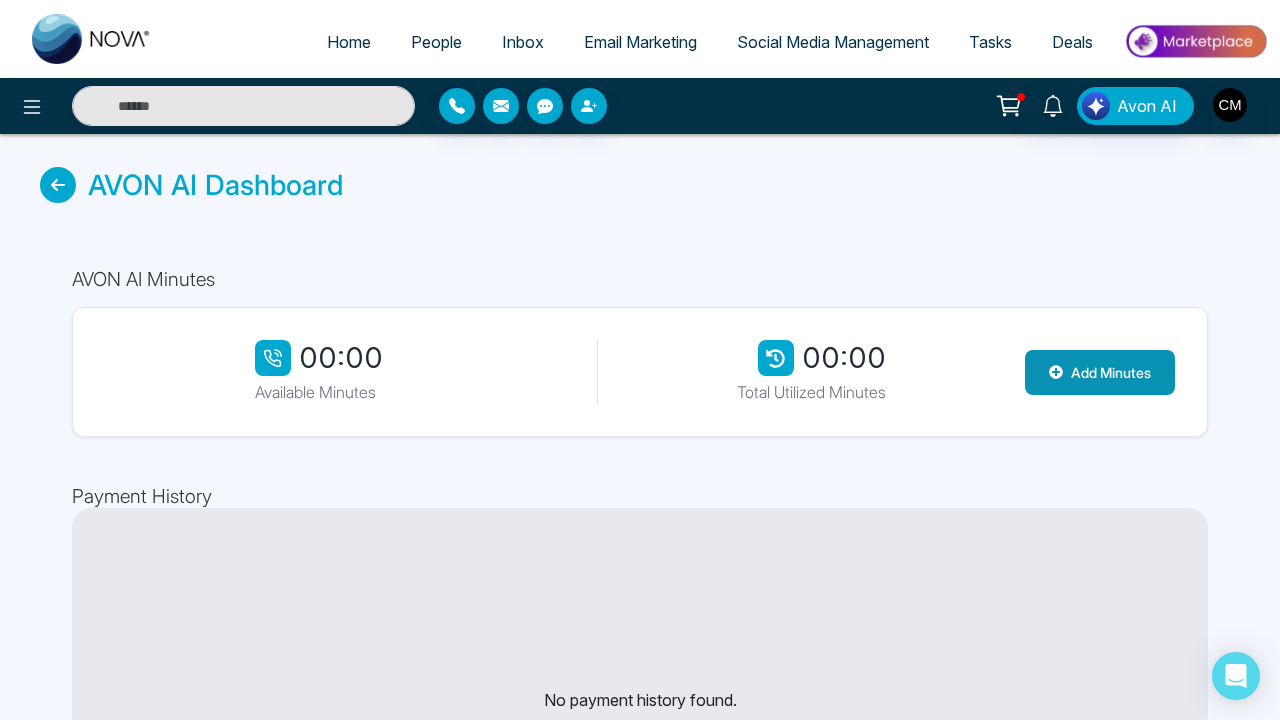 click on "Add Minutes" at bounding box center [1100, 372] 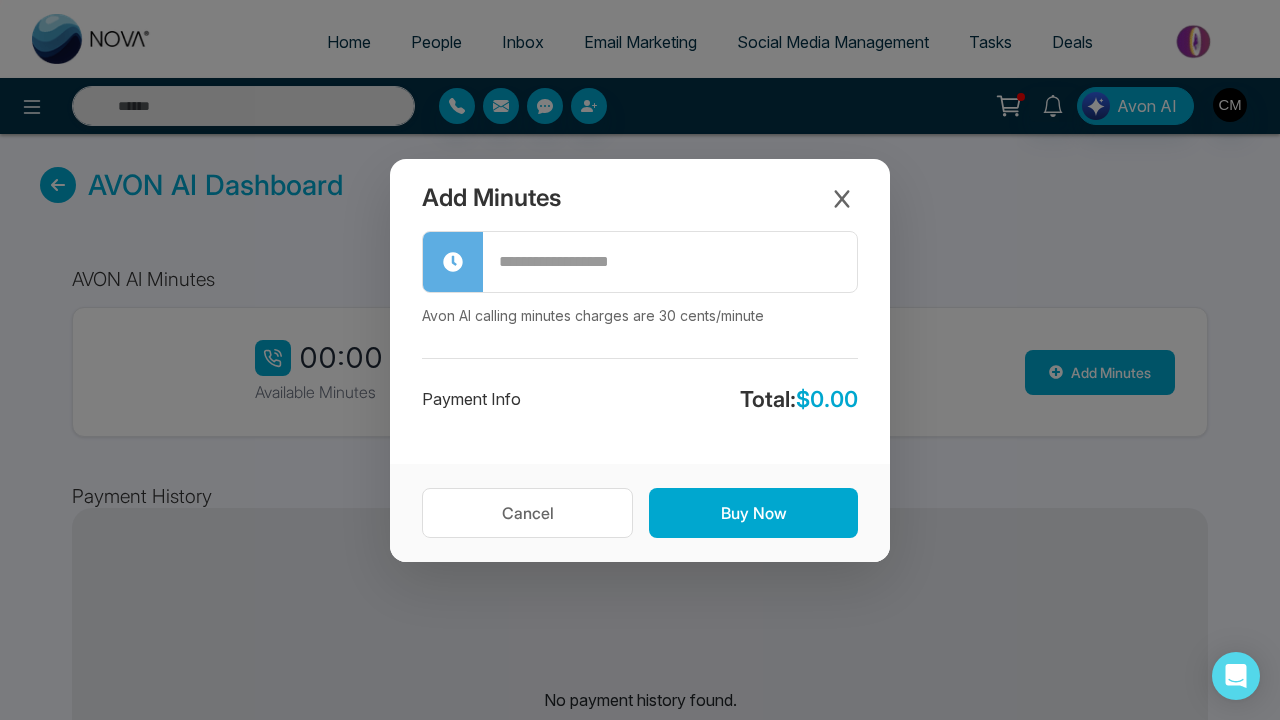 click at bounding box center (670, 262) 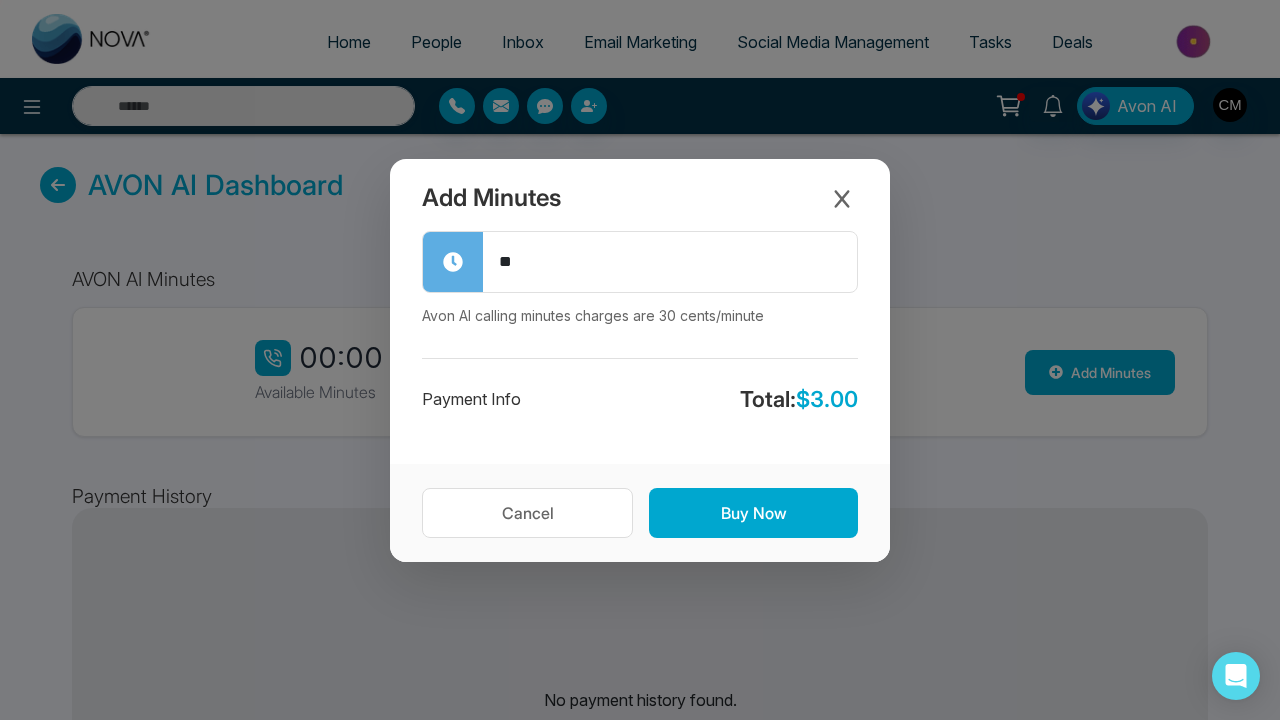 type on "**" 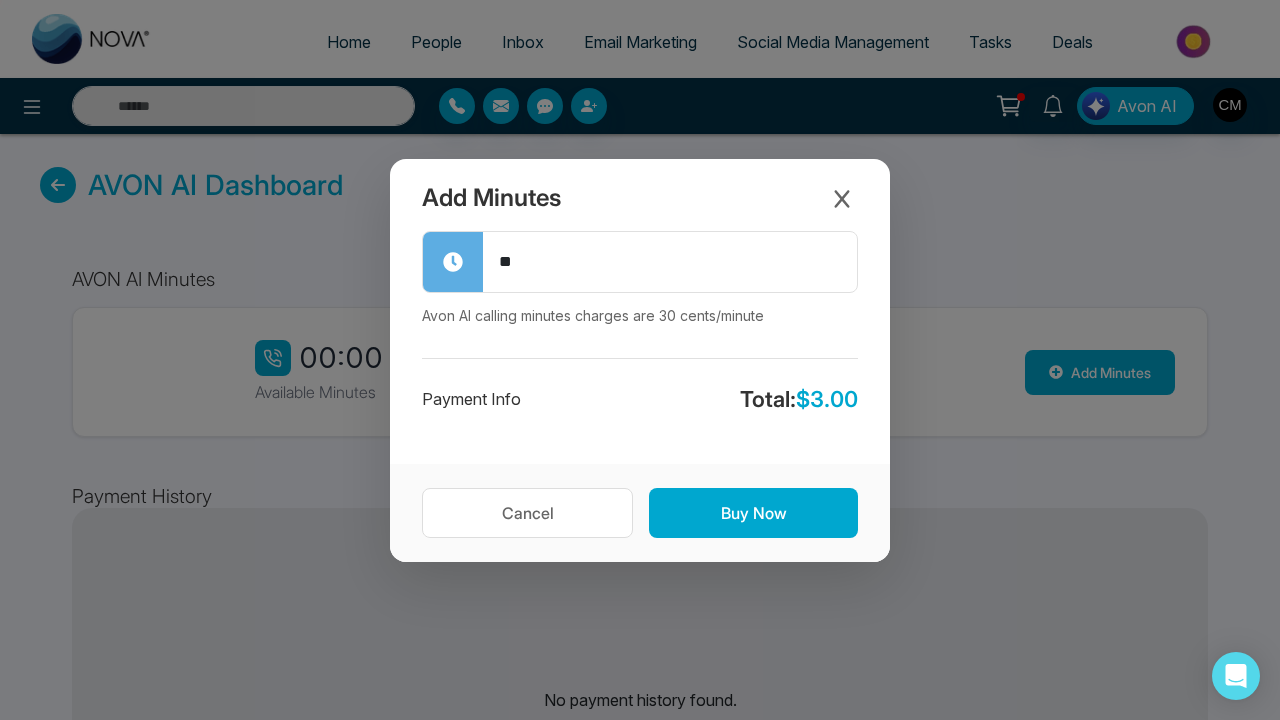 click on "Cancel Buy Now" at bounding box center (640, 513) 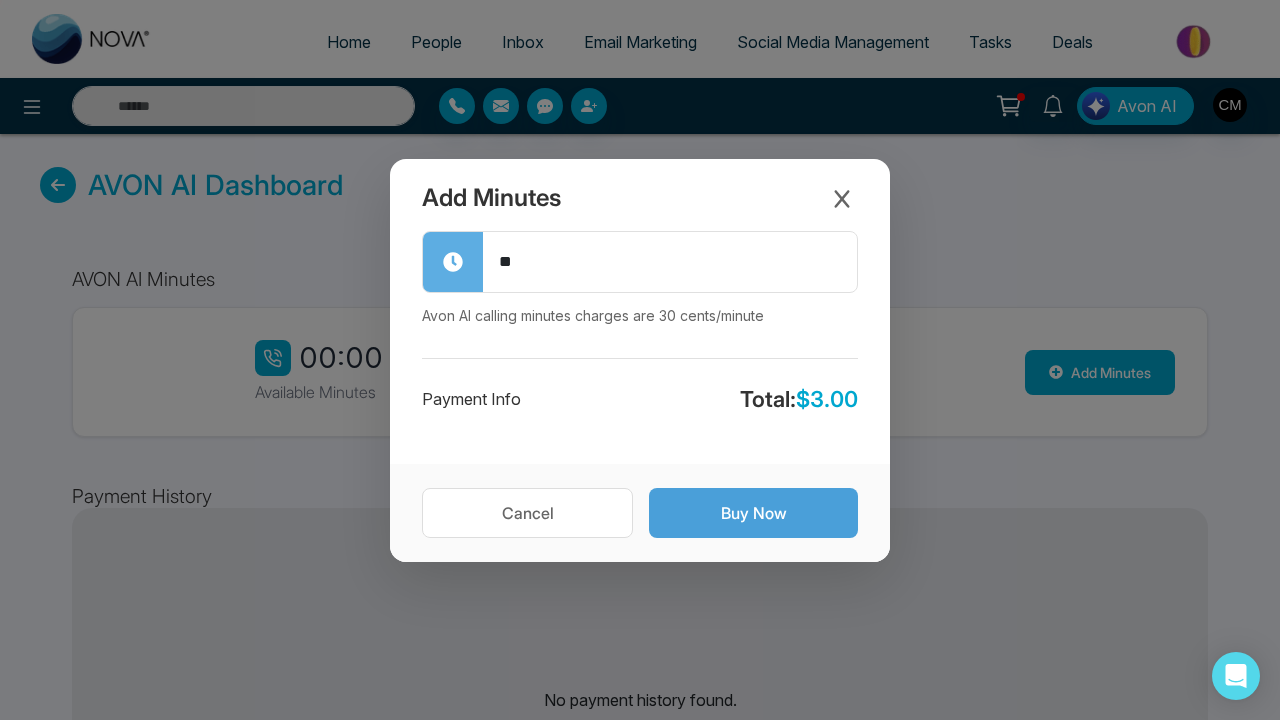 click on "Buy Now" at bounding box center [753, 513] 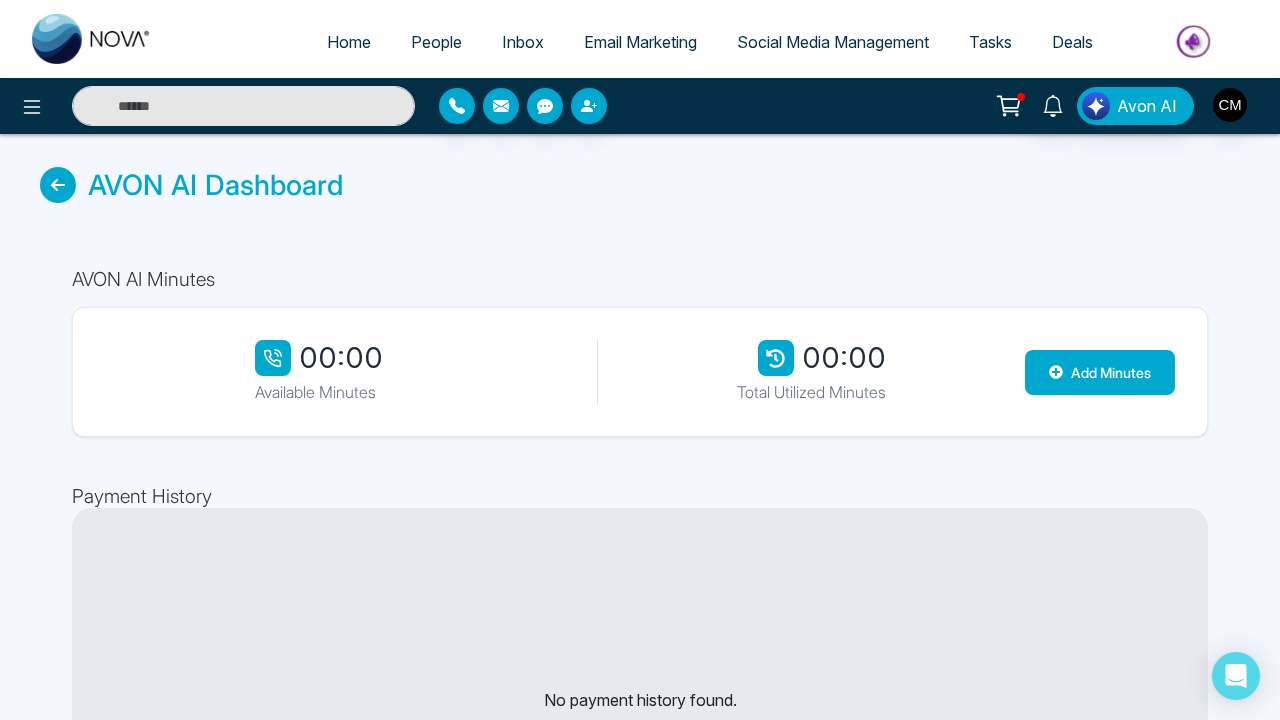 scroll, scrollTop: 0, scrollLeft: 0, axis: both 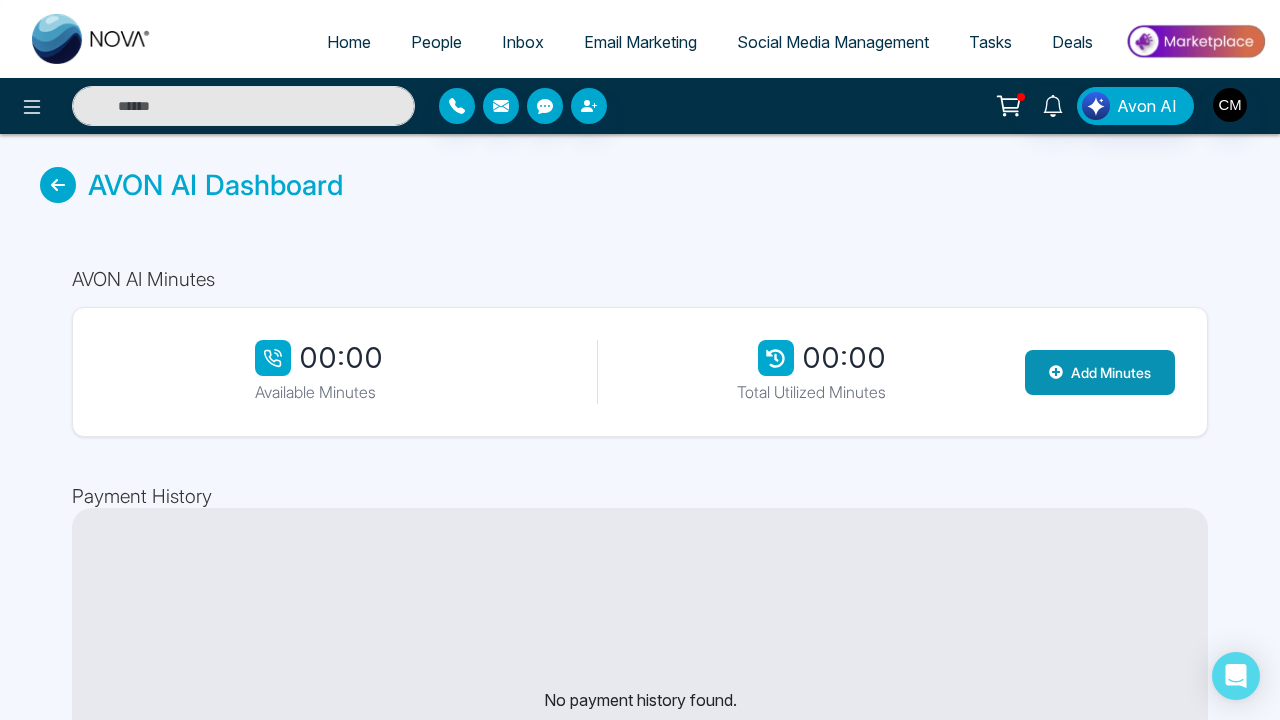 click on "Add Minutes" at bounding box center (1100, 372) 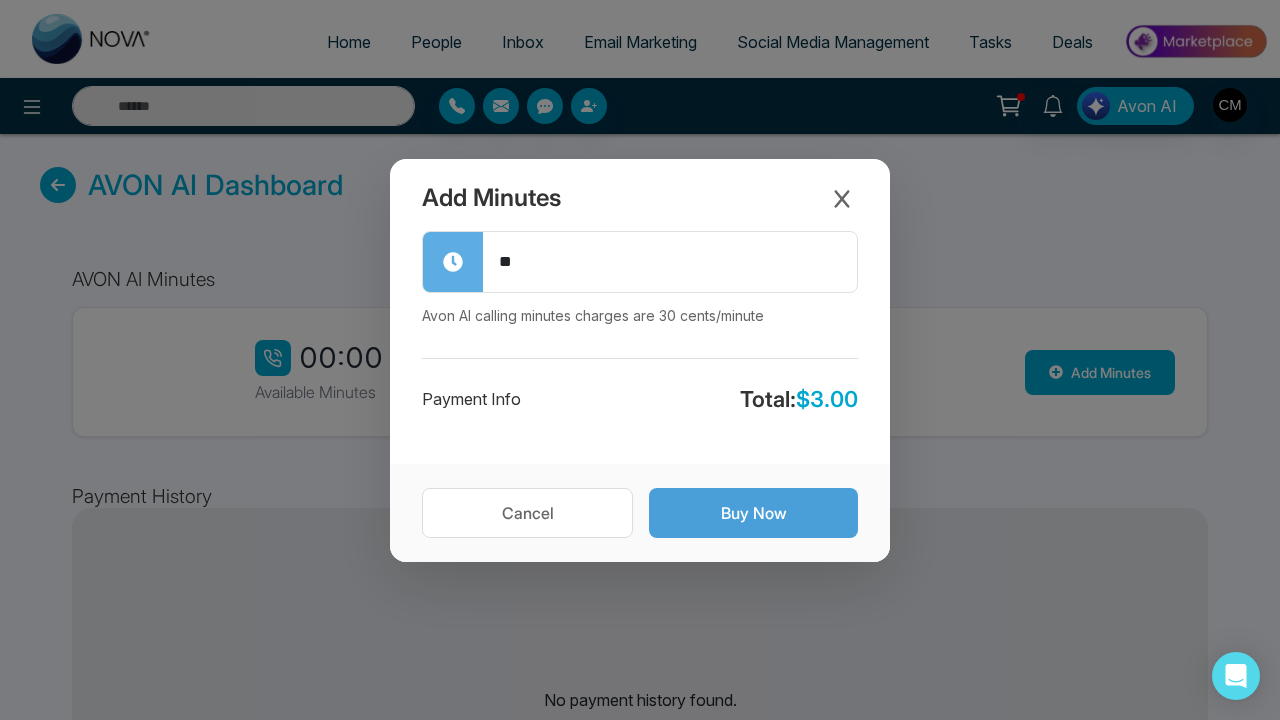 click on "Buy Now" at bounding box center (753, 513) 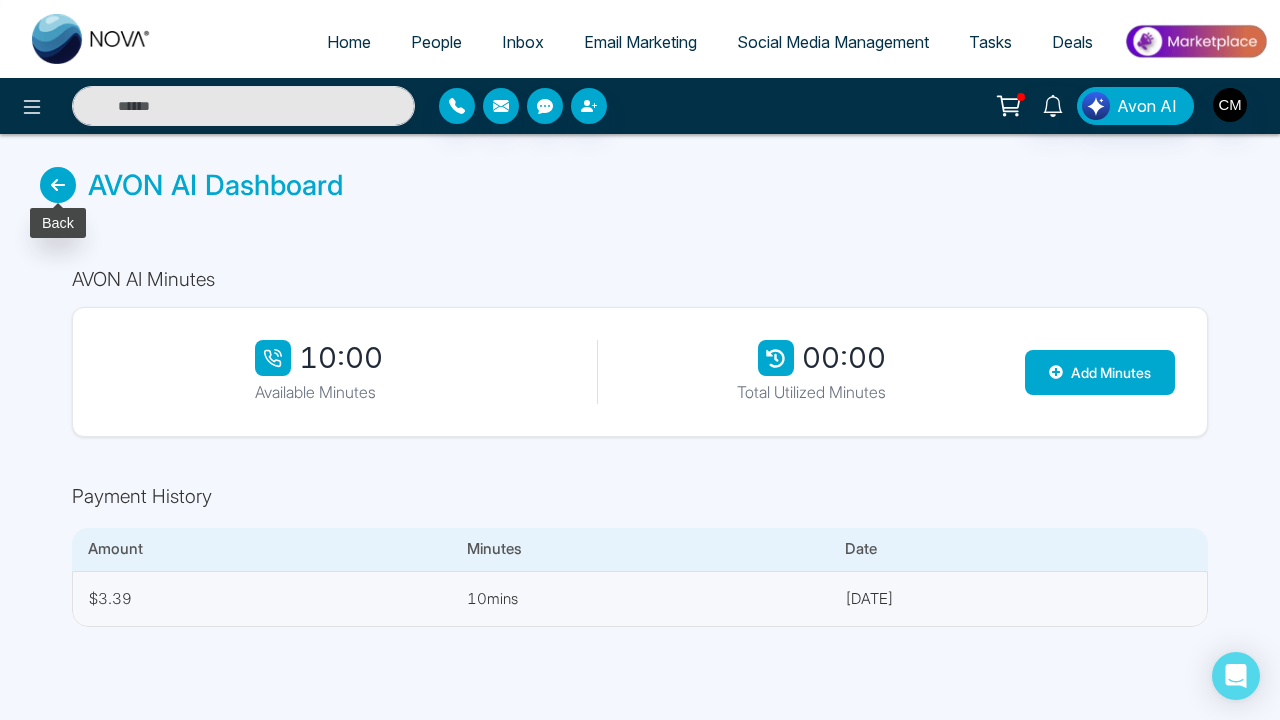 click at bounding box center (58, 185) 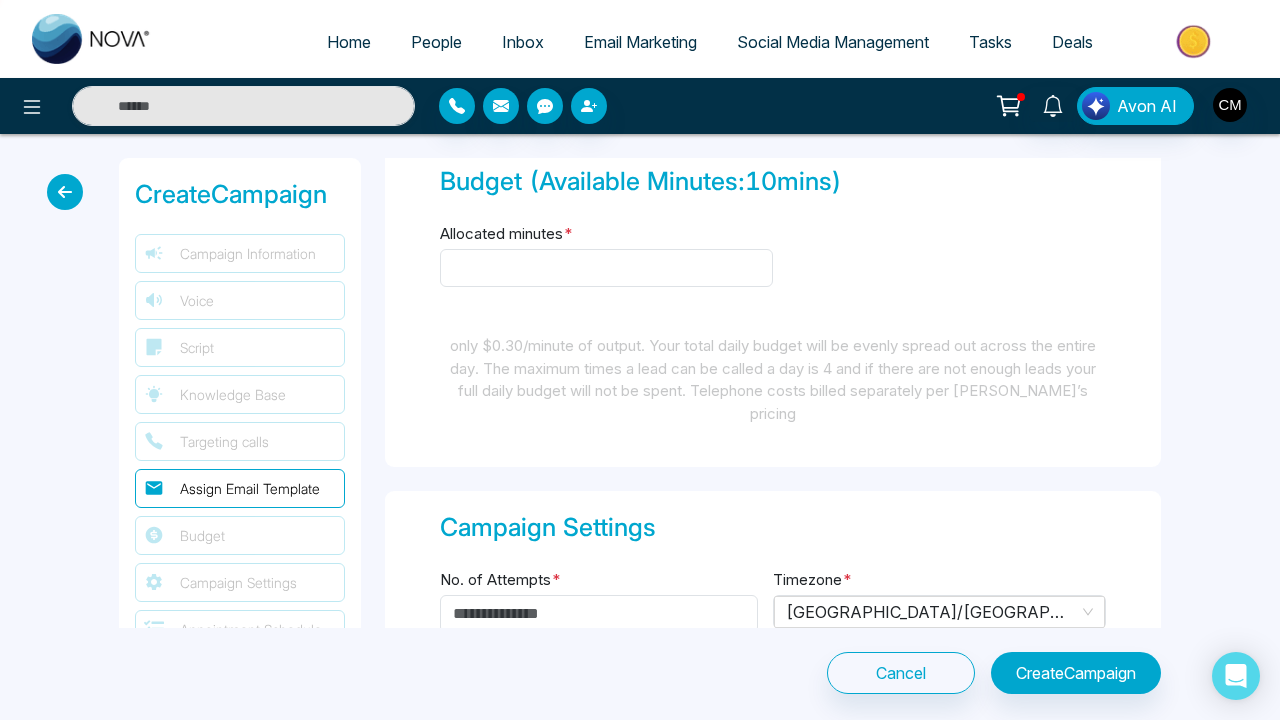 scroll, scrollTop: 1425, scrollLeft: 0, axis: vertical 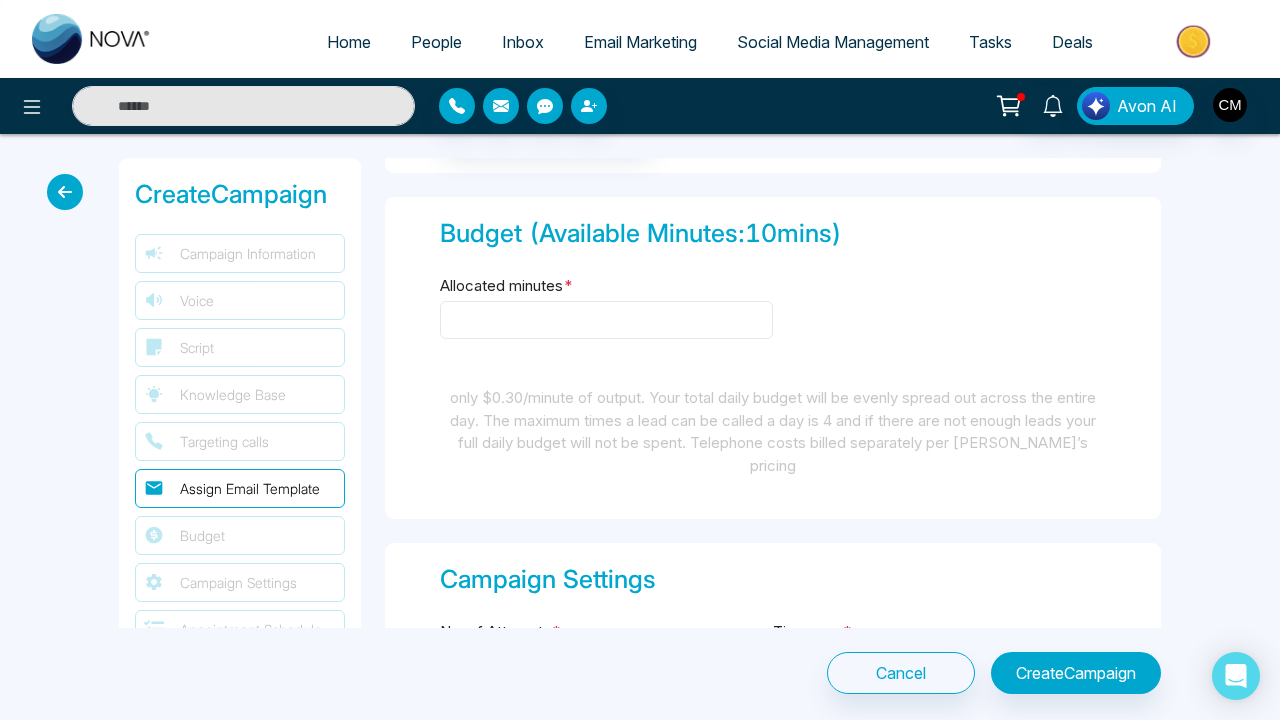 click on "Allocated minutes  *" at bounding box center [606, 320] 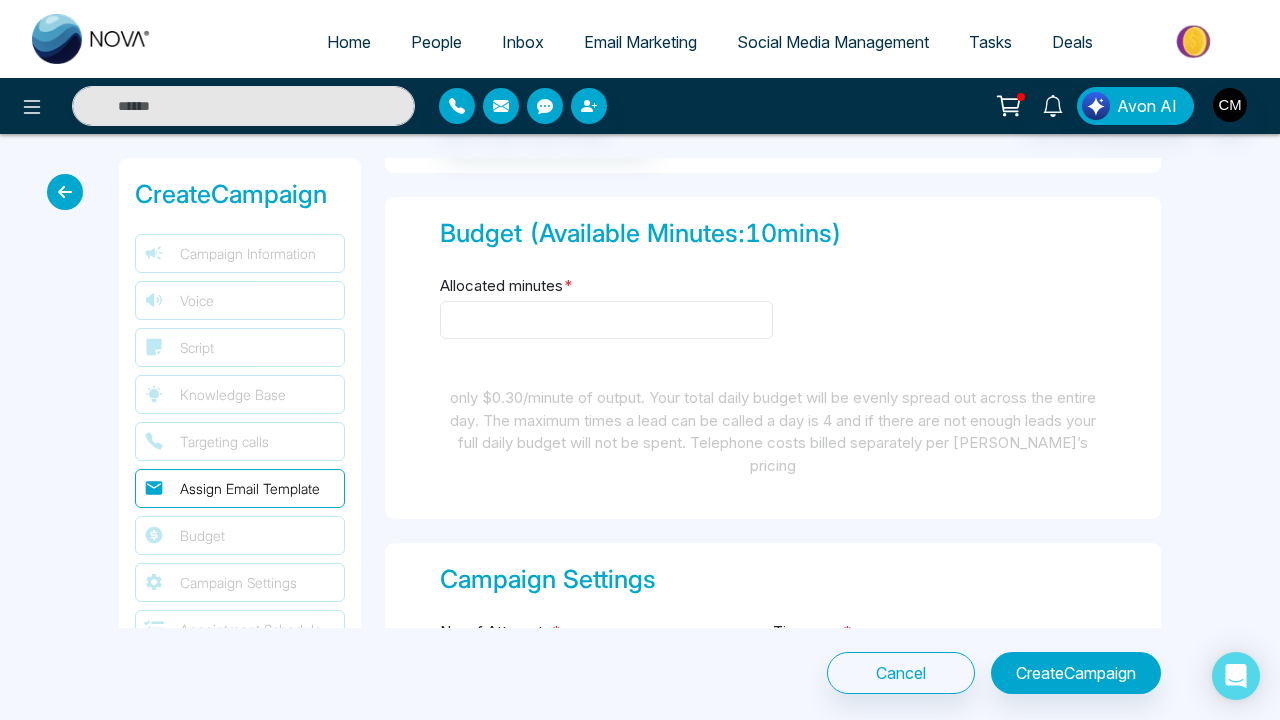 type on "*" 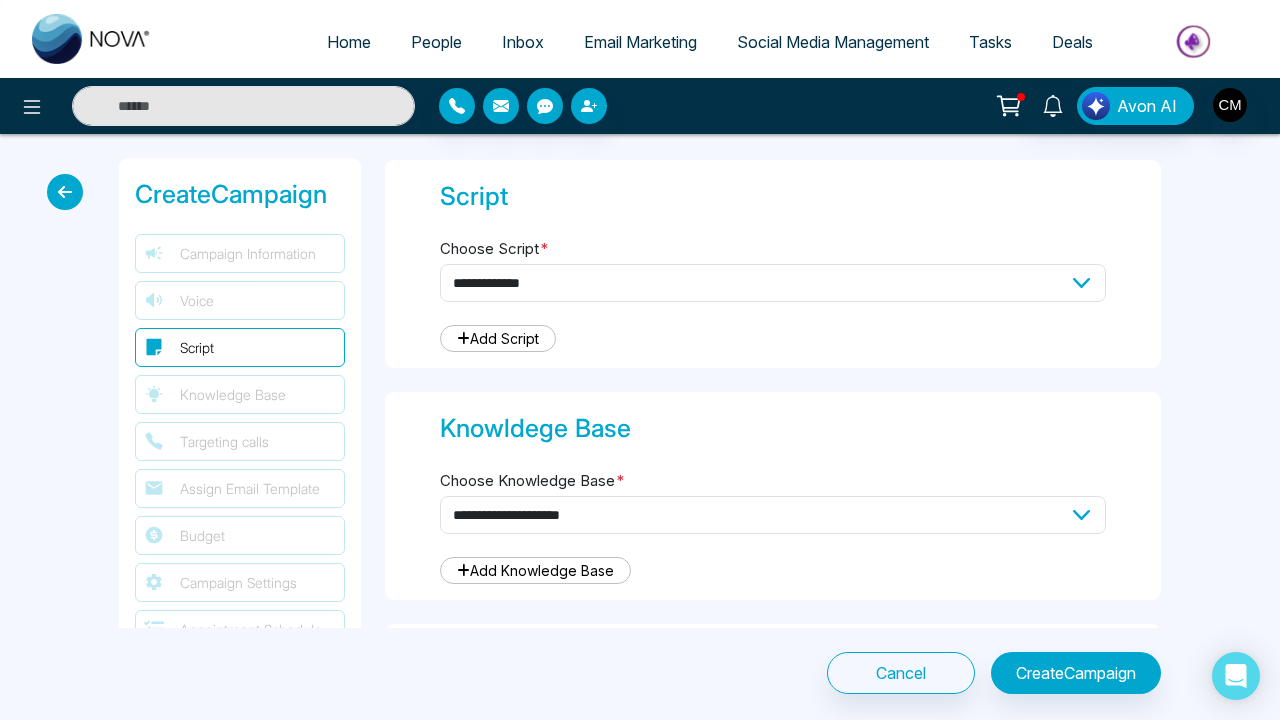 scroll, scrollTop: 605, scrollLeft: 0, axis: vertical 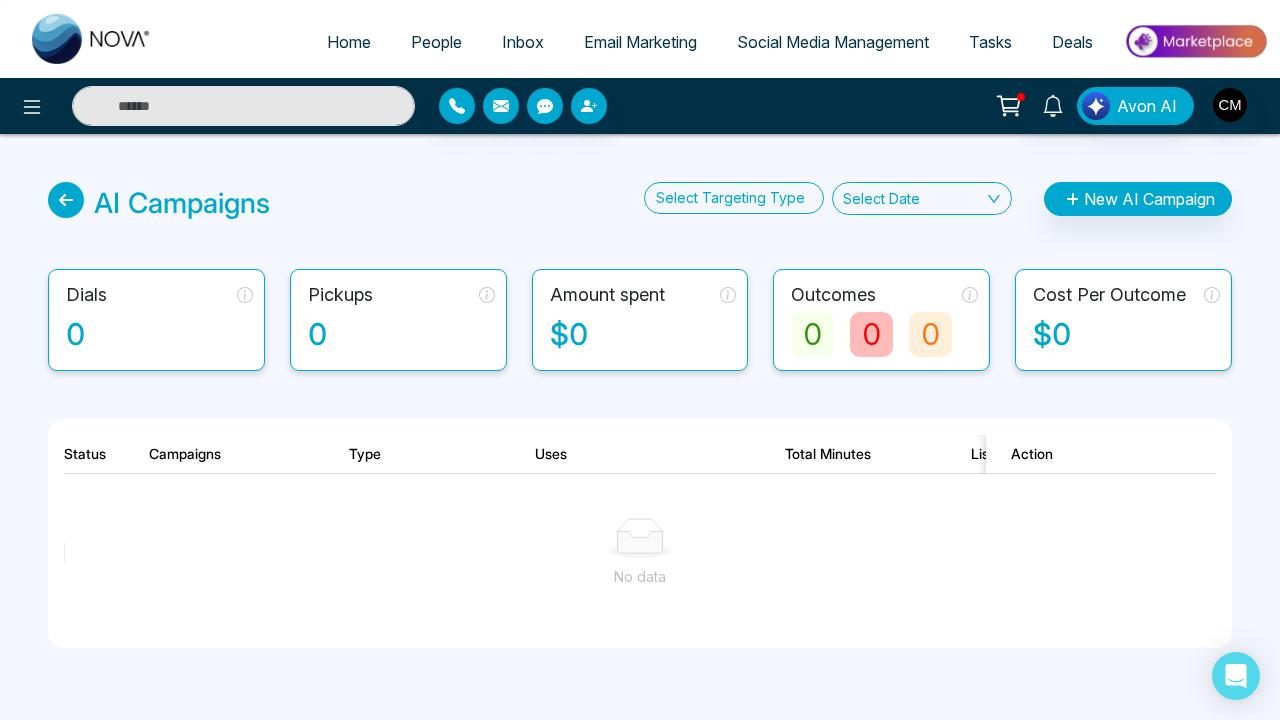 click on "AI Campaigns" at bounding box center [182, 203] 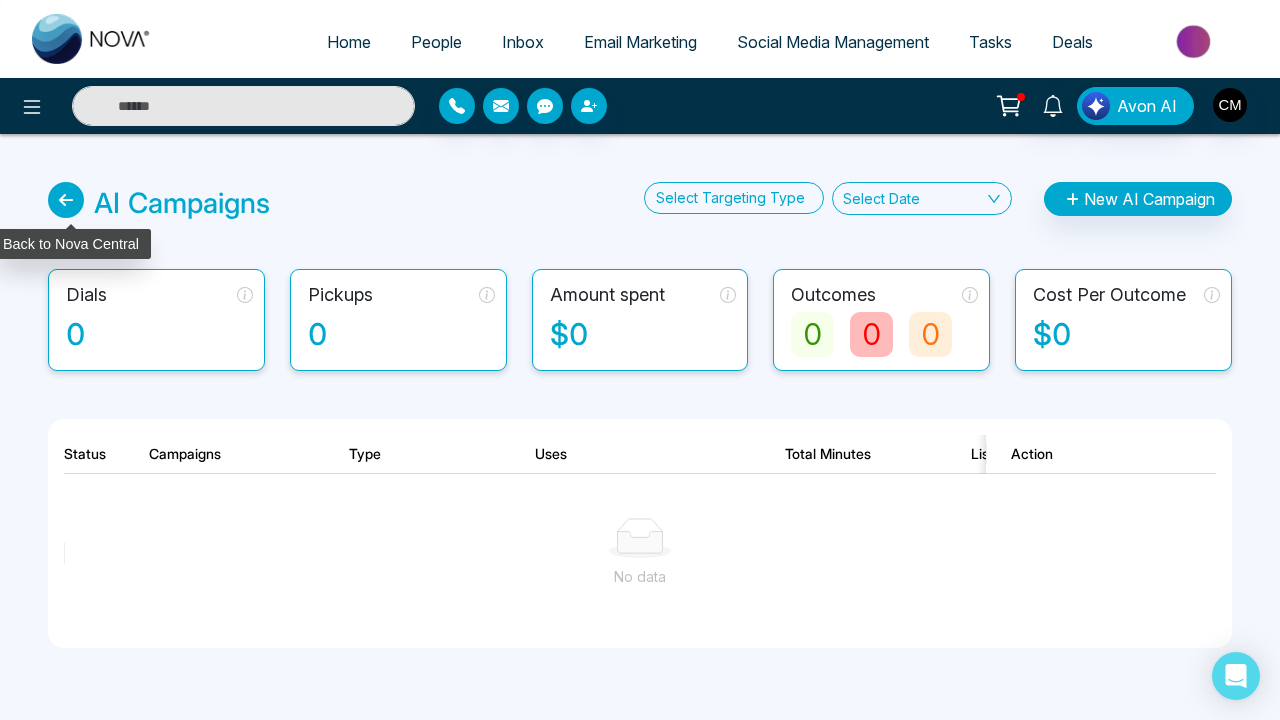 click at bounding box center (66, 200) 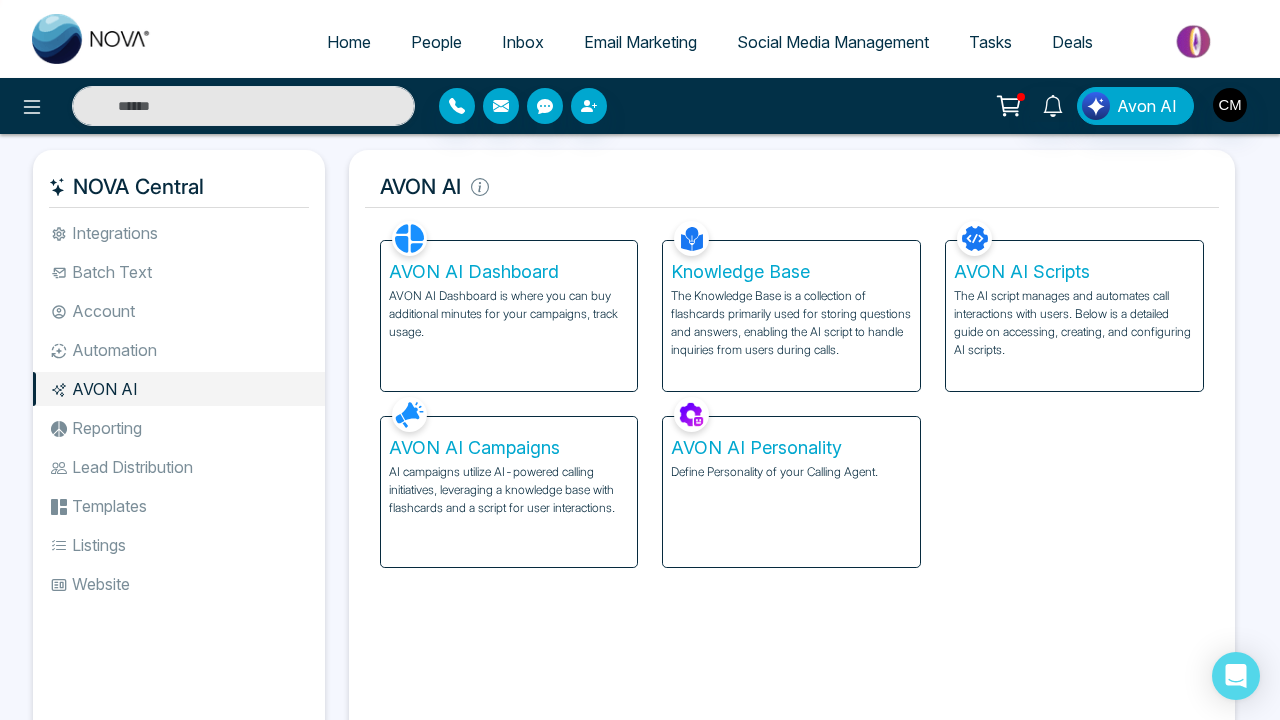 click on "AVON AI Personality Define Personality of your Calling Agent." at bounding box center (791, 492) 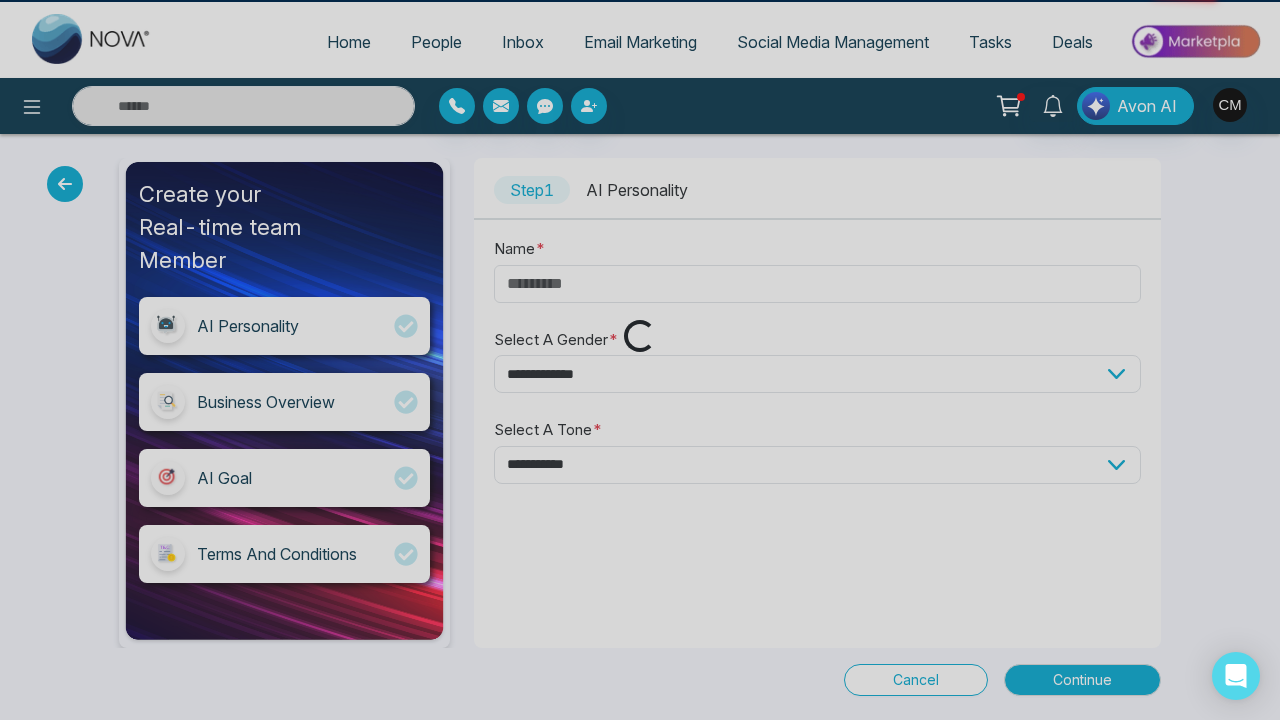 type on "****" 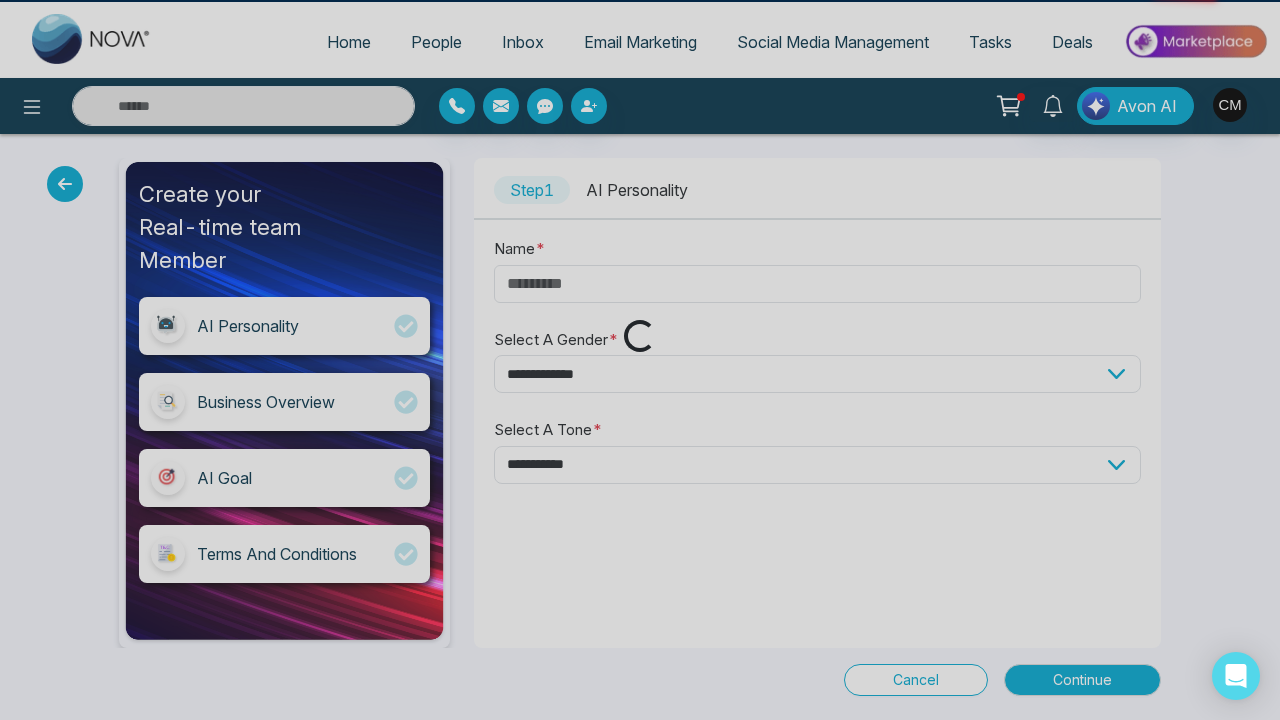 select on "******" 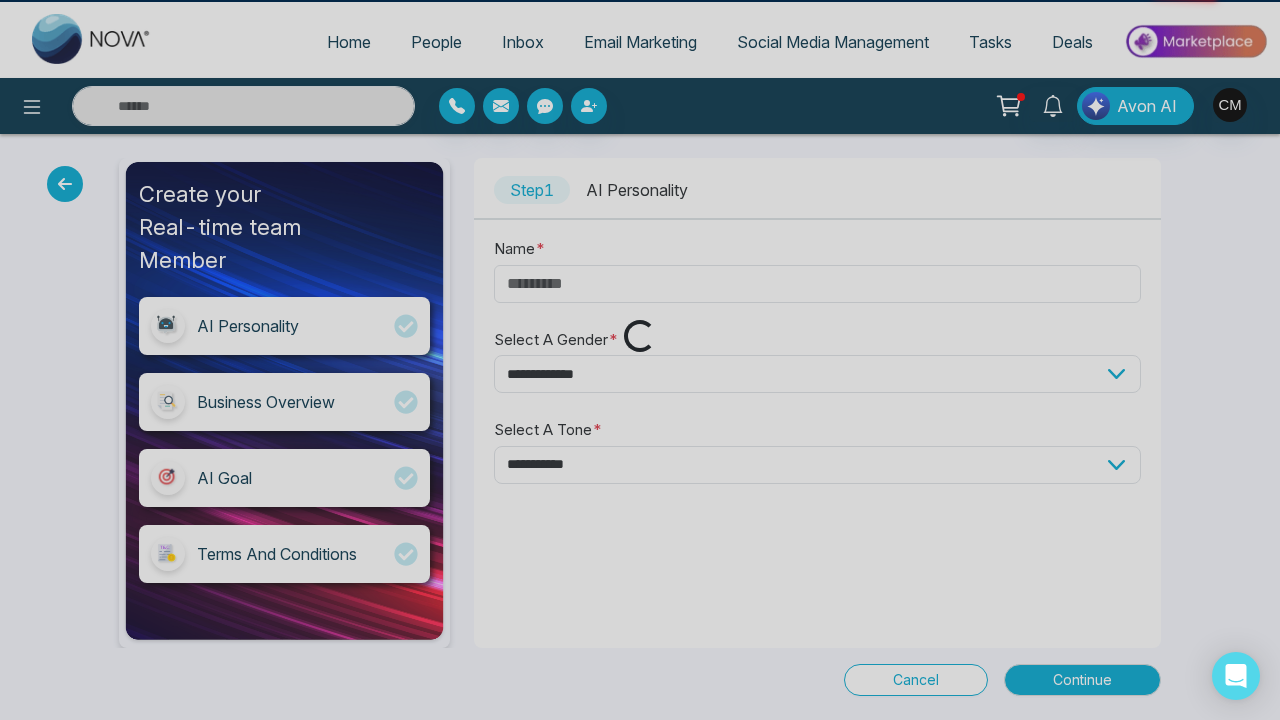 select on "********" 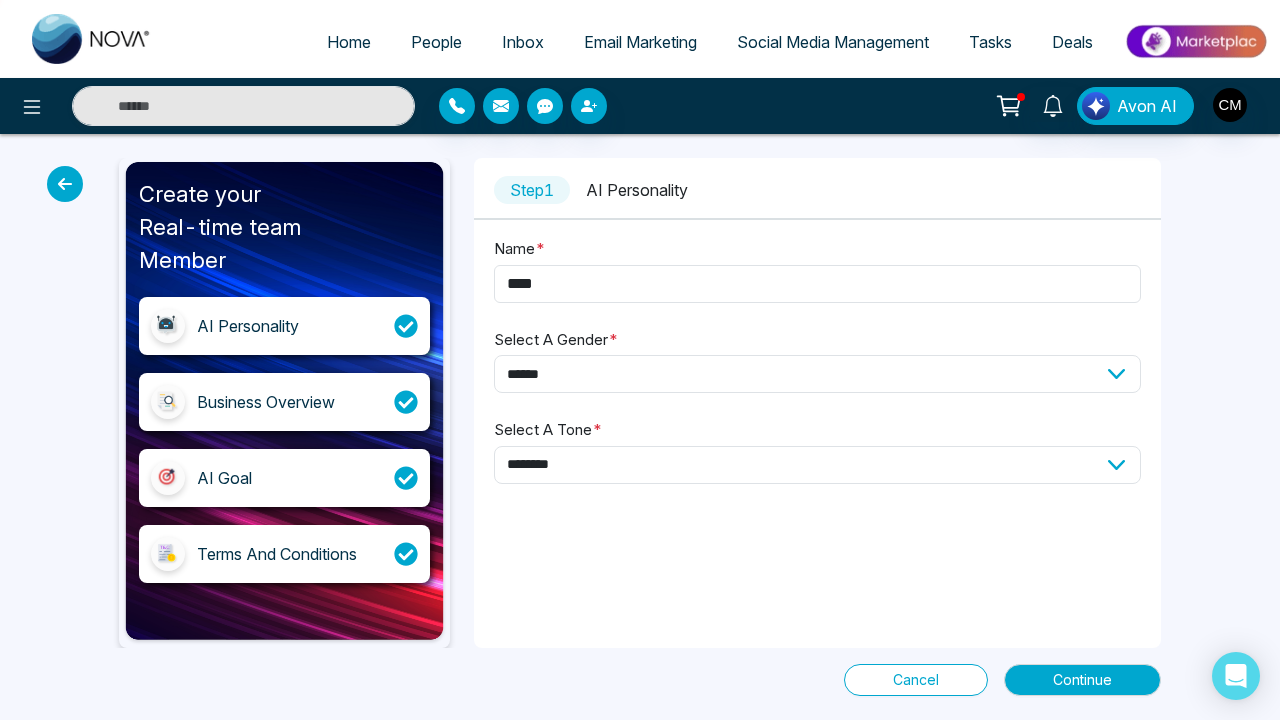 click at bounding box center (65, 184) 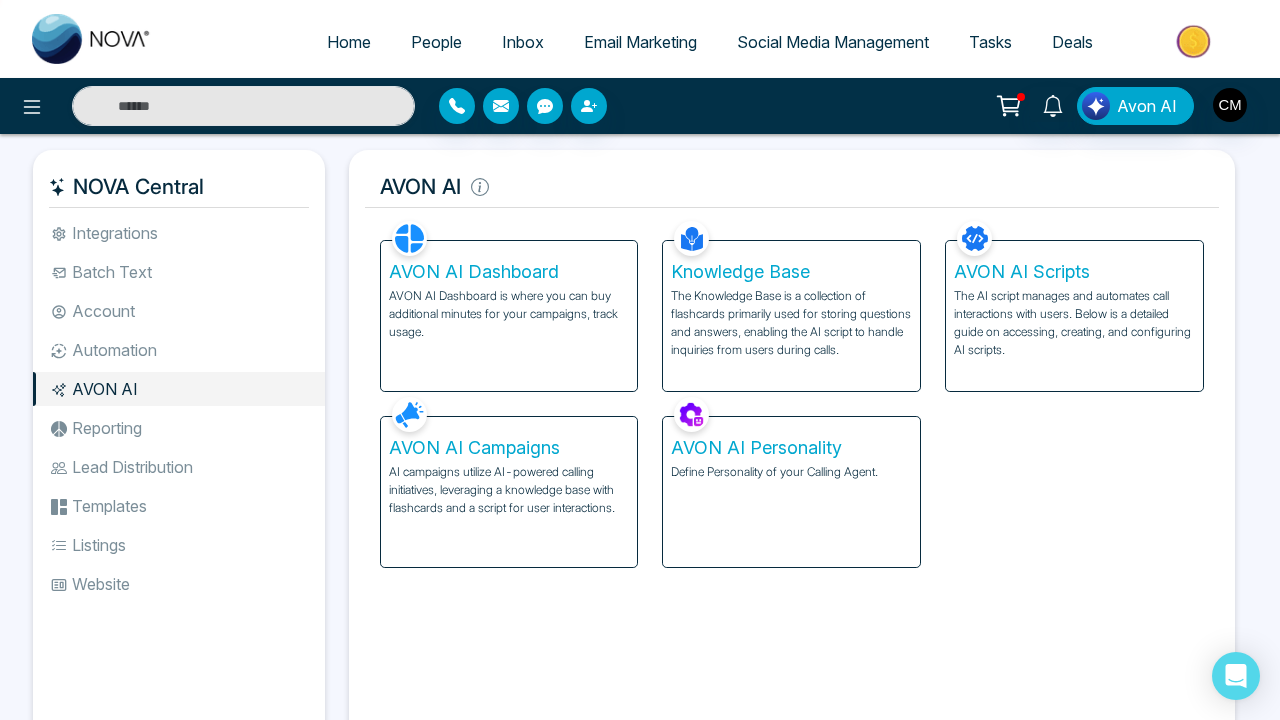 click on "AVON AI Campaigns AI campaigns utilize AI-powered calling initiatives, leveraging a knowledge base with flashcards and a script for user interactions." at bounding box center (509, 492) 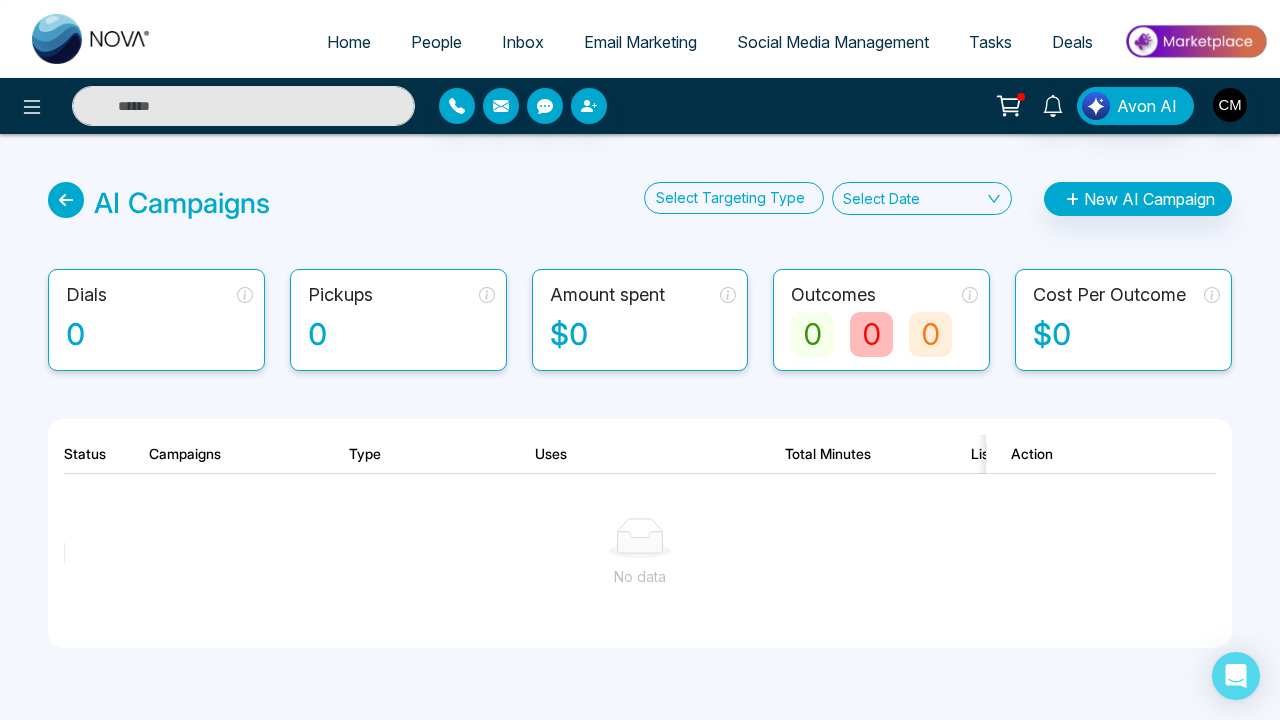 click on "Select Date" at bounding box center [881, 198] 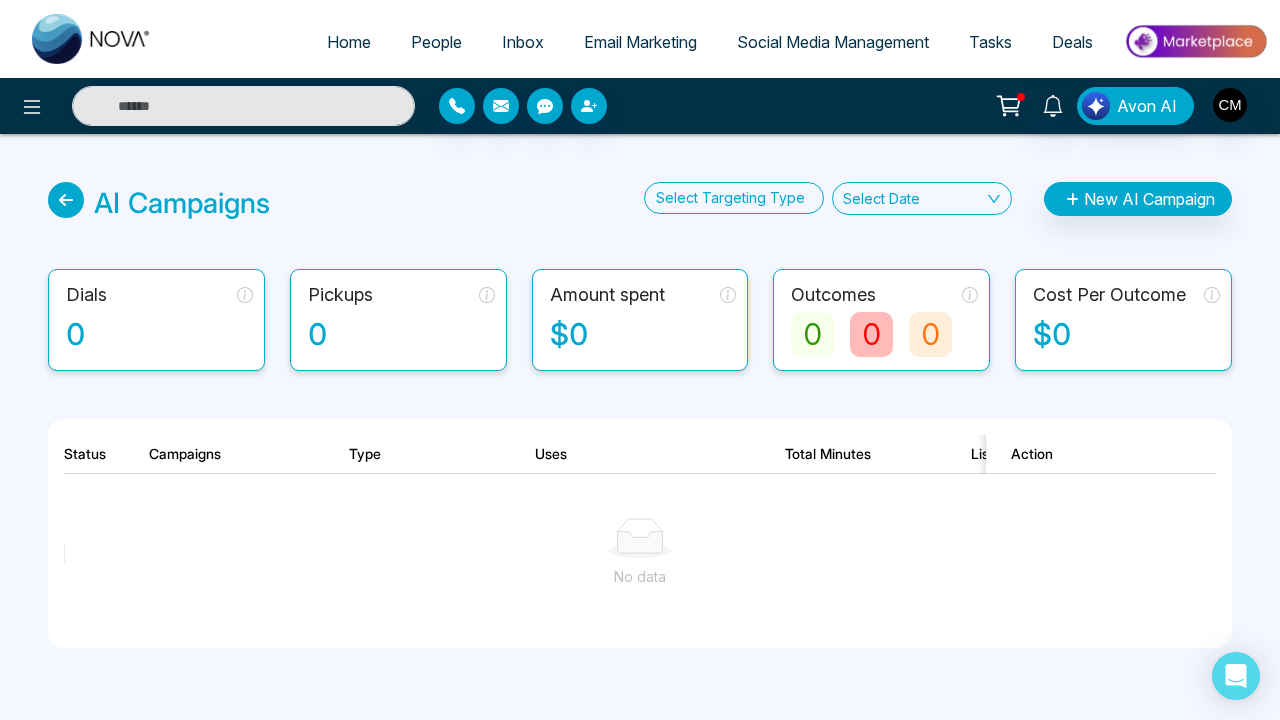 click on "AI Campaigns   Select Targeting Type Select Date  New AI Campaign Dials 0 Pickups 0 Amount spent $0 Outcomes 0 0 0 Cost Per Outcome $0 Status Campaigns Type Uses Total Minutes List Agent Dials Pickups In progress Outcomes Cost Per Outcome Date Action                             No data" at bounding box center (640, 439) 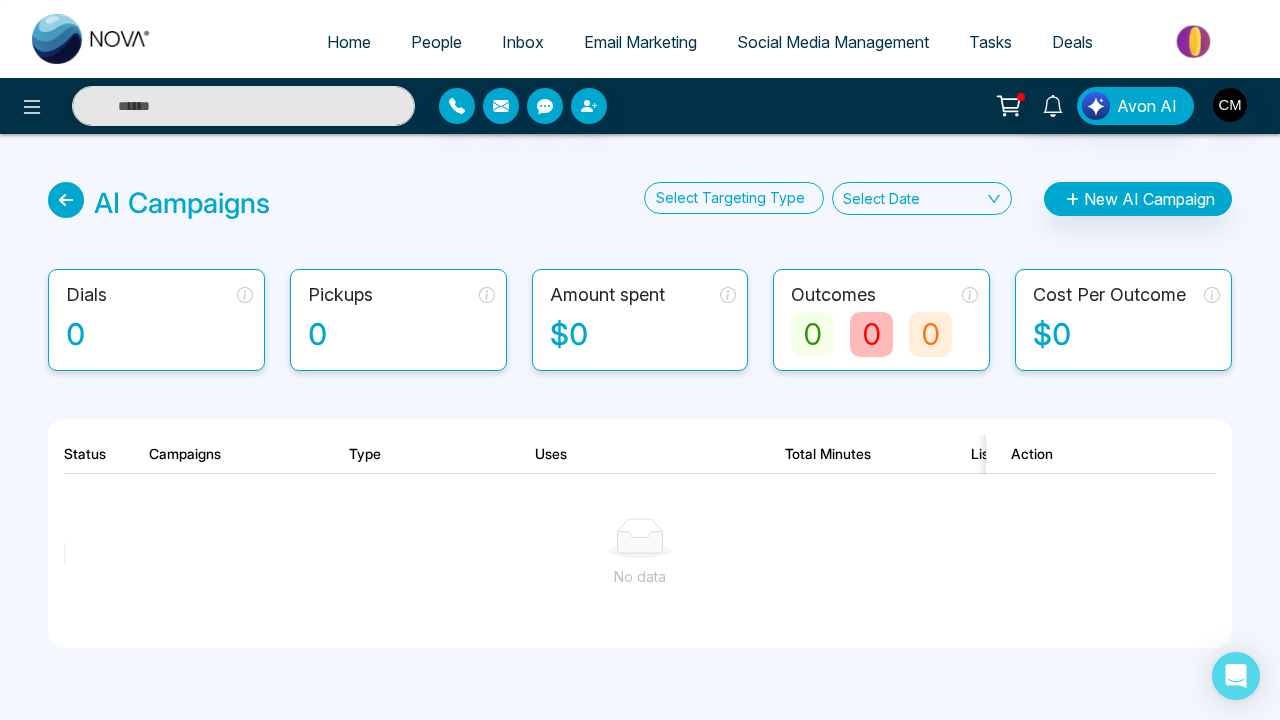 click on "New AI Campaign" at bounding box center (1138, 199) 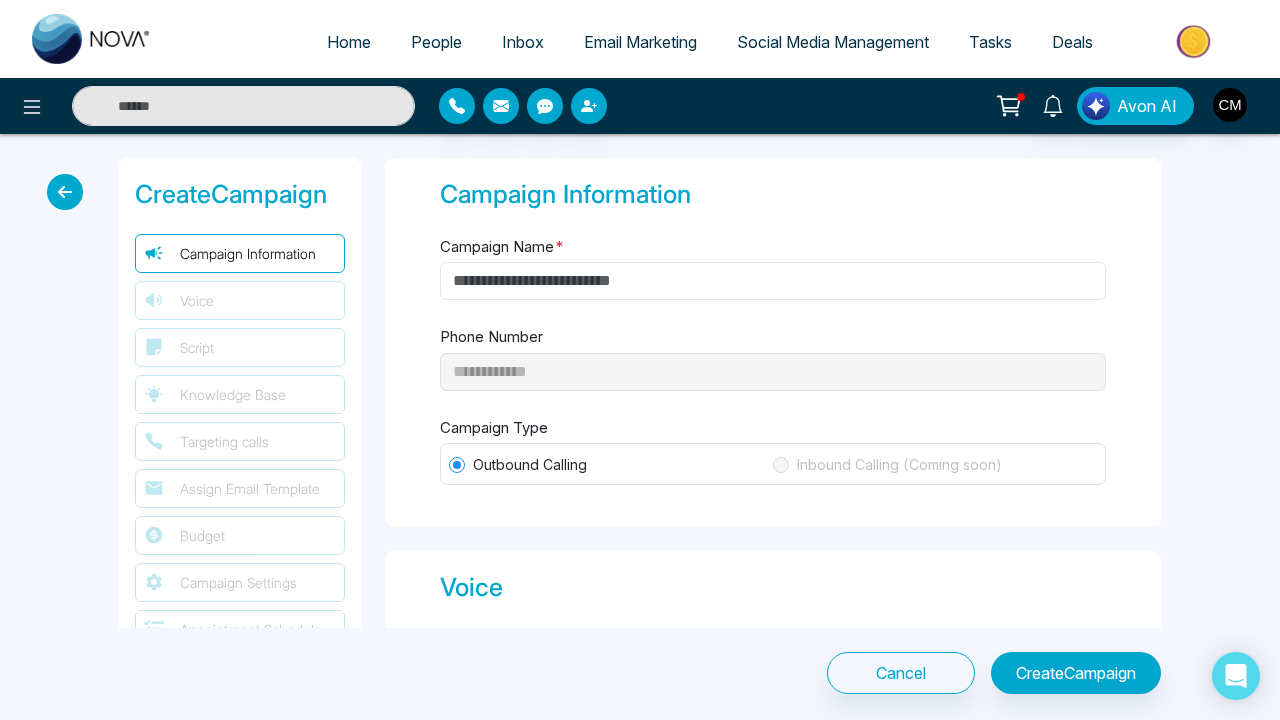 click on "Campaign Name  *" at bounding box center [773, 281] 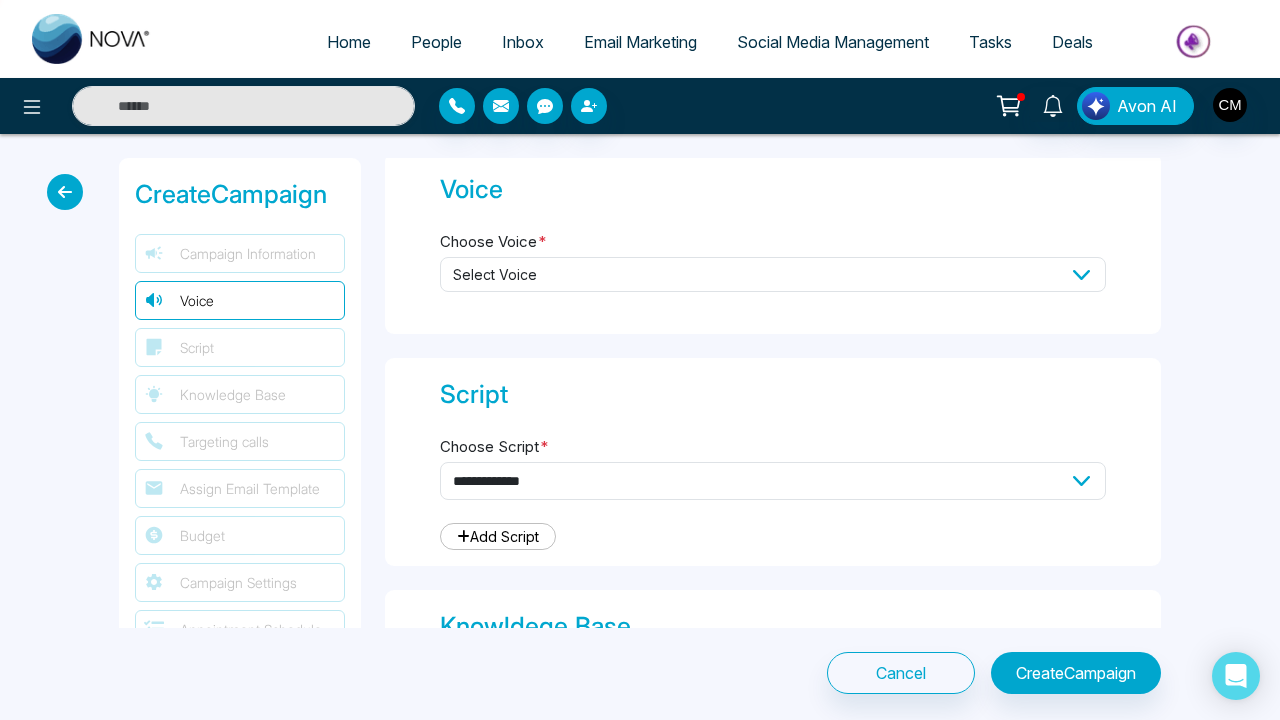scroll, scrollTop: 408, scrollLeft: 0, axis: vertical 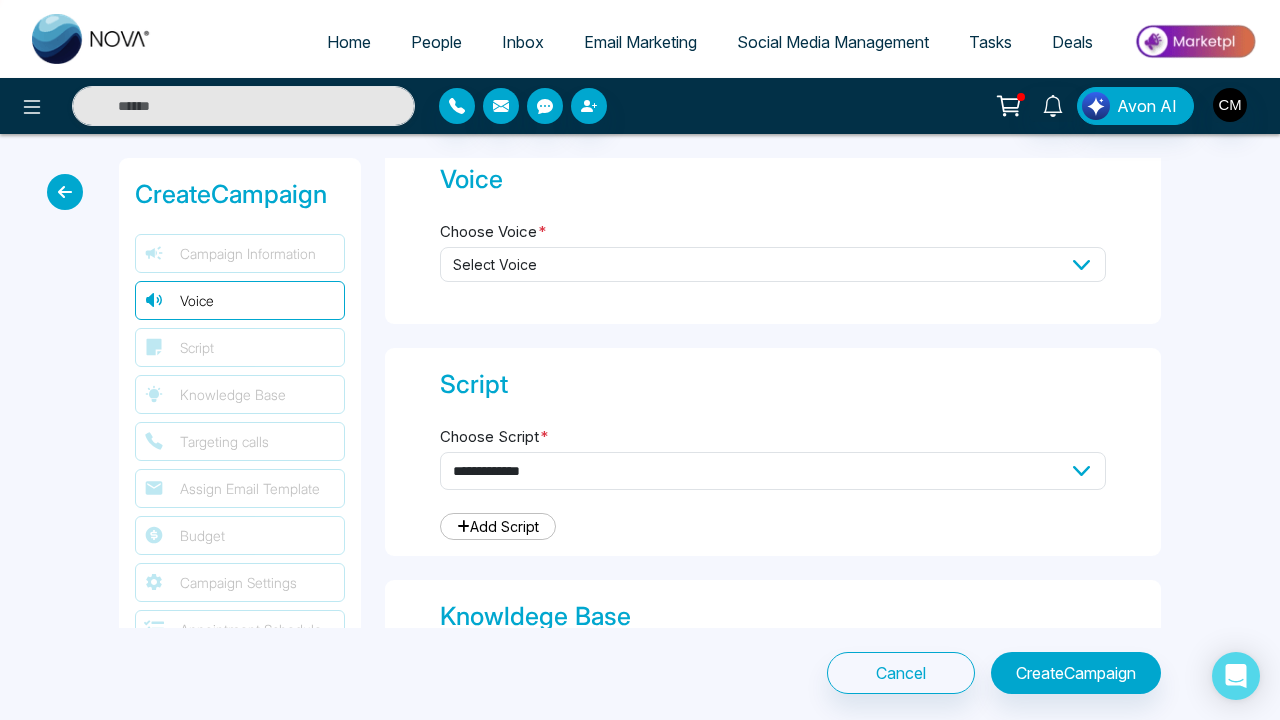 type on "**********" 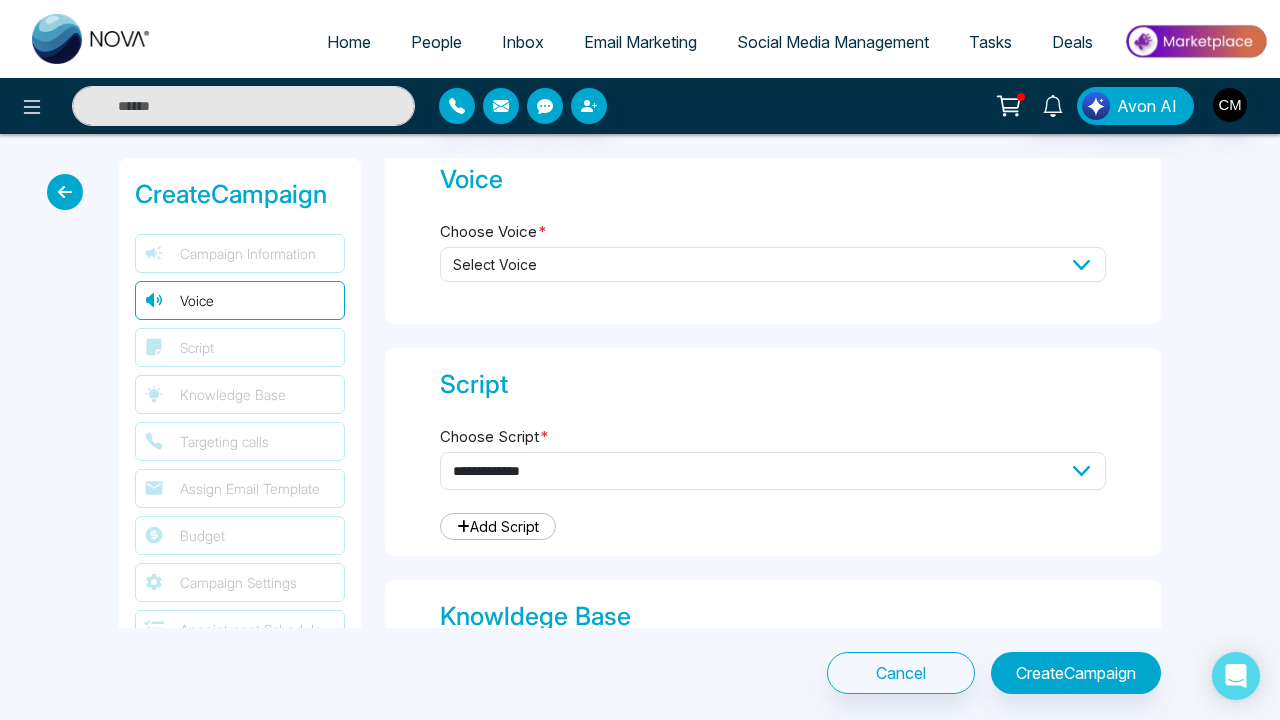 click on "Select Voice" at bounding box center [773, 264] 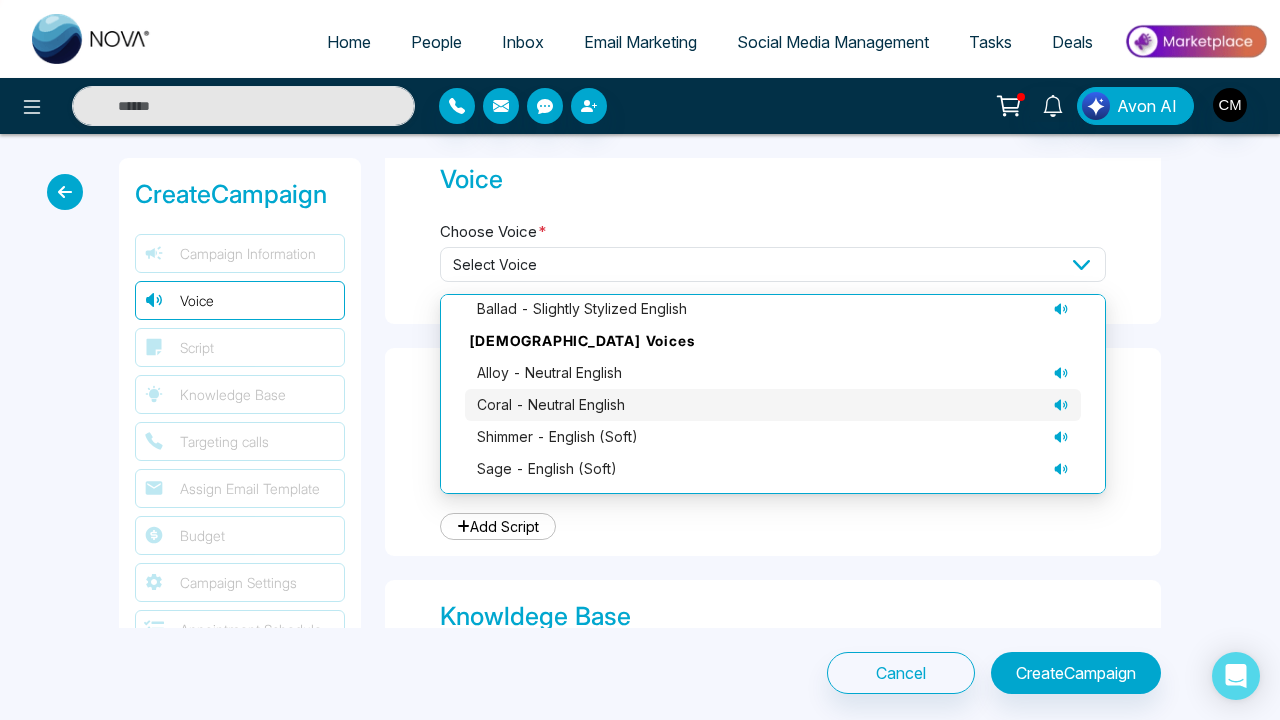 scroll, scrollTop: 138, scrollLeft: 0, axis: vertical 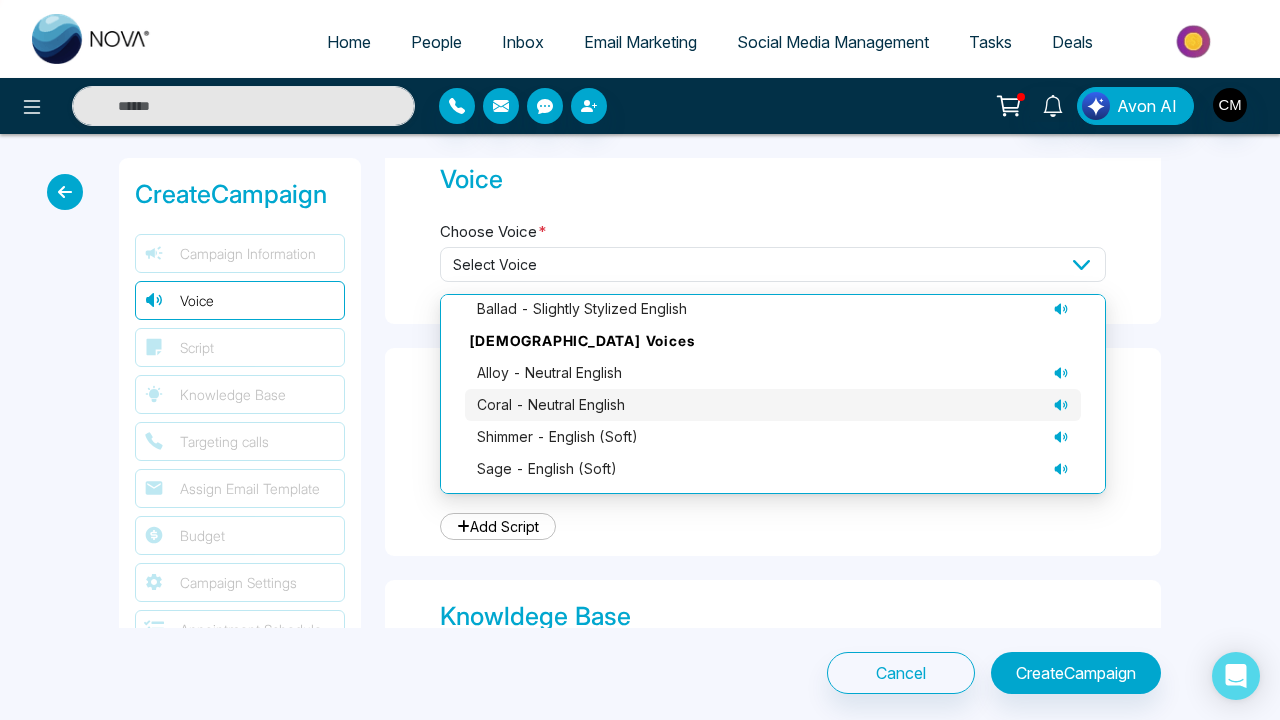 click on "coral - neutral English" at bounding box center [773, 405] 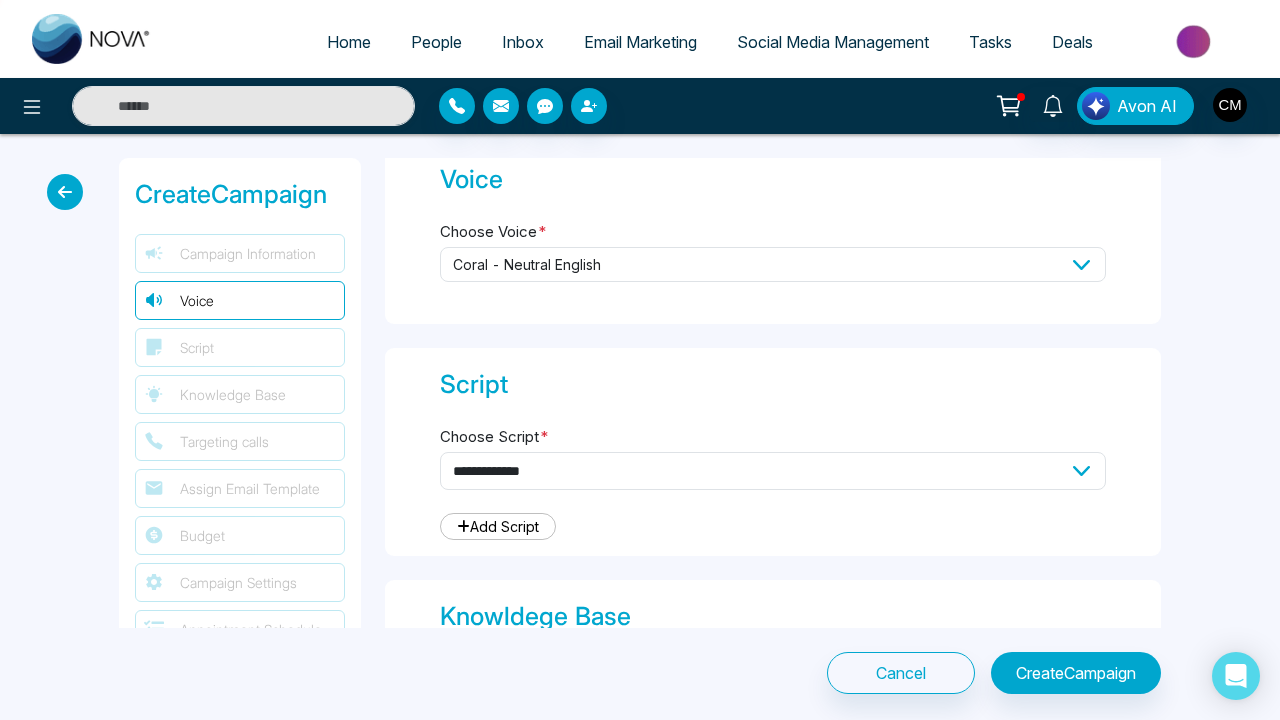 scroll, scrollTop: 454, scrollLeft: 0, axis: vertical 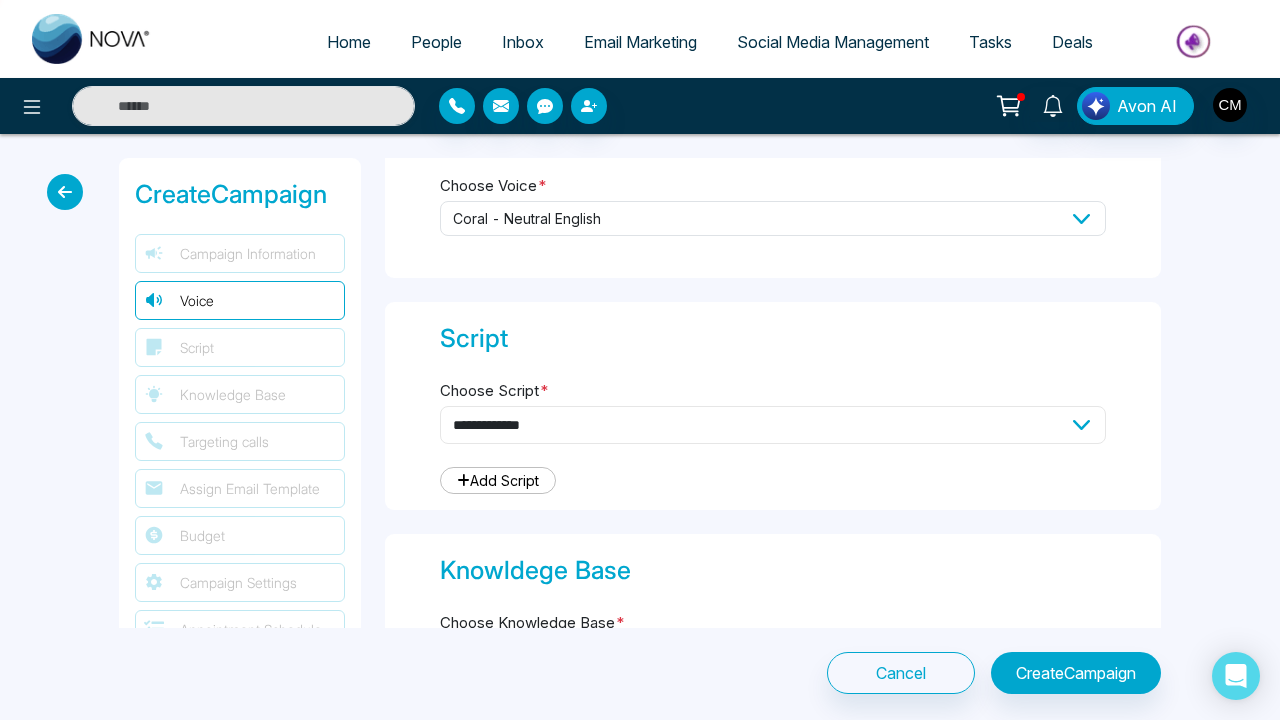 select on "***" 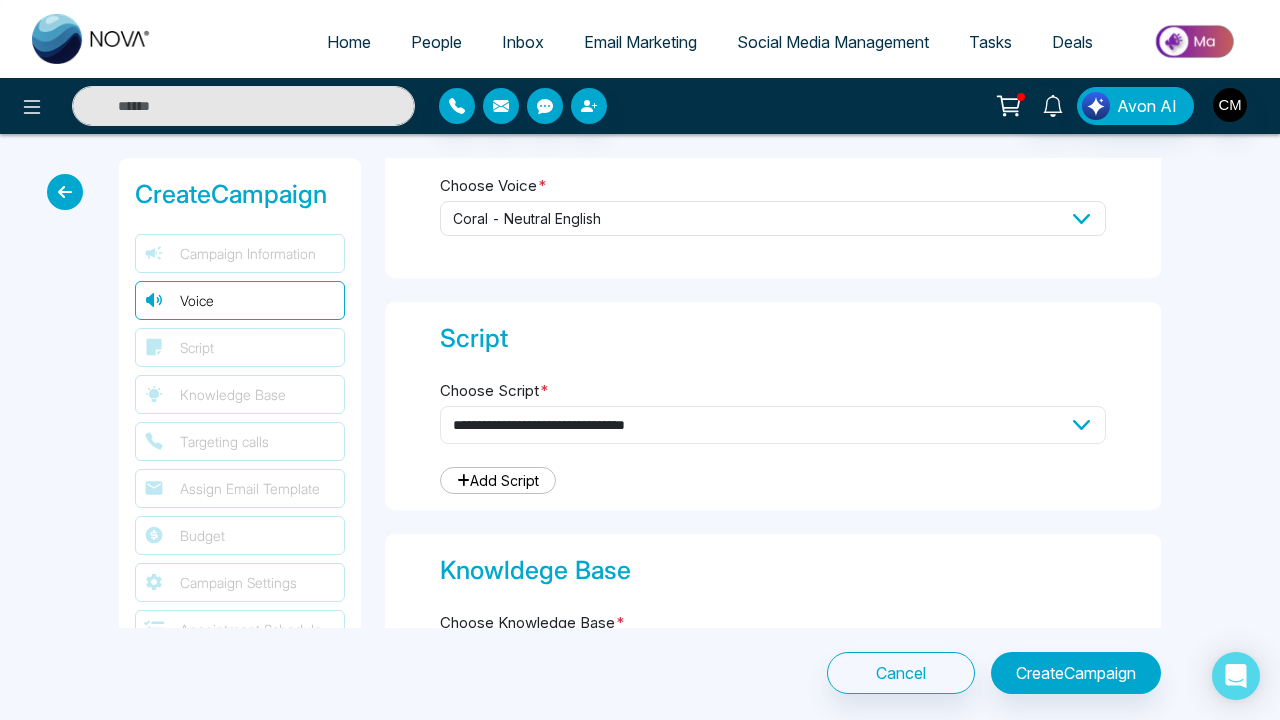 type on "**********" 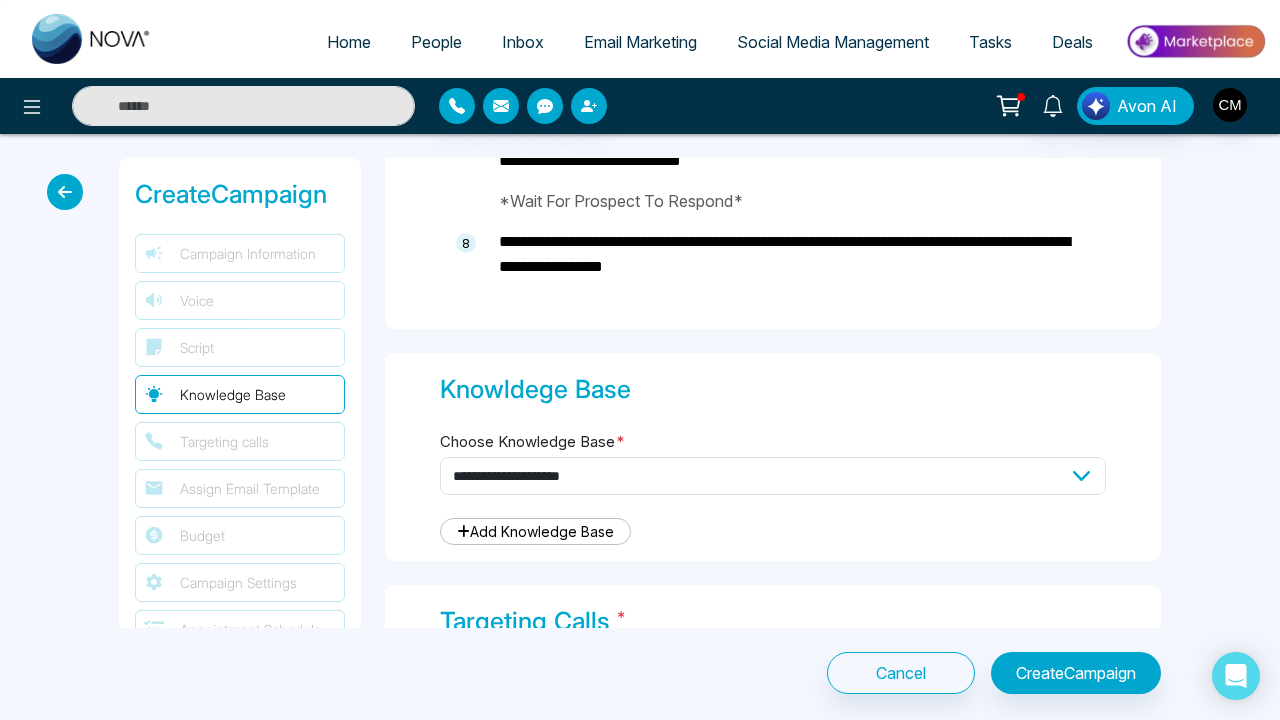 scroll, scrollTop: 1790, scrollLeft: 0, axis: vertical 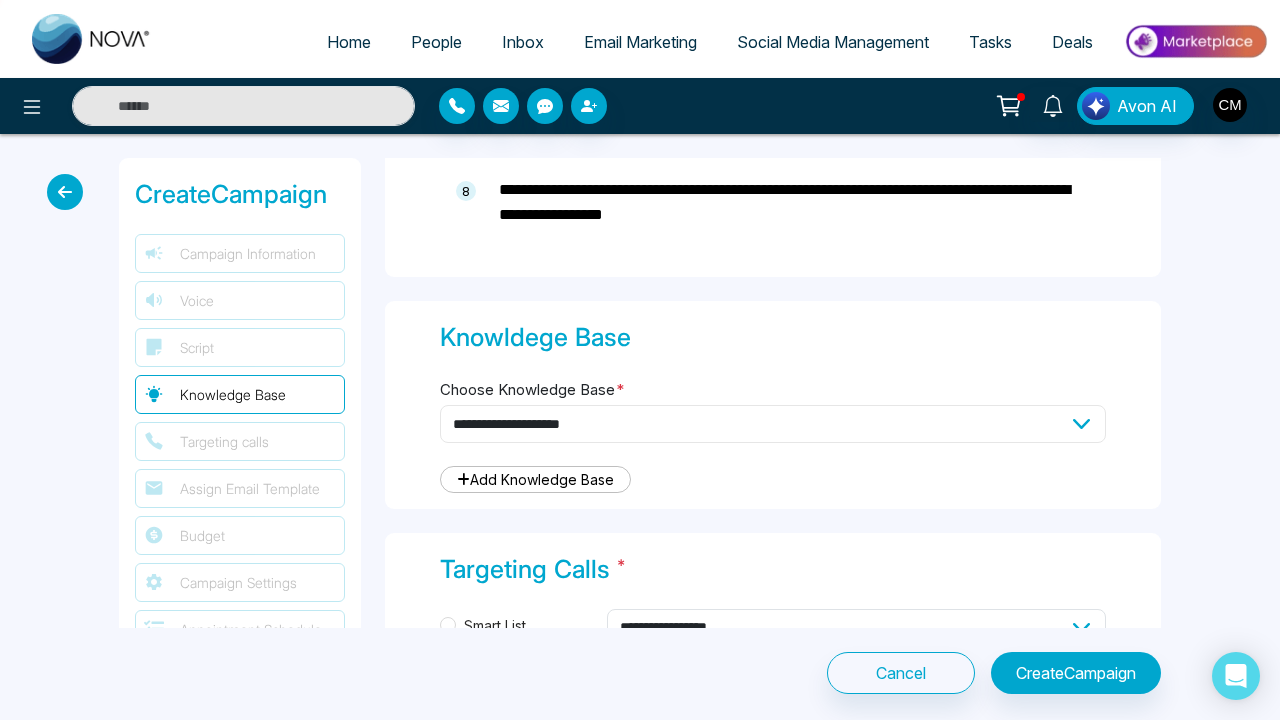 select on "***" 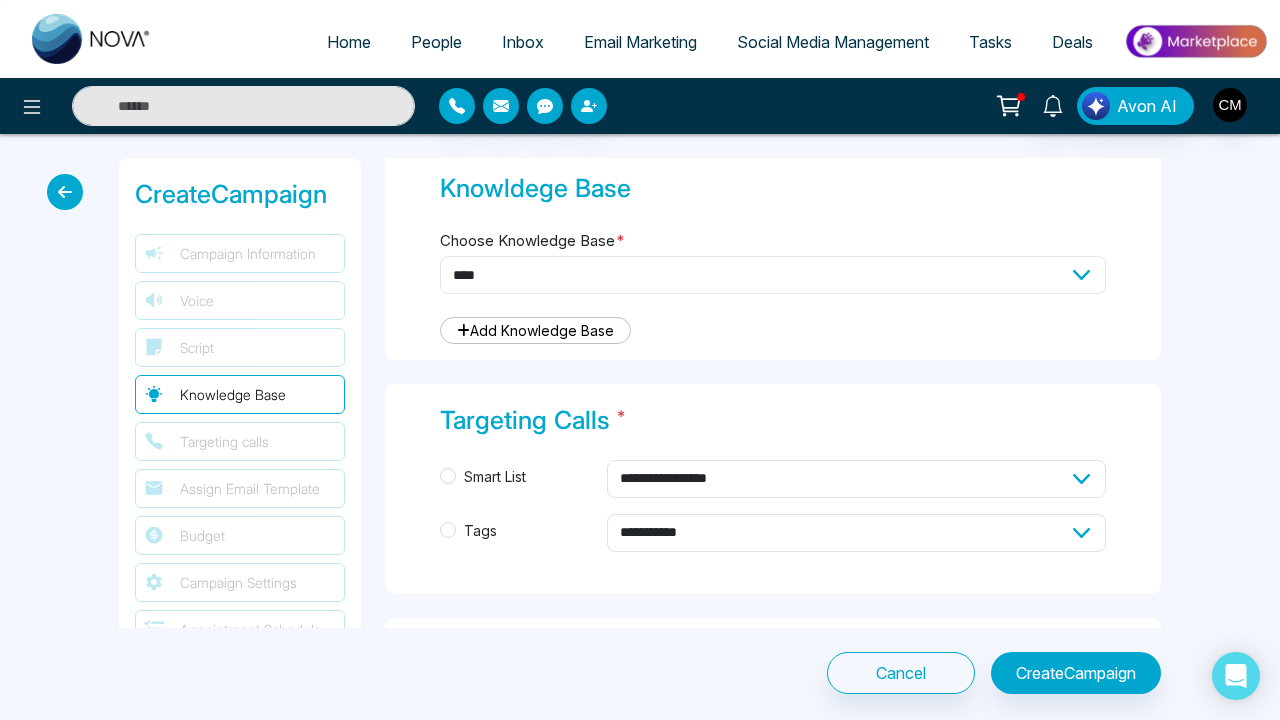 scroll, scrollTop: 2008, scrollLeft: 0, axis: vertical 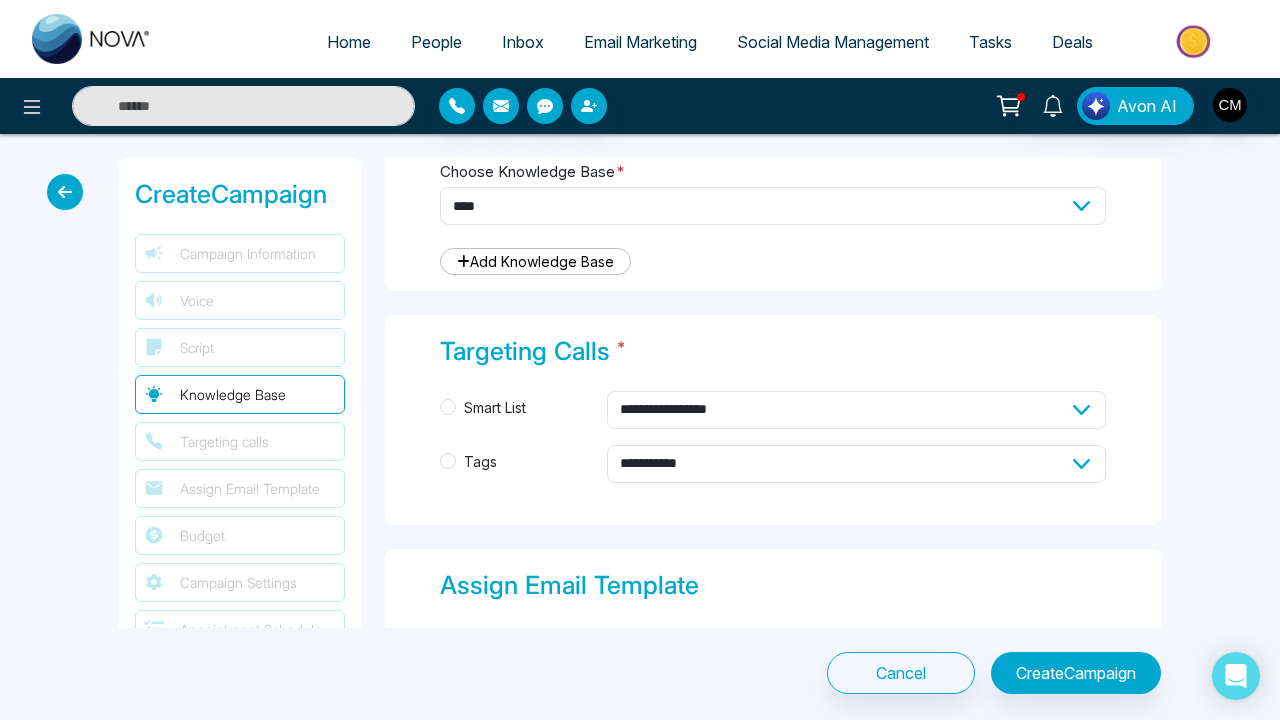 click on "Tags" at bounding box center [480, 462] 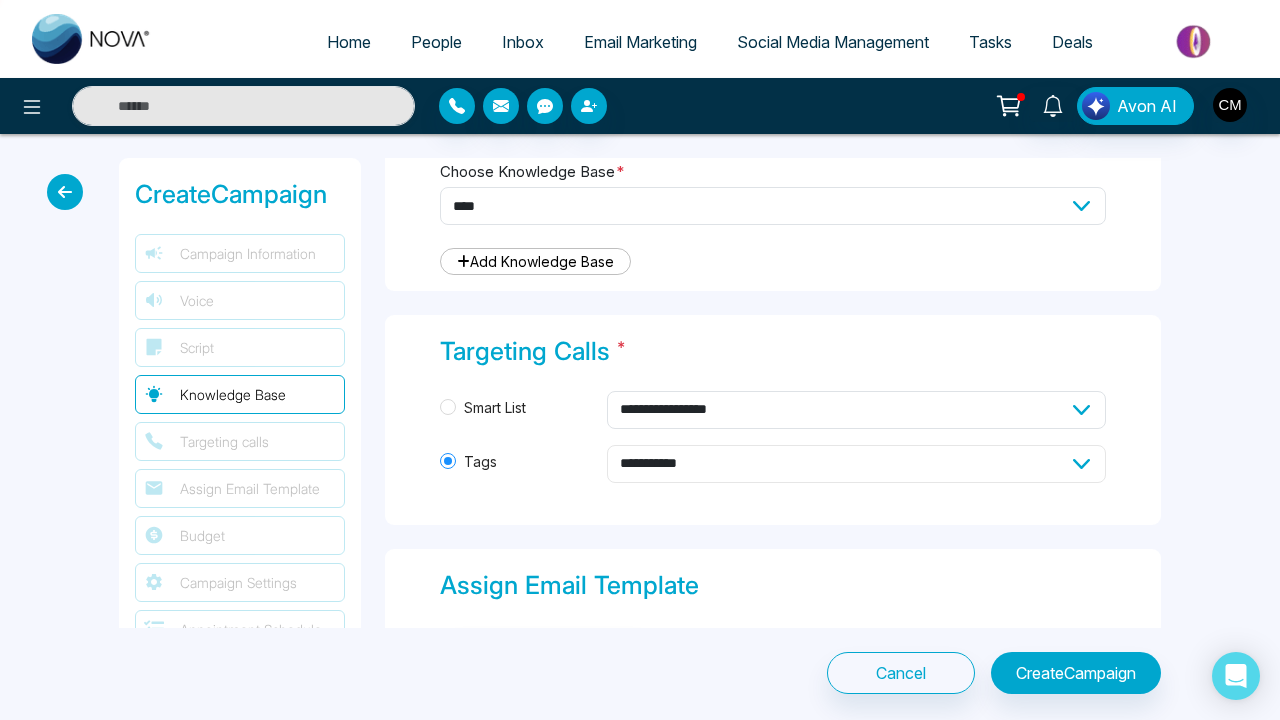 select on "*****" 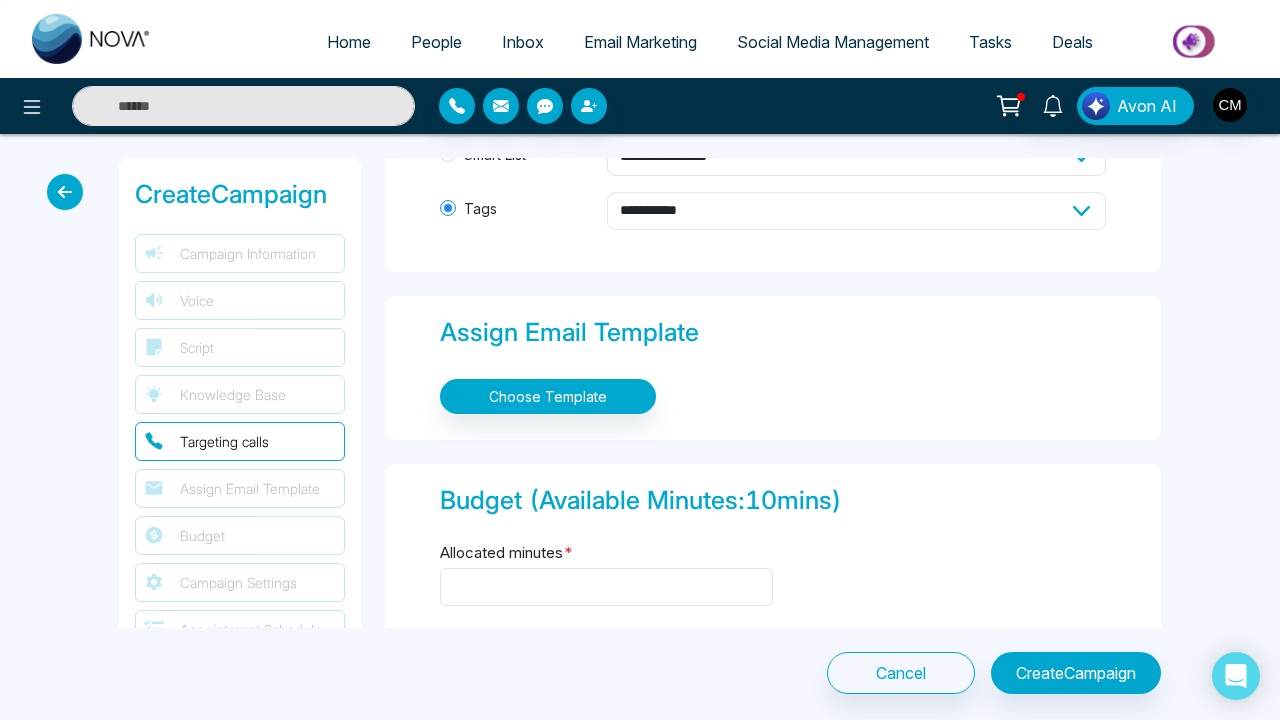 scroll, scrollTop: 2278, scrollLeft: 0, axis: vertical 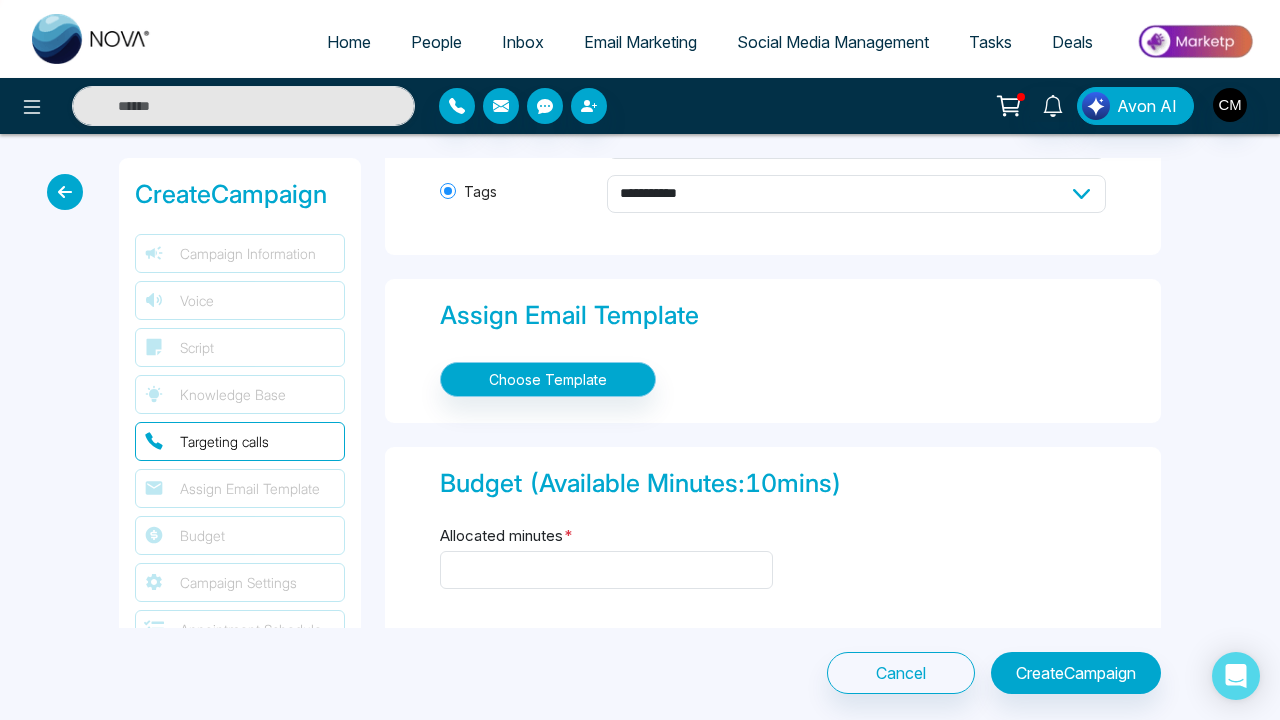 click on "Choose Template" at bounding box center [548, 379] 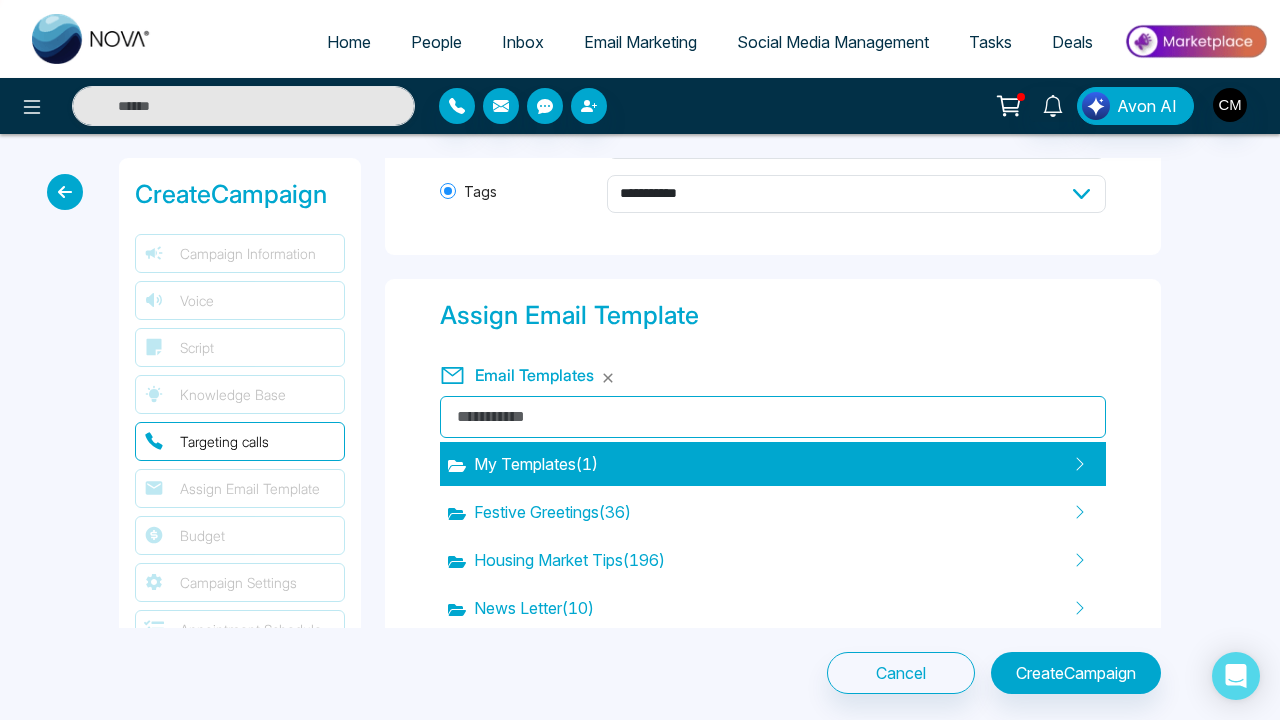 click on "My Templates  ( 1 )" at bounding box center (523, 464) 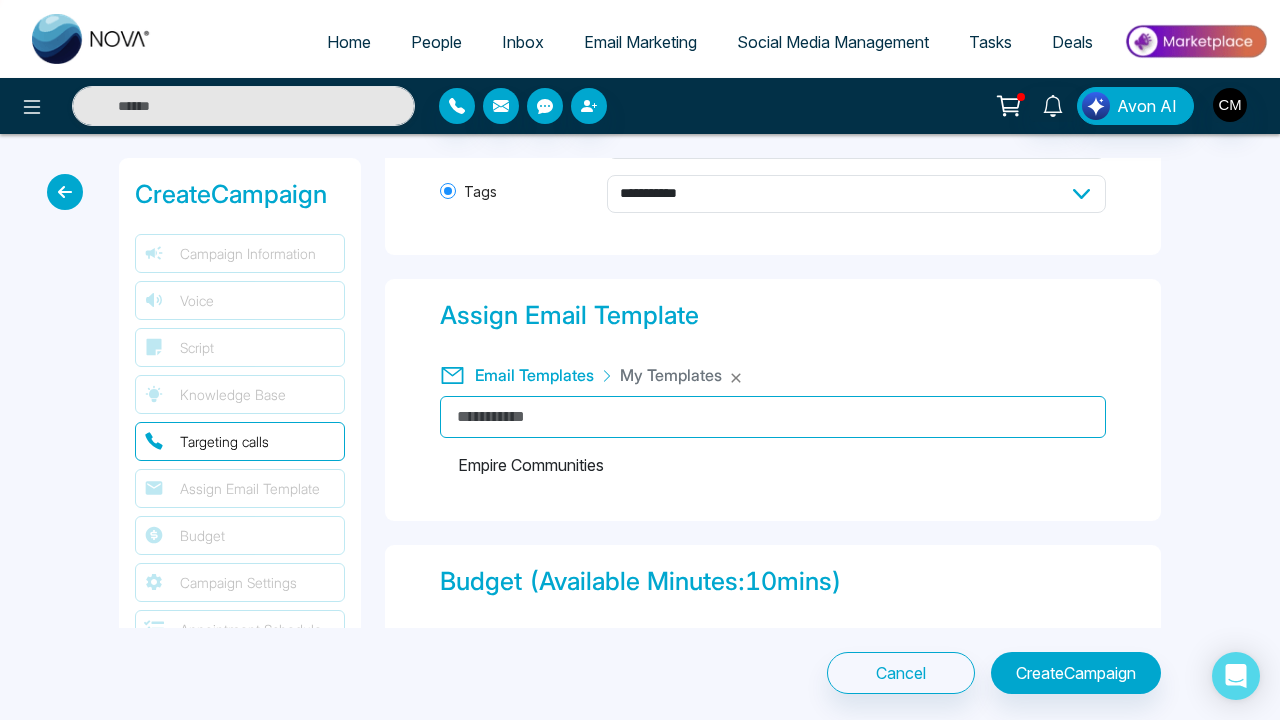 click on "Empire Communities" at bounding box center [773, 465] 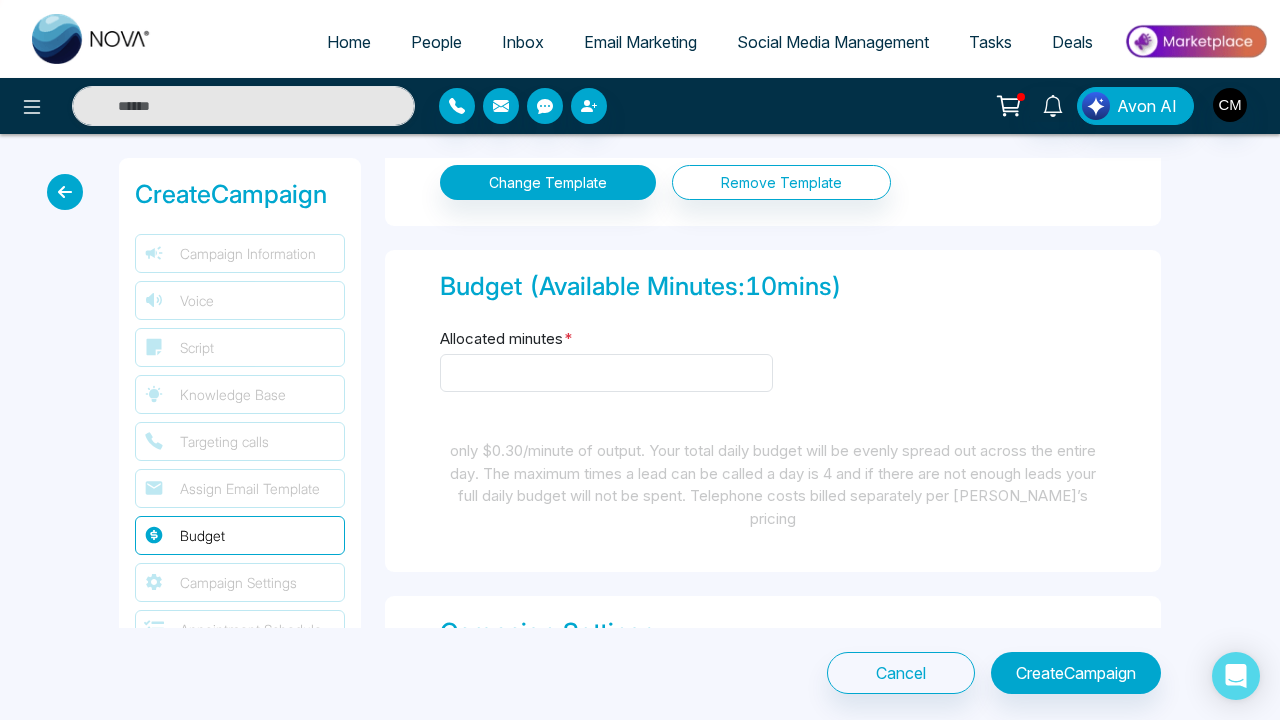 scroll, scrollTop: 2884, scrollLeft: 0, axis: vertical 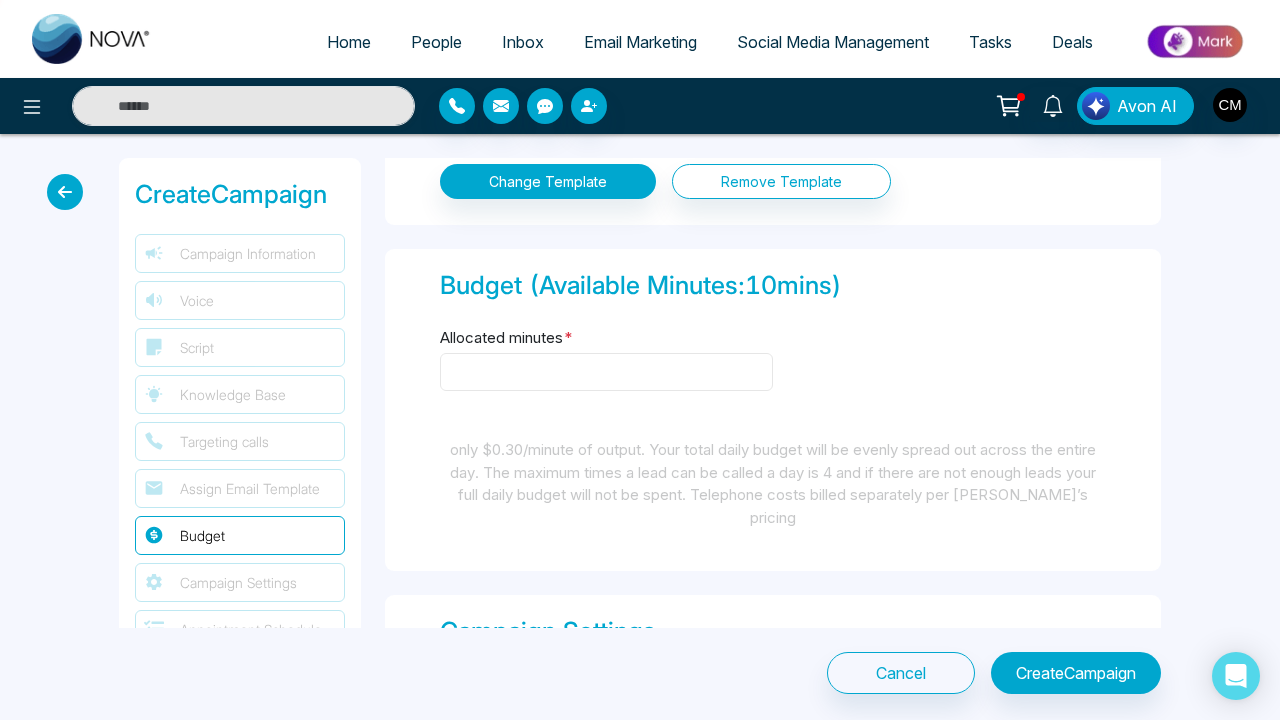 click on "Allocated minutes  *" at bounding box center (606, 372) 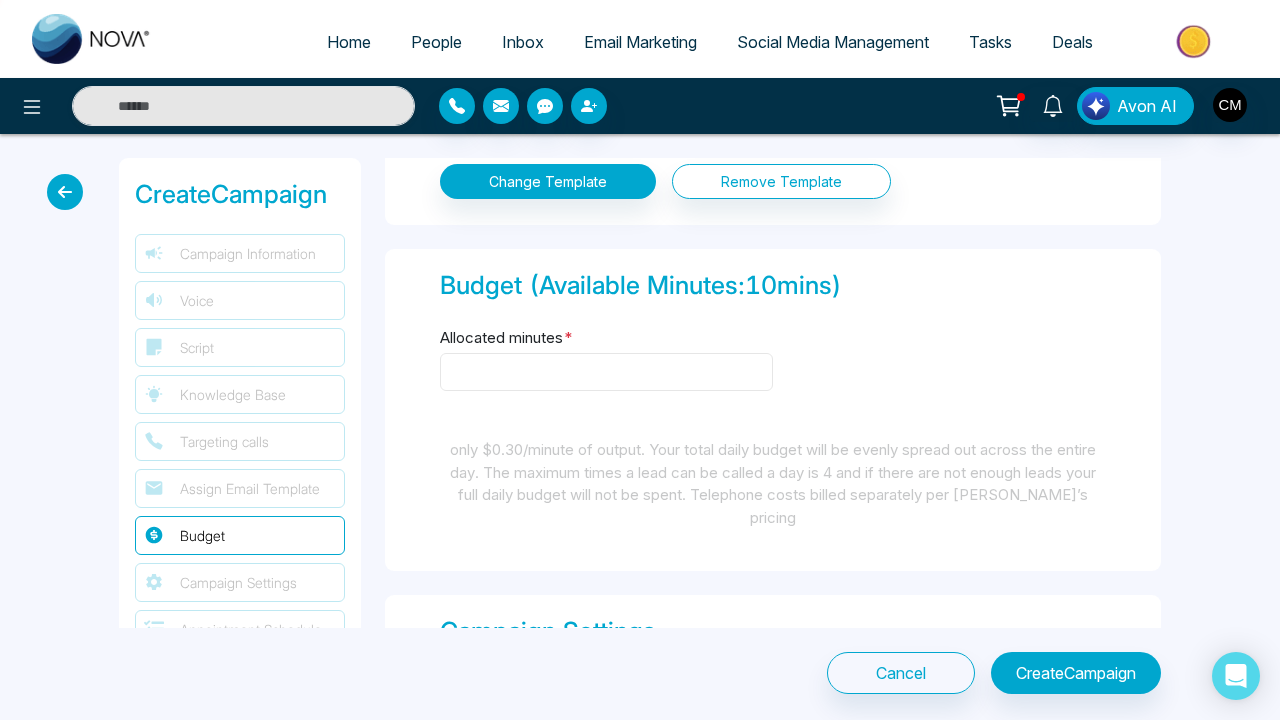 type on "*" 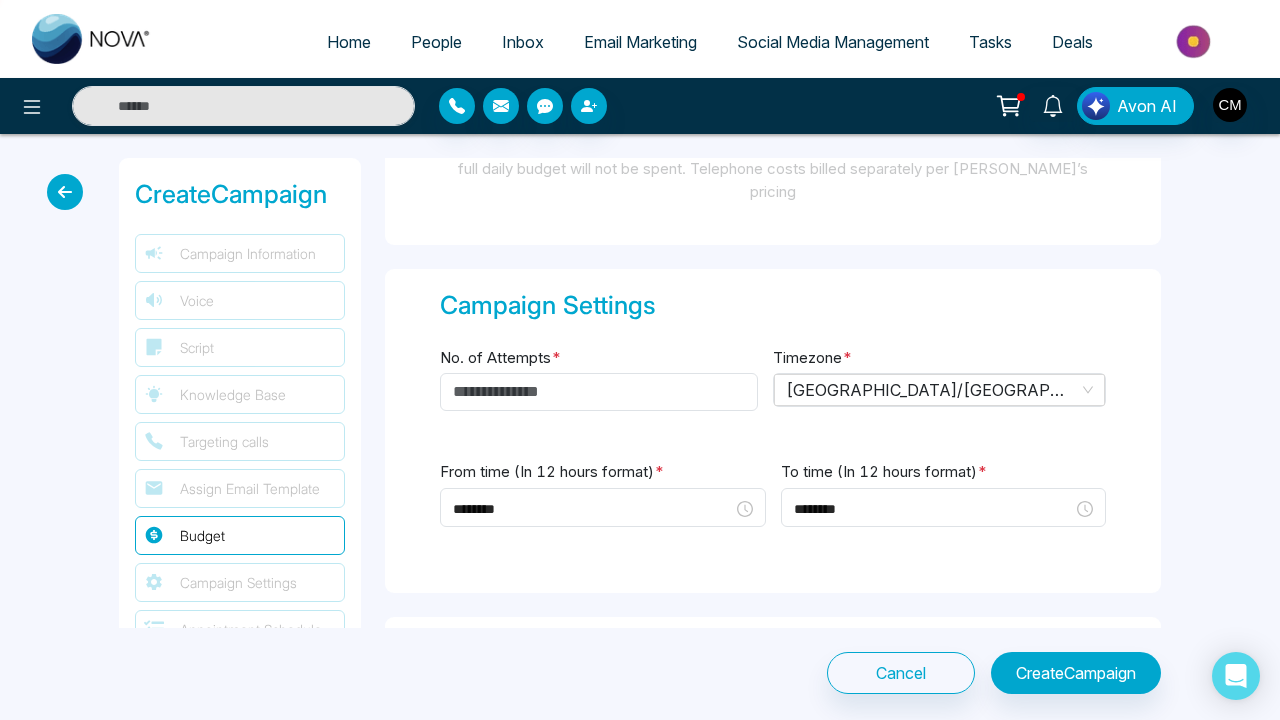 scroll, scrollTop: 3011, scrollLeft: 0, axis: vertical 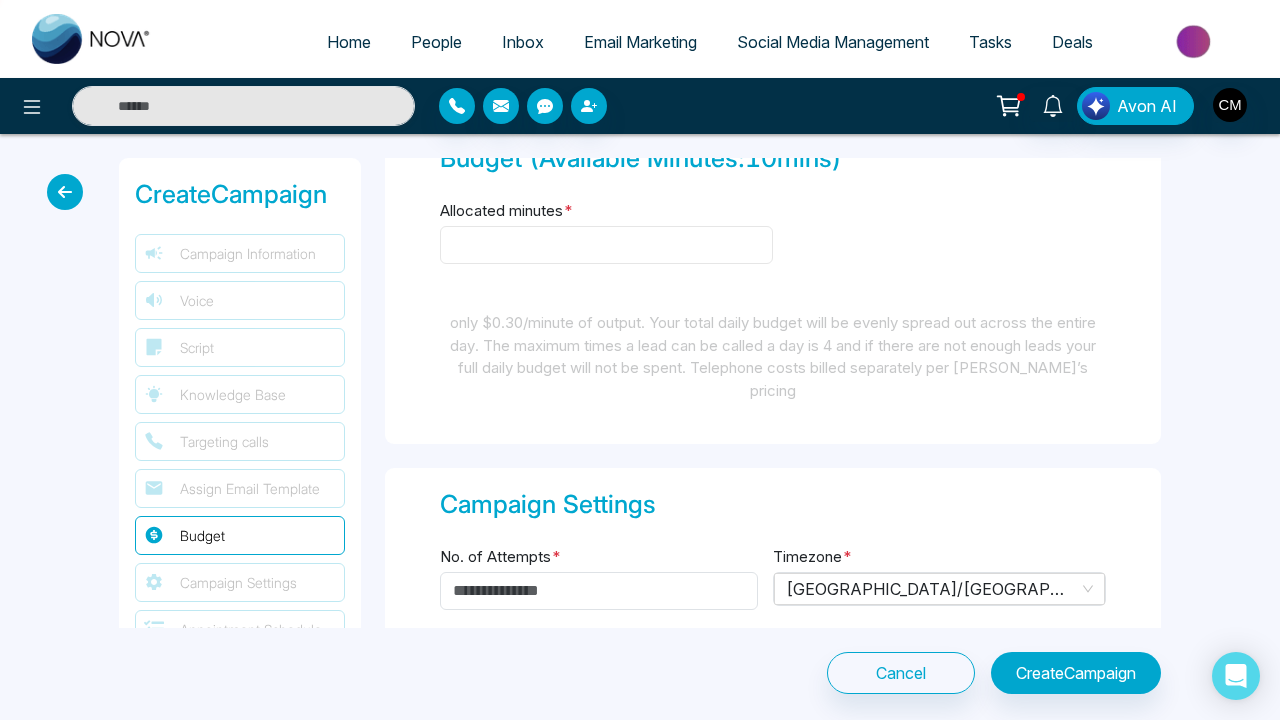 type on "*" 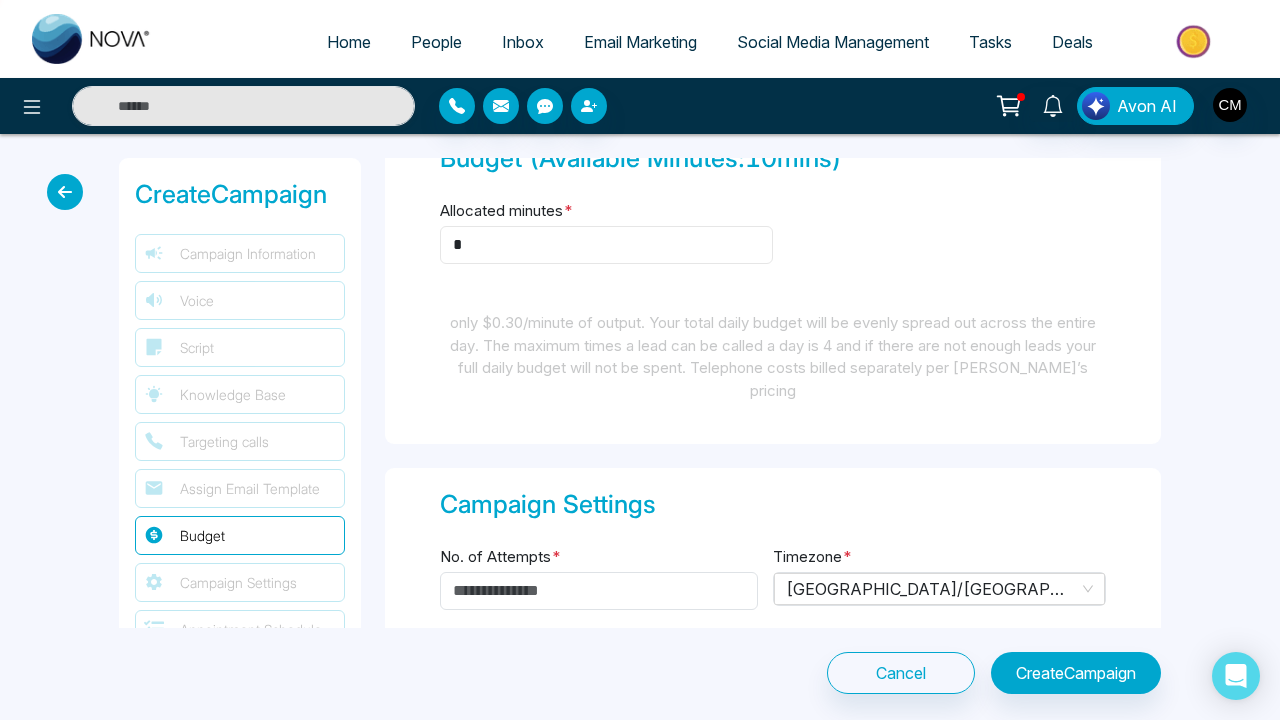 type on "*" 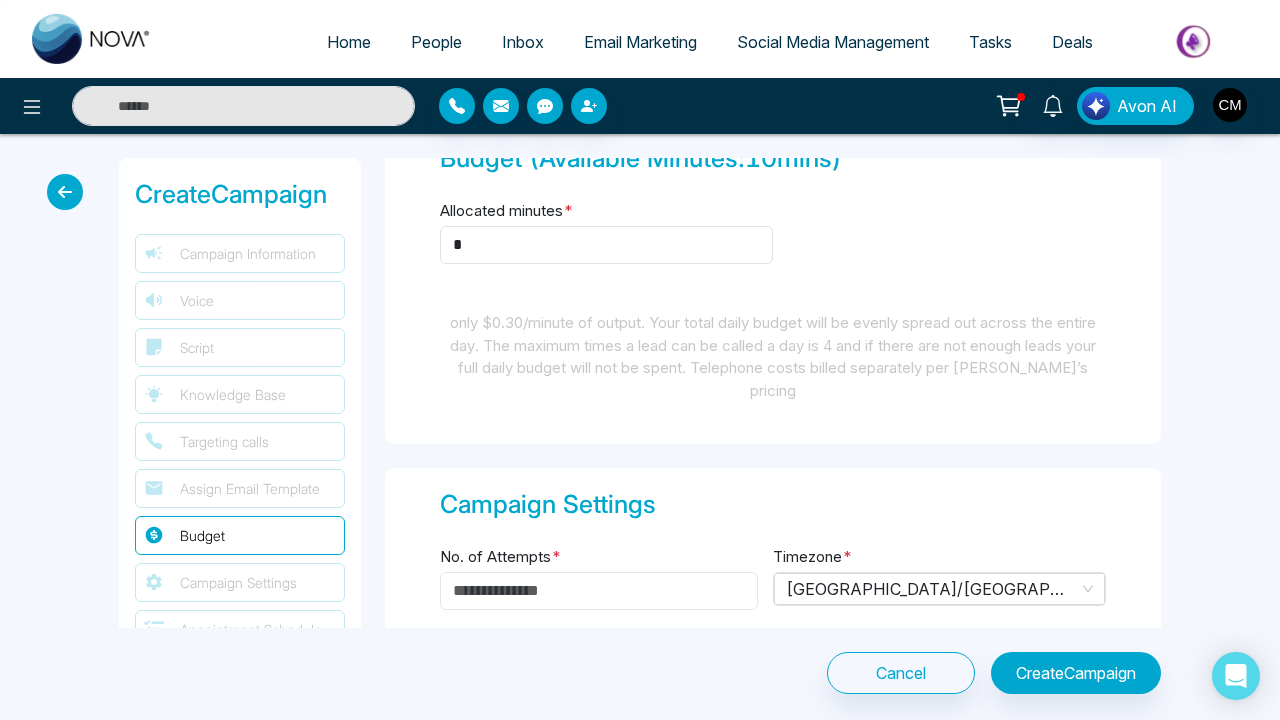 click on "No. of Attempts  *" at bounding box center [599, 591] 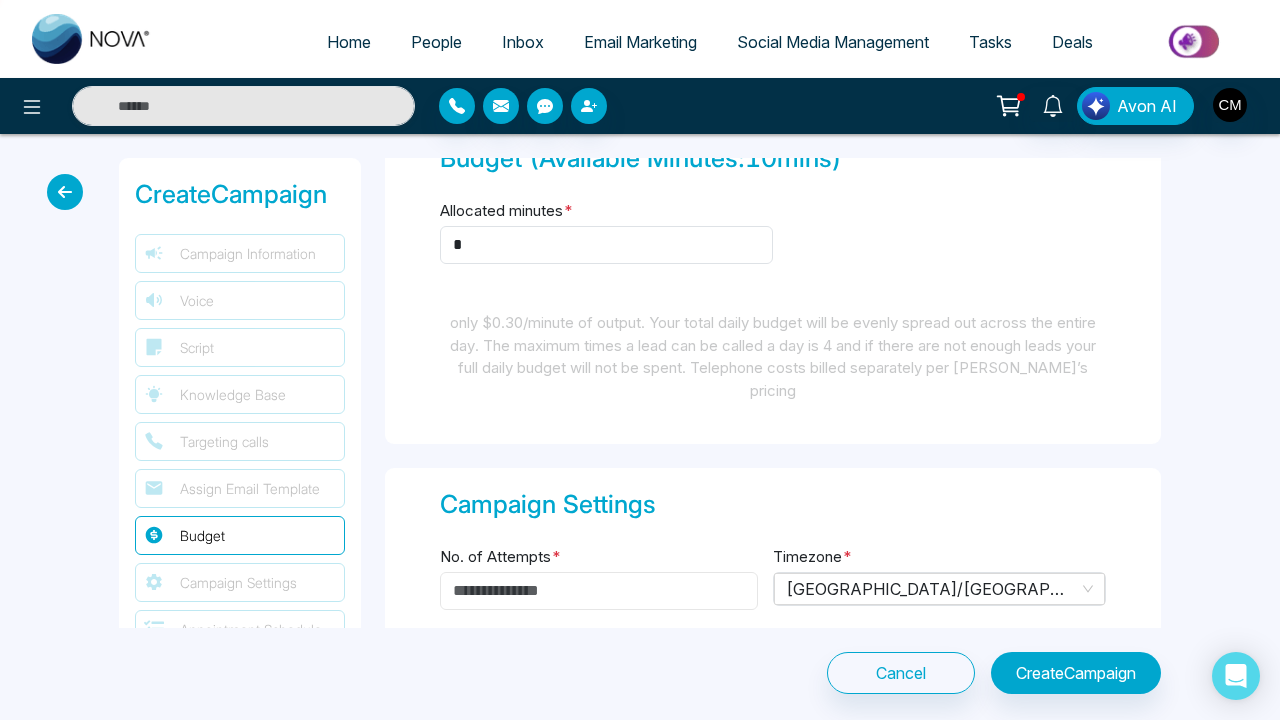 type on "*" 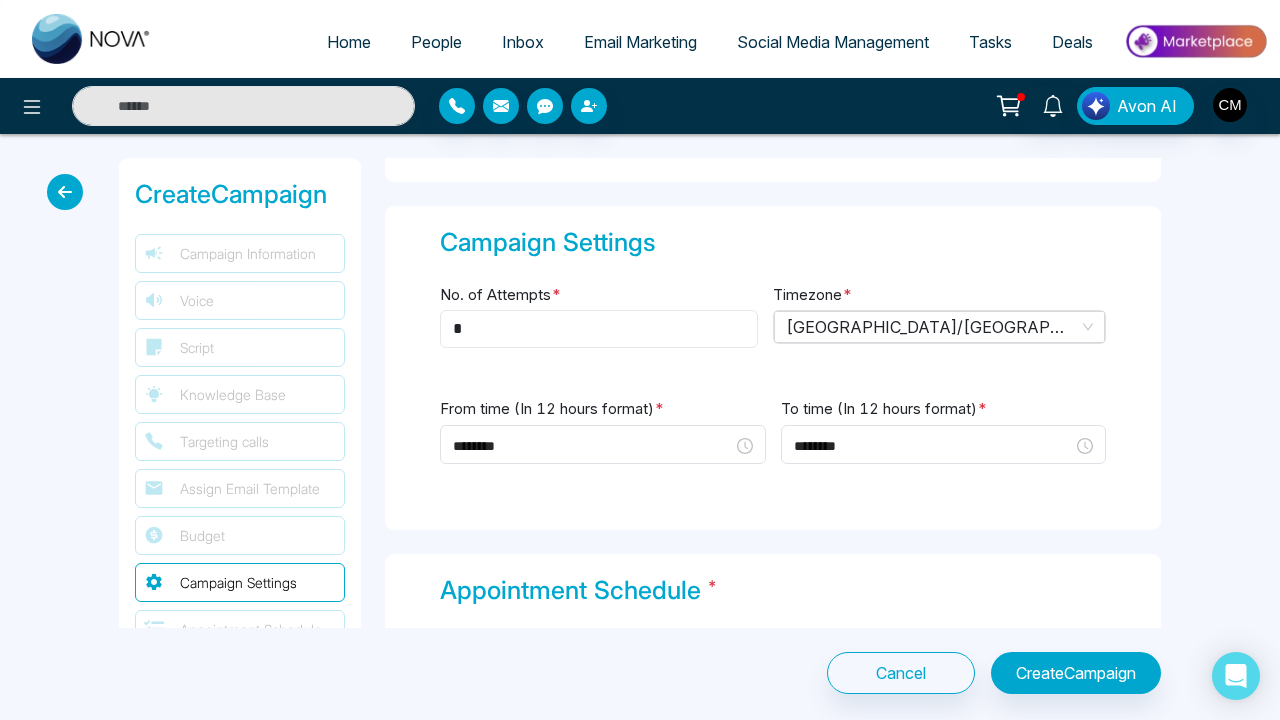 scroll, scrollTop: 3310, scrollLeft: 0, axis: vertical 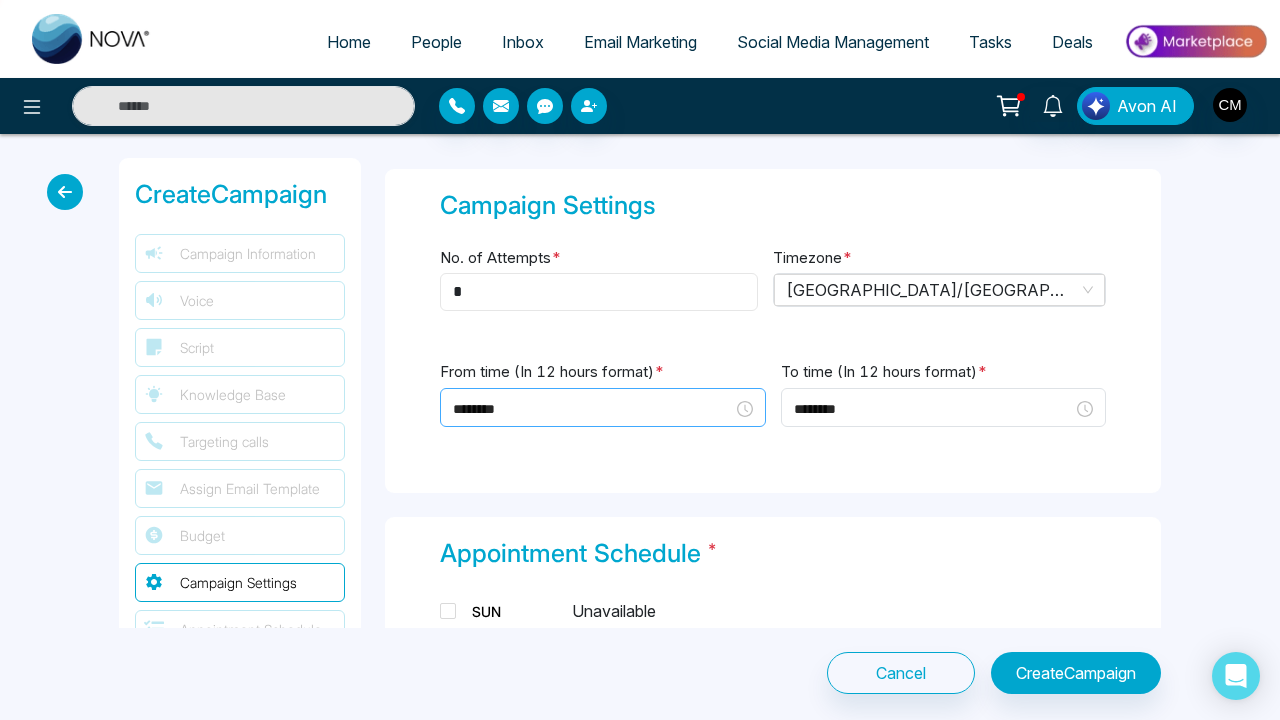 type on "*" 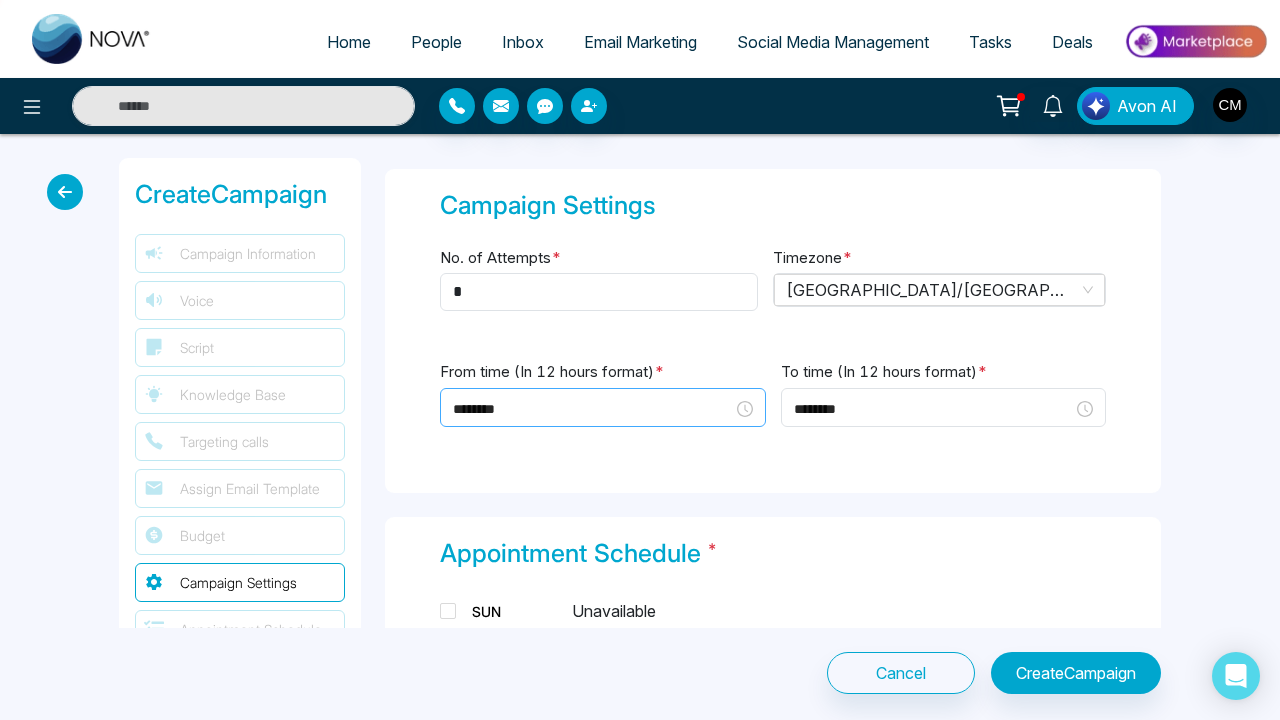 click on "********" at bounding box center (603, 407) 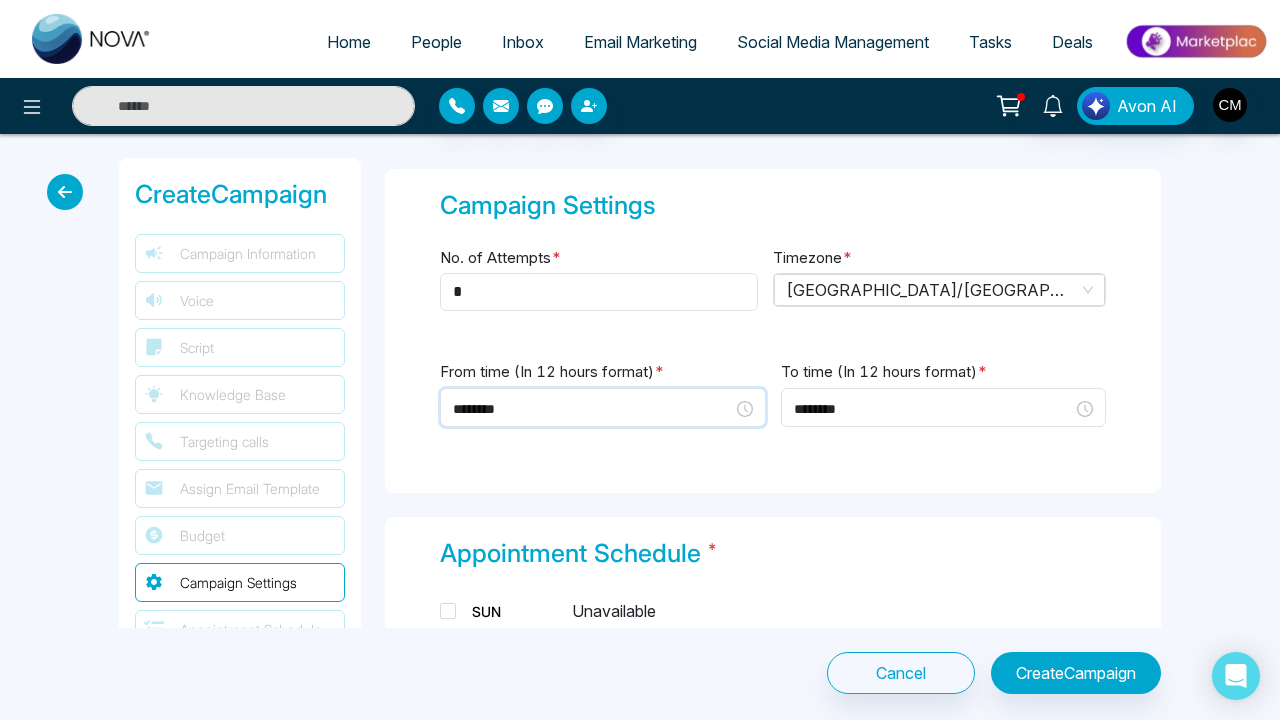 scroll, scrollTop: 112, scrollLeft: 0, axis: vertical 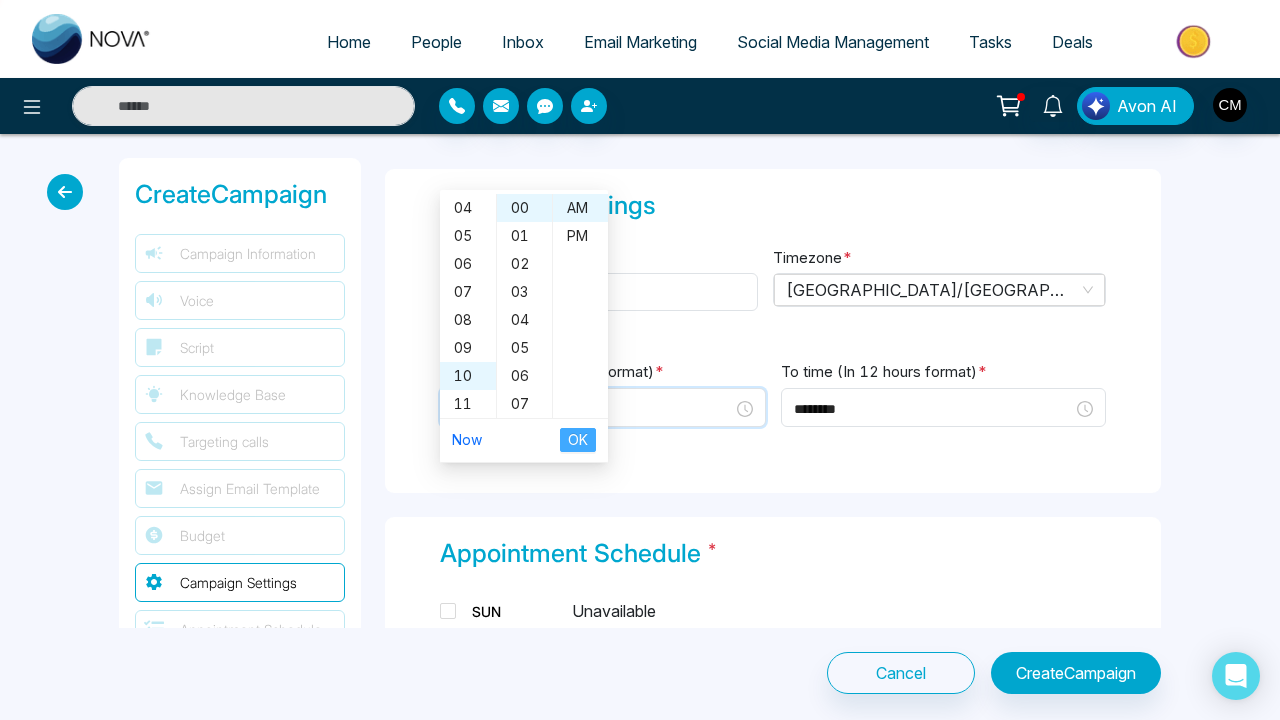 click on "OK" at bounding box center (578, 440) 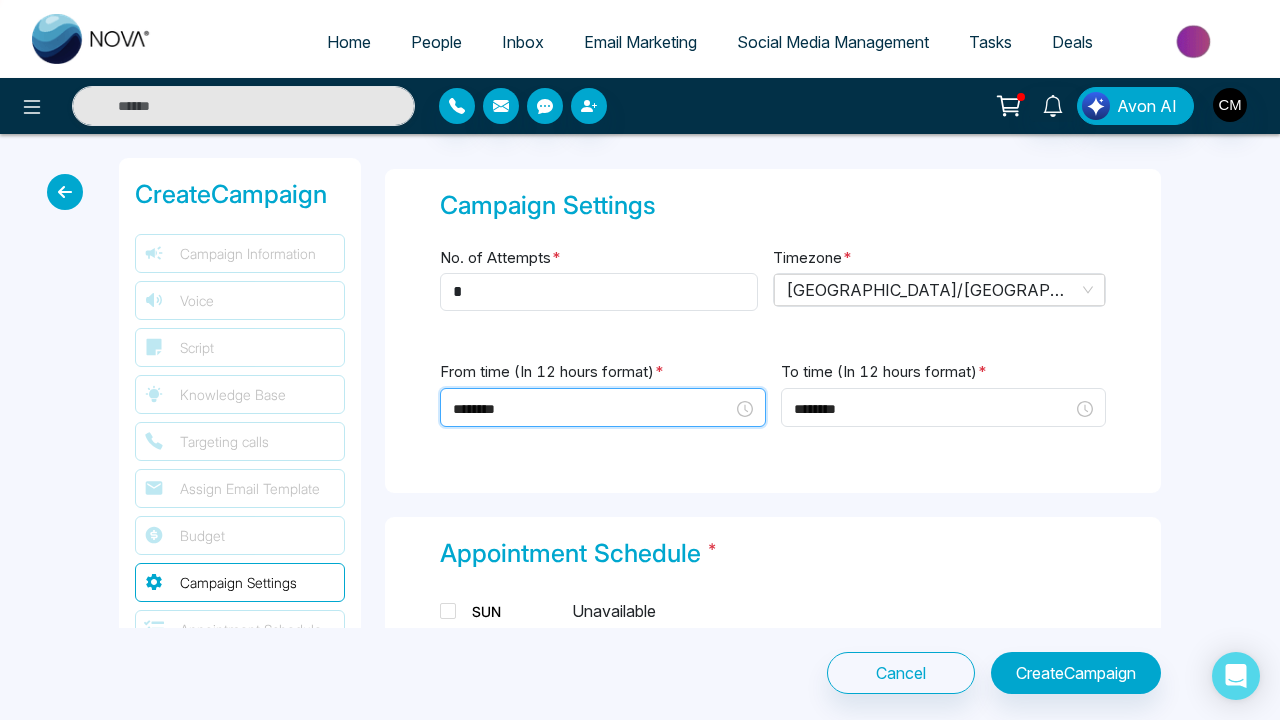 click on "********" at bounding box center (603, 407) 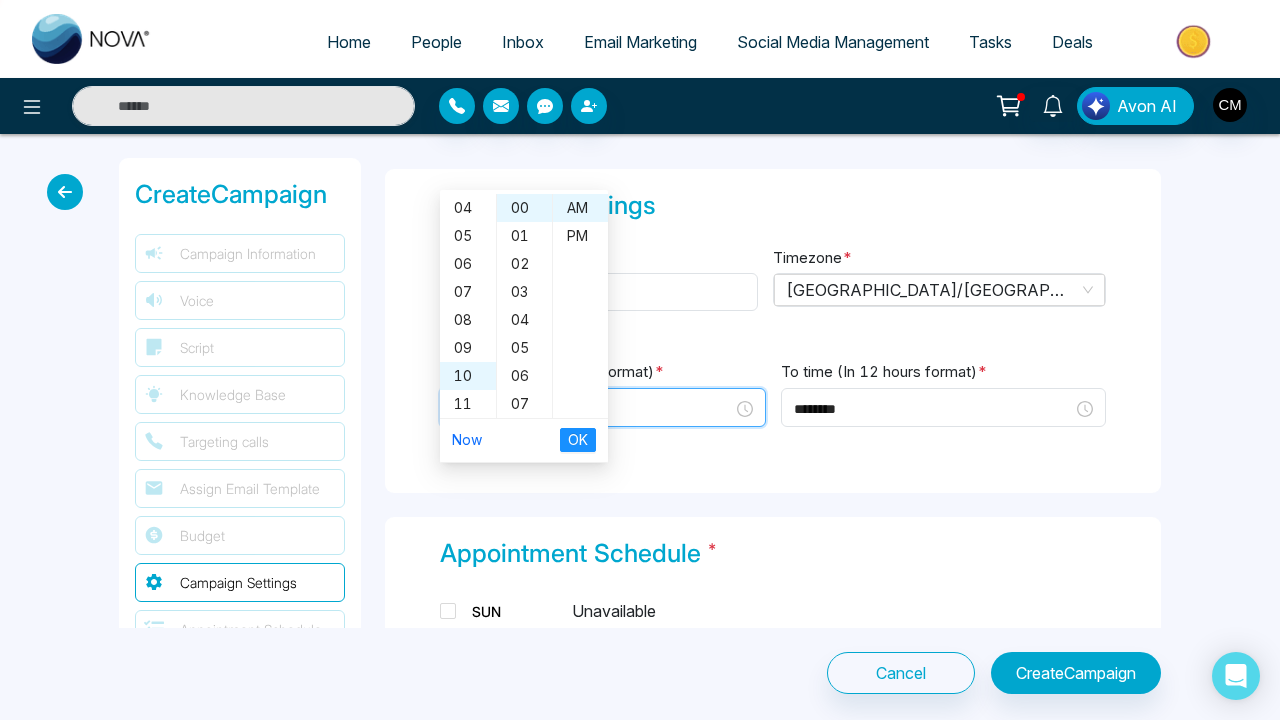 click on "********" at bounding box center (603, 409) 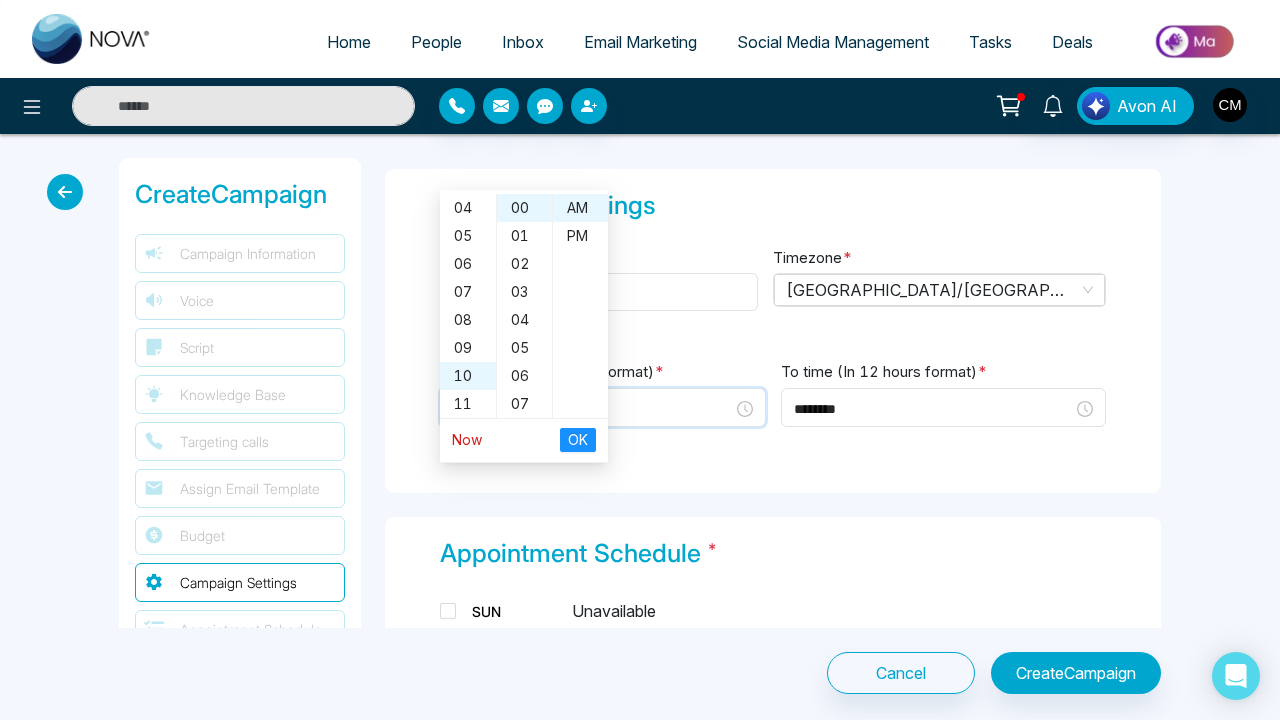 click on "Now" at bounding box center [467, 439] 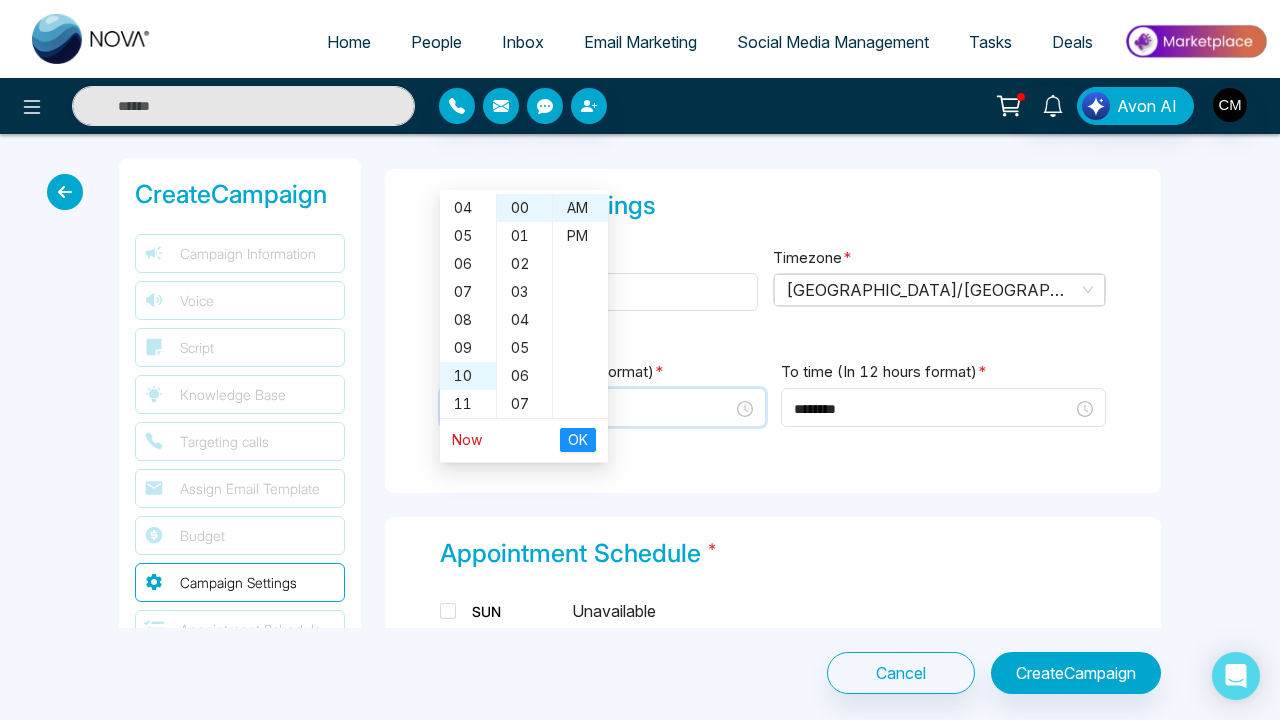 type on "********" 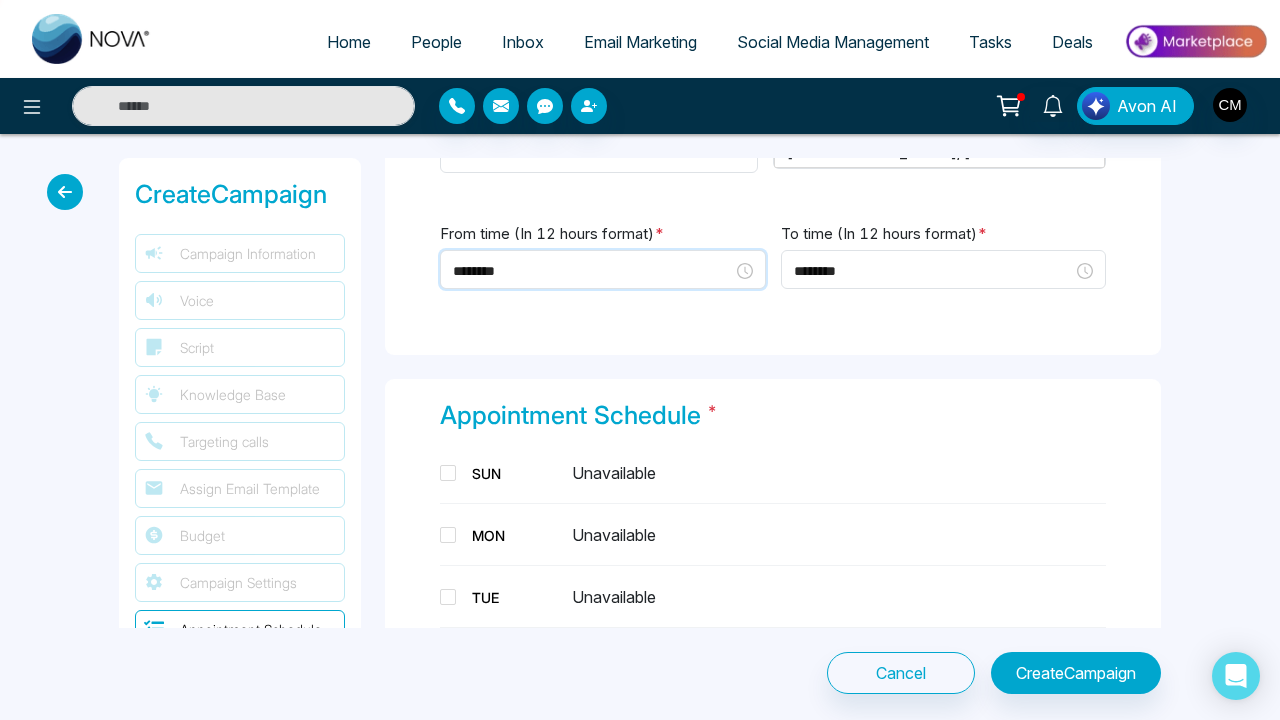 scroll, scrollTop: 3526, scrollLeft: 0, axis: vertical 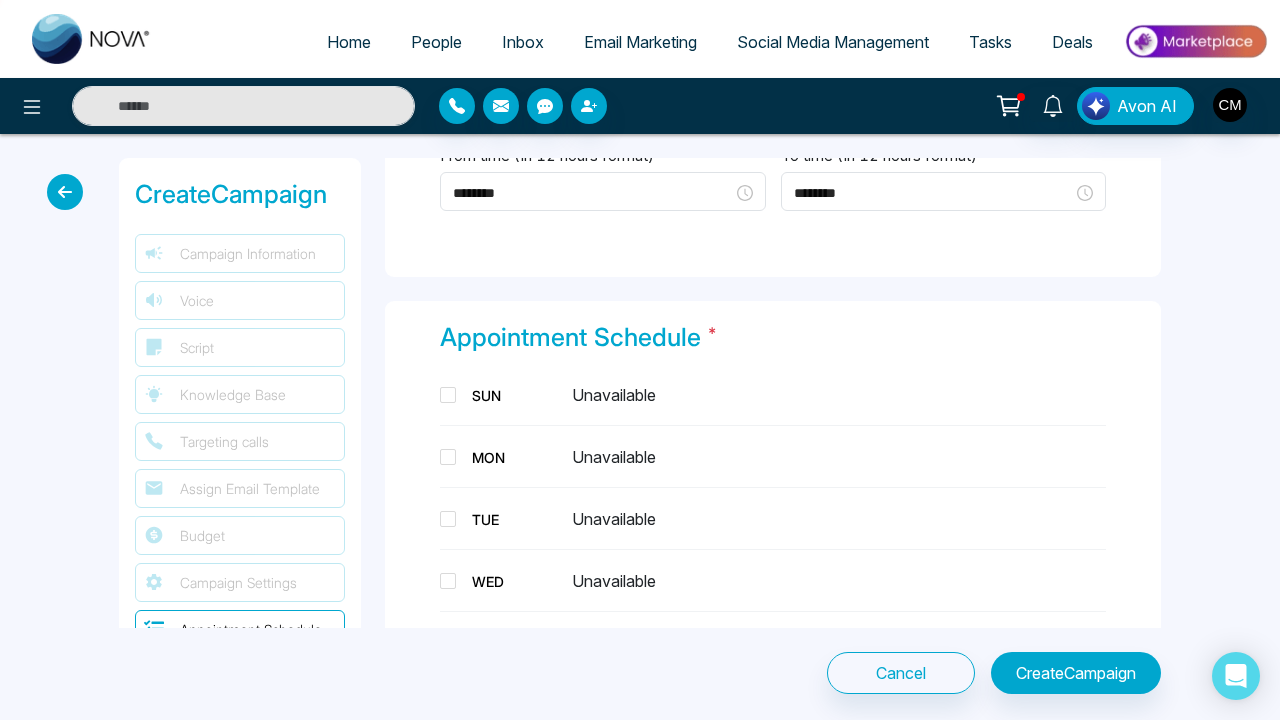 click on "SUN Unavailable" at bounding box center (773, 395) 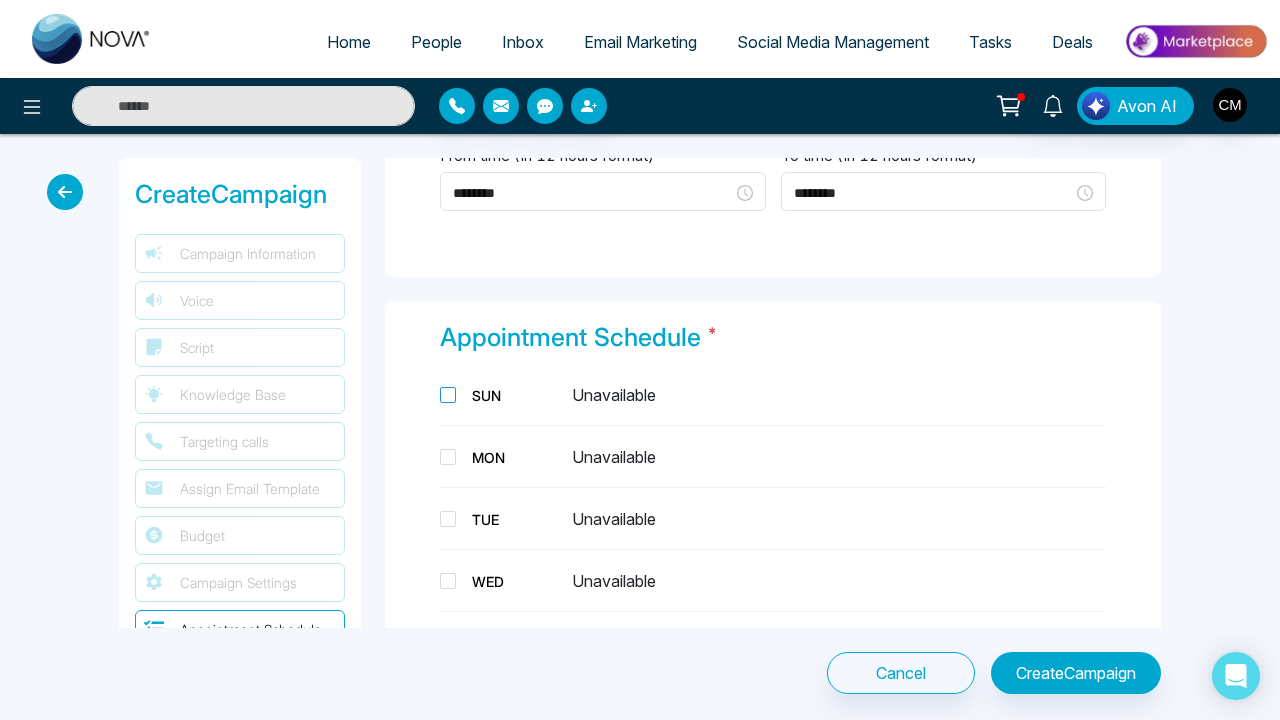 click at bounding box center [448, 395] 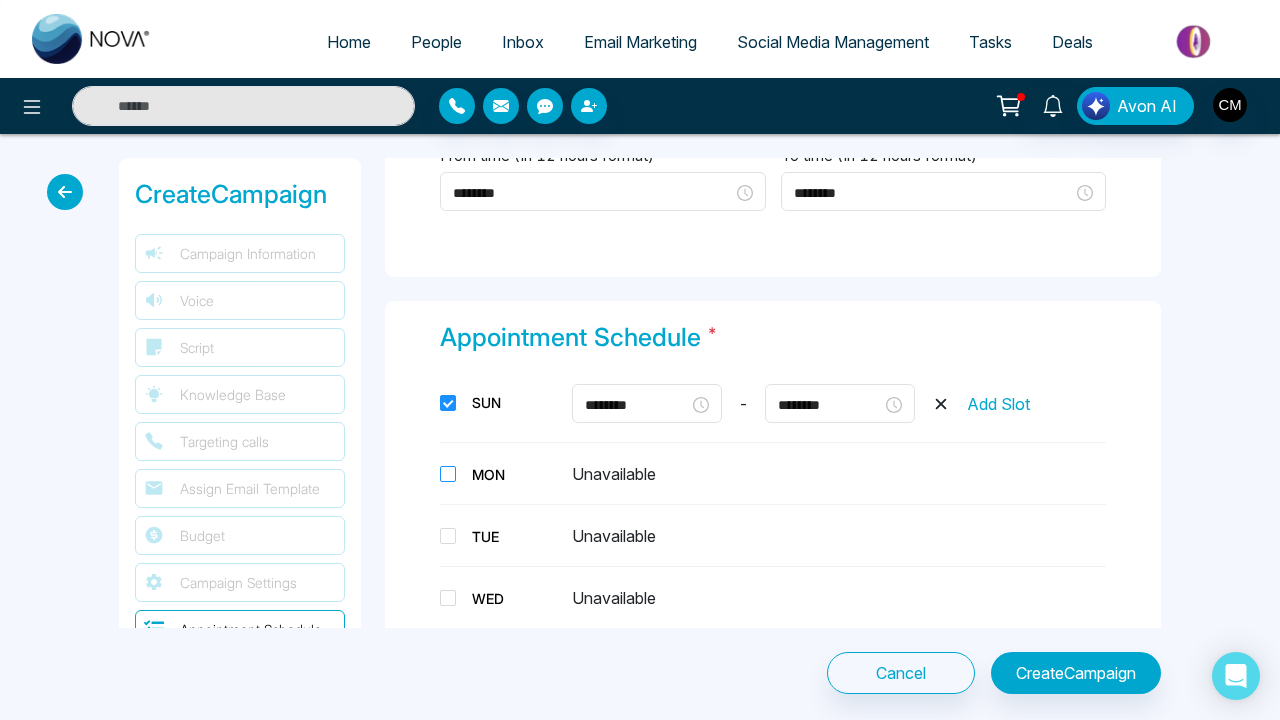 click at bounding box center (448, 474) 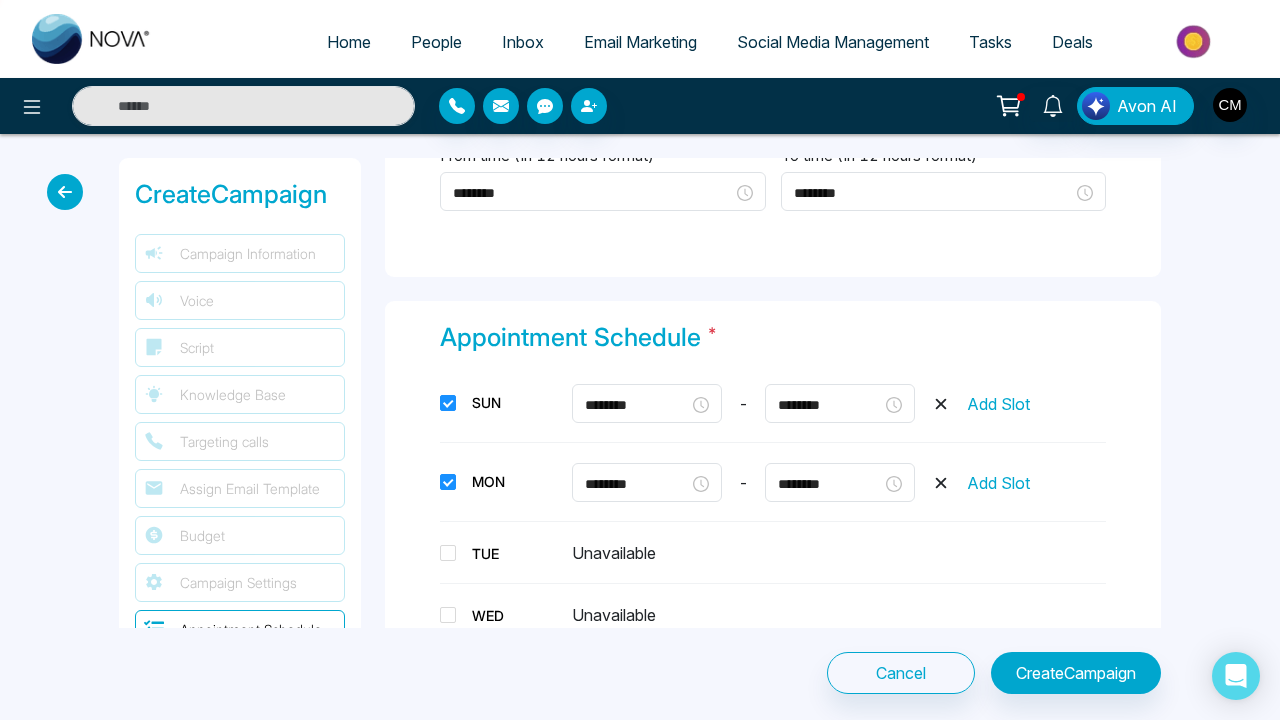 click on "SUN ******** - ******** Add Slot MON ******** - ******** Add Slot TUE Unavailable WED Unavailable THU Unavailable FRI Unavailable SAT Unavailable" at bounding box center (773, 598) 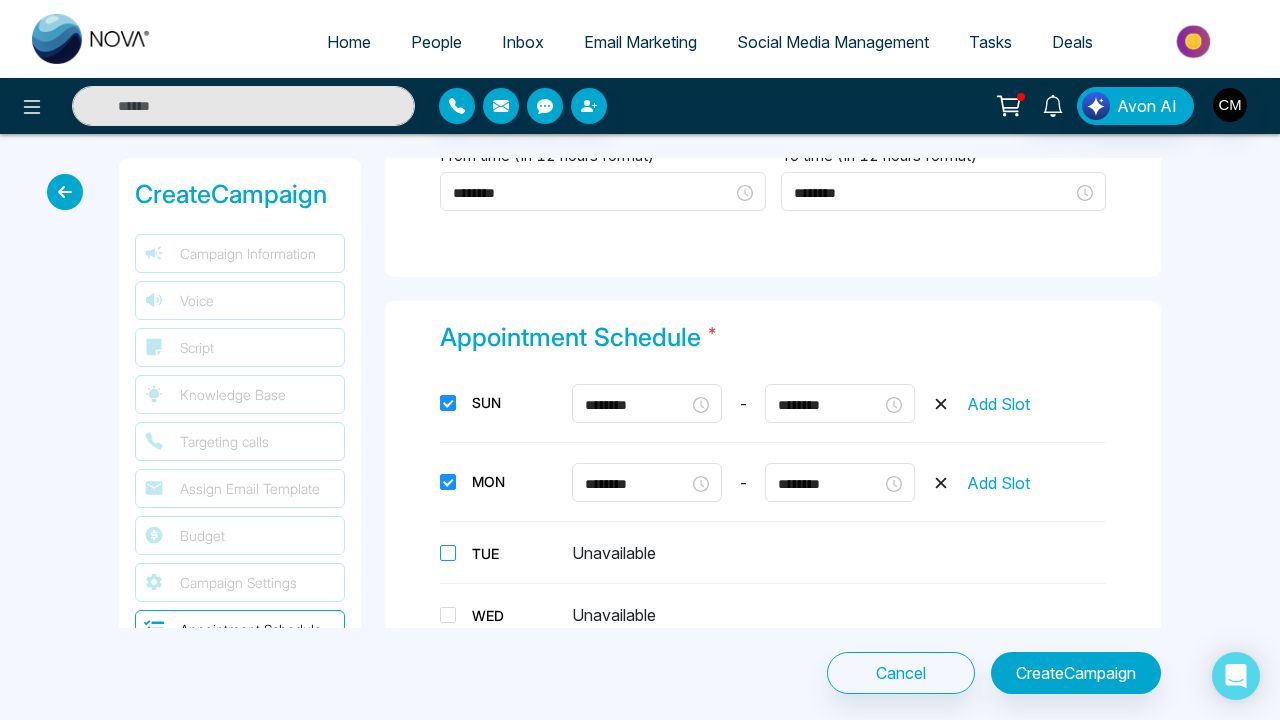 click at bounding box center [448, 553] 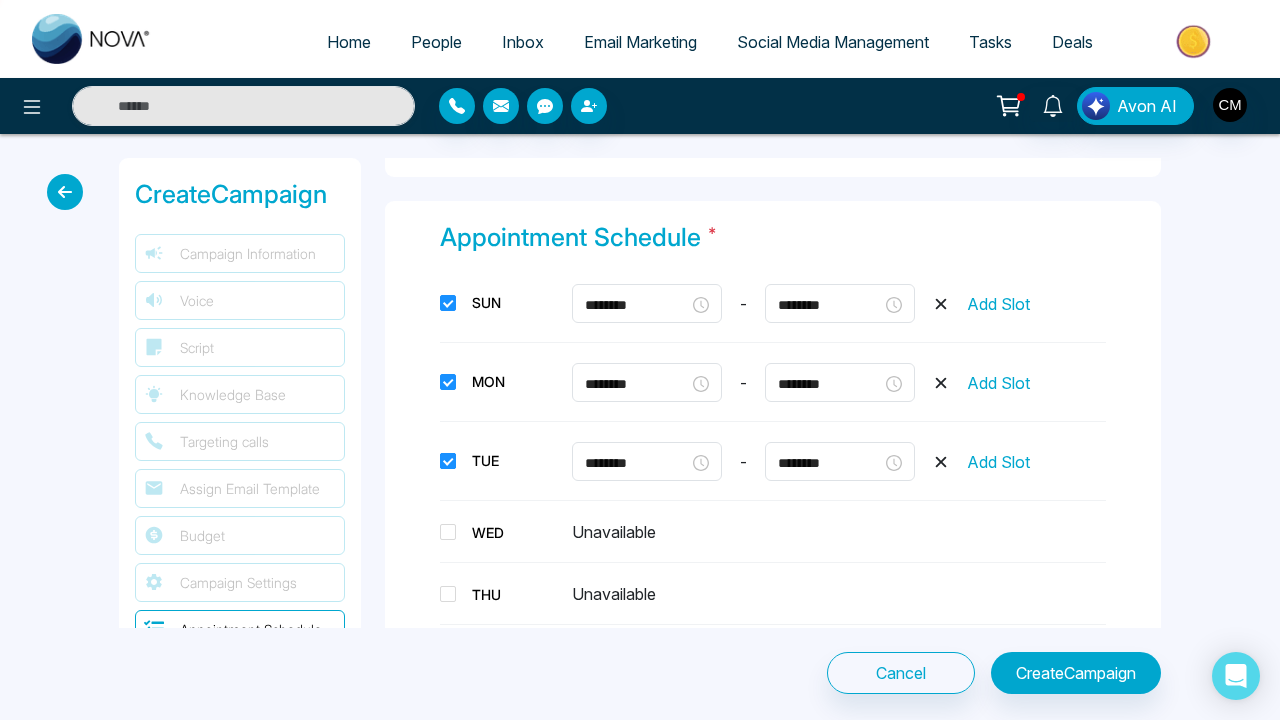 scroll, scrollTop: 3641, scrollLeft: 0, axis: vertical 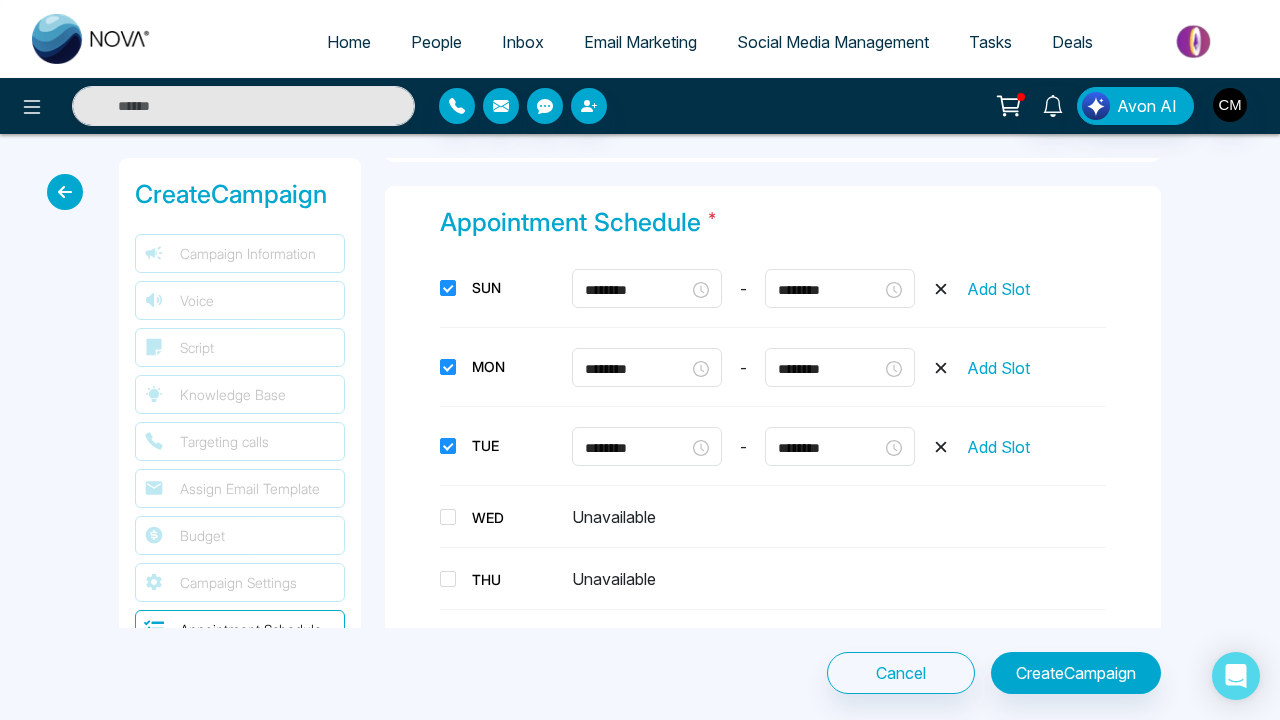 click on "WED Unavailable" at bounding box center (773, 517) 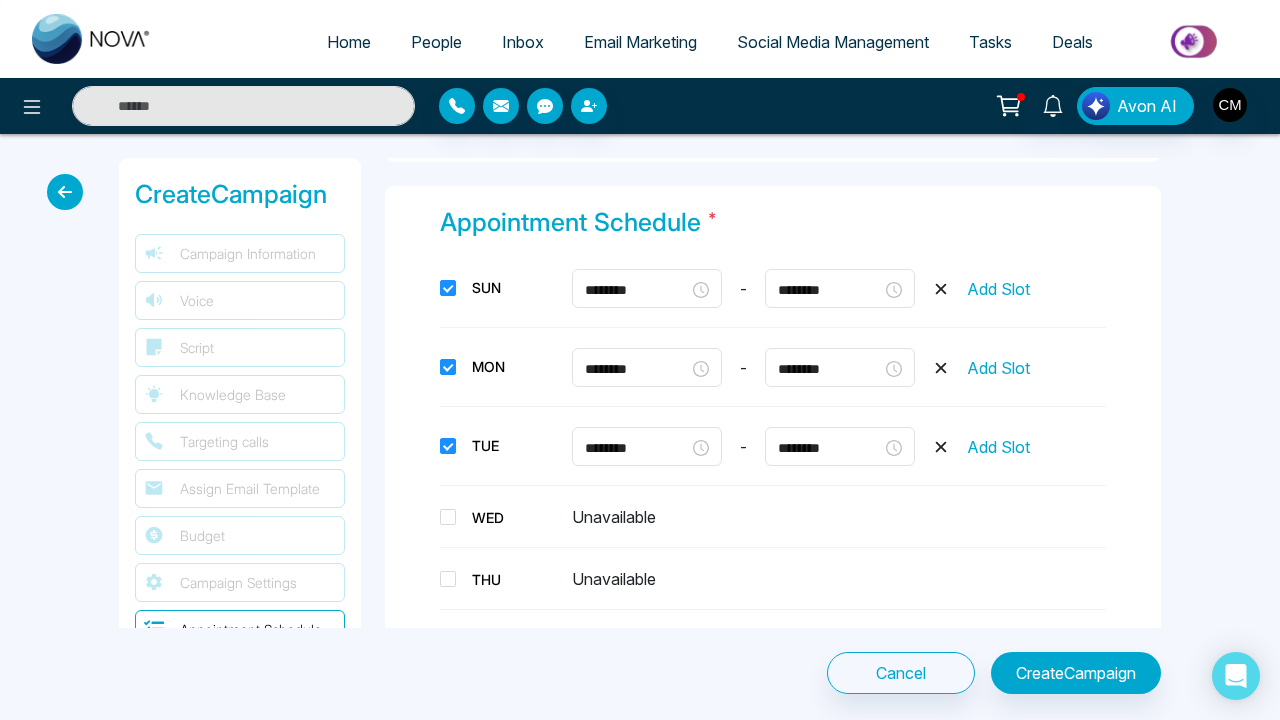 click on "WED Unavailable" at bounding box center [773, 517] 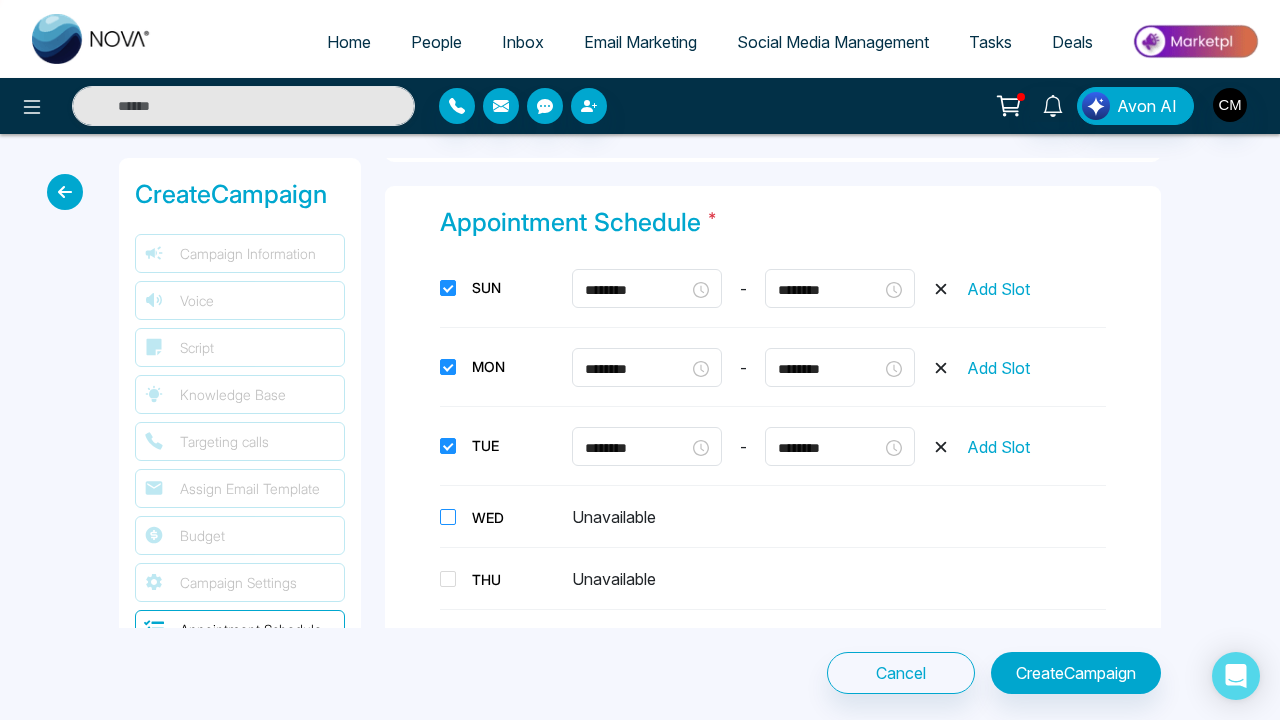 click at bounding box center [448, 517] 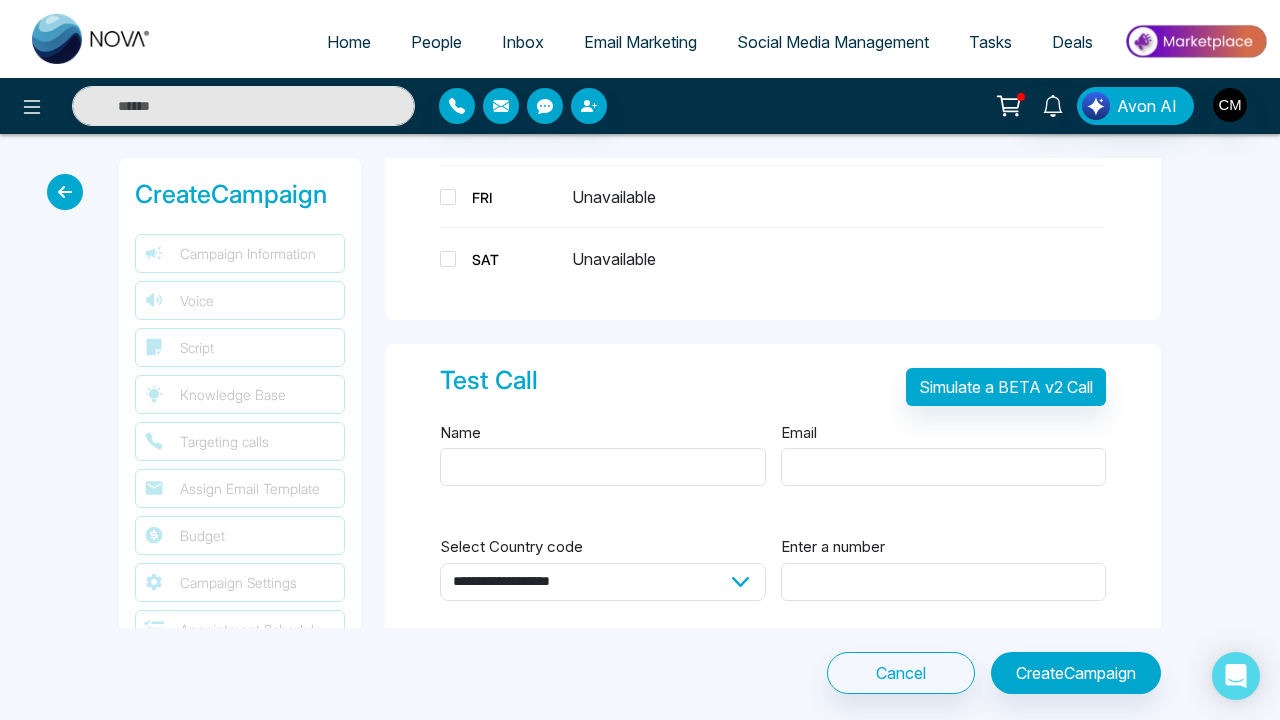 scroll, scrollTop: 4101, scrollLeft: 0, axis: vertical 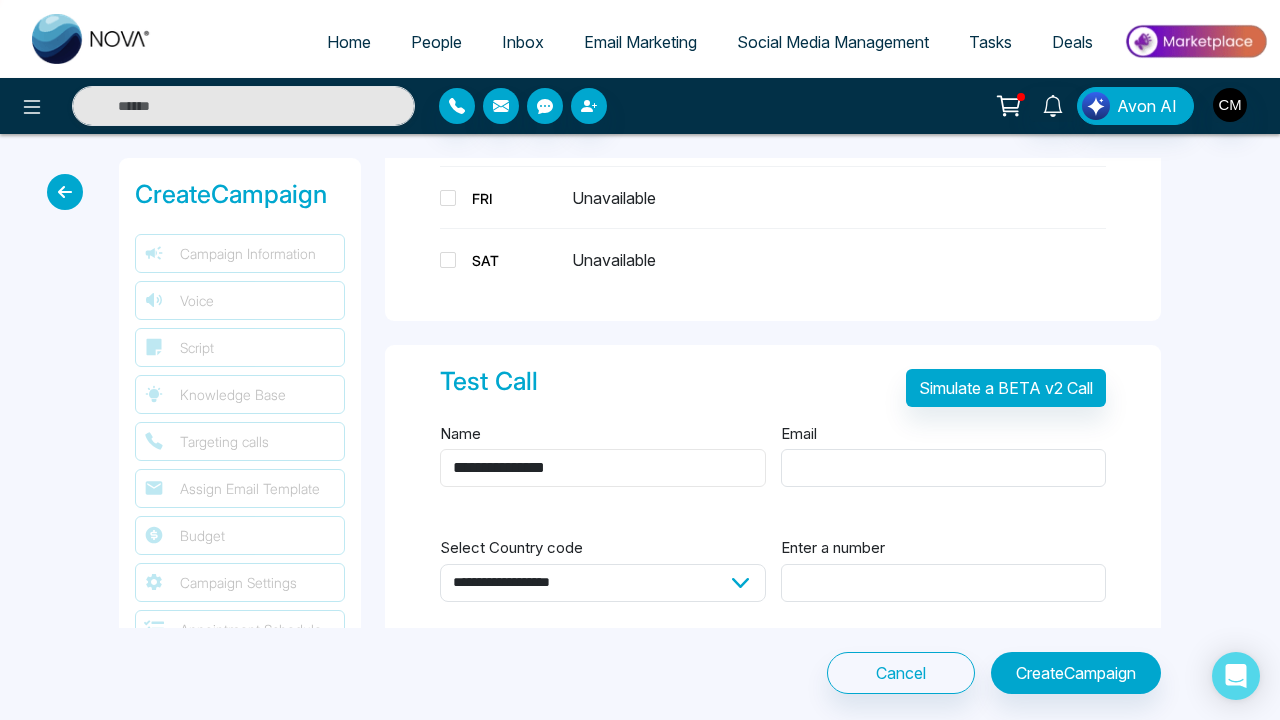 type on "**********" 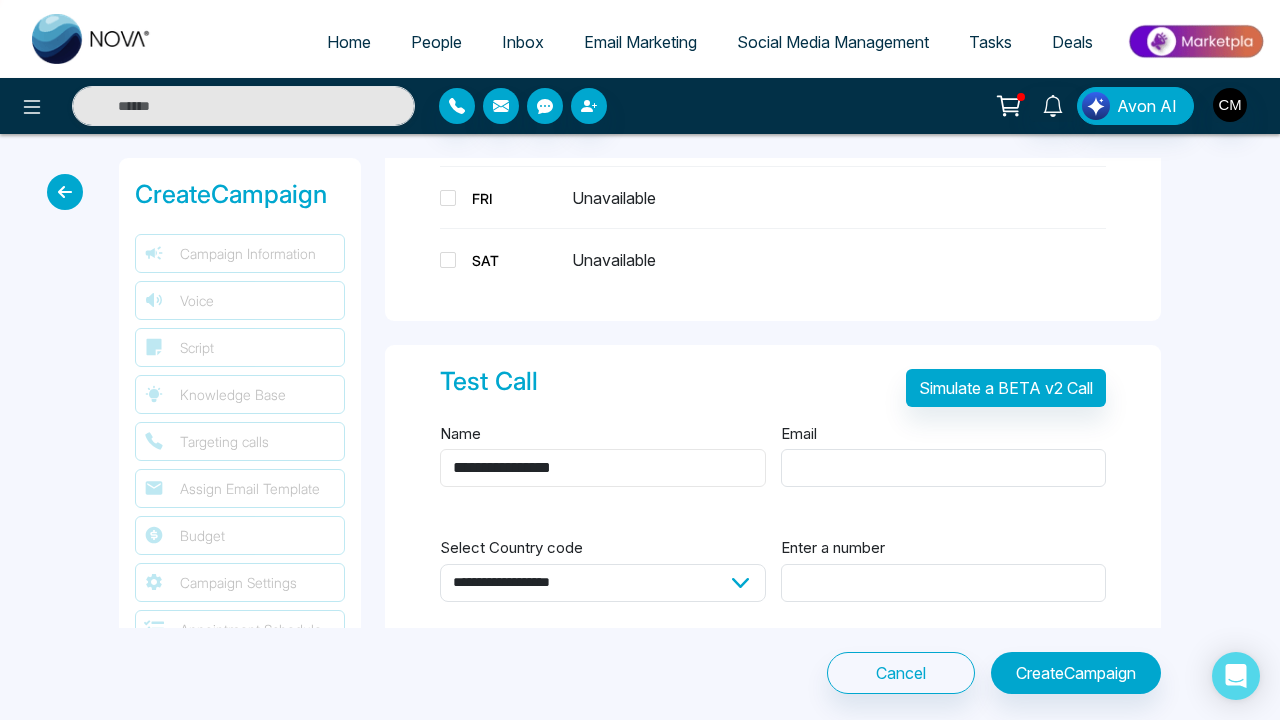 type 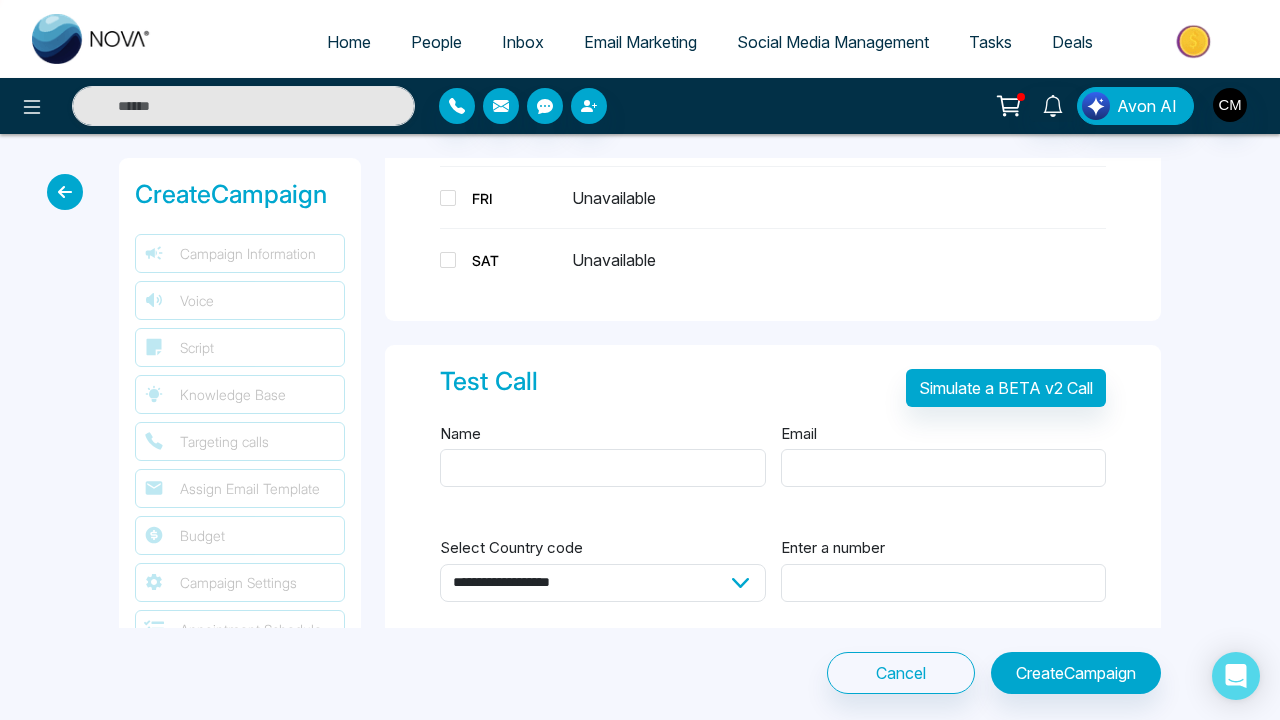 click on "Create  Campaign" at bounding box center (1076, 673) 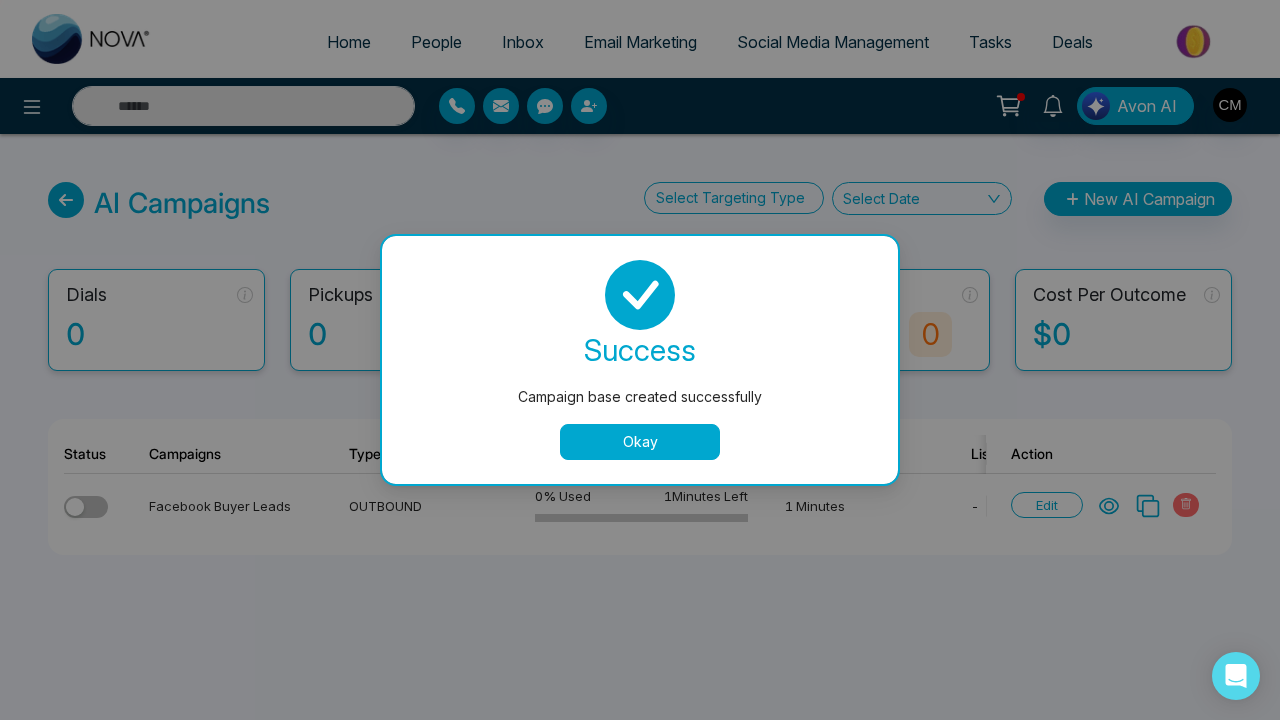 click on "Okay" at bounding box center (640, 442) 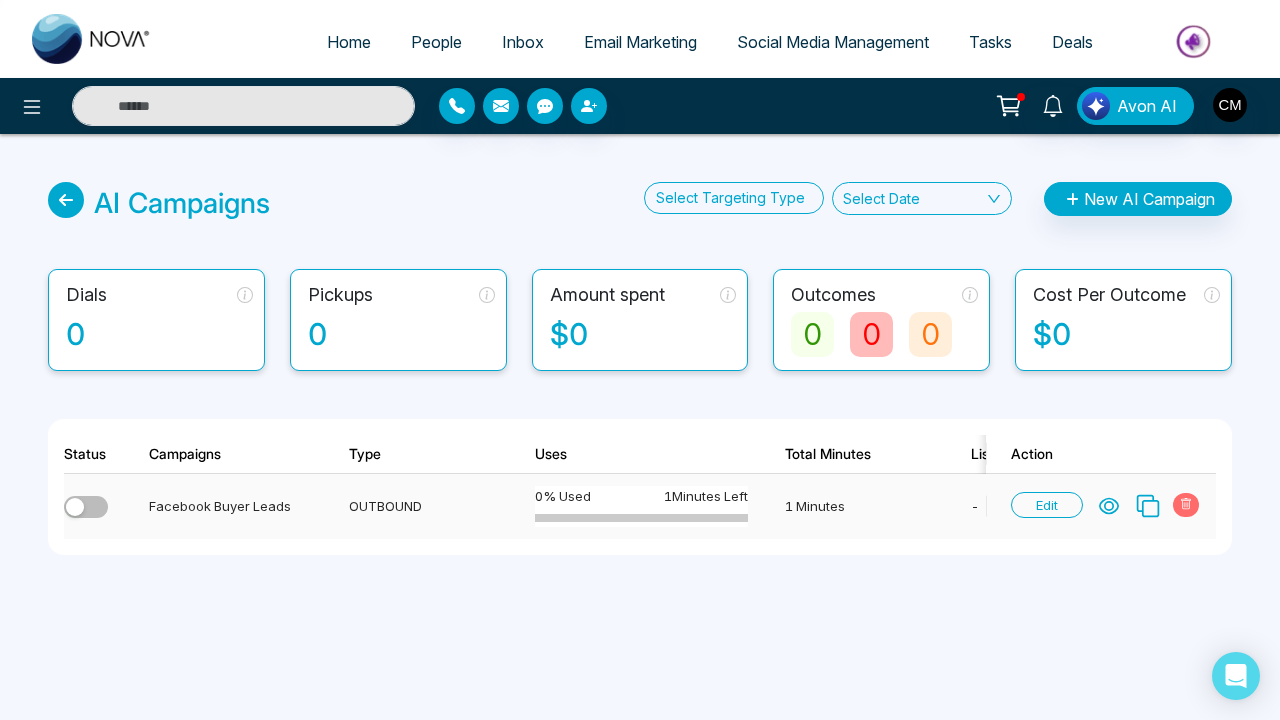 click 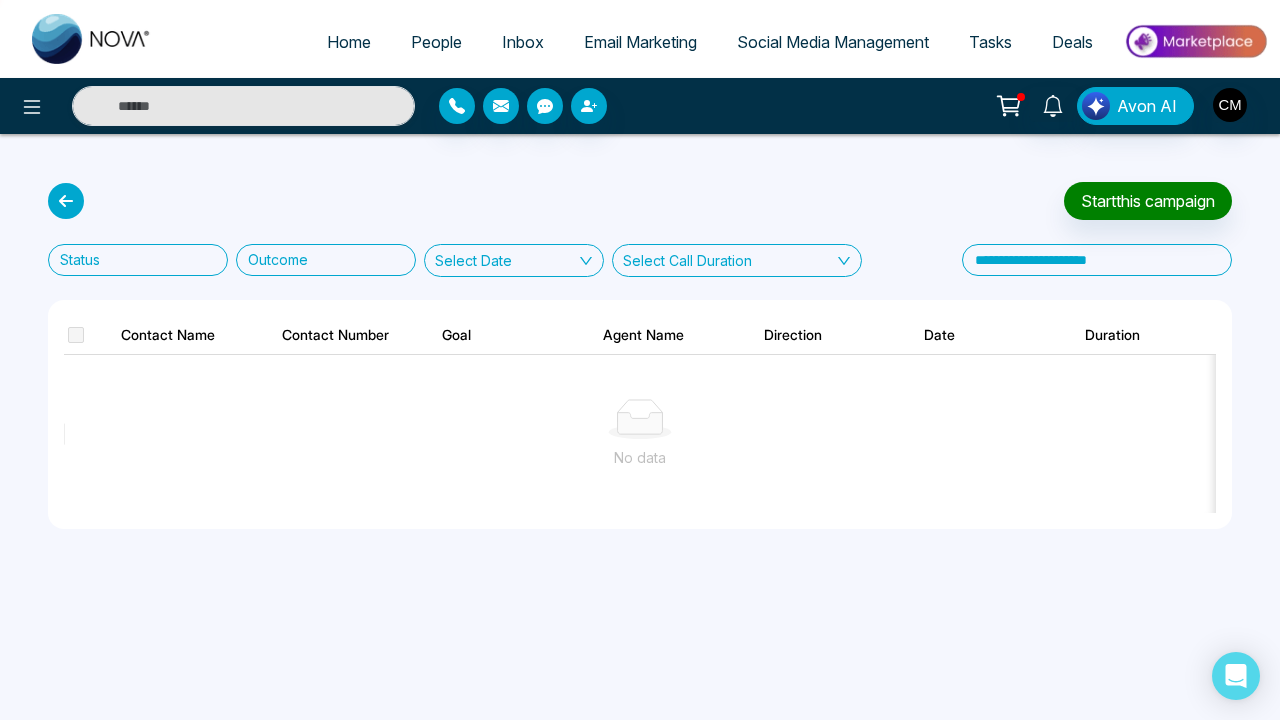 click on "Start  this campaign" at bounding box center [1148, 201] 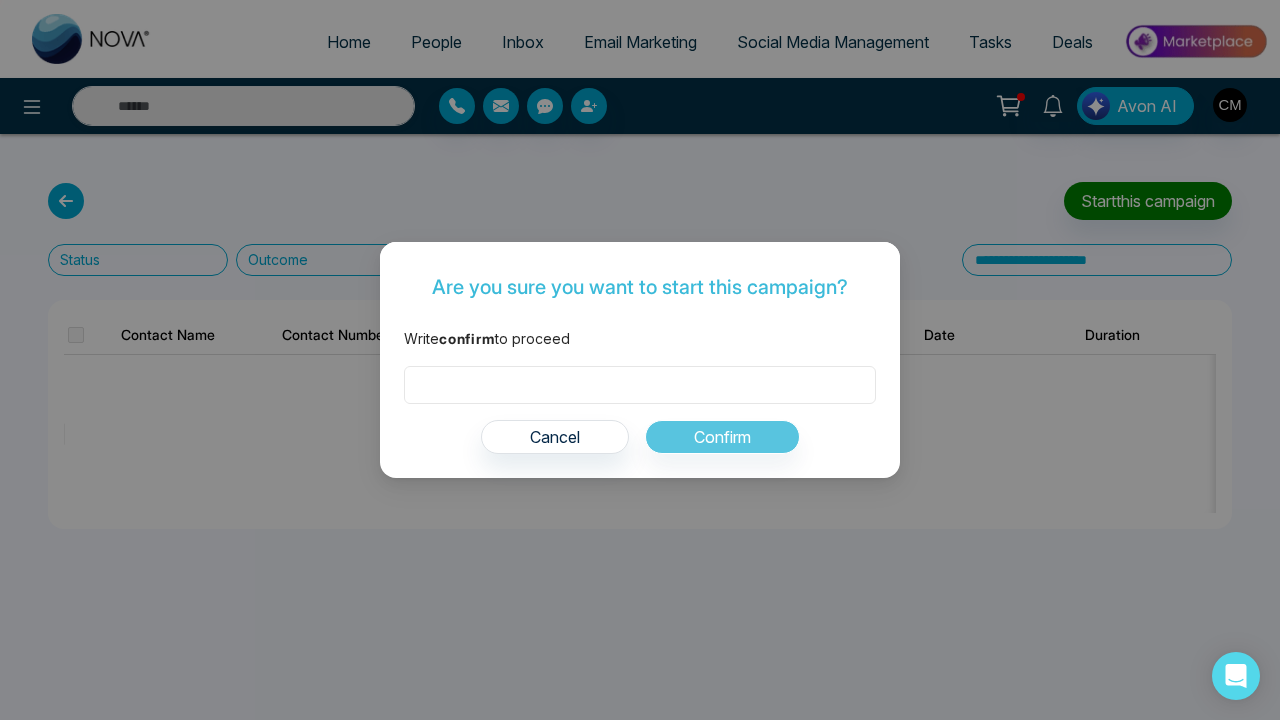 click at bounding box center (640, 385) 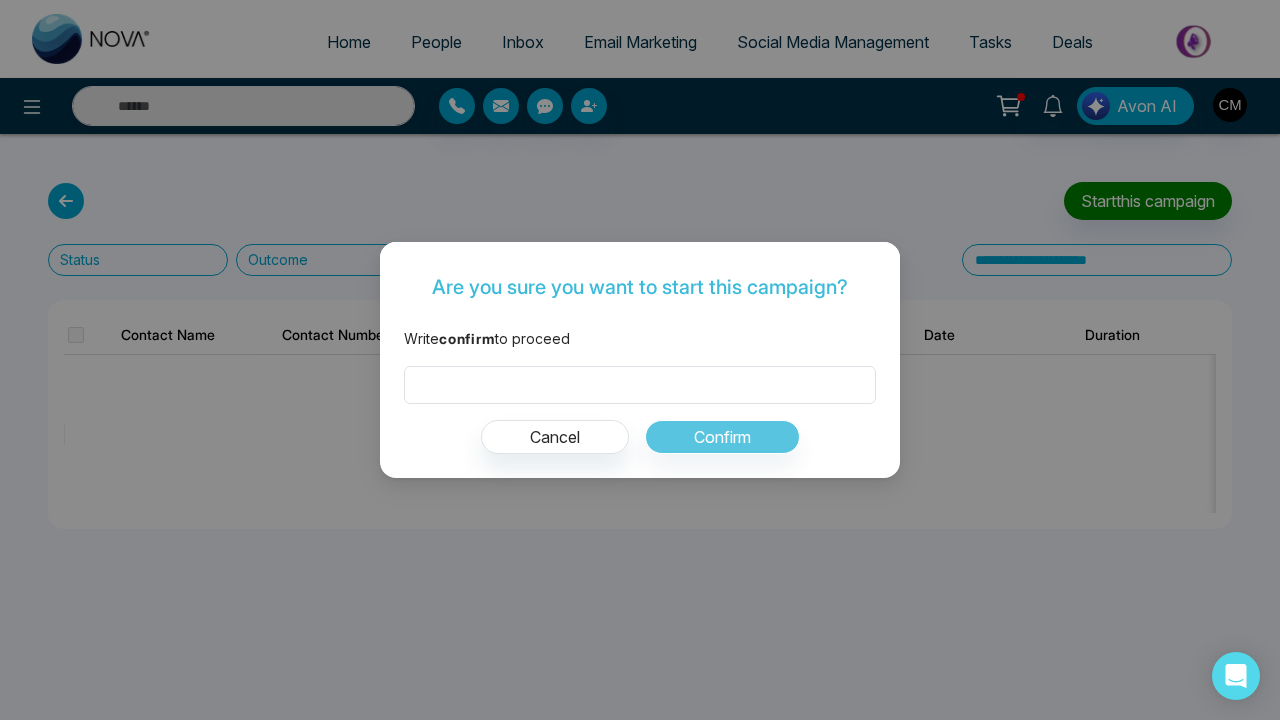 click on "Cancel" at bounding box center (555, 437) 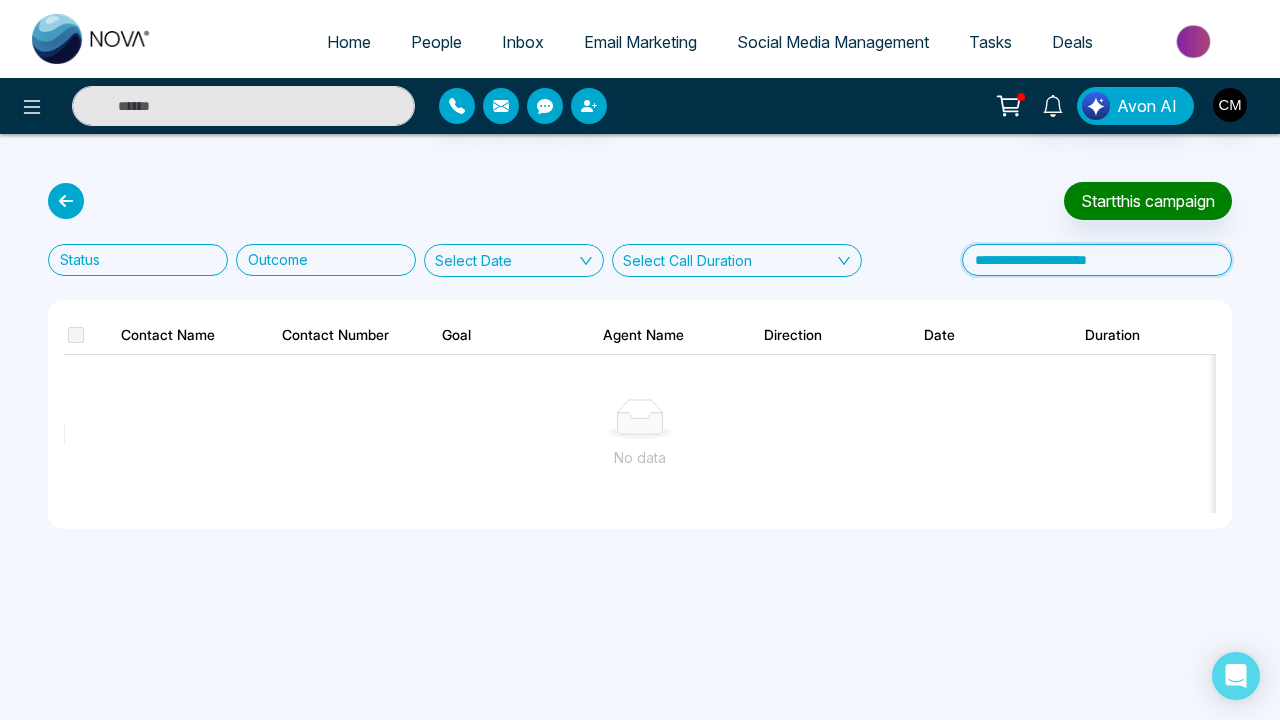 click at bounding box center (1097, 260) 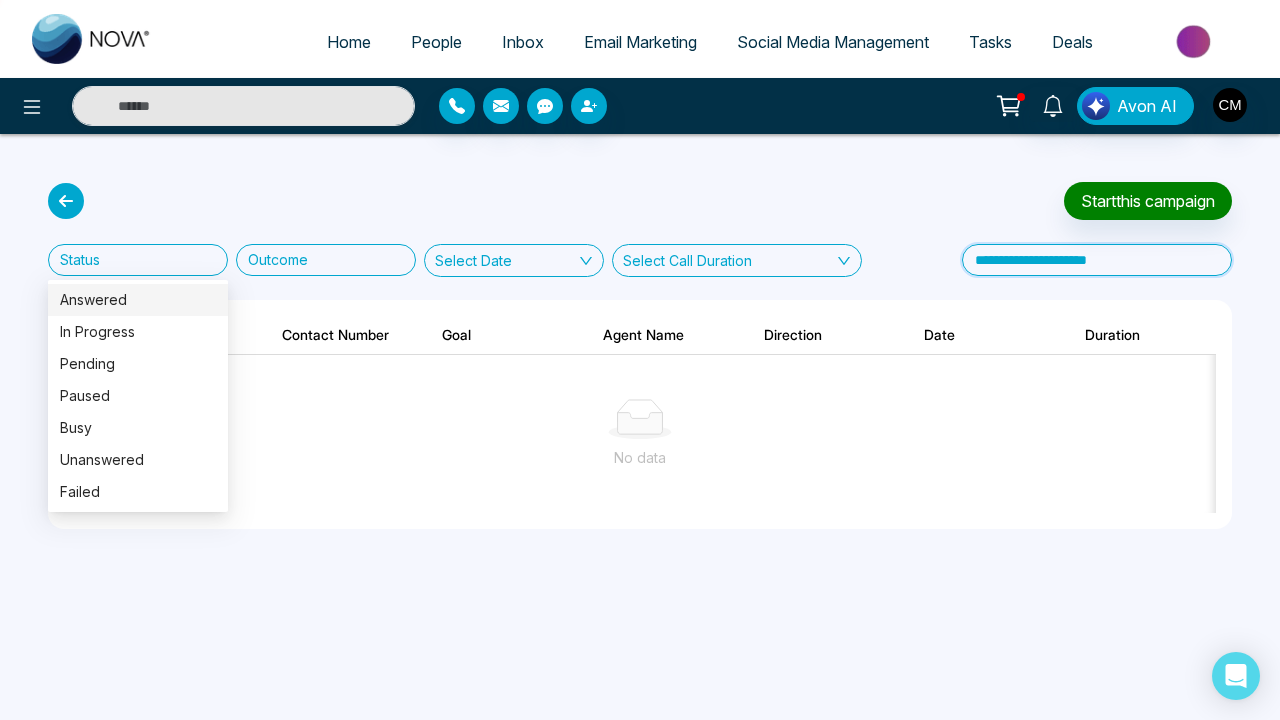 click on "Status" at bounding box center (138, 260) 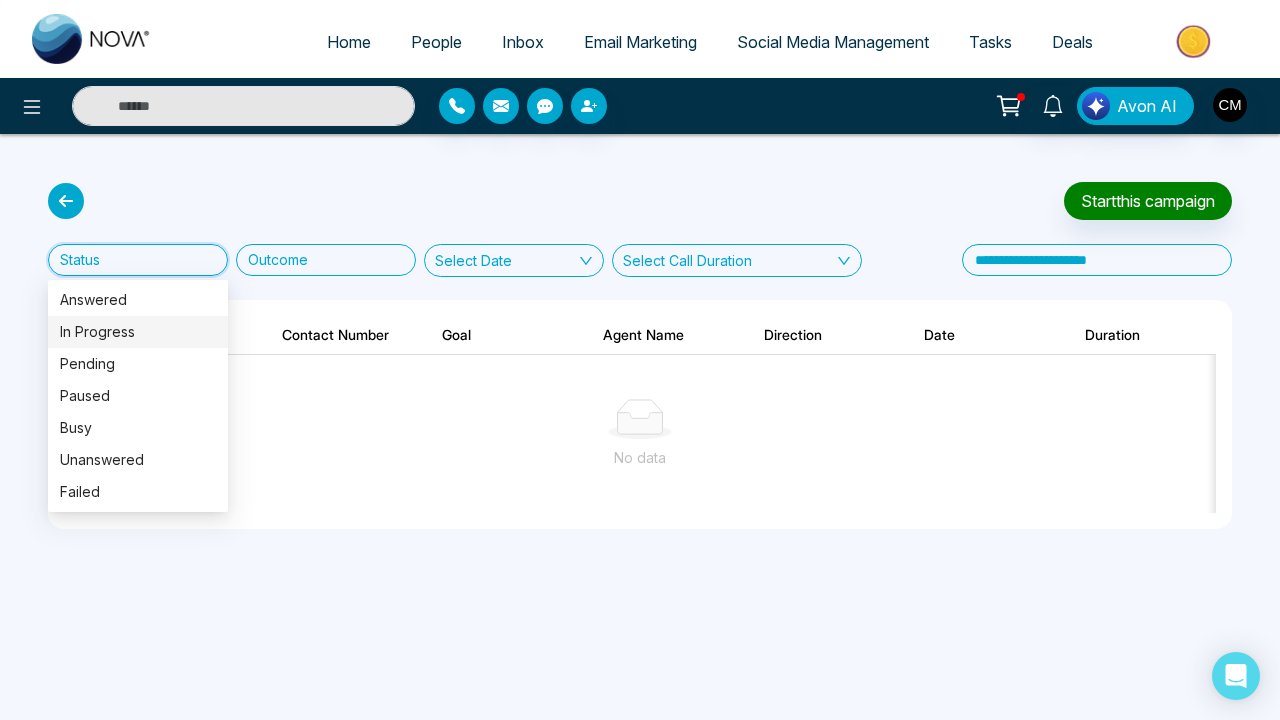 click at bounding box center [320, 260] 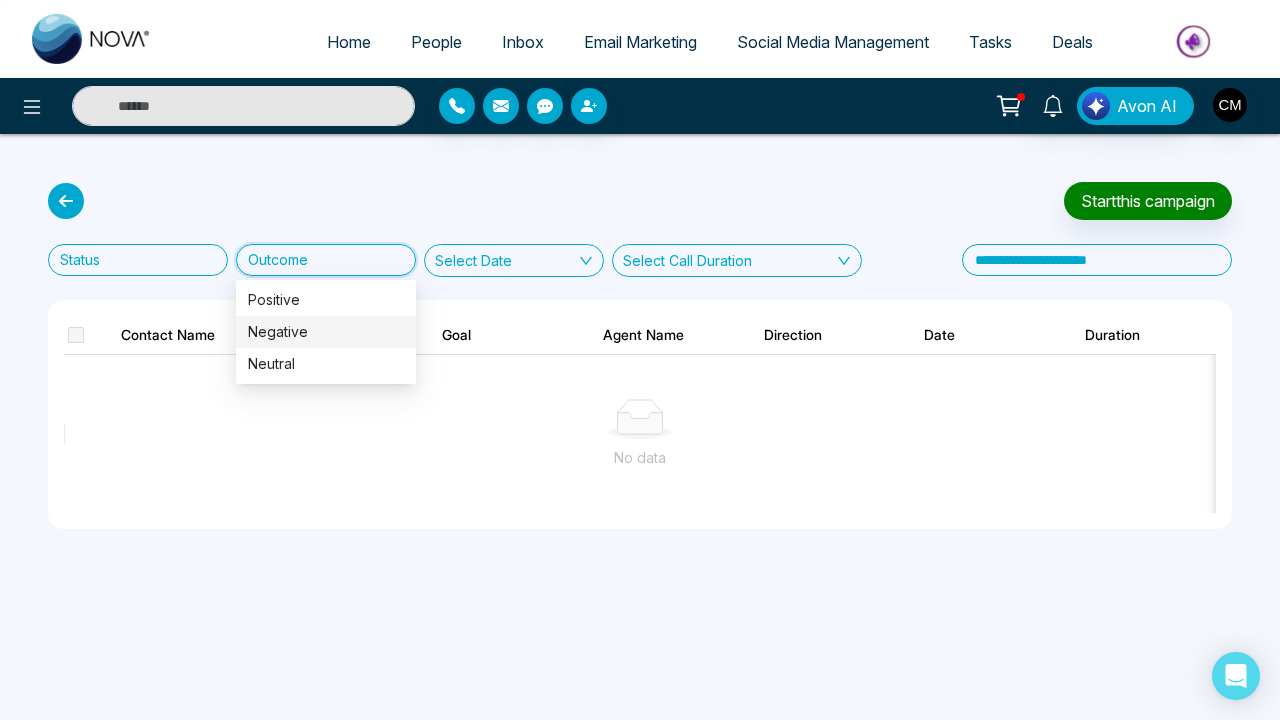 click on "Start  this campaign   Status   Outcome Select Date Select Call Duration Contact Name Contact Number Goal Agent Name Direction Date Duration Outcome Status Recording Transcript & Notes Feedback                           No data" at bounding box center (640, 355) 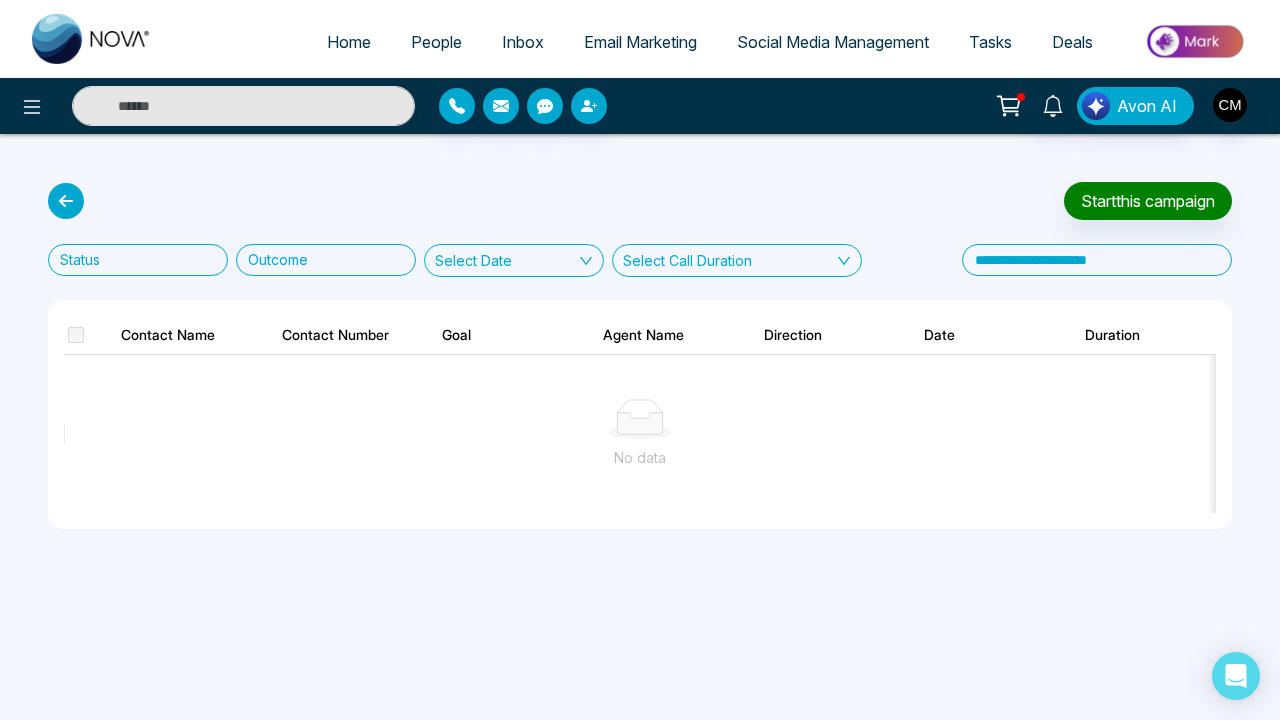 click on "Start  this campaign   Status   Outcome Select Date Select Call Duration Contact Name Contact Number Goal Agent Name Direction Date Duration Outcome Status Recording Transcript & Notes Feedback                           No data" at bounding box center (640, 355) 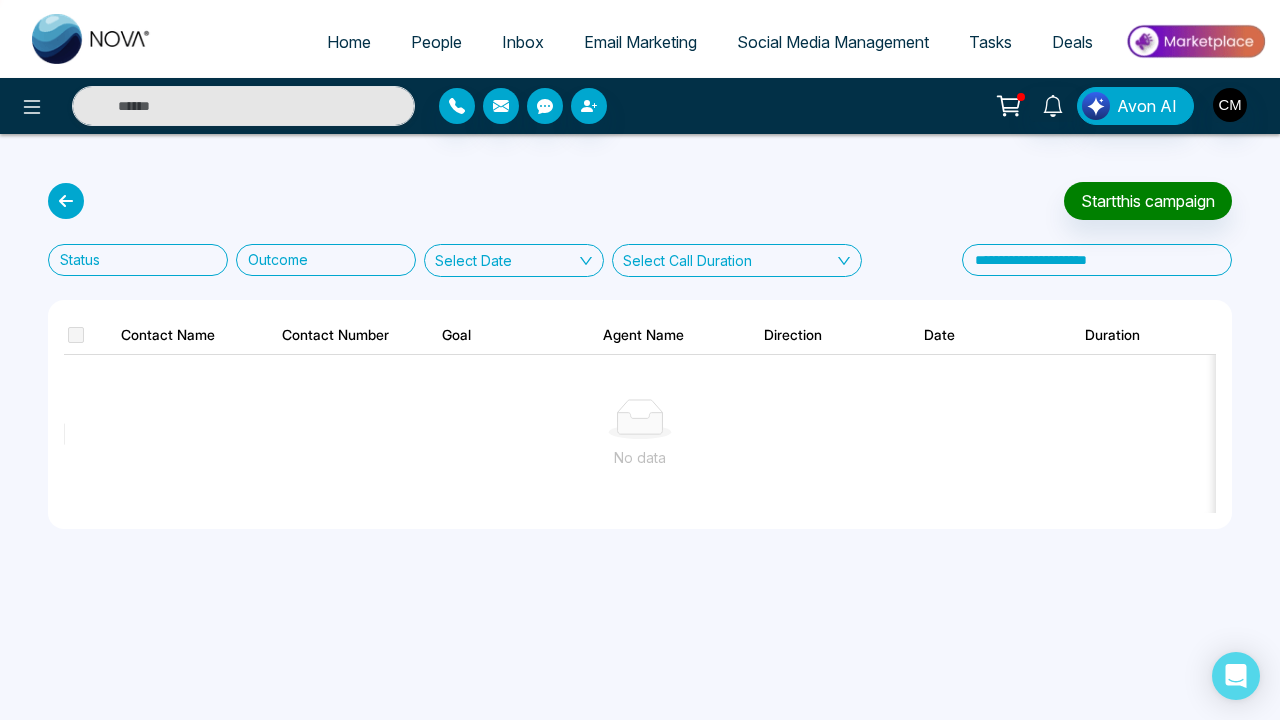 click on "Select Date" at bounding box center [514, 260] 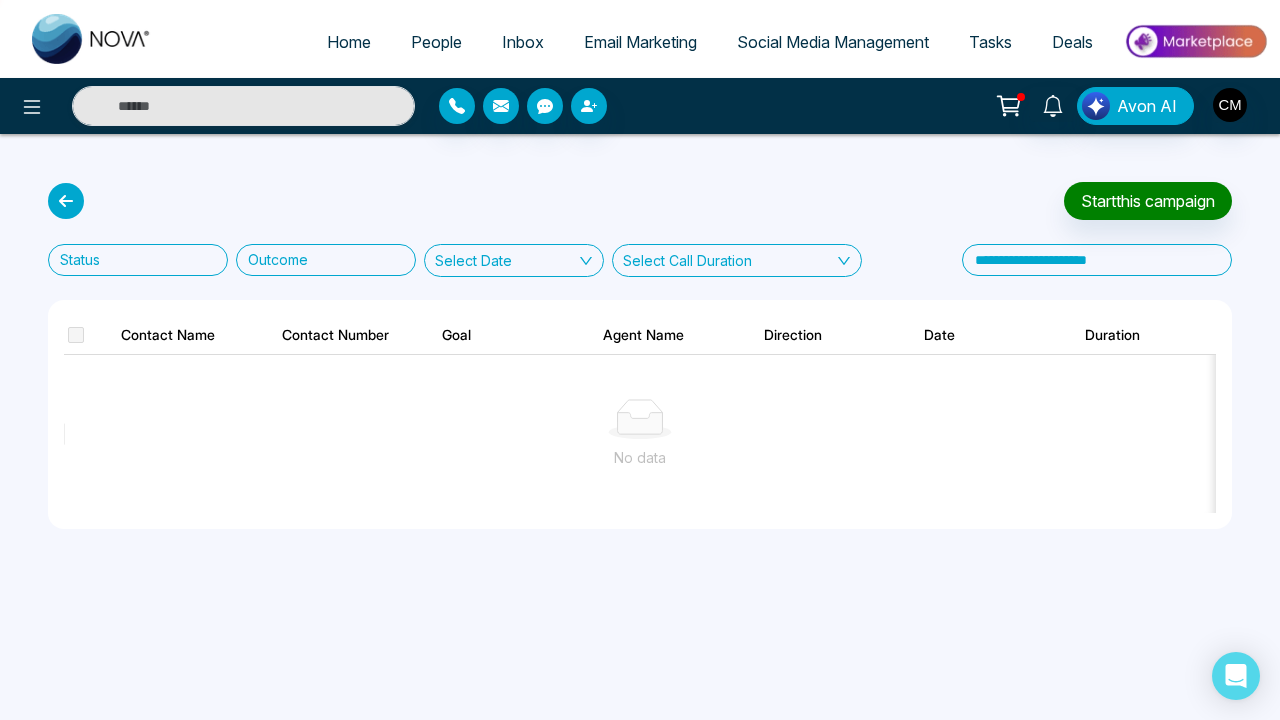 click on "Select Call Duration" at bounding box center [687, 260] 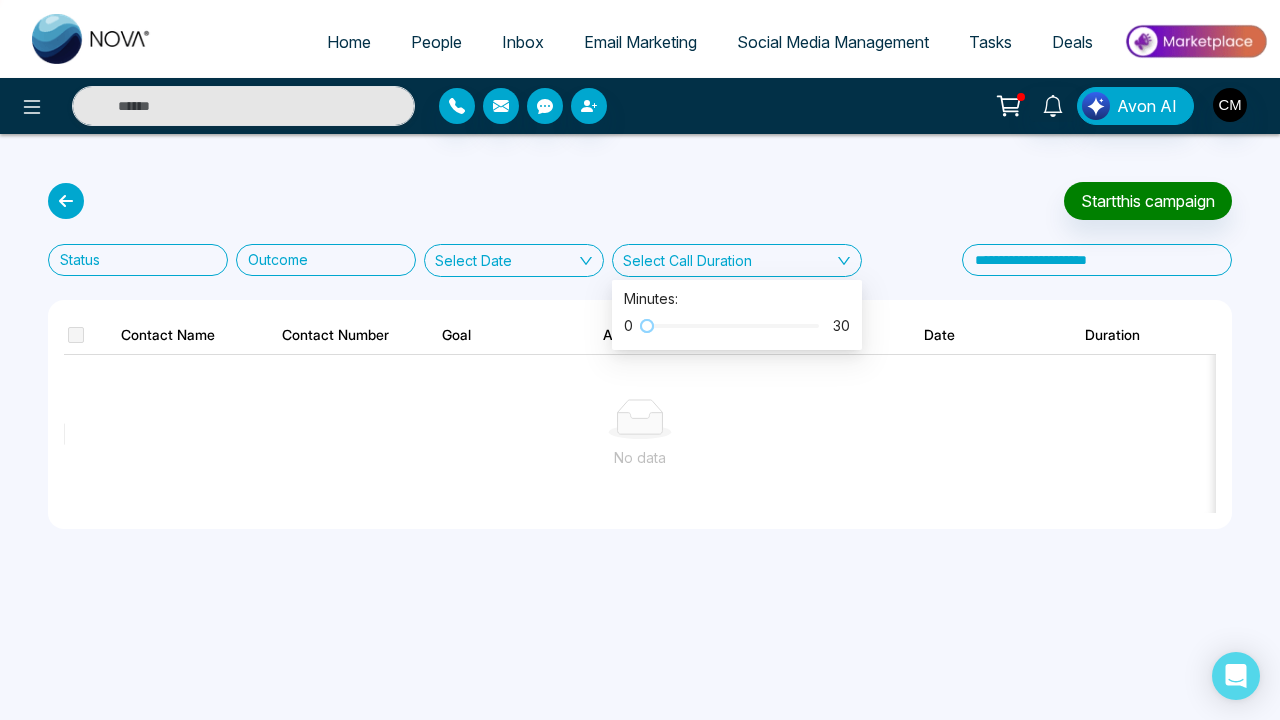 click on "Start  this campaign" at bounding box center (640, 201) 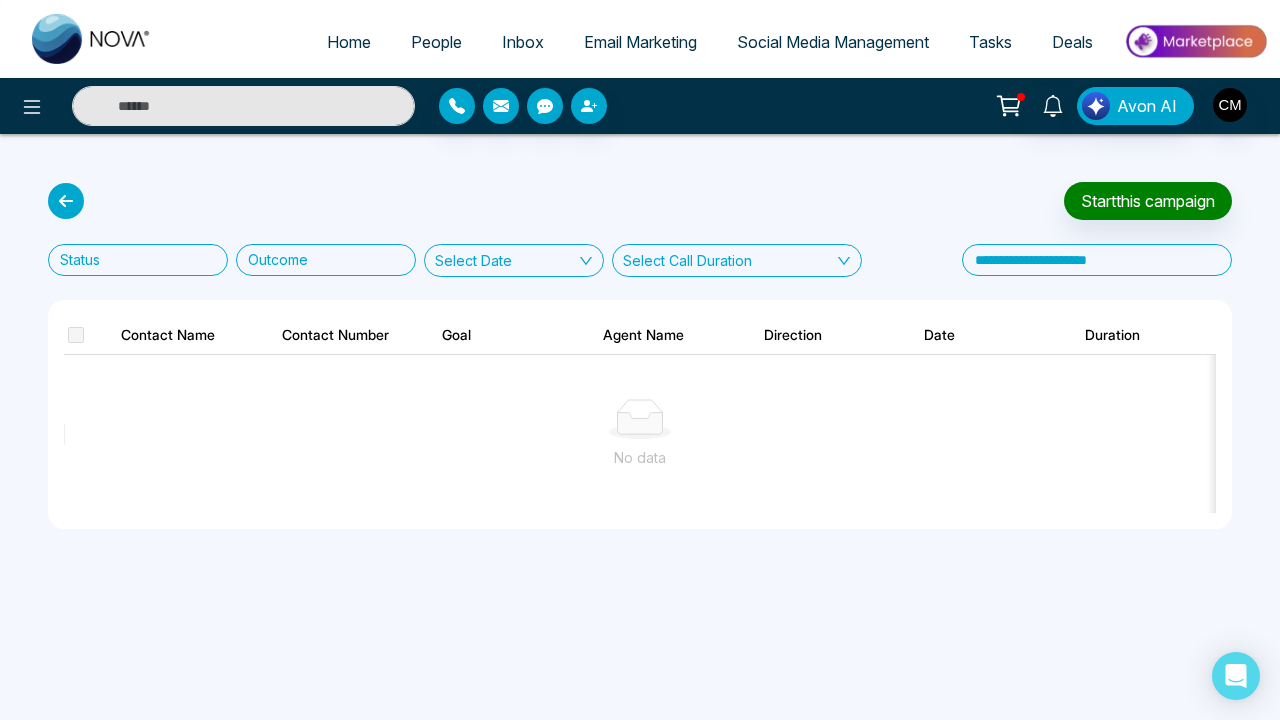 click on "Select Call Duration" at bounding box center [737, 260] 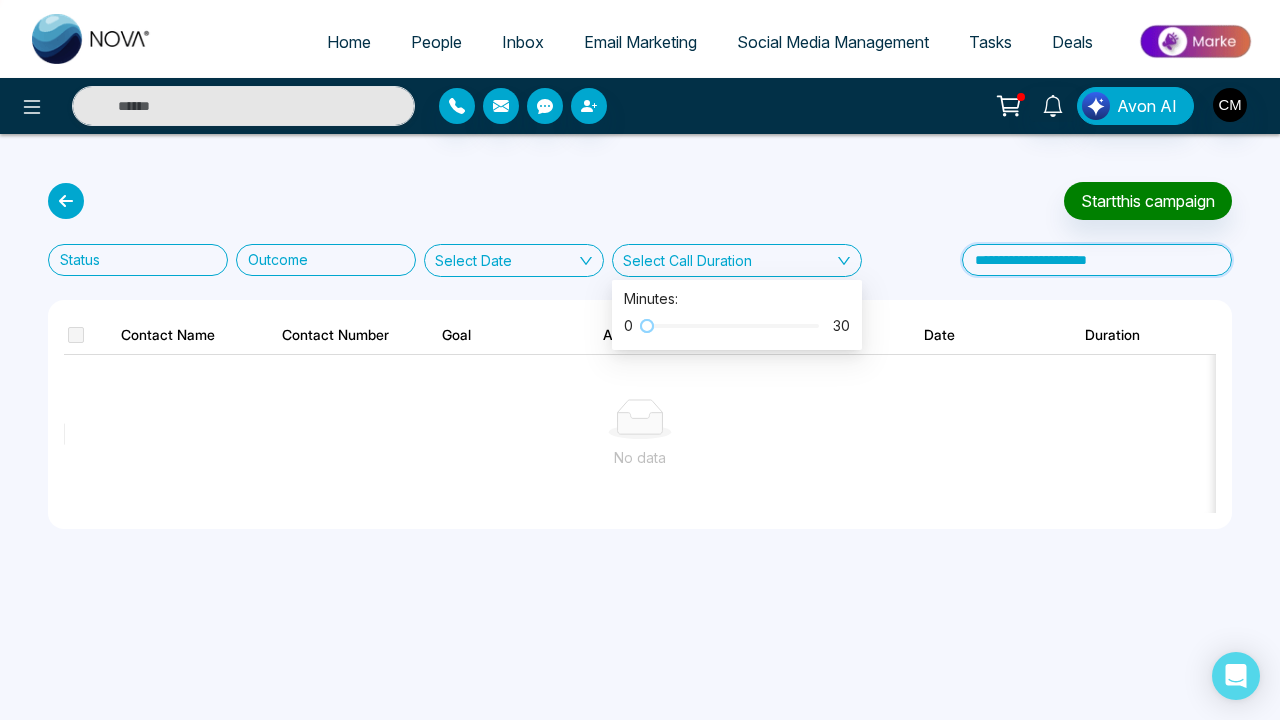 click at bounding box center [1097, 260] 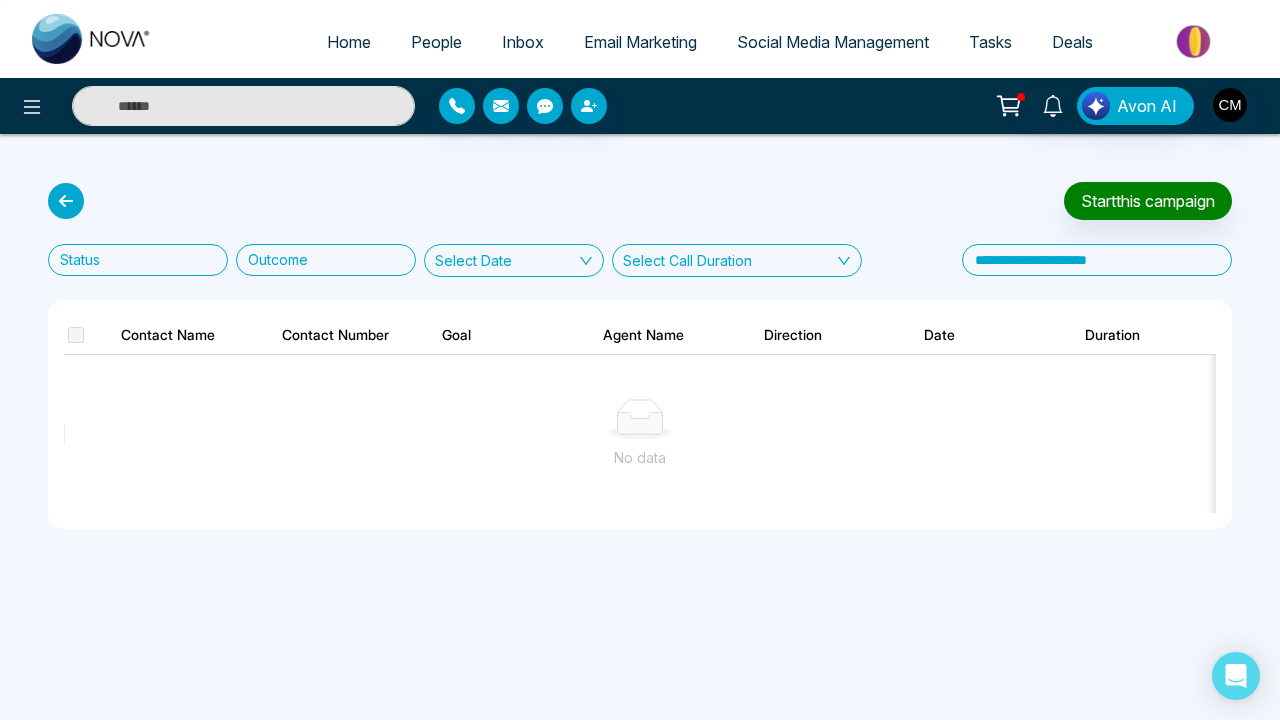 click at bounding box center [76, 335] 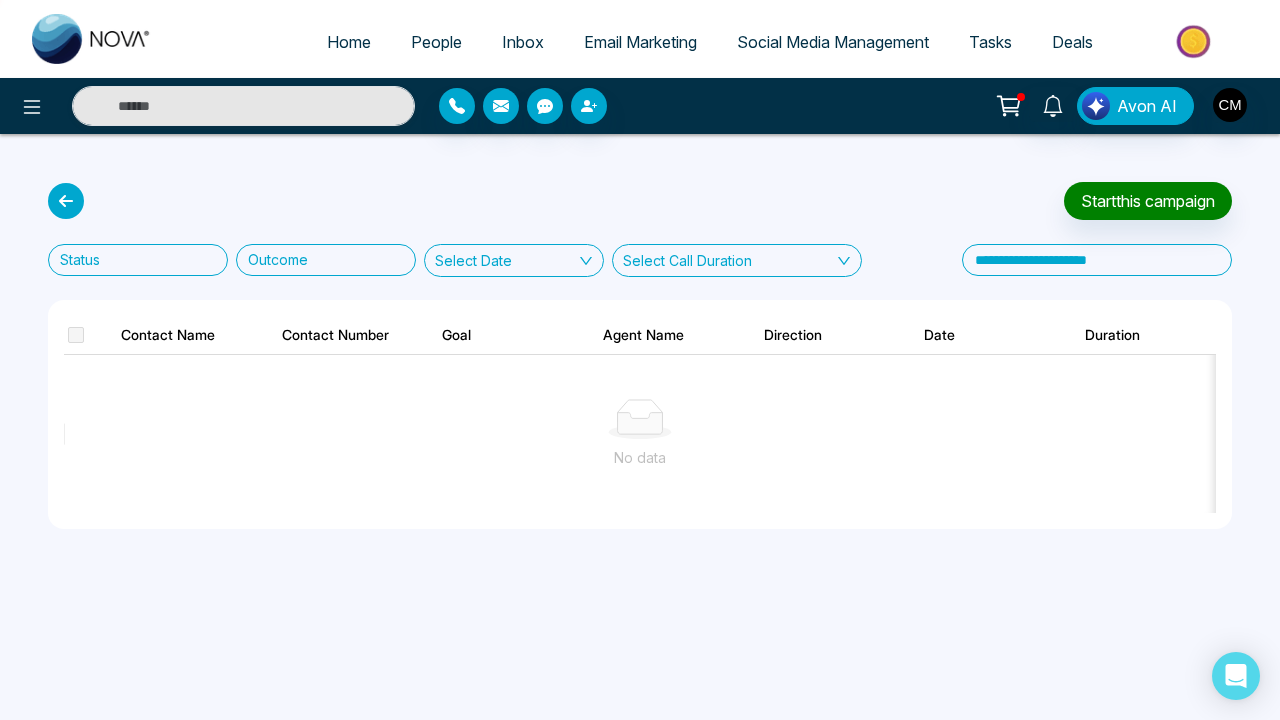 click at bounding box center (132, 260) 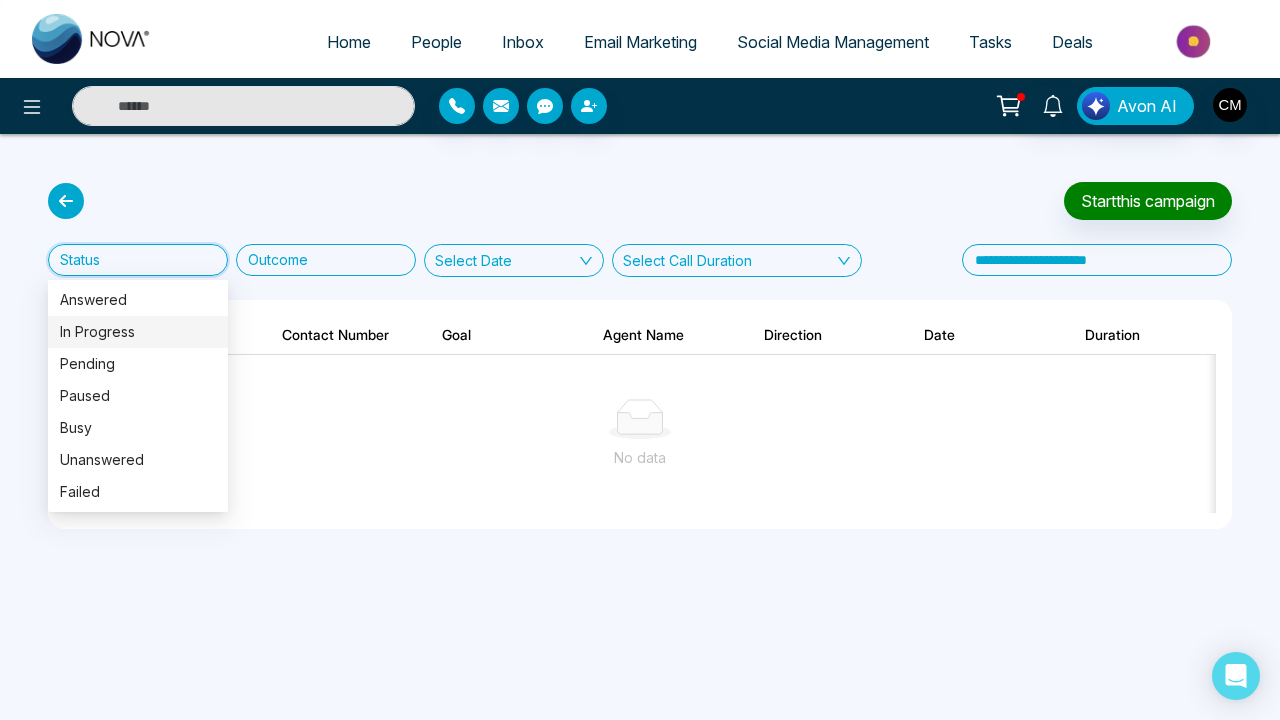 click on "Start  this campaign" at bounding box center [640, 201] 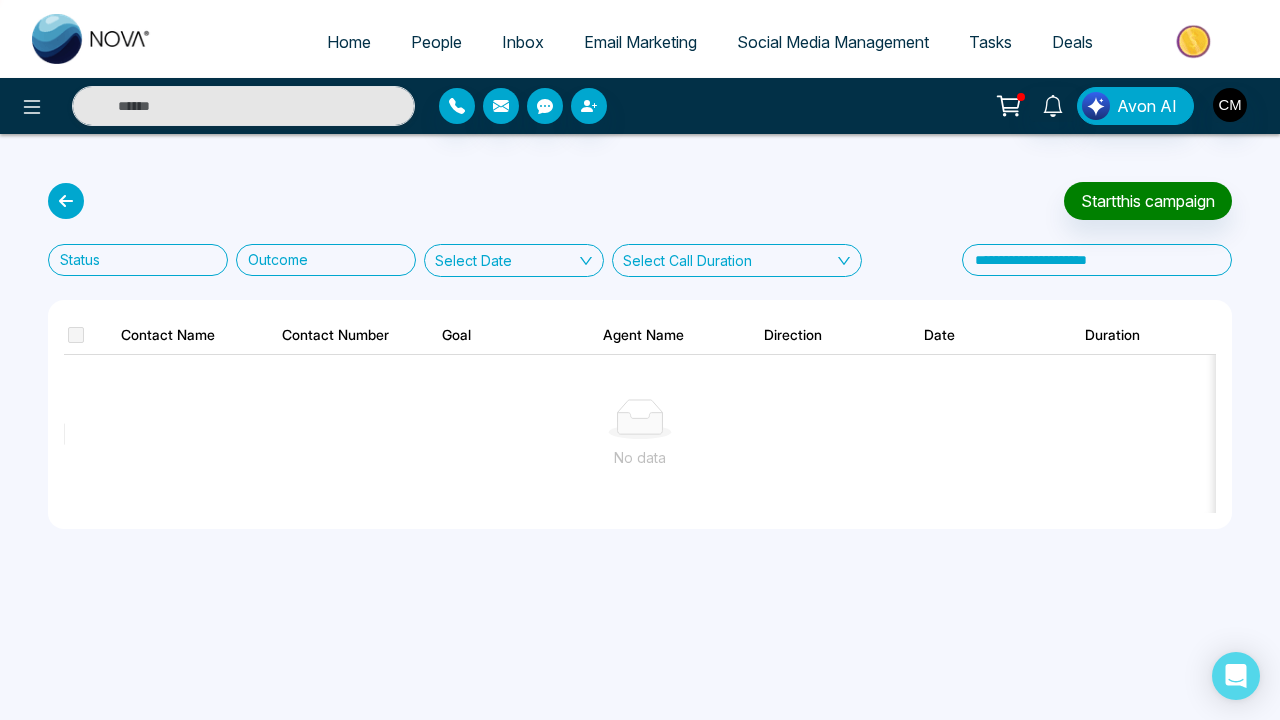 scroll, scrollTop: 0, scrollLeft: 0, axis: both 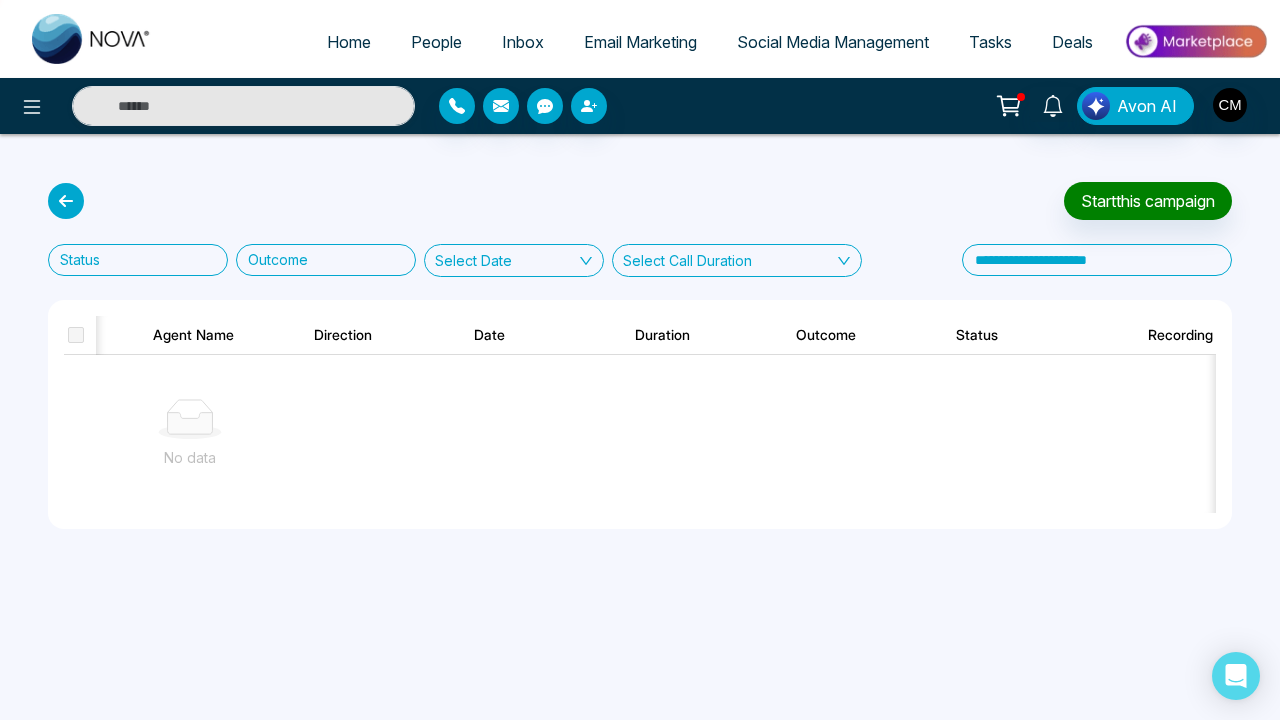 click at bounding box center [320, 260] 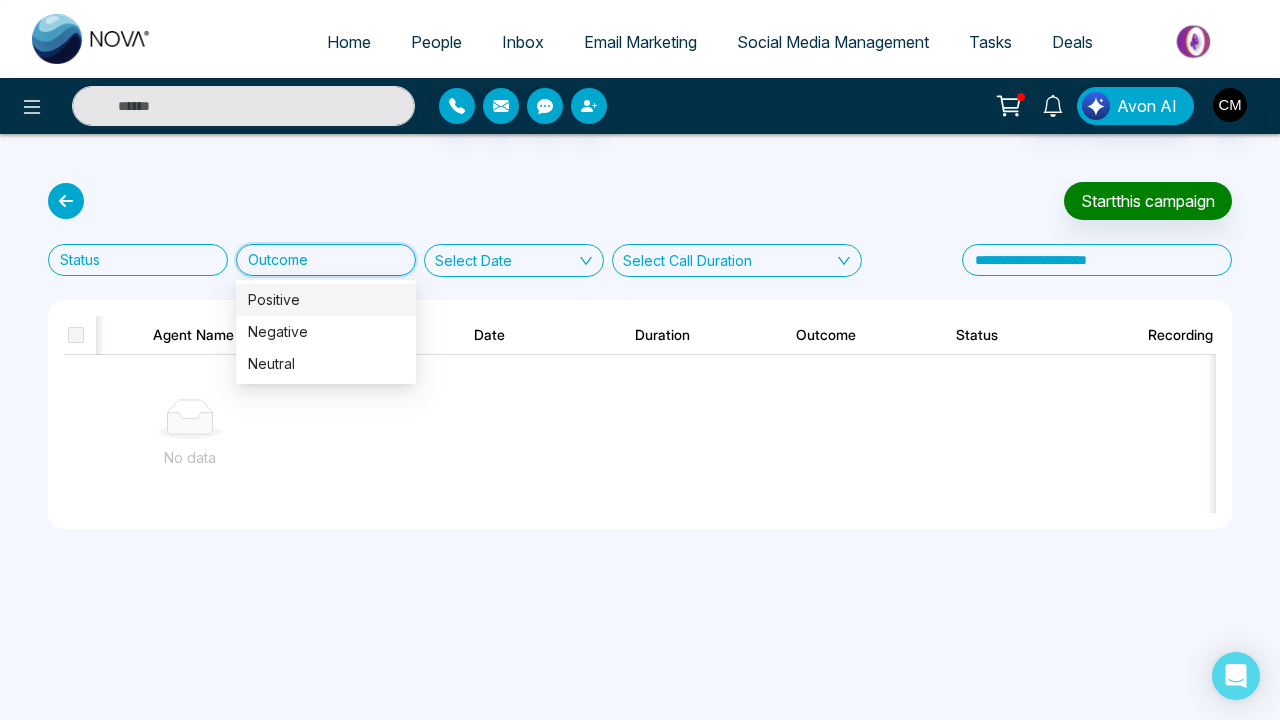 click on "Start  this campaign   Status   Outcome Select Date Select Call Duration Contact Name Contact Number Goal Agent Name Direction Date Duration Outcome Status Recording Transcript & Notes Feedback                           No data" at bounding box center (640, 355) 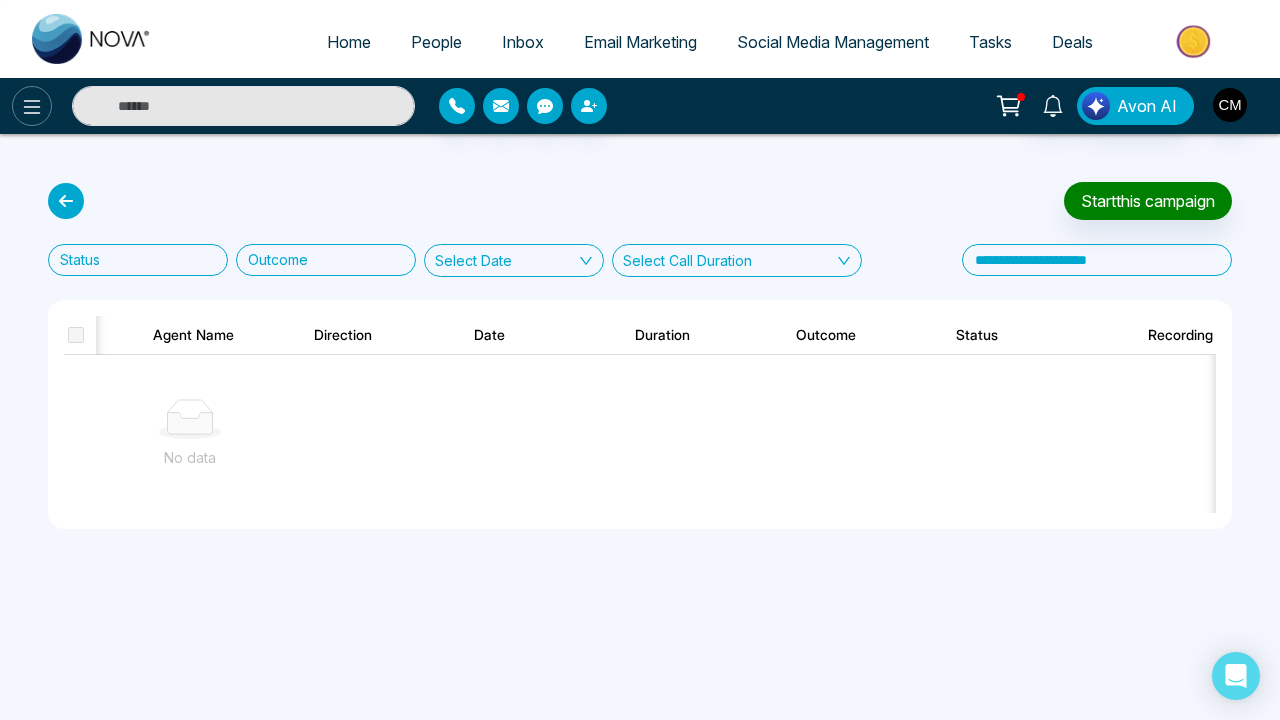 click 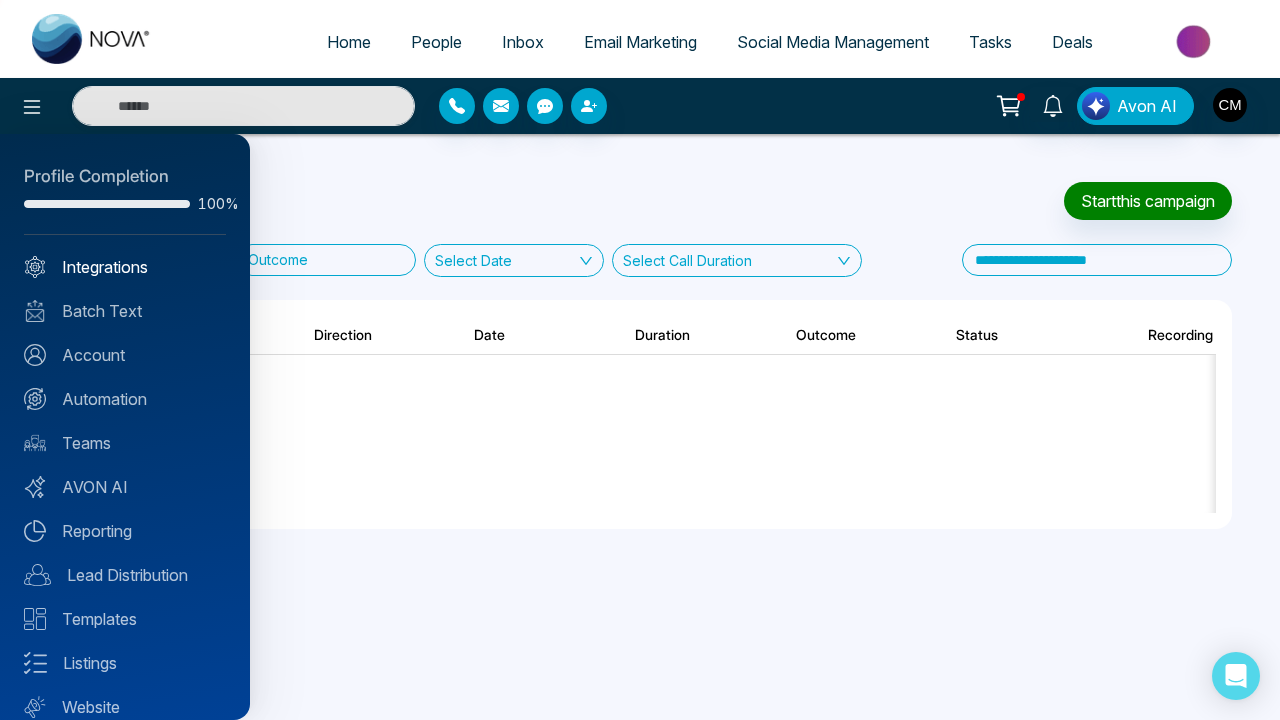 click on "Integrations" at bounding box center [125, 267] 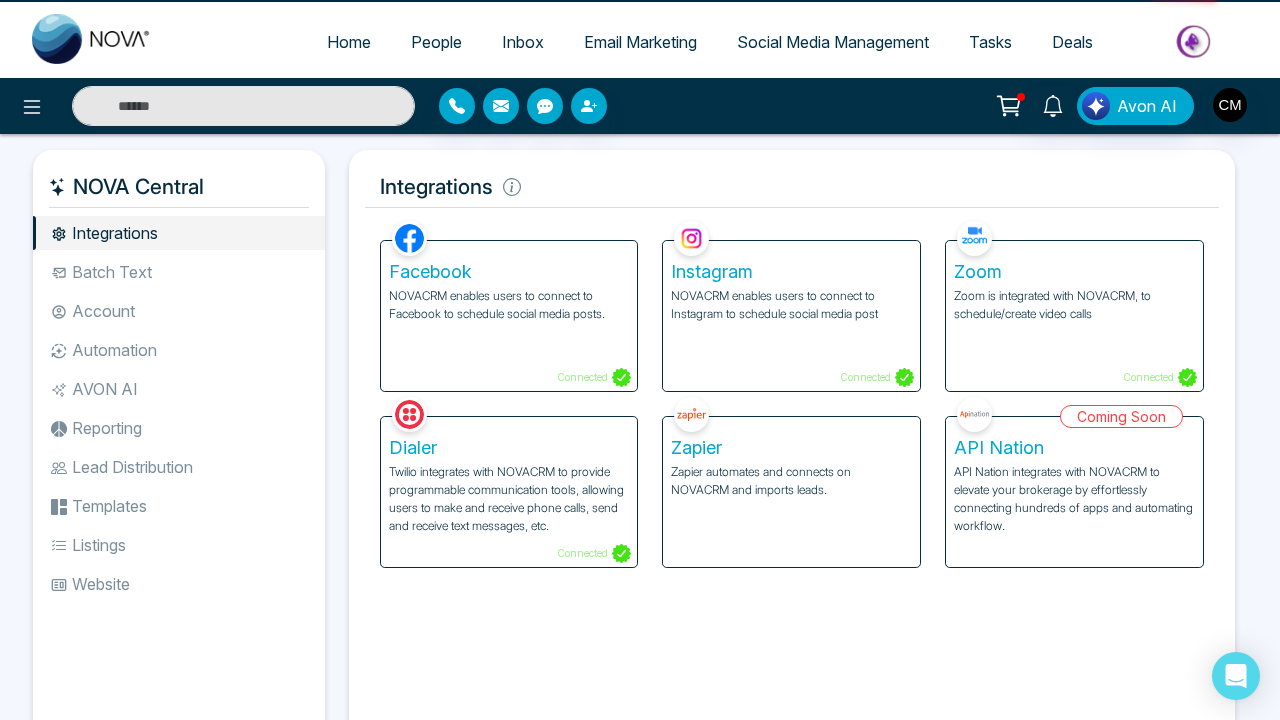click on "Account" at bounding box center (179, 311) 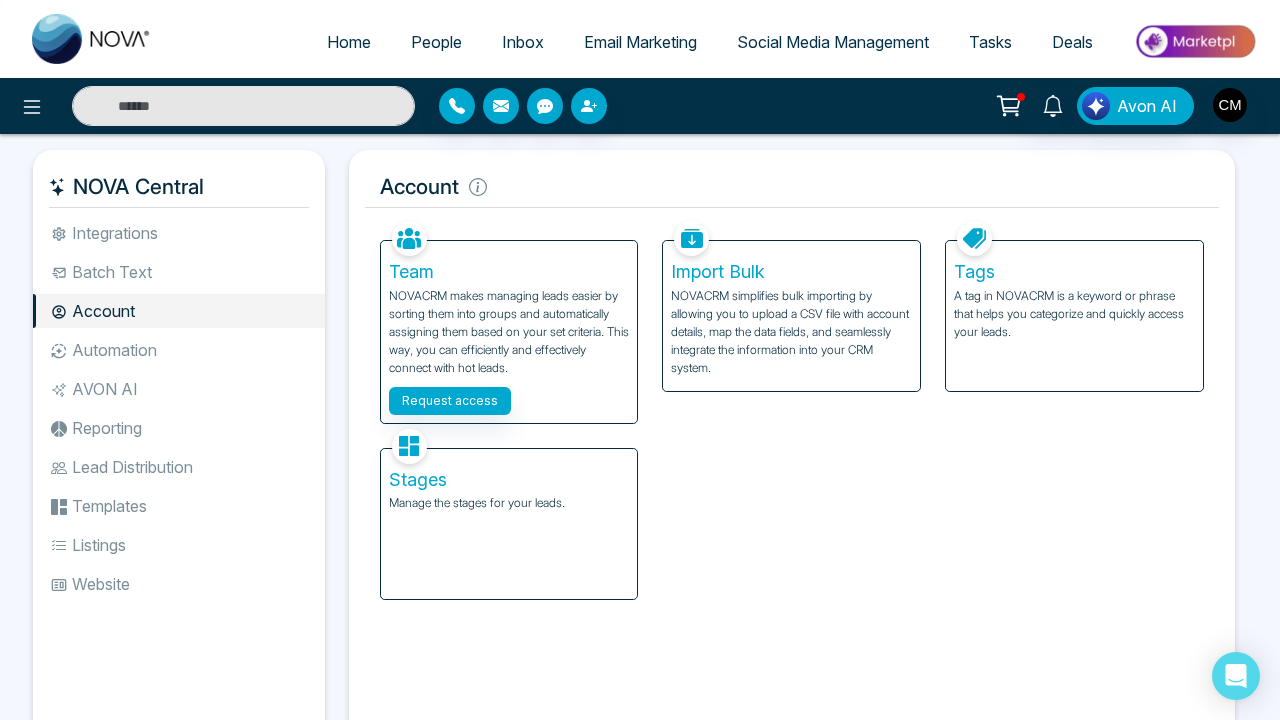 click on "Batch Text" at bounding box center [179, 272] 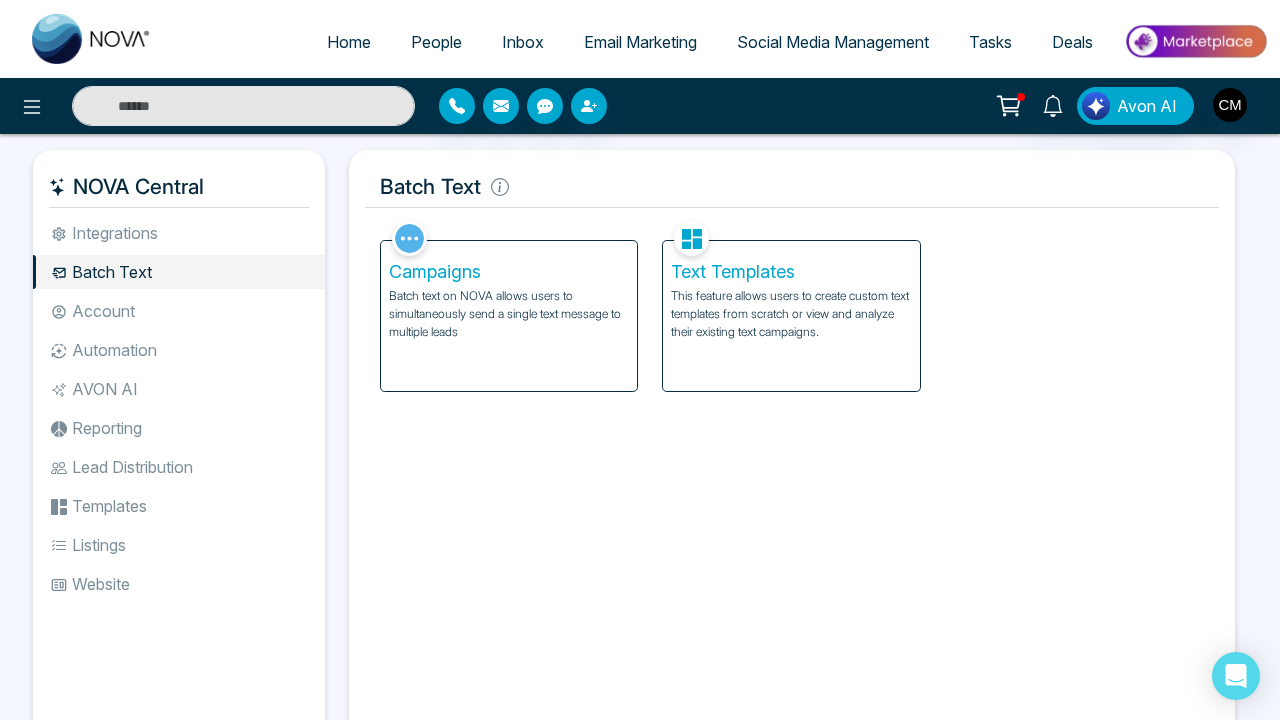 click on "Batch text on NOVA allows users to simultaneously send a single text message to multiple leads" at bounding box center [509, 314] 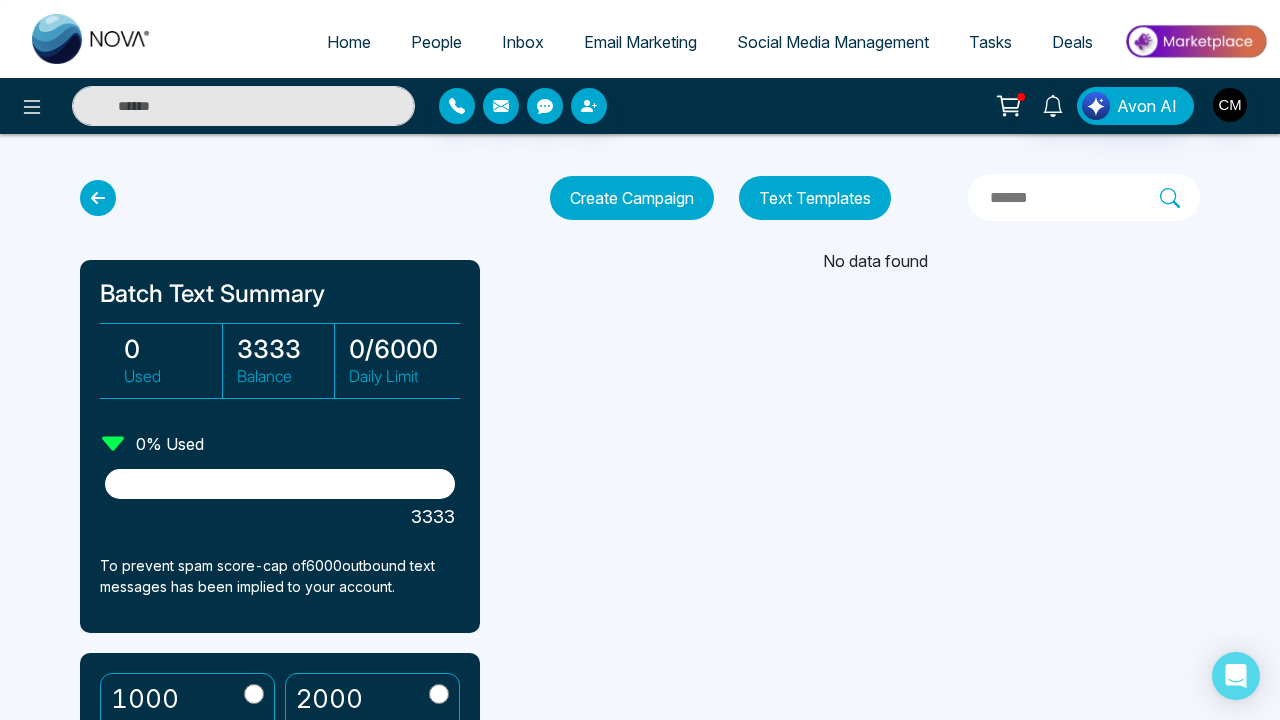 scroll, scrollTop: 41, scrollLeft: 0, axis: vertical 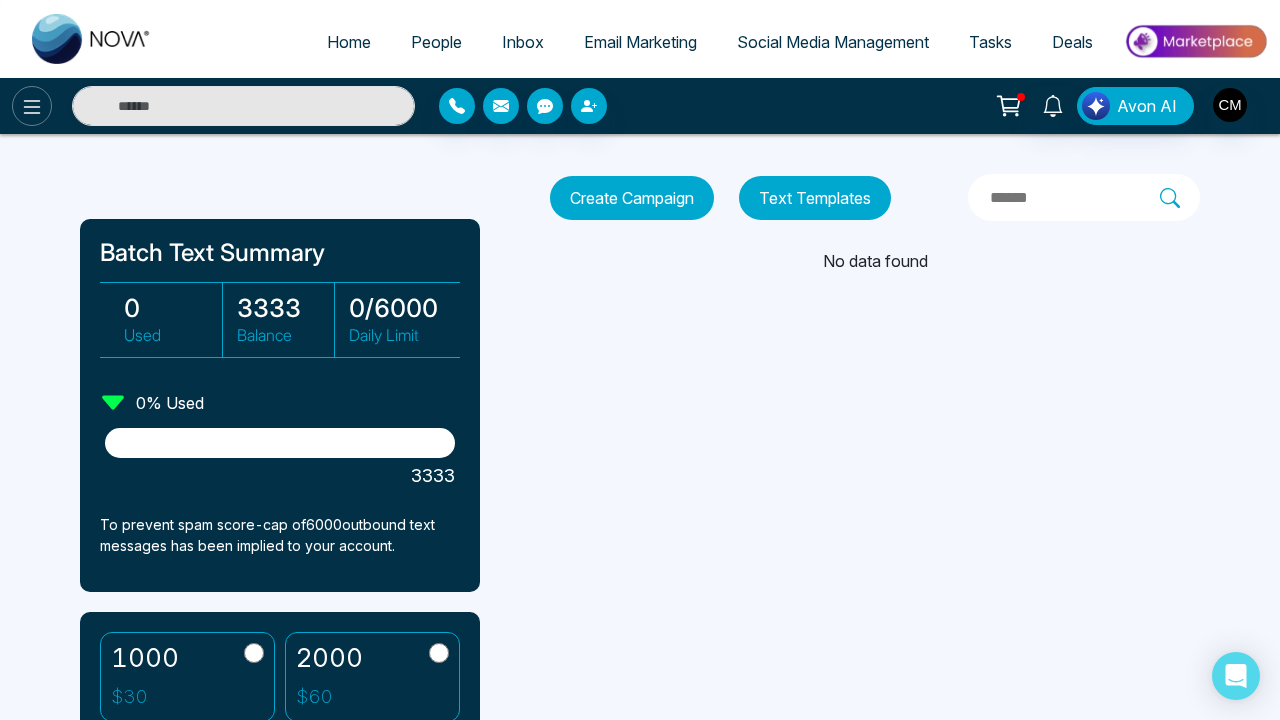 click 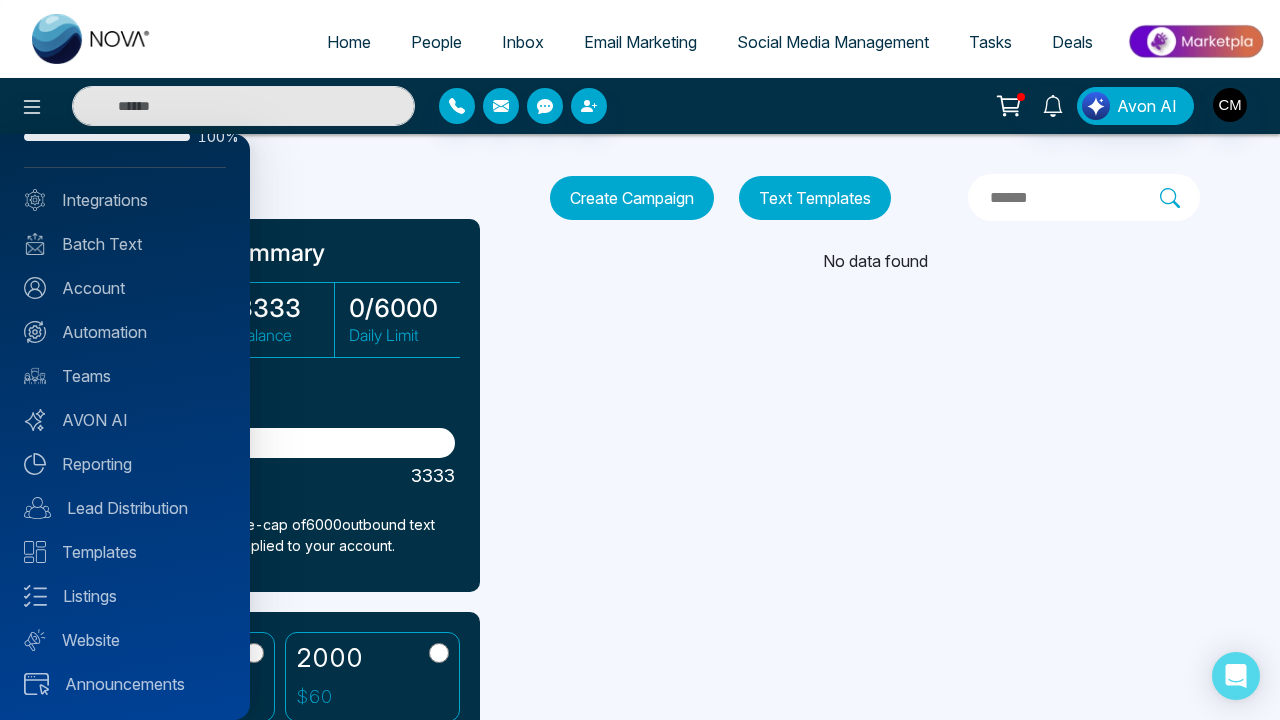scroll, scrollTop: 66, scrollLeft: 0, axis: vertical 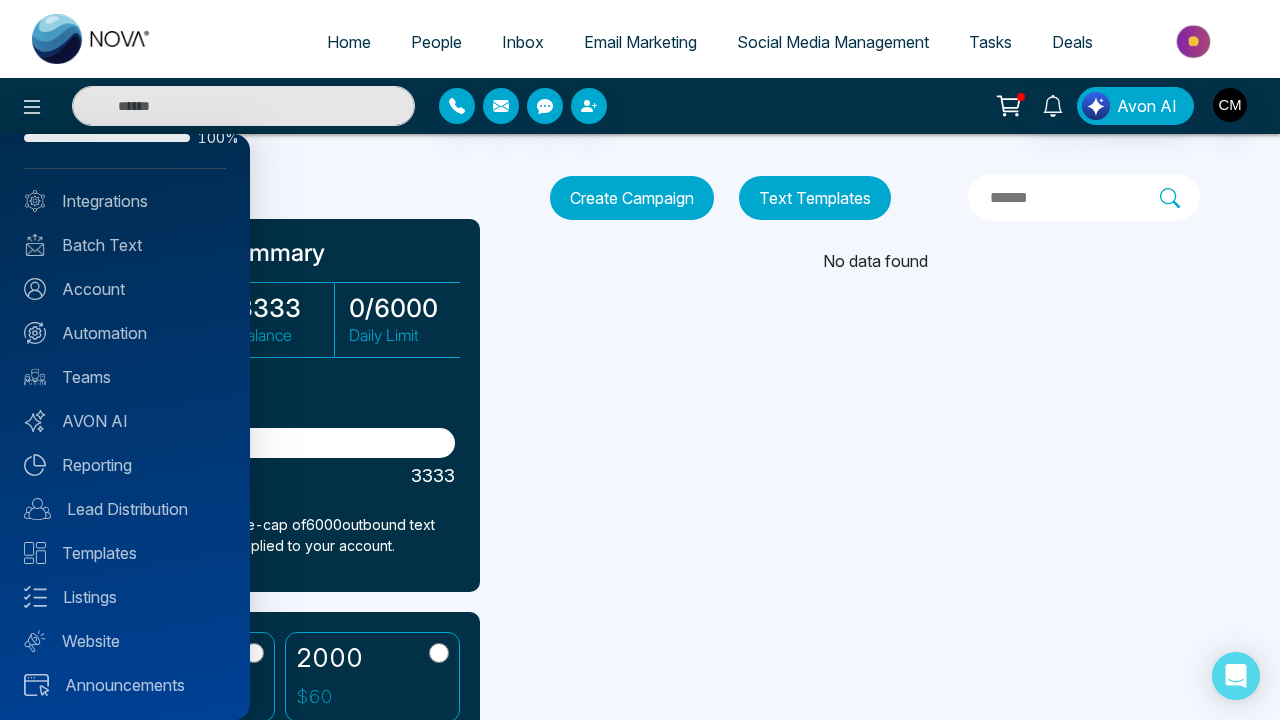 click at bounding box center (640, 360) 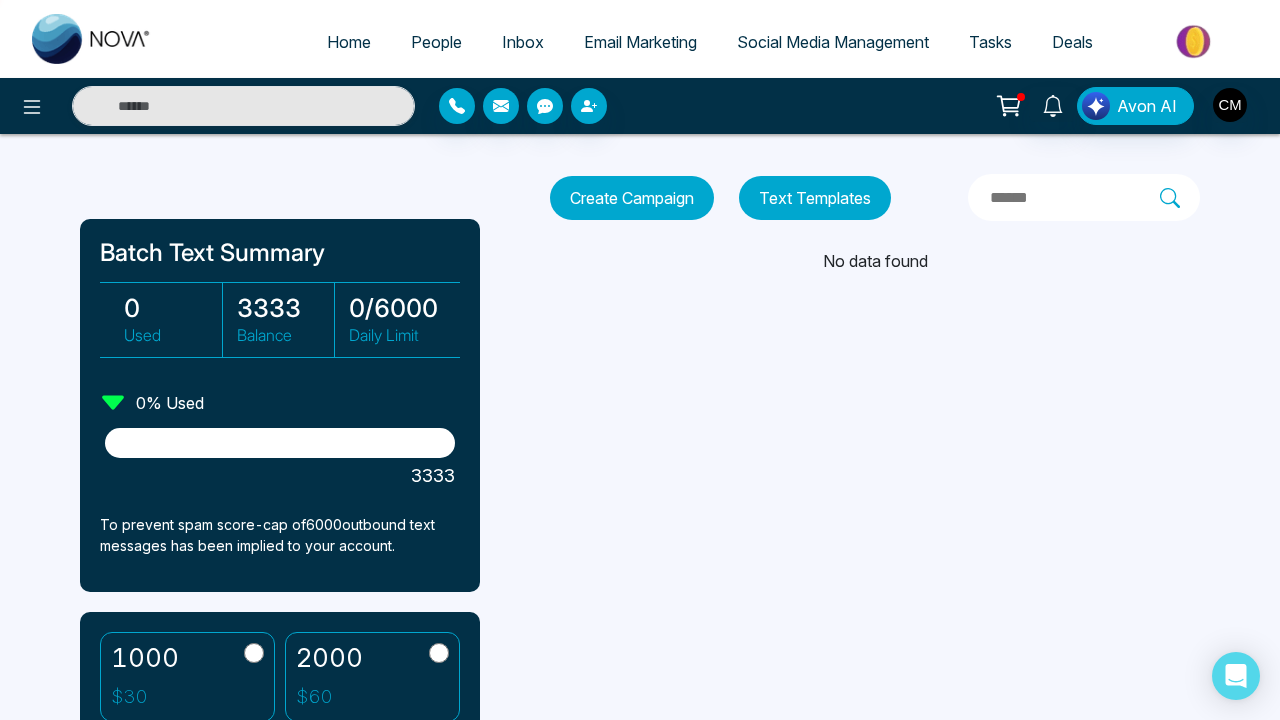 click on "Avon AI" at bounding box center (1135, 106) 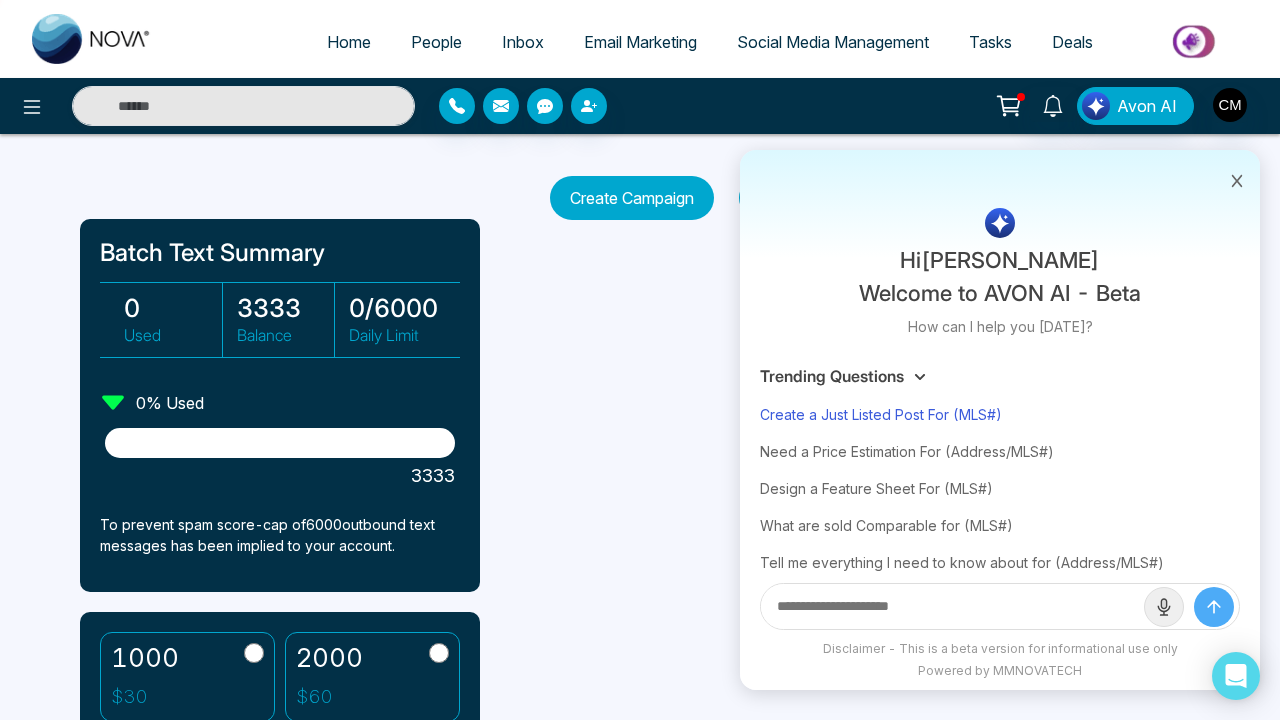 click on "Create a Just Listed Post For (MLS#)" at bounding box center [1000, 414] 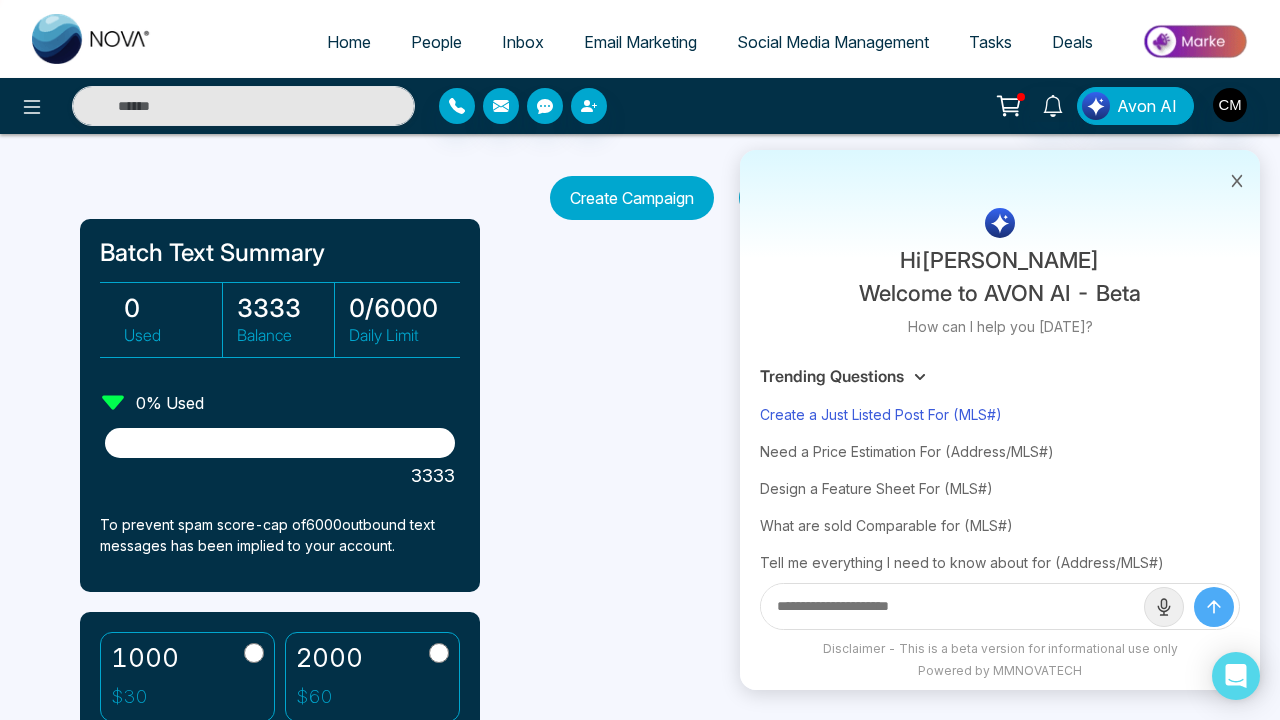 type on "**********" 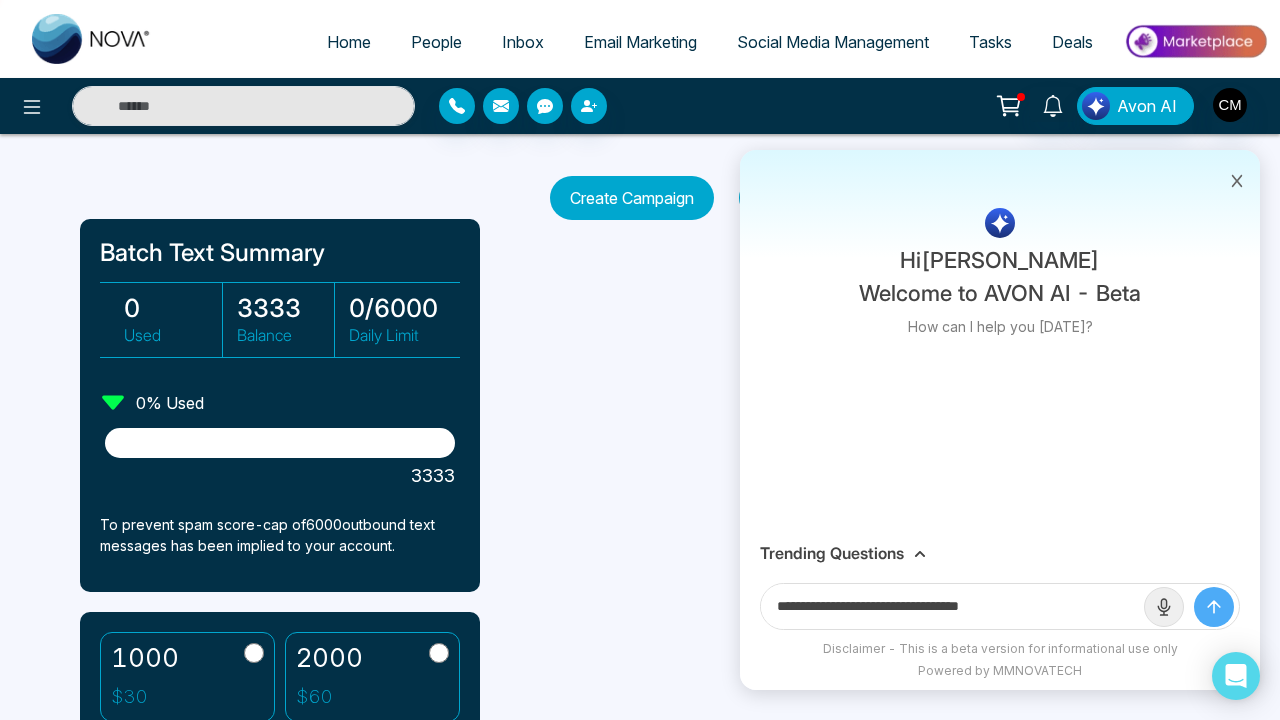 click on "Batch Text Summary 0 Used 3333 Balance 0 / 6000 Daily Limit 0 % Used 3333 To prevent spam score-cap of  6000  outbound text messages has been implied to your account. 1000 $ 30 2000 $ 60 5000 $ 150 10000 $ 300 Buy Text Buckets Purchase History Create Campaign Text Templates No data found Lead List" at bounding box center (640, 223) 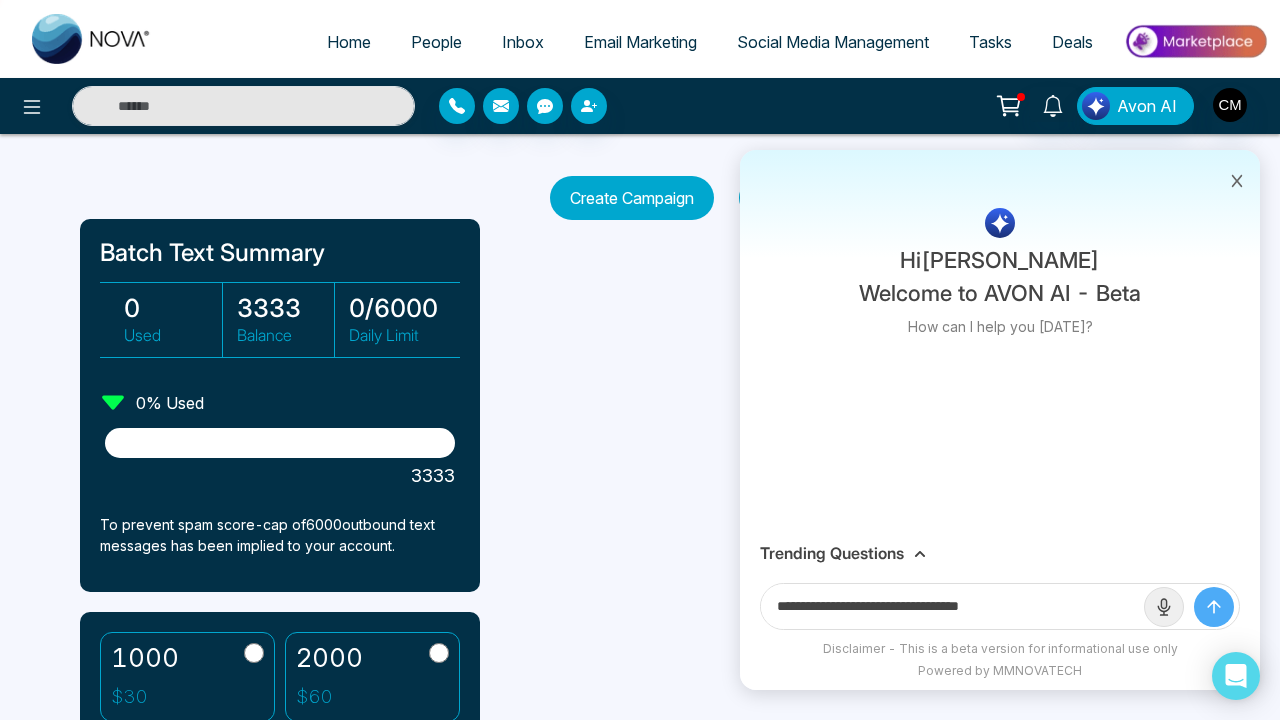 click 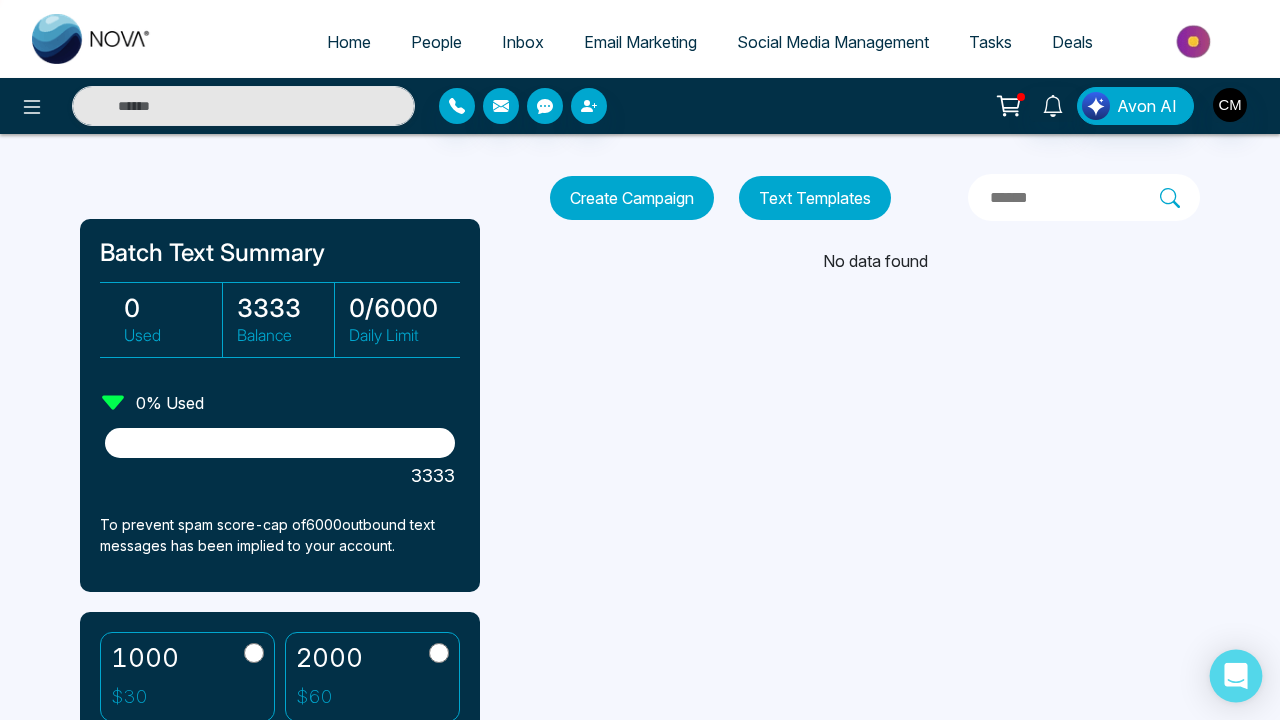 click at bounding box center [1236, 676] 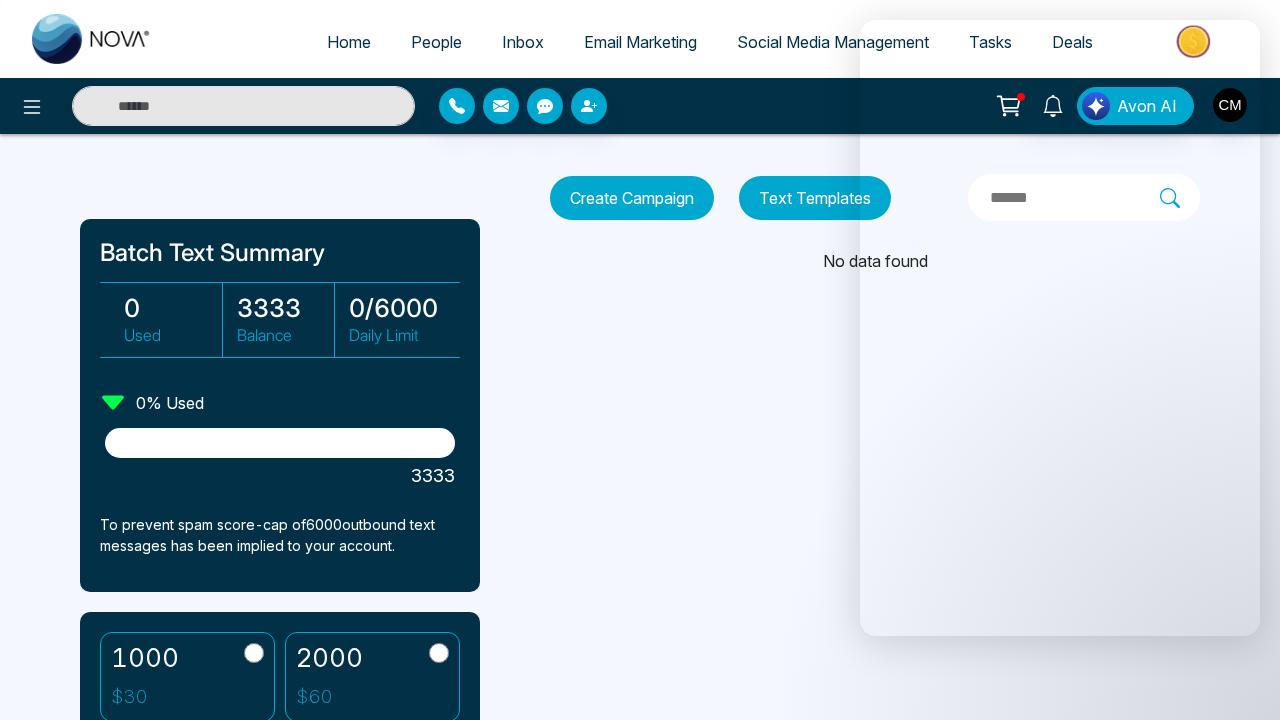 click on "Home People Inbox Email Marketing Social Media Management Tasks Deals Avon AI Batch Text Summary 0 Used 3333 Balance 0 / 6000 Daily Limit 0 % Used 3333 To prevent spam score-cap of  6000  outbound text messages has been implied to your account. 1000 $ 30 2000 $ 60 5000 $ 150 10000 $ 300 Buy Text Buckets Purchase History Create Campaign Text Templates No data found Lead List     Text Templates     My Templates  ( 0 )  Celebrations  ( 2 )  General  ( 3 )  New Buyer Leads  ( 85 )  New Seller Leads  ( 50 )  Pre-Construction Condos  ( 15 )  Pre-Construction Home  ( 10 )" at bounding box center [640, 360] 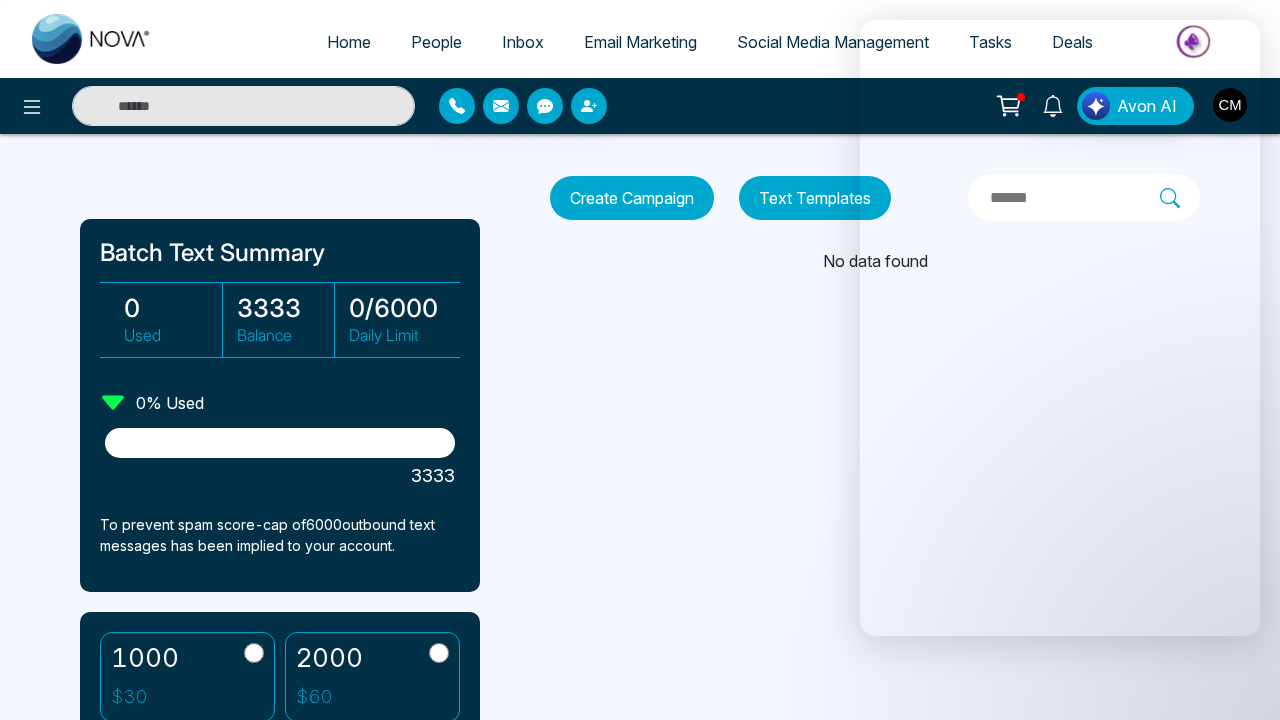click on "Home People Inbox Email Marketing Social Media Management Tasks Deals Avon AI Batch Text Summary 0 Used 3333 Balance 0 / 6000 Daily Limit 0 % Used 3333 To prevent spam score-cap of  6000  outbound text messages has been implied to your account. 1000 $ 30 2000 $ 60 5000 $ 150 10000 $ 300 Buy Text Buckets Purchase History Create Campaign Text Templates No data found Lead List     Text Templates     My Templates  ( 0 )  Celebrations  ( 2 )  General  ( 3 )  New Buyer Leads  ( 85 )  New Seller Leads  ( 50 )  Pre-Construction Condos  ( 15 )  Pre-Construction Home  ( 10 )" at bounding box center [640, 360] 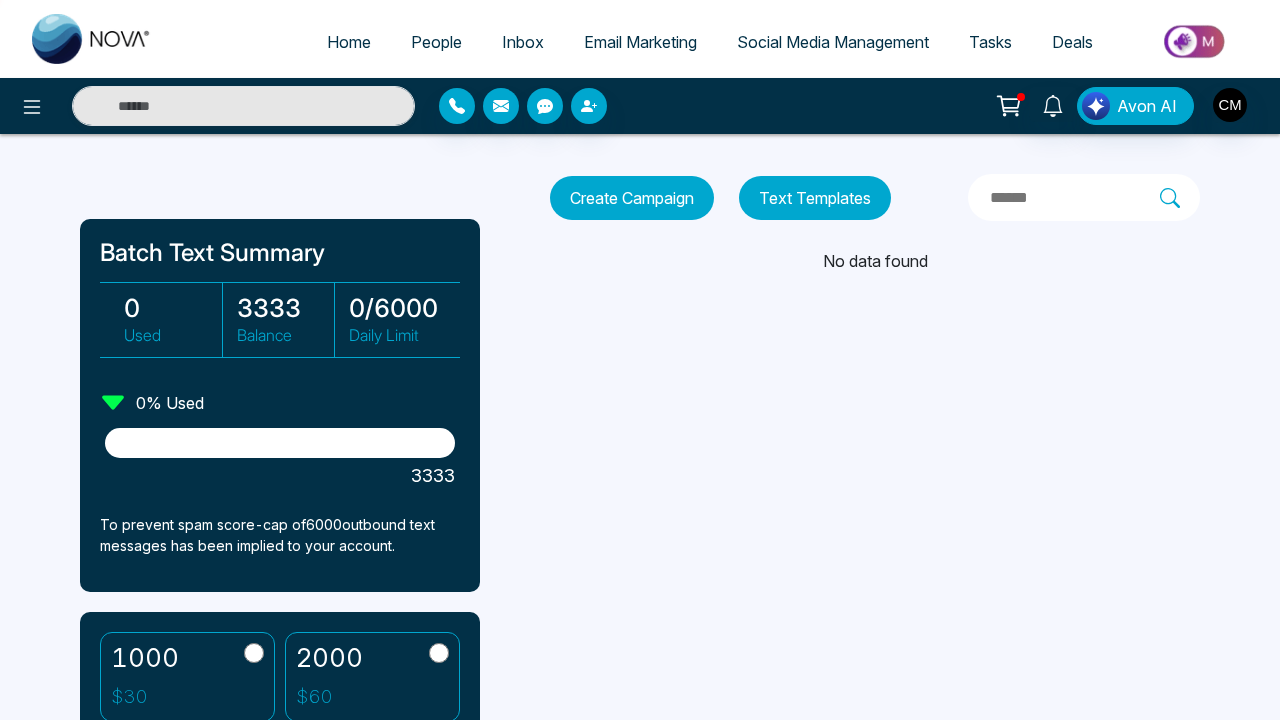 click on "Avon AI" at bounding box center [1147, 106] 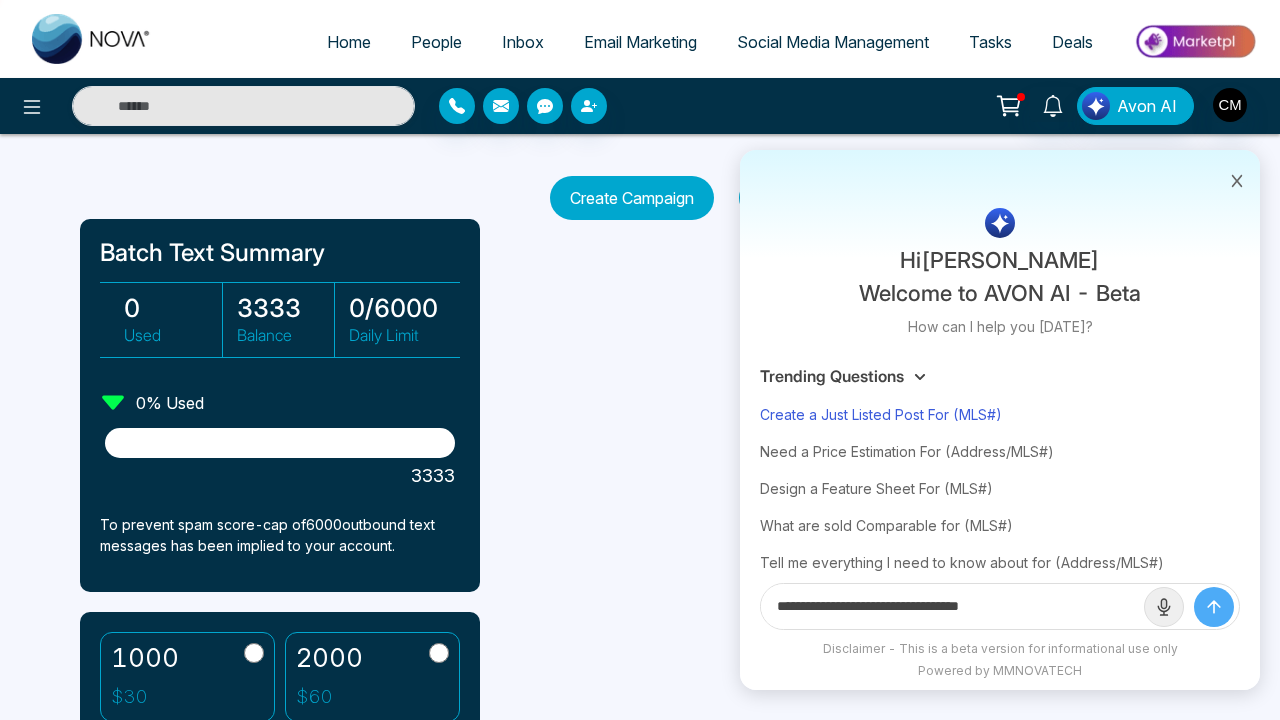 click on "Create a Just Listed Post For (MLS#)" at bounding box center (1000, 414) 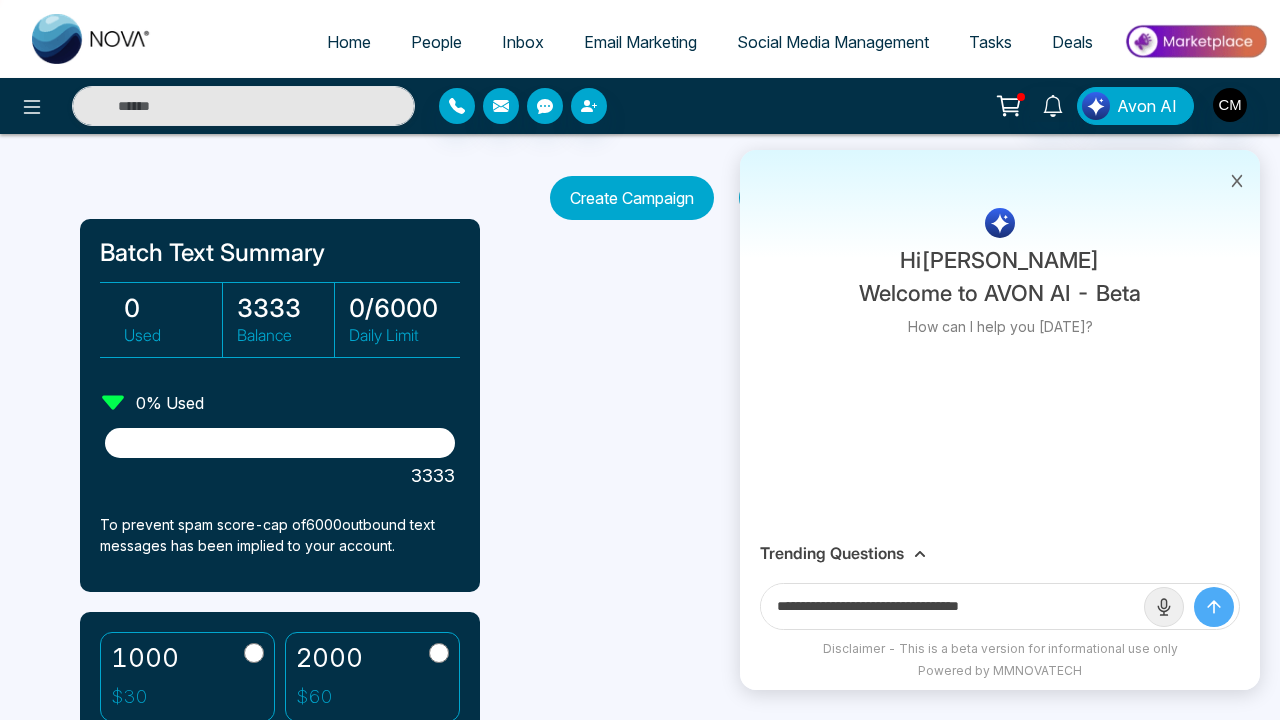 drag, startPoint x: 974, startPoint y: 611, endPoint x: 1023, endPoint y: 610, distance: 49.010204 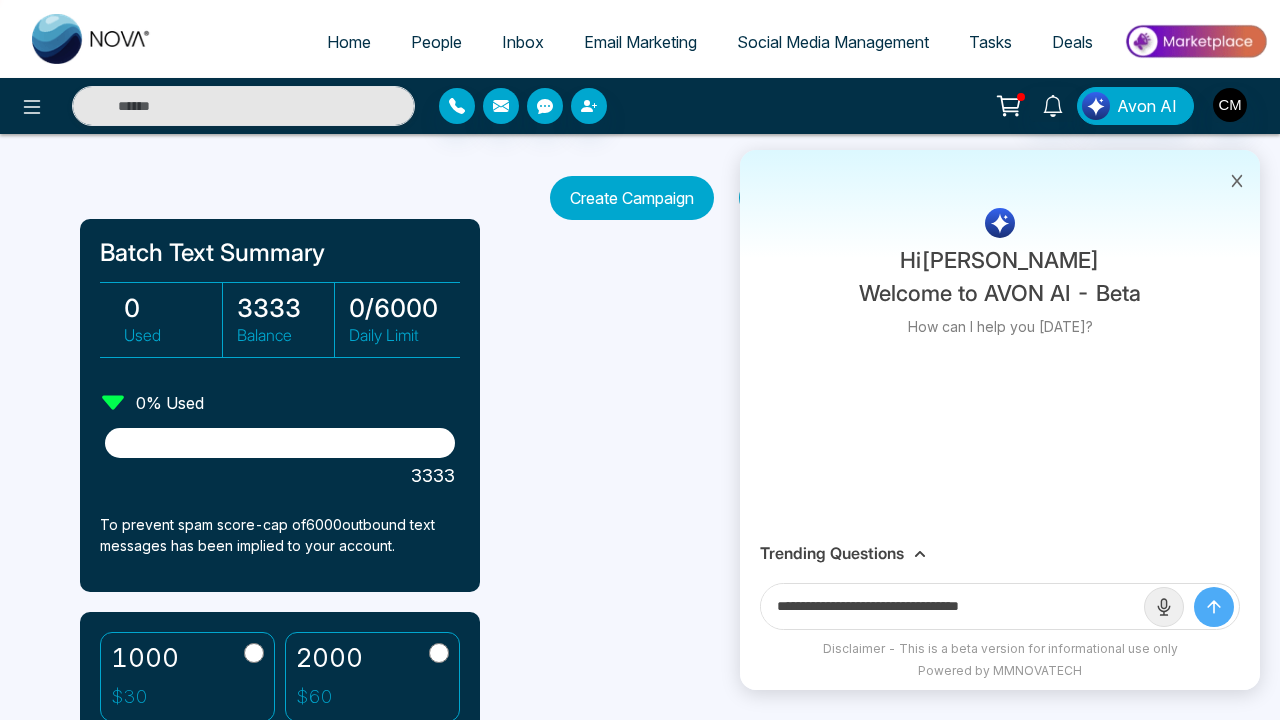 click on "**********" at bounding box center (952, 606) 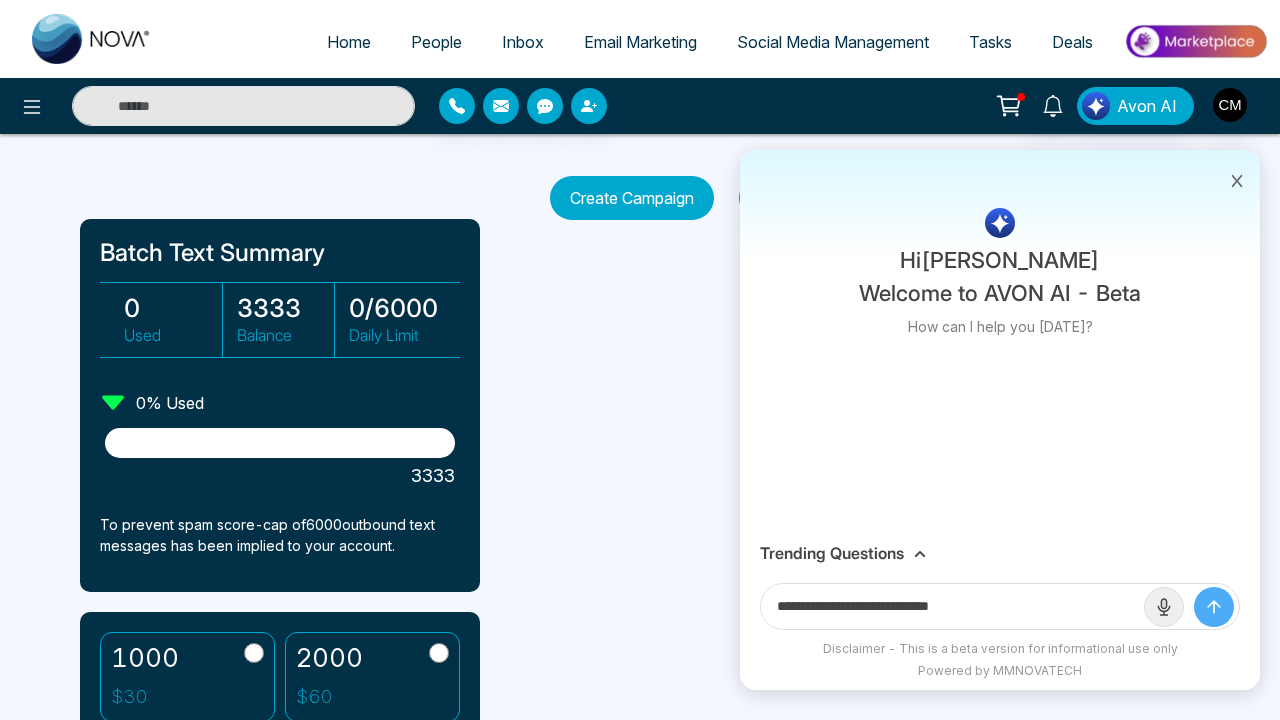 paste on "**********" 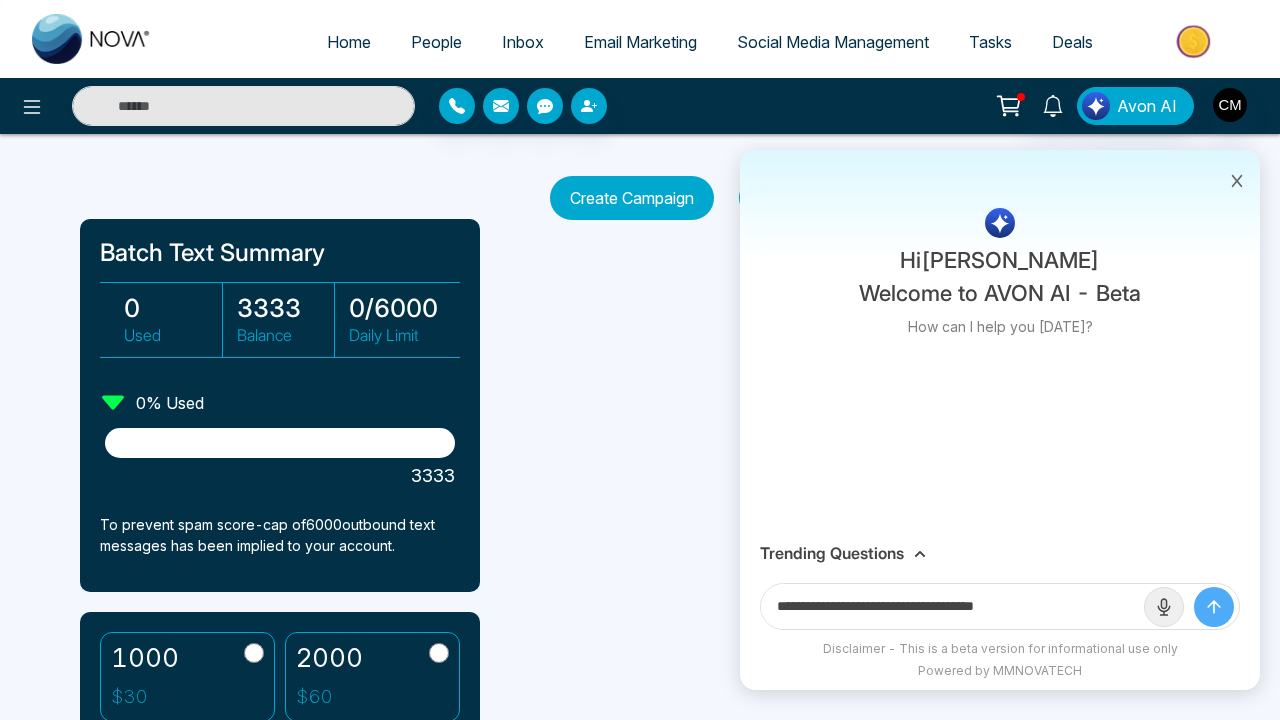 type on "**********" 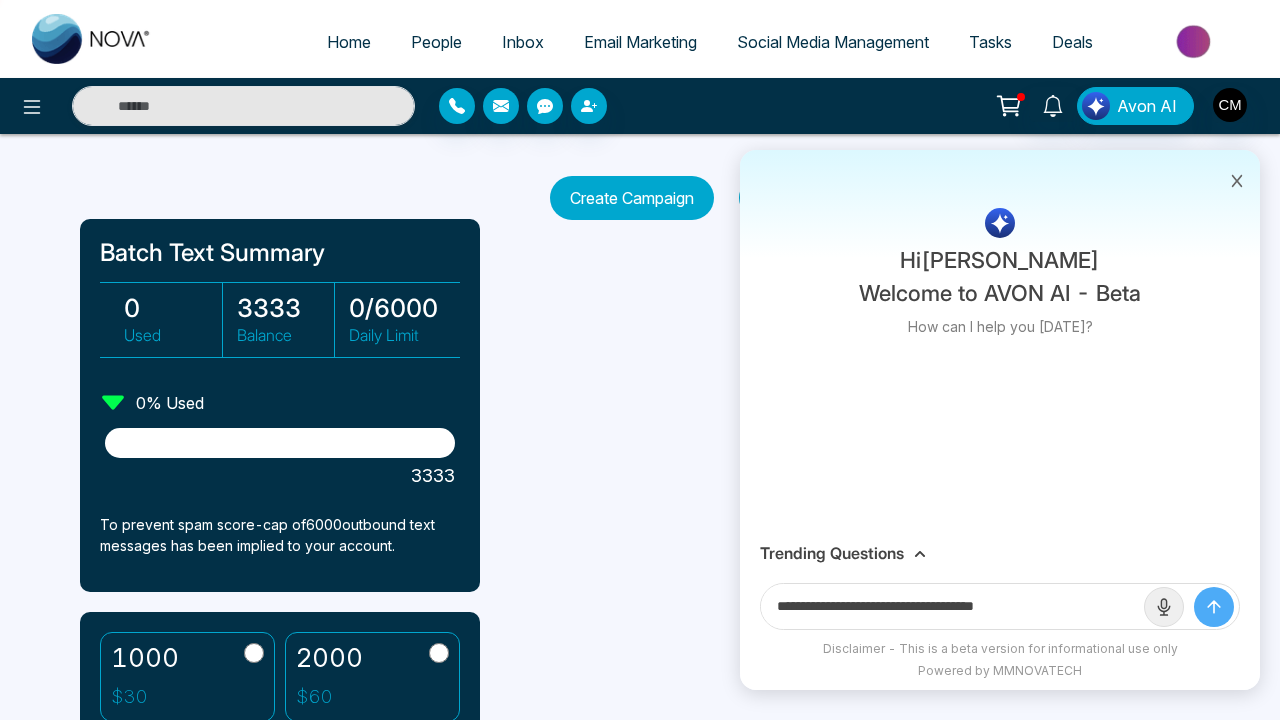click at bounding box center (1214, 607) 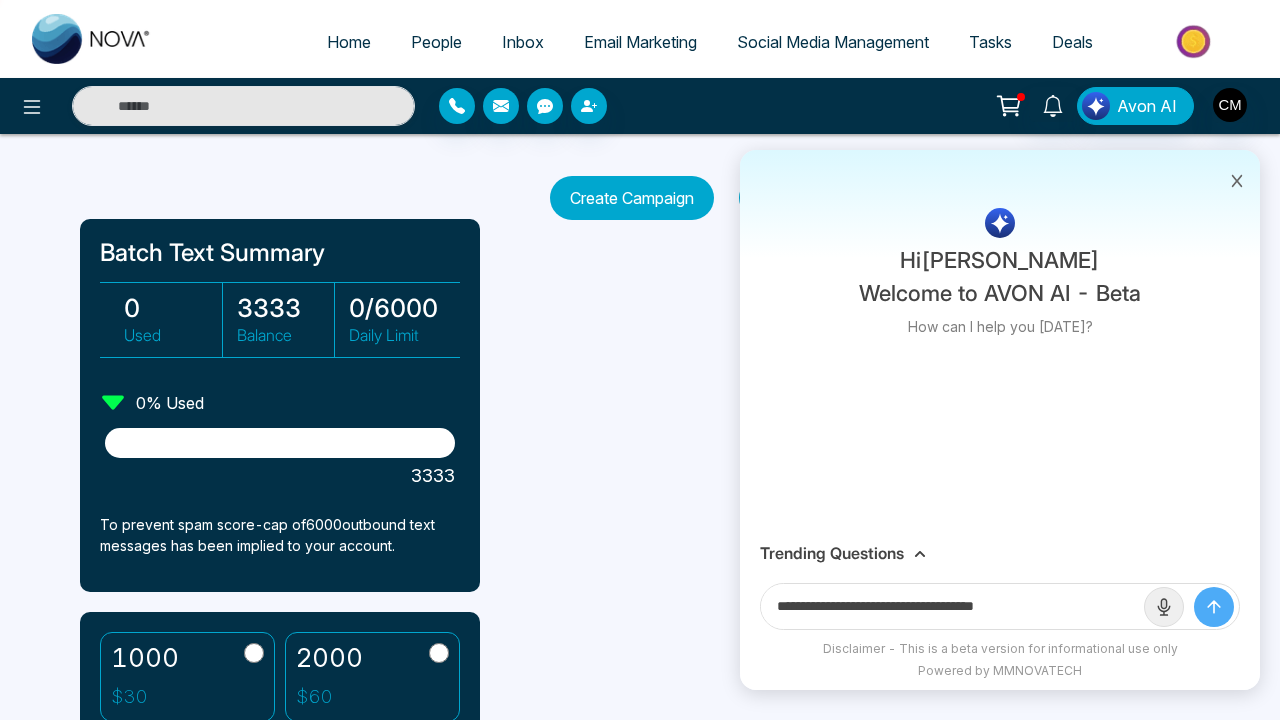 type 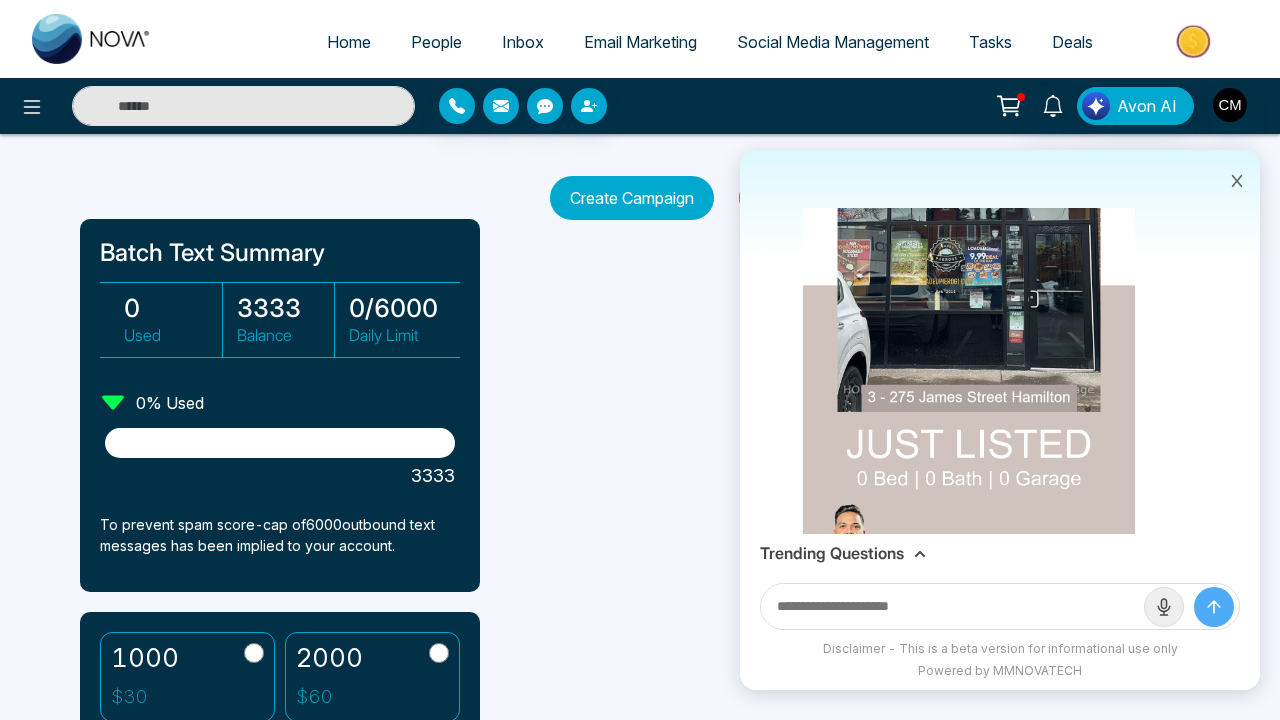 scroll, scrollTop: 475, scrollLeft: 0, axis: vertical 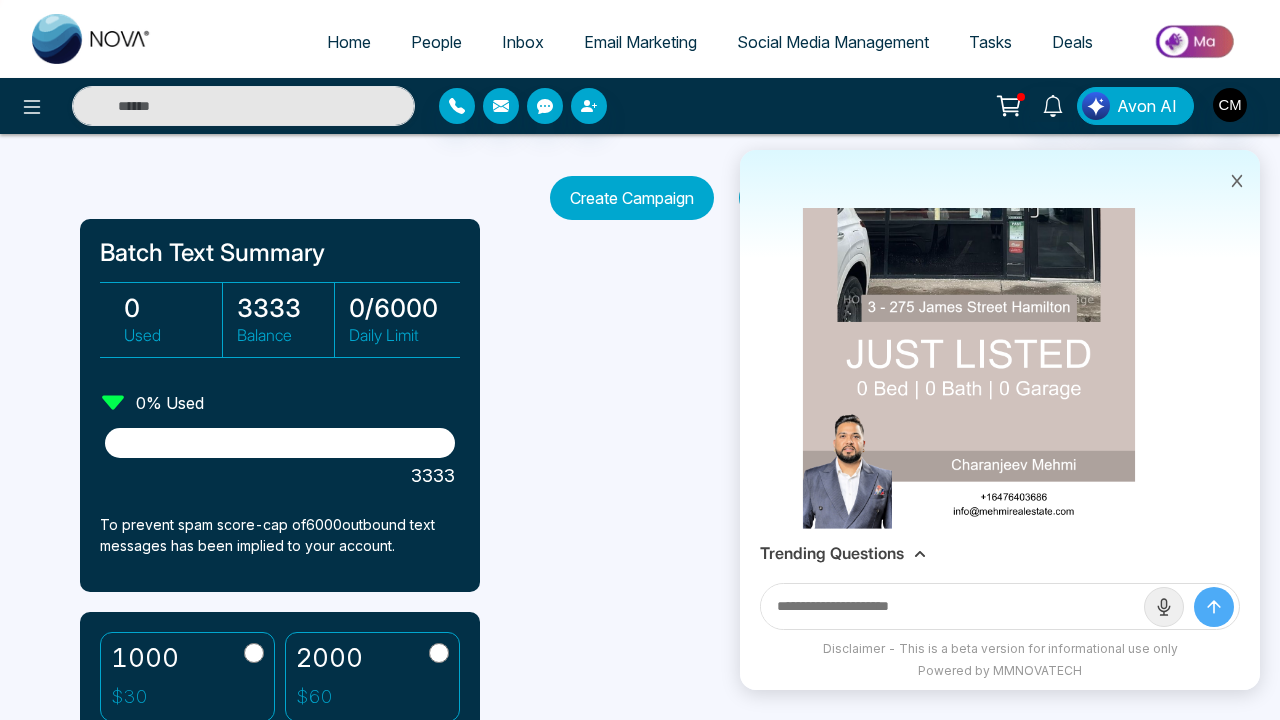 click at bounding box center (969, 232) 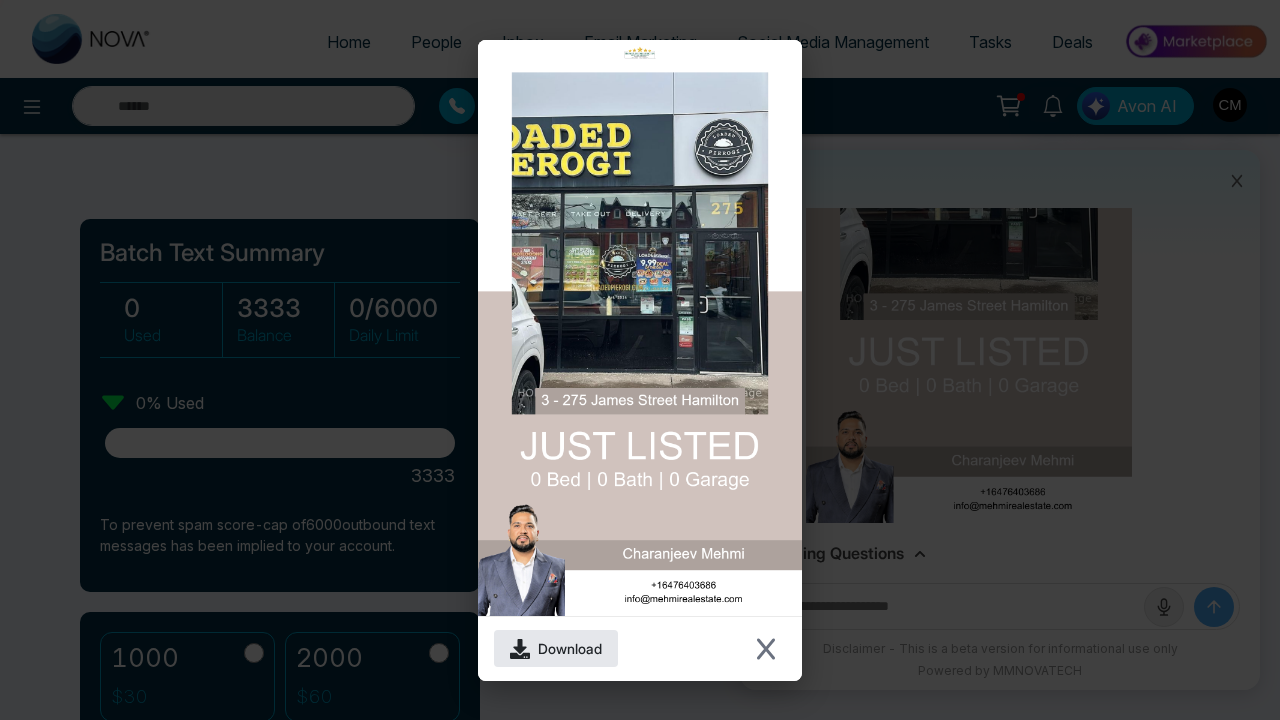 click on "Download" at bounding box center (570, 648) 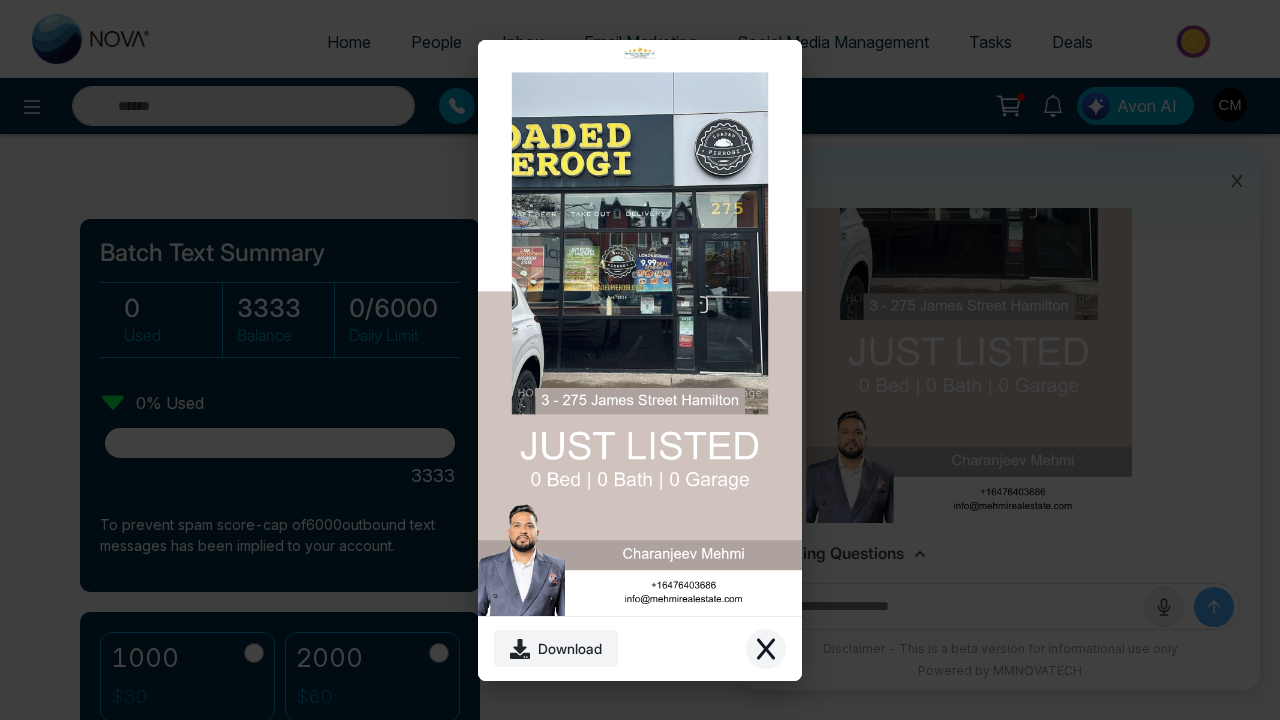 click 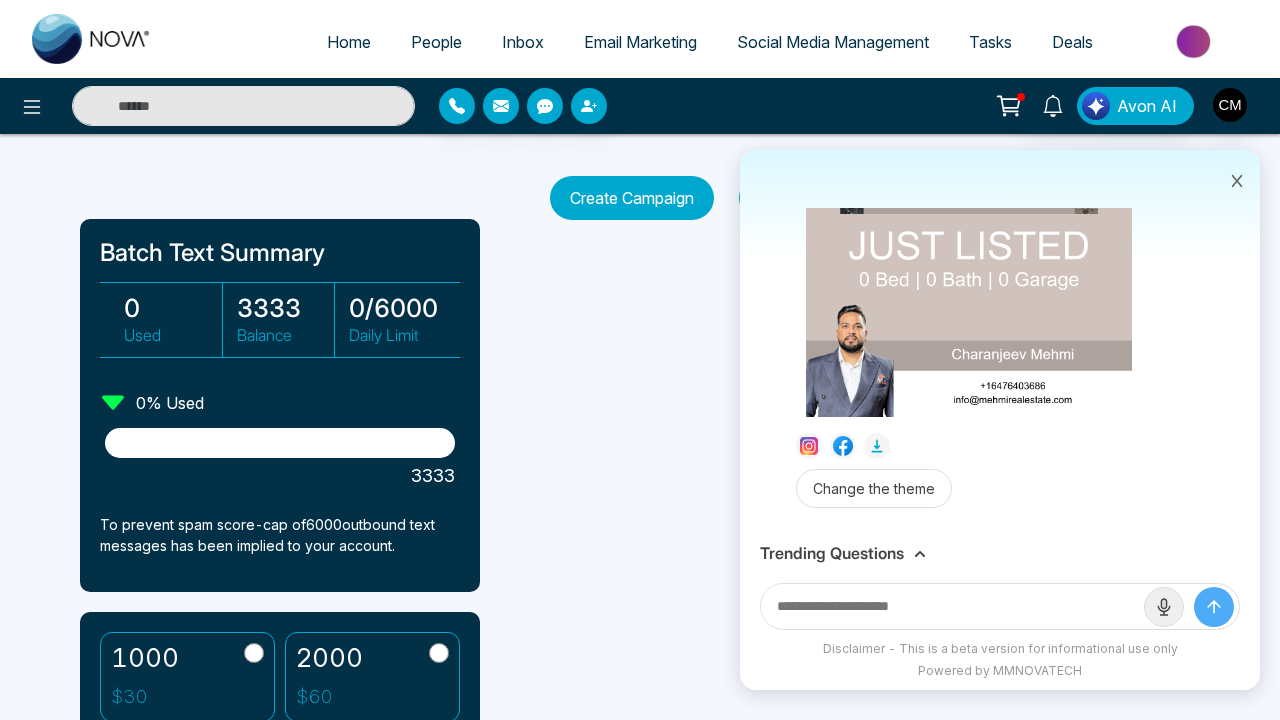 scroll, scrollTop: 584, scrollLeft: 0, axis: vertical 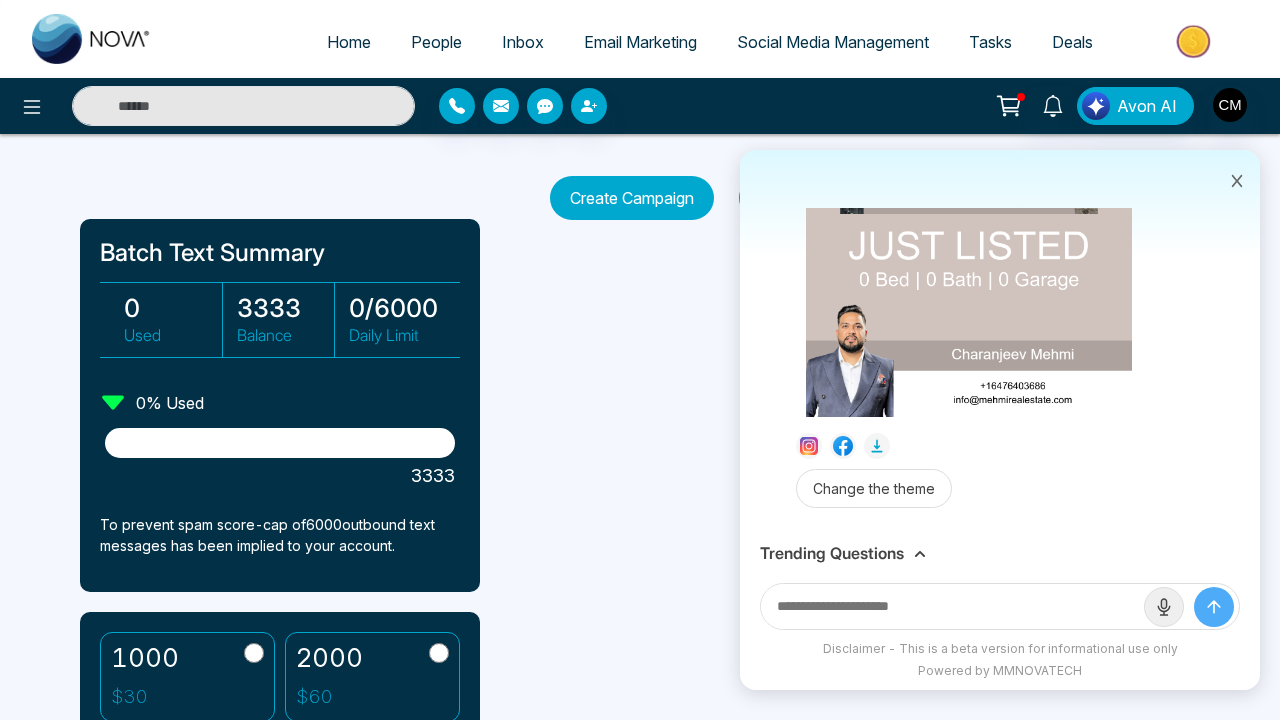 click on "Social Media Management" at bounding box center [833, 42] 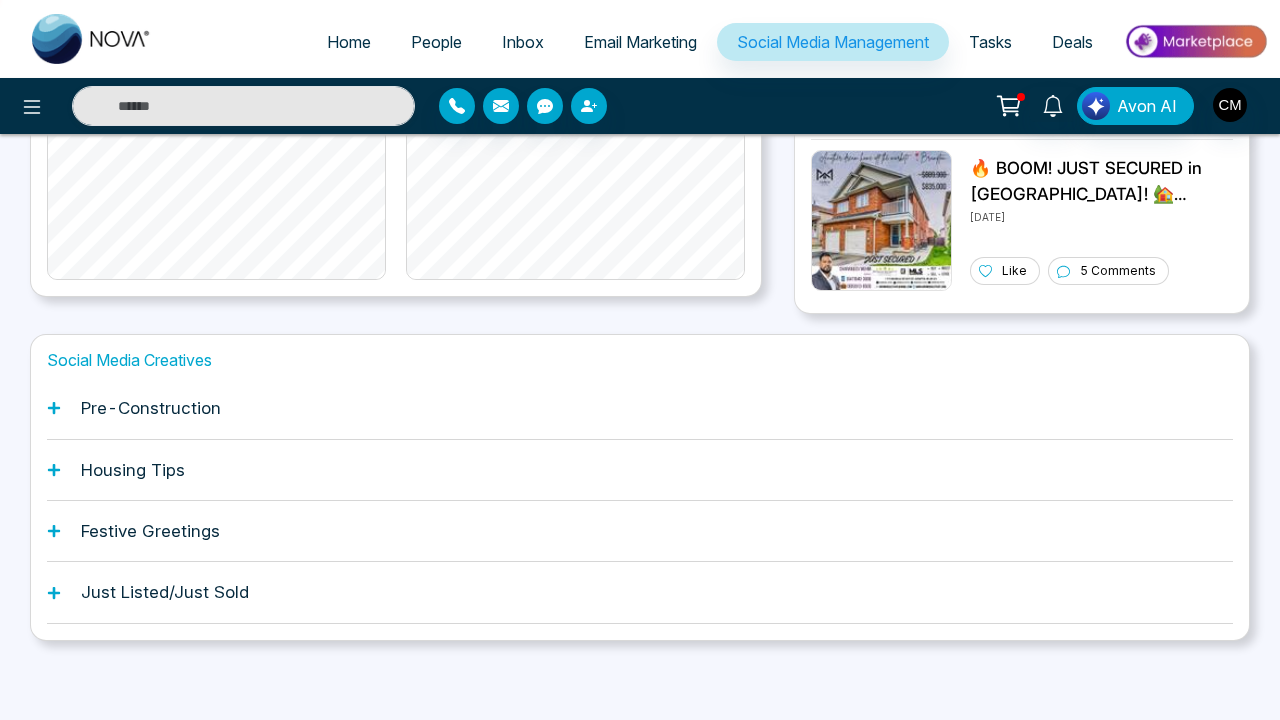 scroll, scrollTop: 570, scrollLeft: 0, axis: vertical 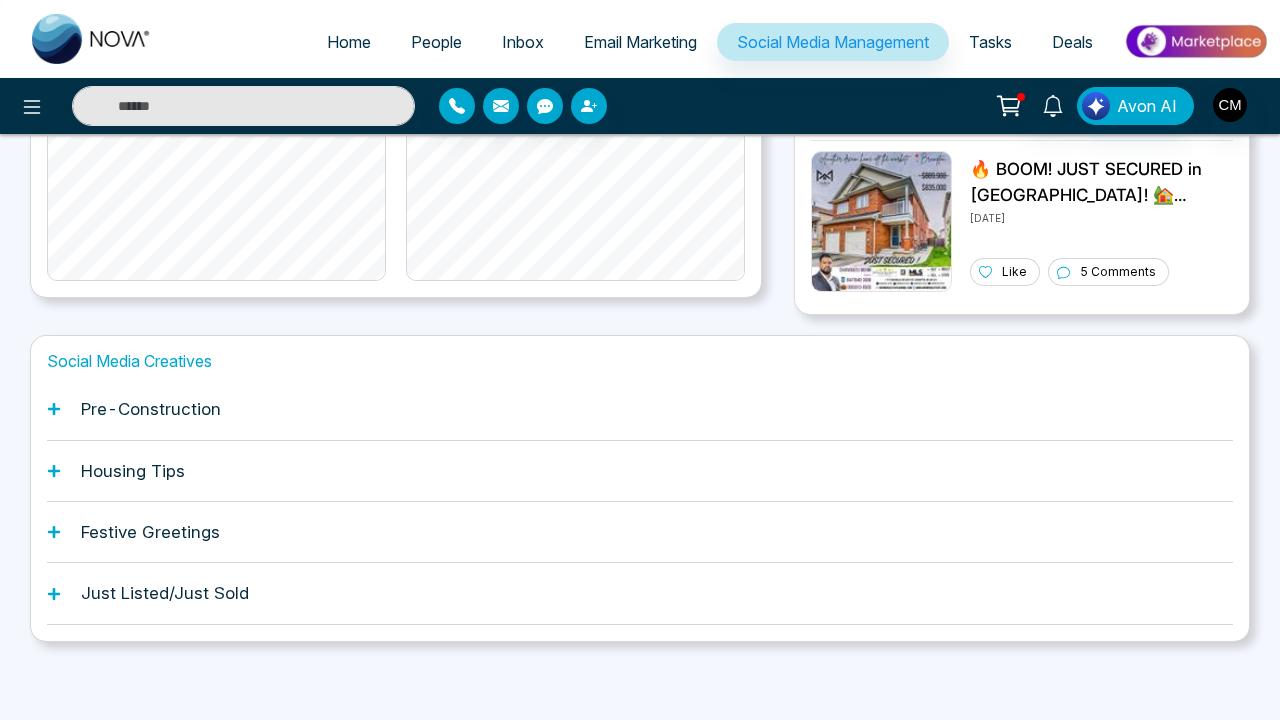click on "Pre-Construction" at bounding box center (640, 409) 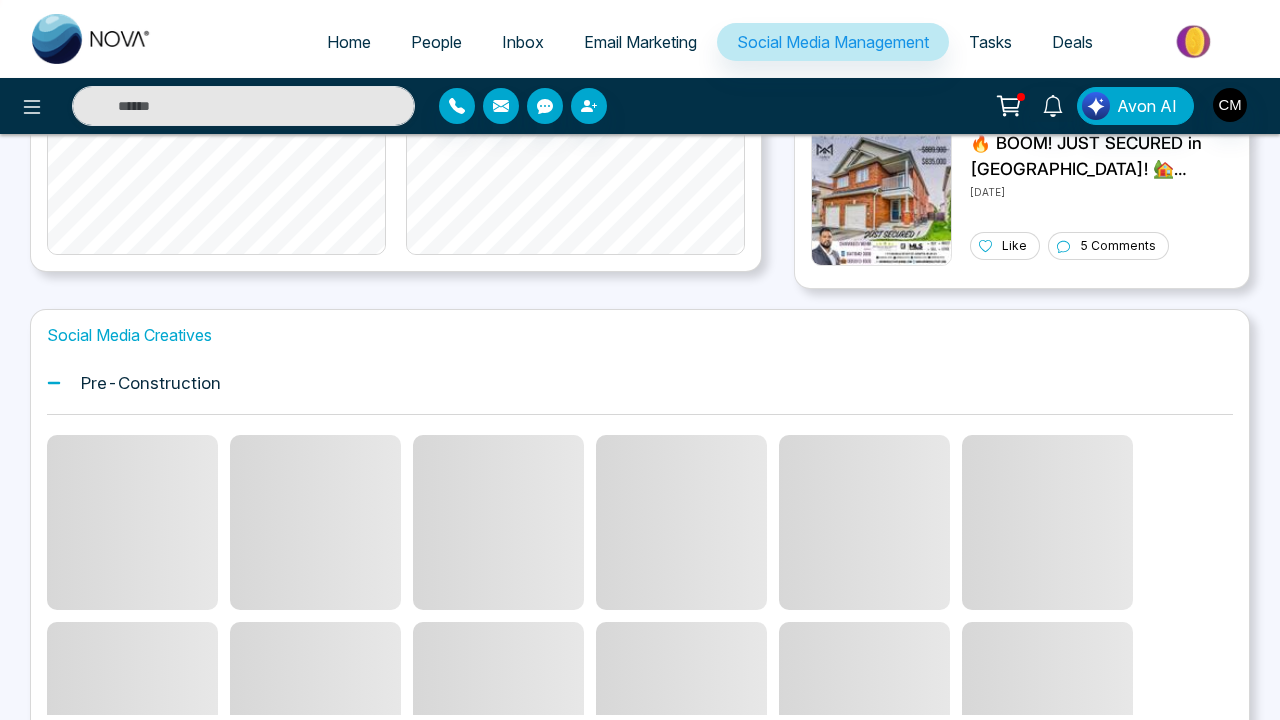 scroll, scrollTop: 610, scrollLeft: 0, axis: vertical 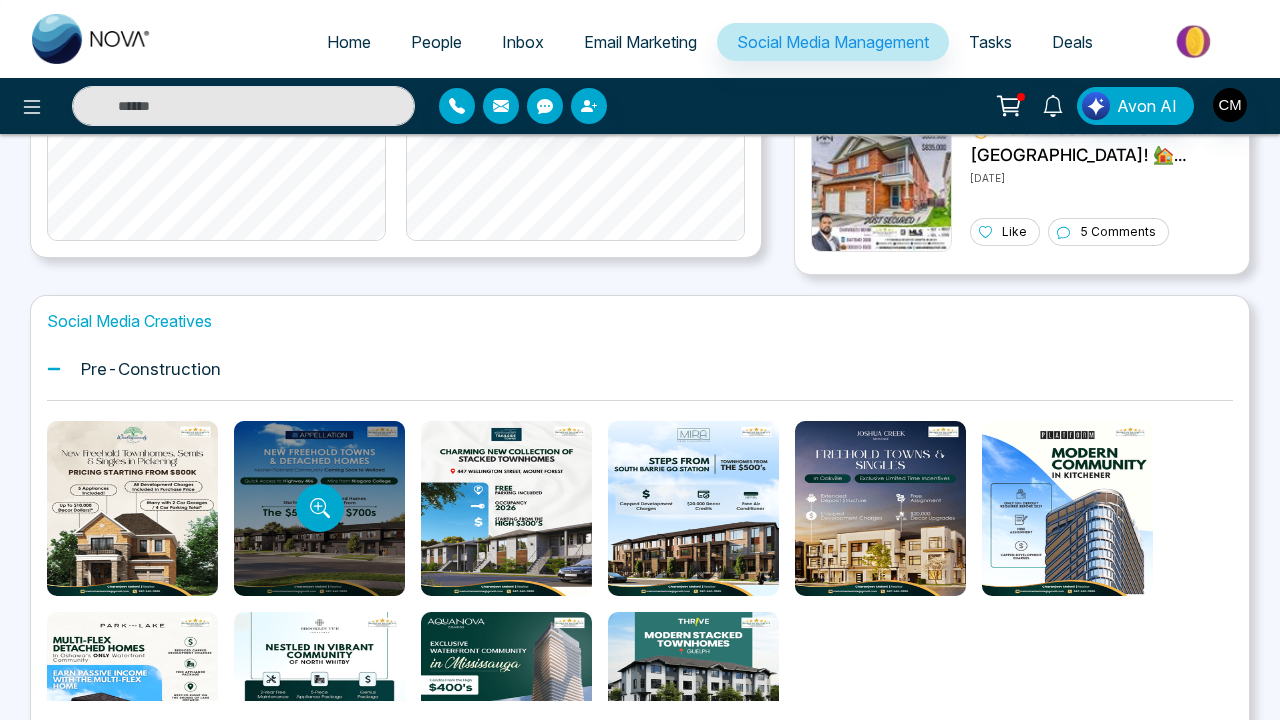 click at bounding box center (319, 508) 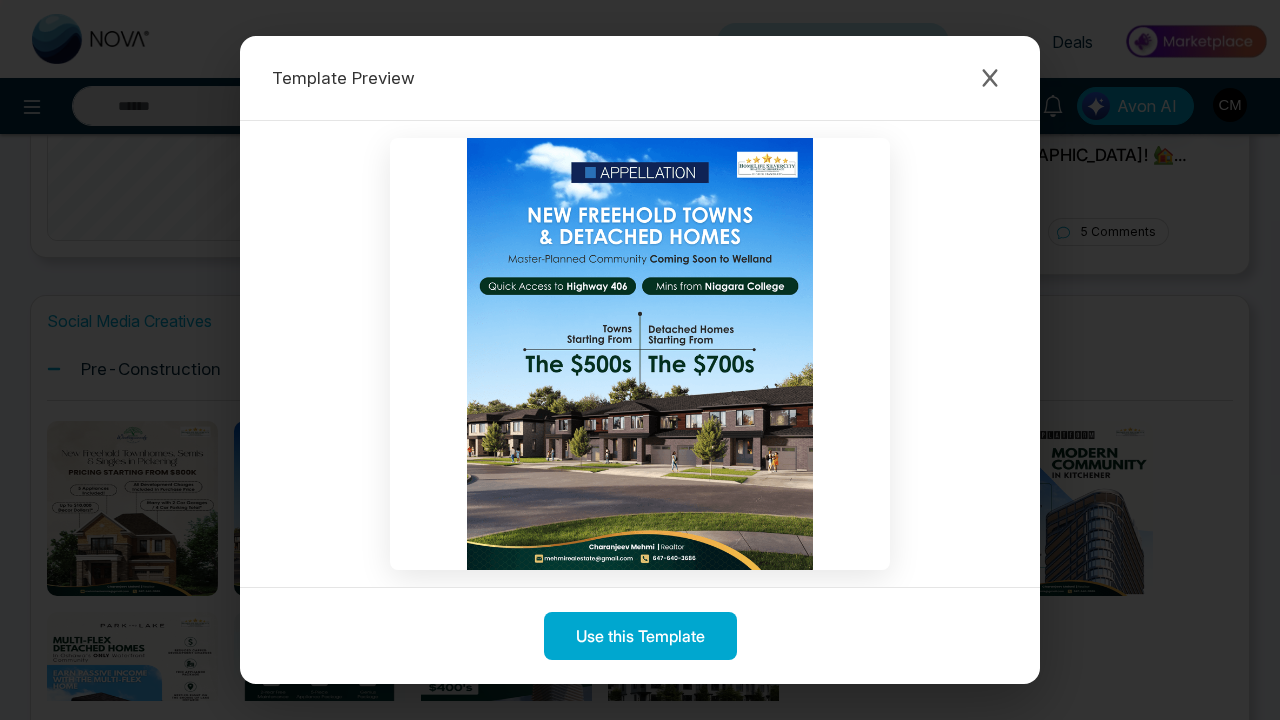 click on "Template Preview Use this Template" at bounding box center (640, 360) 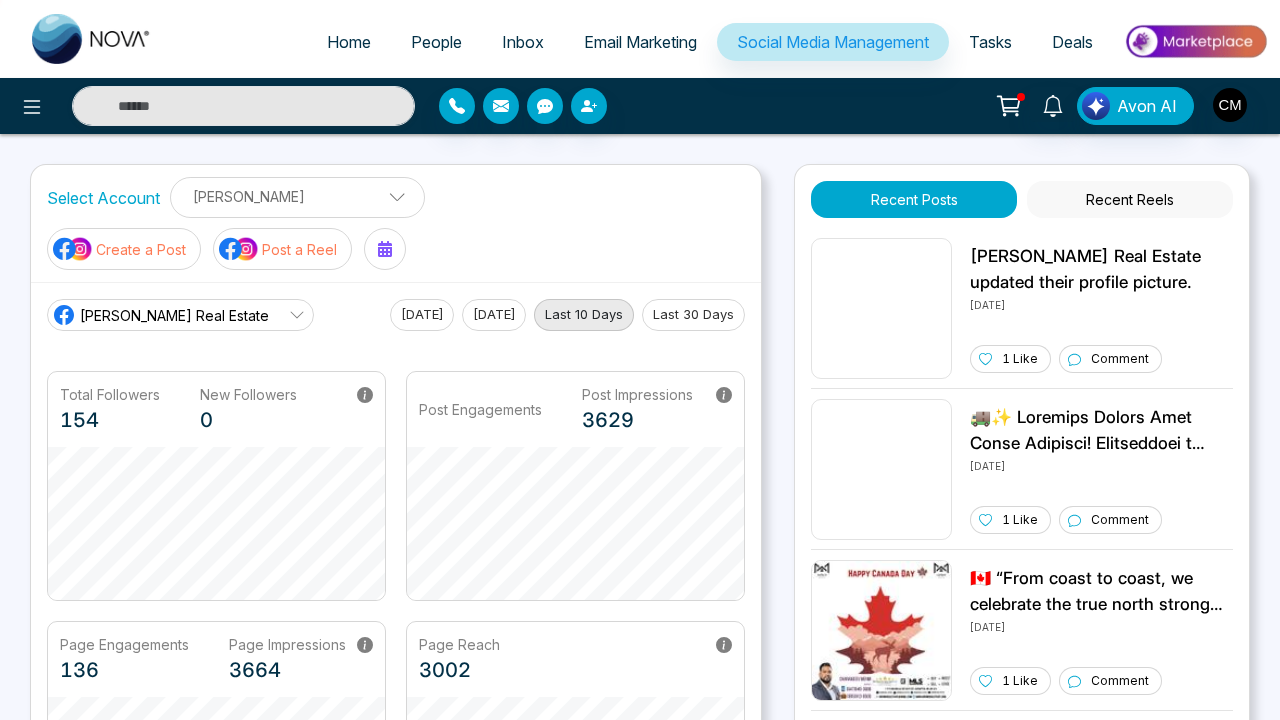 scroll, scrollTop: 0, scrollLeft: 0, axis: both 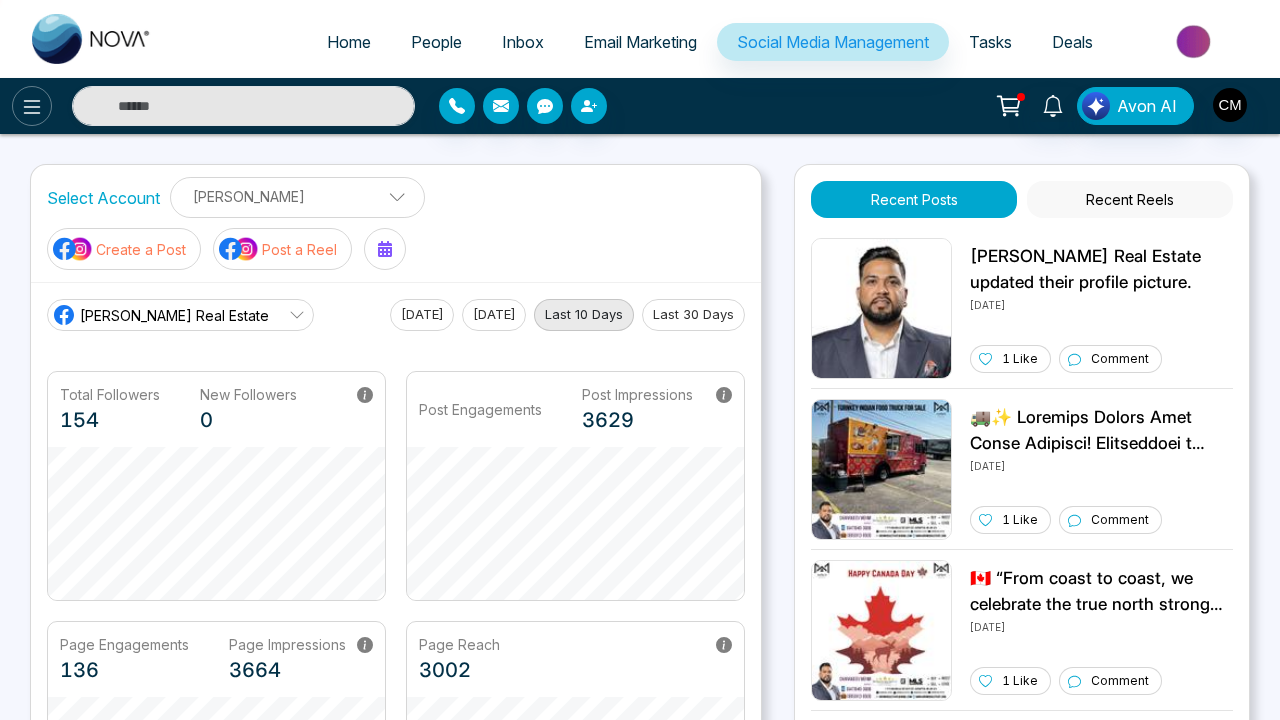 click 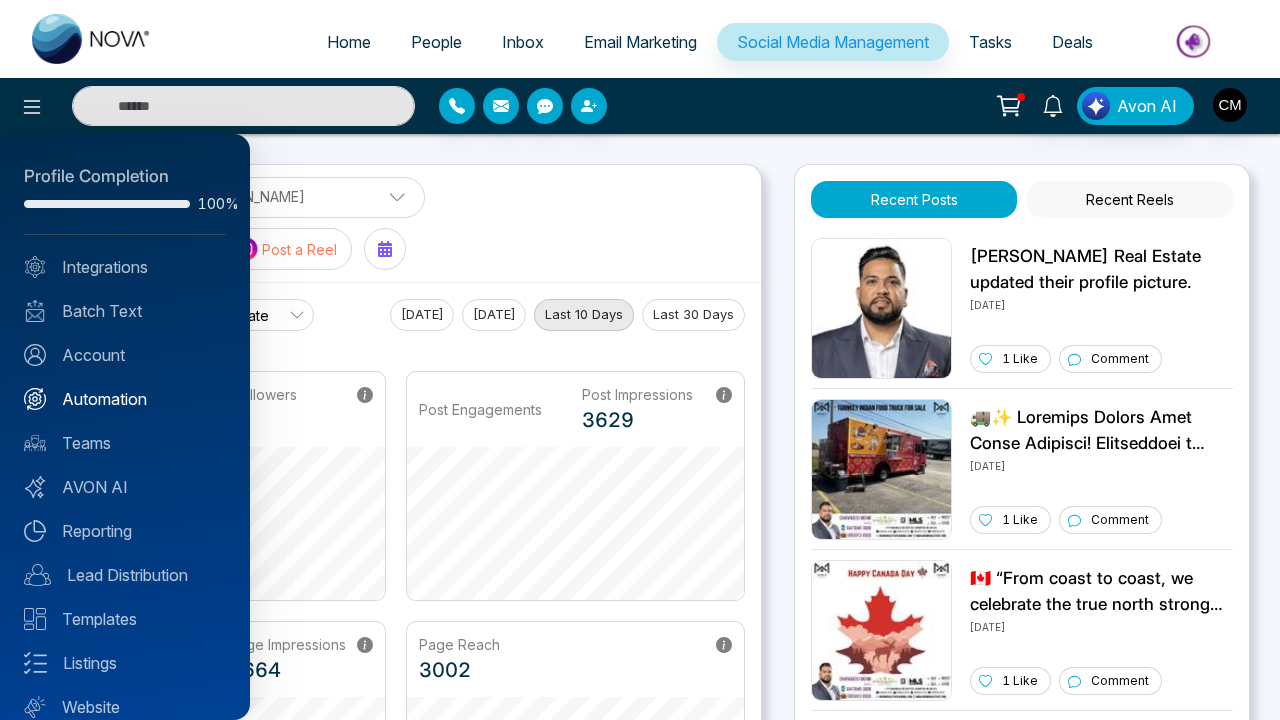 click on "Automation" at bounding box center [125, 399] 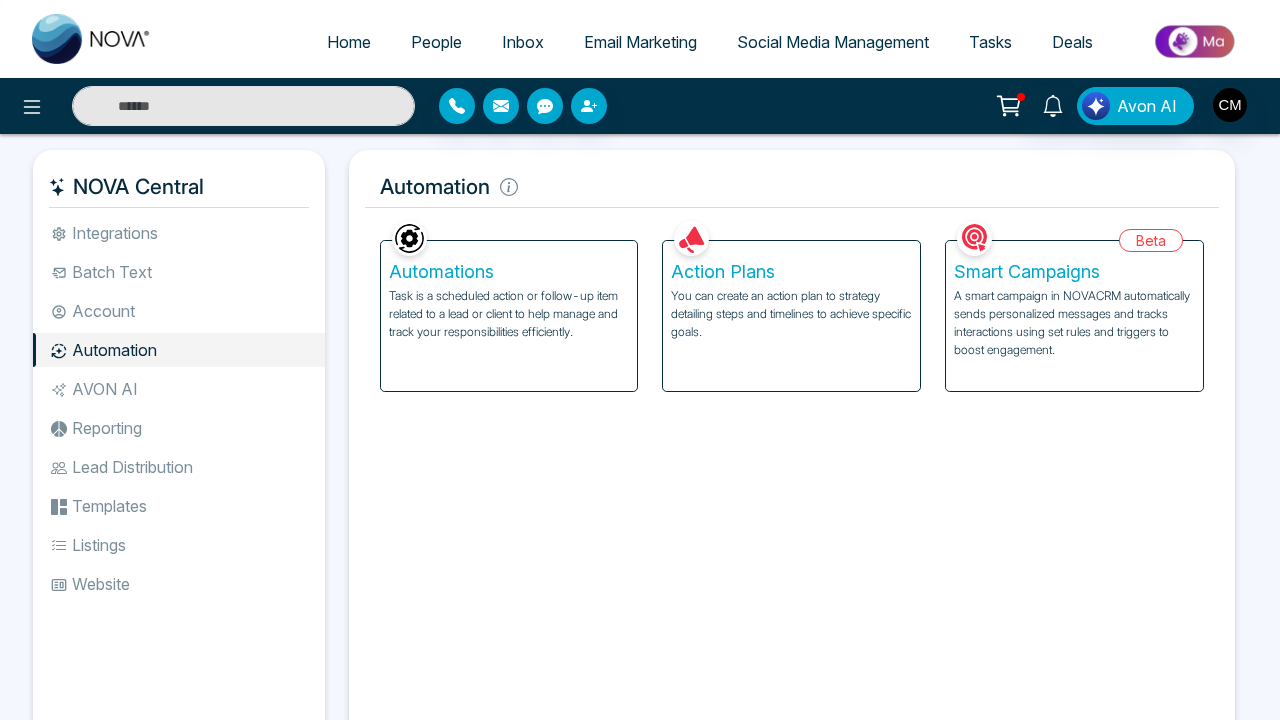 click on "People" at bounding box center [436, 42] 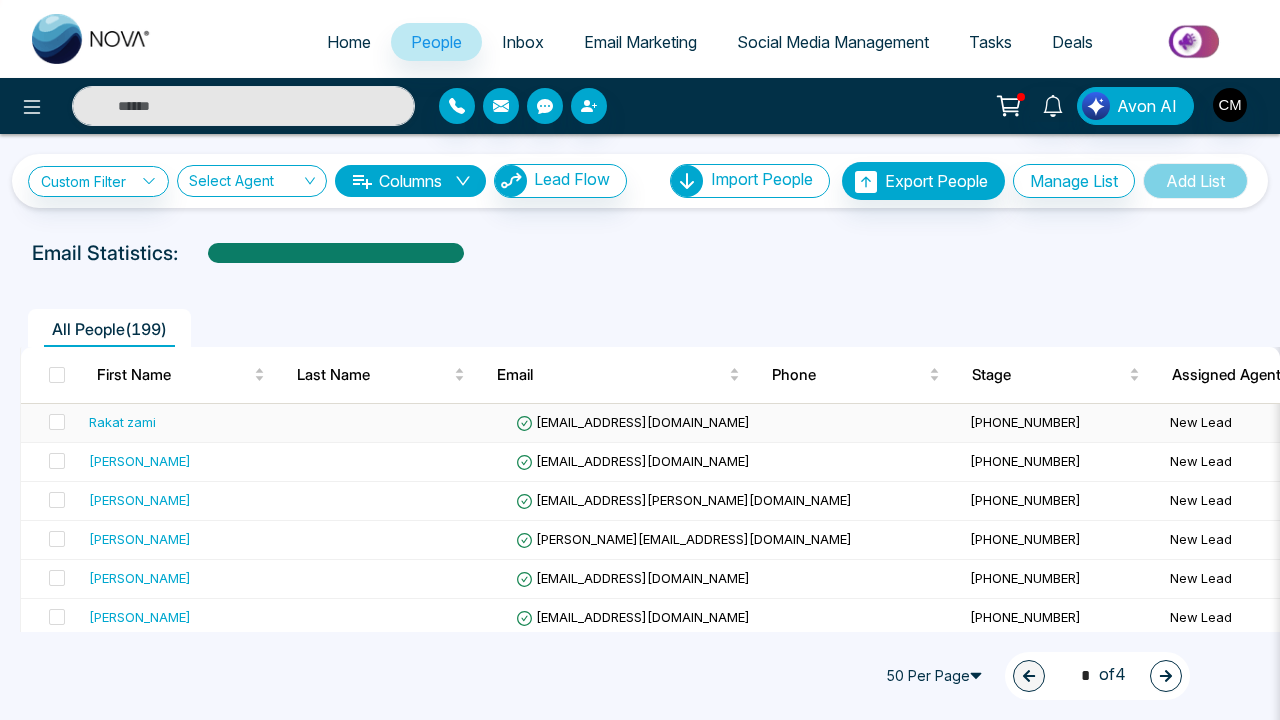 click on "Rakat zami" at bounding box center [122, 422] 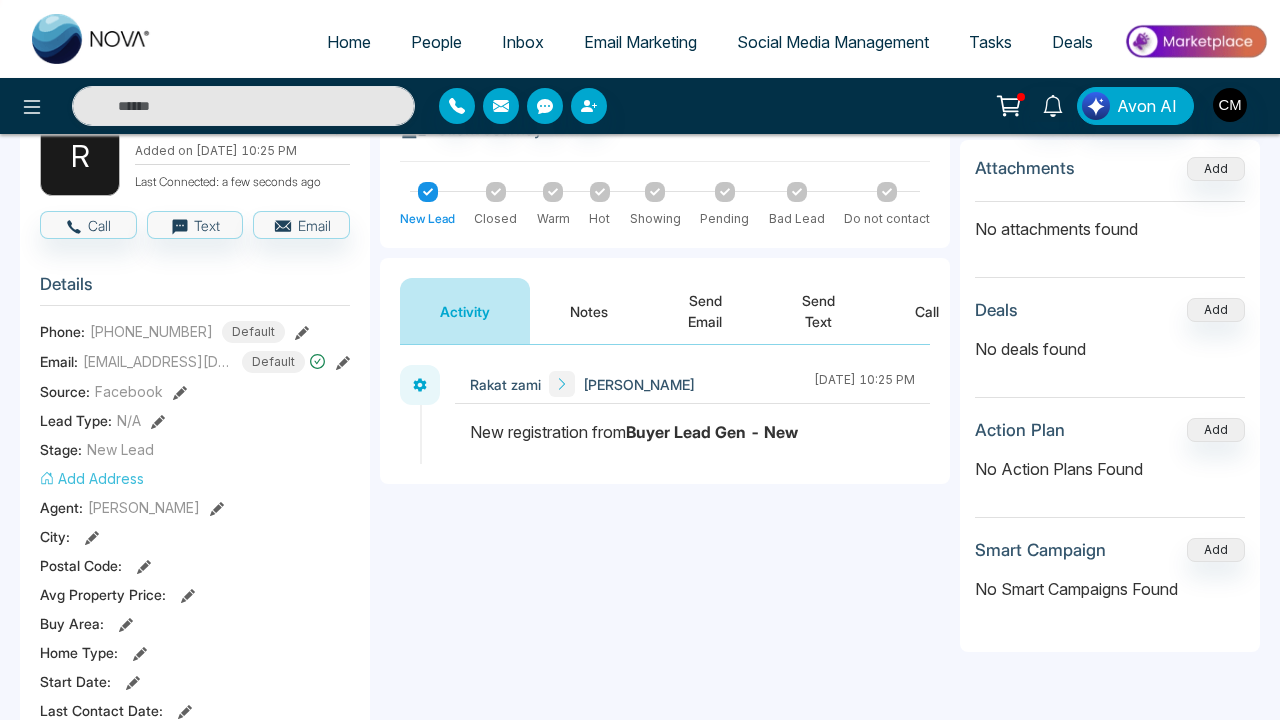 scroll, scrollTop: 134, scrollLeft: 0, axis: vertical 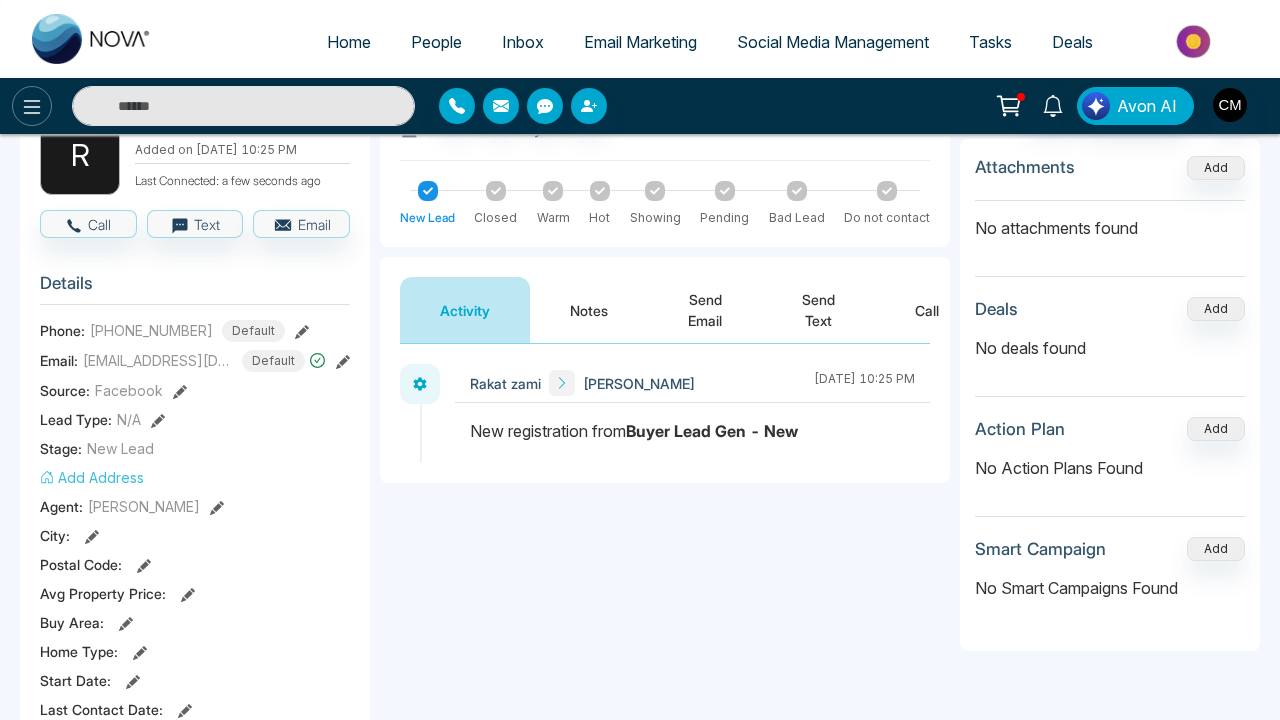 click 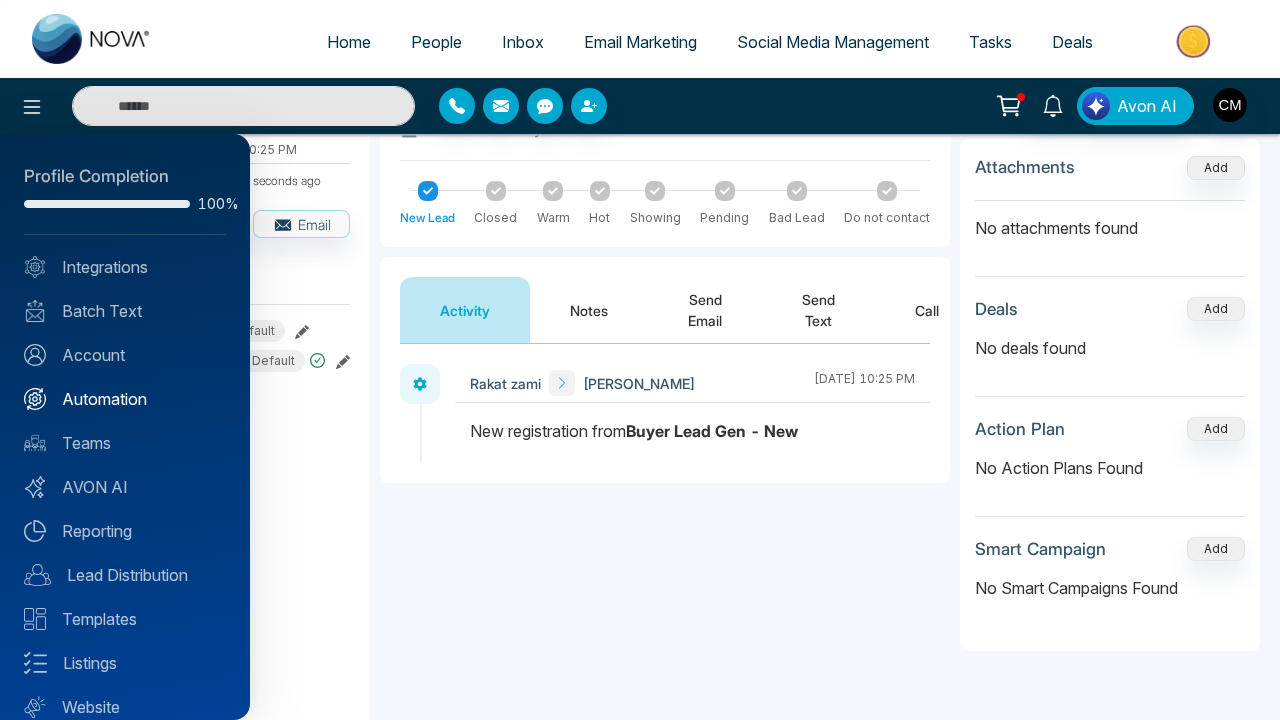 click on "Automation" at bounding box center (125, 399) 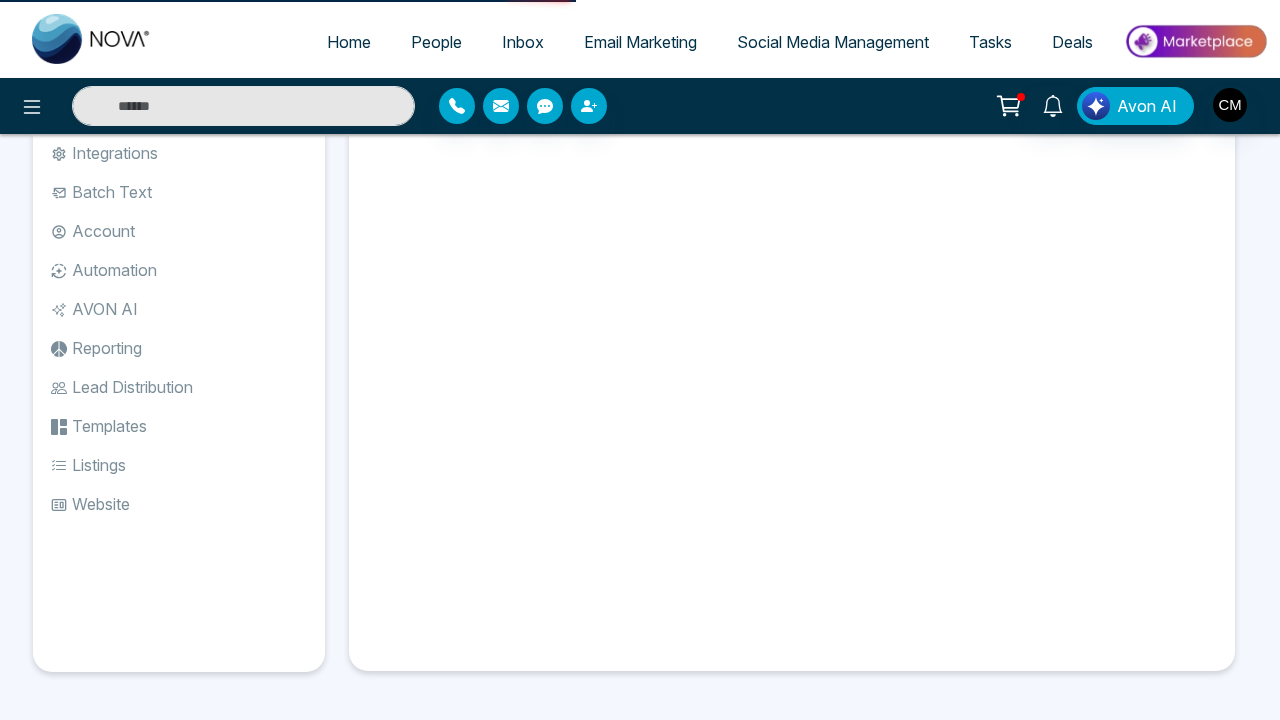 scroll, scrollTop: 0, scrollLeft: 0, axis: both 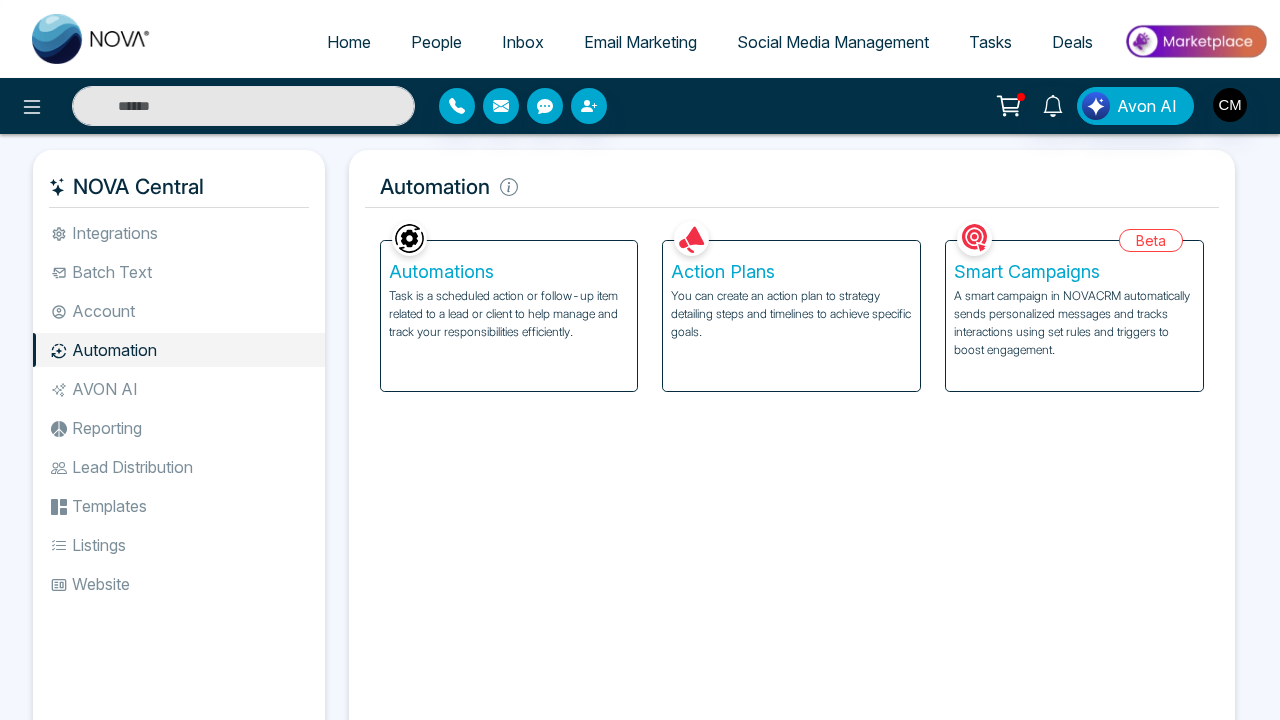 click on "A smart campaign in NOVACRM automatically sends personalized messages and tracks interactions using set rules and triggers to boost engagement." at bounding box center (1074, 323) 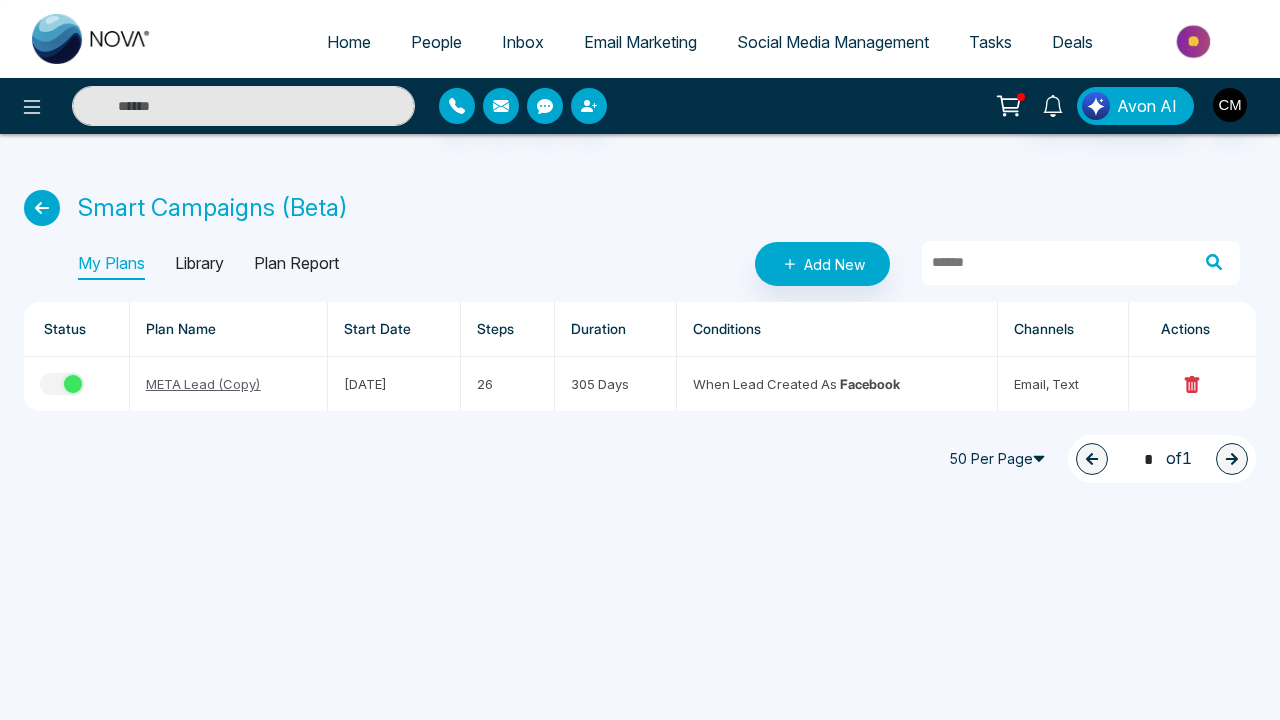 click at bounding box center [42, 208] 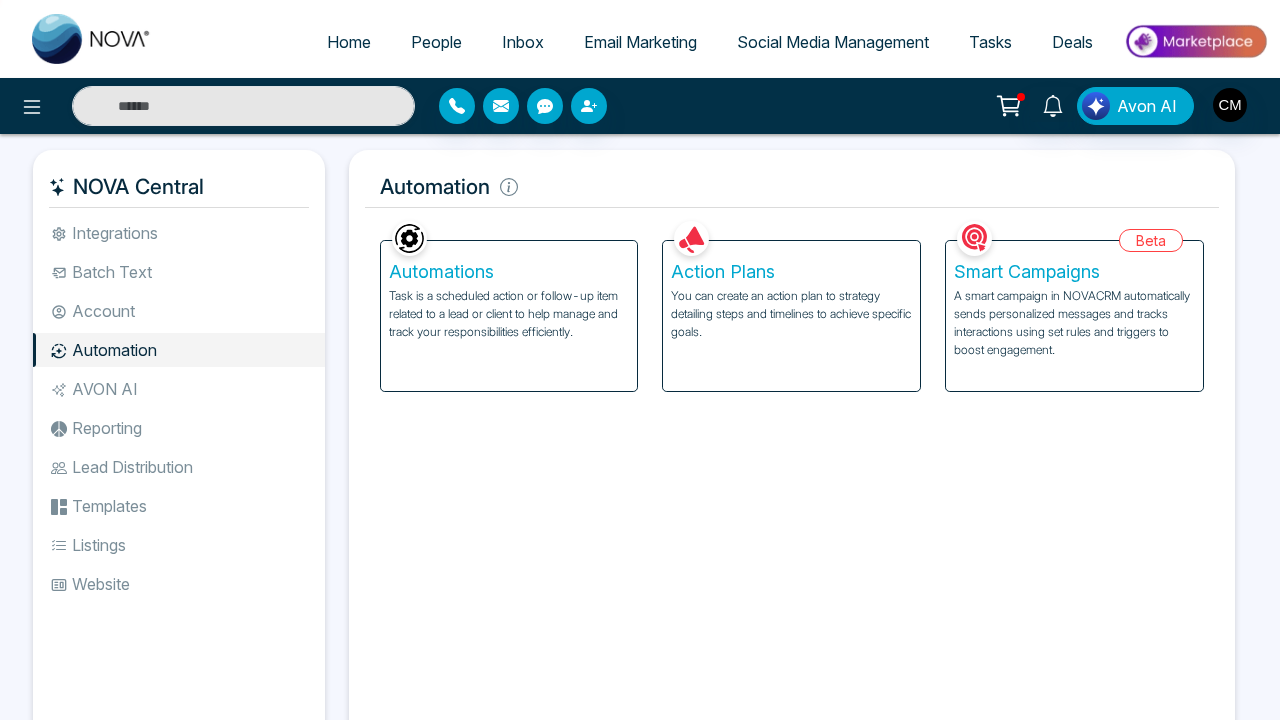click on "People" at bounding box center (436, 42) 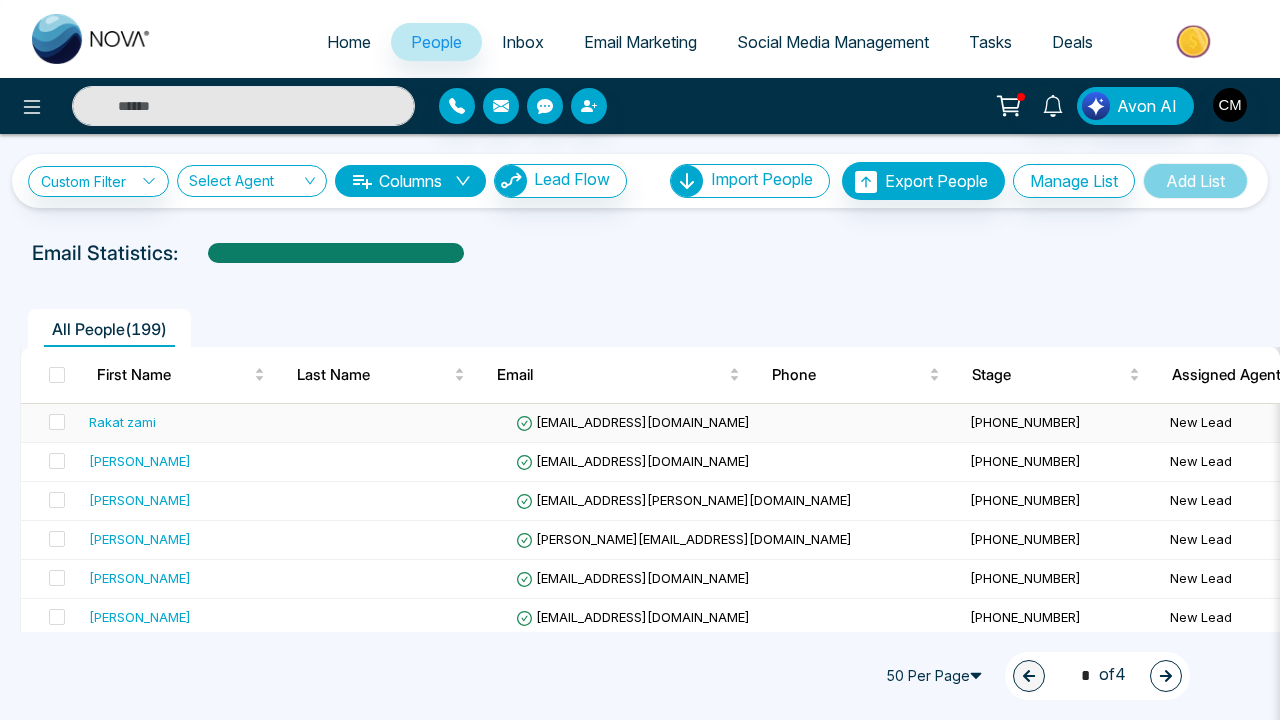 click on "Rakat zami" at bounding box center [194, 423] 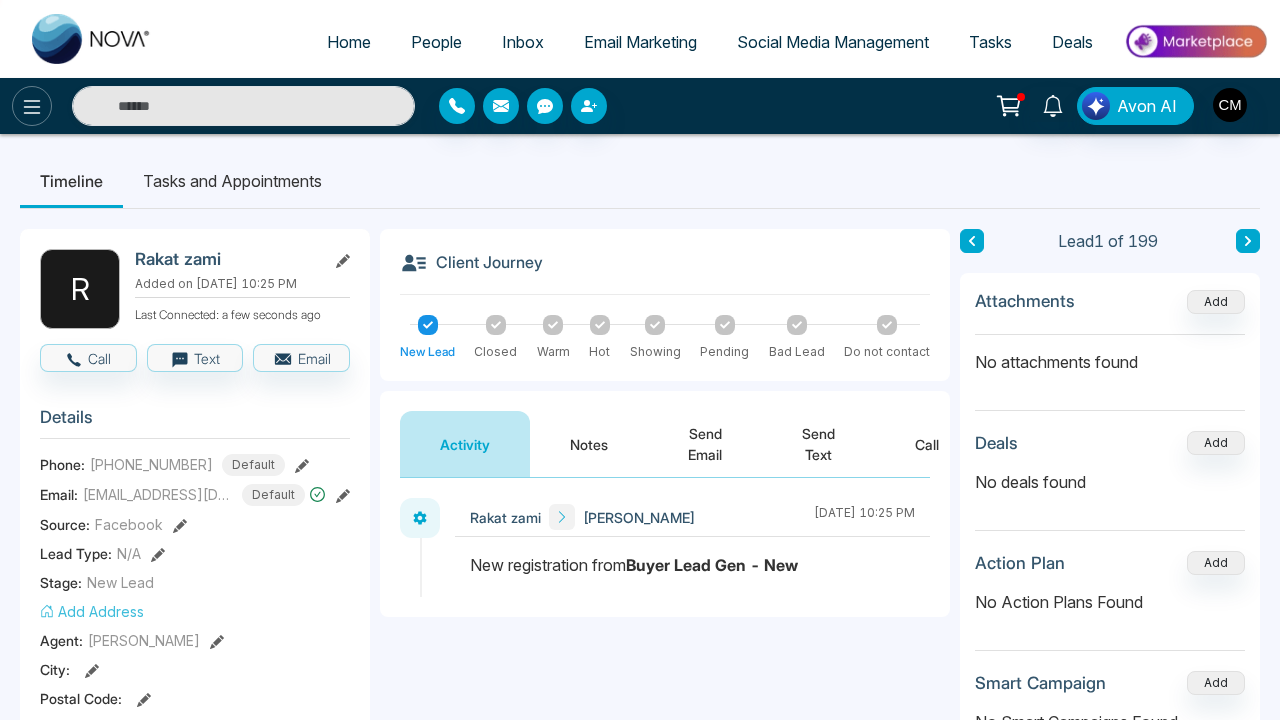 click 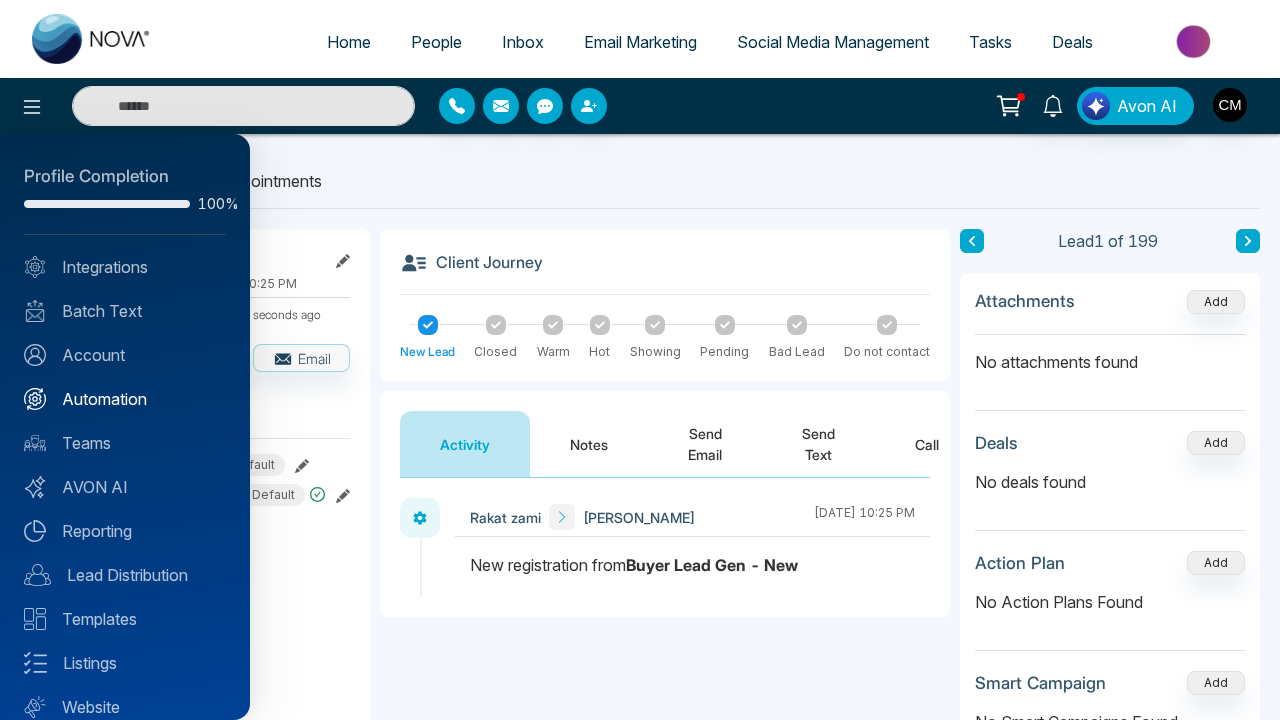 click on "Automation" at bounding box center [125, 399] 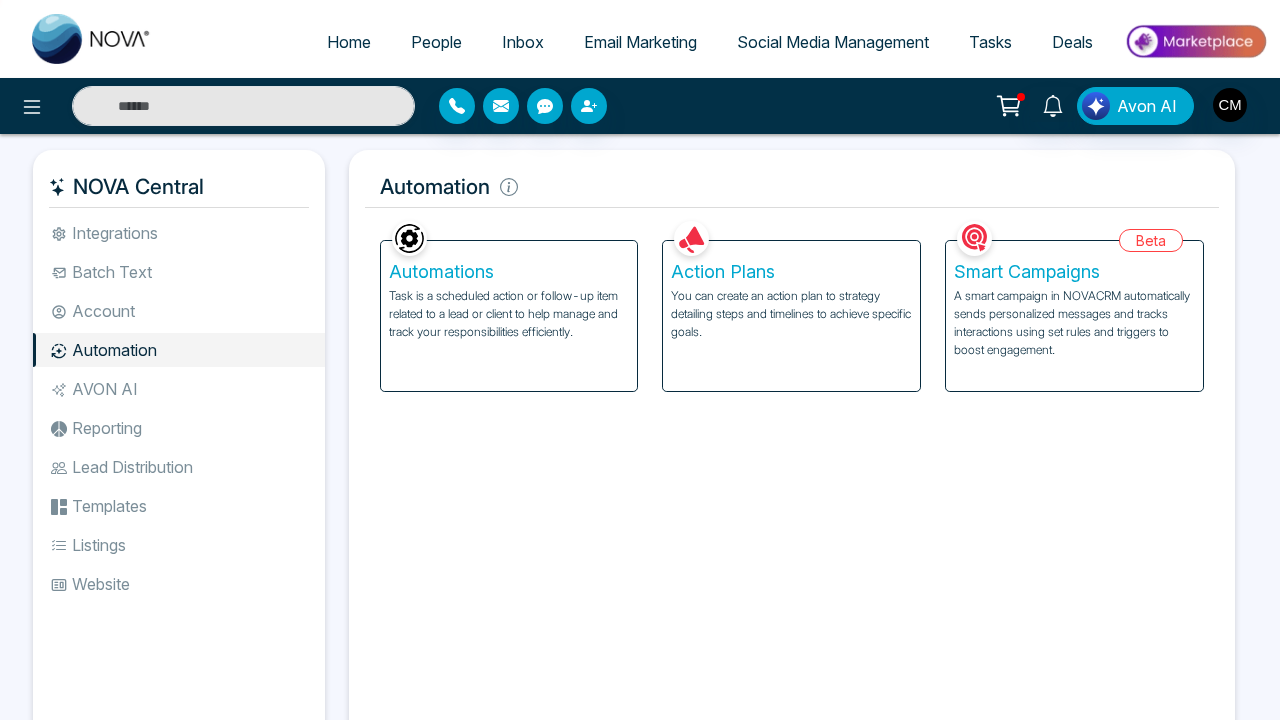 click on "A smart campaign in NOVACRM automatically sends personalized messages and tracks interactions using set rules and triggers to boost engagement." at bounding box center [1074, 323] 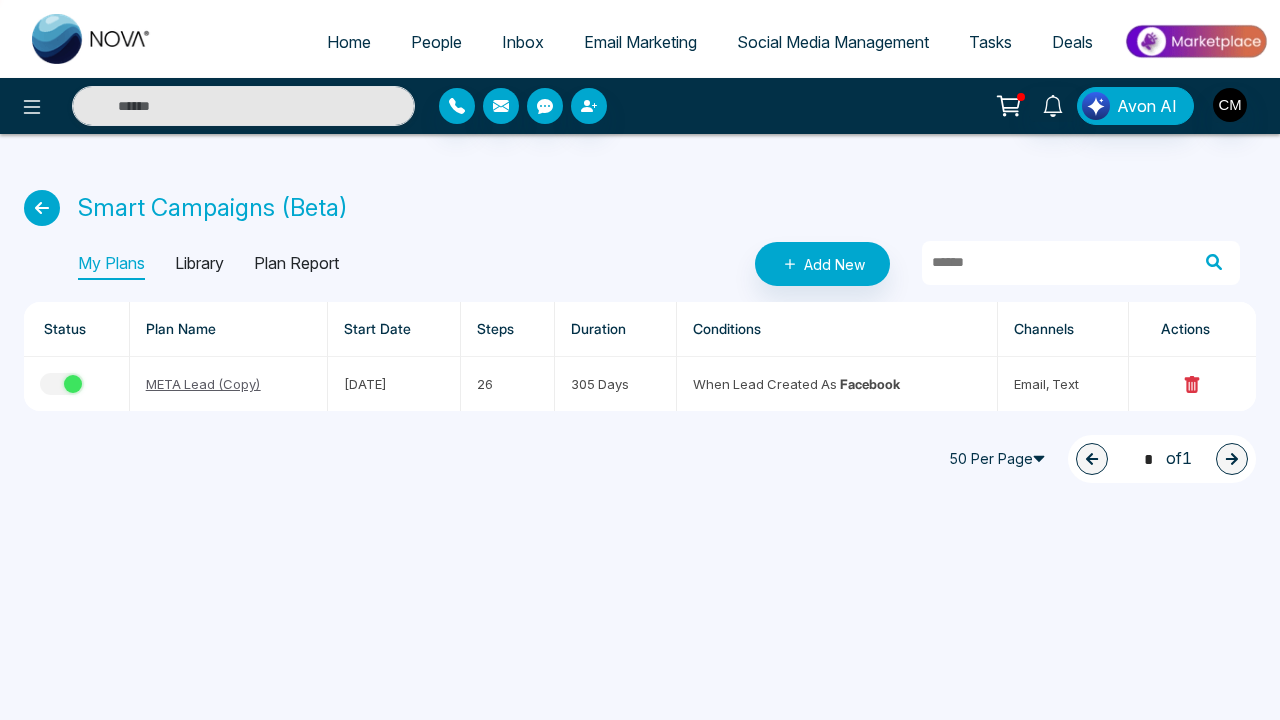 click on "Smart Campaigns (Beta) My Plans Library Plan Report  Add New Status Plan Name Start Date Steps Duration Conditions Channels Actions META Lead (Copy) [DATE] 26 305 Days When lead created   as   Facebook email, text 50 Per Page 1 *   of  1" at bounding box center [640, 320] 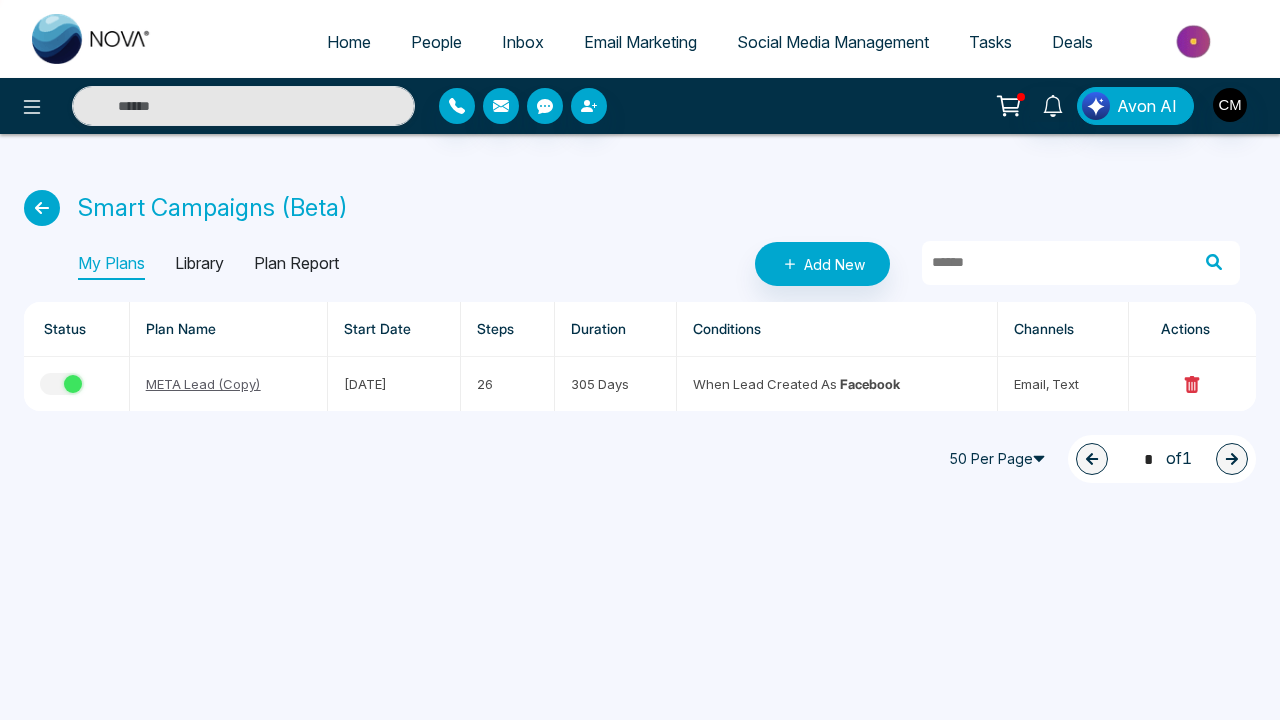 click on "Smart Campaigns (Beta) My Plans Library Plan Report  Add New Status Plan Name Start Date Steps Duration Conditions Channels Actions META Lead (Copy) [DATE] 26 305 Days When lead created   as   Facebook email, text 50 Per Page 1 *   of  1" at bounding box center (640, 320) 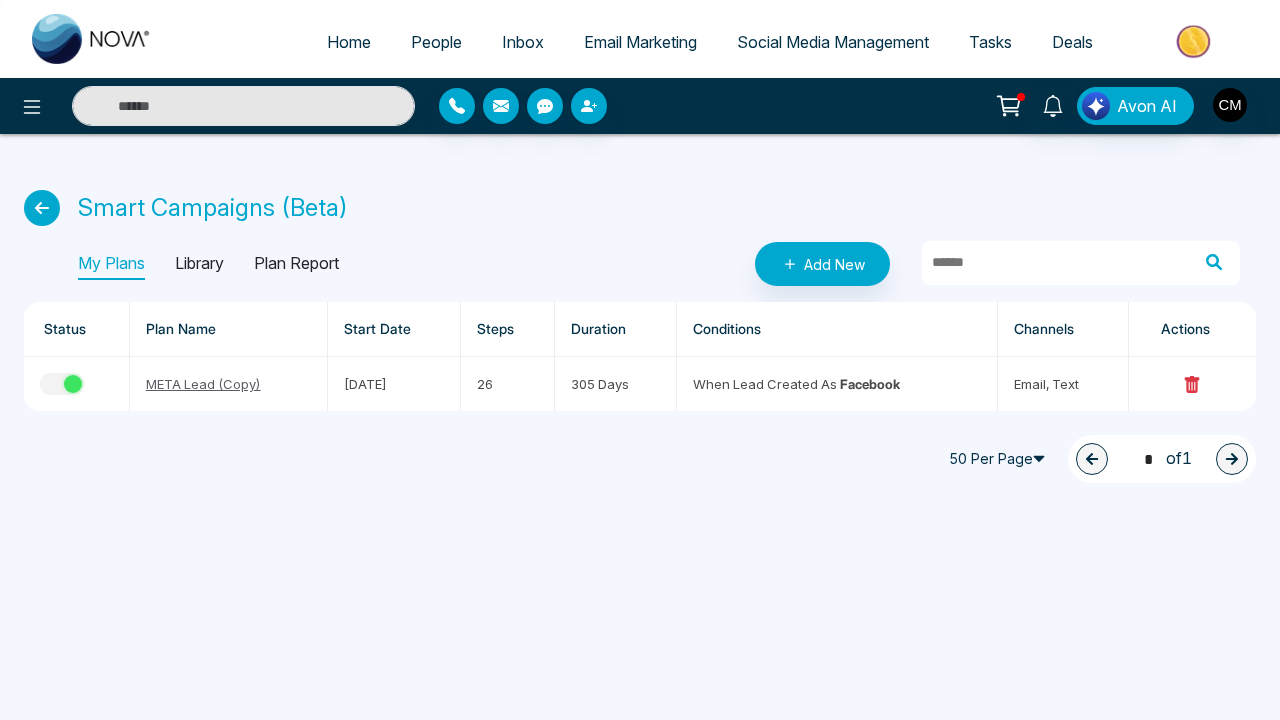 click at bounding box center [42, 208] 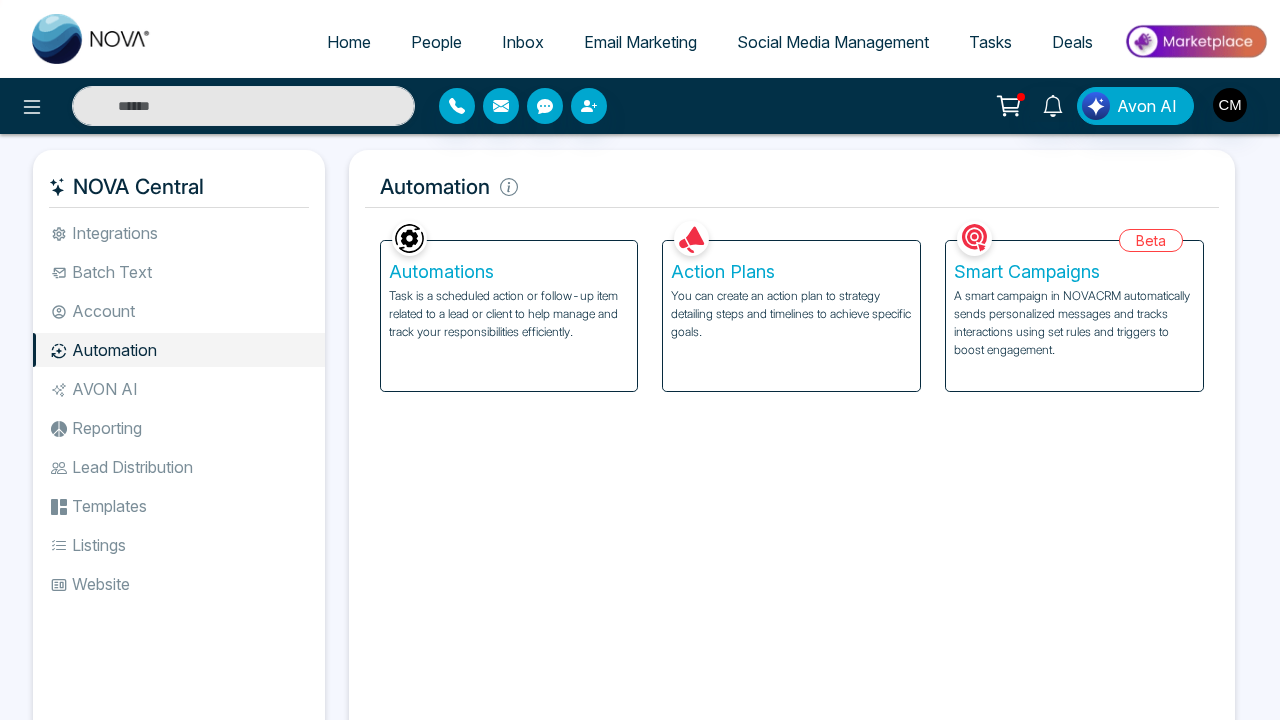 click on "Task is a scheduled action or follow-up item related to a lead or client to help manage and track your responsibilities efficiently." at bounding box center [509, 314] 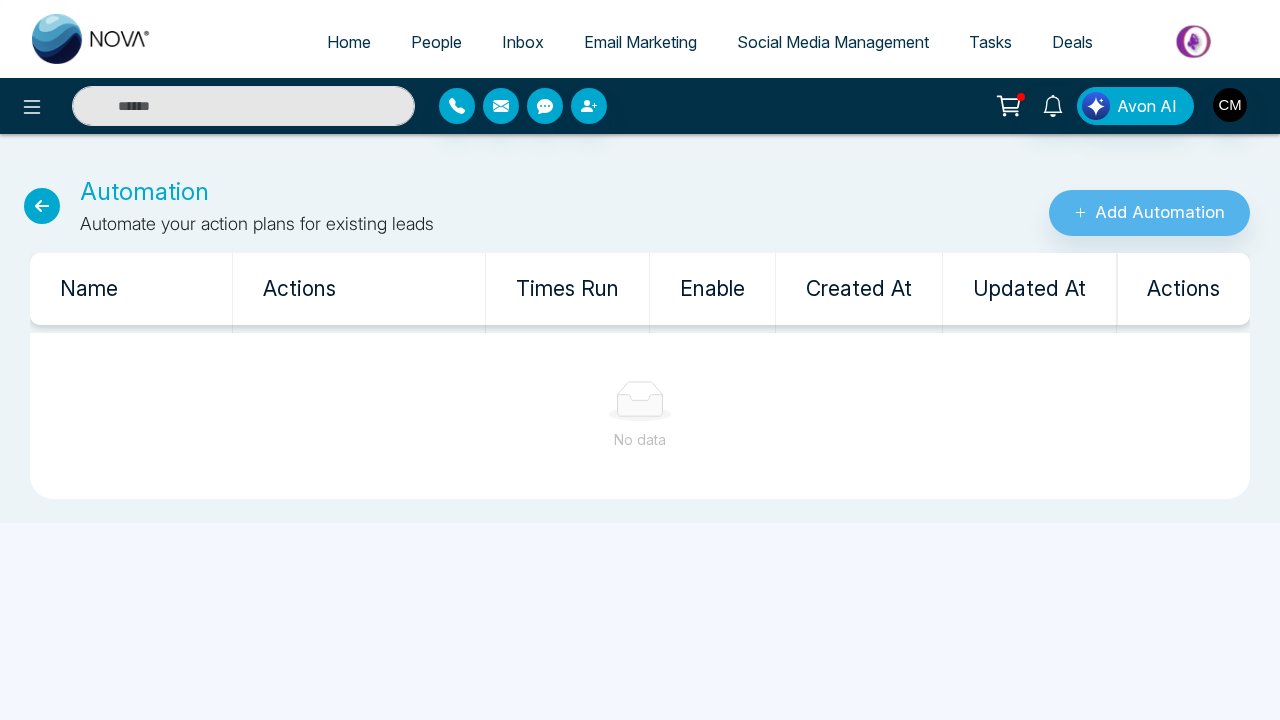 click at bounding box center [42, 206] 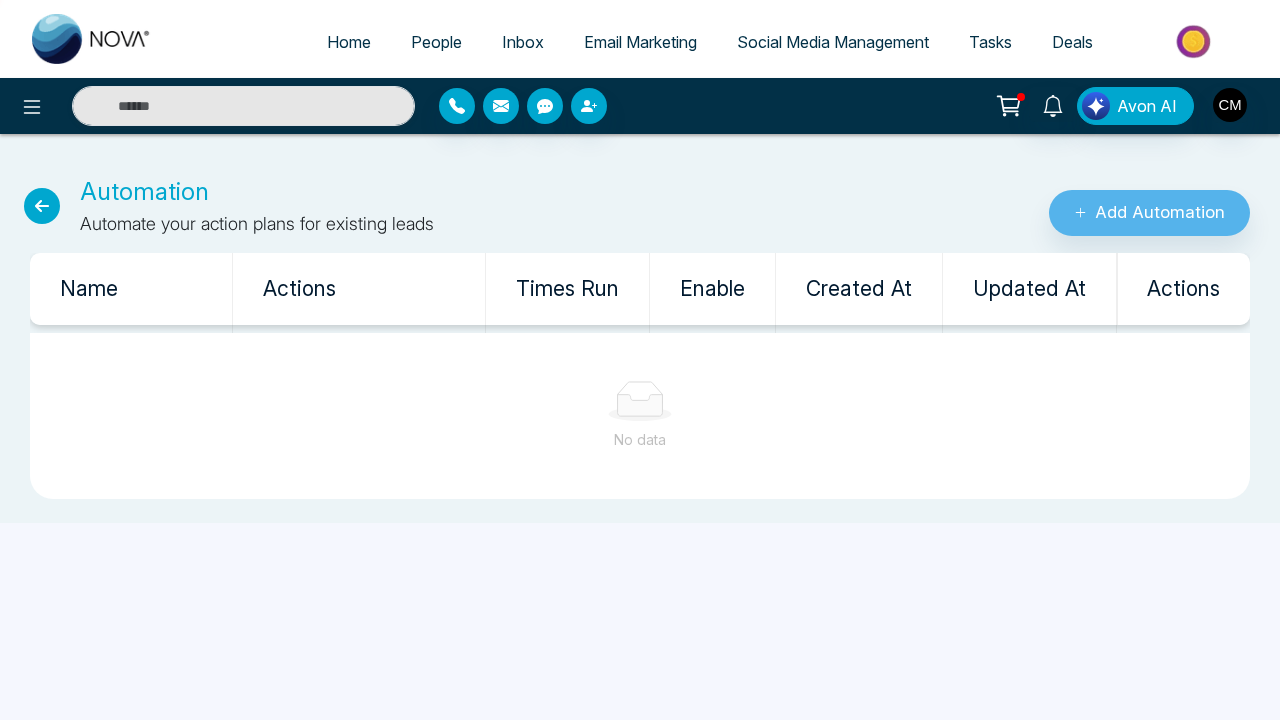 click on "People" at bounding box center [436, 42] 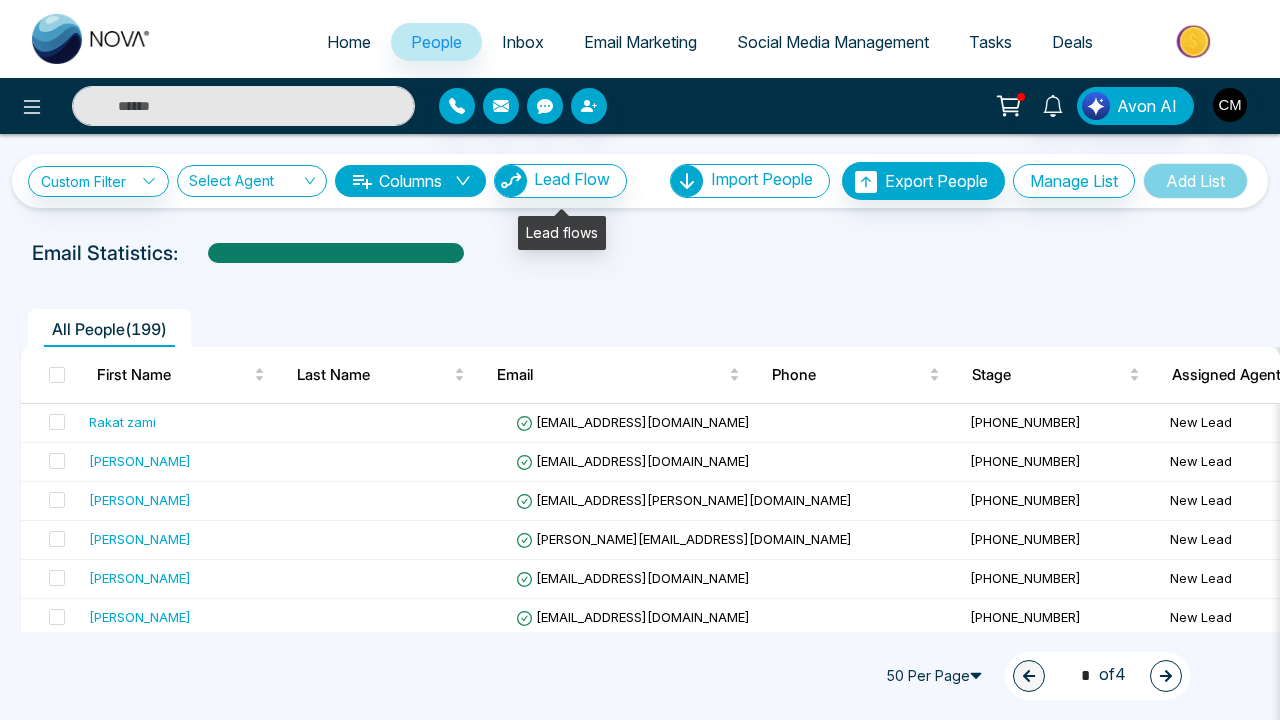 click on "Lead Flow" at bounding box center [572, 179] 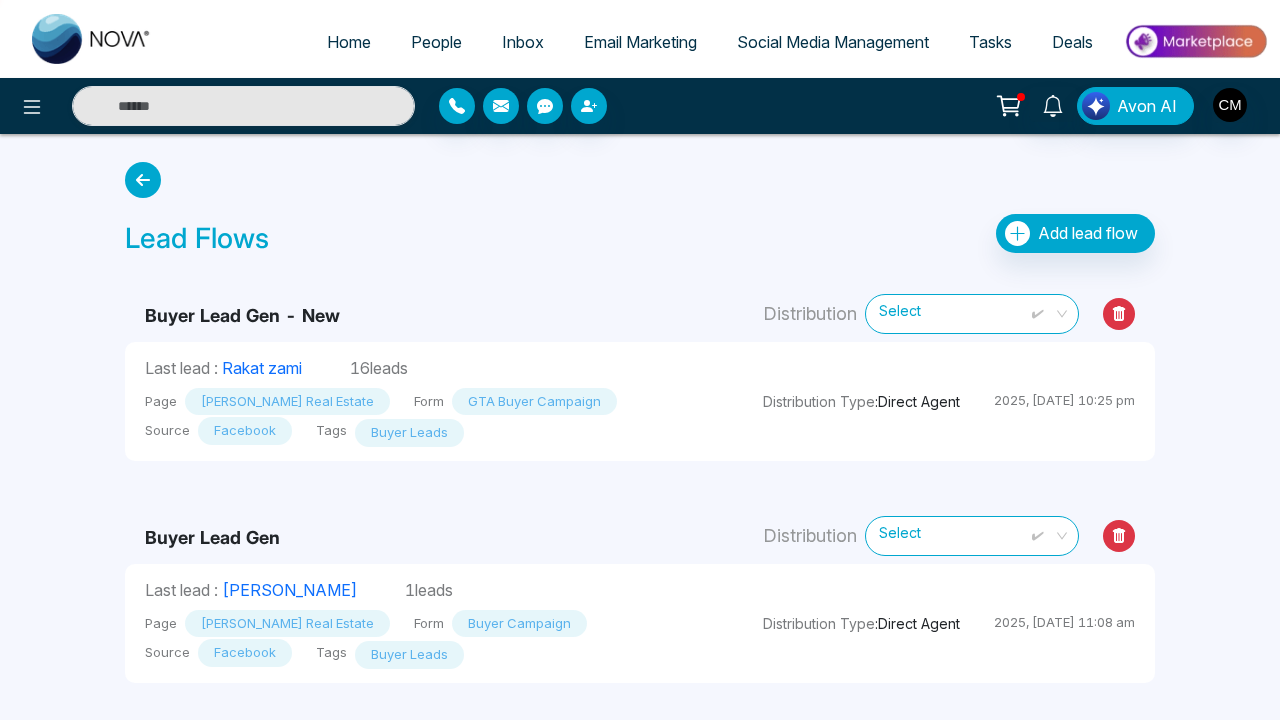 scroll, scrollTop: 0, scrollLeft: 0, axis: both 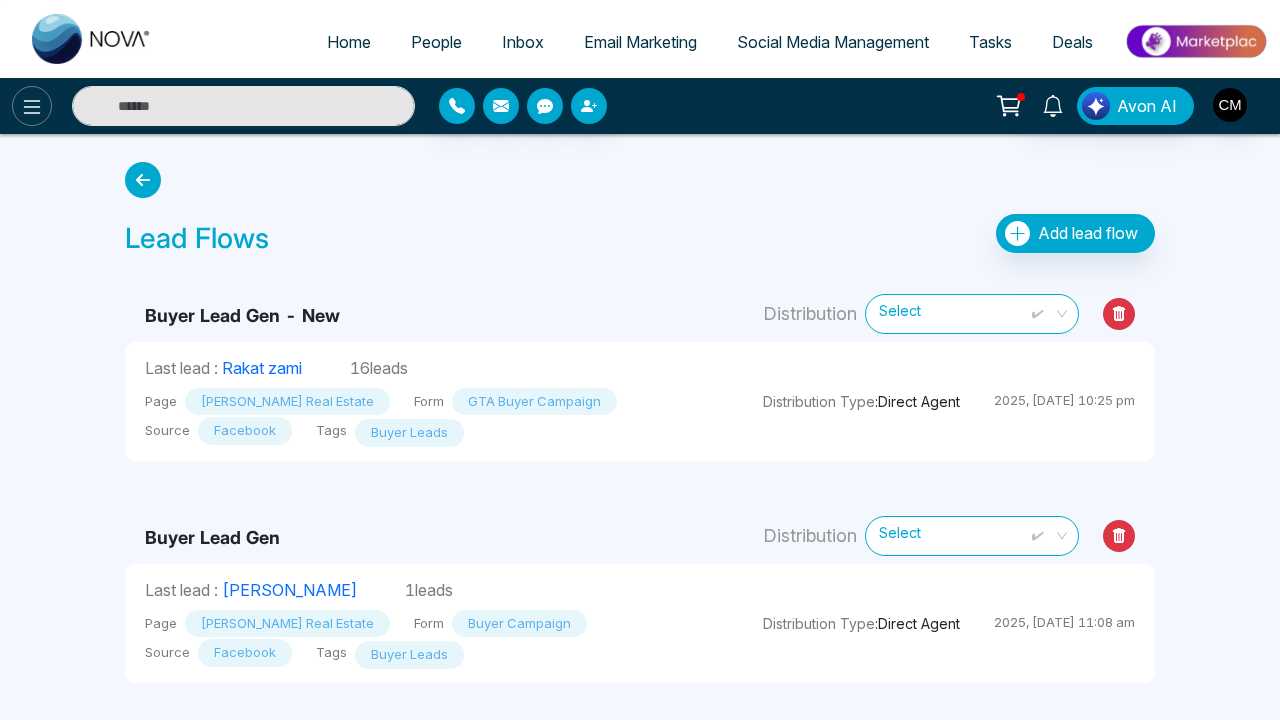 click 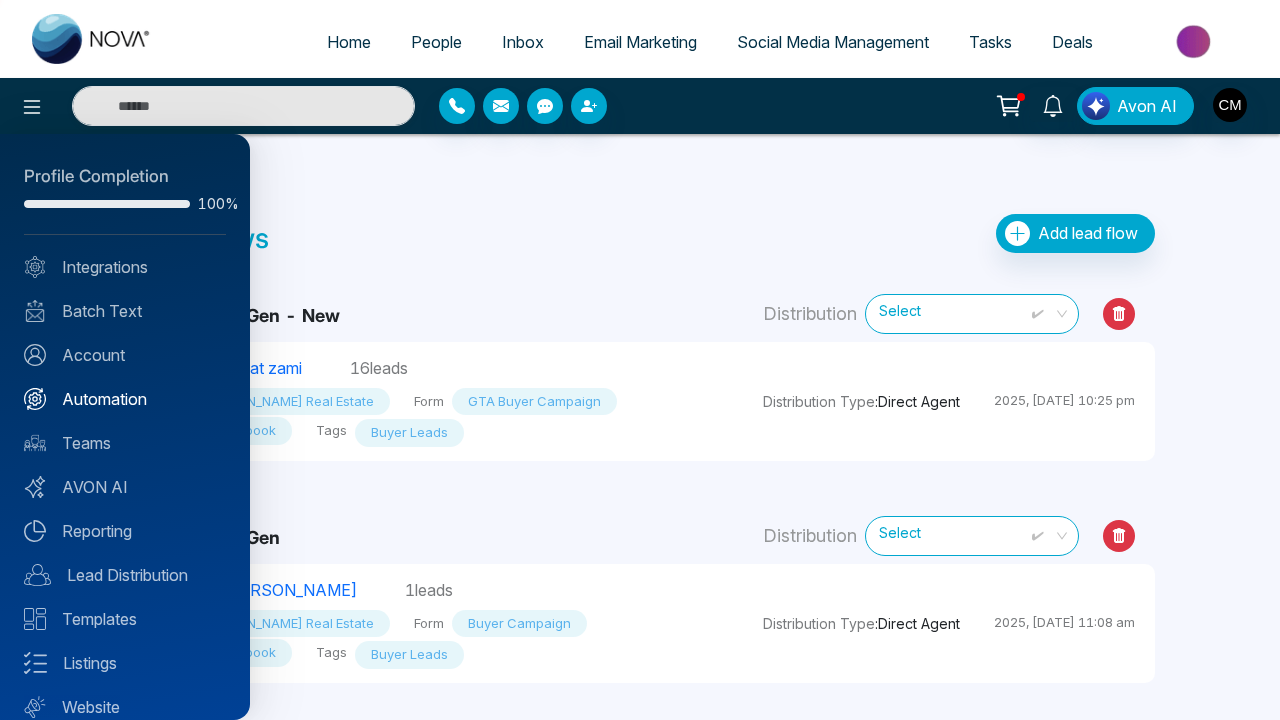 click on "Automation" at bounding box center [125, 399] 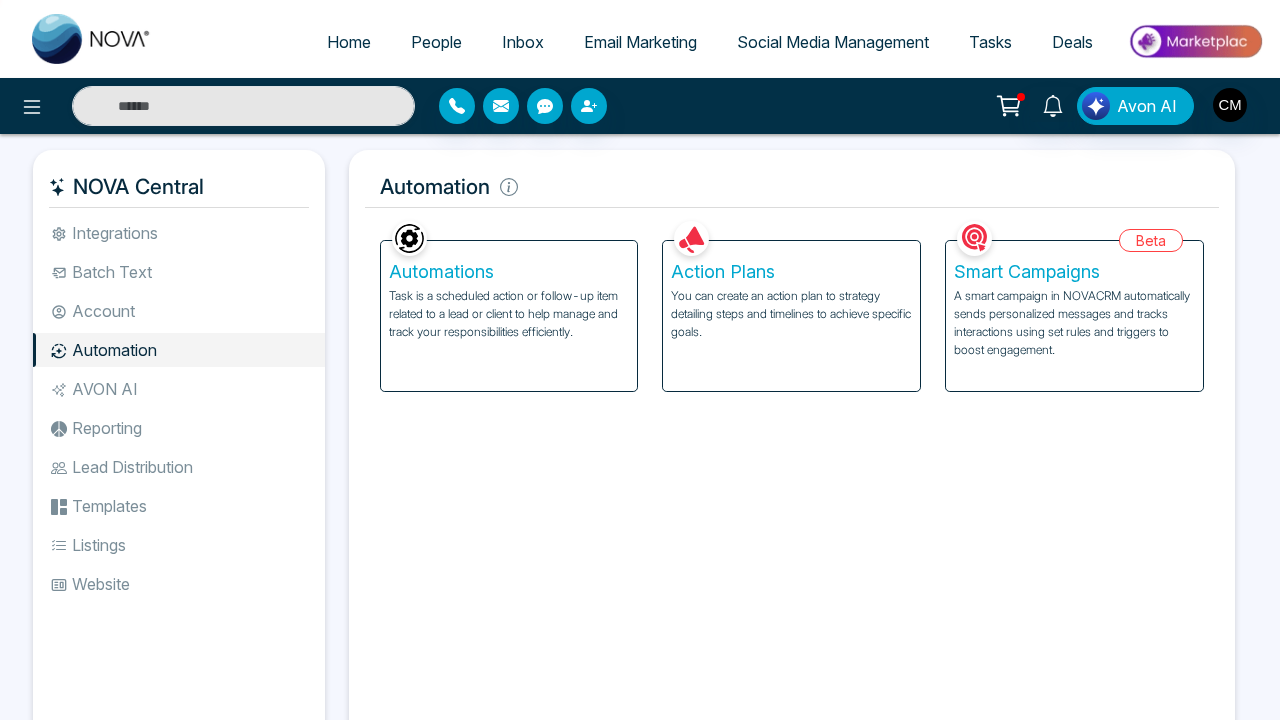 click on "You can create an action plan to strategy detailing steps and timelines to achieve specific goals." at bounding box center [791, 314] 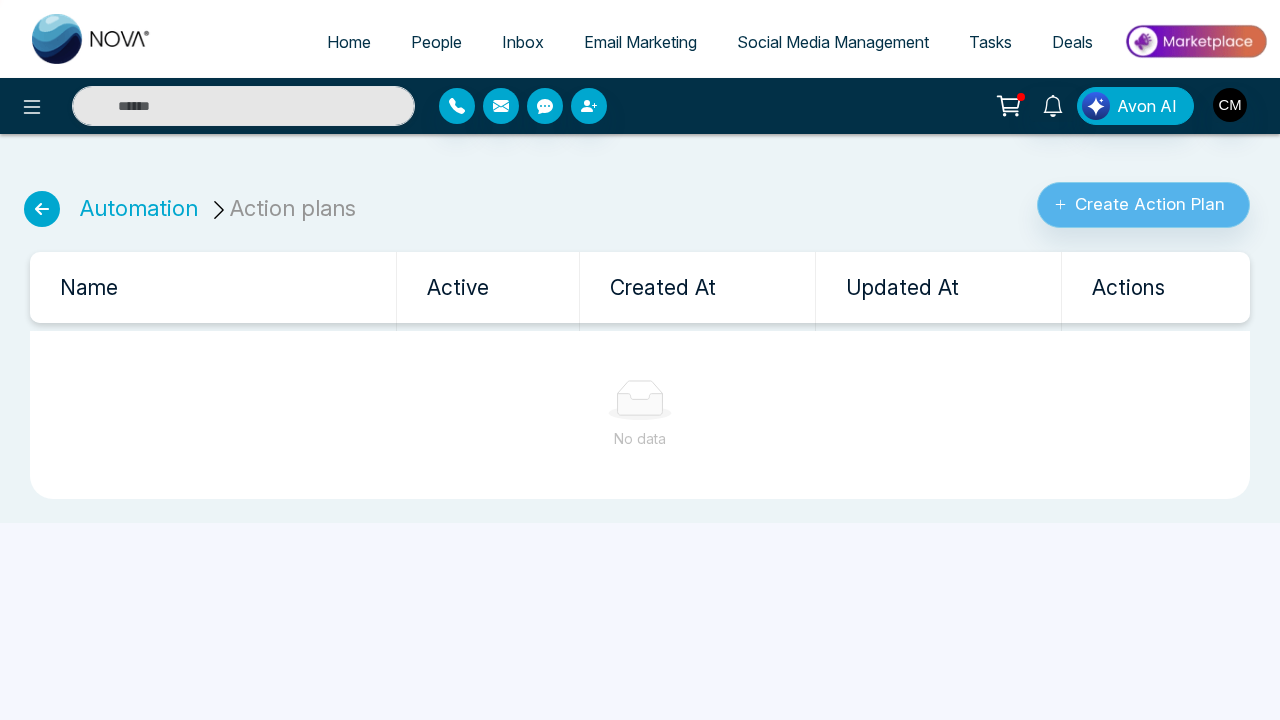click on "Create Action Plan" at bounding box center (1143, 205) 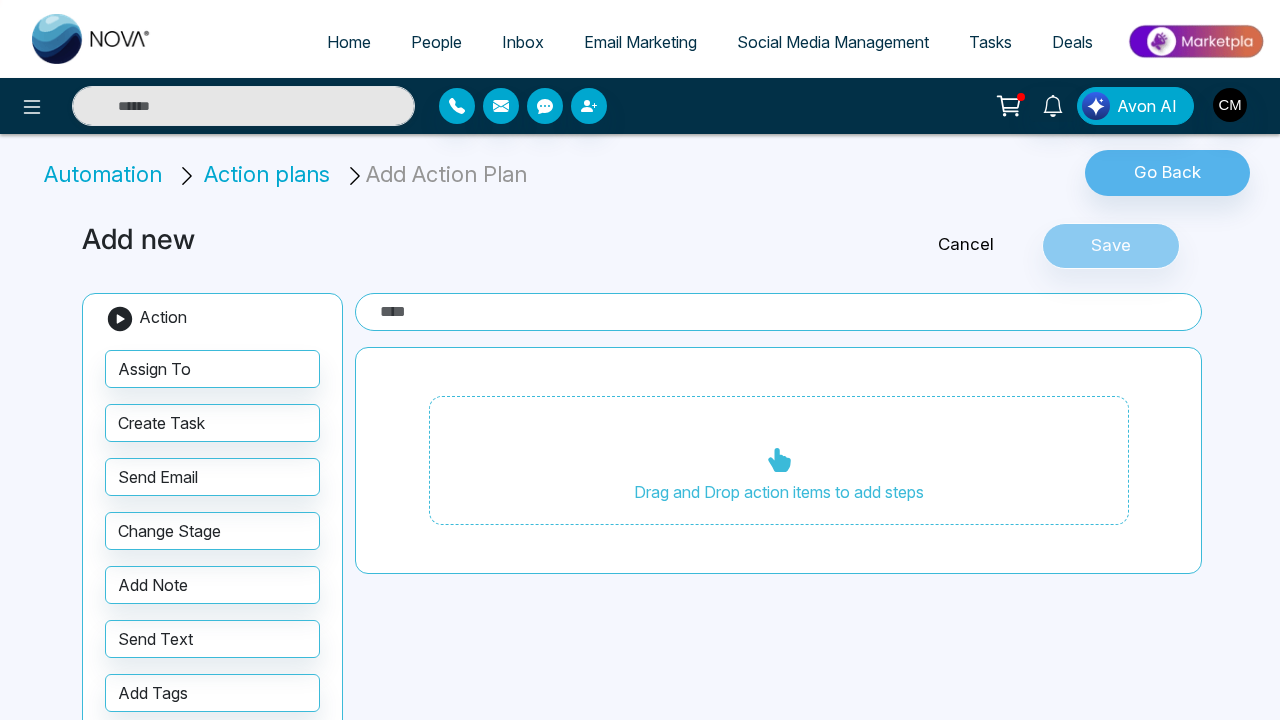 scroll, scrollTop: 0, scrollLeft: 0, axis: both 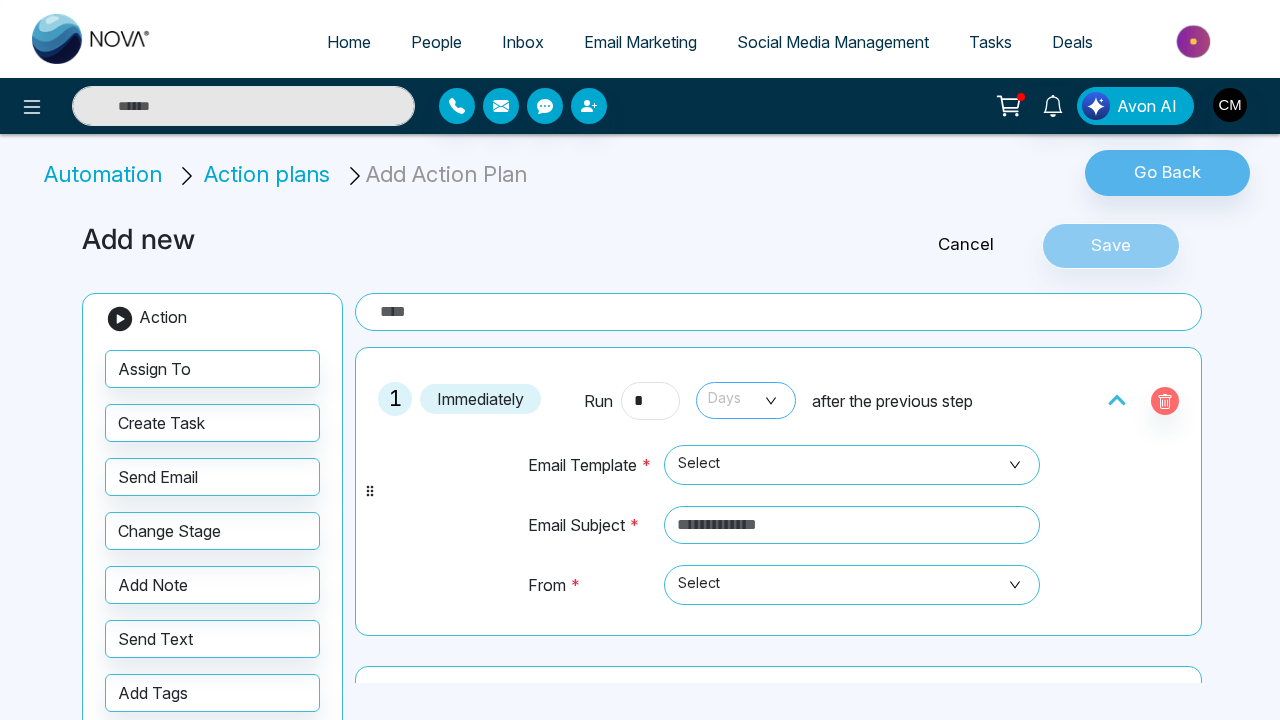 click on "Days" at bounding box center [746, 400] 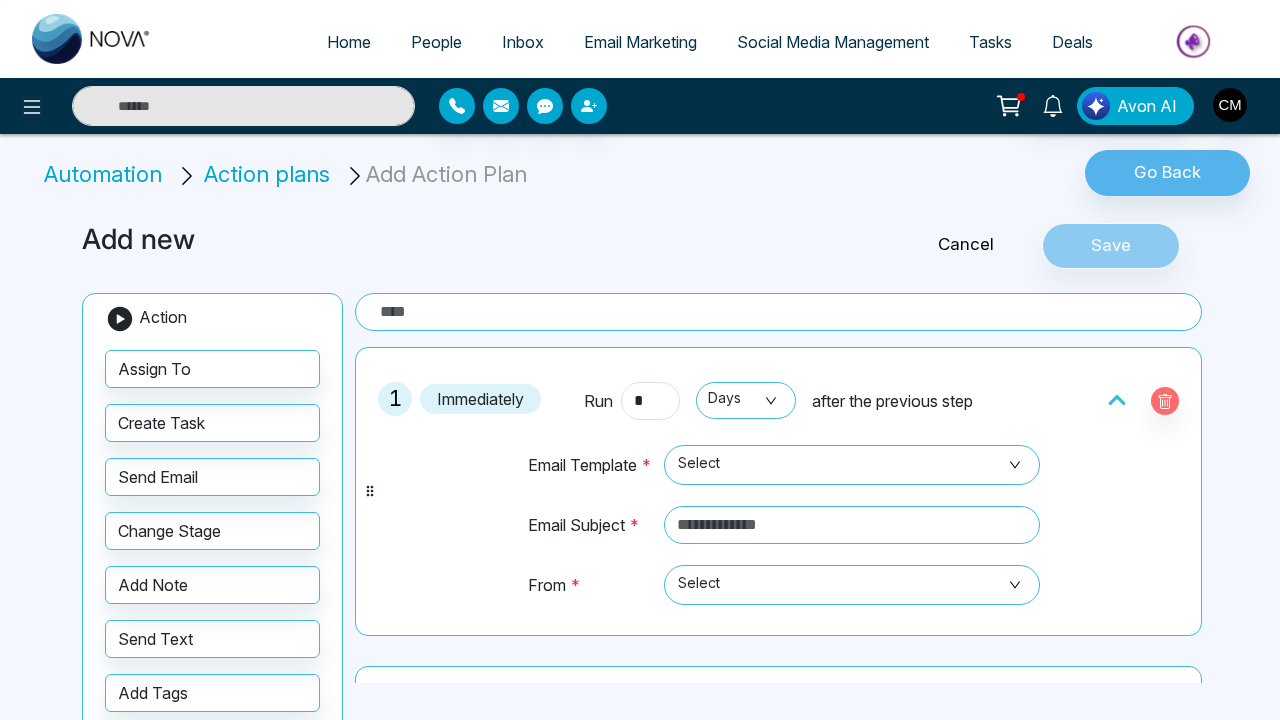 click on "after the previous step" at bounding box center (892, 401) 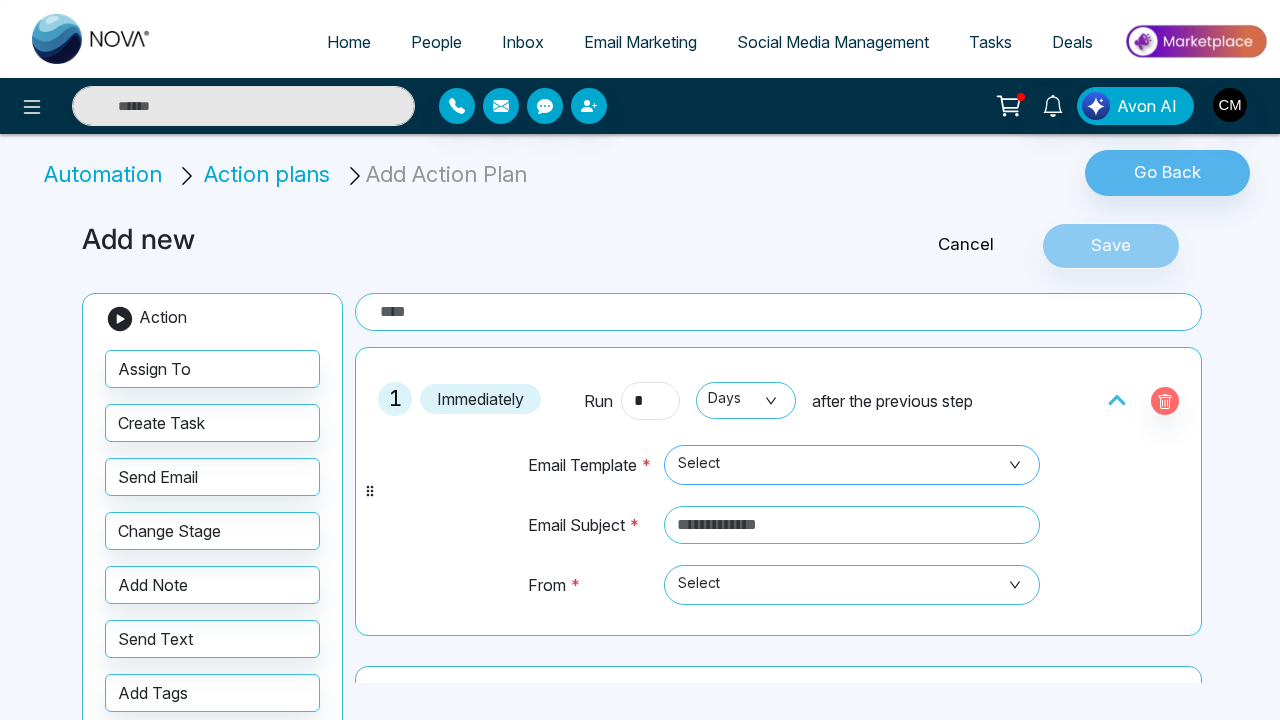 click on "Select" at bounding box center (852, 465) 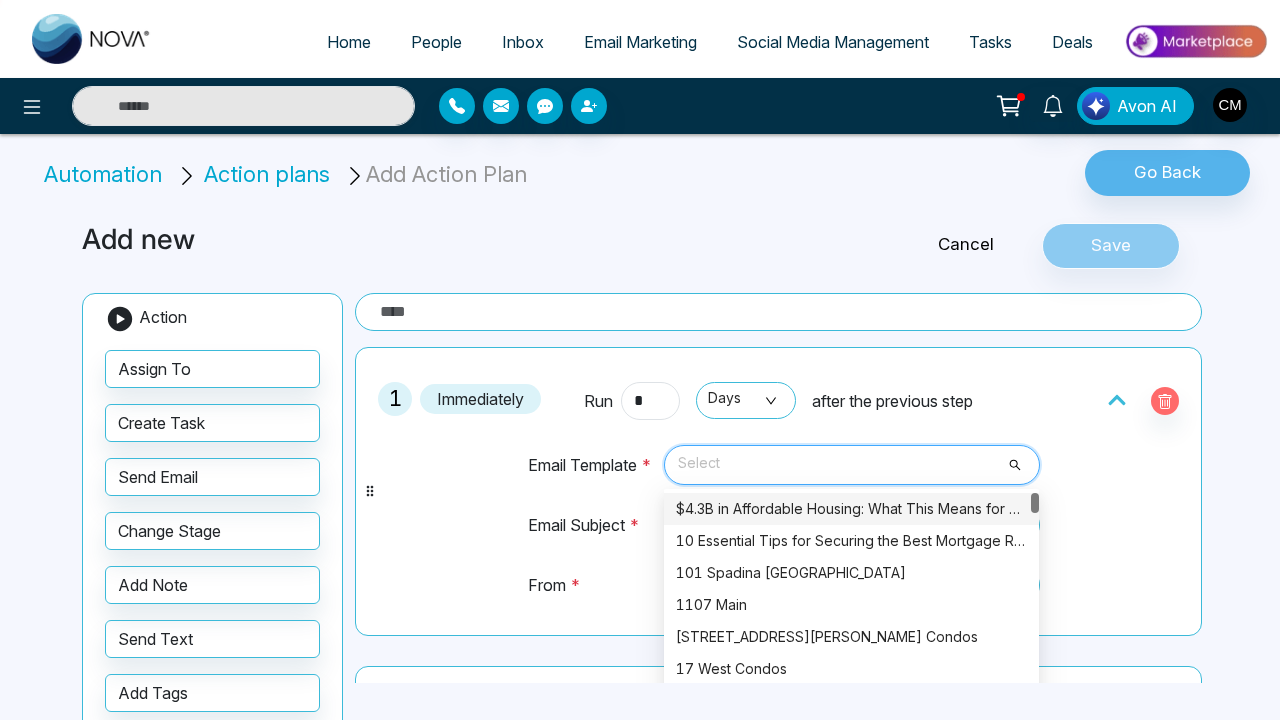 click at bounding box center (845, 461) 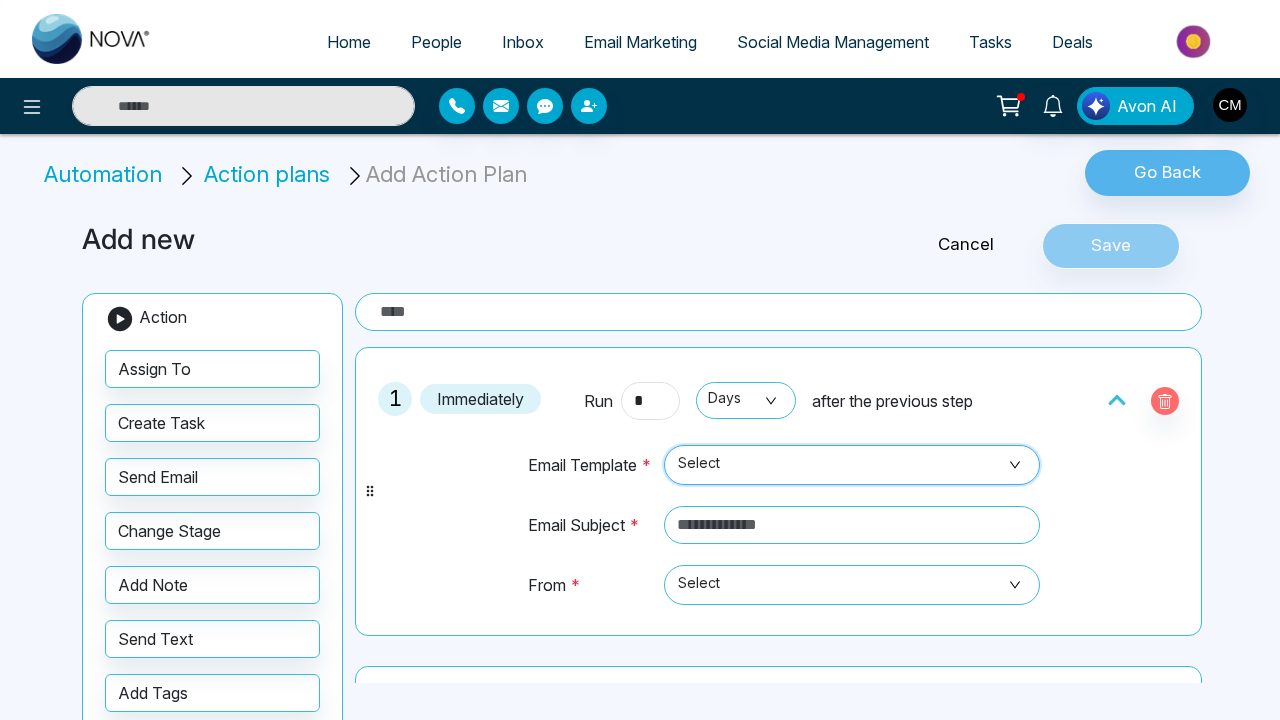 click on "Select" at bounding box center (852, 465) 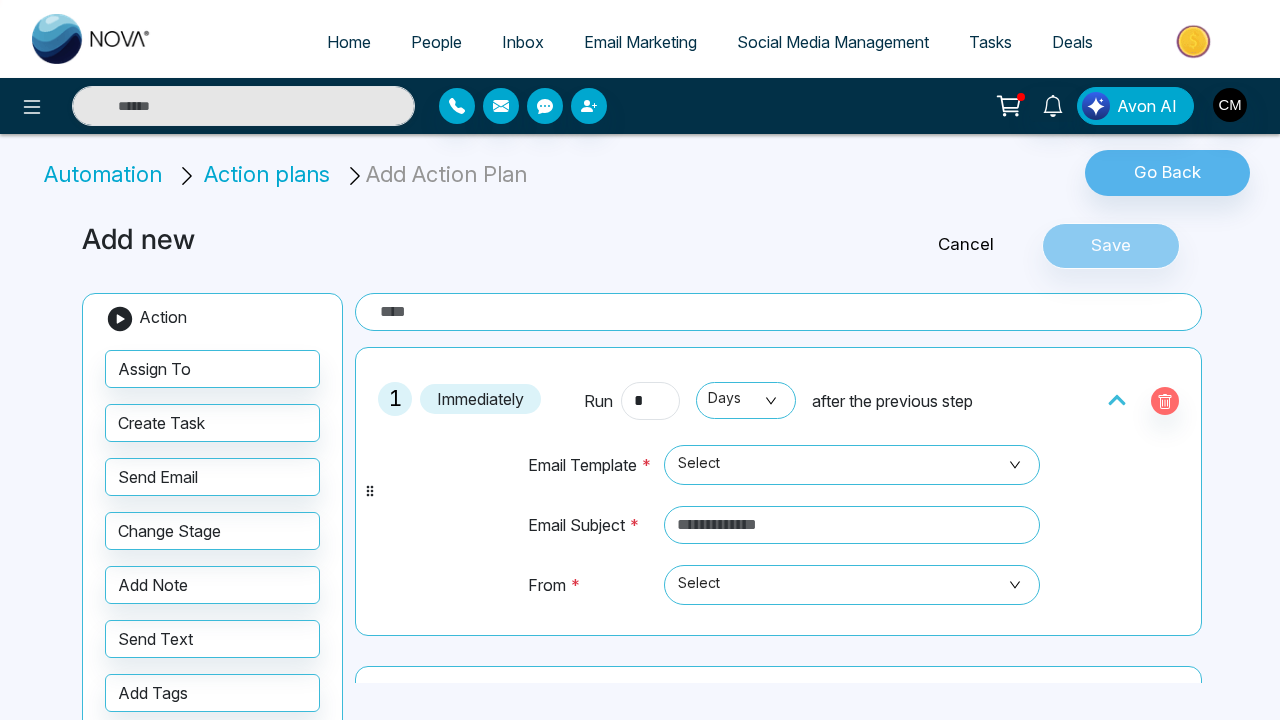click on "Email Template   * Select 5278 5262 $4.3B in Affordable Housing: What This Means for You 10 Essential Tips for Securing the Best Mortgage Rates in [GEOGRAPHIC_DATA] [GEOGRAPHIC_DATA] [GEOGRAPHIC_DATA] [STREET_ADDRESS] [GEOGRAPHIC_DATA][PERSON_NAME] Condos [GEOGRAPHIC_DATA] 1989 Condos 2 Post Road Condos [STREET_ADDRESS][PERSON_NAME] 3 Steps to Sell Your Home Quickly Email Subject   * From   * Select" at bounding box center (778, 522) 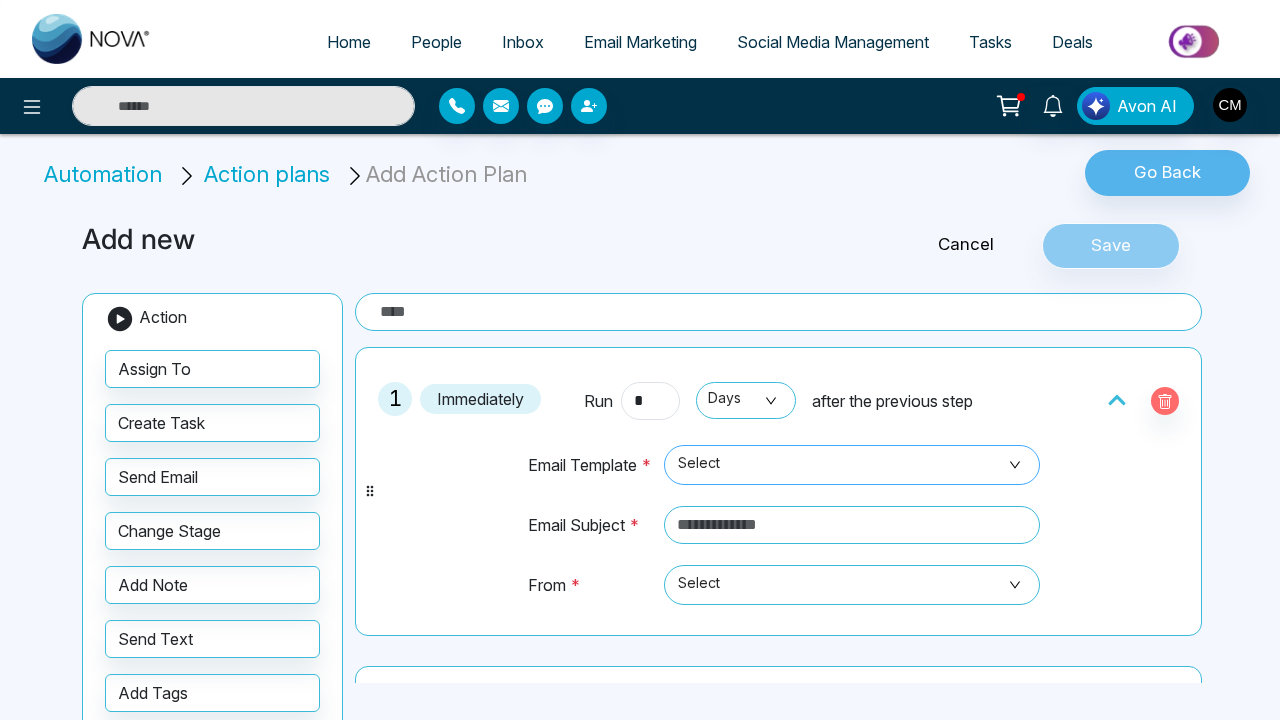 click on "Select" at bounding box center [852, 465] 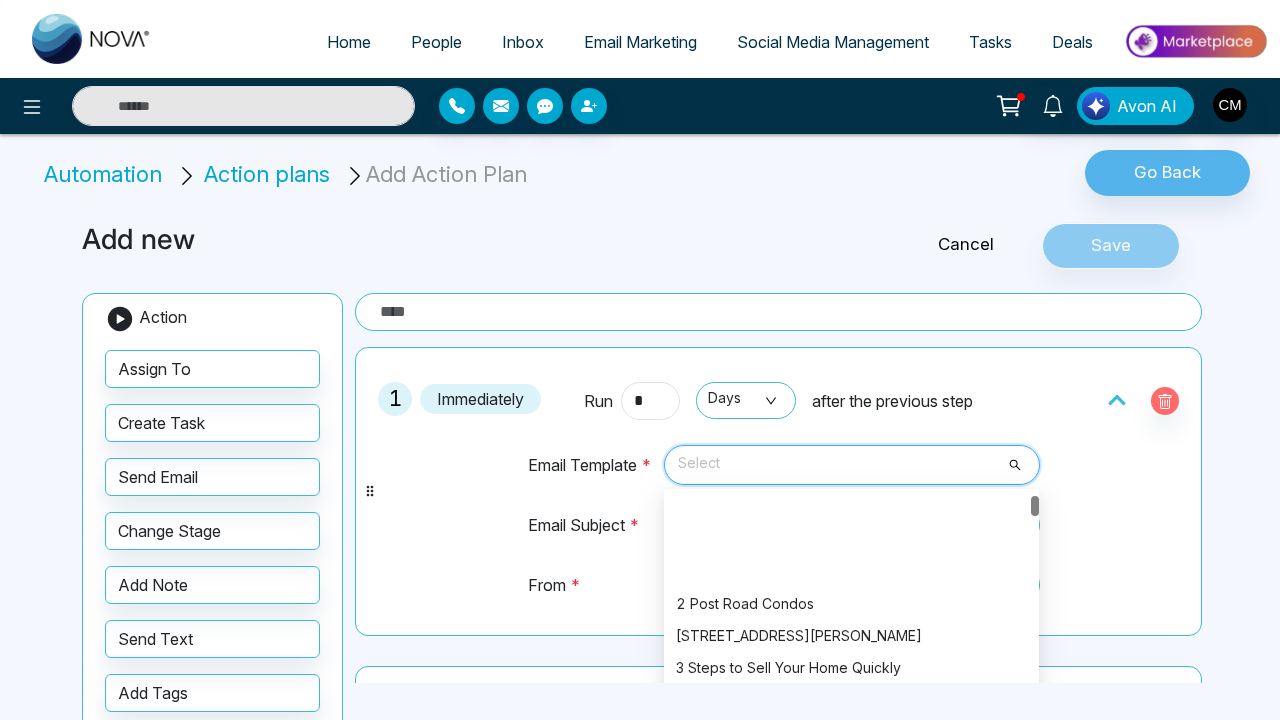 scroll, scrollTop: 0, scrollLeft: 0, axis: both 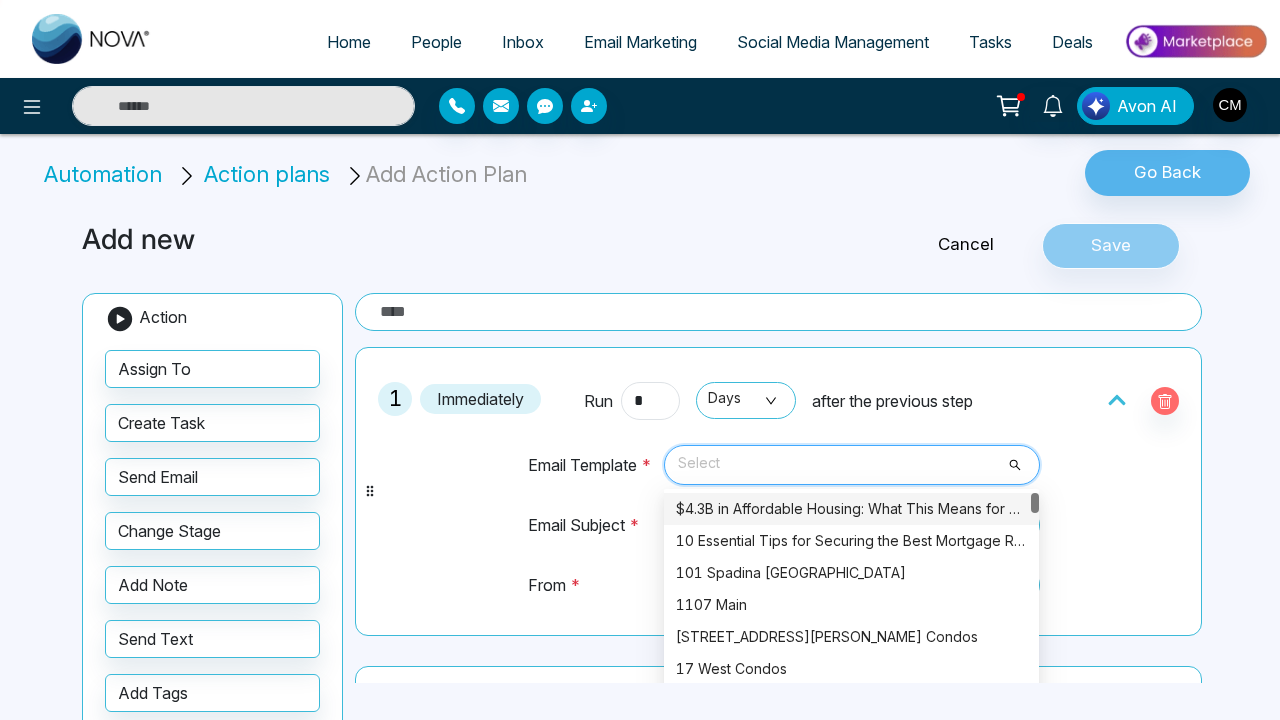 click on "$4.3B in Affordable Housing: What This Means for You" at bounding box center (851, 509) 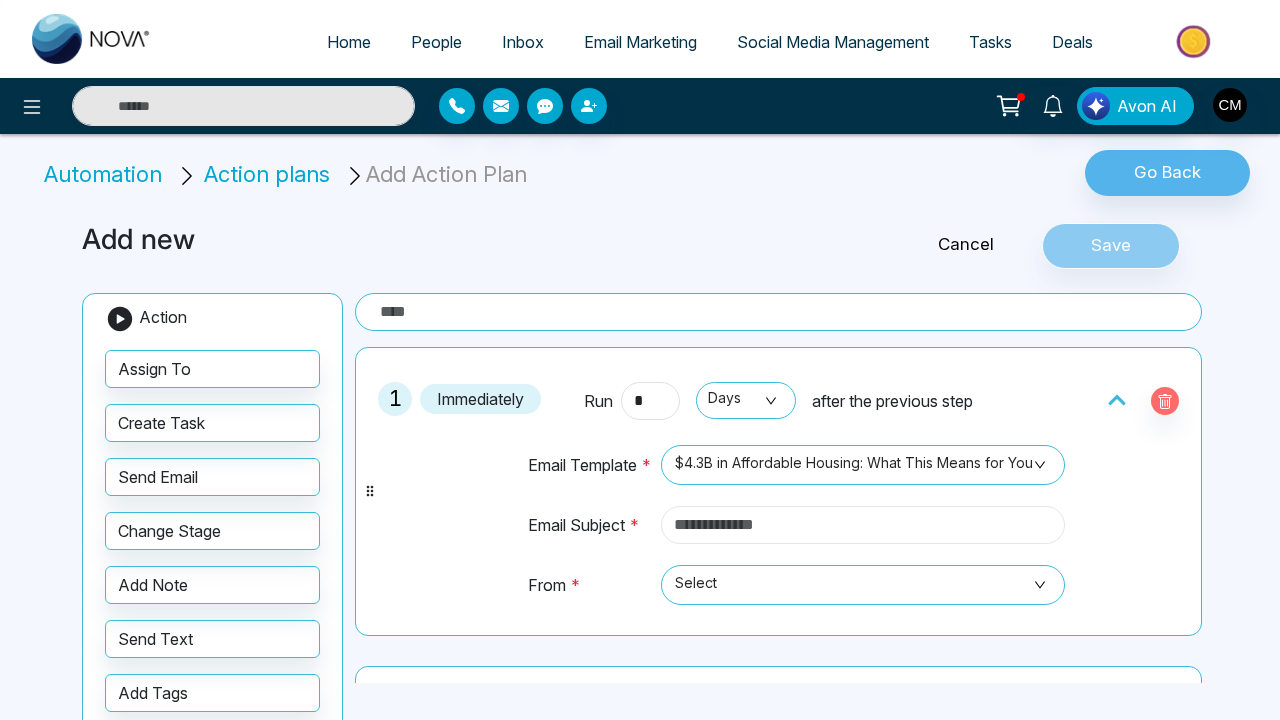 click at bounding box center [863, 525] 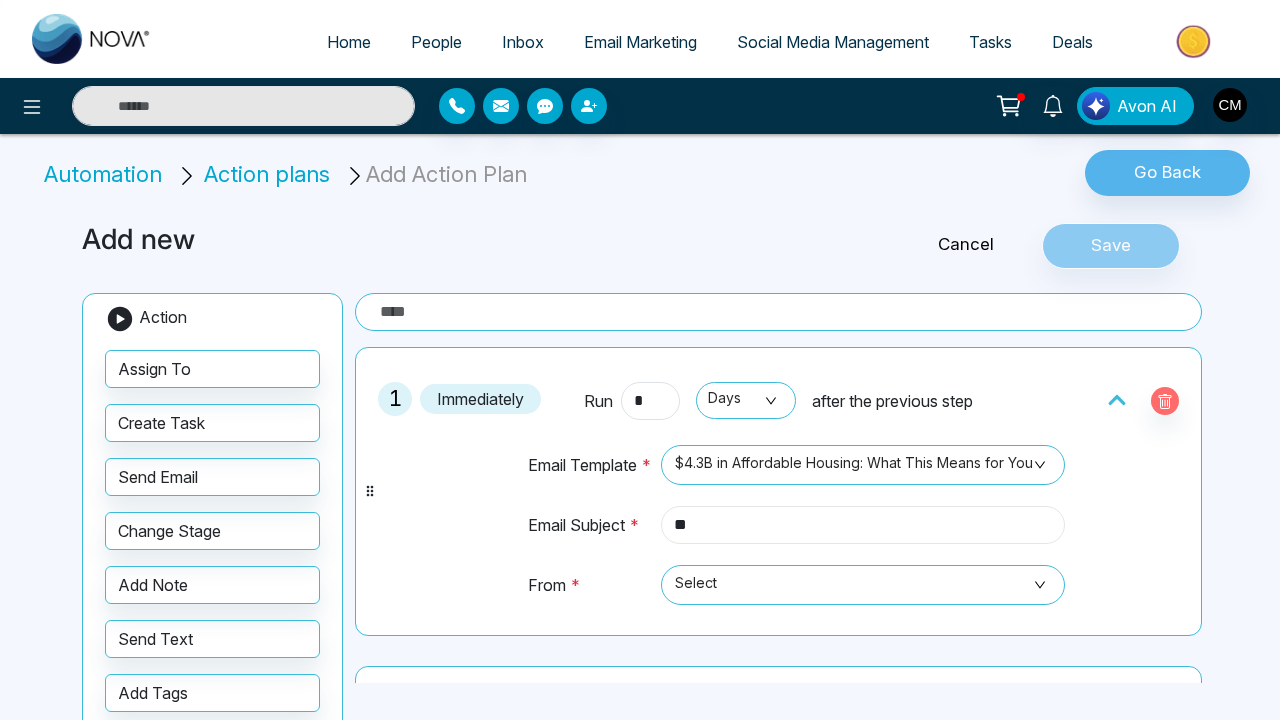 type on "*" 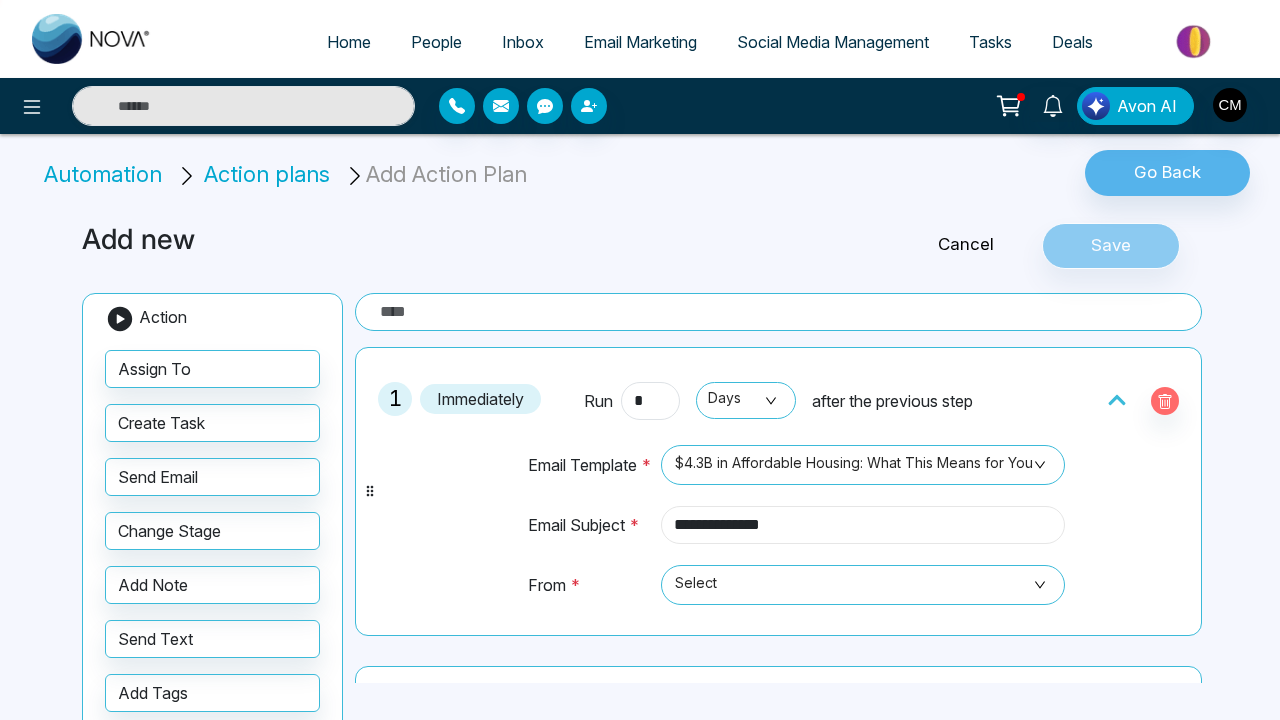 type on "**********" 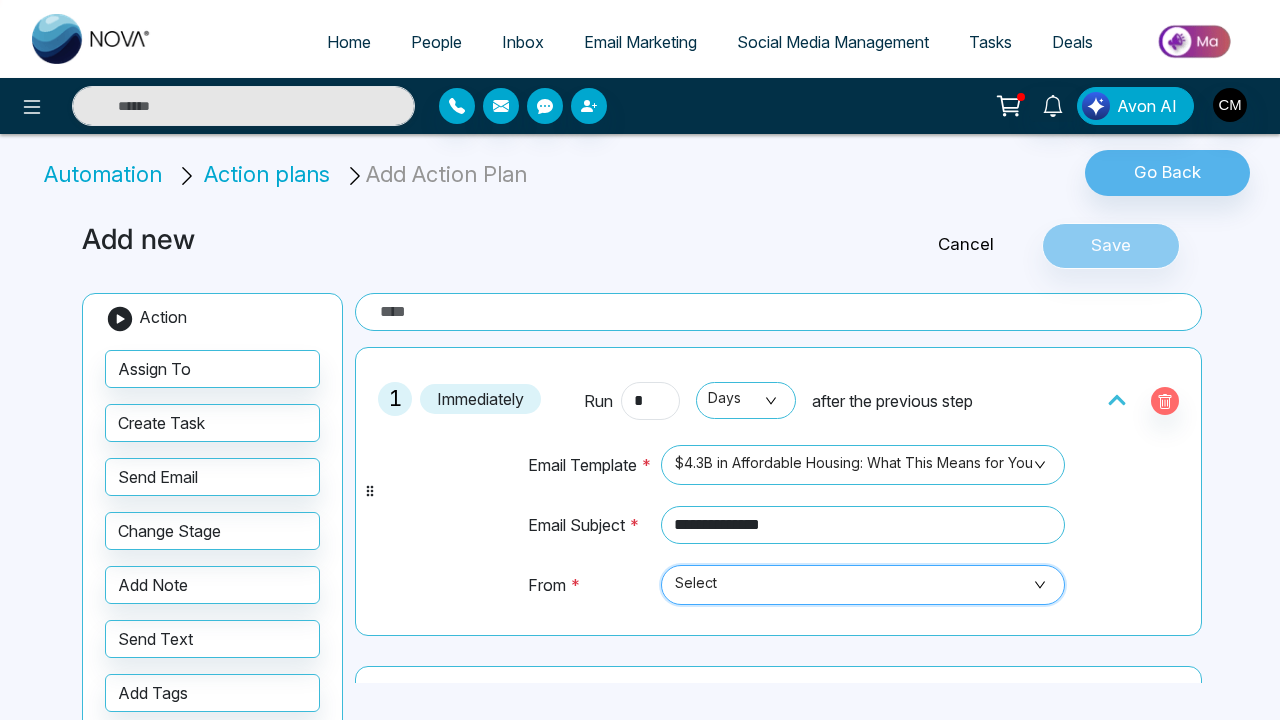 type on "**********" 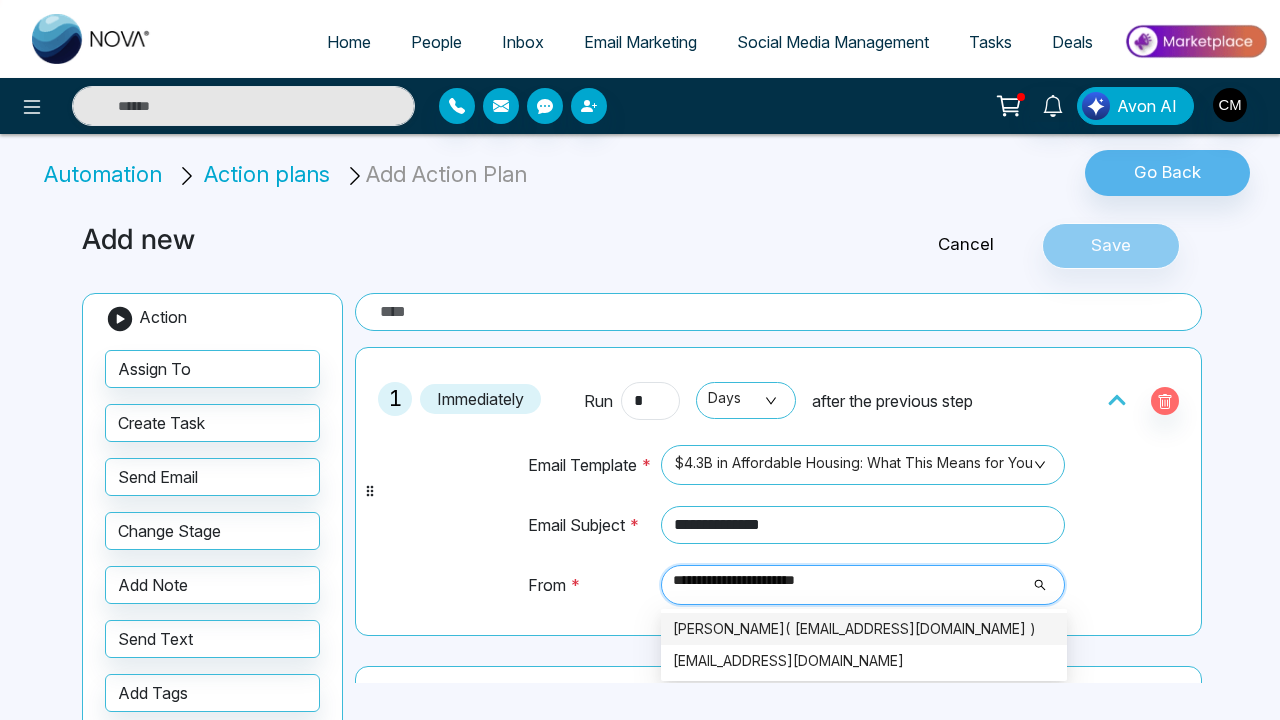 type 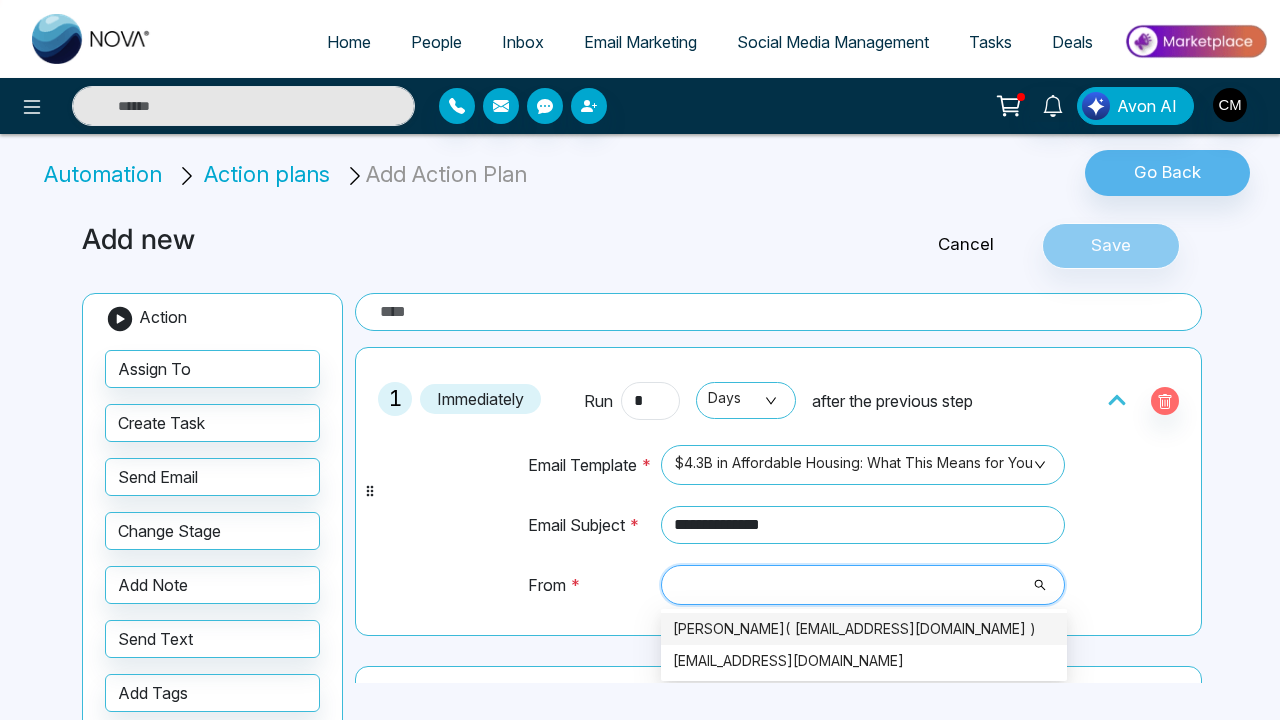 click on "From   *" at bounding box center [590, 594] 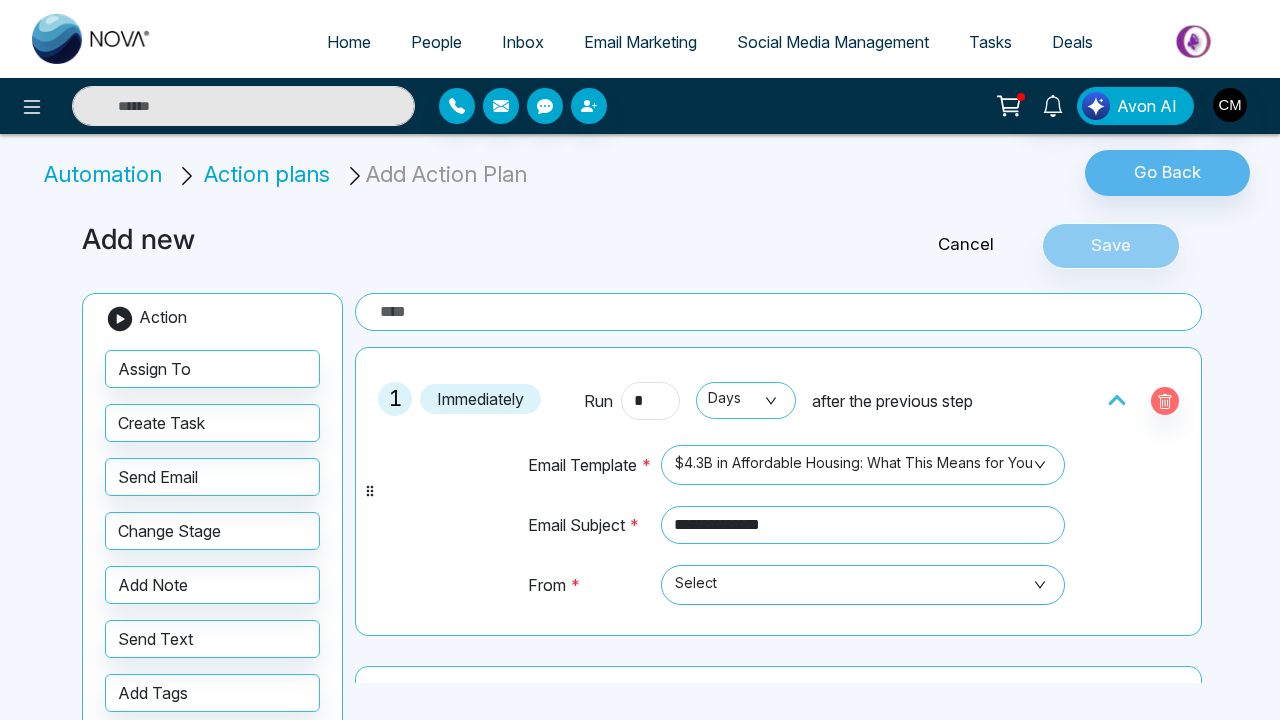 click on "Select" at bounding box center (863, 585) 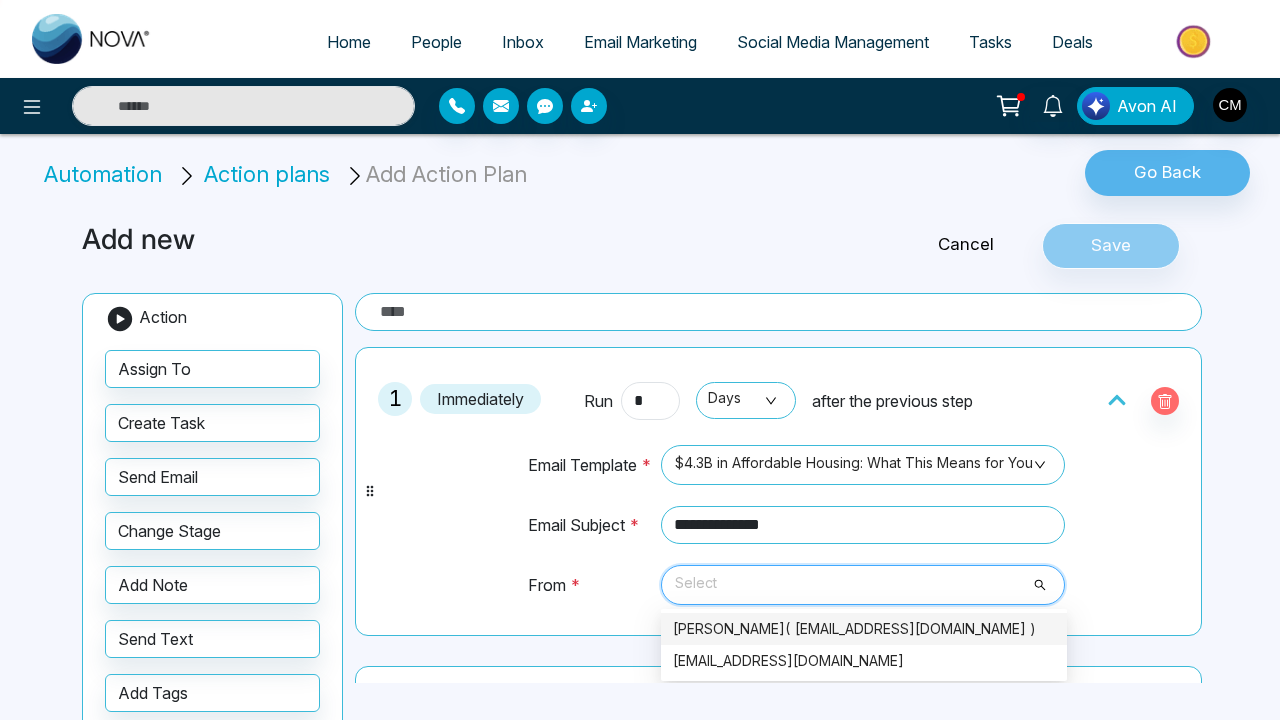 click on "[PERSON_NAME]( [EMAIL_ADDRESS][DOMAIN_NAME] )" at bounding box center [864, 629] 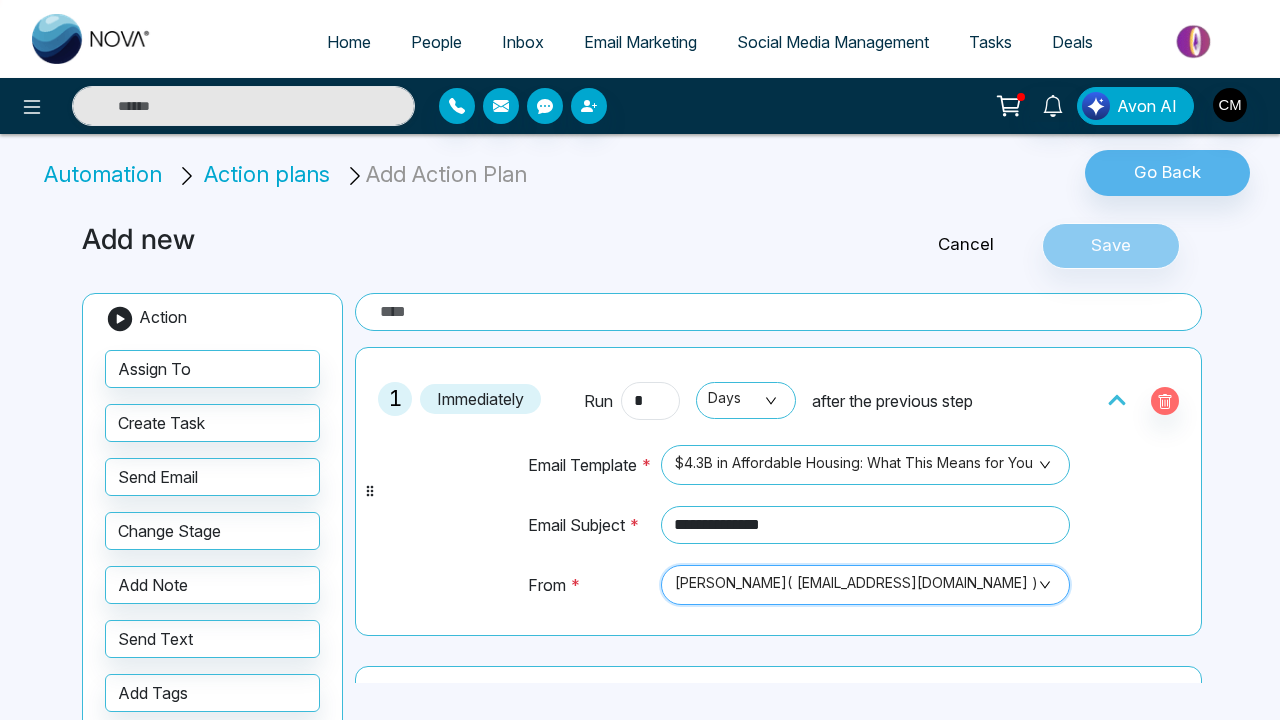 click on "**********" at bounding box center [778, 491] 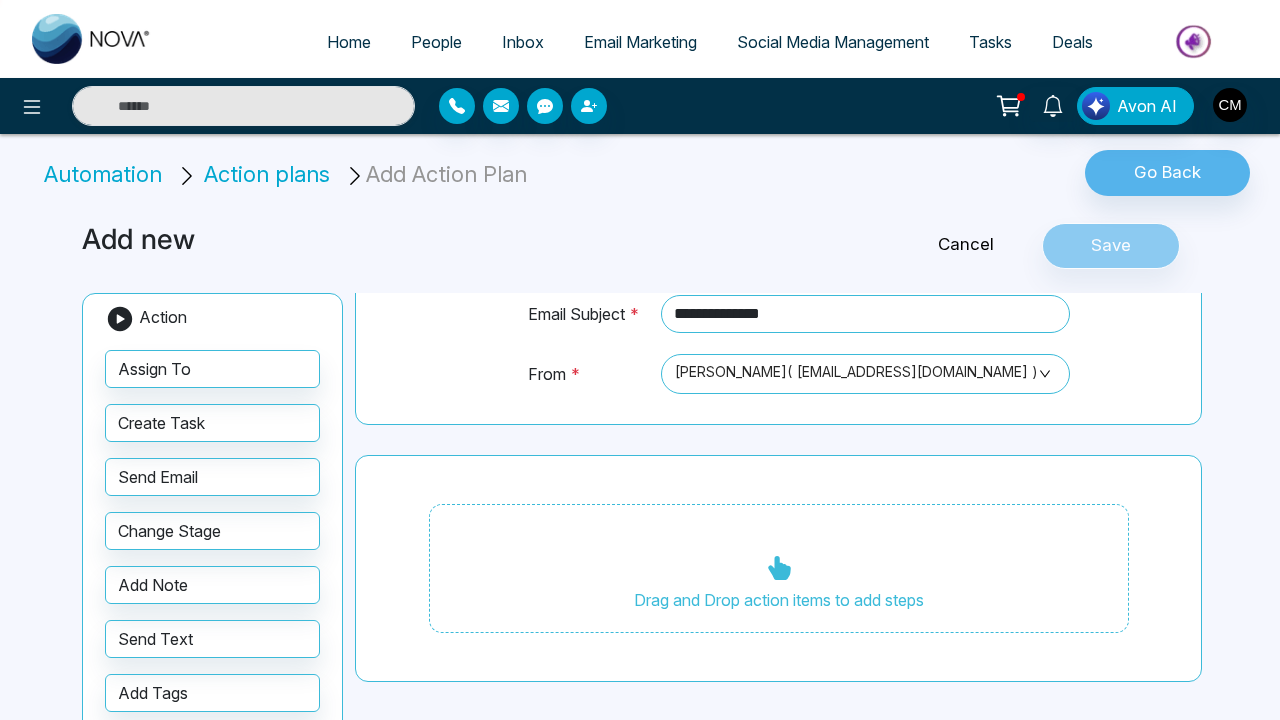 scroll, scrollTop: 221, scrollLeft: 0, axis: vertical 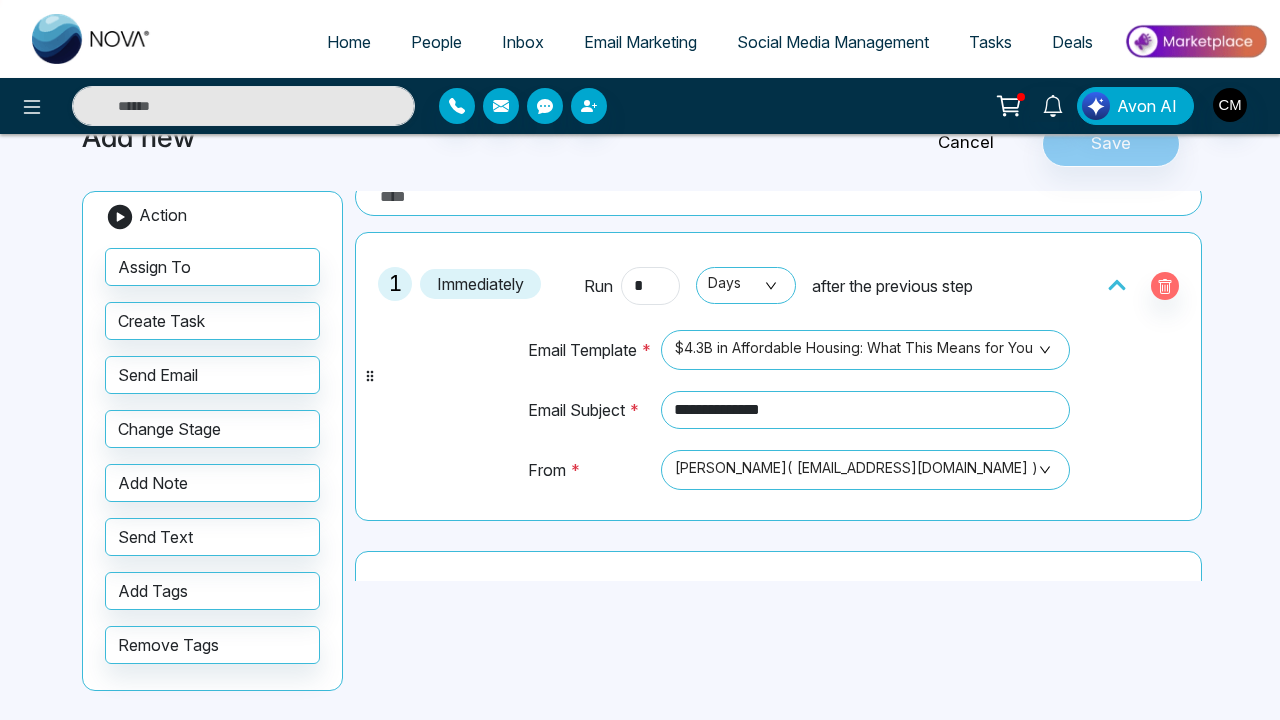 click on "**********" at bounding box center (778, 505) 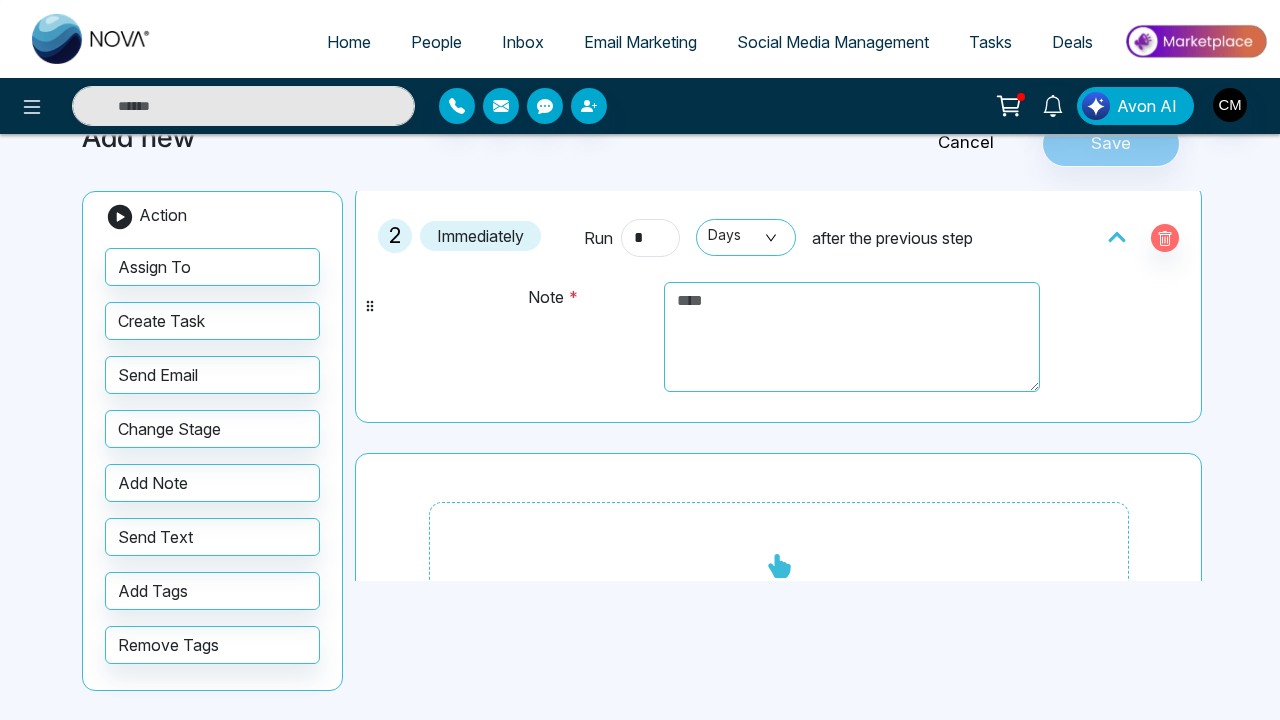 scroll, scrollTop: 391, scrollLeft: 0, axis: vertical 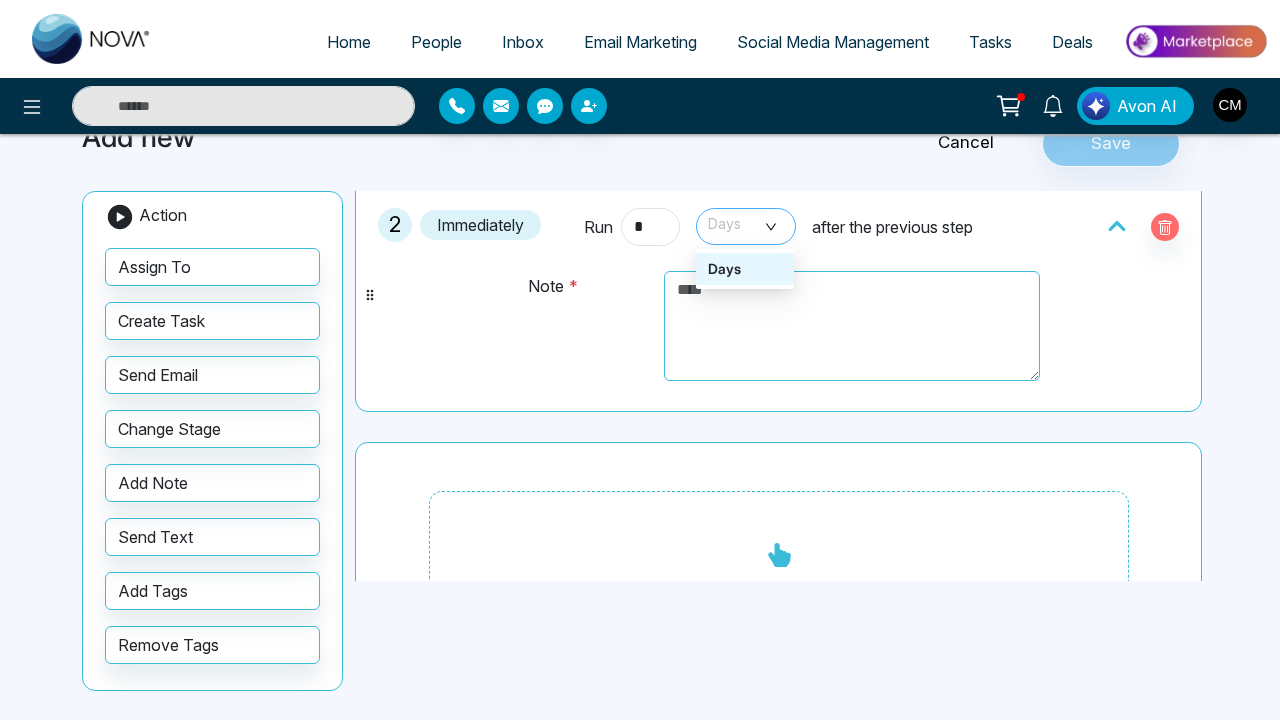 click on "Days" at bounding box center (746, 226) 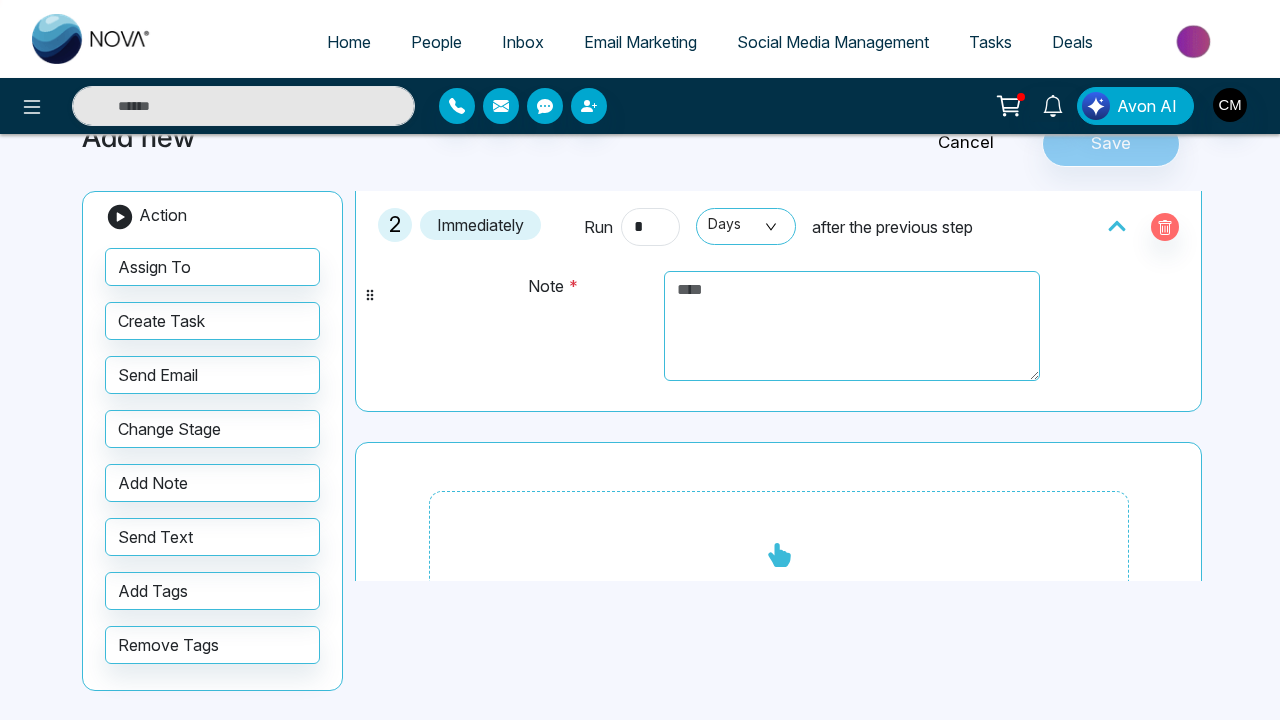 click on "Note   *" at bounding box center [778, 323] 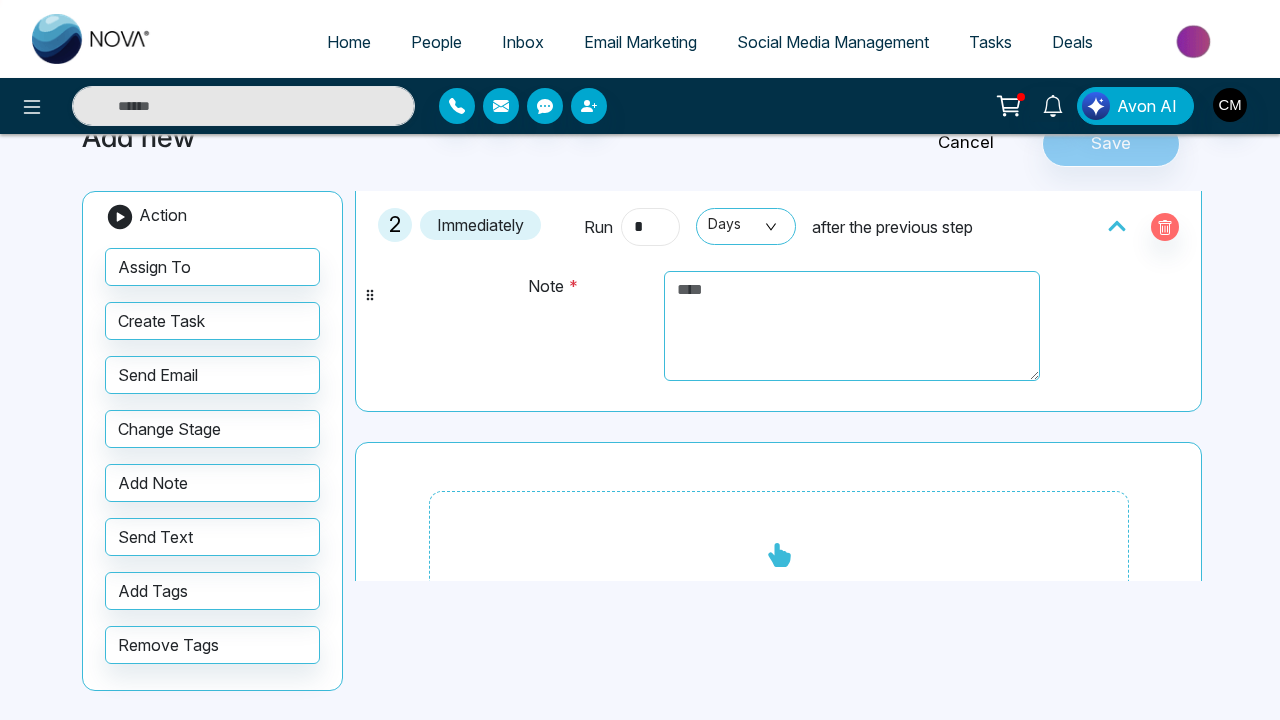 click on "*" at bounding box center [650, 227] 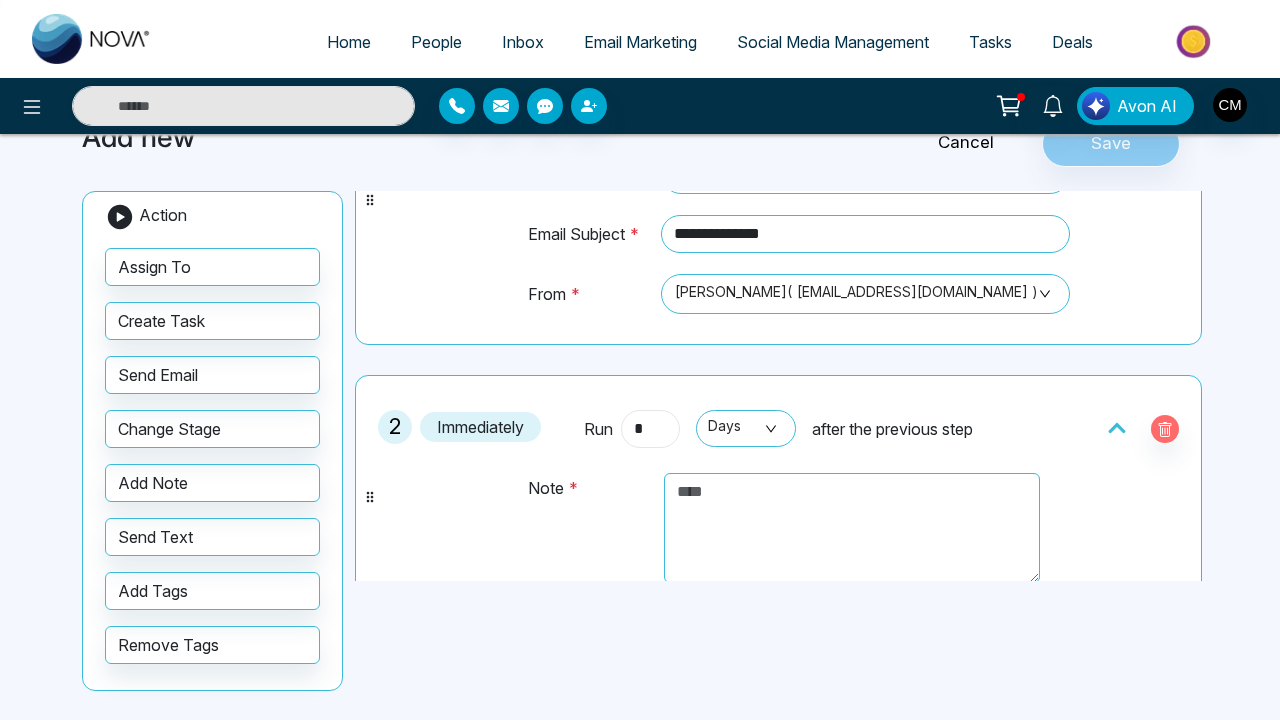 scroll, scrollTop: 213, scrollLeft: 0, axis: vertical 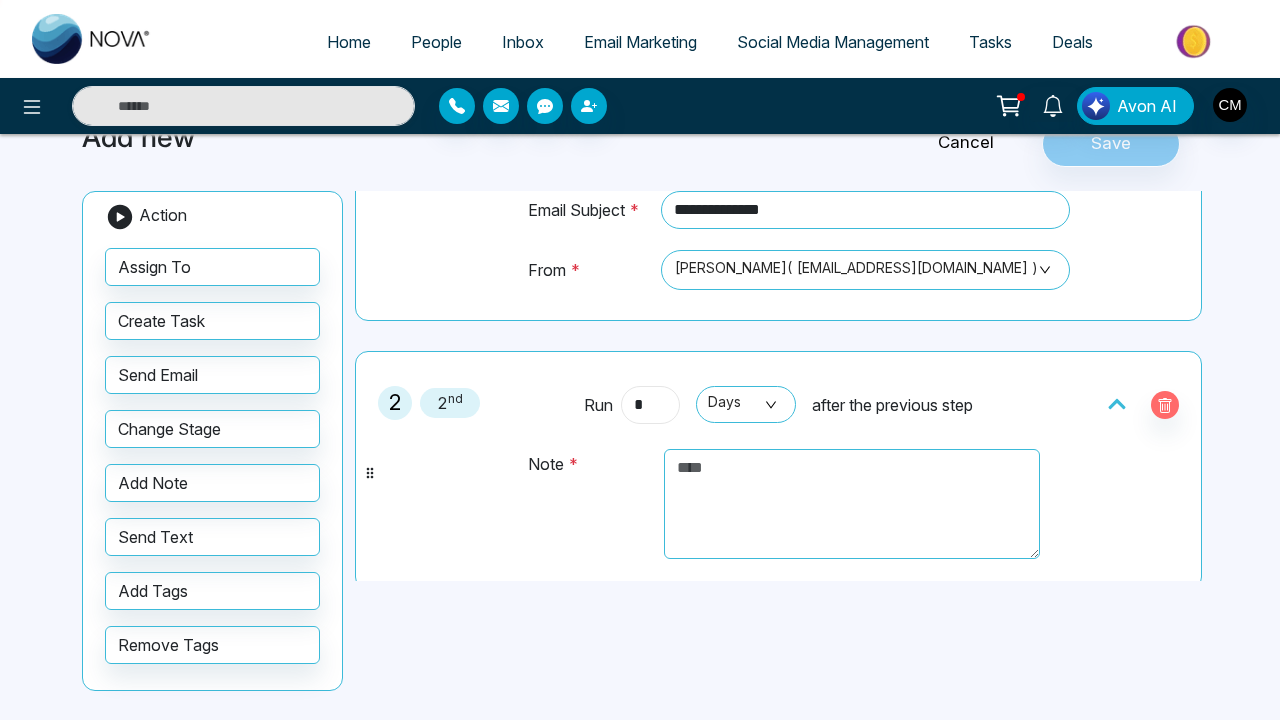 type on "*" 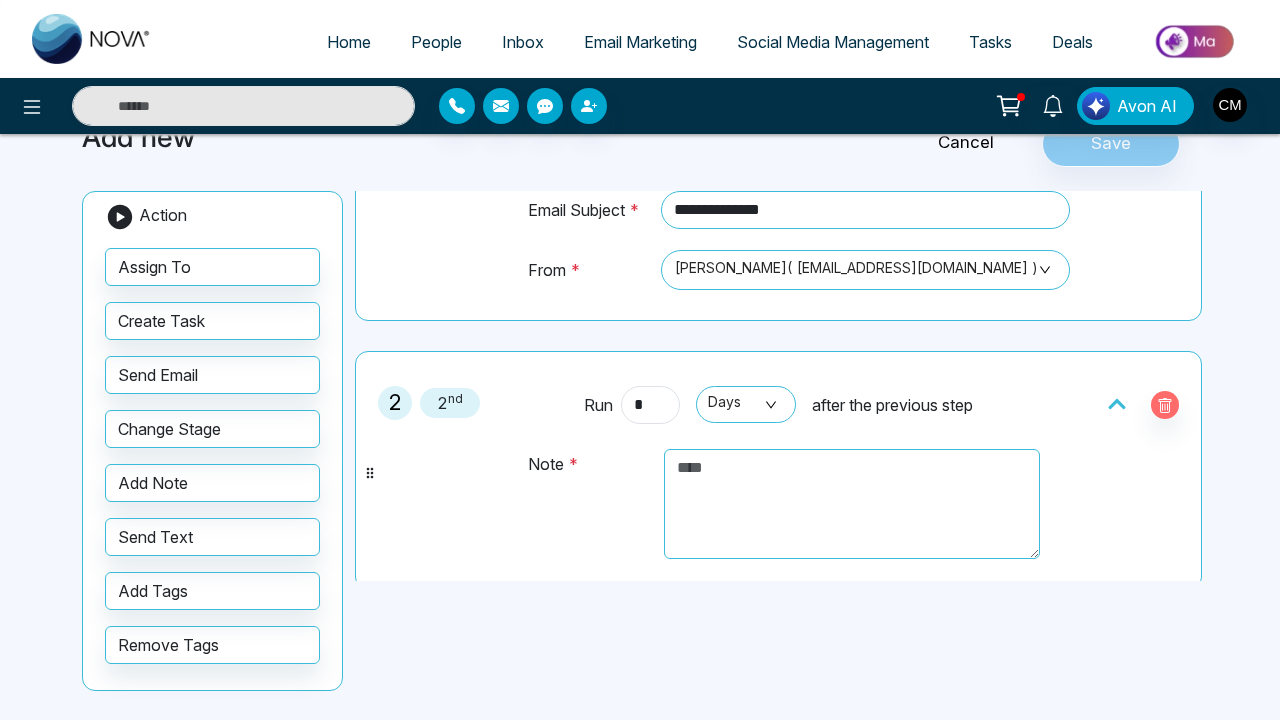 click on "Note   *" at bounding box center [591, 513] 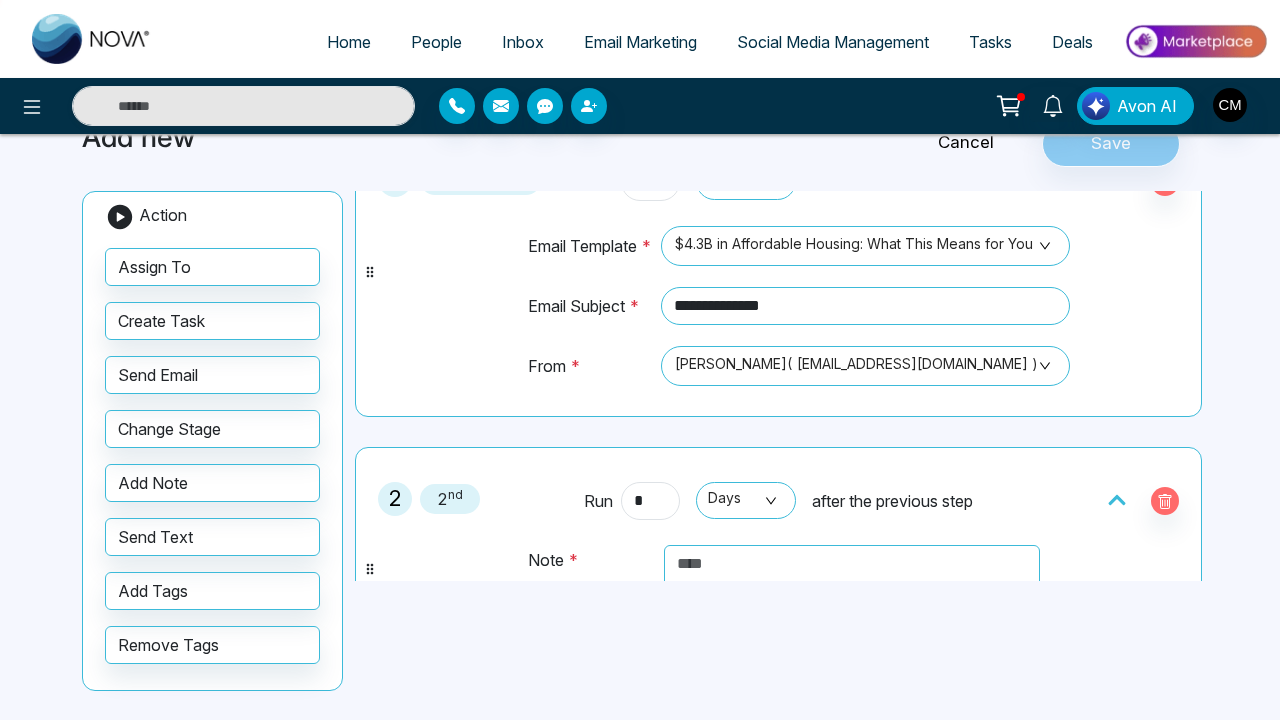 scroll, scrollTop: 206, scrollLeft: 0, axis: vertical 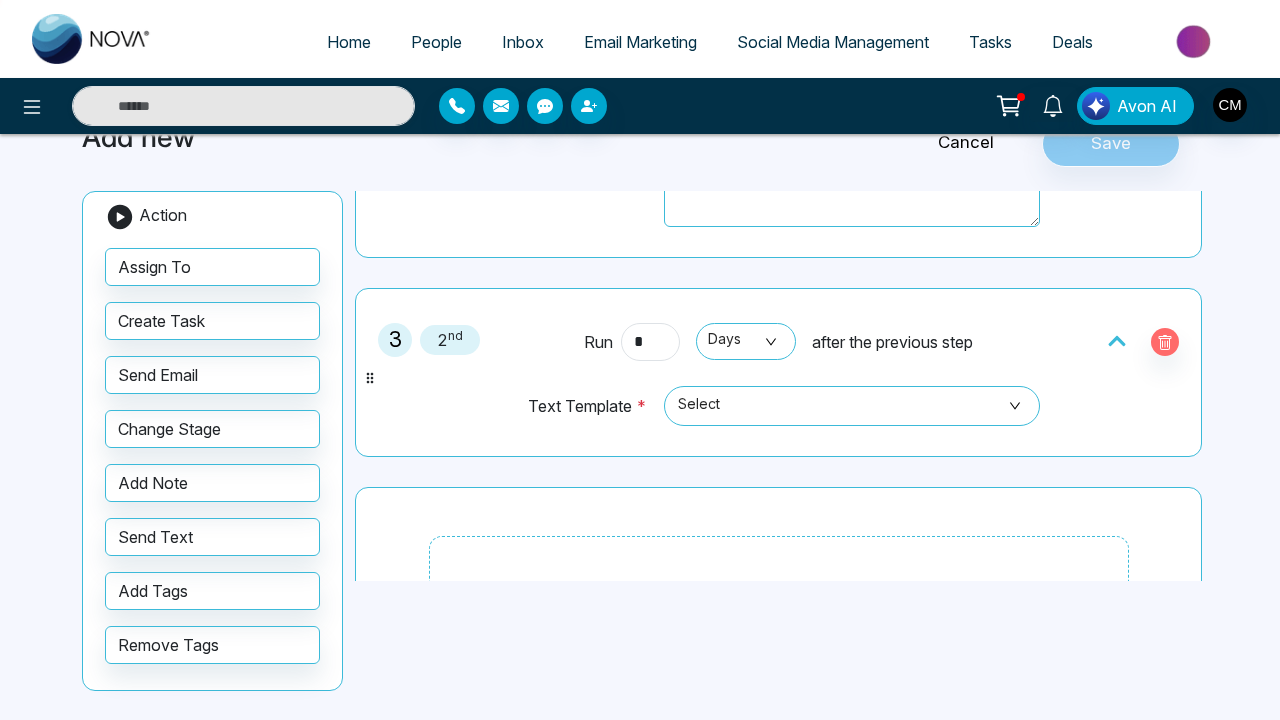 click on "Text Template   * Select" at bounding box center [778, 403] 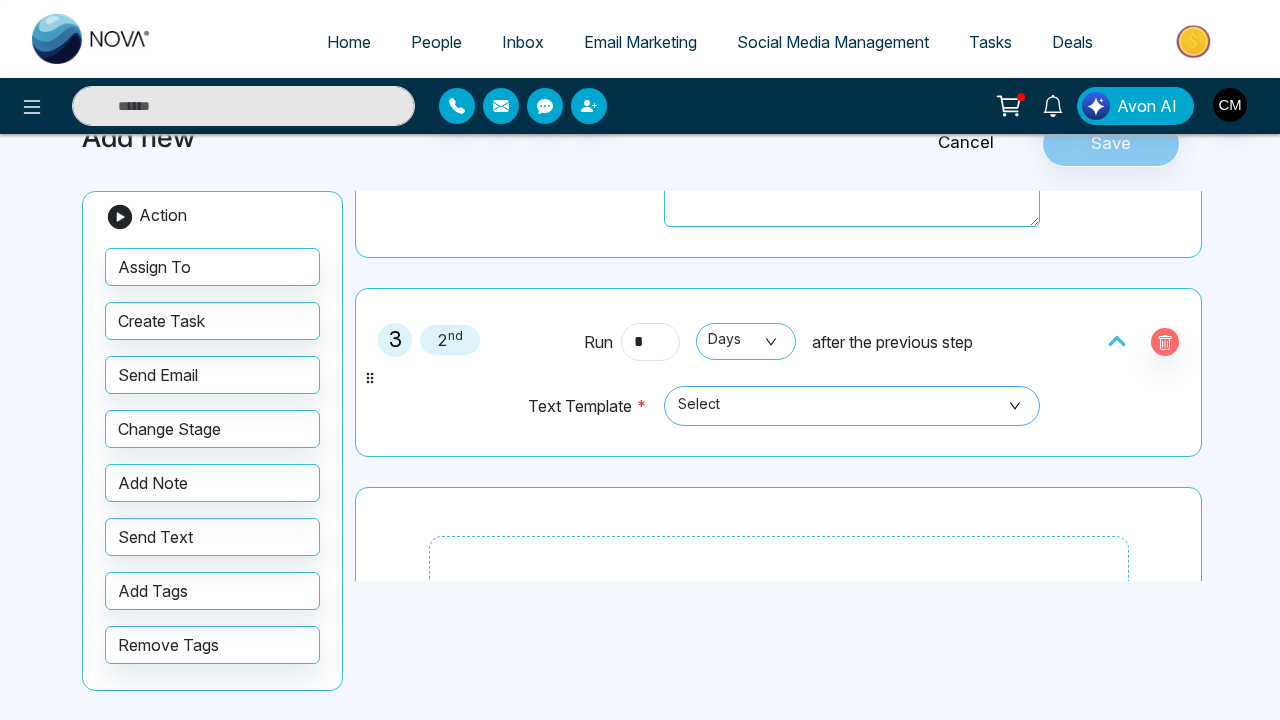 click on "Select" at bounding box center [852, 406] 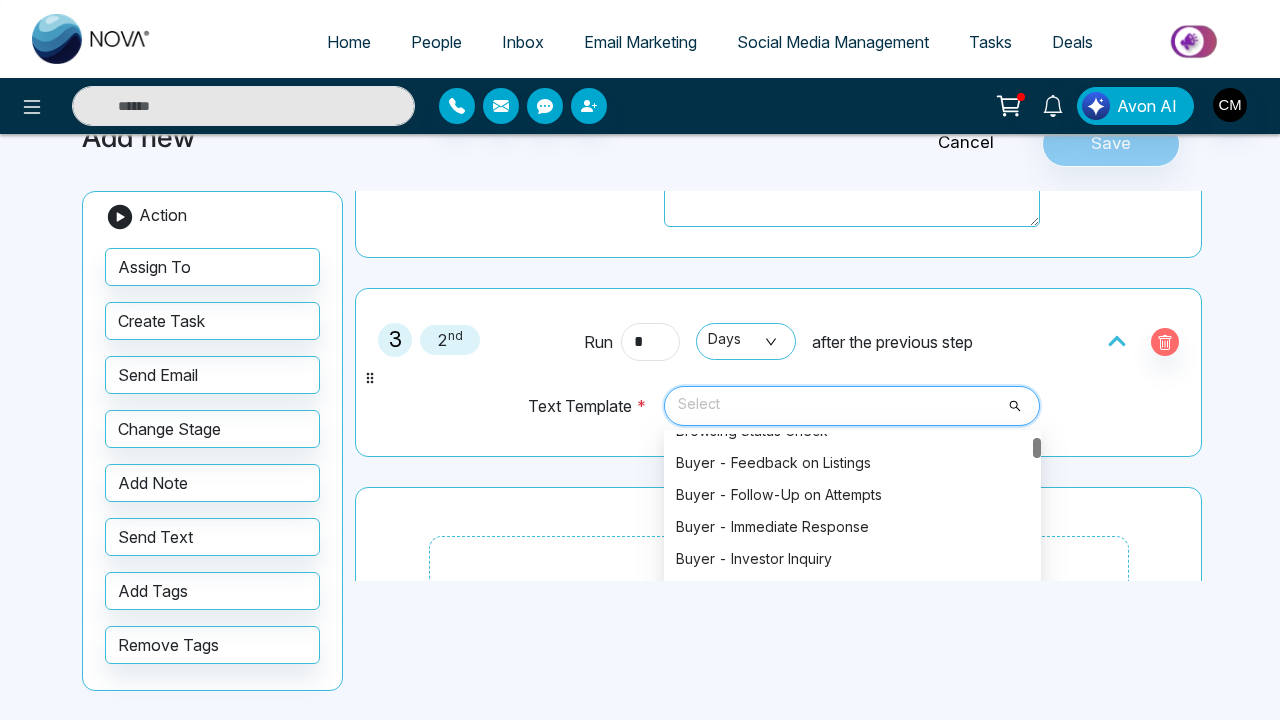 scroll, scrollTop: 82, scrollLeft: 0, axis: vertical 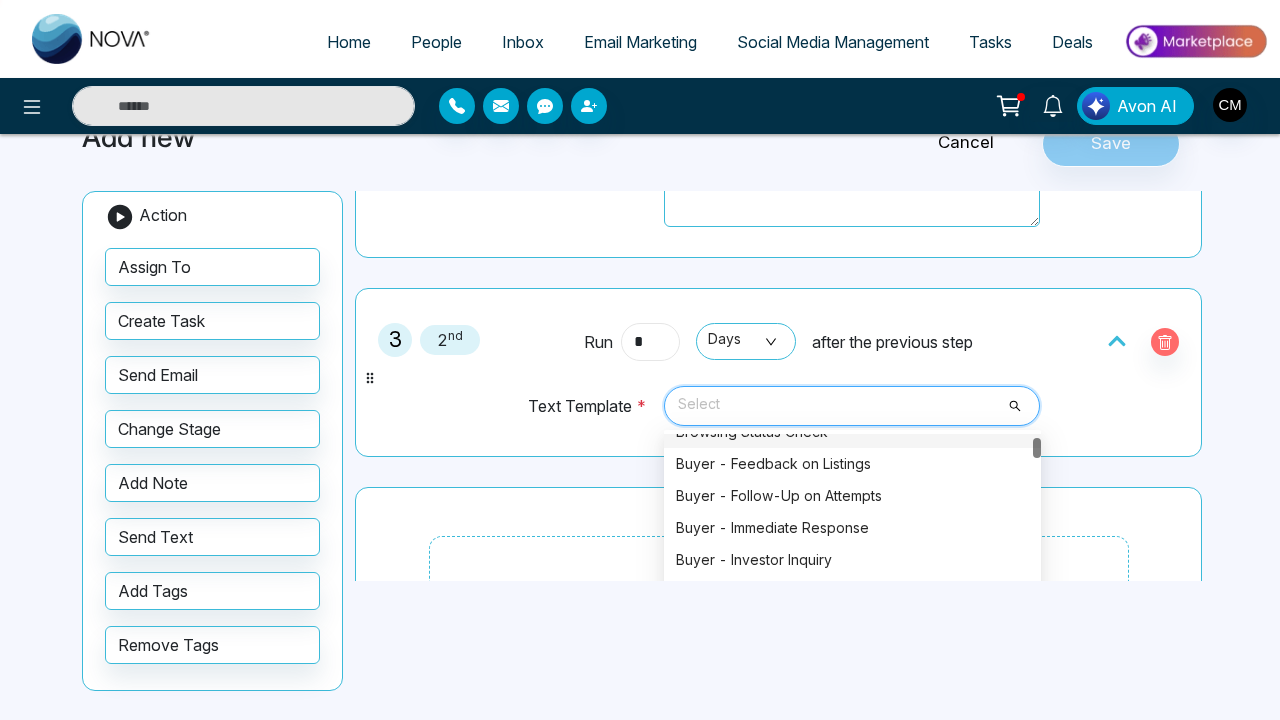 click on "*" at bounding box center (650, 342) 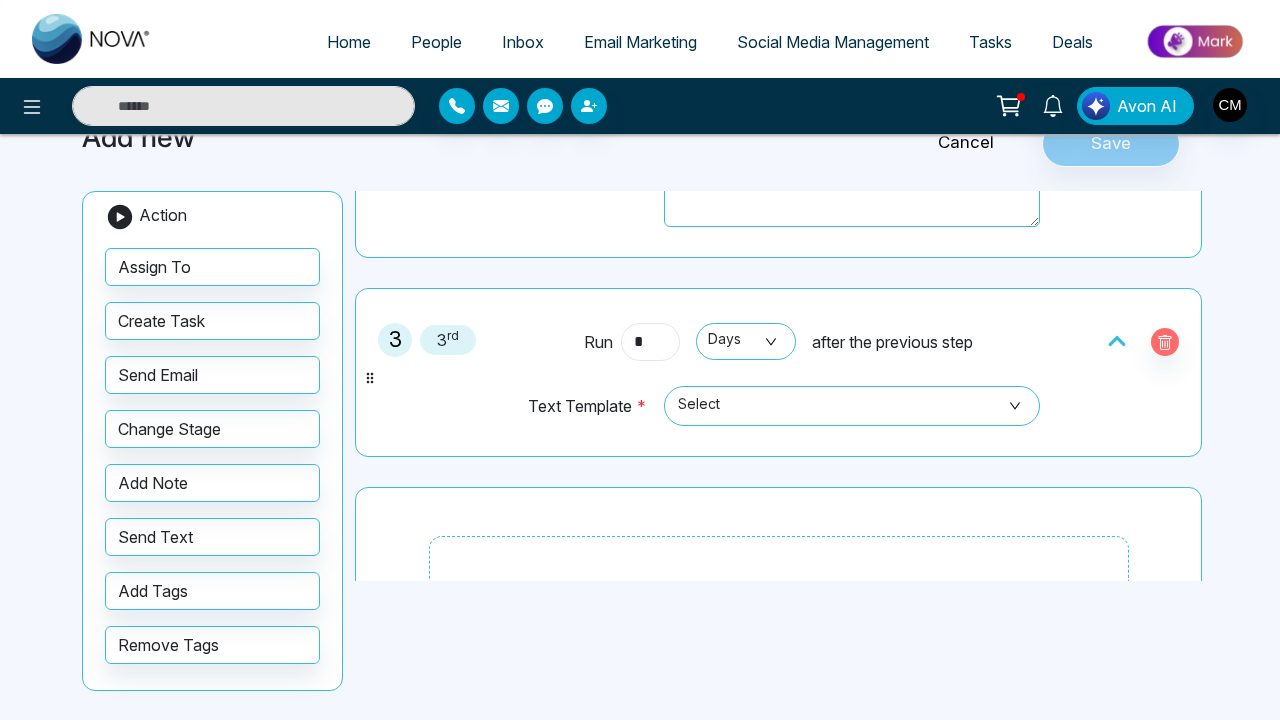 type on "*" 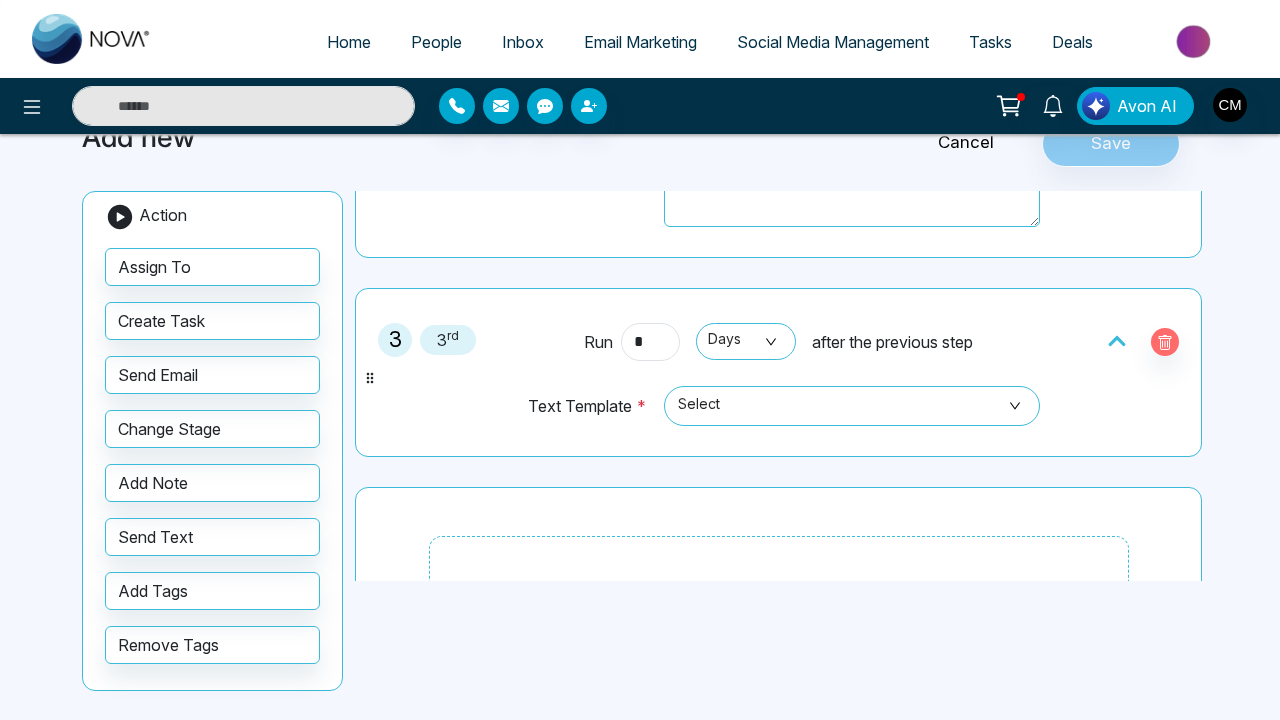 click on "Text Template   *" at bounding box center [591, 415] 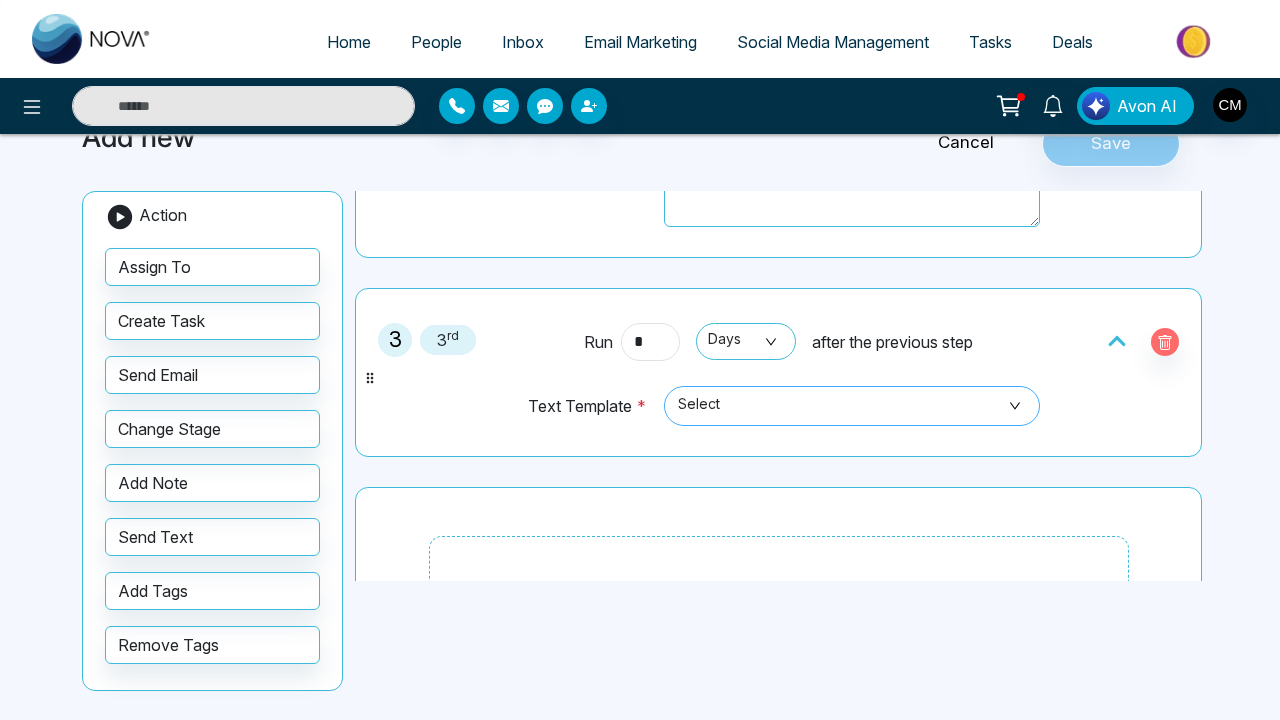 click on "Select" at bounding box center [852, 406] 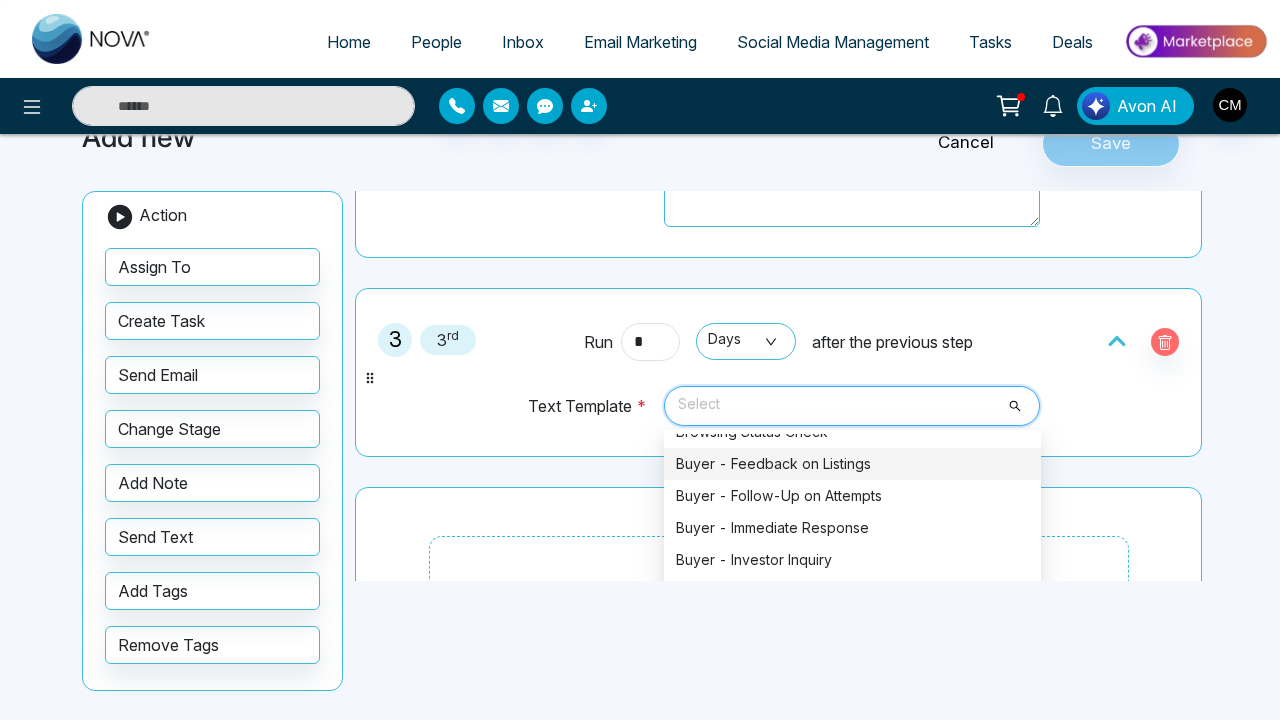 click on "Buyer - Feedback on Listings" at bounding box center (852, 464) 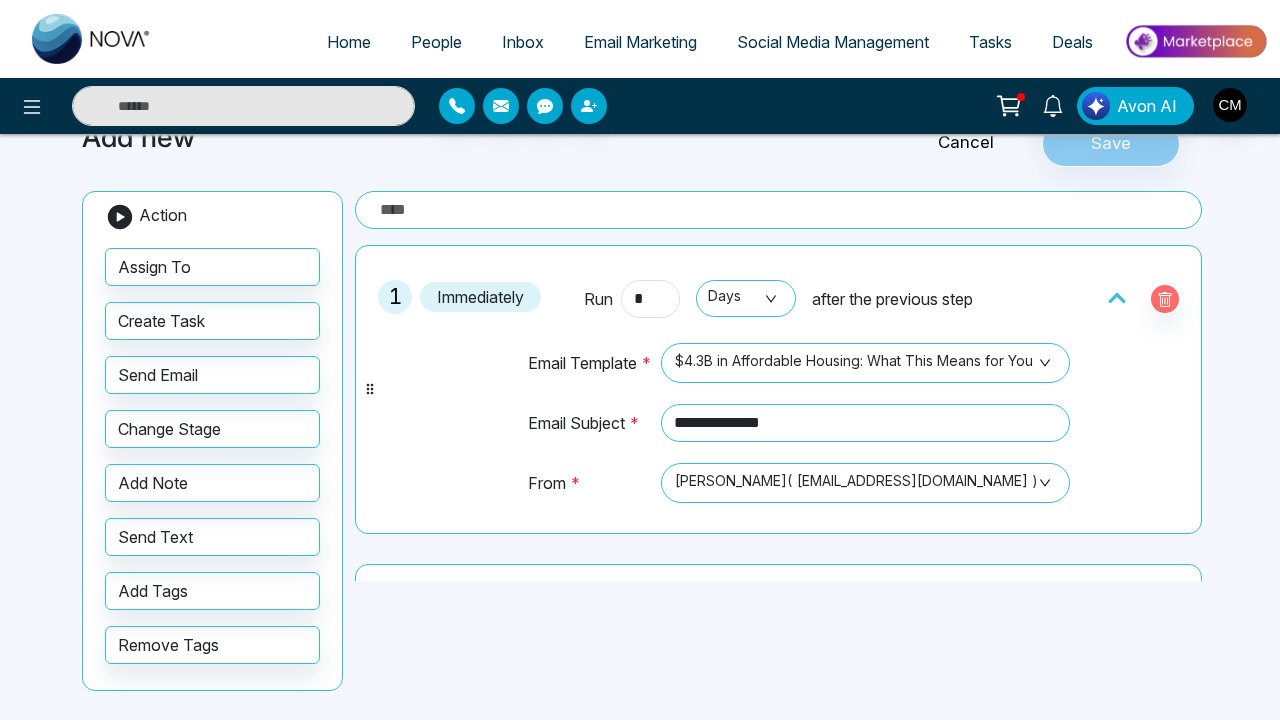 scroll, scrollTop: 0, scrollLeft: 0, axis: both 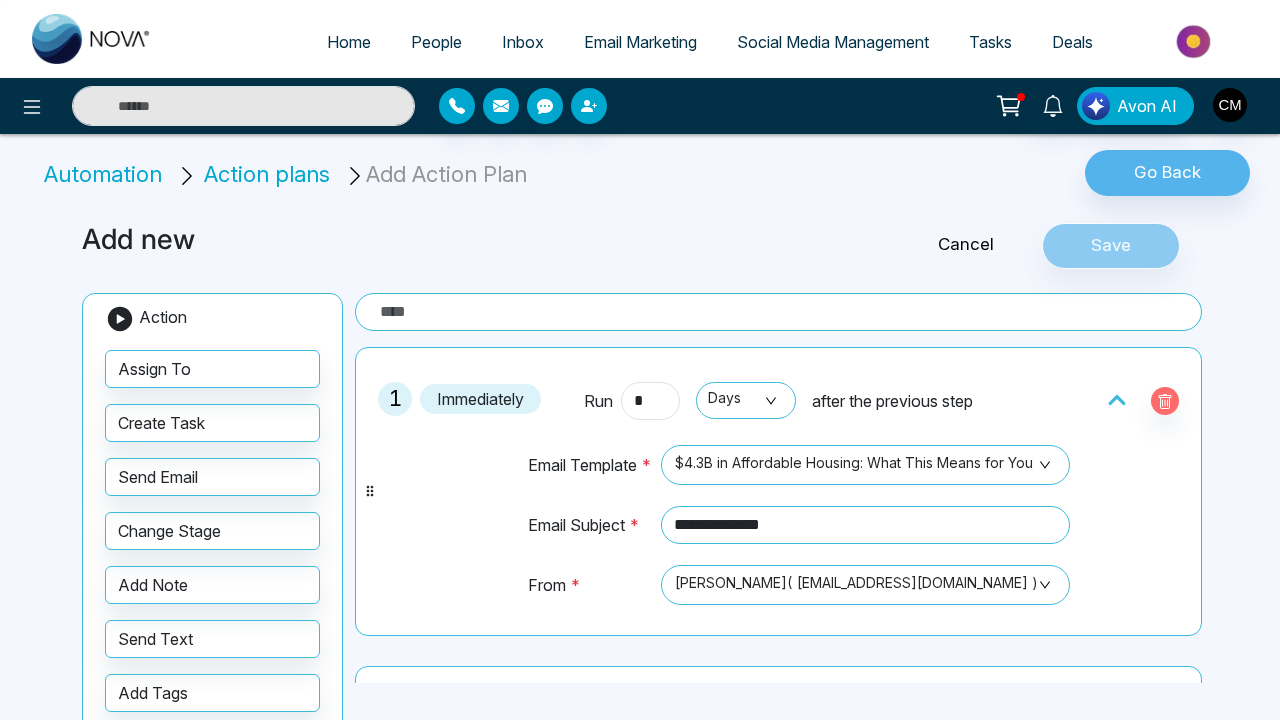 click at bounding box center [778, 312] 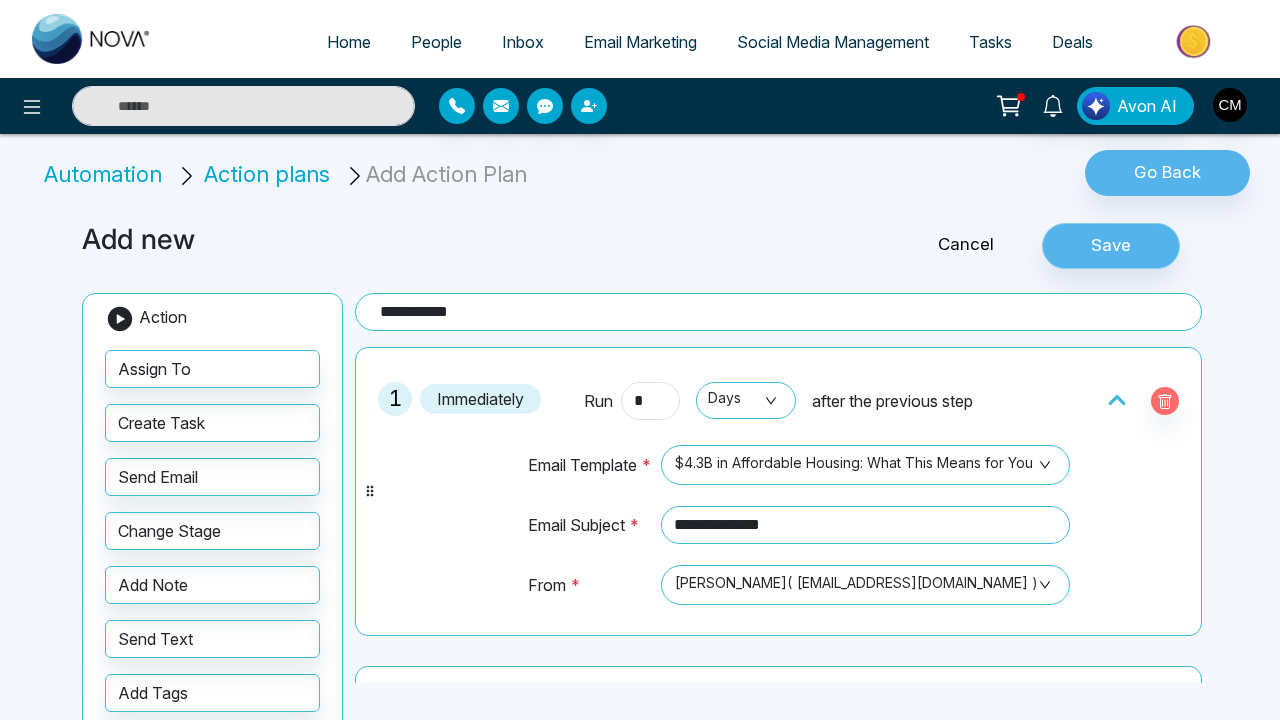 type on "**********" 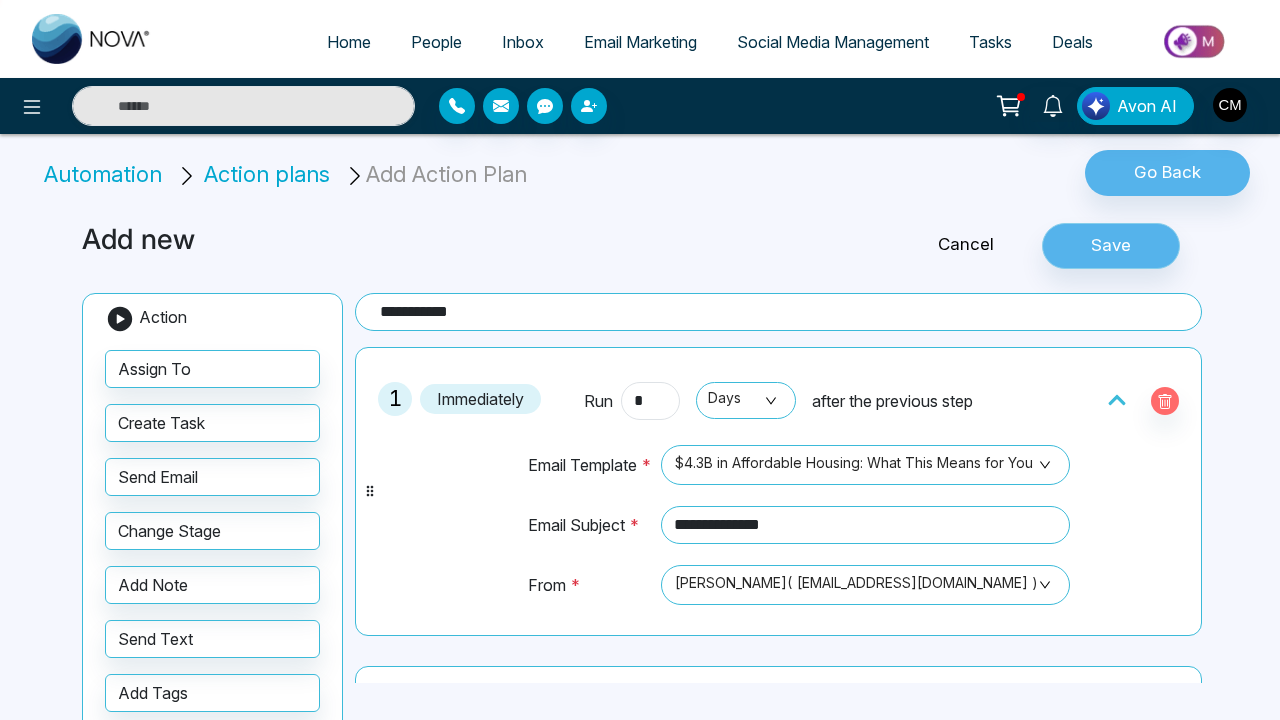 click on "Save" at bounding box center [1111, 246] 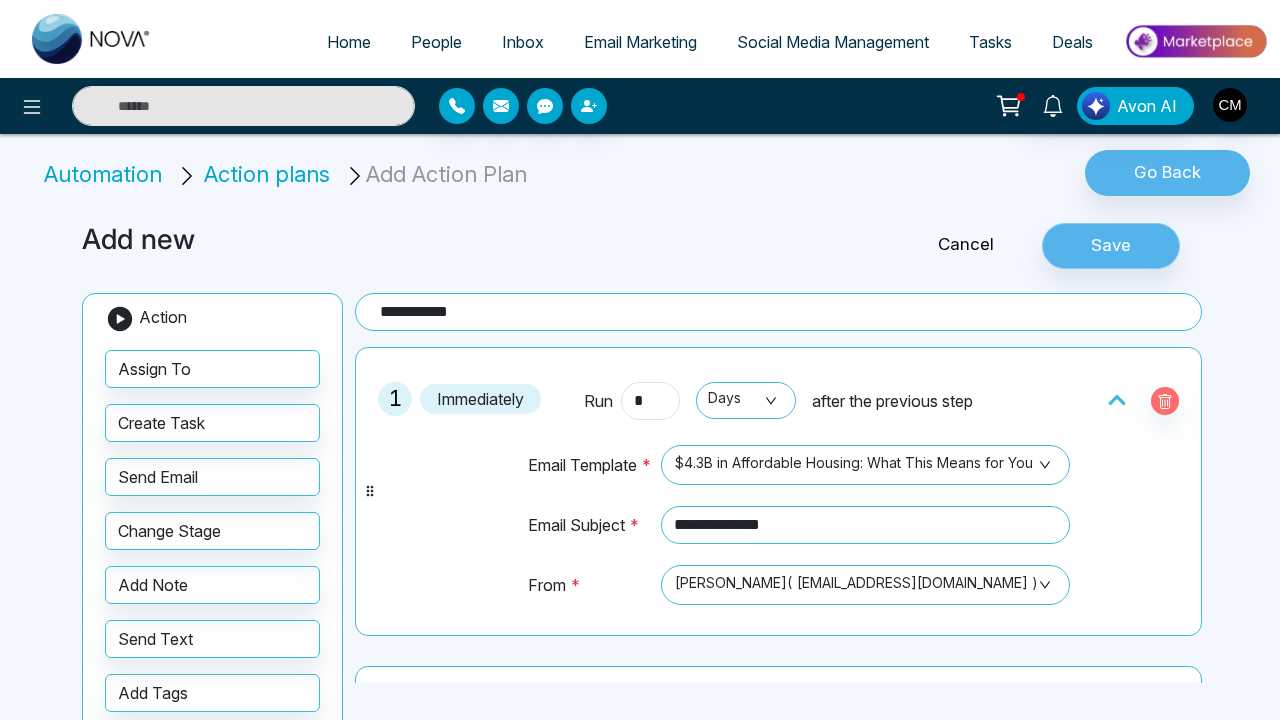scroll, scrollTop: 316, scrollLeft: 0, axis: vertical 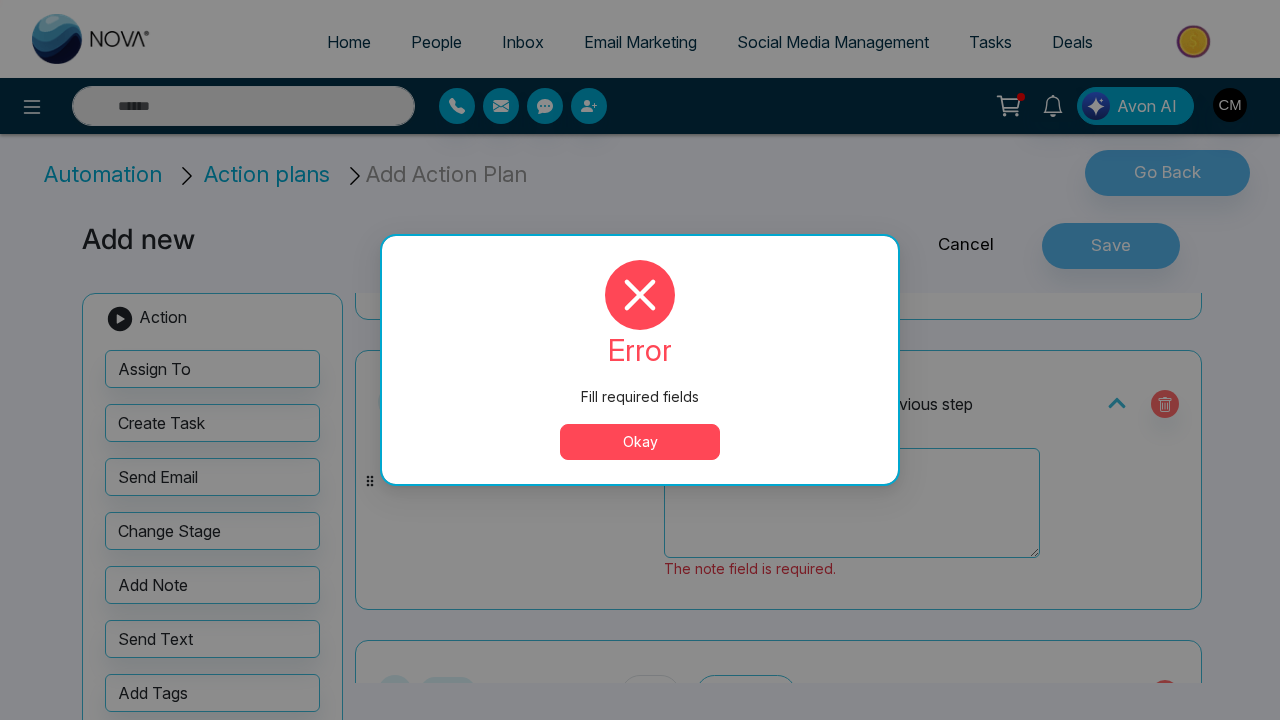 click on "Okay" at bounding box center [640, 442] 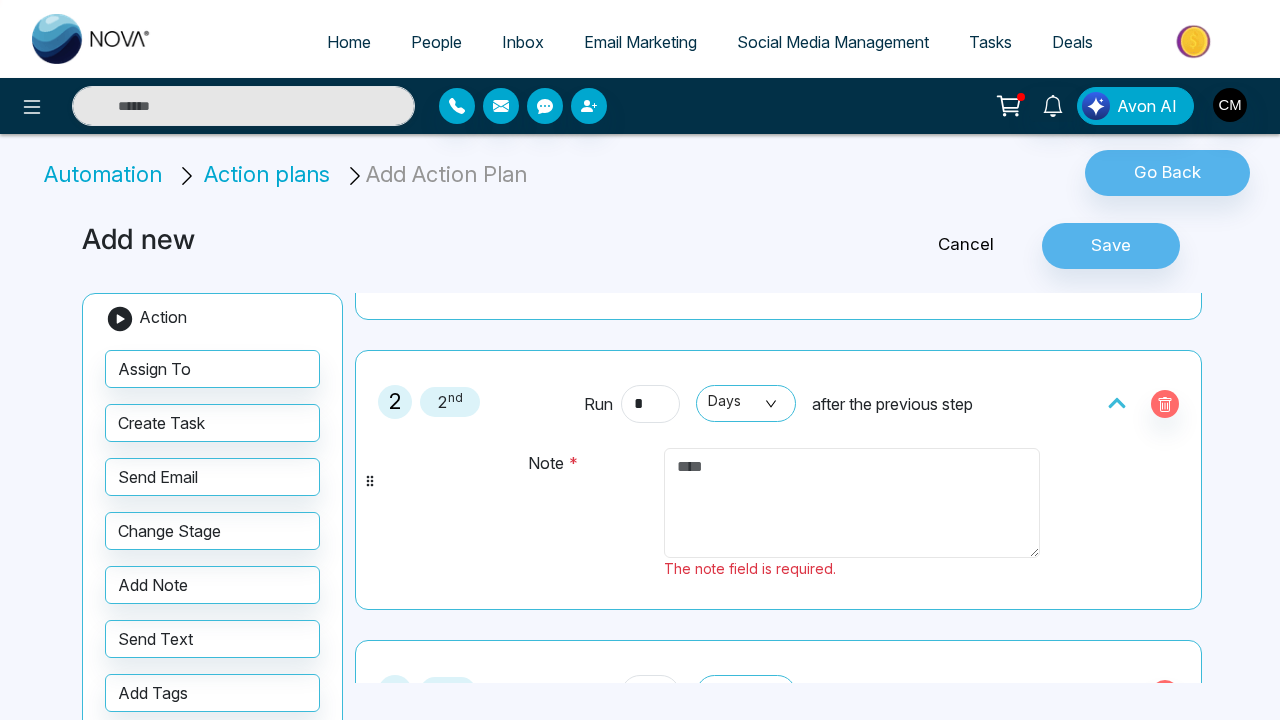 click at bounding box center (852, 503) 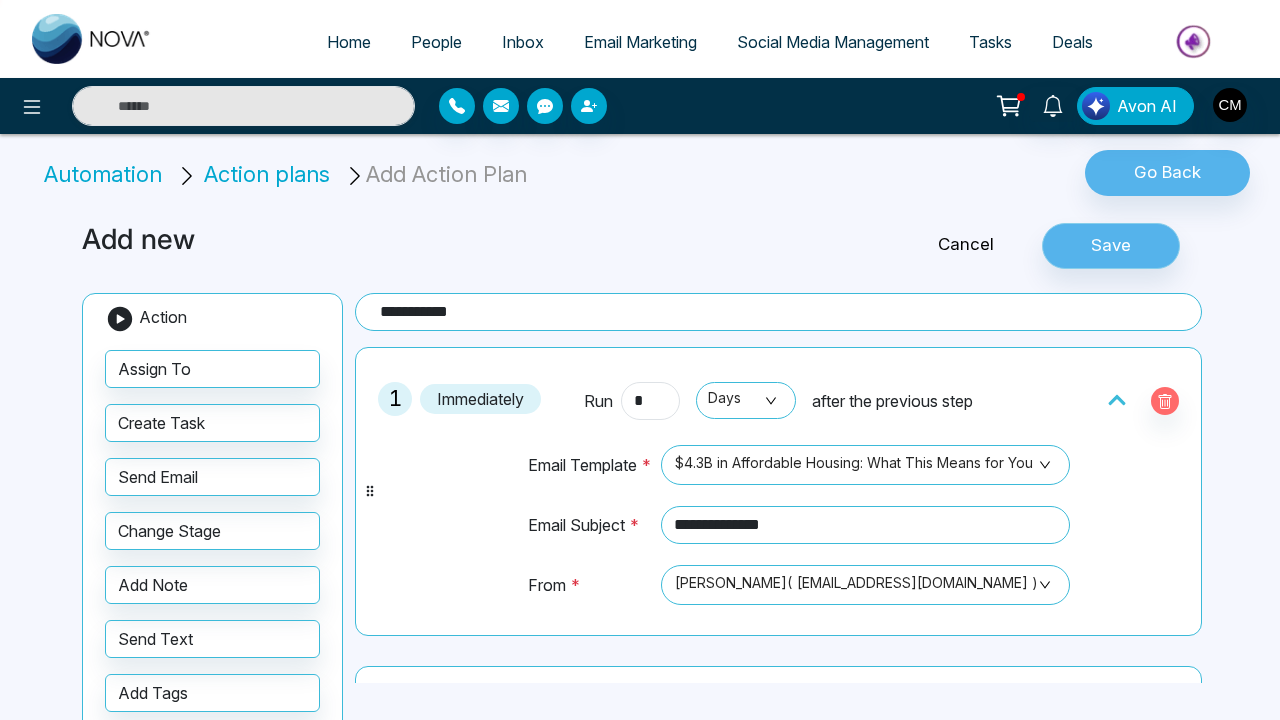 scroll, scrollTop: 0, scrollLeft: 0, axis: both 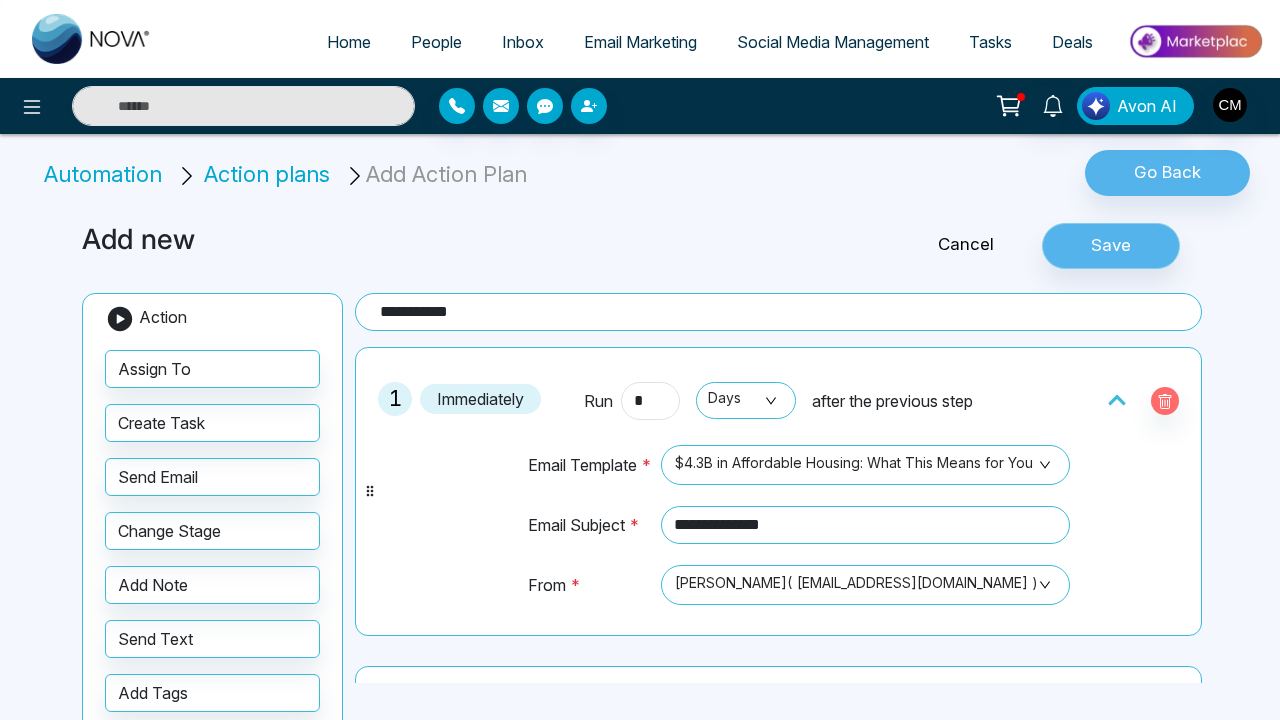 type on "**" 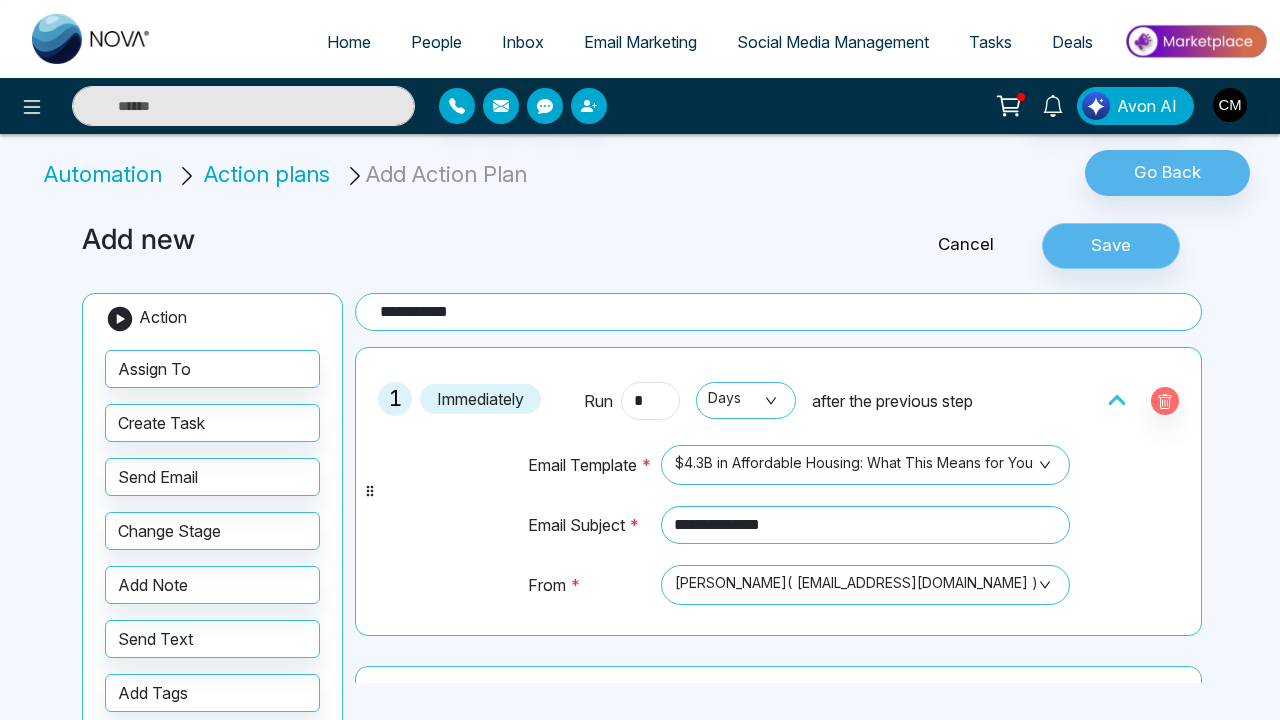 click on "Save" at bounding box center [1111, 246] 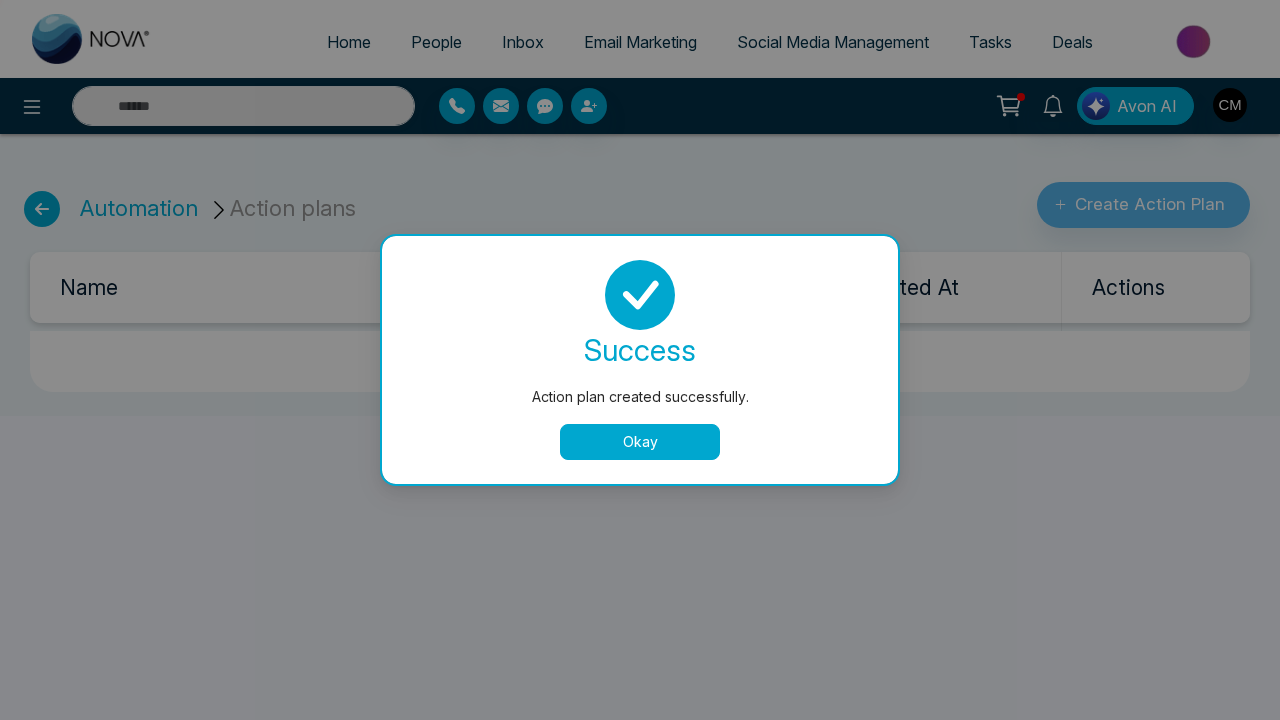 click on "Okay" at bounding box center (640, 442) 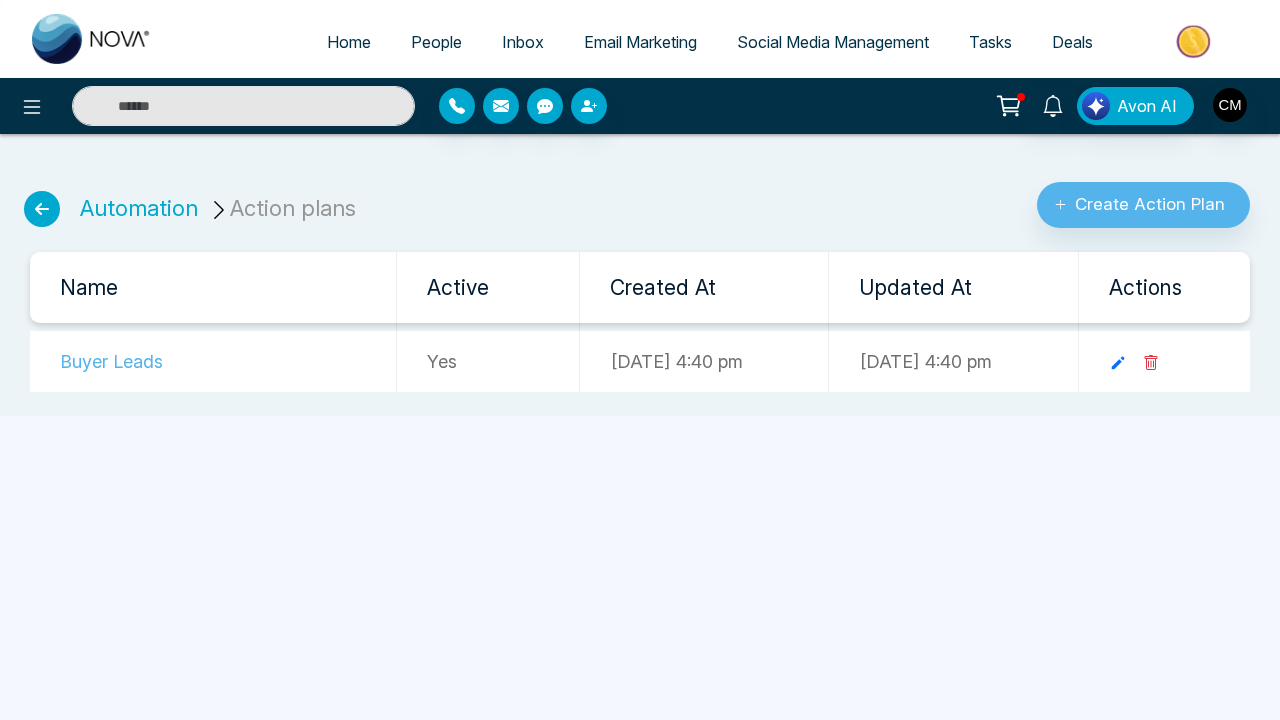 click at bounding box center [42, 209] 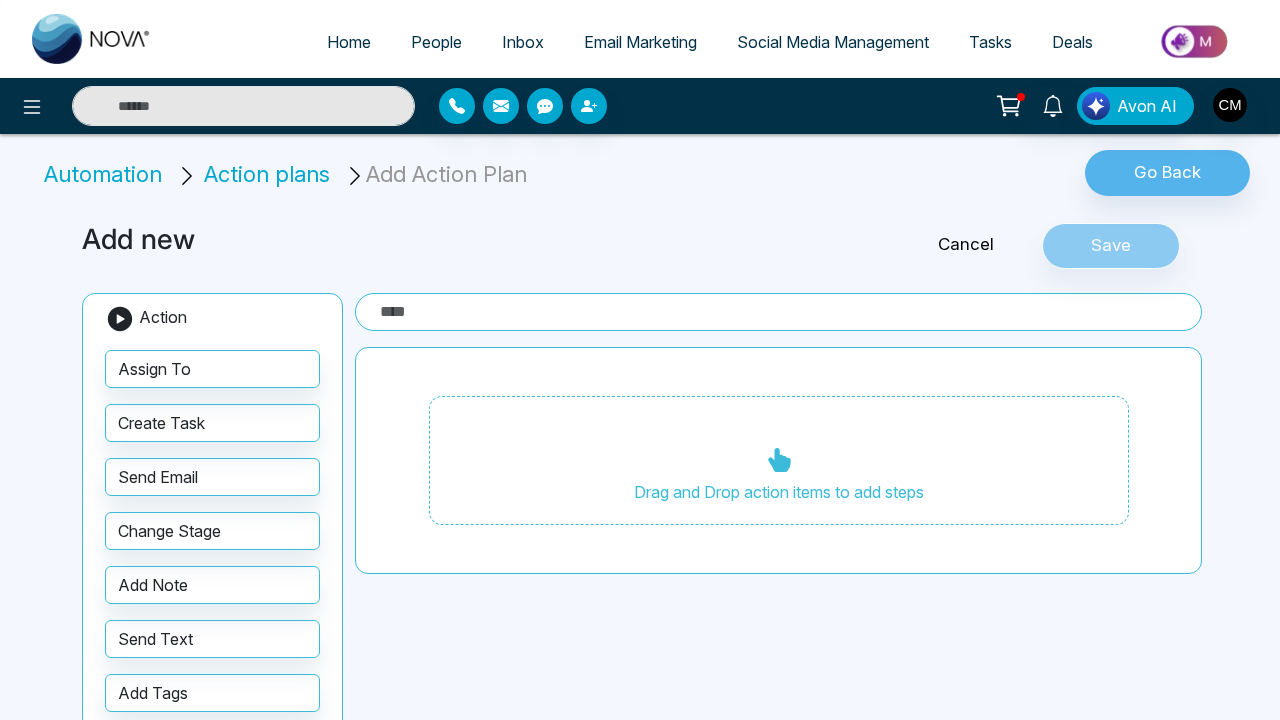 click on "Automation" at bounding box center [106, 174] 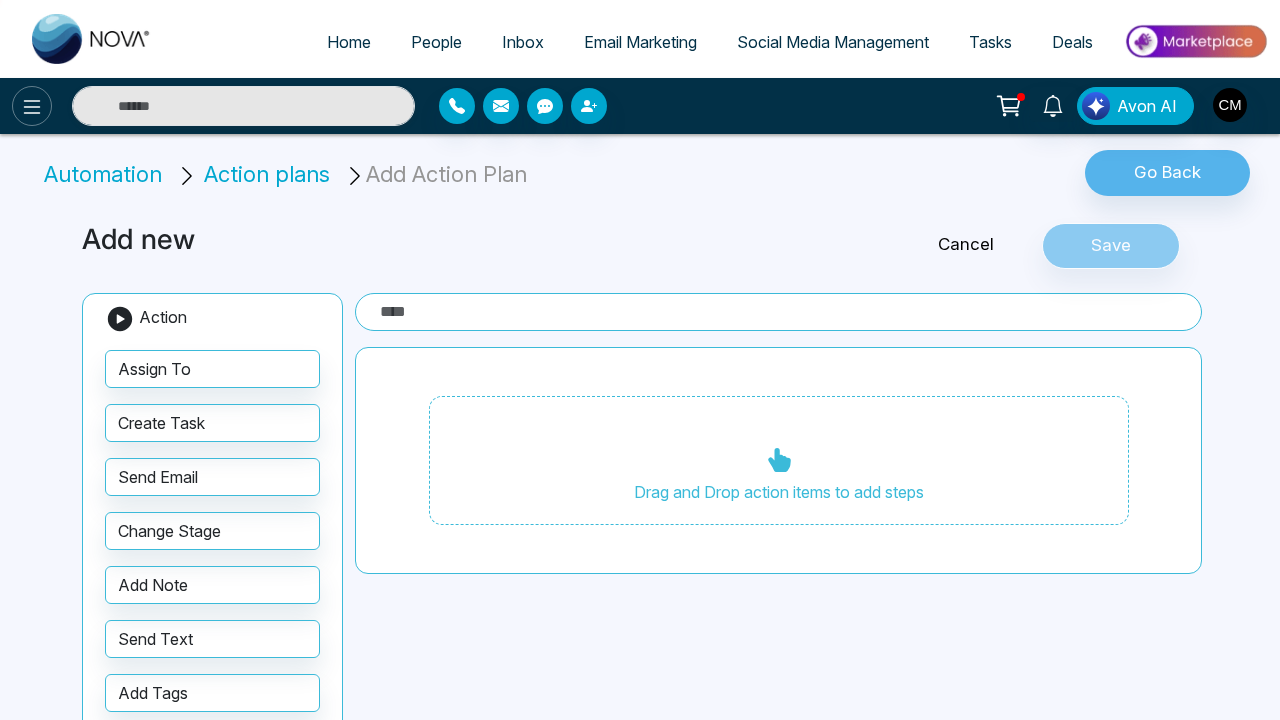 click 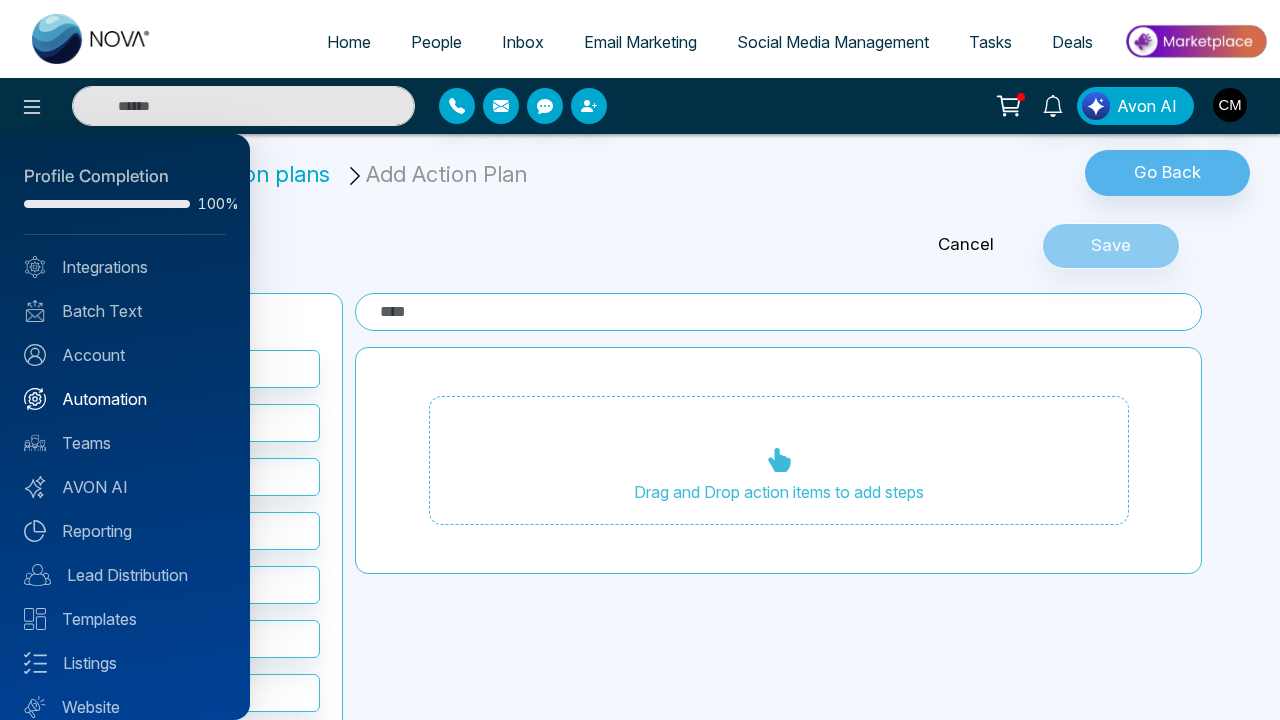 click on "Automation" at bounding box center [125, 399] 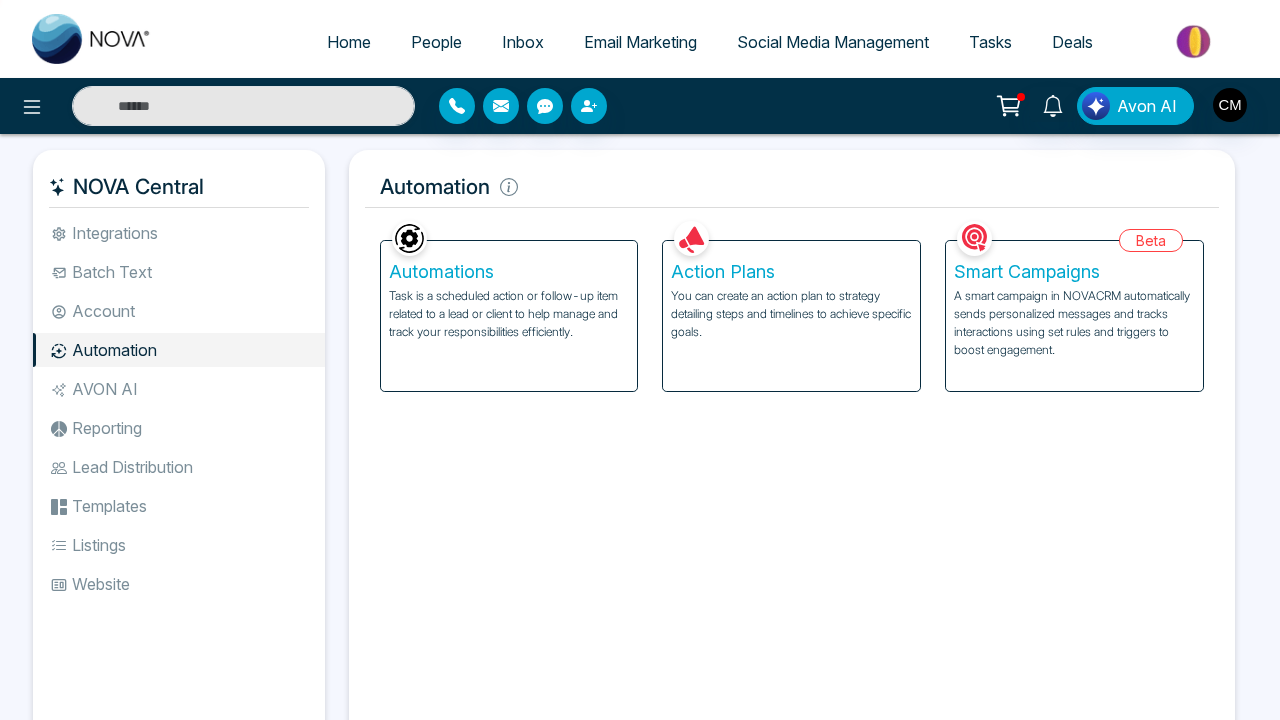 click on "Task is a scheduled action or follow-up item related to a lead or client to help manage and track your responsibilities efficiently." at bounding box center (509, 314) 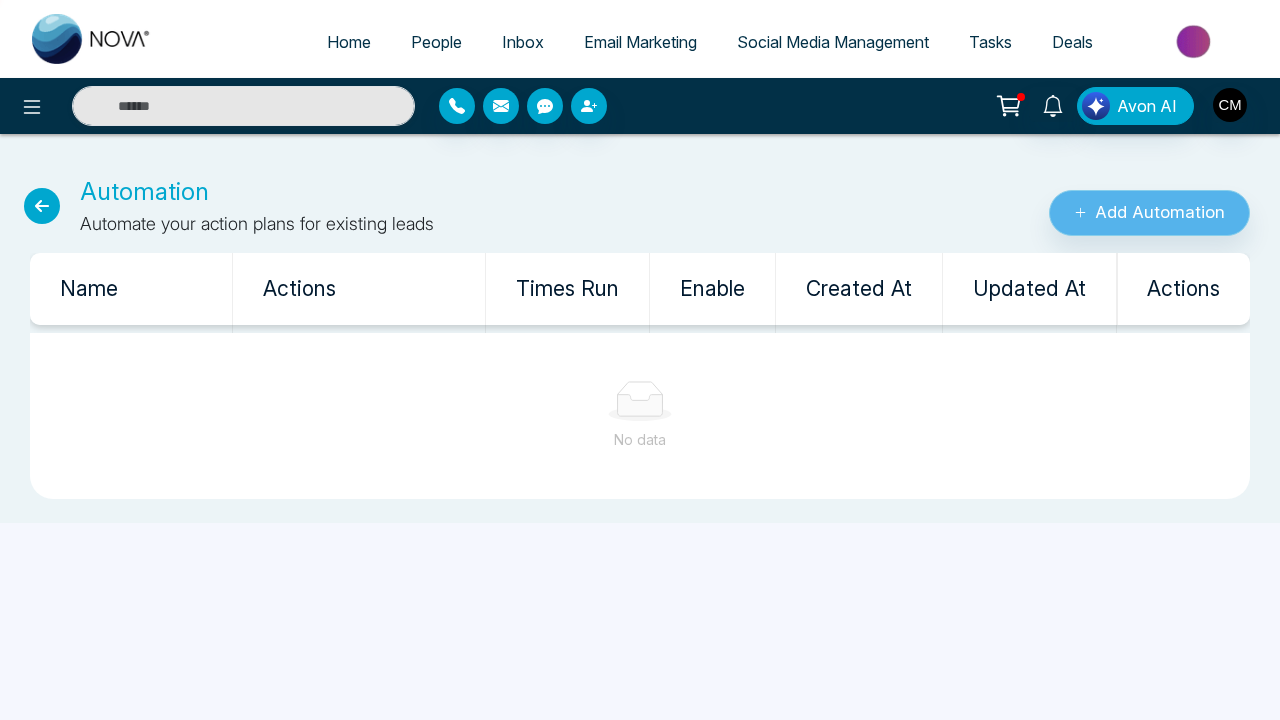 click on "Add Automation" at bounding box center (1149, 213) 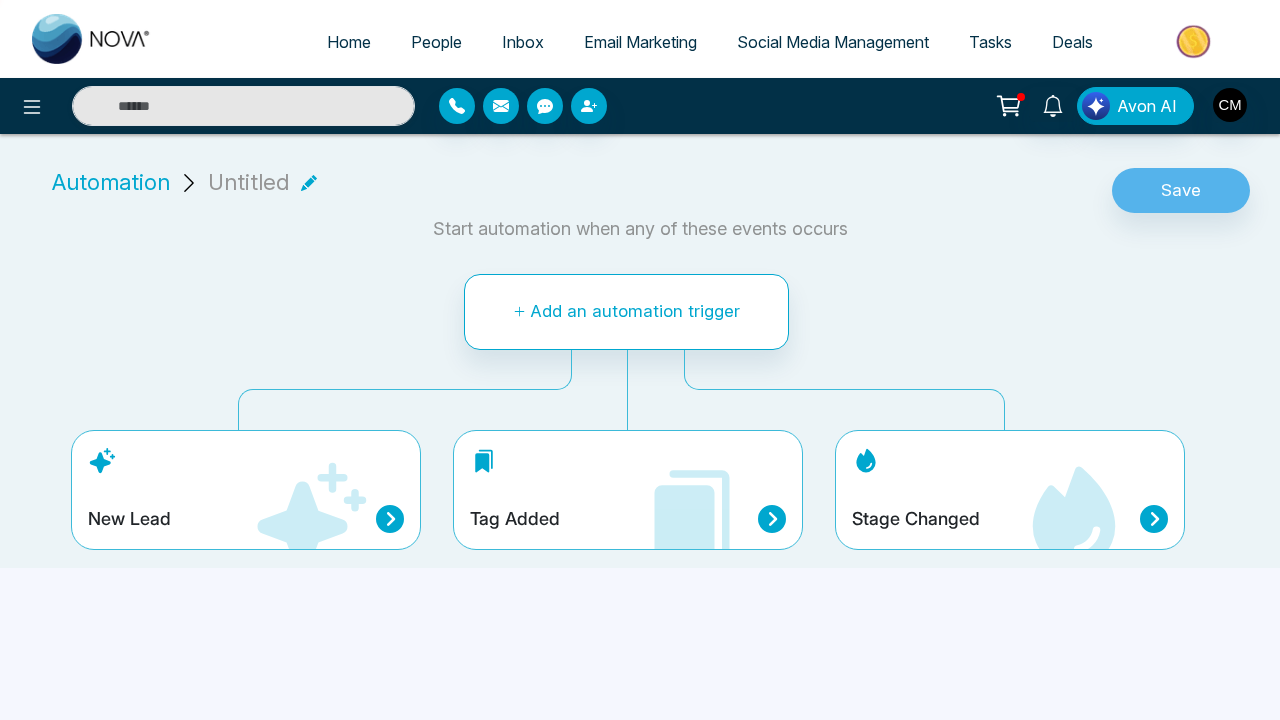 click 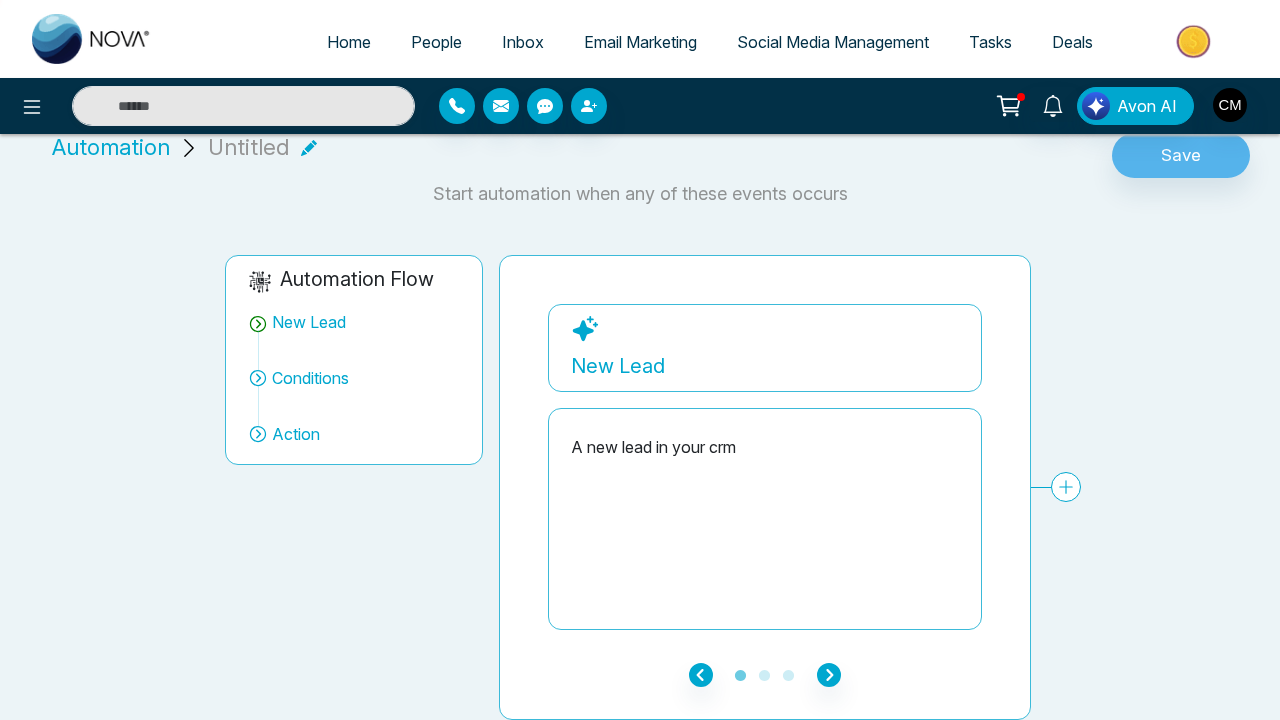 scroll, scrollTop: 34, scrollLeft: 0, axis: vertical 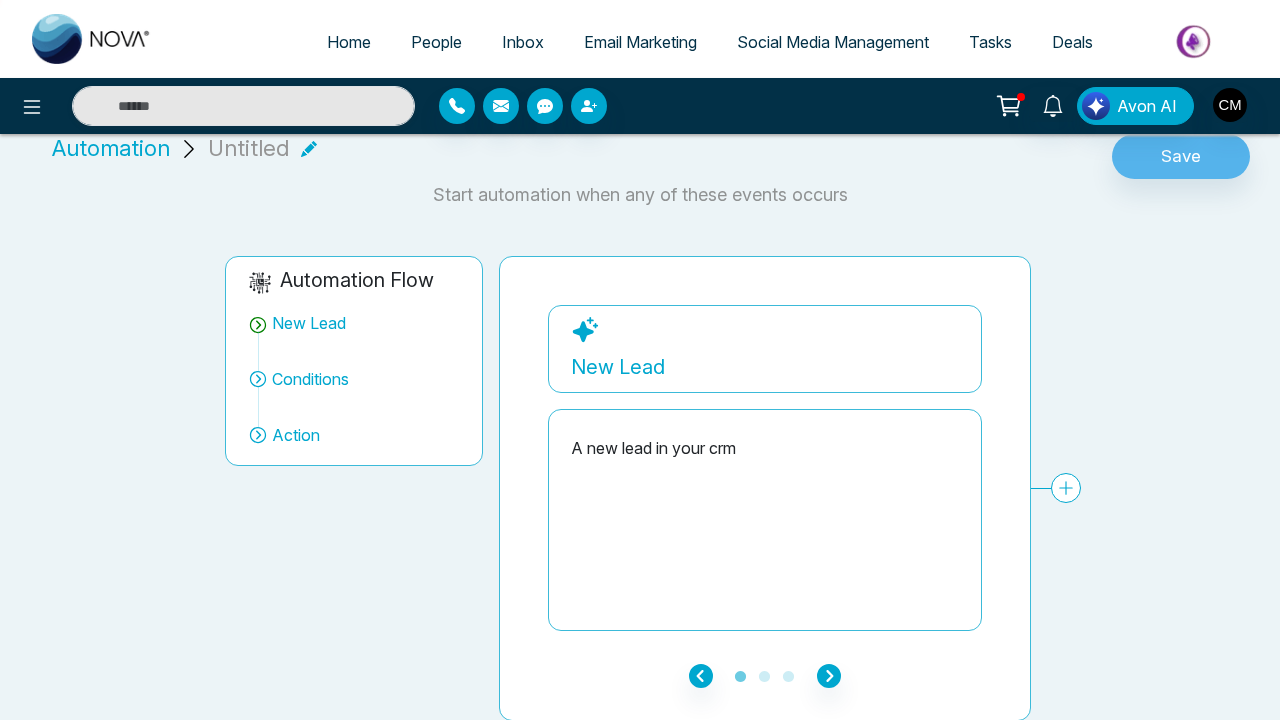 click 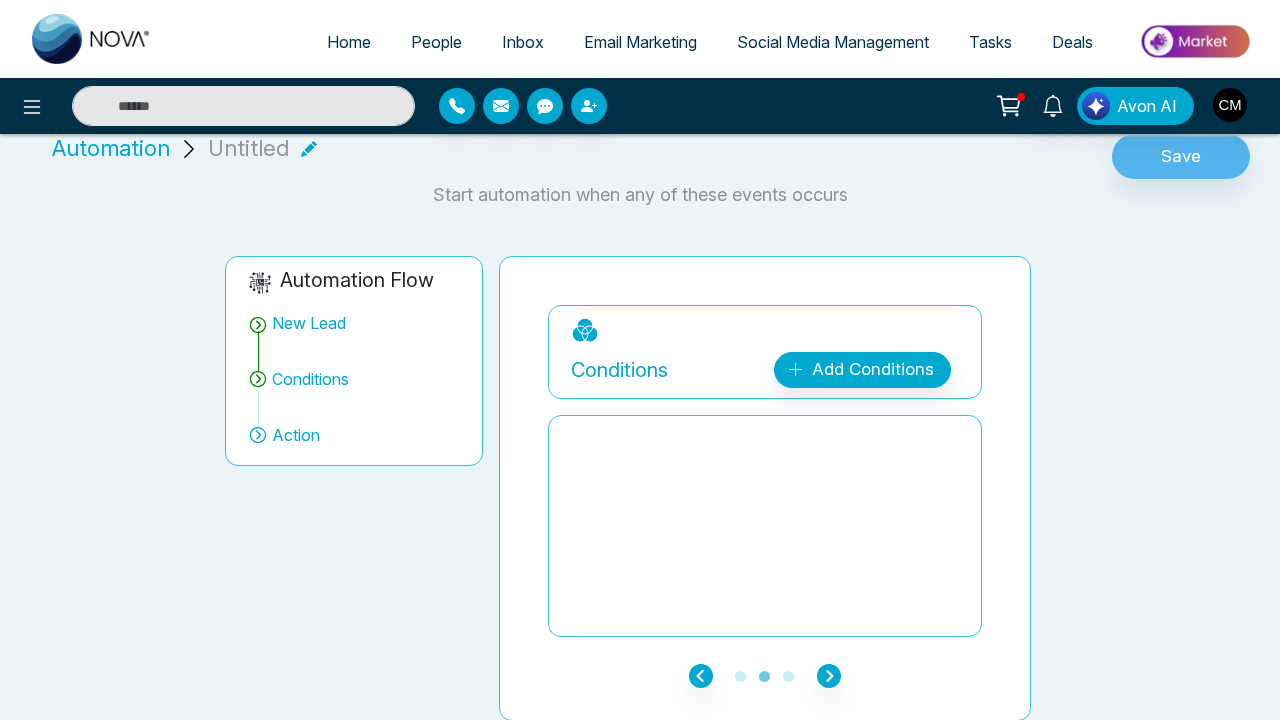 click on "Add Conditions" at bounding box center (862, 370) 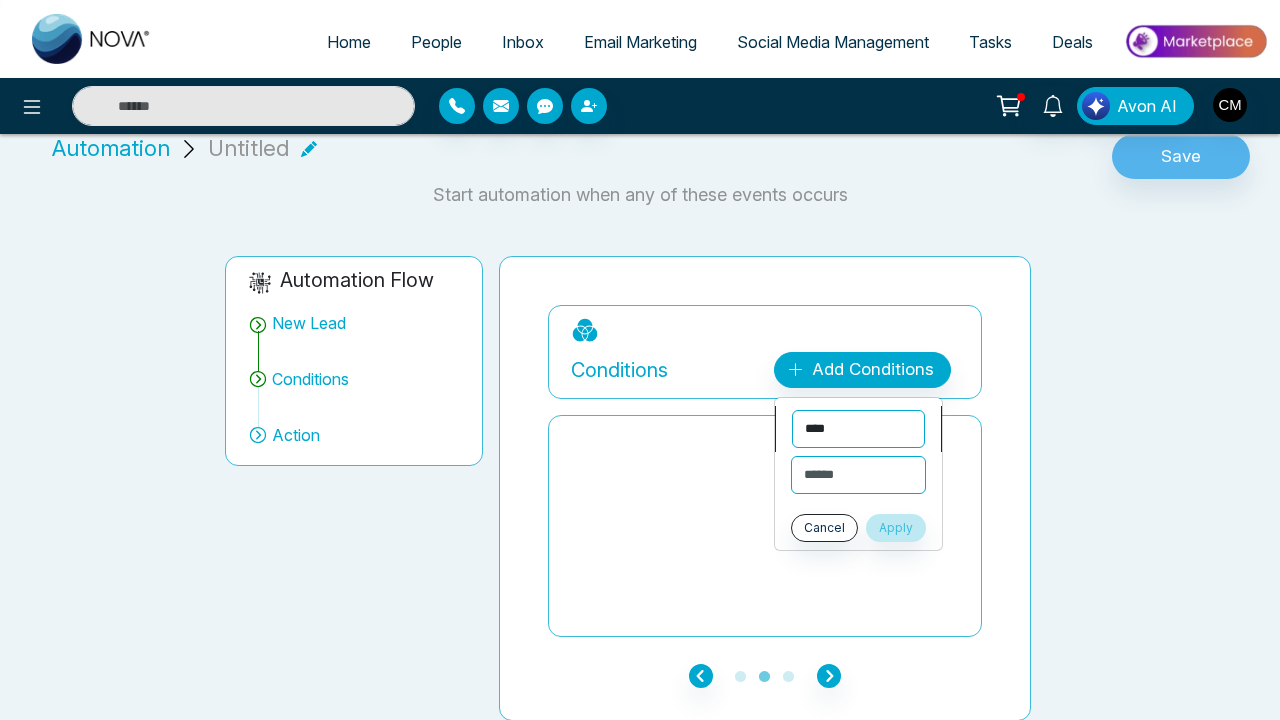 select on "******" 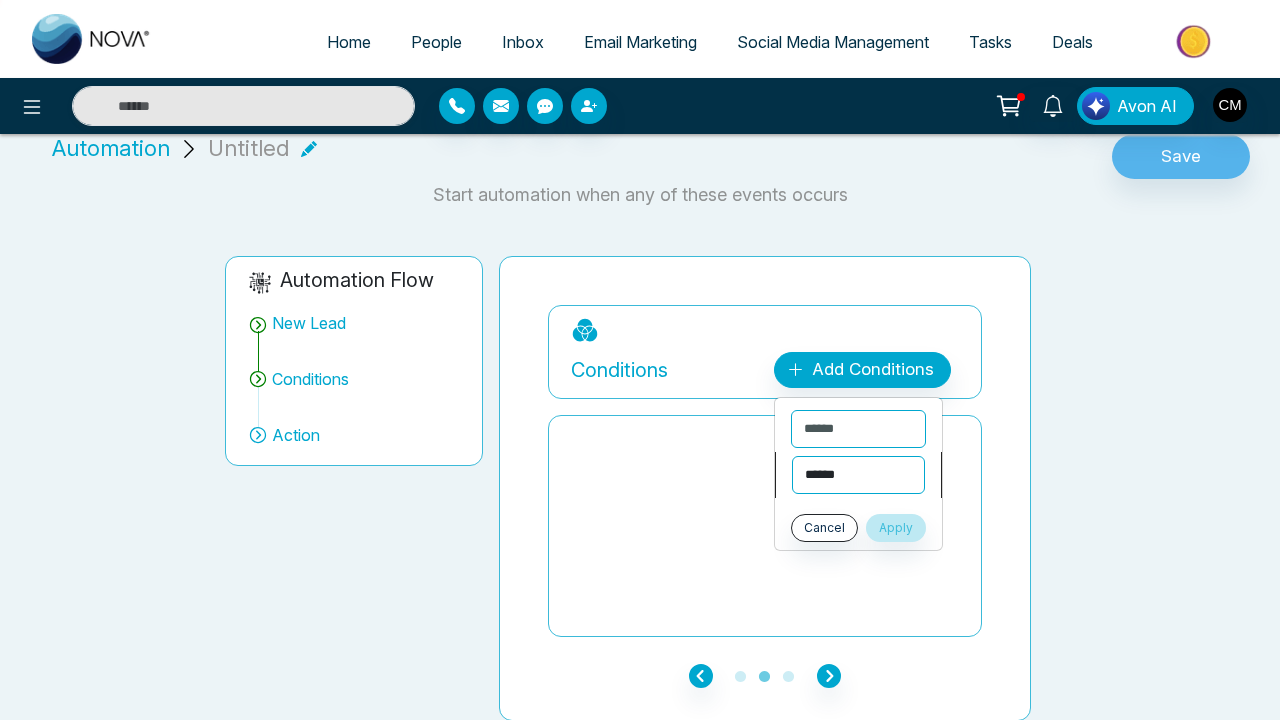 select on "*******" 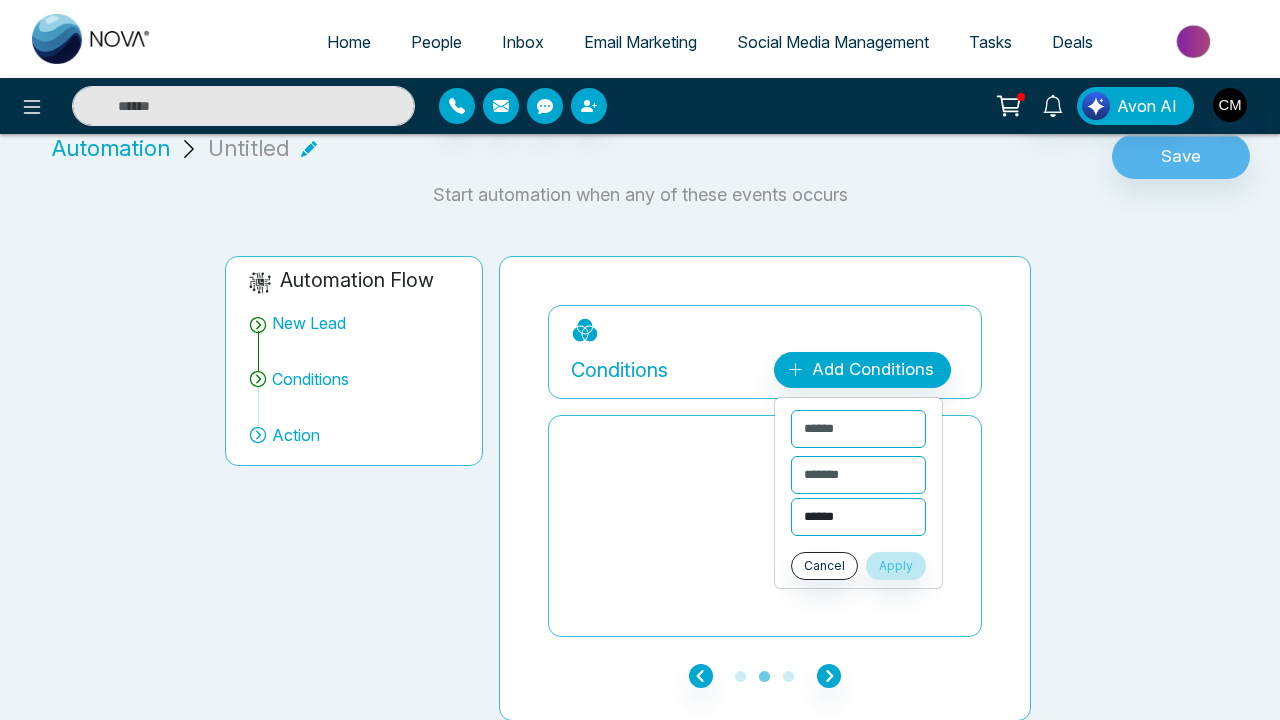select on "********" 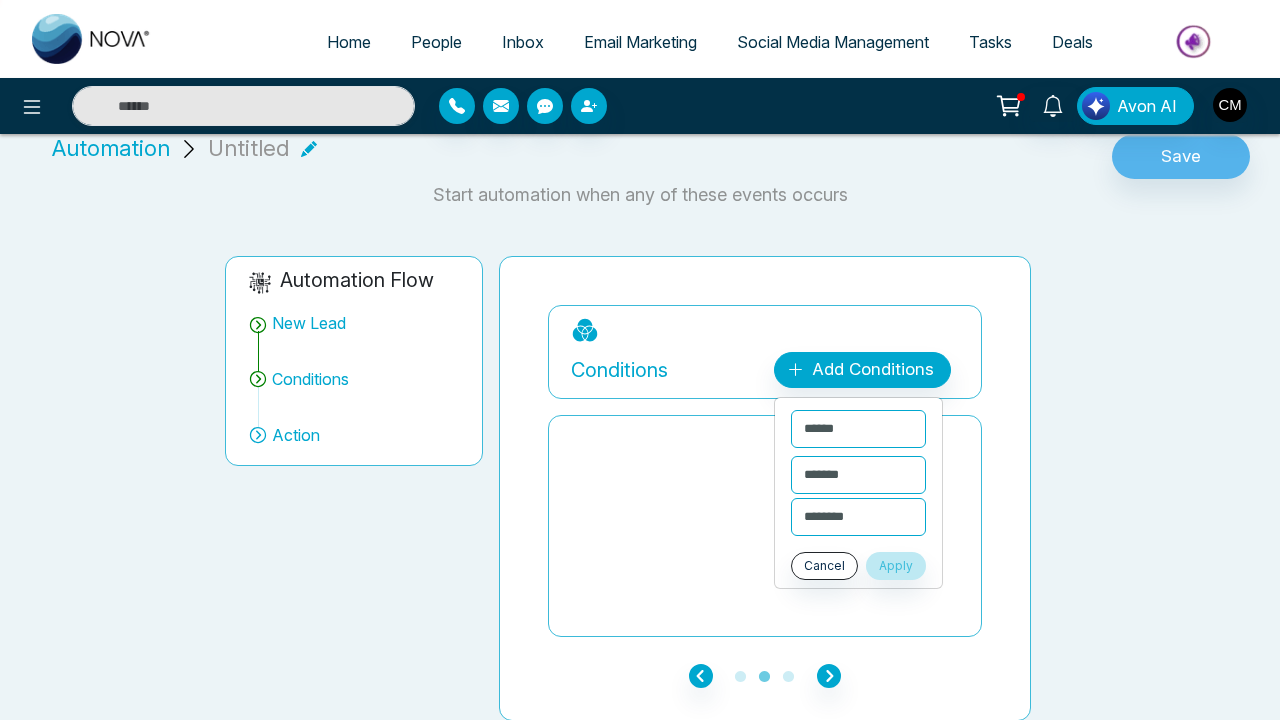 click on "Apply" at bounding box center [896, 566] 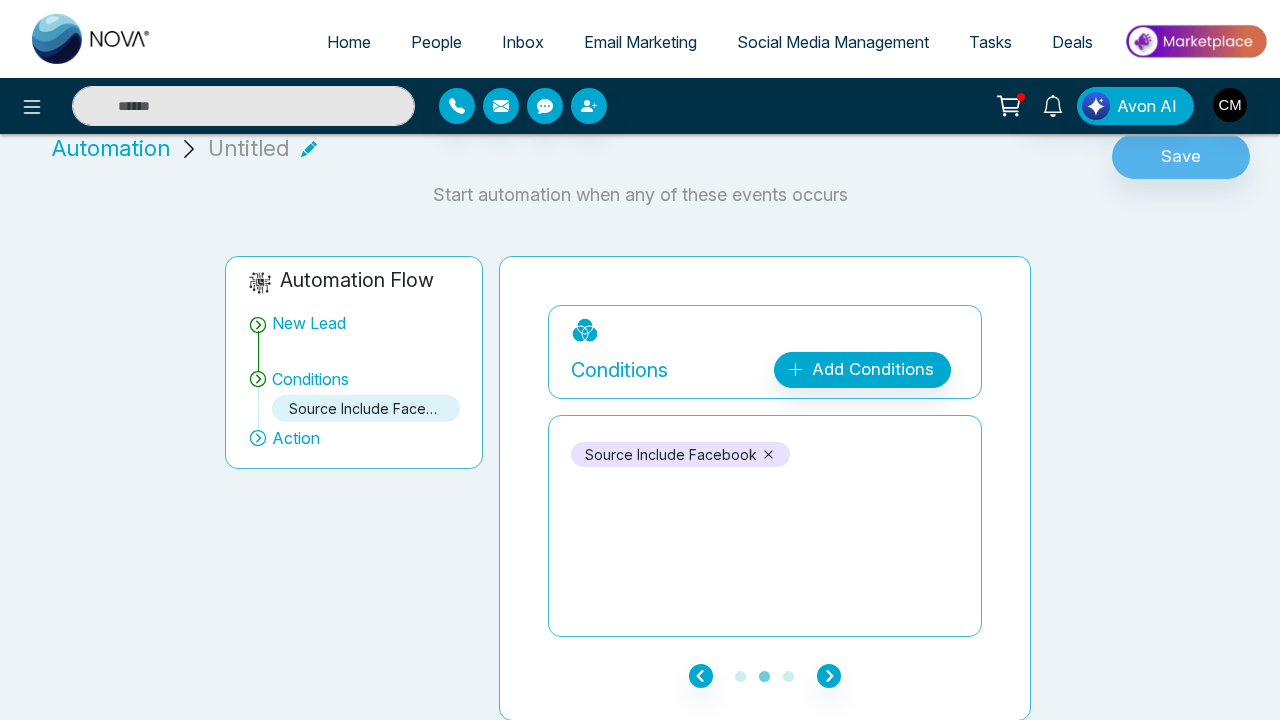 click 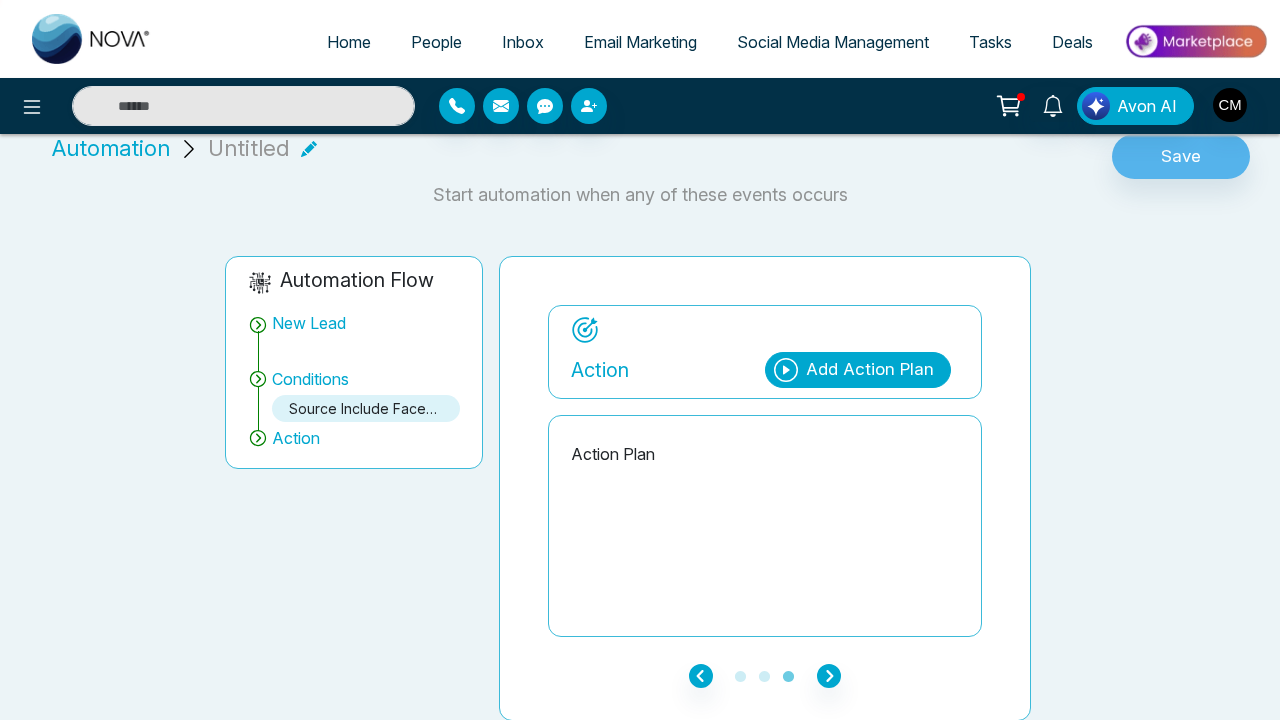 click on "Add Action Plan" at bounding box center (870, 370) 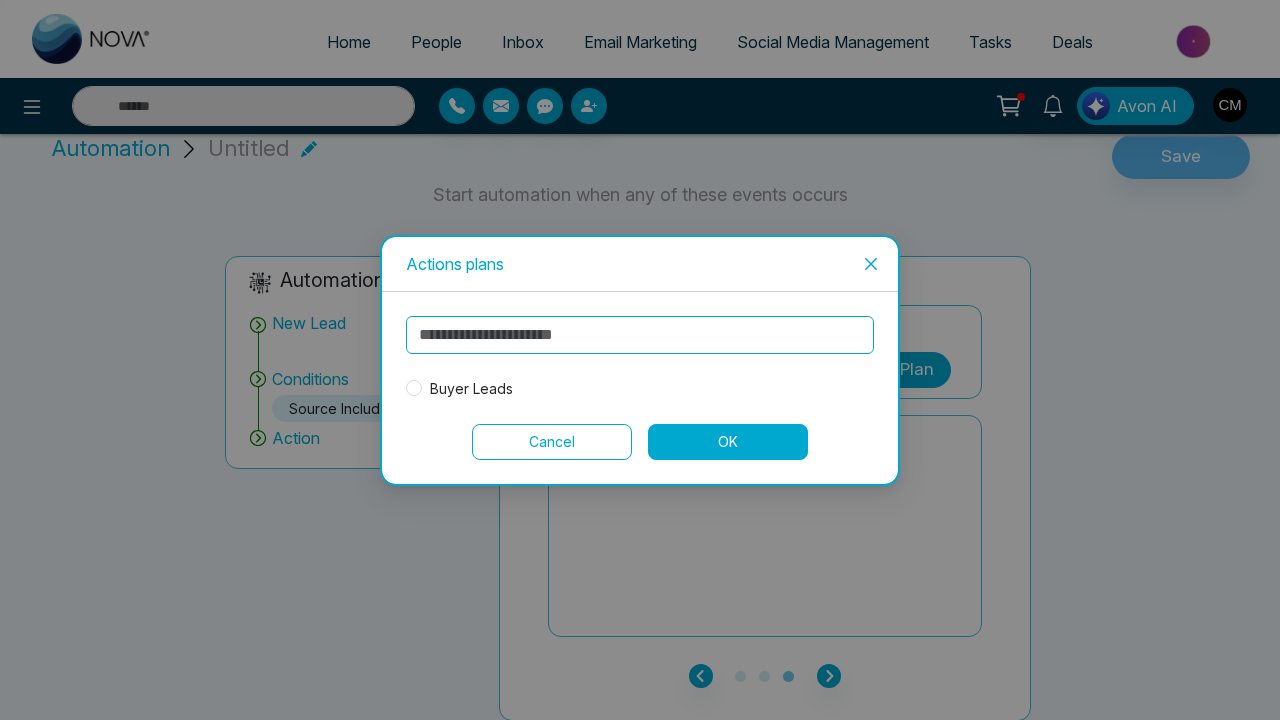 click on "Buyer Leads" at bounding box center (471, 389) 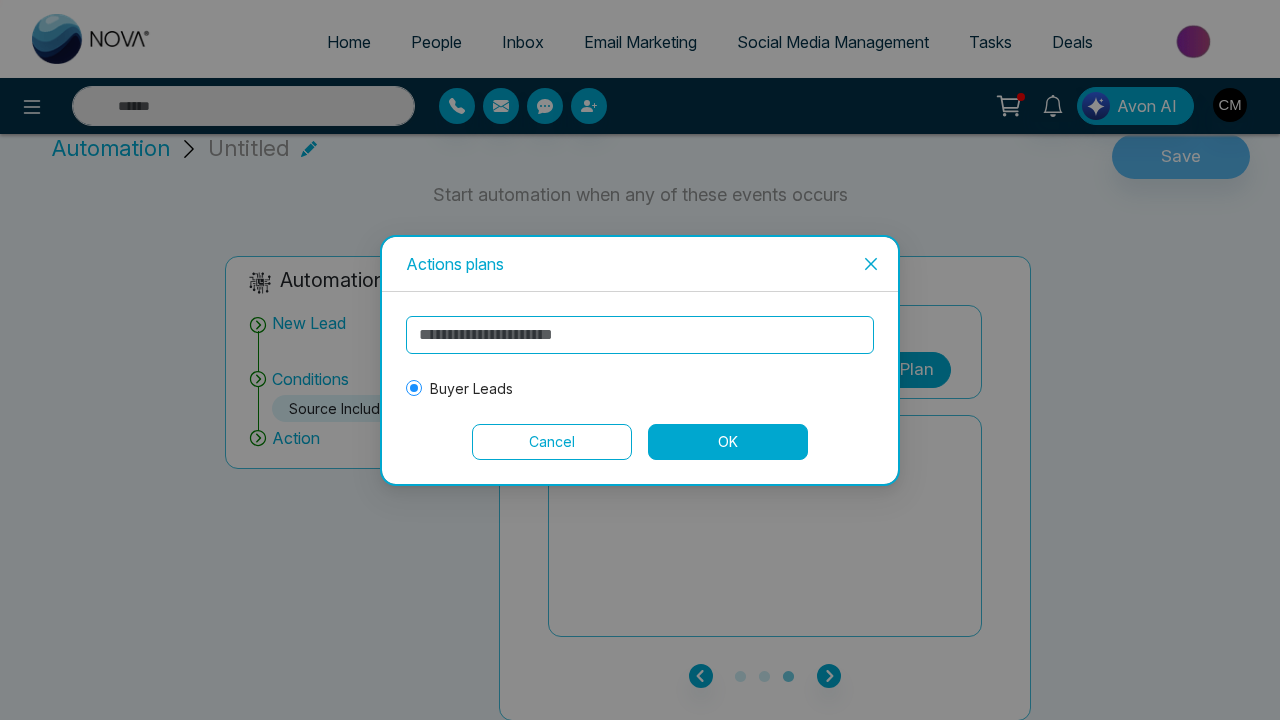 click on "OK" at bounding box center (728, 442) 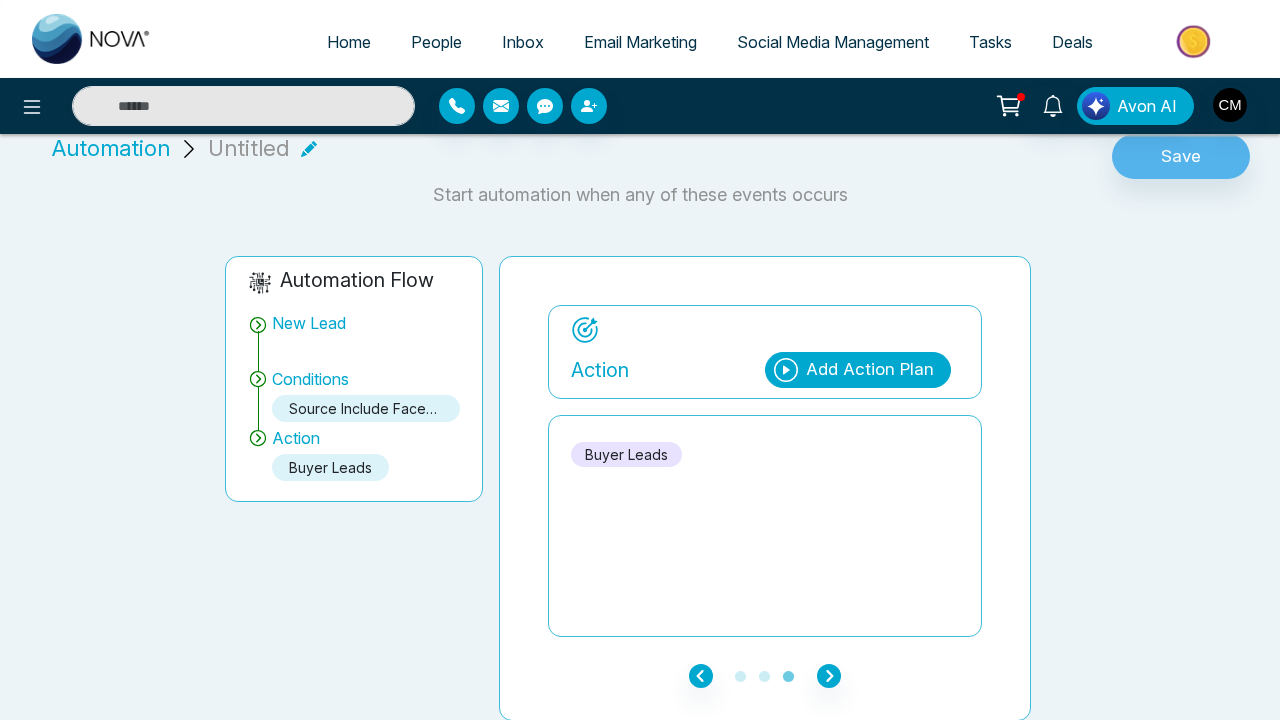 click 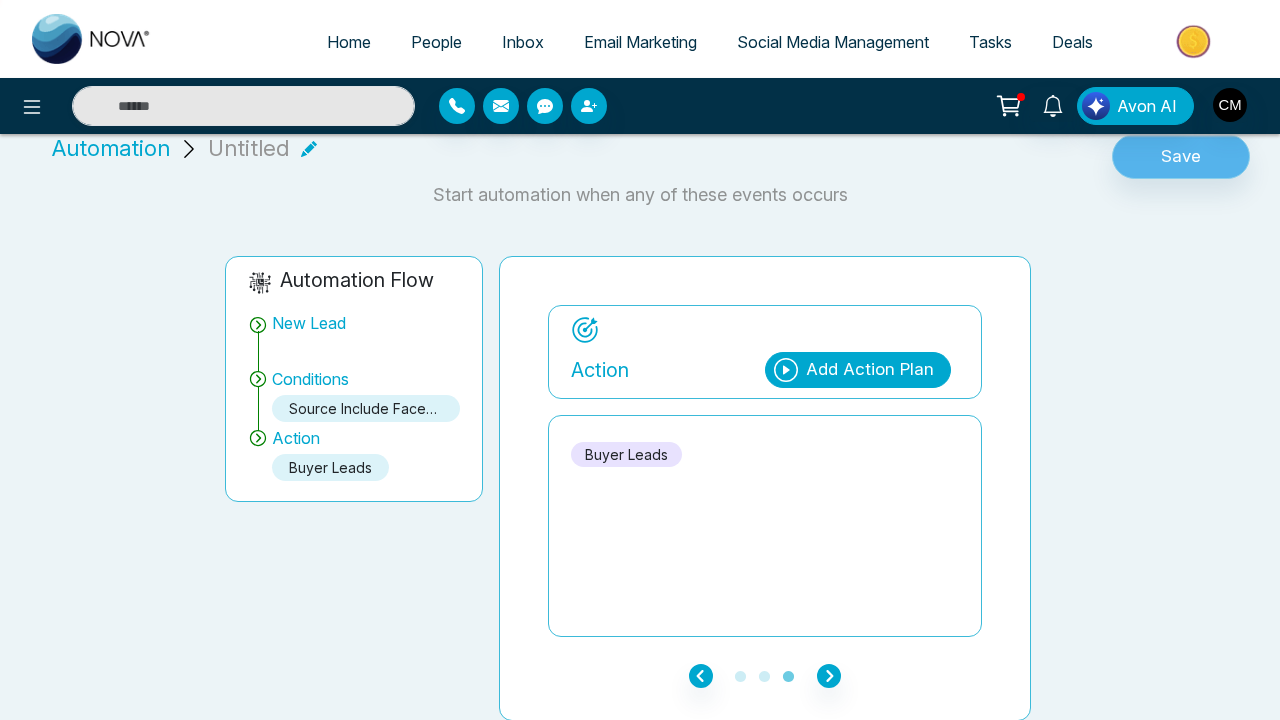 click on "Save" at bounding box center (1181, 157) 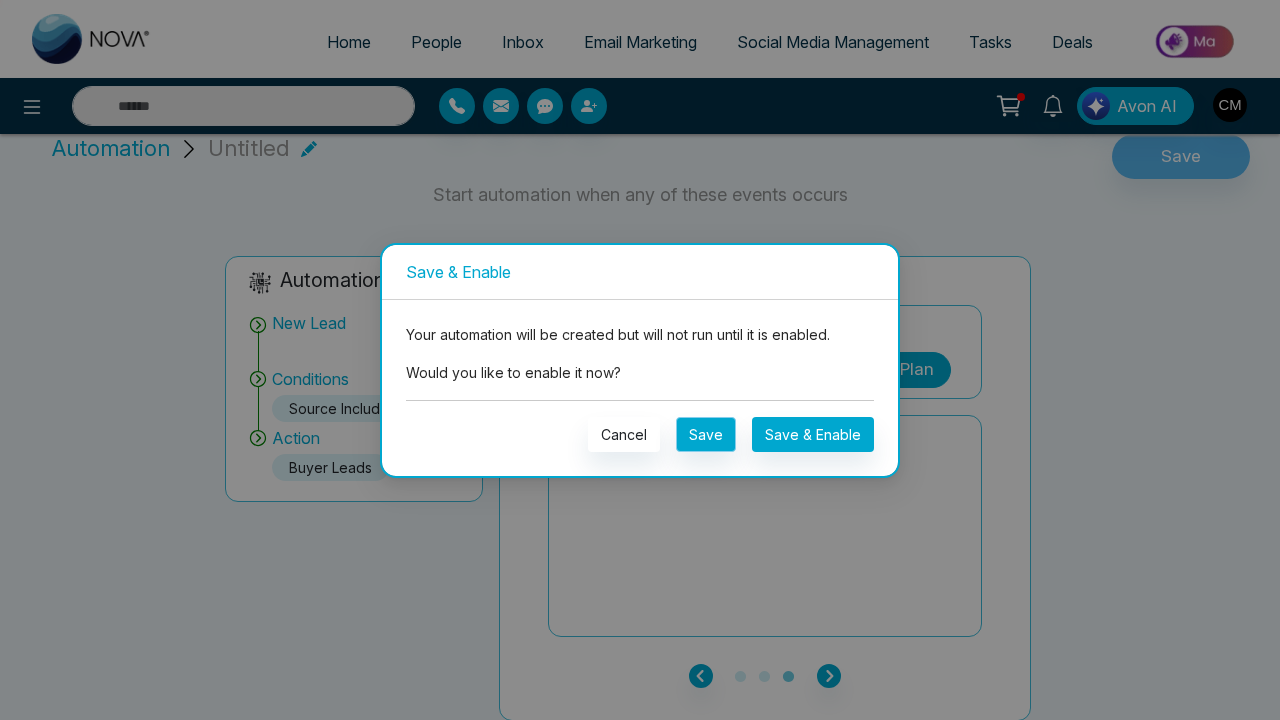 click on "Save" at bounding box center (706, 434) 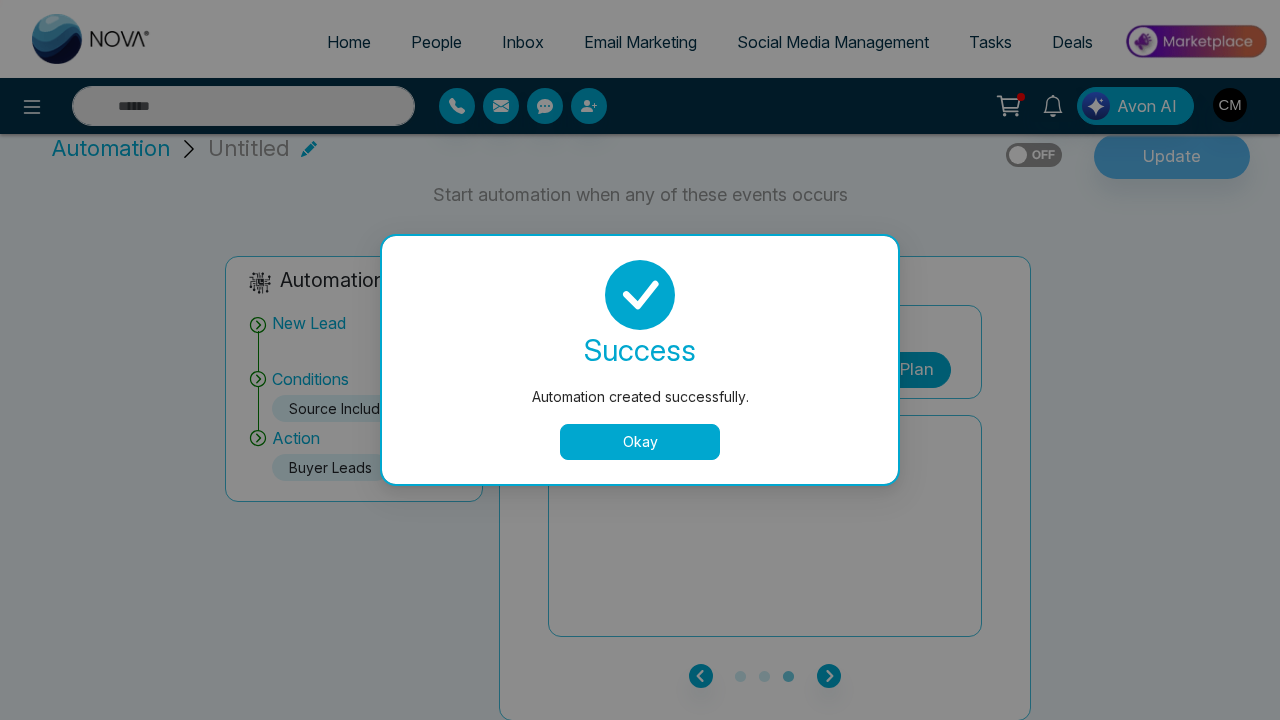 click on "Okay" at bounding box center (640, 442) 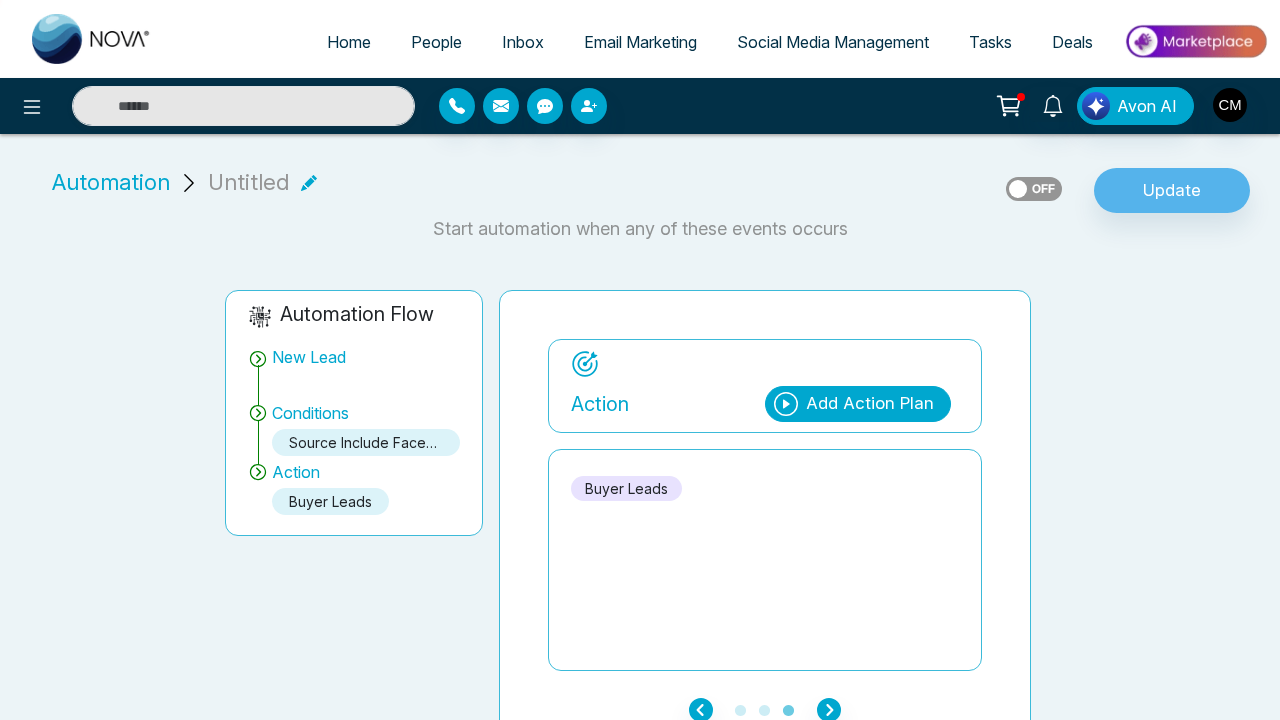 scroll, scrollTop: 0, scrollLeft: 0, axis: both 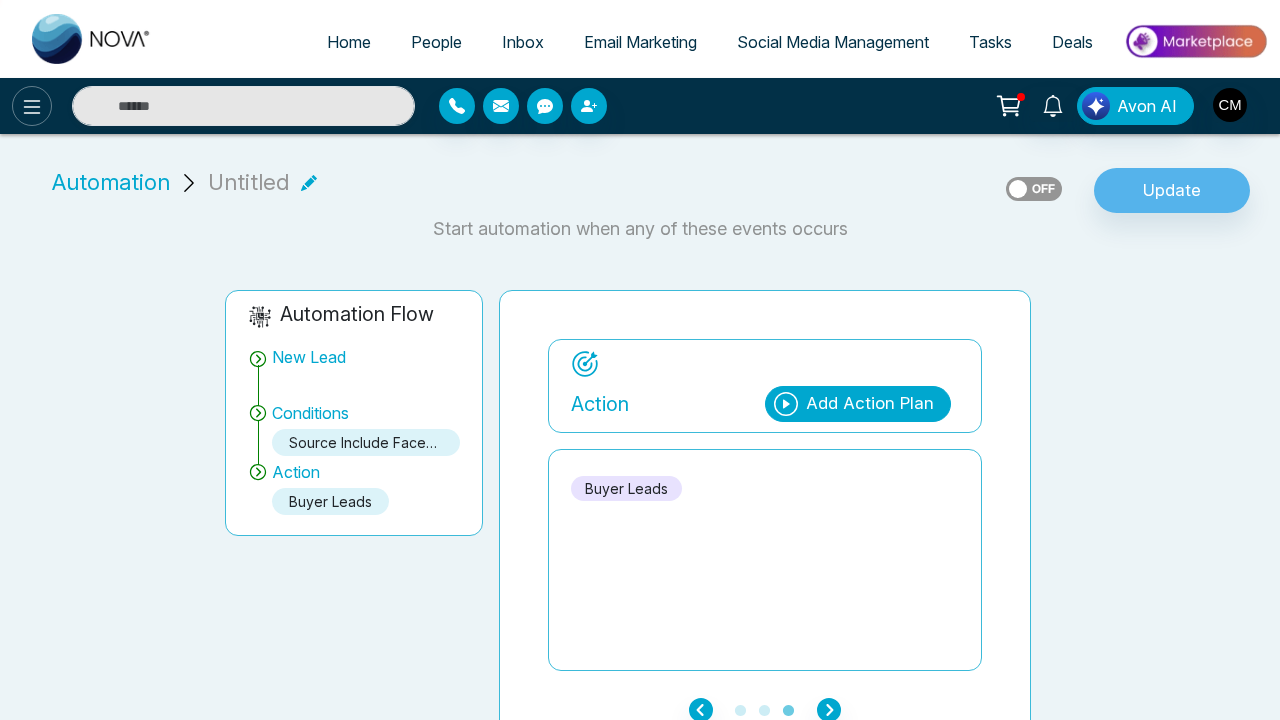 click 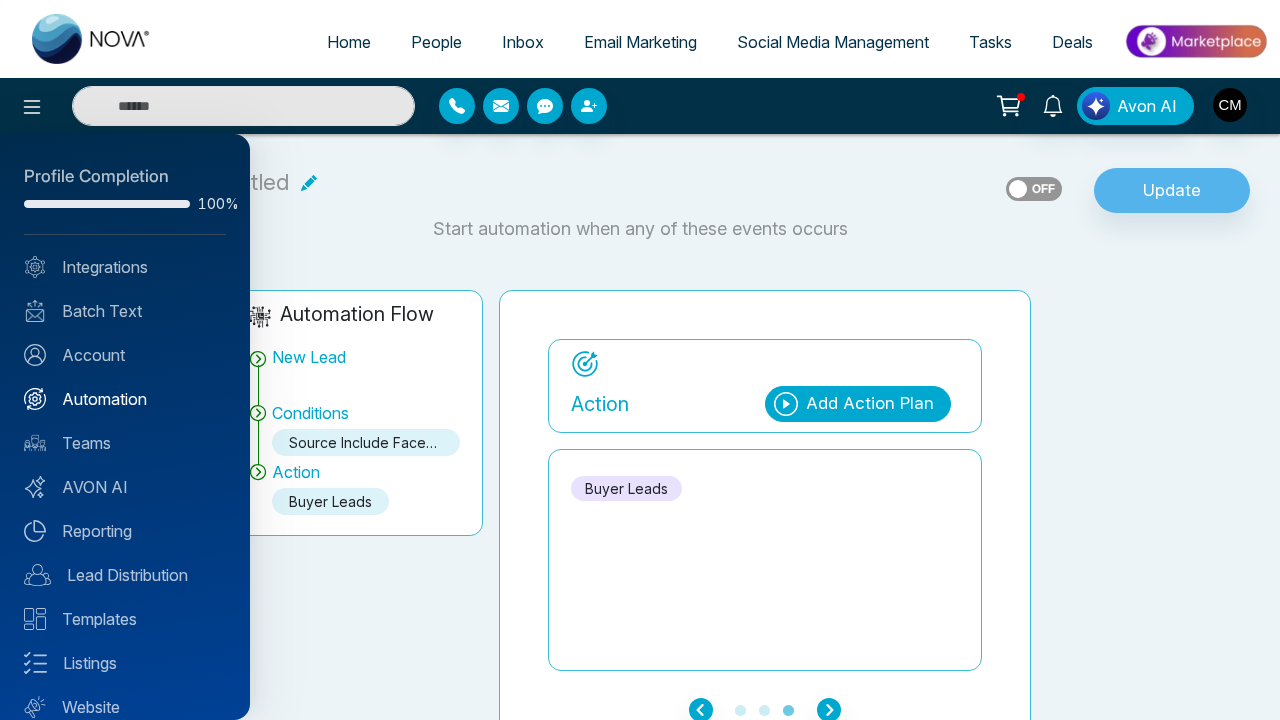click on "Automation" at bounding box center (125, 399) 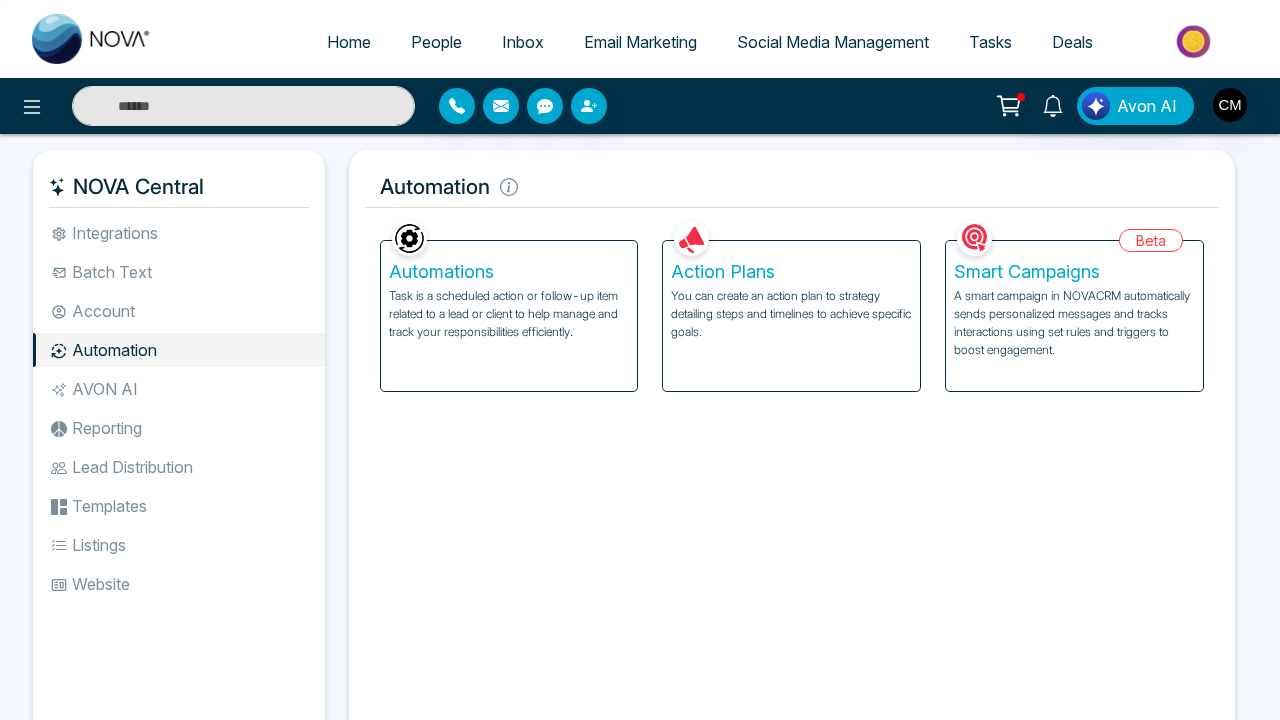 click on "You can create an action plan to strategy detailing steps and timelines to achieve specific goals." at bounding box center (791, 314) 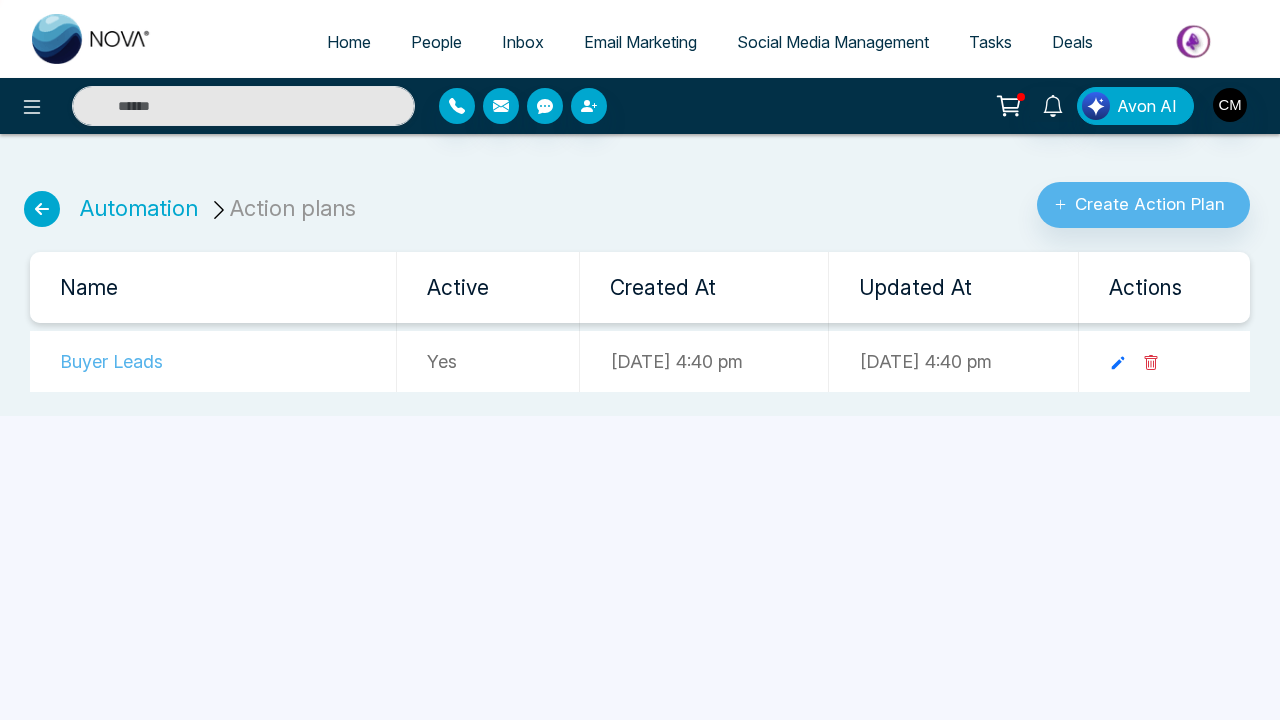 click at bounding box center (42, 209) 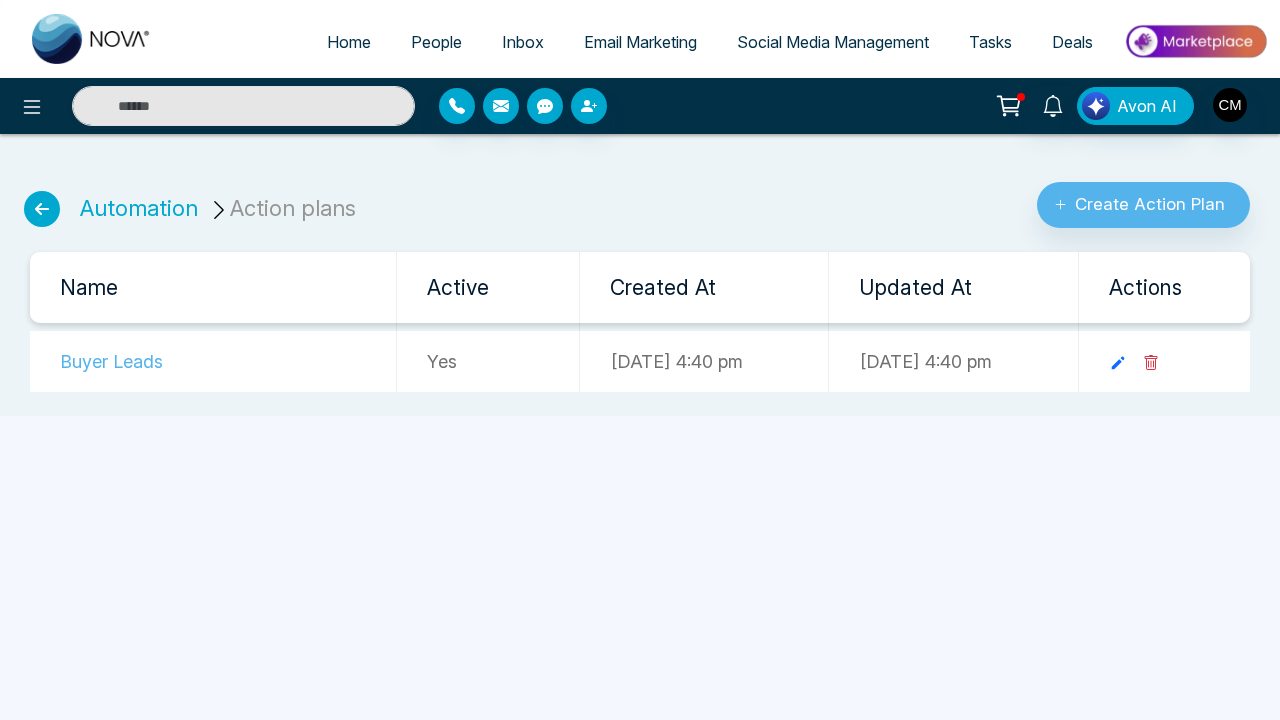 click on "Email Marketing" at bounding box center (640, 42) 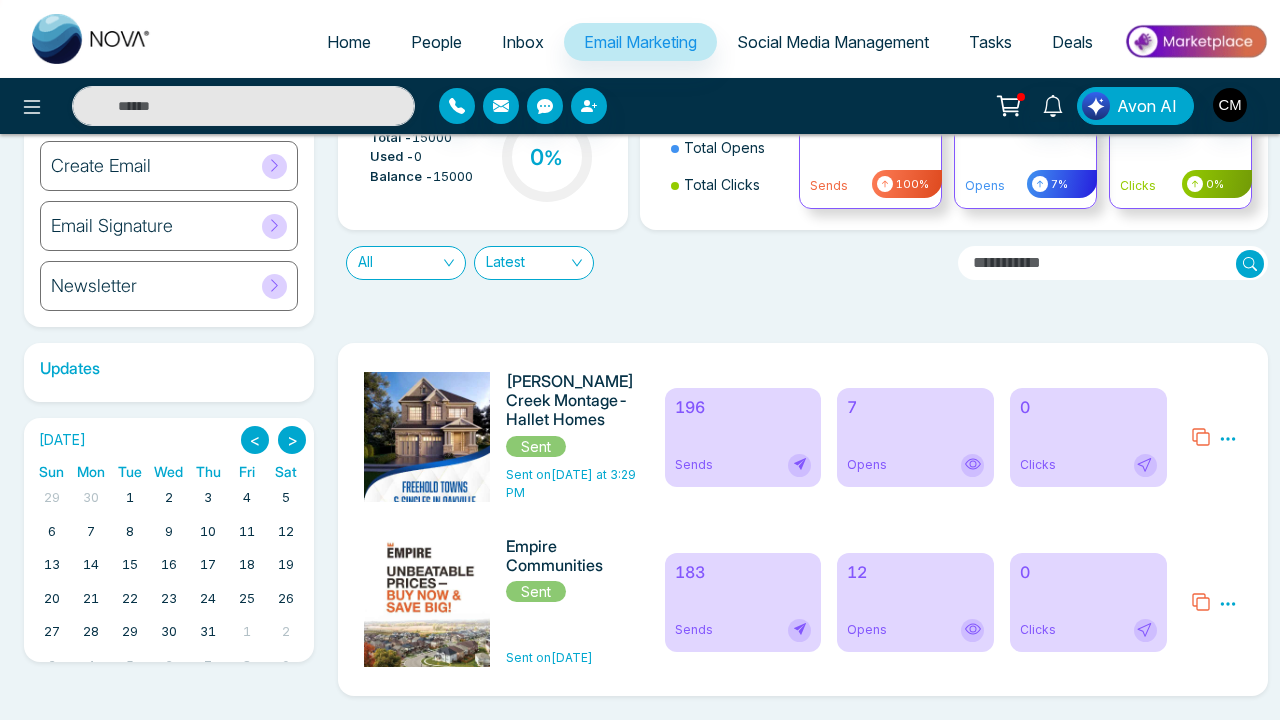 scroll, scrollTop: 139, scrollLeft: 0, axis: vertical 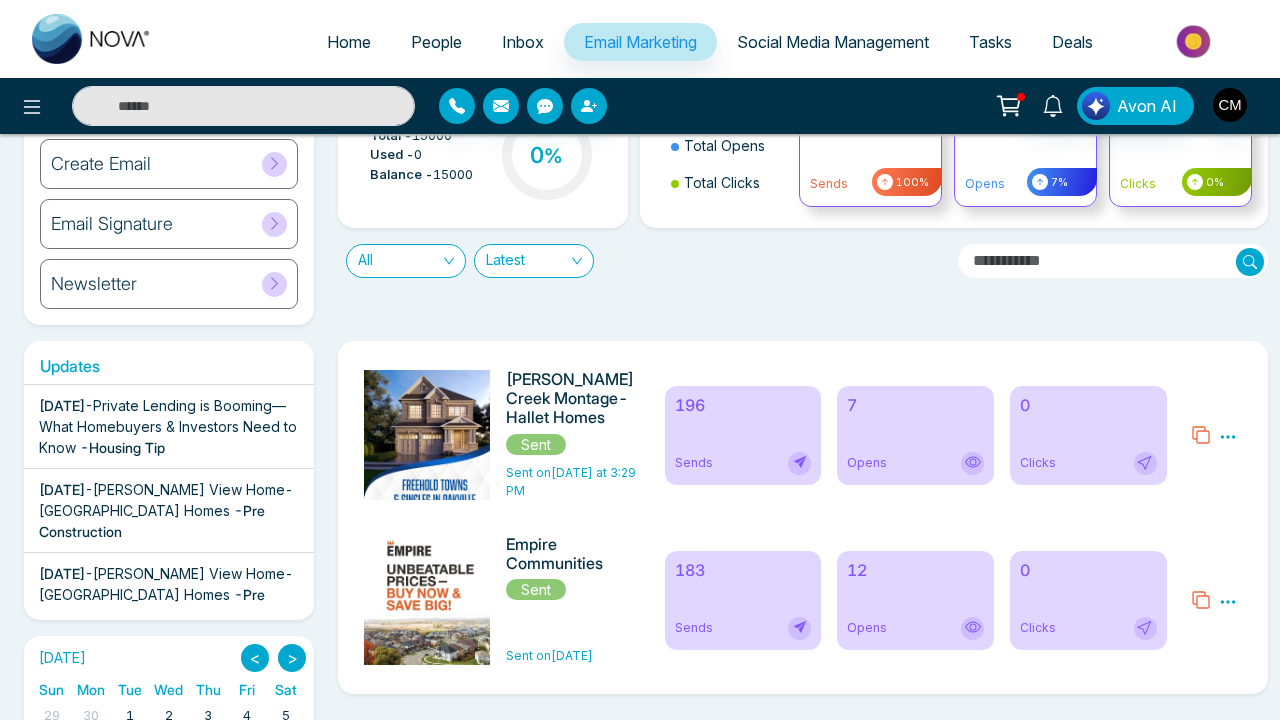 click on "Sends" at bounding box center (694, 463) 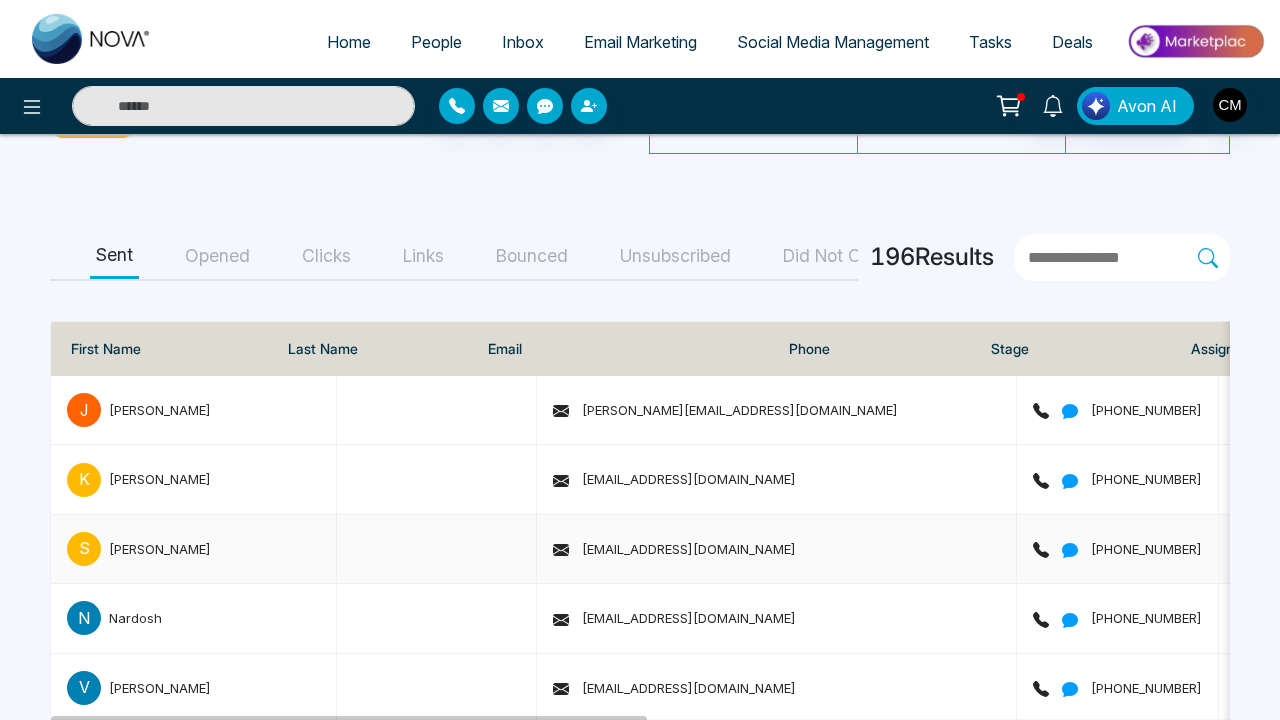 scroll, scrollTop: 150, scrollLeft: 0, axis: vertical 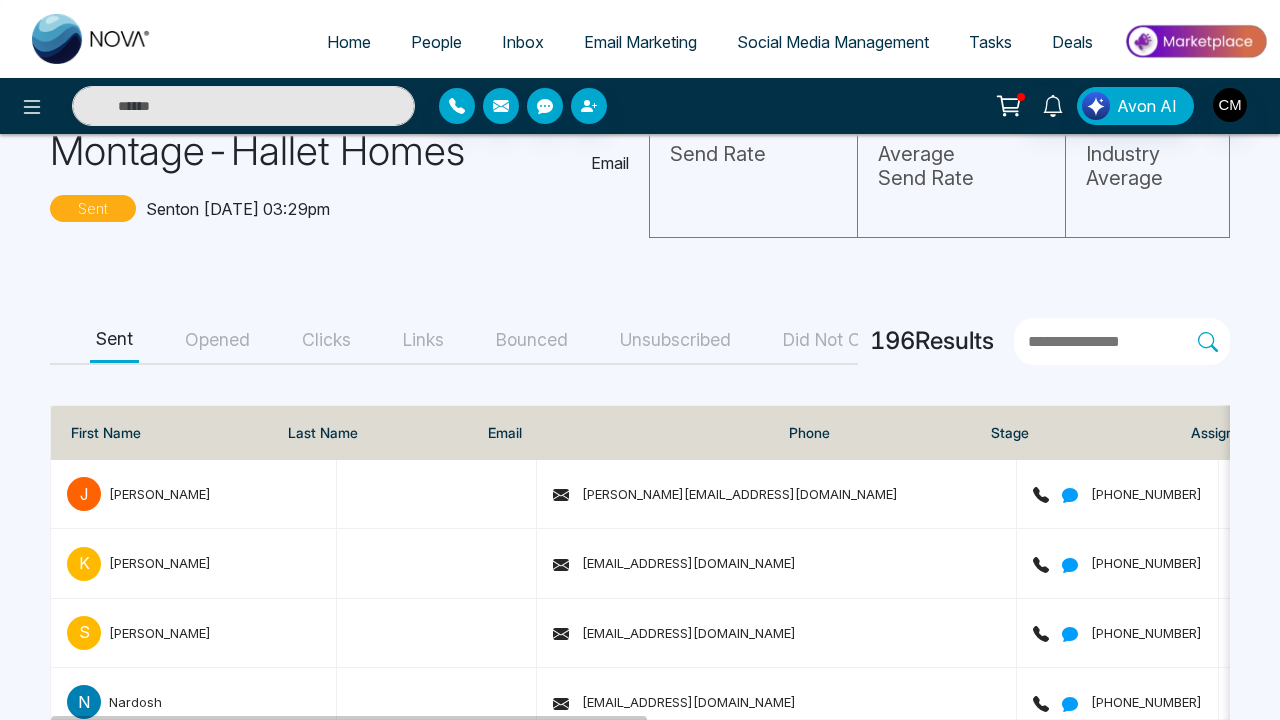 click on "Opened" at bounding box center (217, 340) 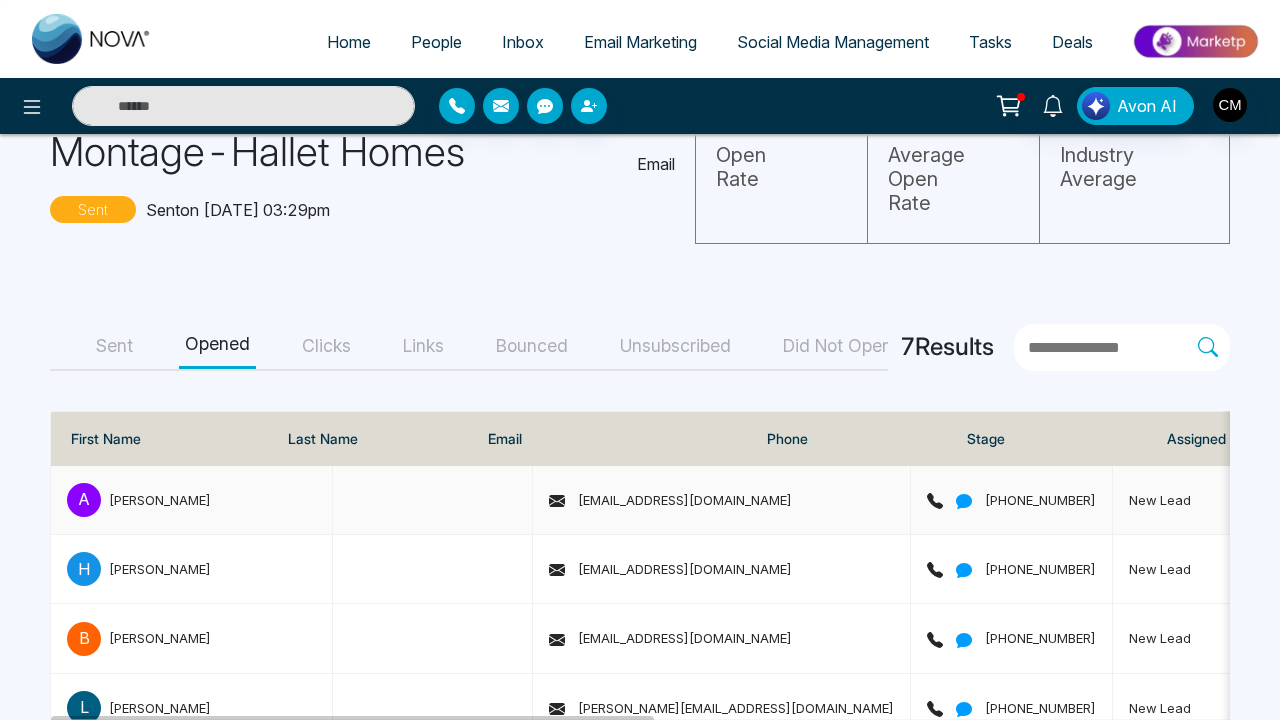 scroll, scrollTop: 22, scrollLeft: 0, axis: vertical 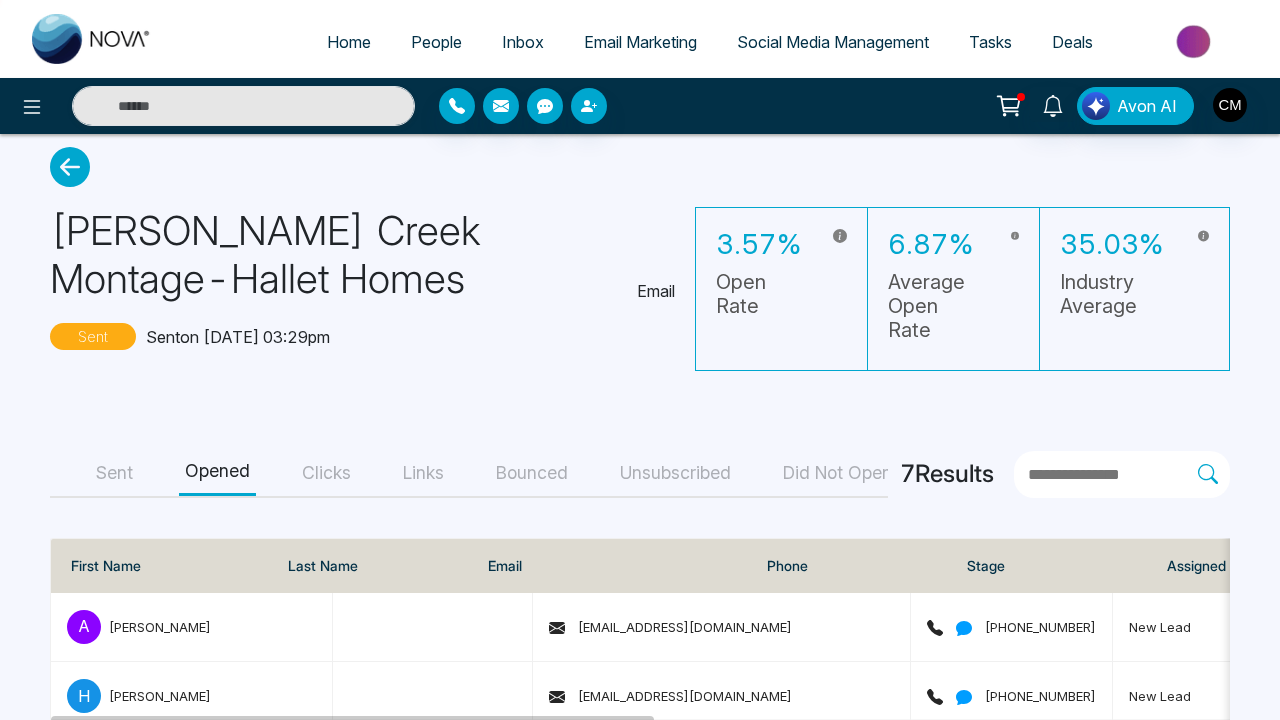 click on "Clicks" at bounding box center [326, 473] 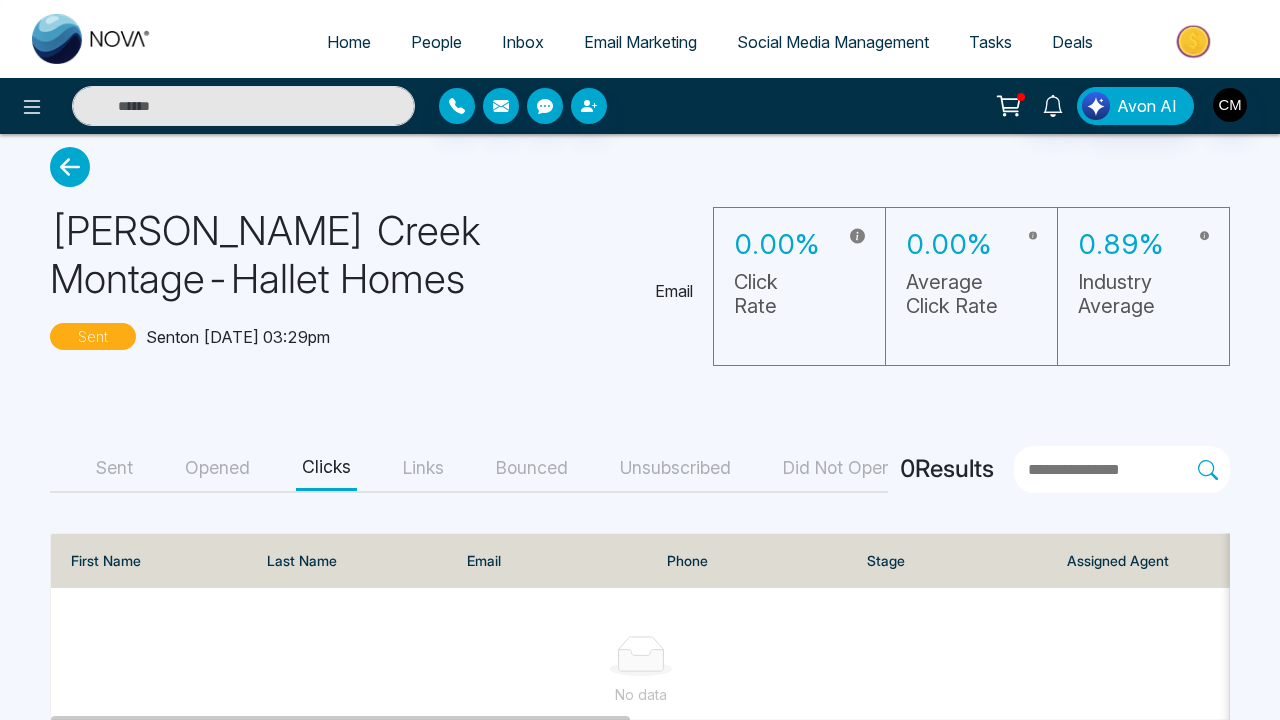 click on "Links" at bounding box center (423, 468) 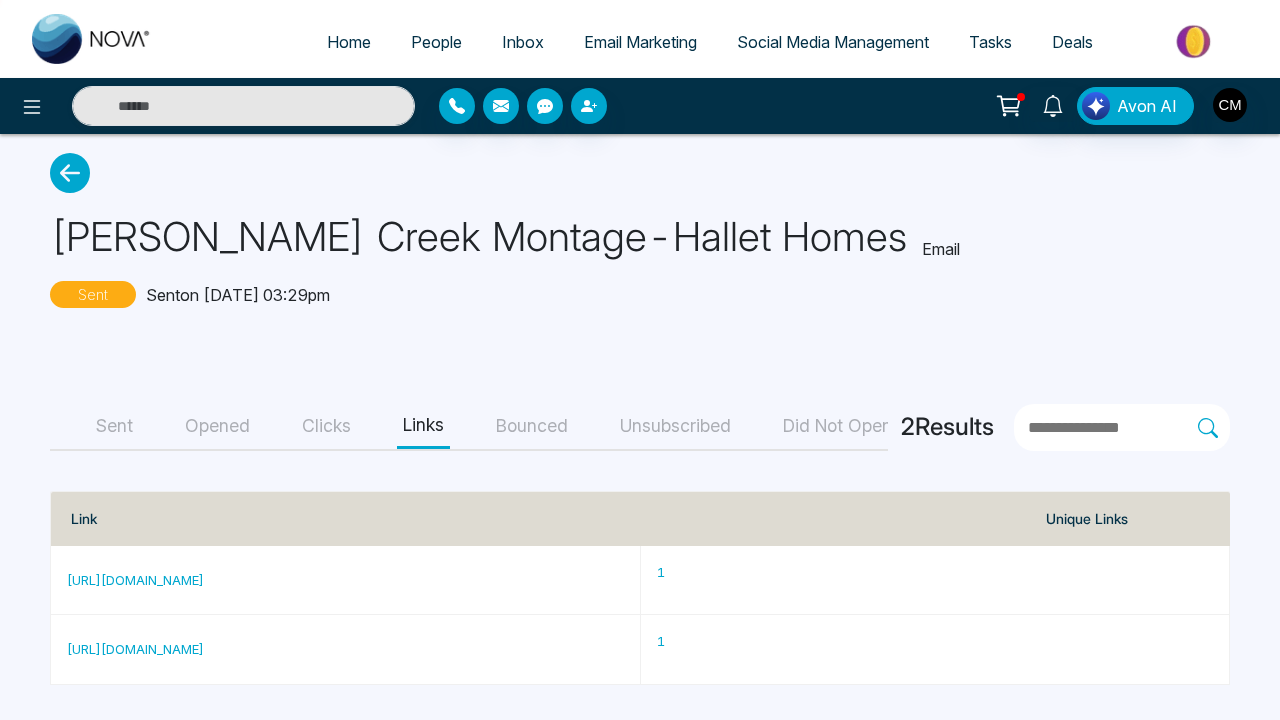 scroll, scrollTop: 14, scrollLeft: 0, axis: vertical 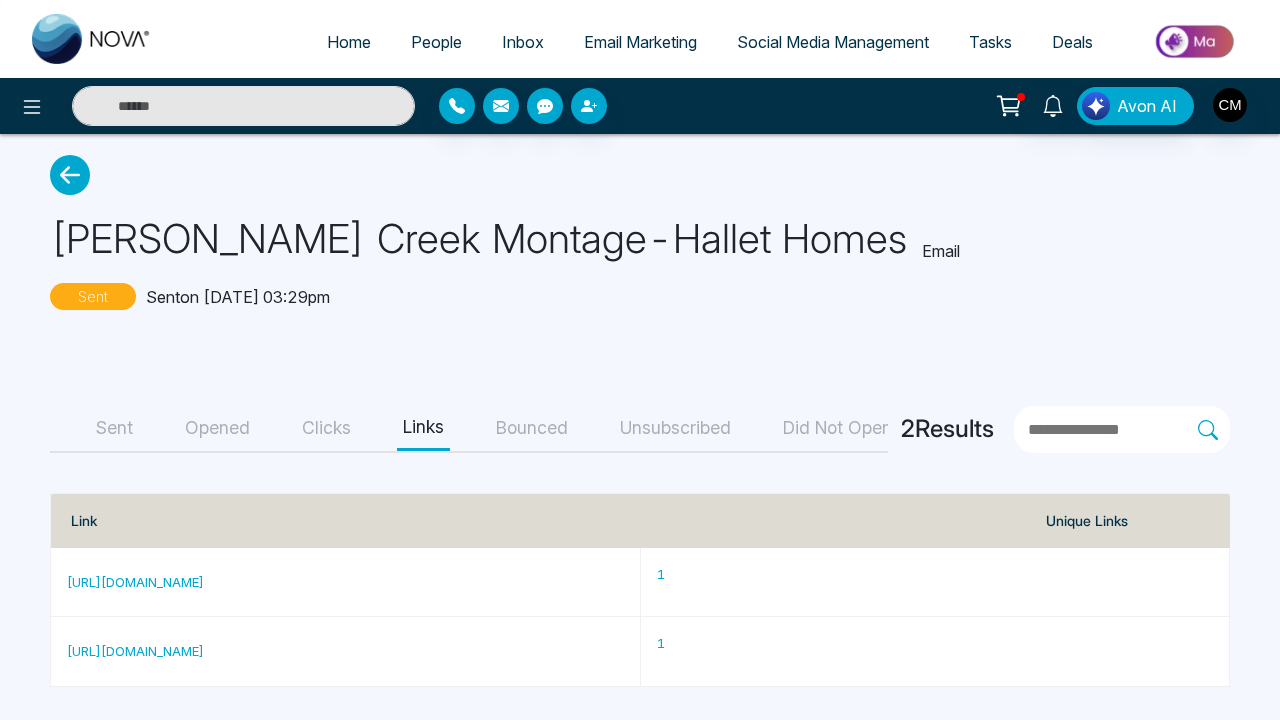 click on "Bounced" at bounding box center (532, 428) 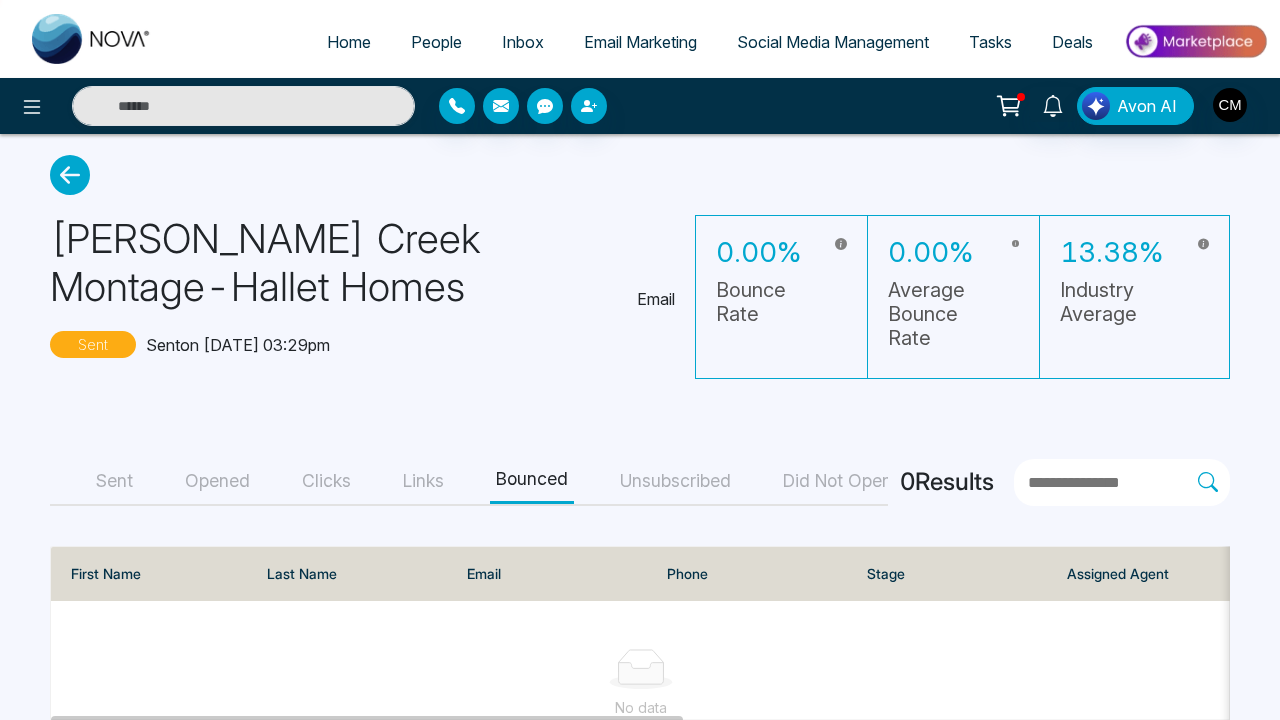 click on "Links" at bounding box center (423, 481) 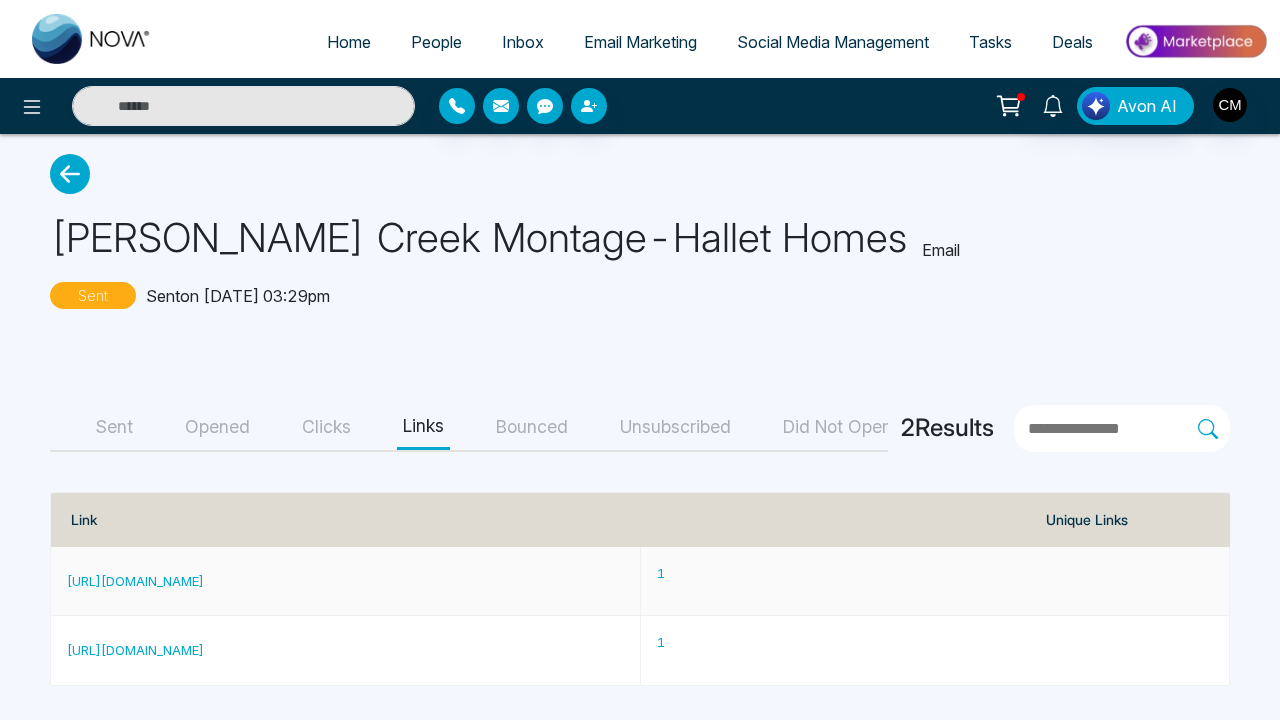 scroll, scrollTop: 14, scrollLeft: 0, axis: vertical 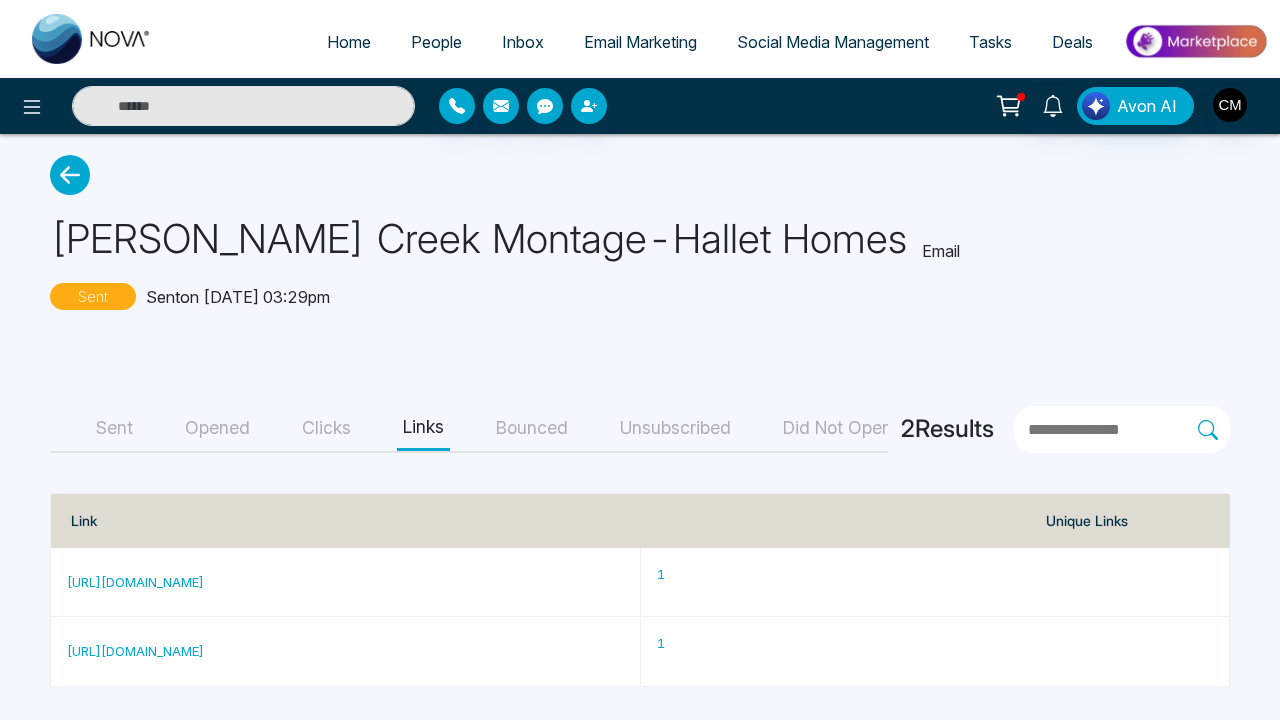 click 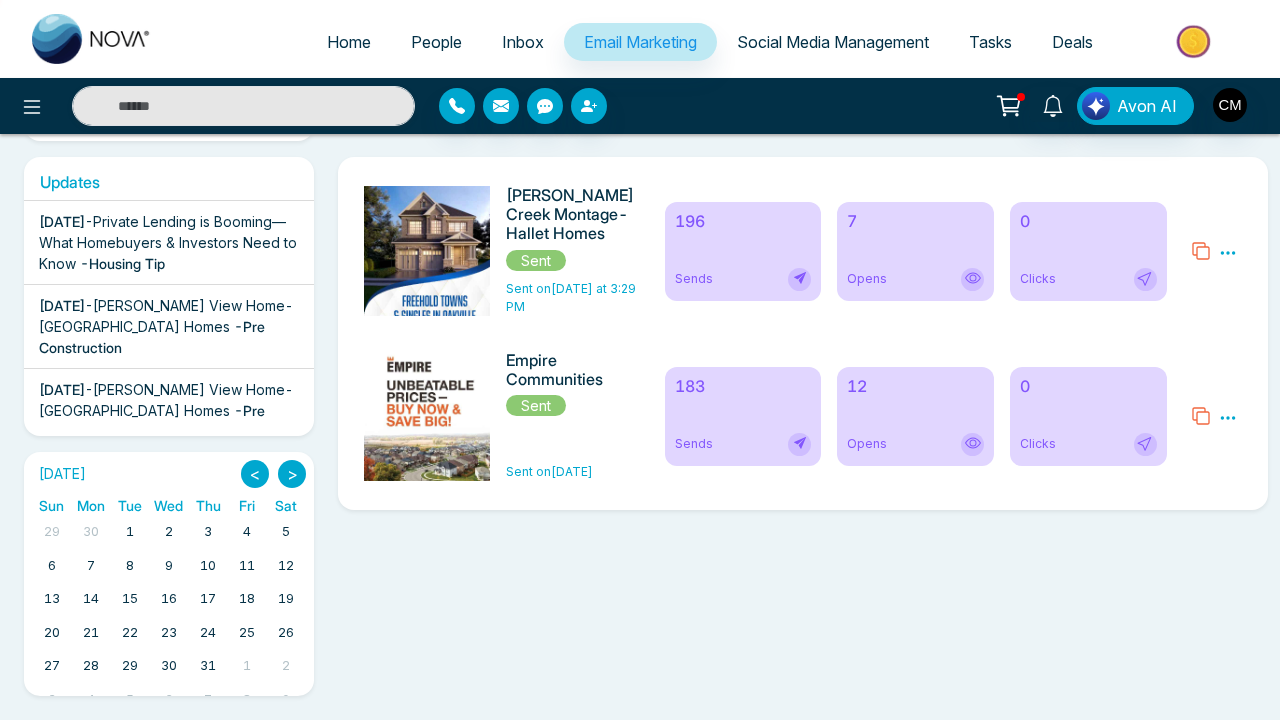 scroll, scrollTop: 323, scrollLeft: 0, axis: vertical 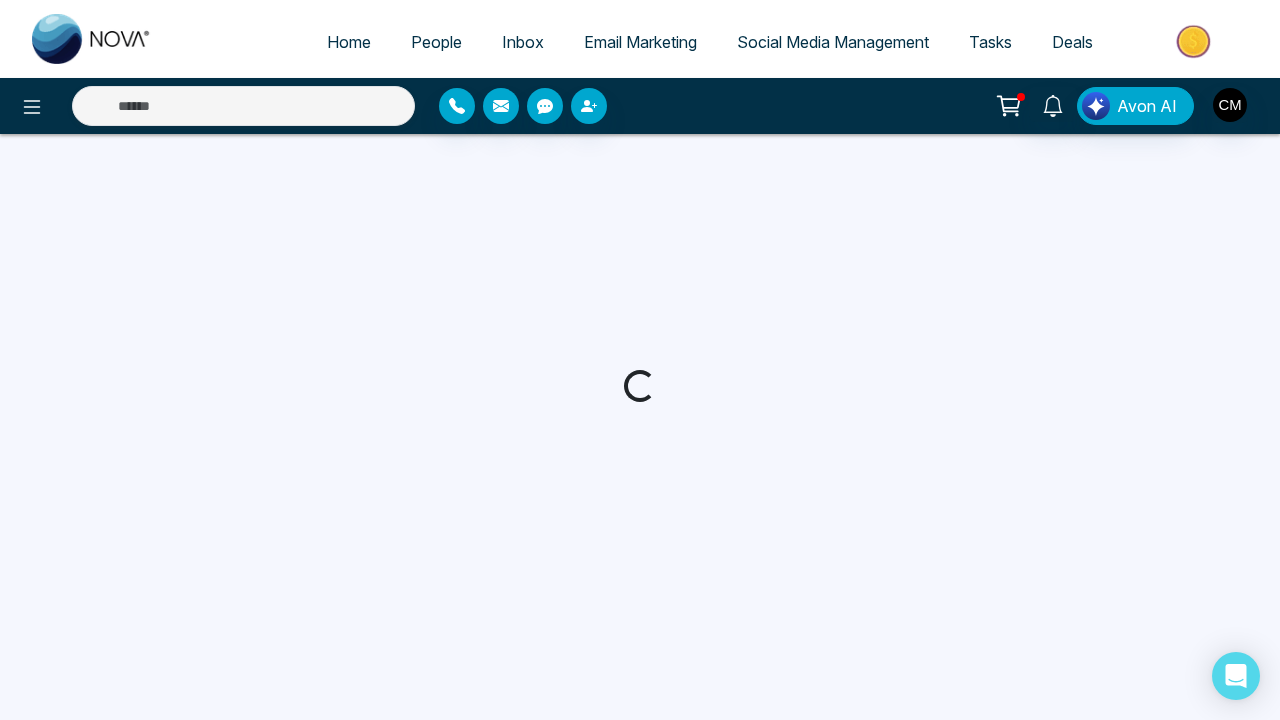 click on "Email Marketing" at bounding box center [640, 42] 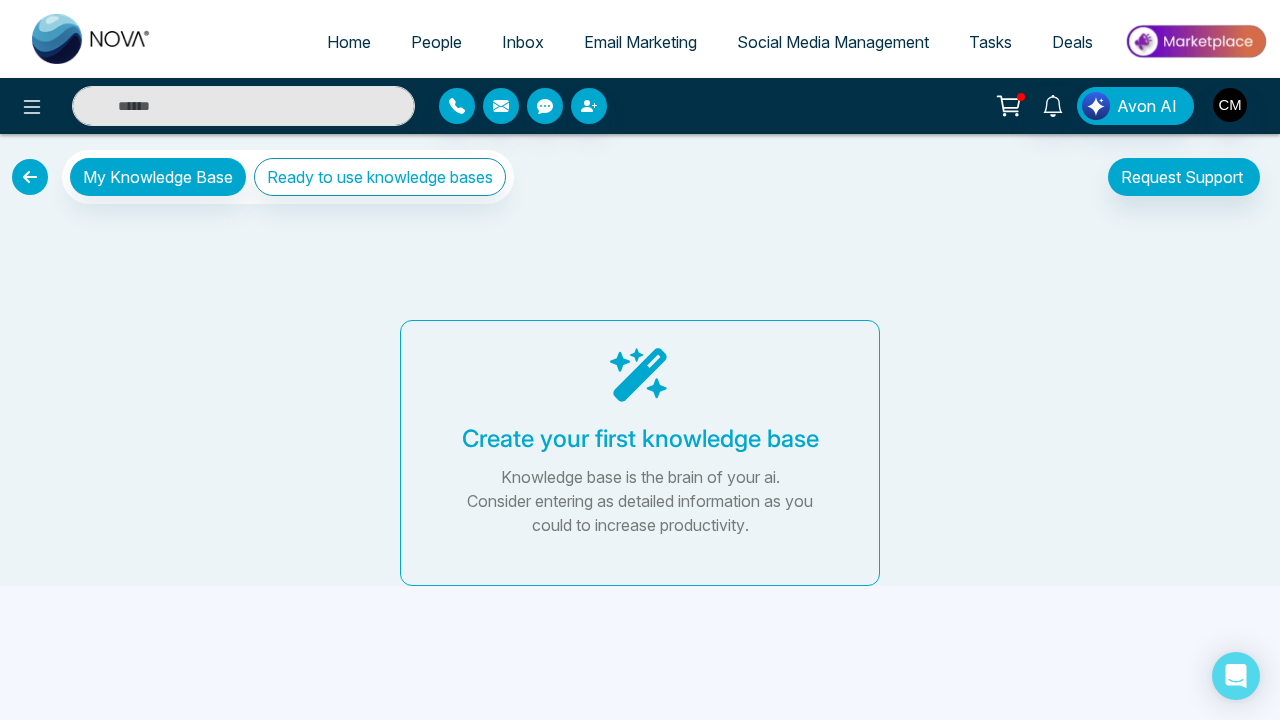 click on "Email Marketing" at bounding box center (640, 42) 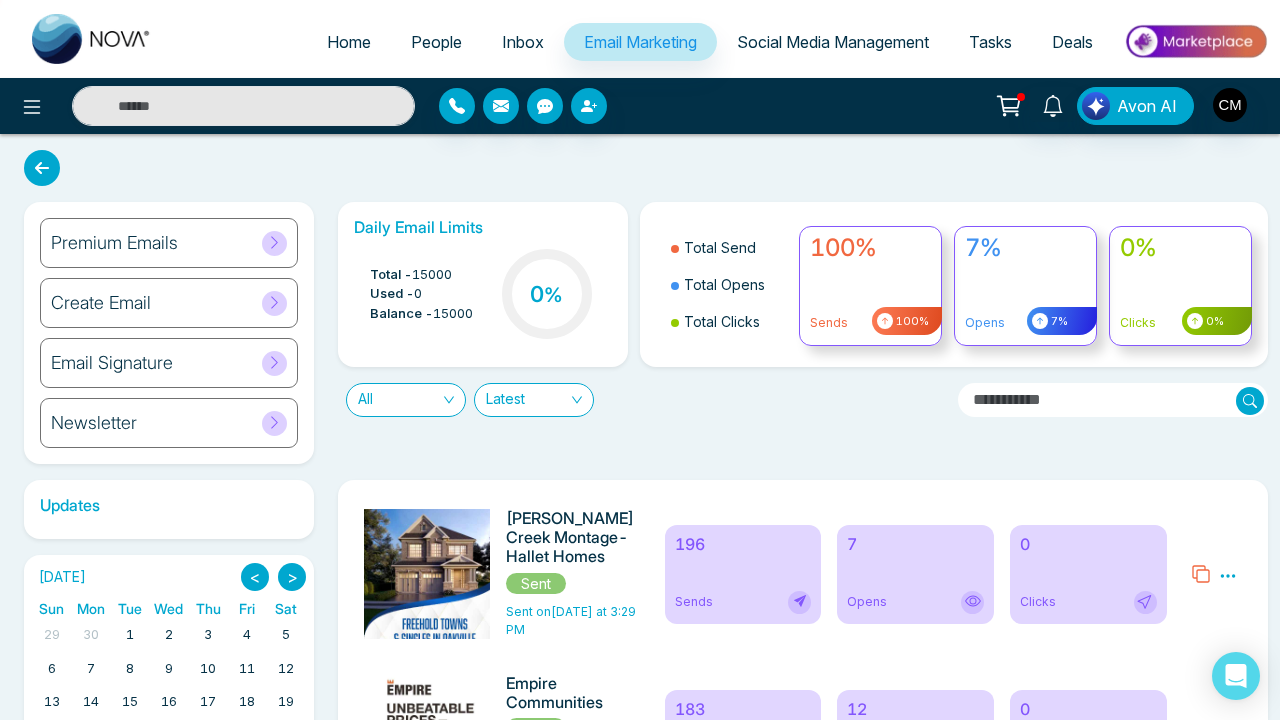scroll, scrollTop: 80, scrollLeft: 0, axis: vertical 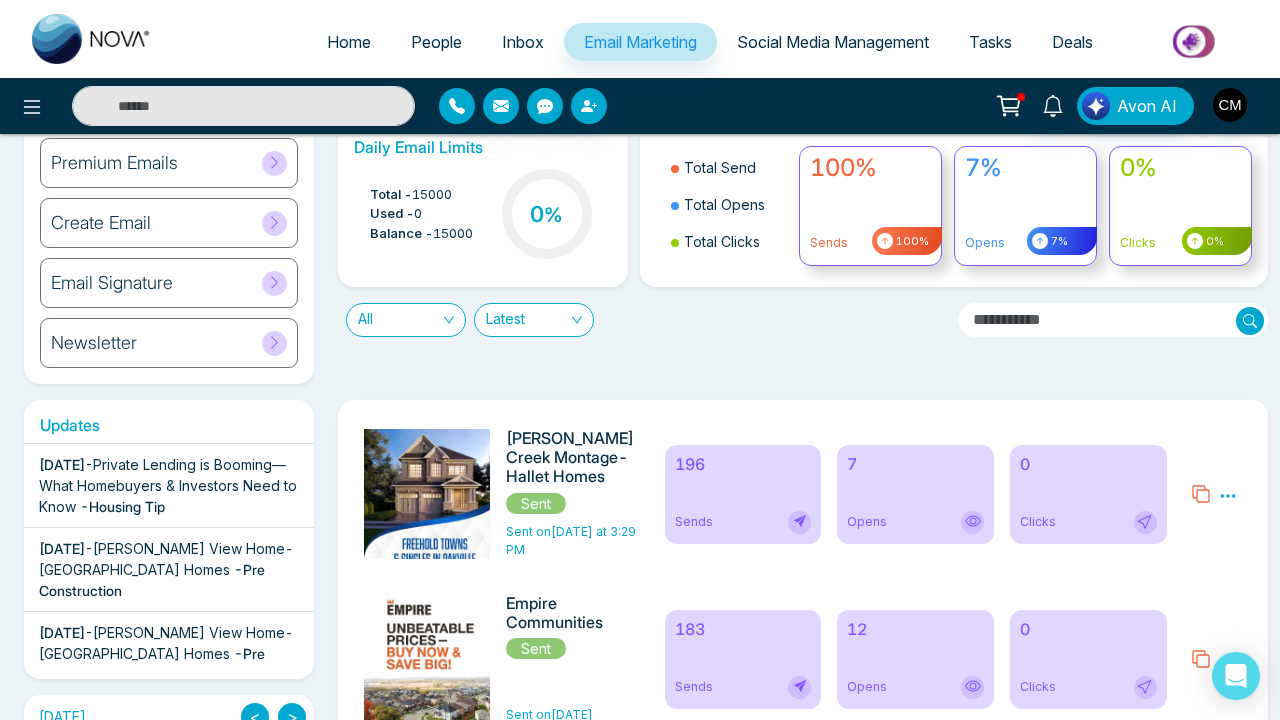 click on "Premium Emails" at bounding box center [169, 163] 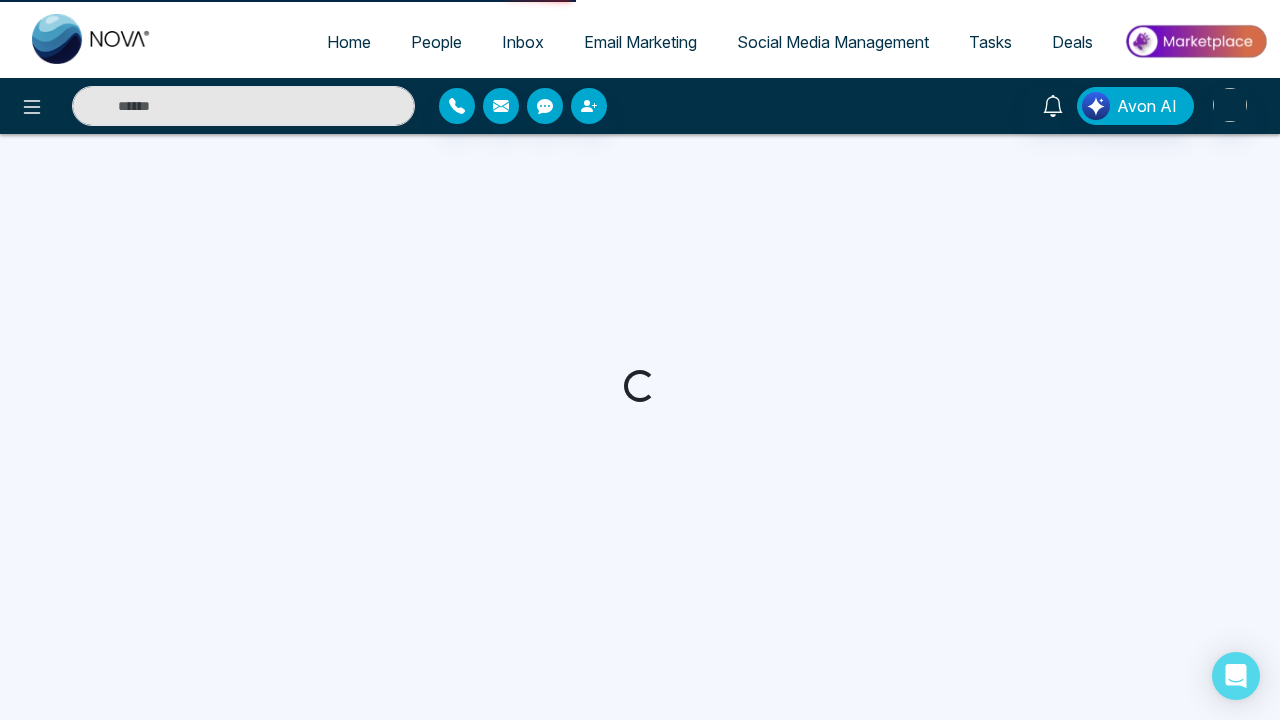 scroll, scrollTop: 0, scrollLeft: 0, axis: both 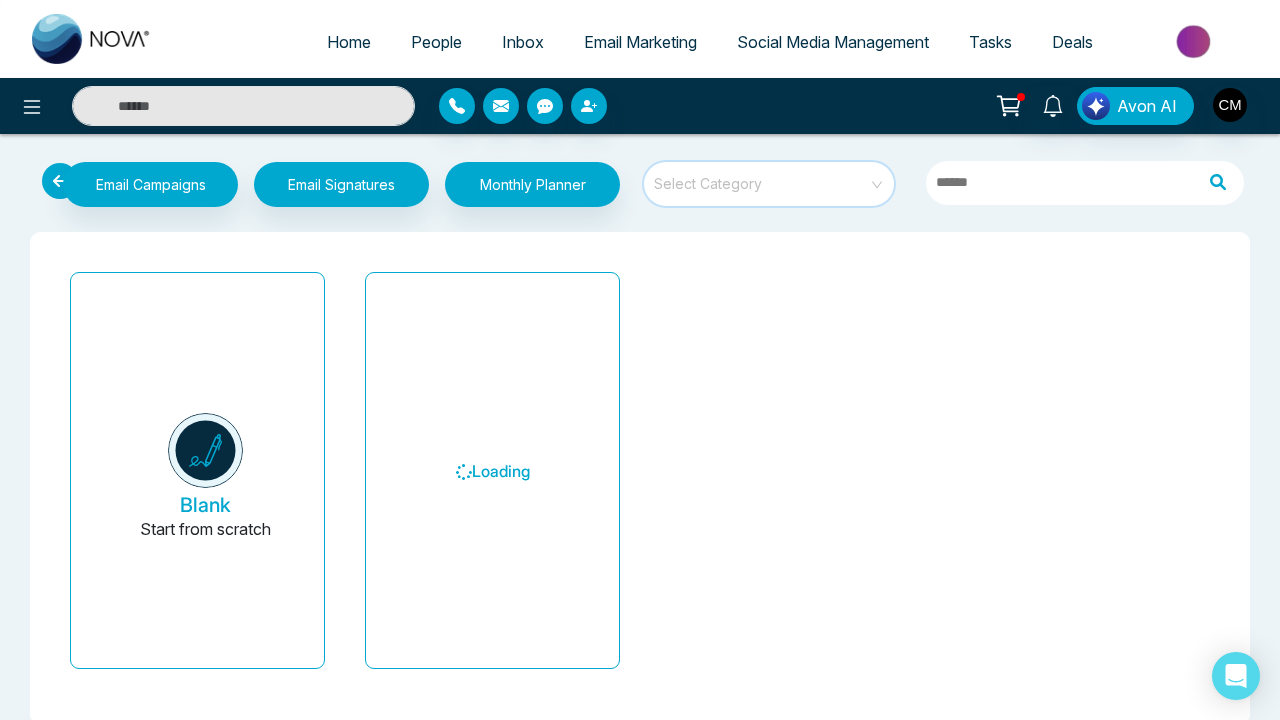 click at bounding box center (762, 177) 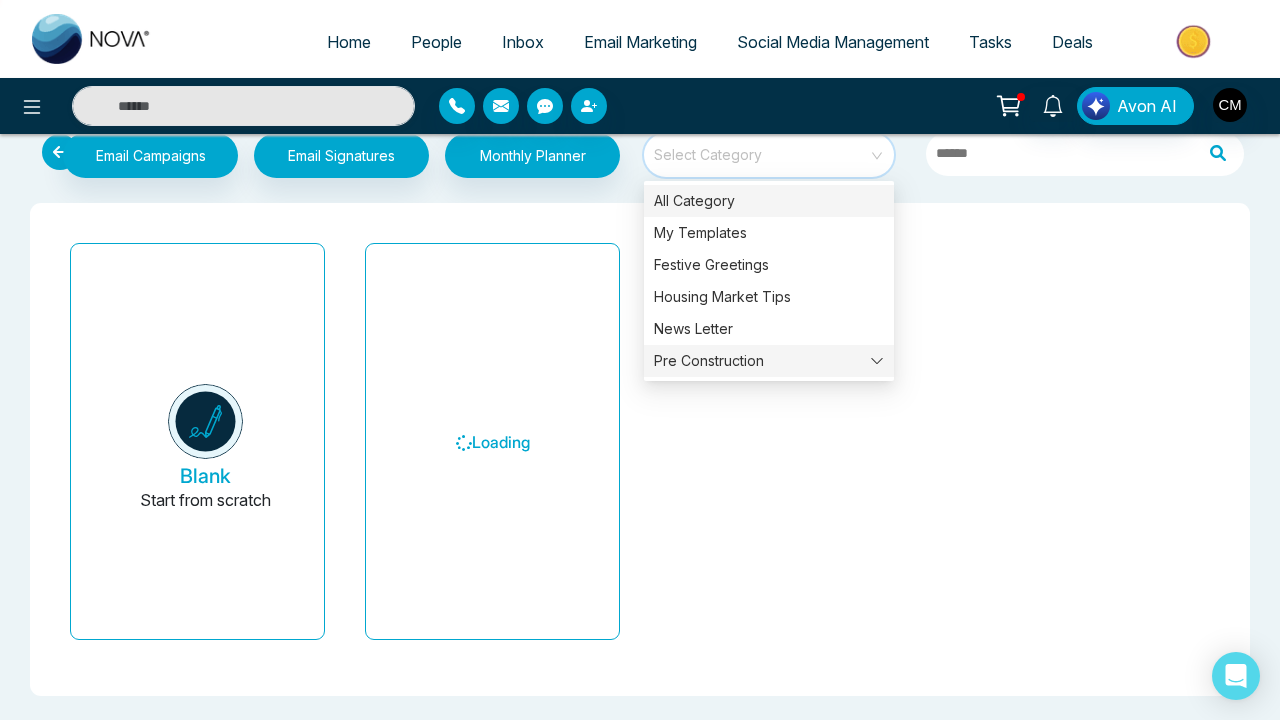 scroll, scrollTop: 29, scrollLeft: 0, axis: vertical 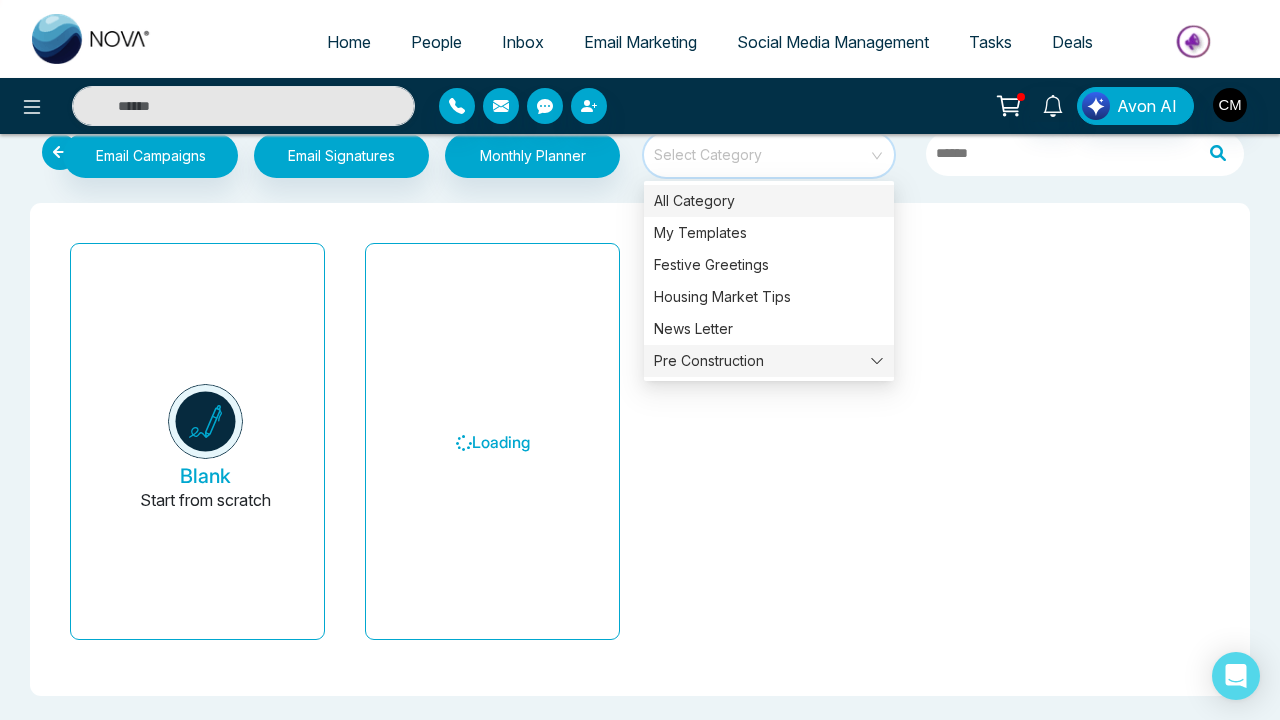 click on "Pre Construction" at bounding box center [769, 361] 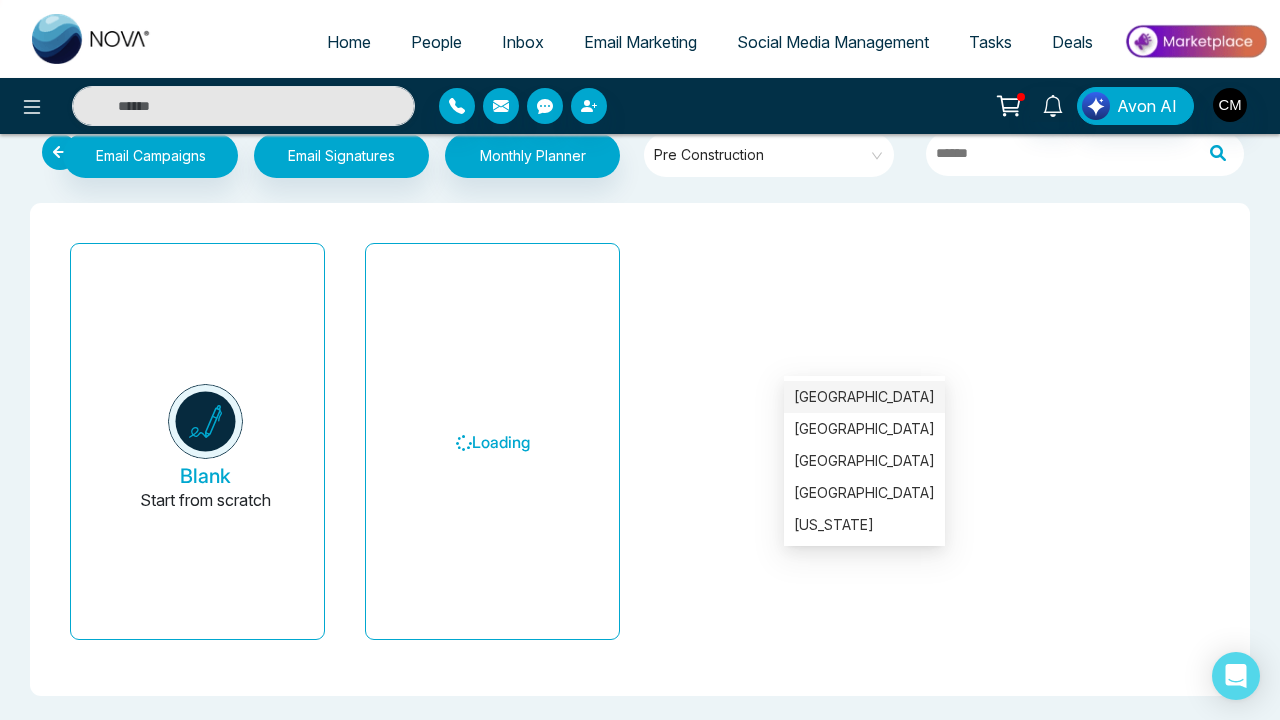 click on "Ontario" at bounding box center (864, 397) 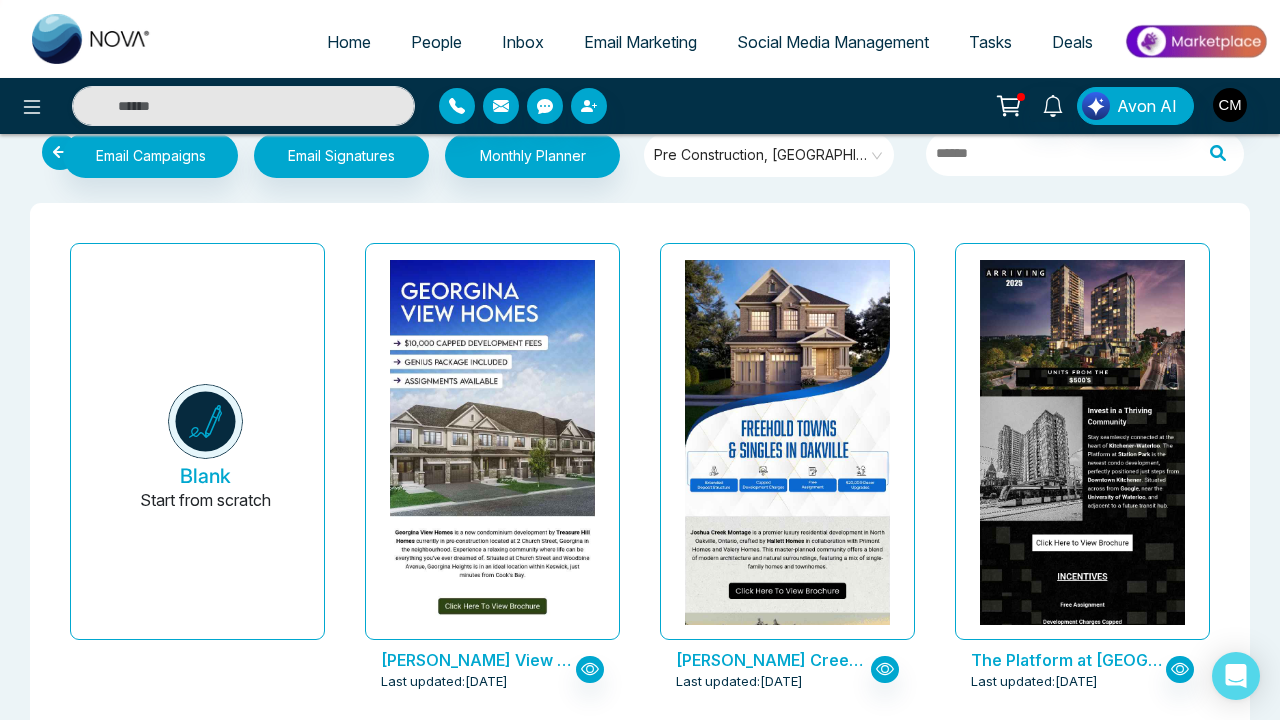 scroll, scrollTop: 55, scrollLeft: 0, axis: vertical 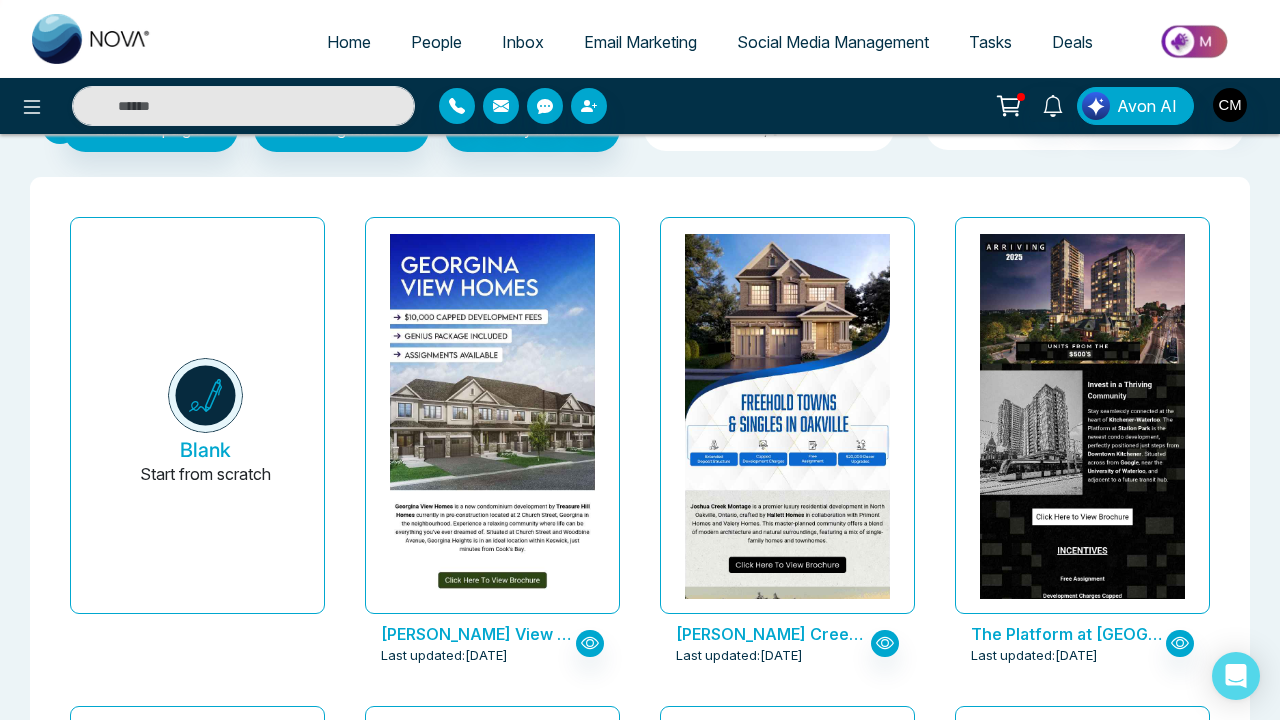 click at bounding box center (92, 39) 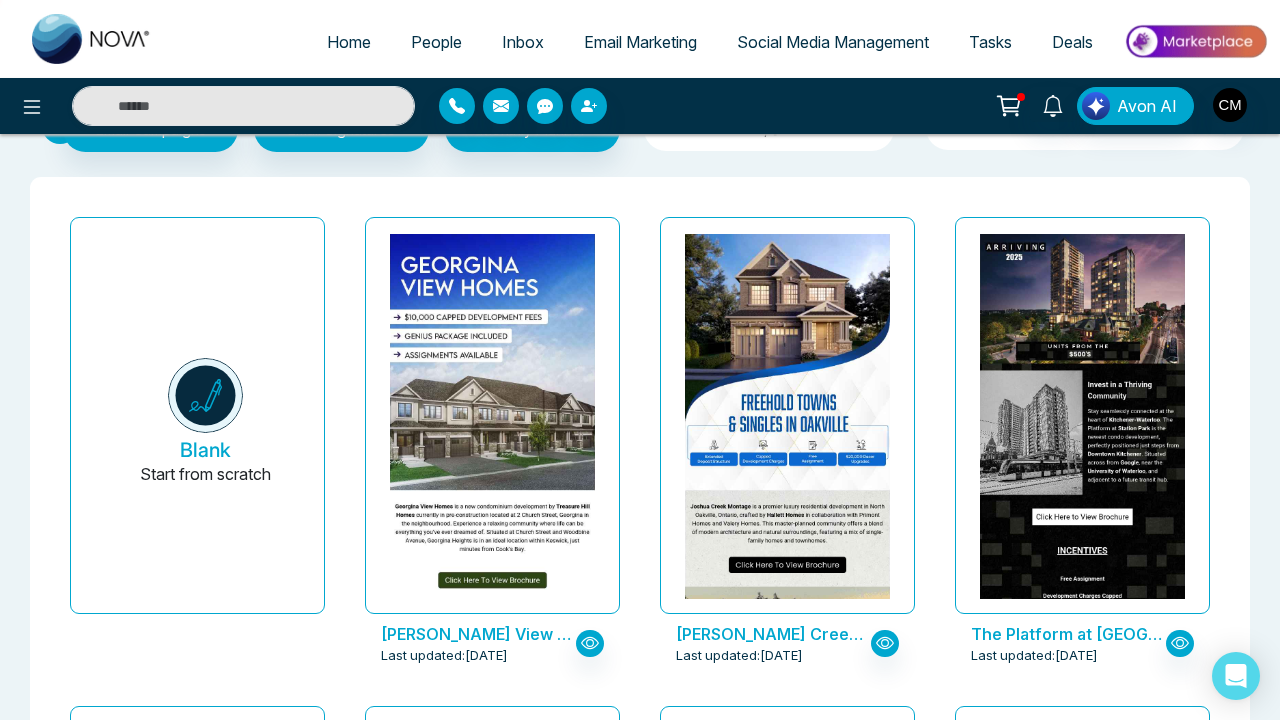 scroll, scrollTop: 0, scrollLeft: 0, axis: both 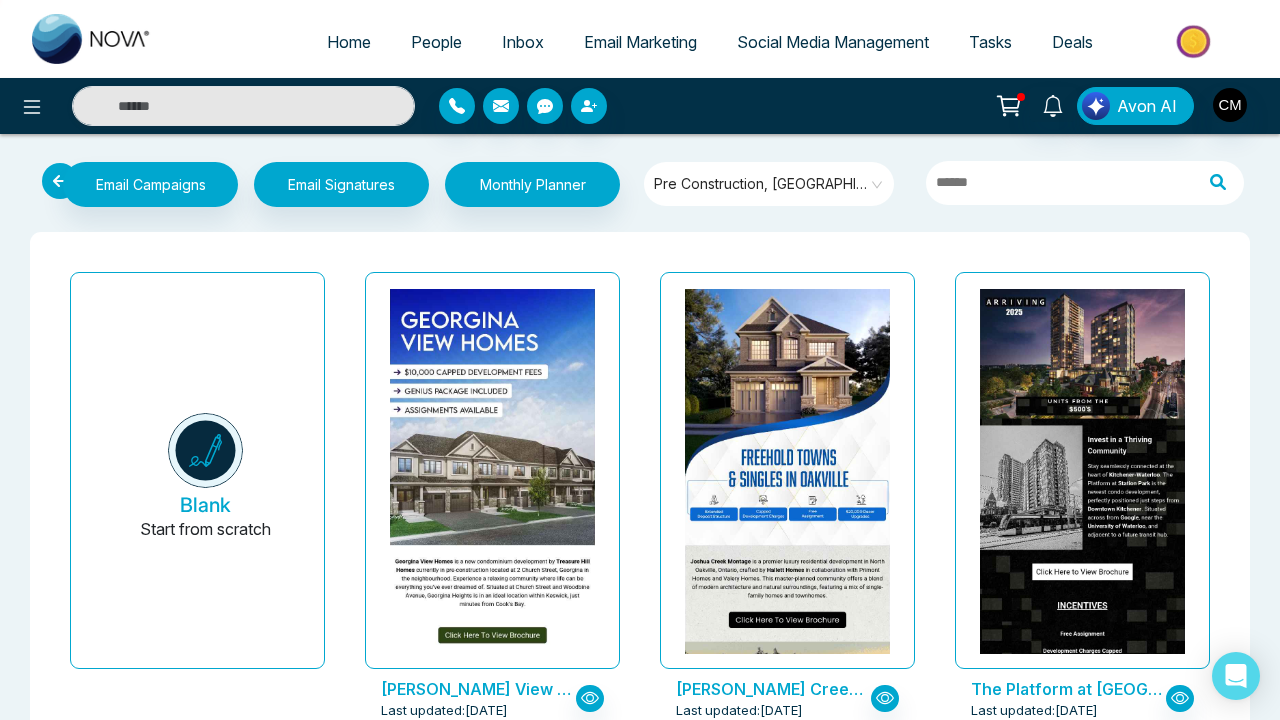select on "*" 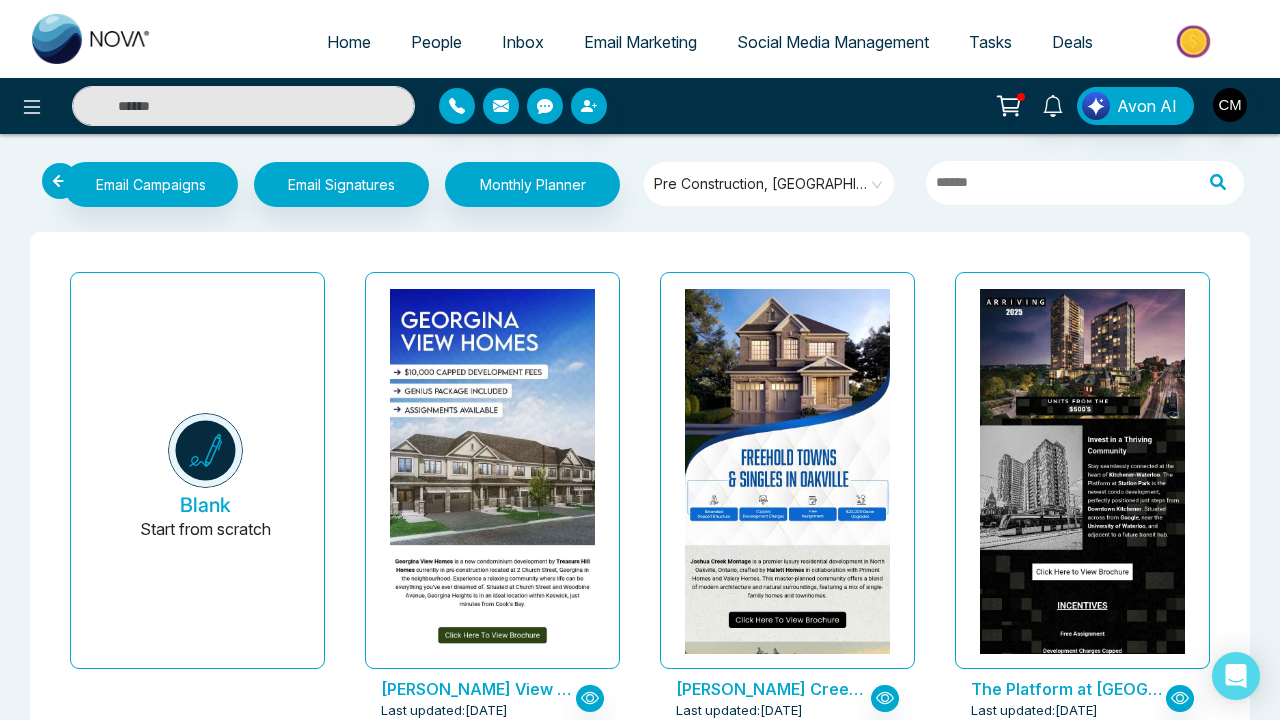 select on "*" 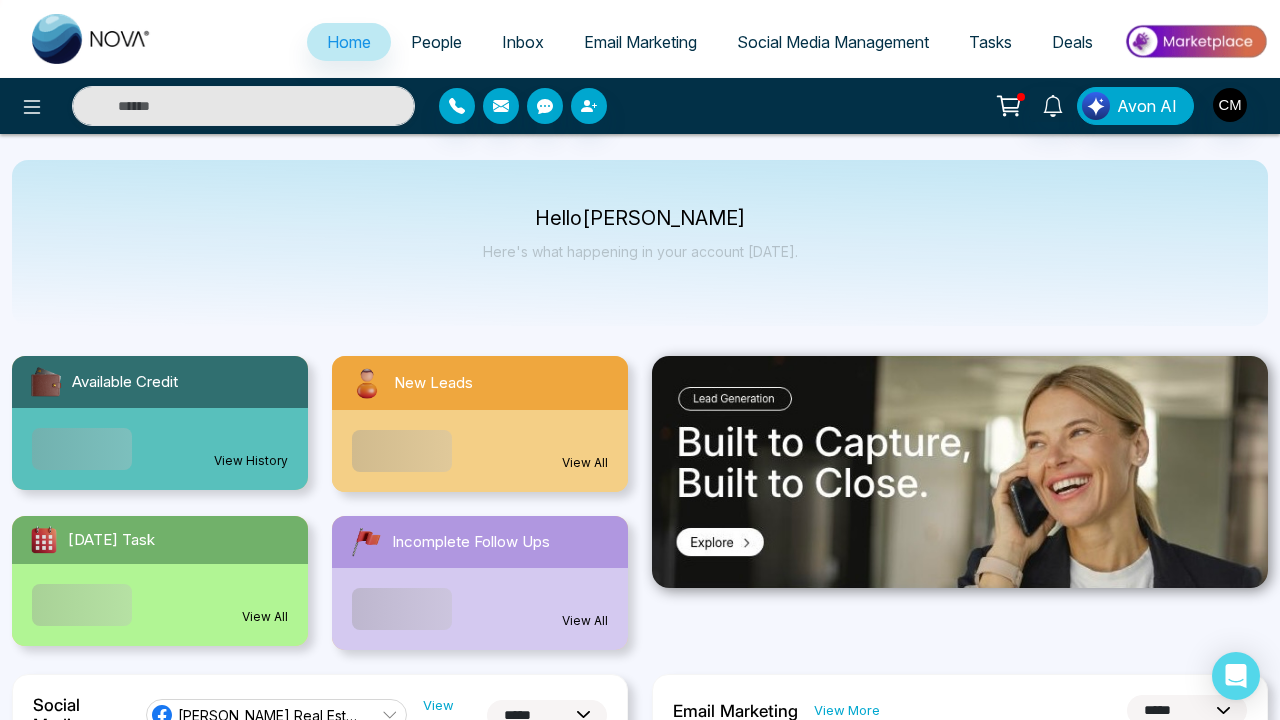 click at bounding box center [457, 106] 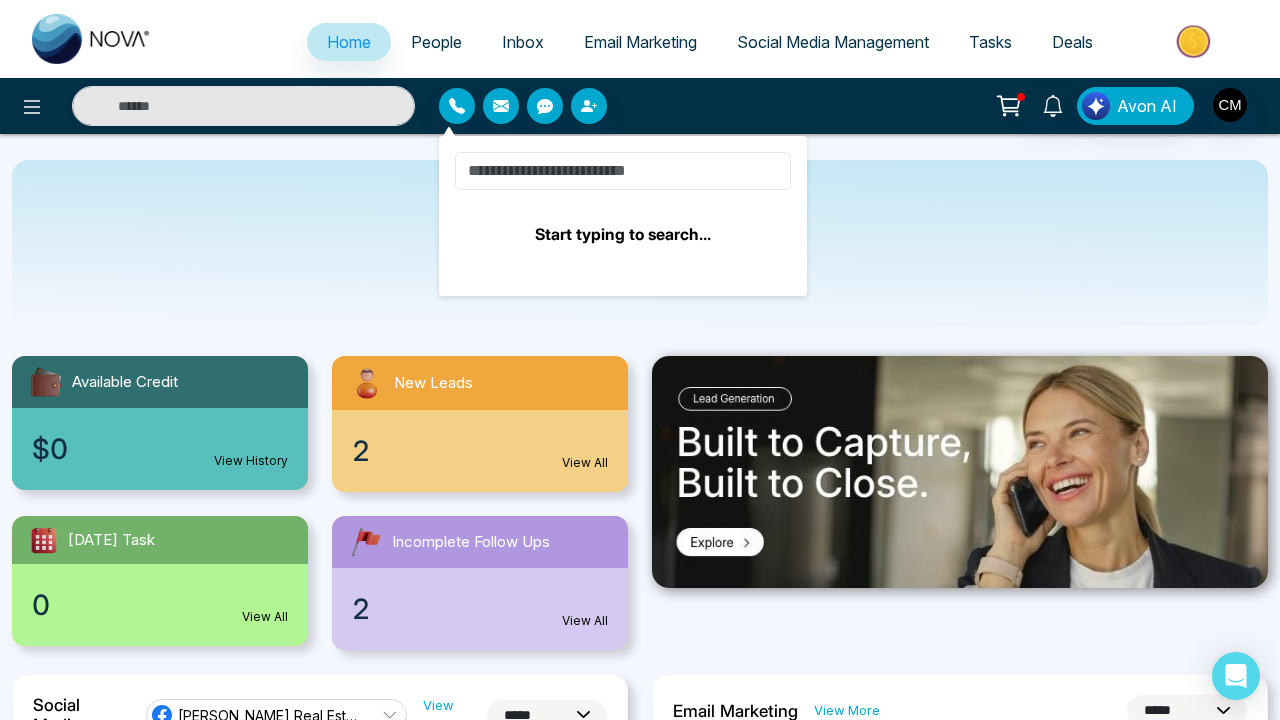 click at bounding box center (623, 171) 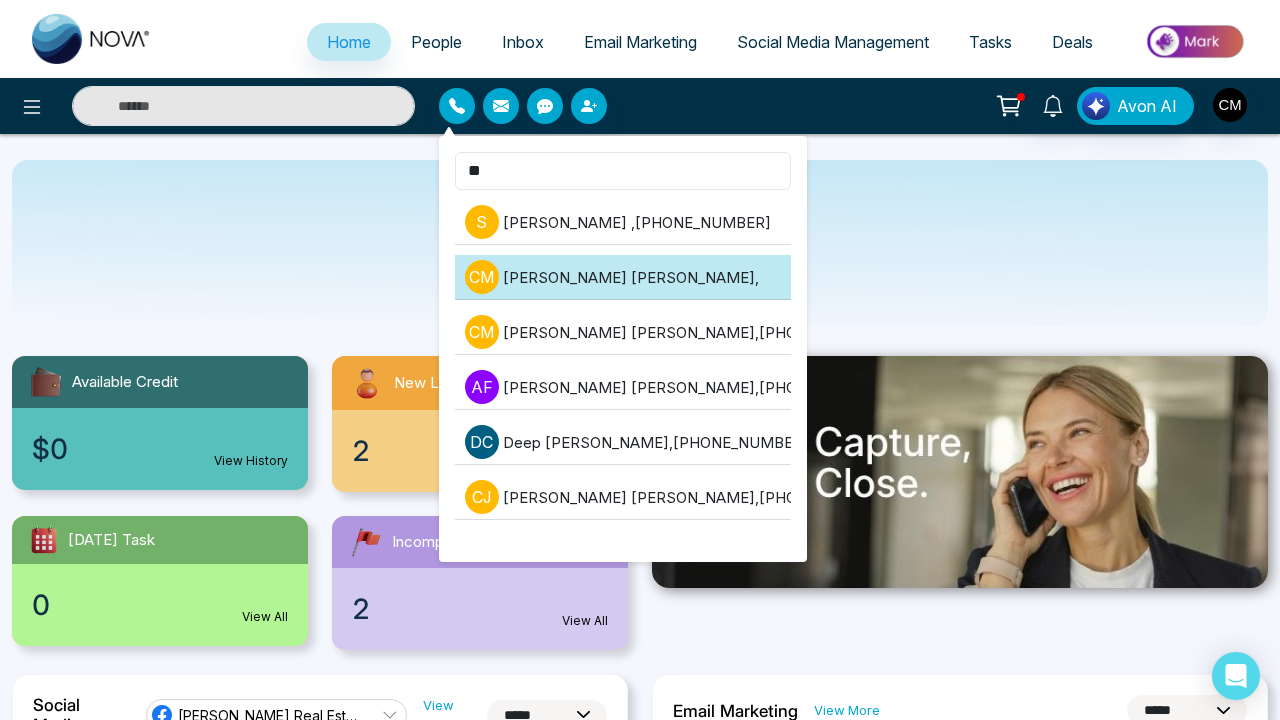 type on "**" 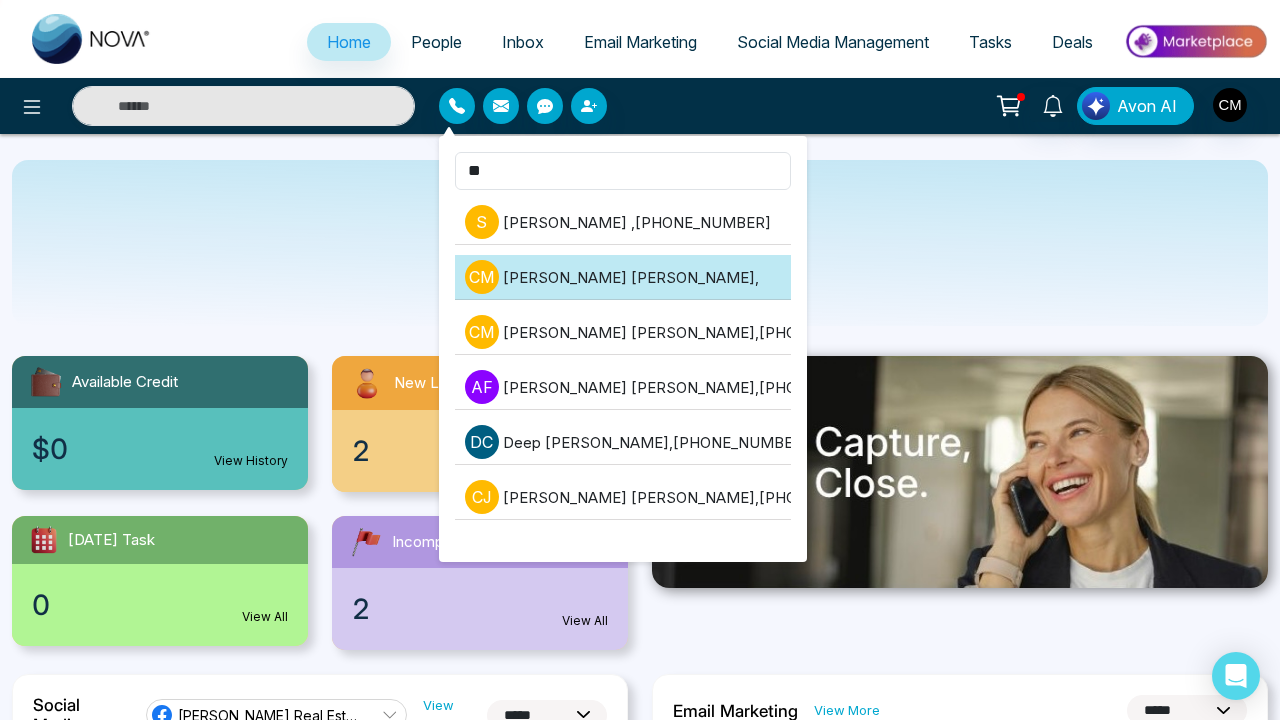 click on "C M   Charanjeev   Mehmi ," at bounding box center [623, 277] 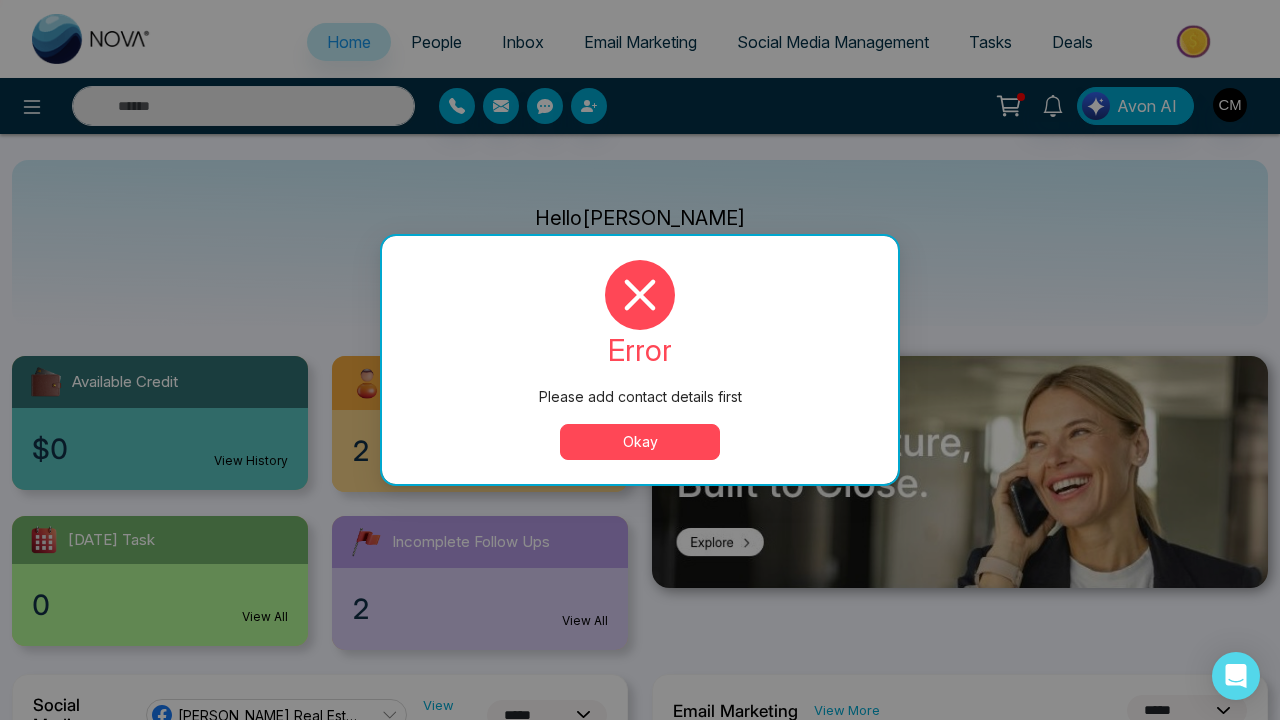 click on "Okay" at bounding box center (640, 442) 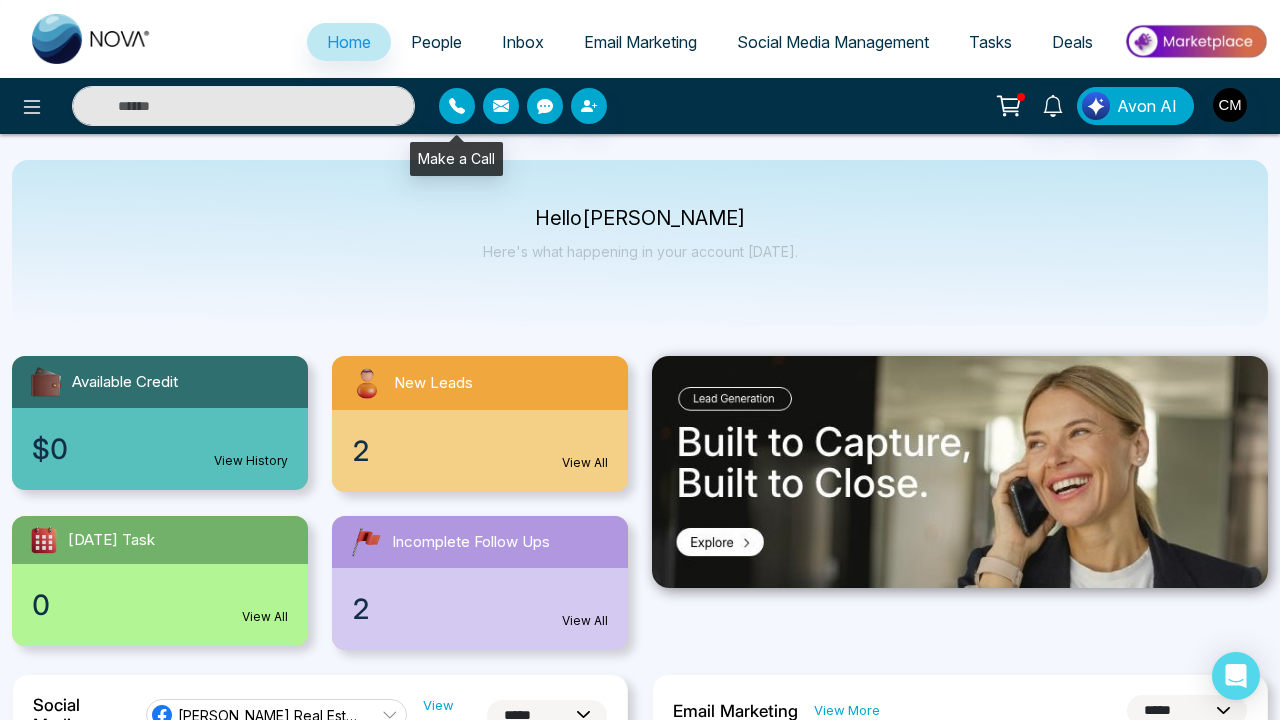 click at bounding box center (457, 106) 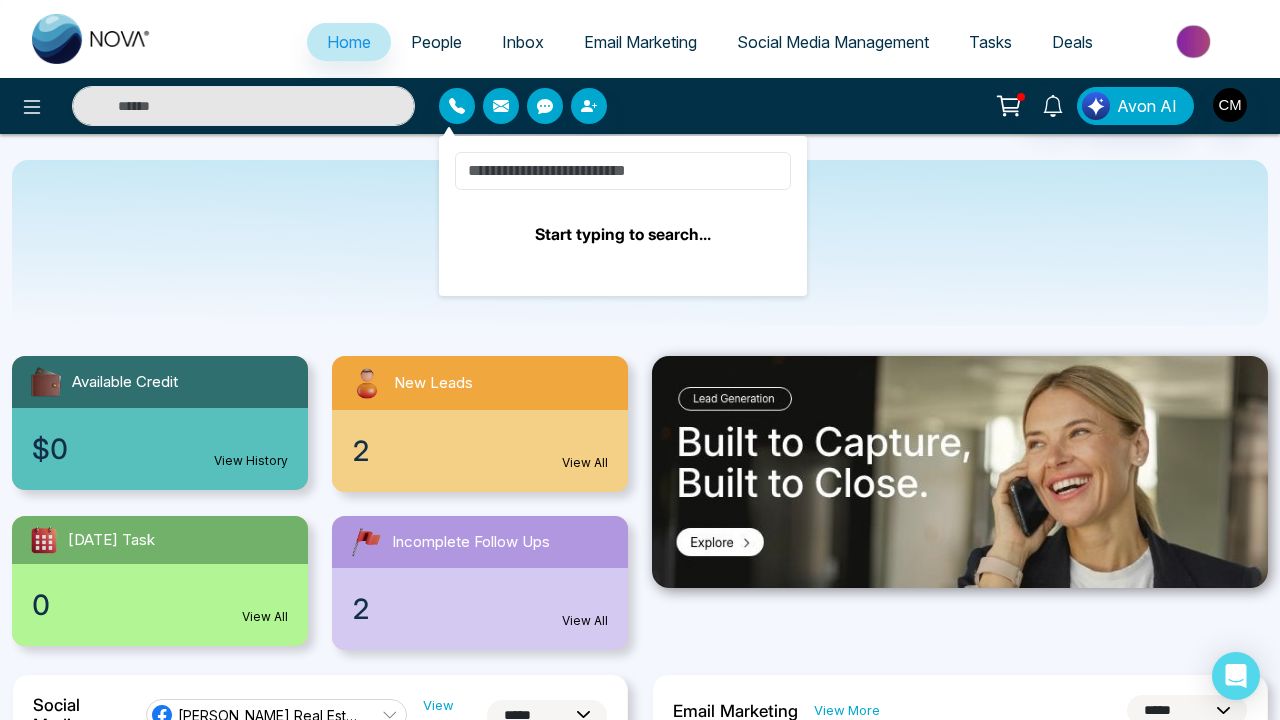 click at bounding box center [623, 171] 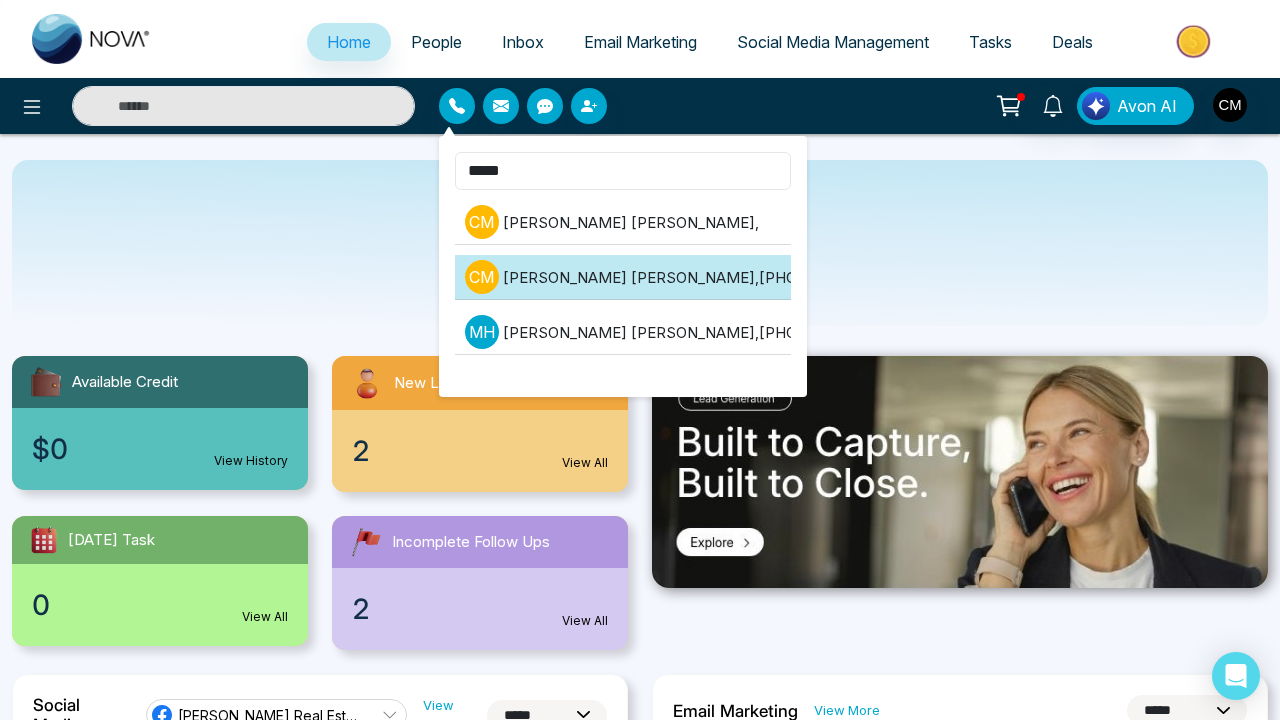 type on "*****" 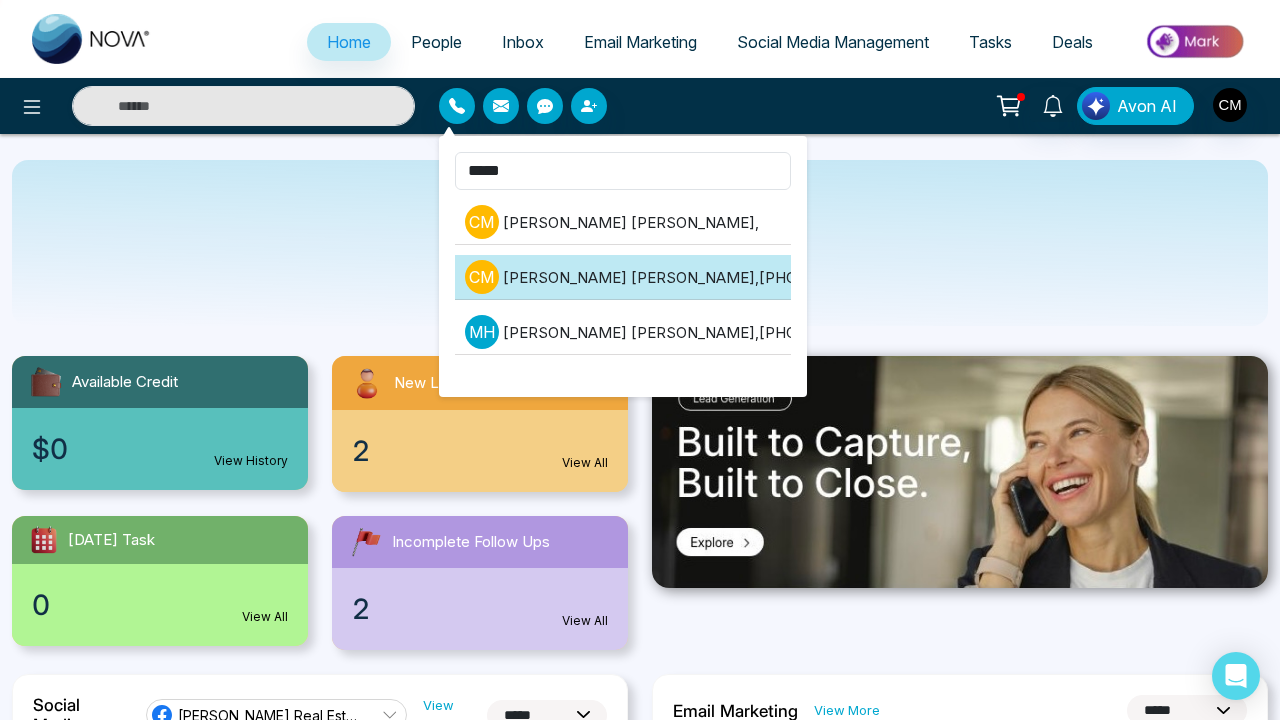 click on "C M   Charanjeev   Mehmi ,  +16476403686" at bounding box center (623, 277) 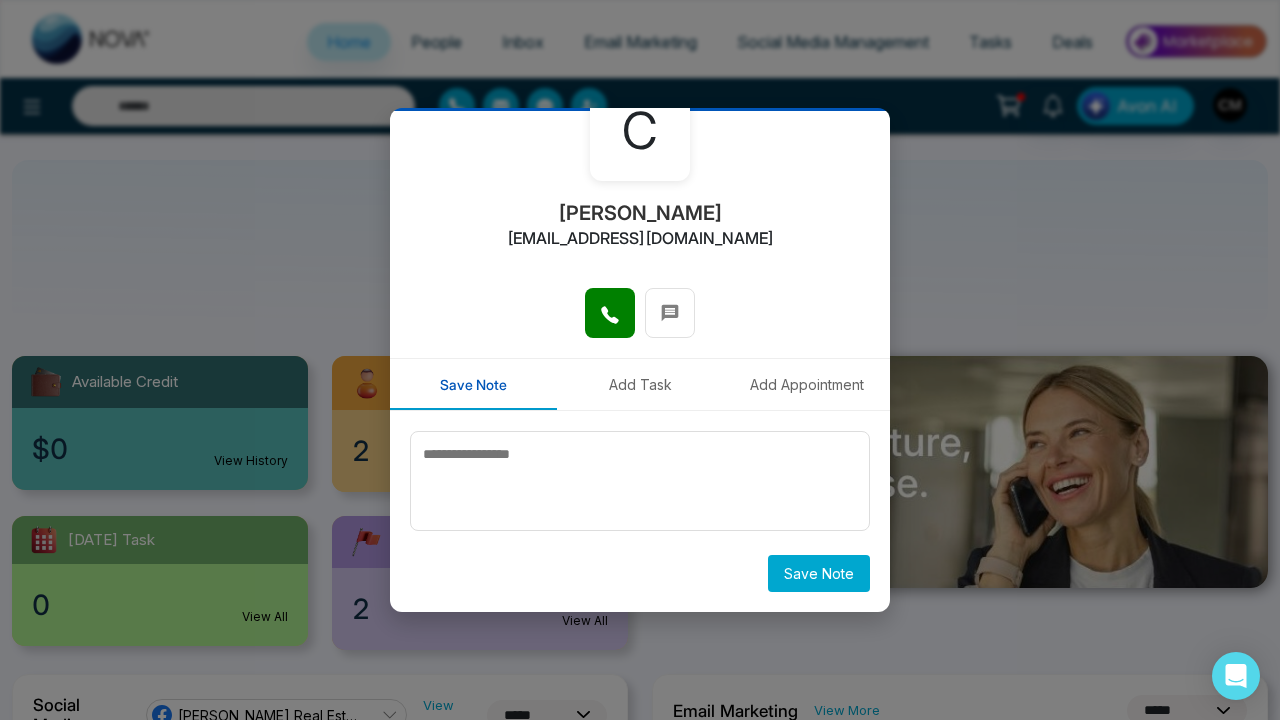 scroll, scrollTop: 117, scrollLeft: 0, axis: vertical 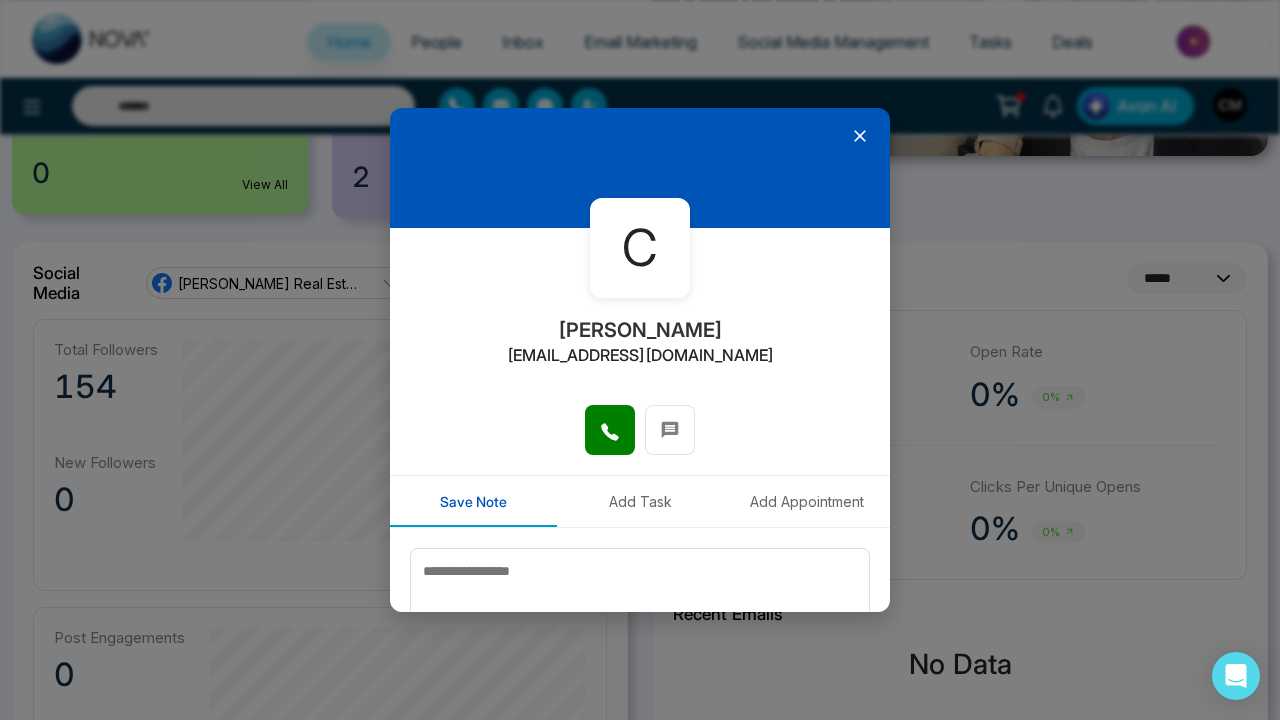 click at bounding box center [640, 440] 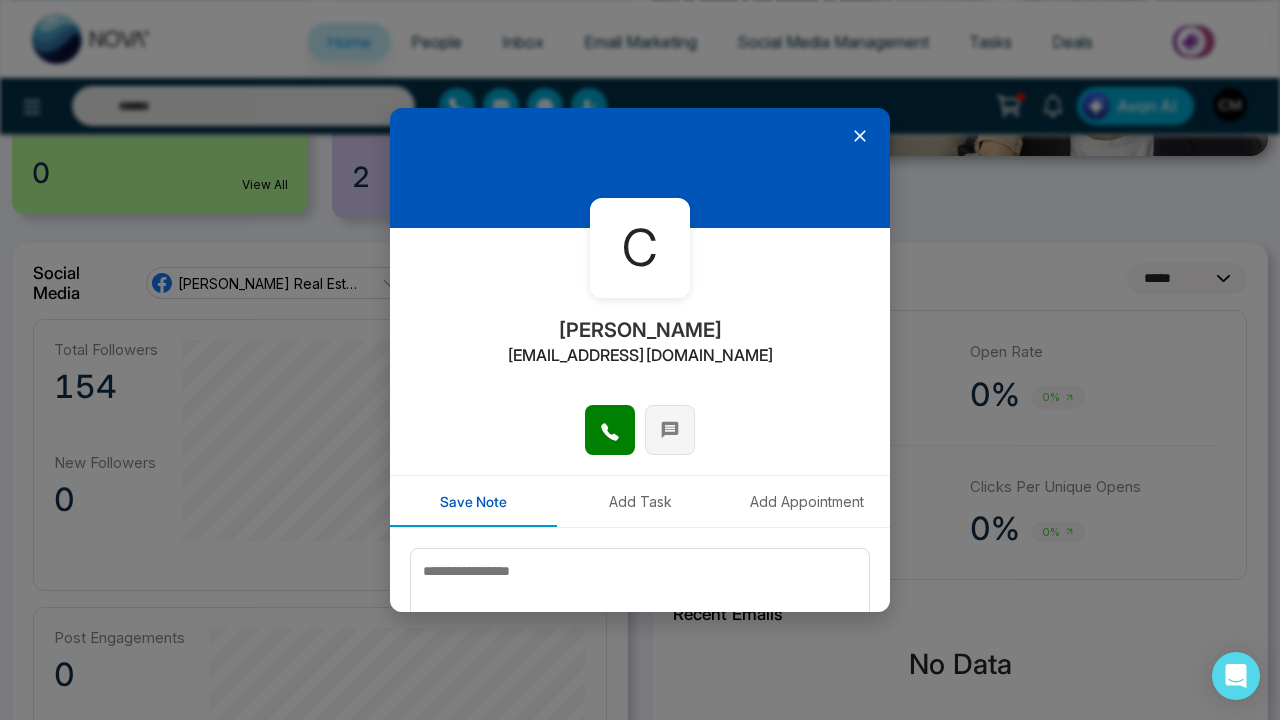 click at bounding box center (670, 430) 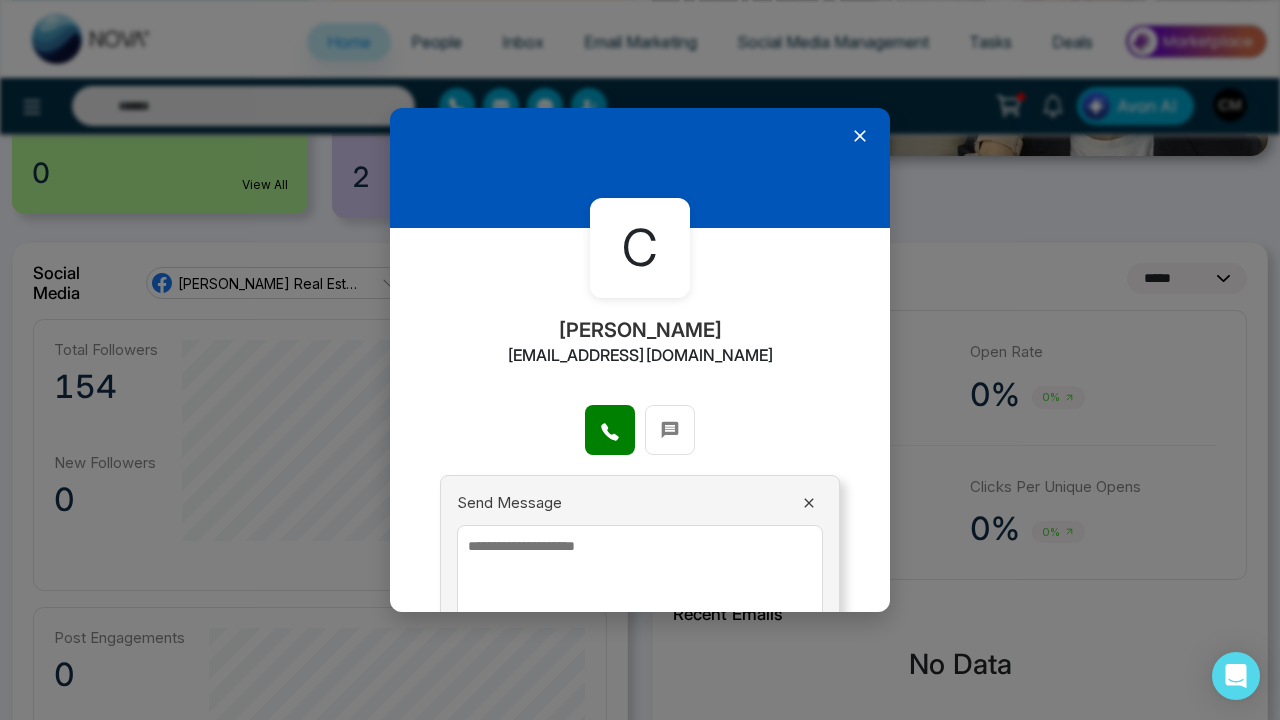 click at bounding box center [640, 585] 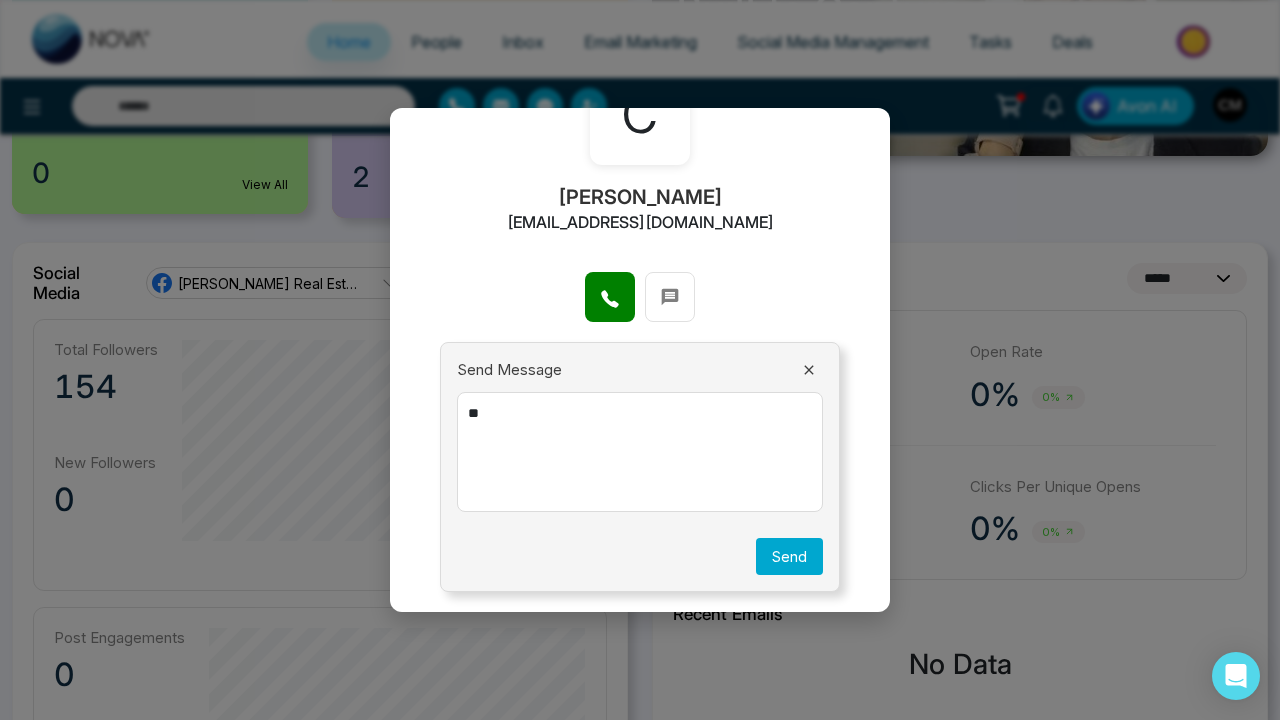 type on "**" 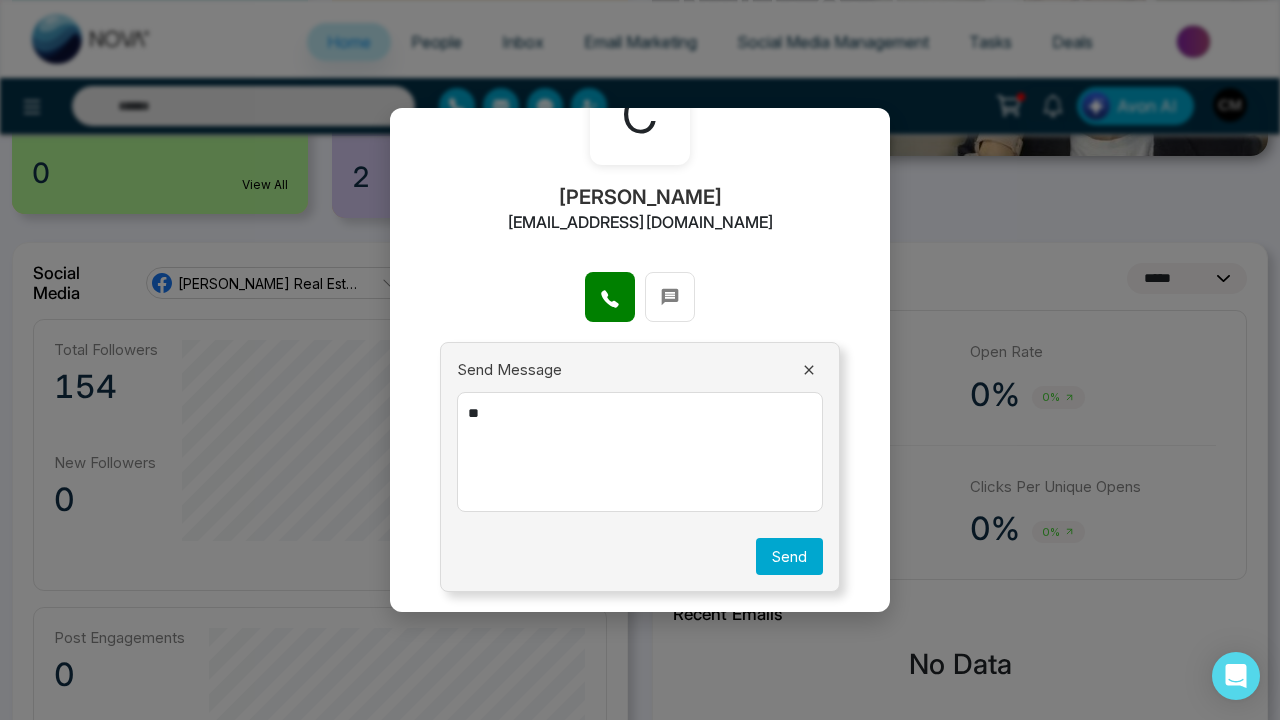 scroll, scrollTop: 132, scrollLeft: 0, axis: vertical 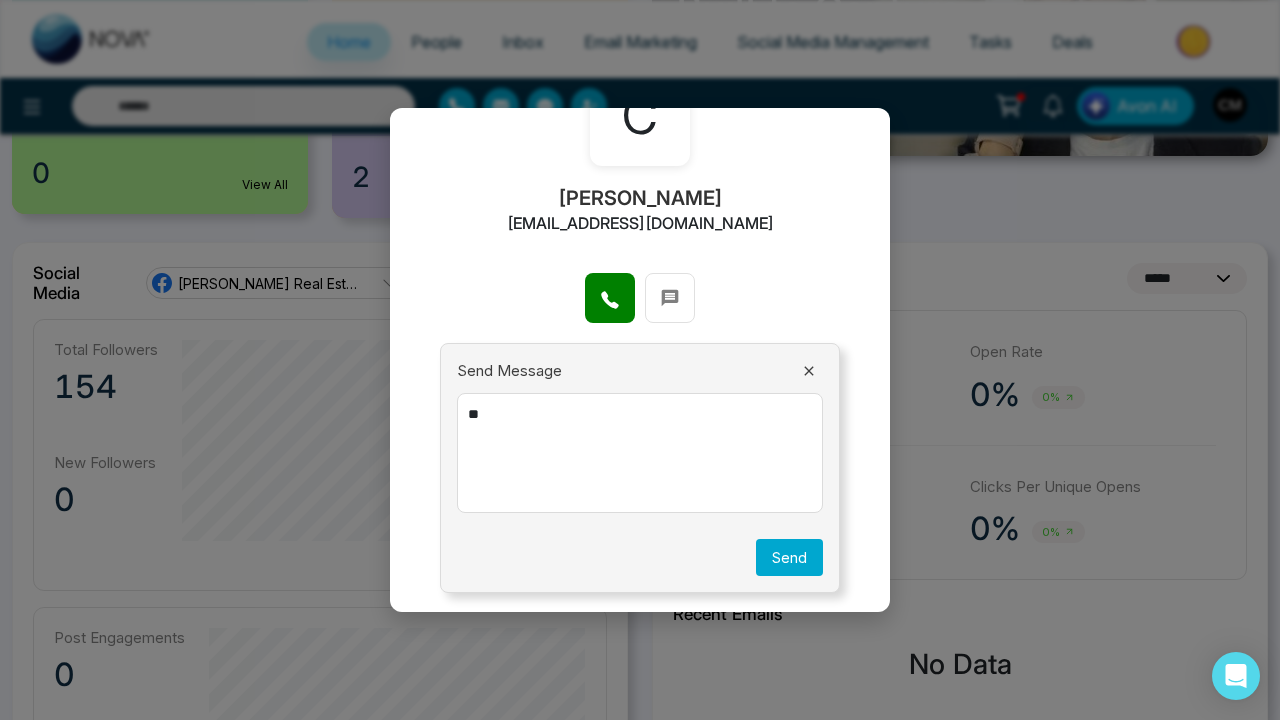click on "Send" at bounding box center [789, 557] 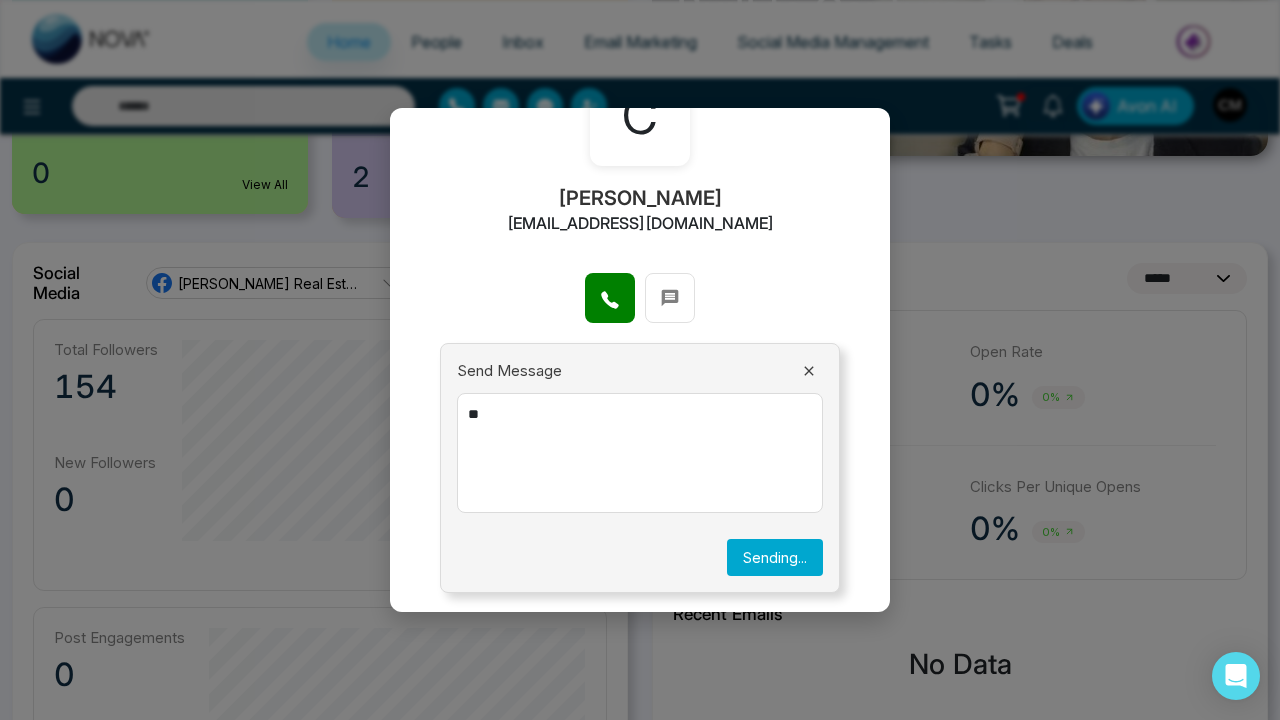 type 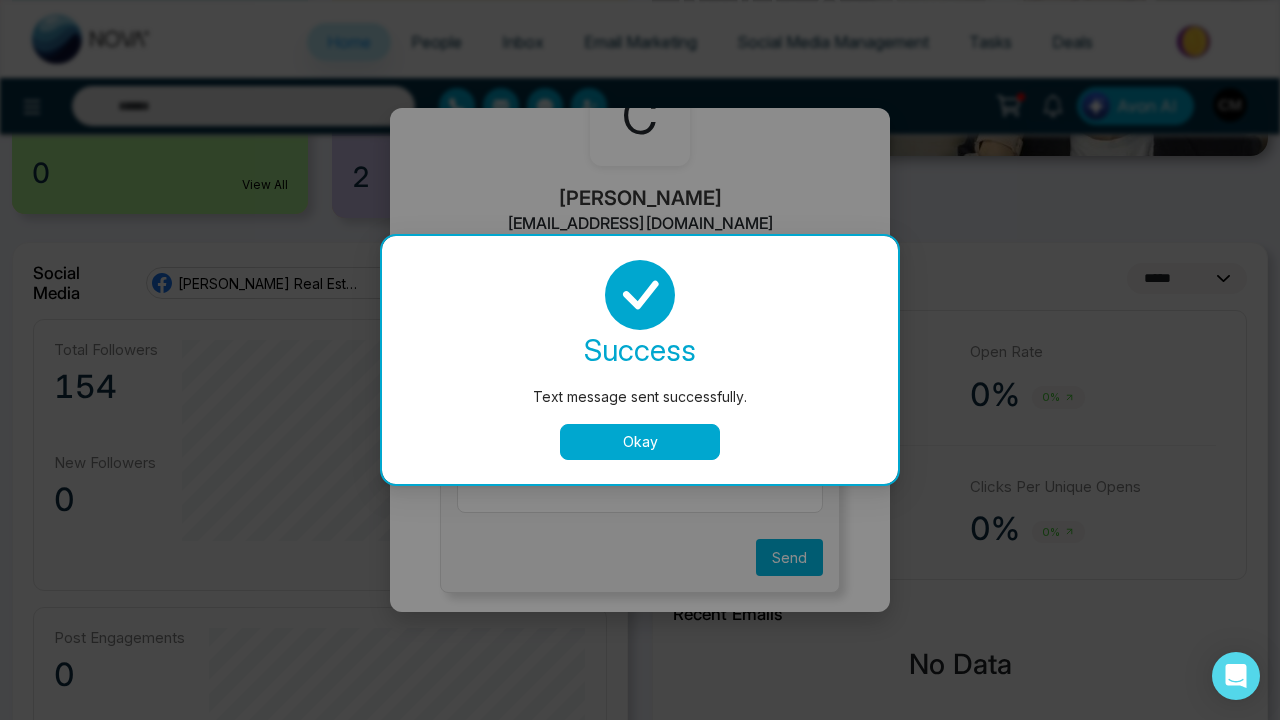 click on "success Text message sent successfully.   Okay" at bounding box center (640, 360) 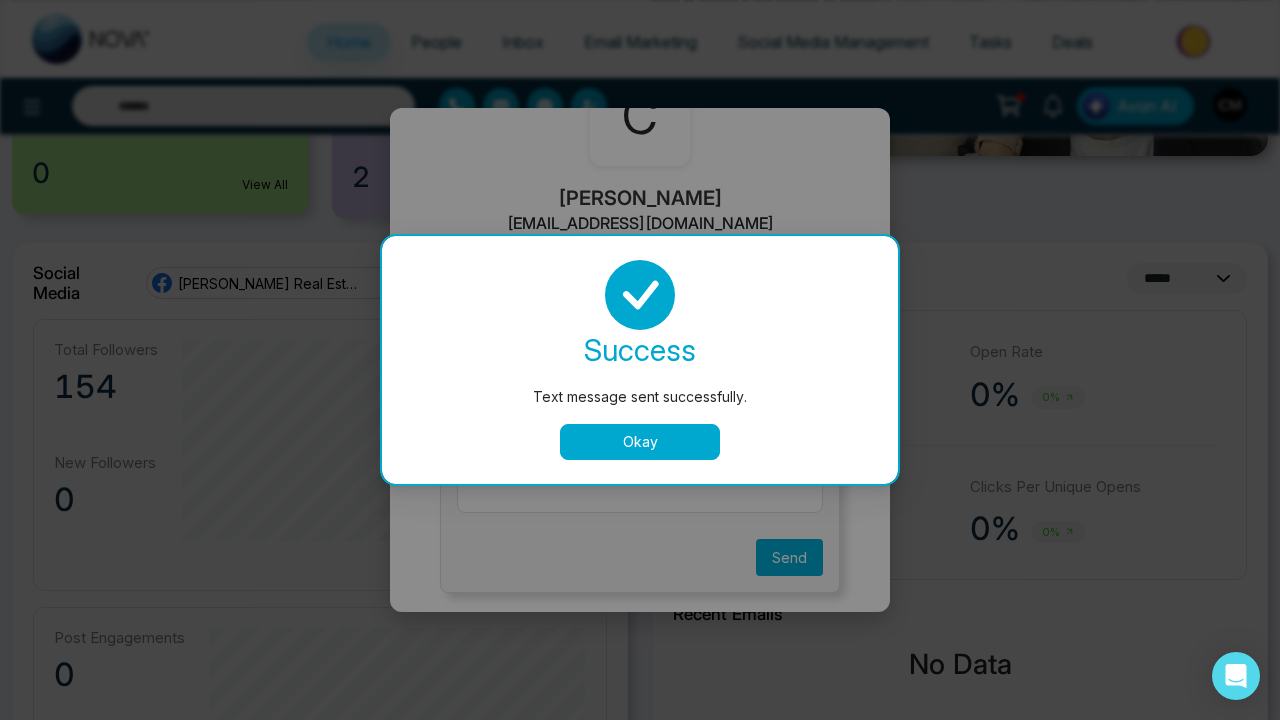 click on "Okay" at bounding box center (640, 442) 